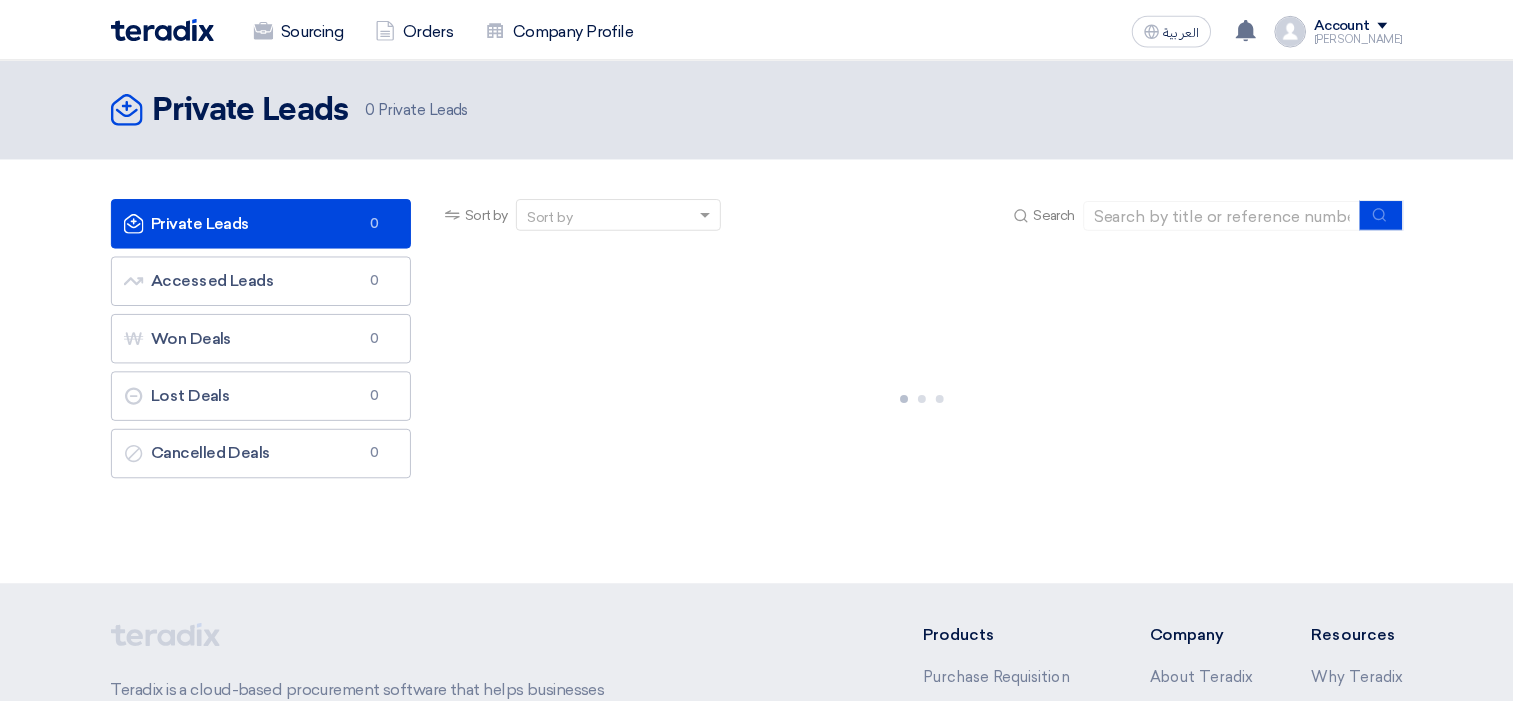 scroll, scrollTop: 0, scrollLeft: 0, axis: both 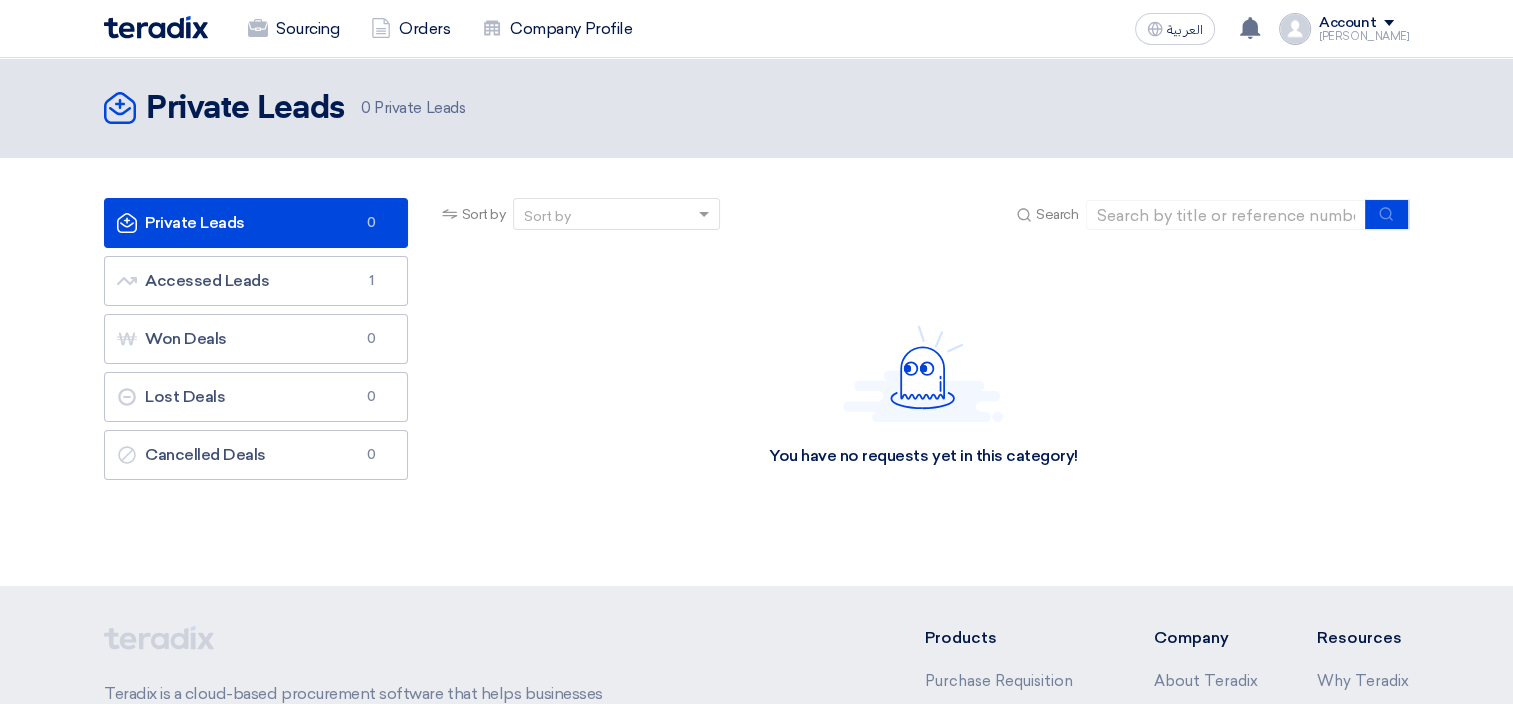 click on "You have no requests yet in this category!" 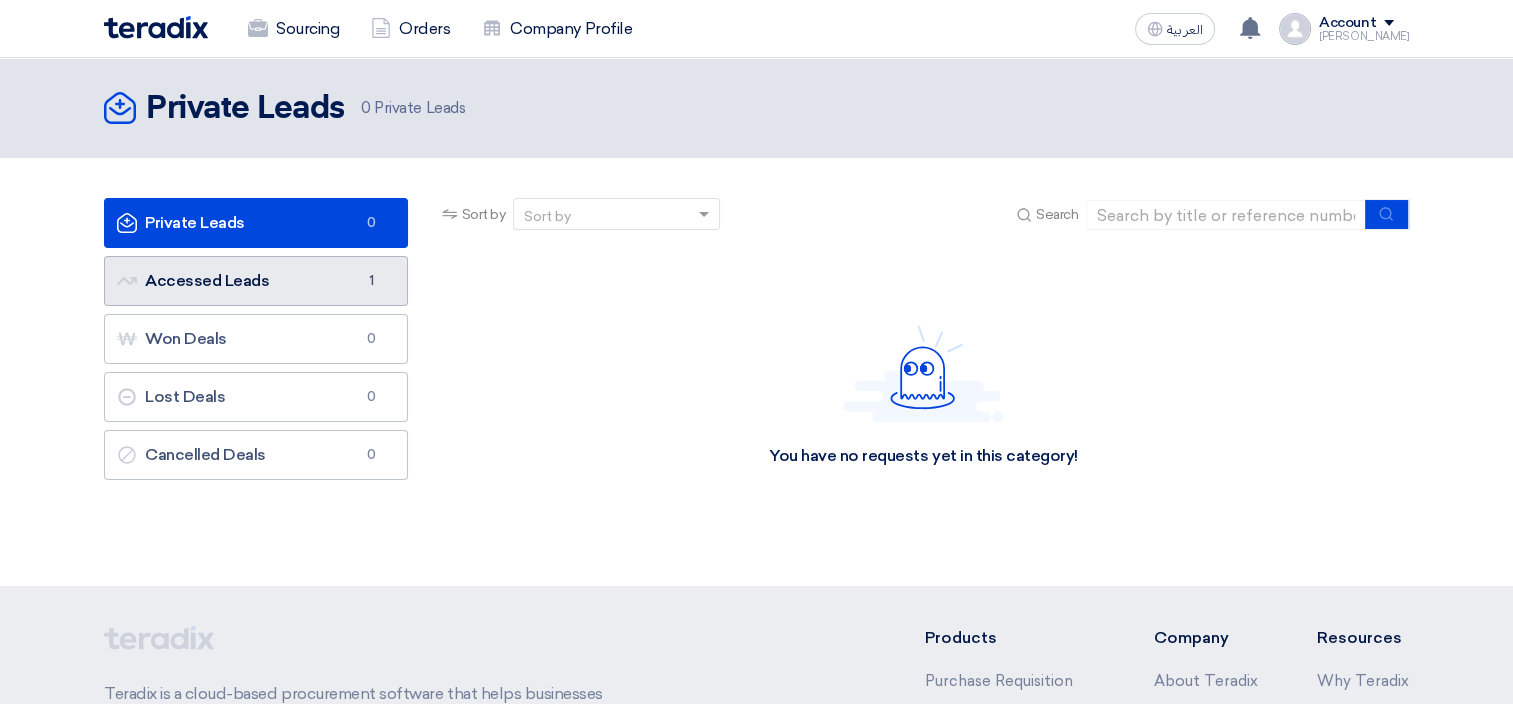 click on "Accessed Leads
Accessed Leads
1" 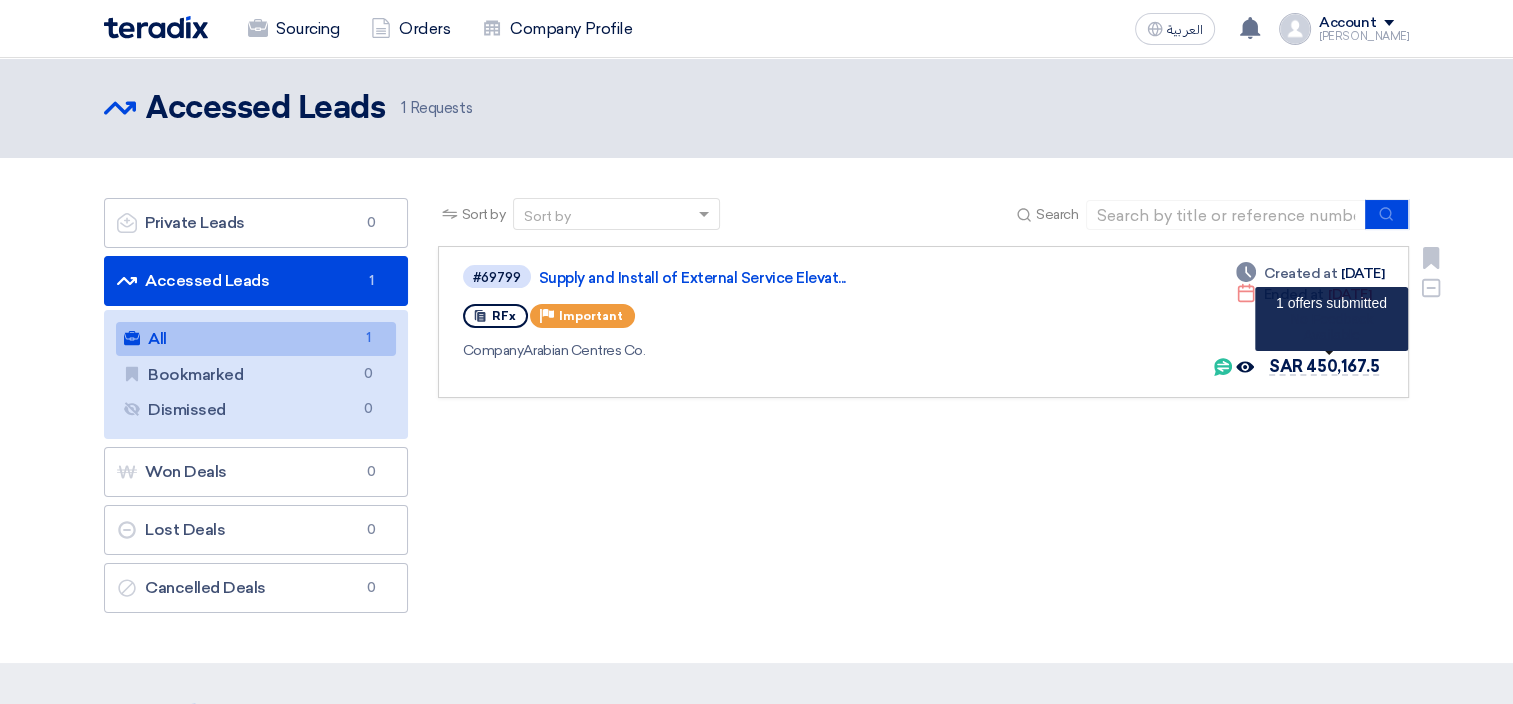 click on "SAR
450,167.5" 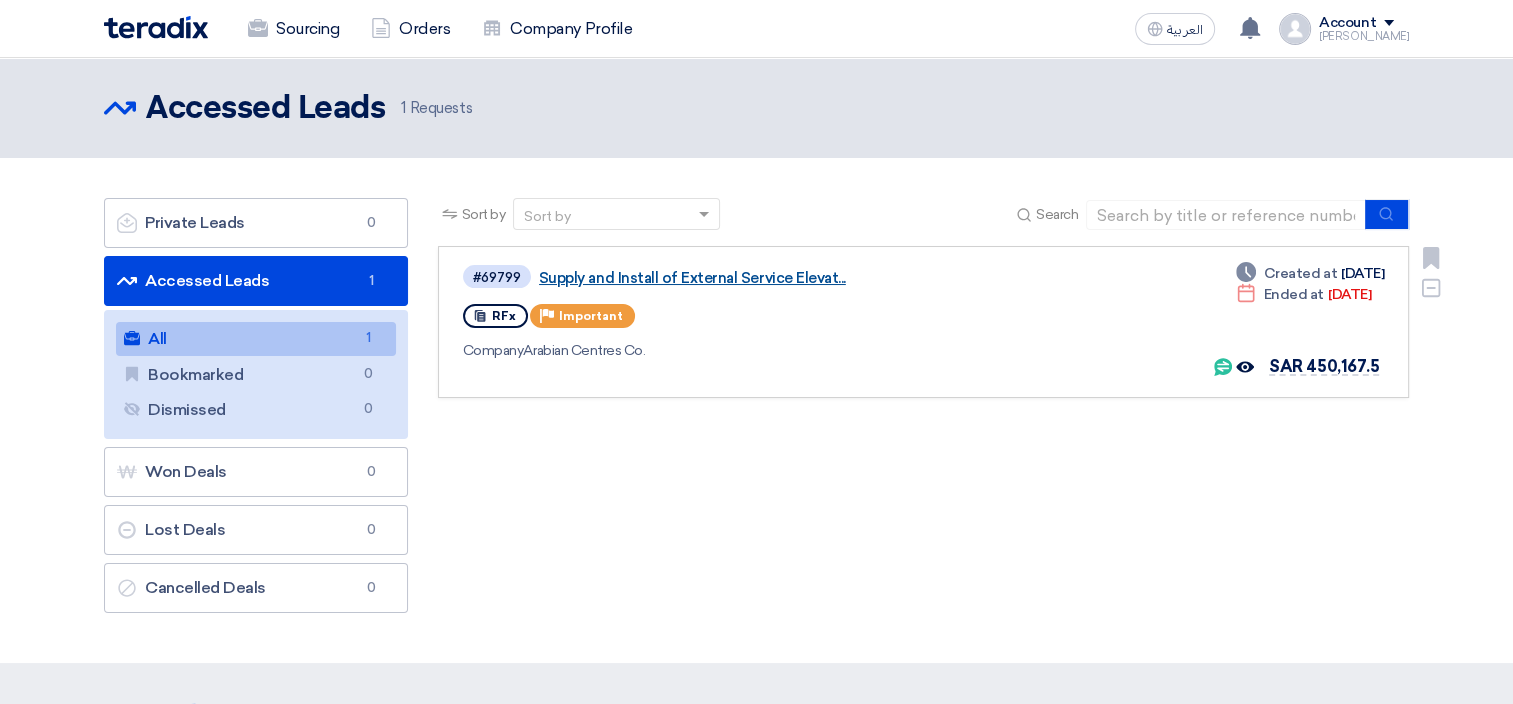 click on "Supply and Install of External Service Elevat..." 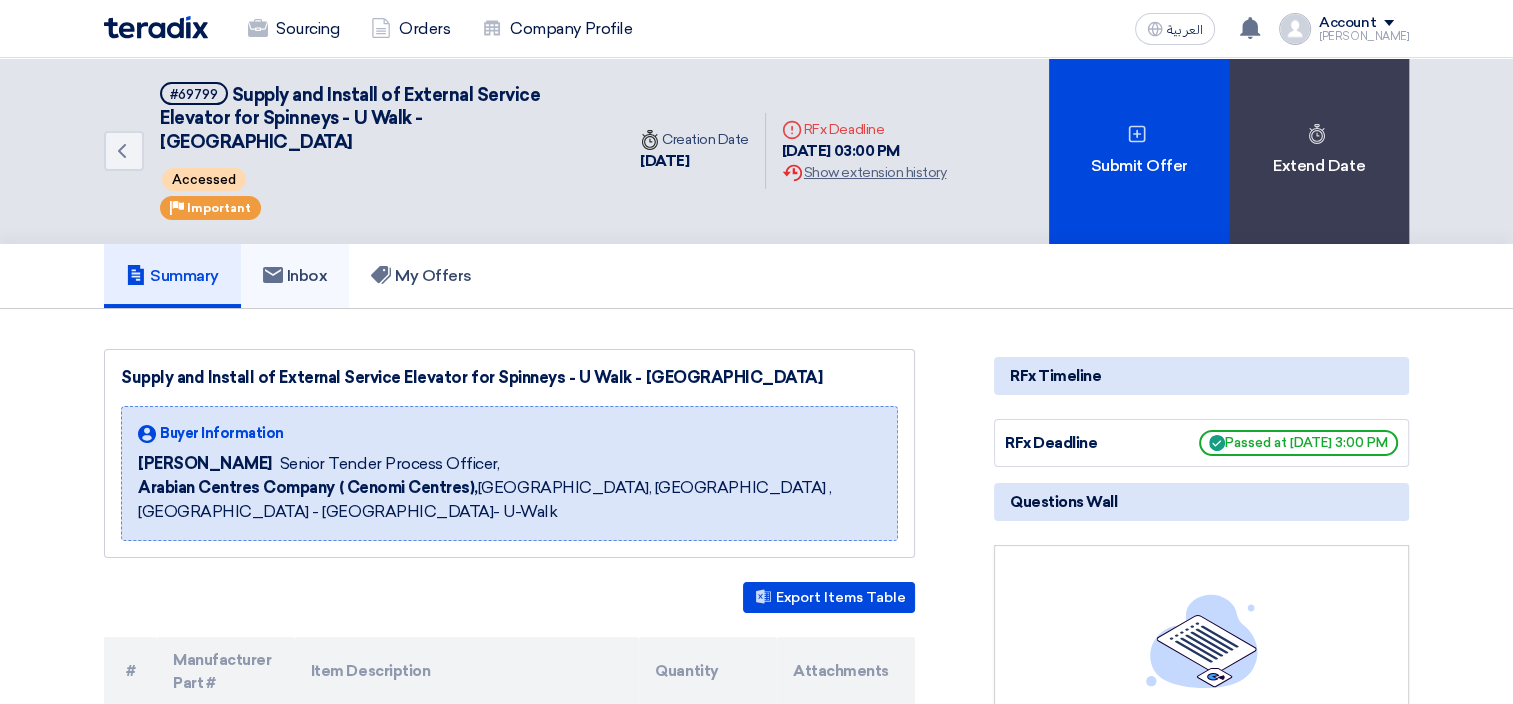 click on "Inbox" 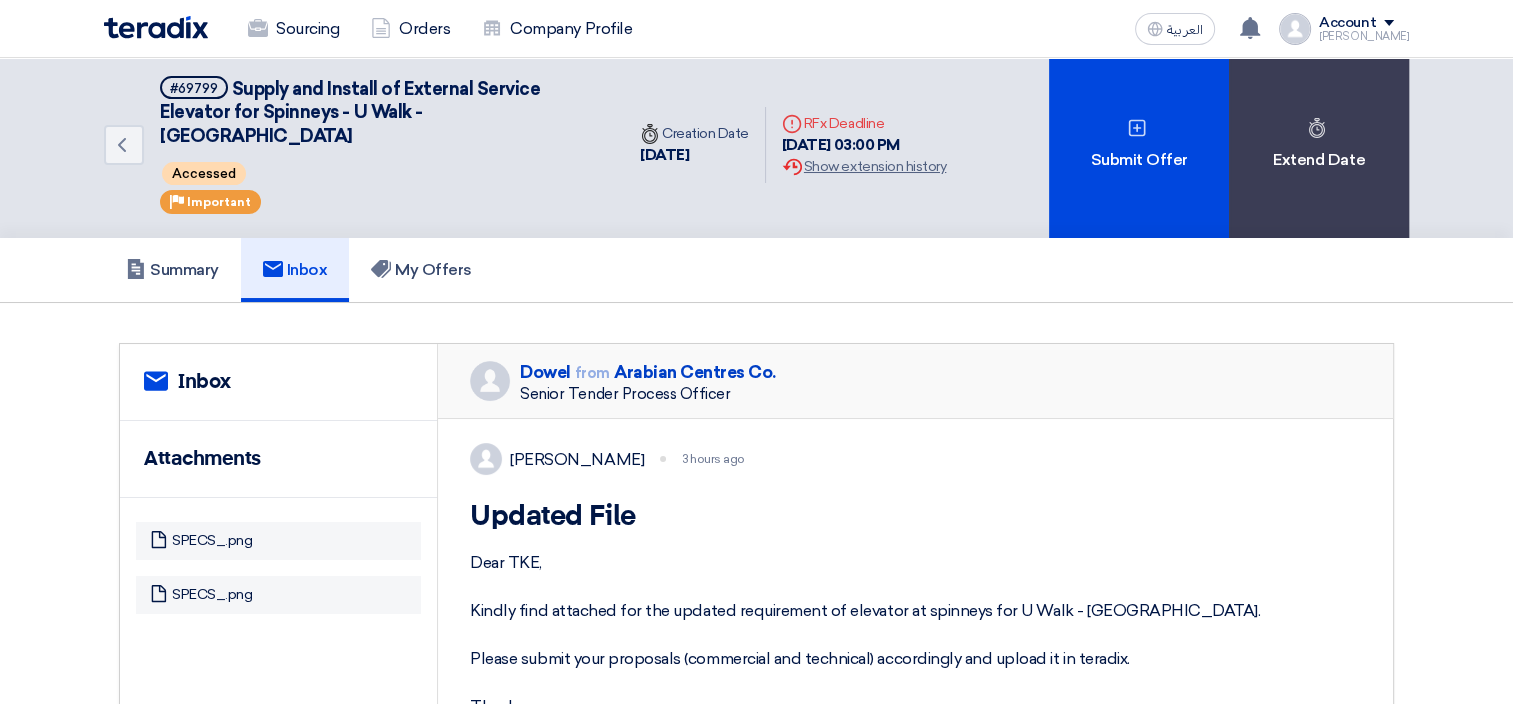 scroll, scrollTop: 0, scrollLeft: 0, axis: both 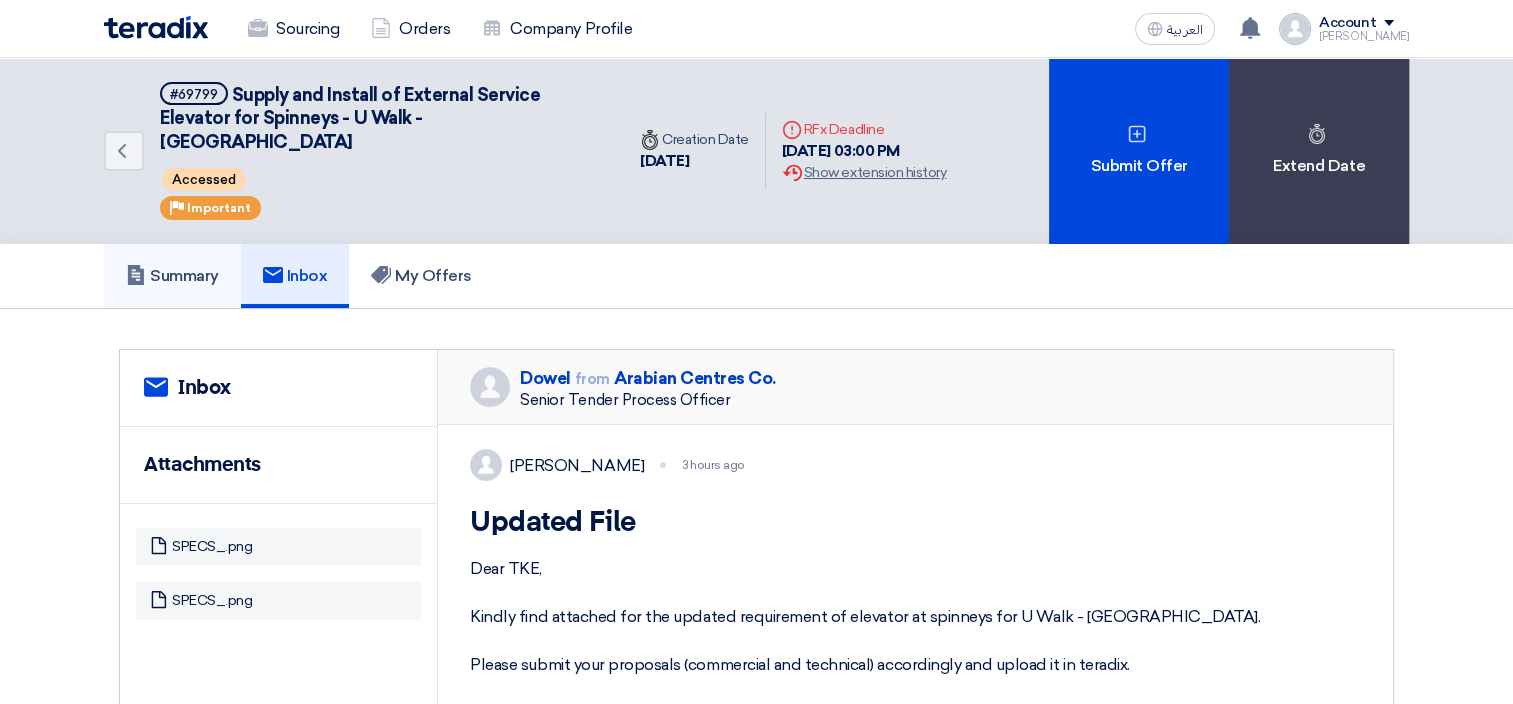 click on "Summary" 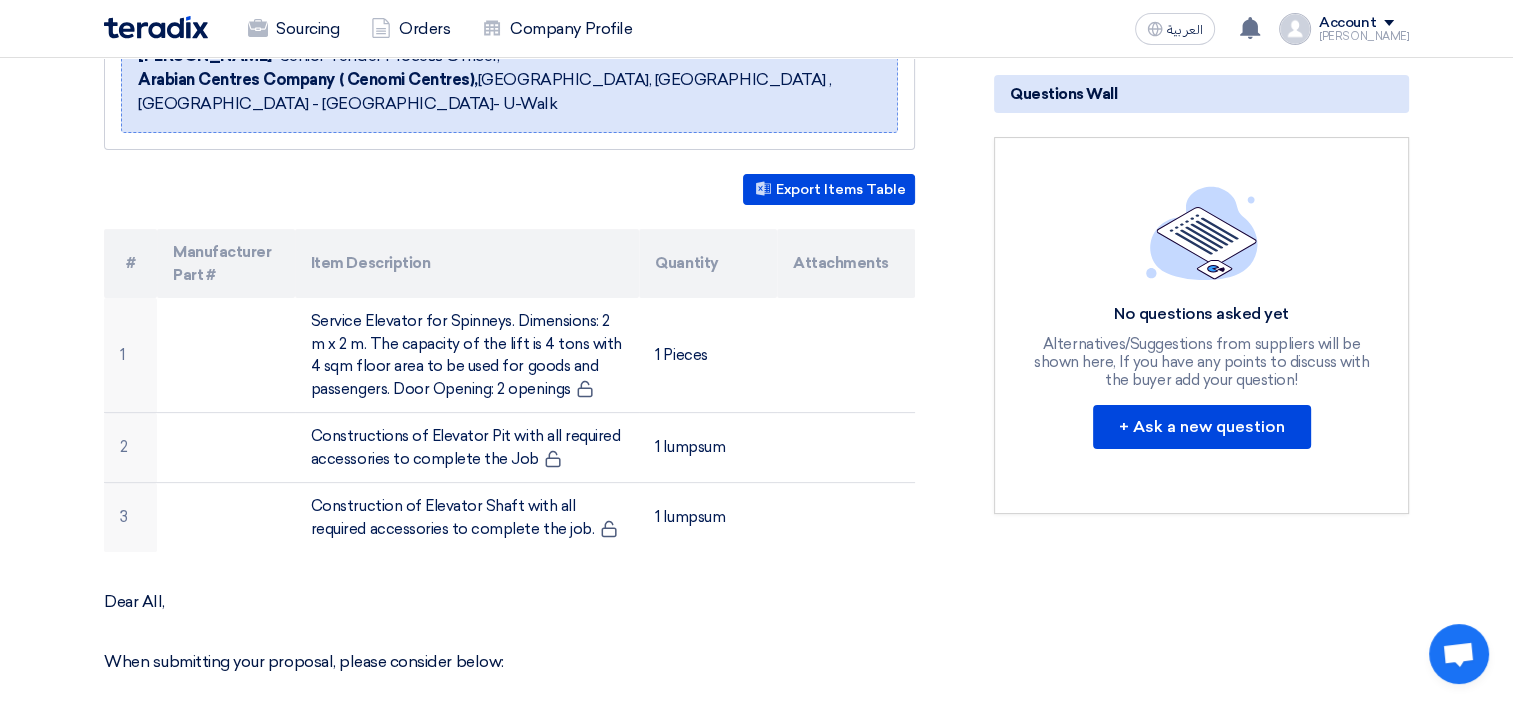 scroll, scrollTop: 466, scrollLeft: 0, axis: vertical 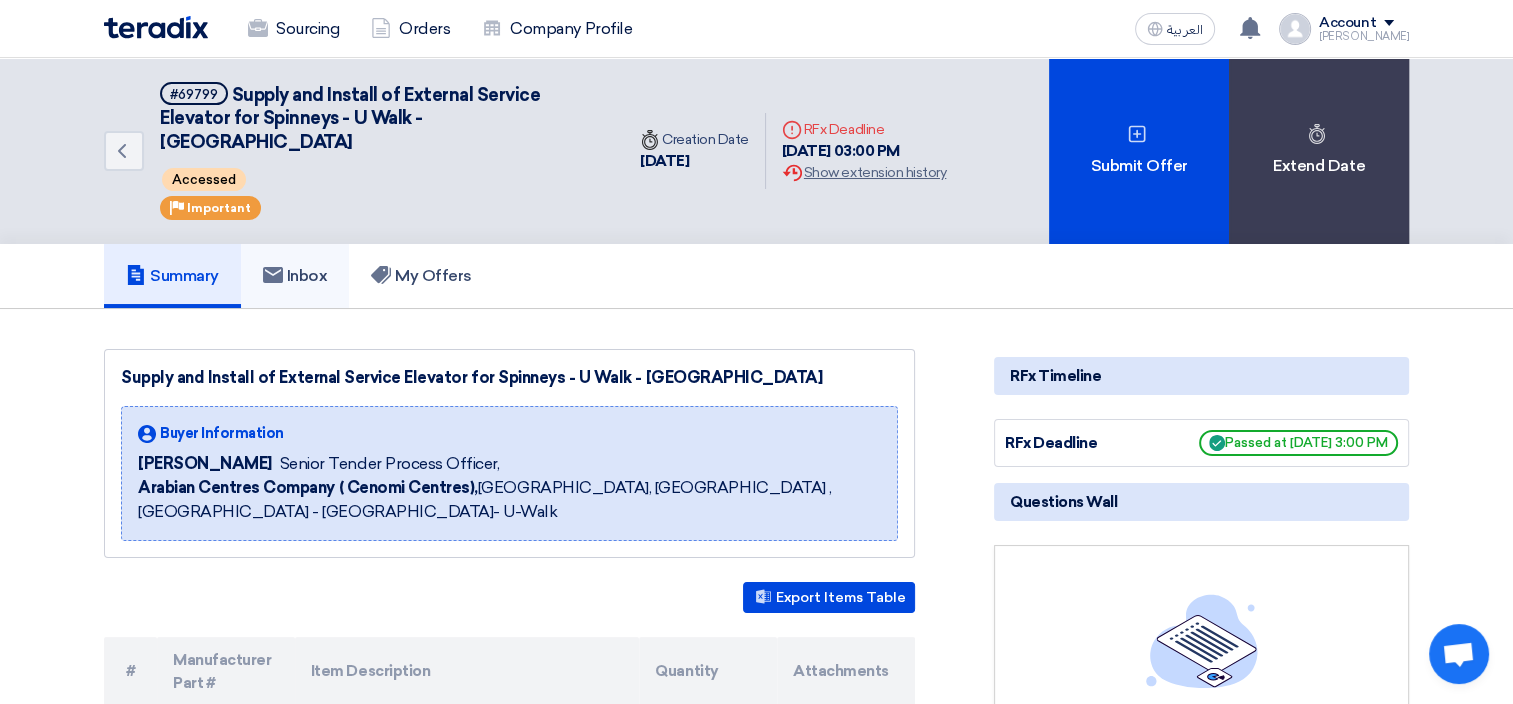 click 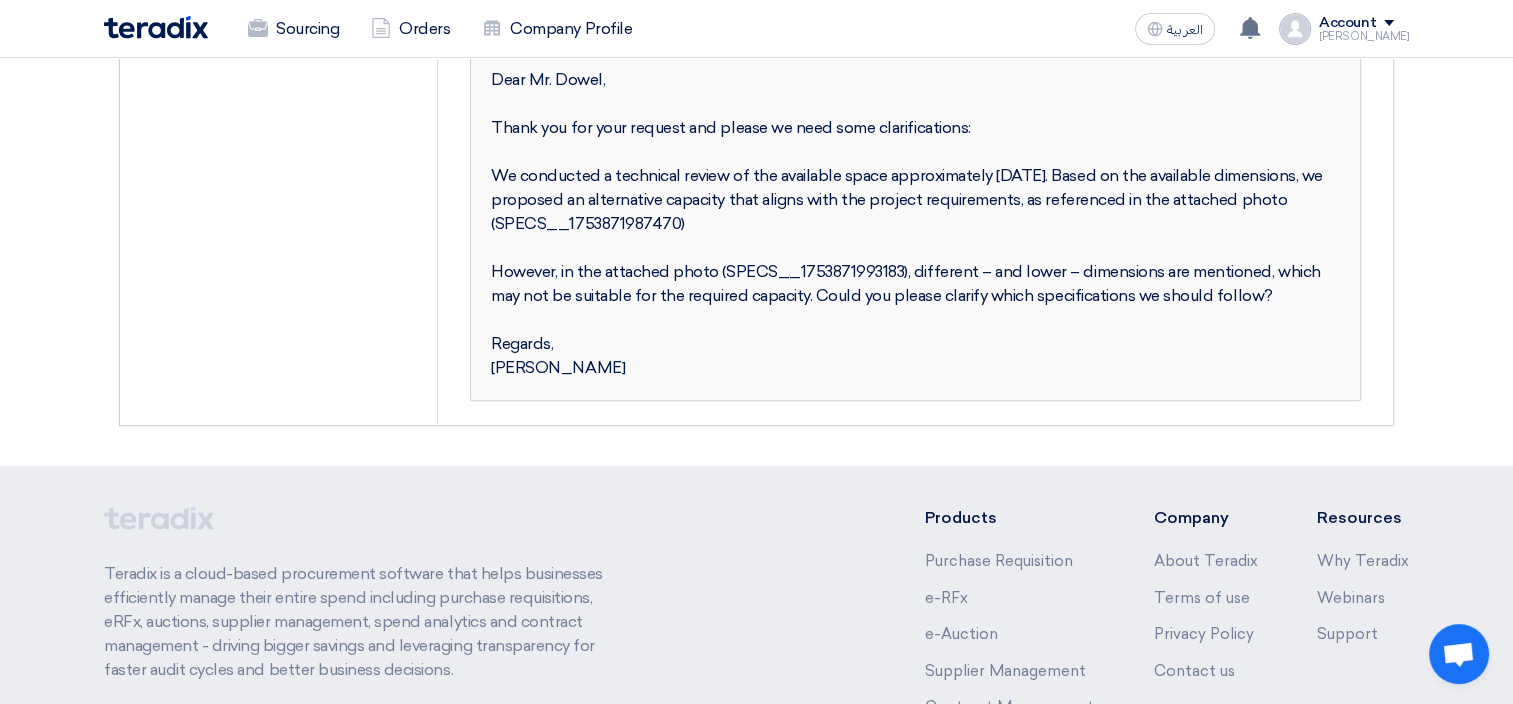 scroll, scrollTop: 512, scrollLeft: 0, axis: vertical 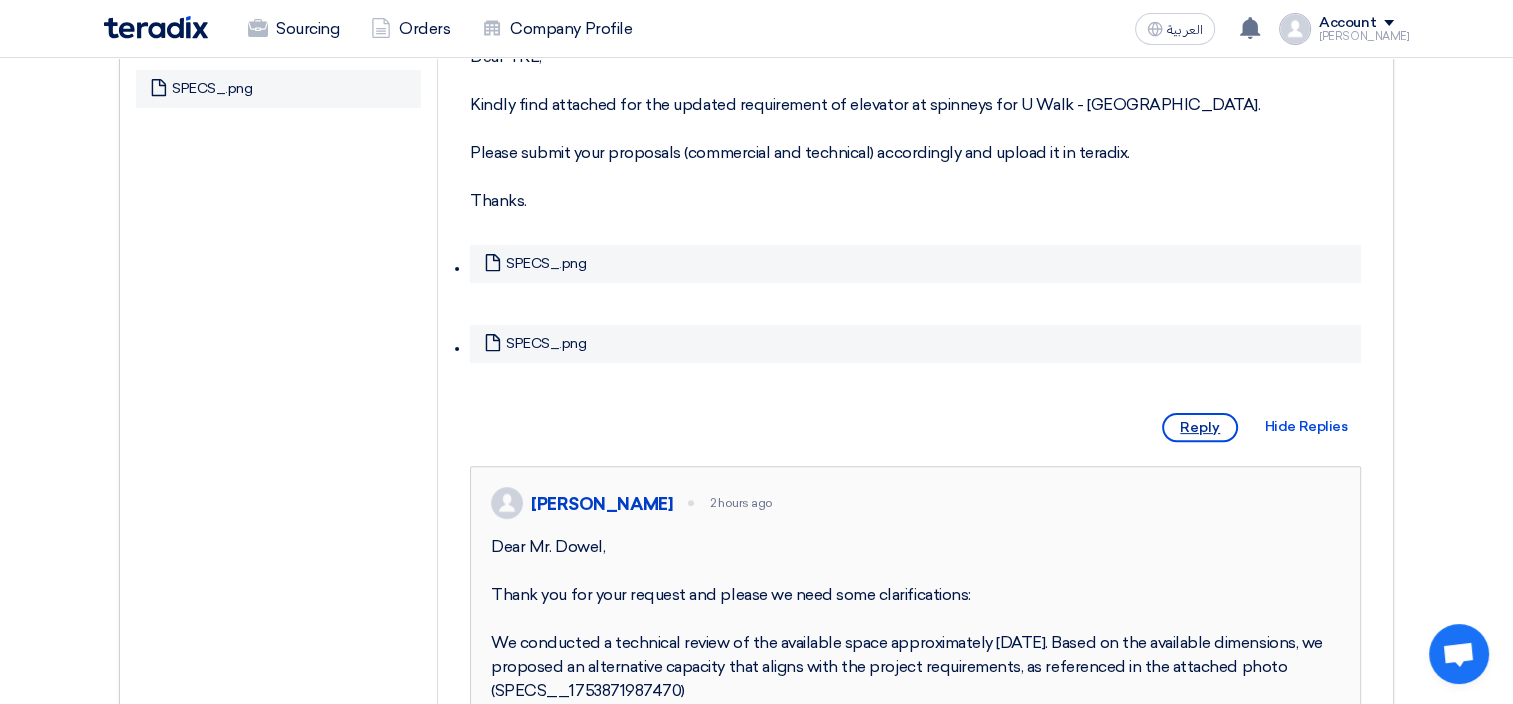 click on "Reply" at bounding box center [1200, 427] 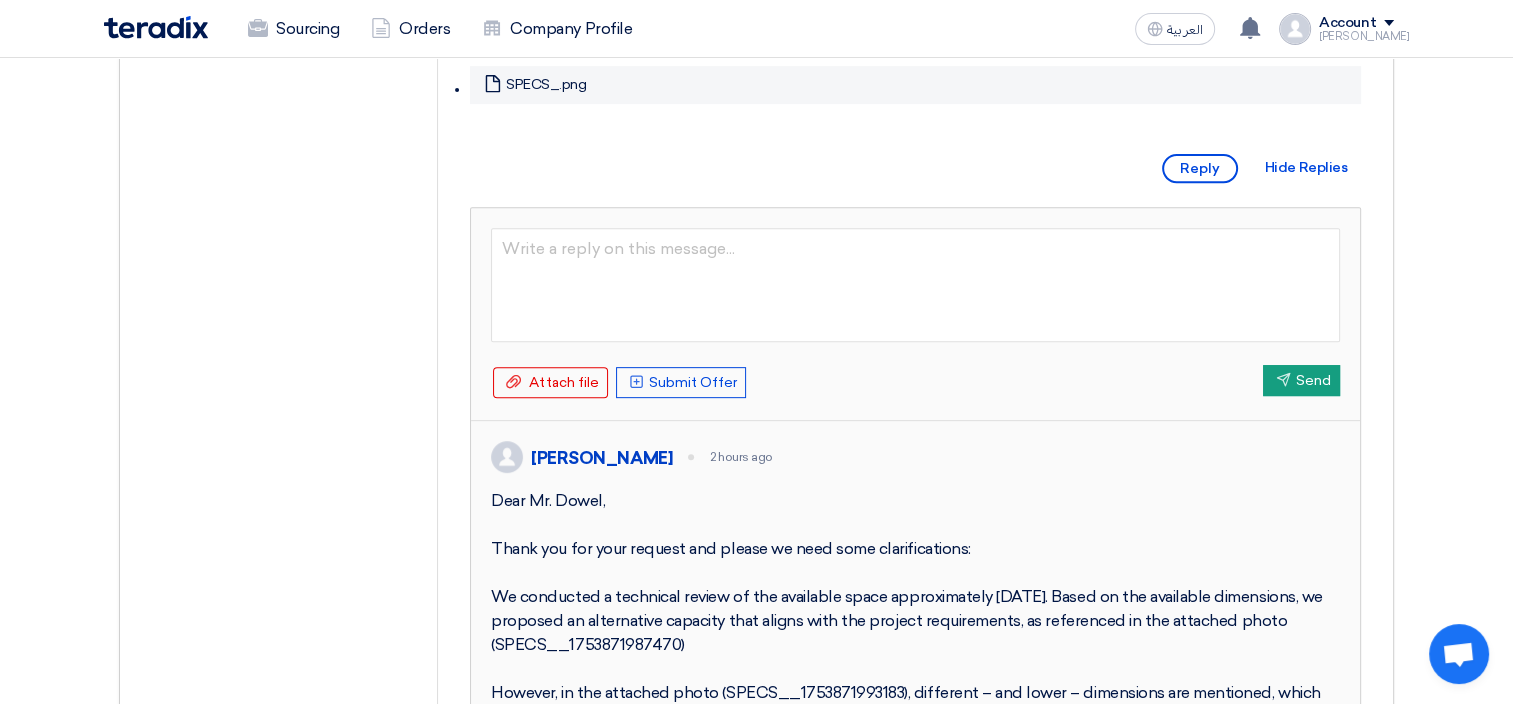 scroll, scrollTop: 746, scrollLeft: 0, axis: vertical 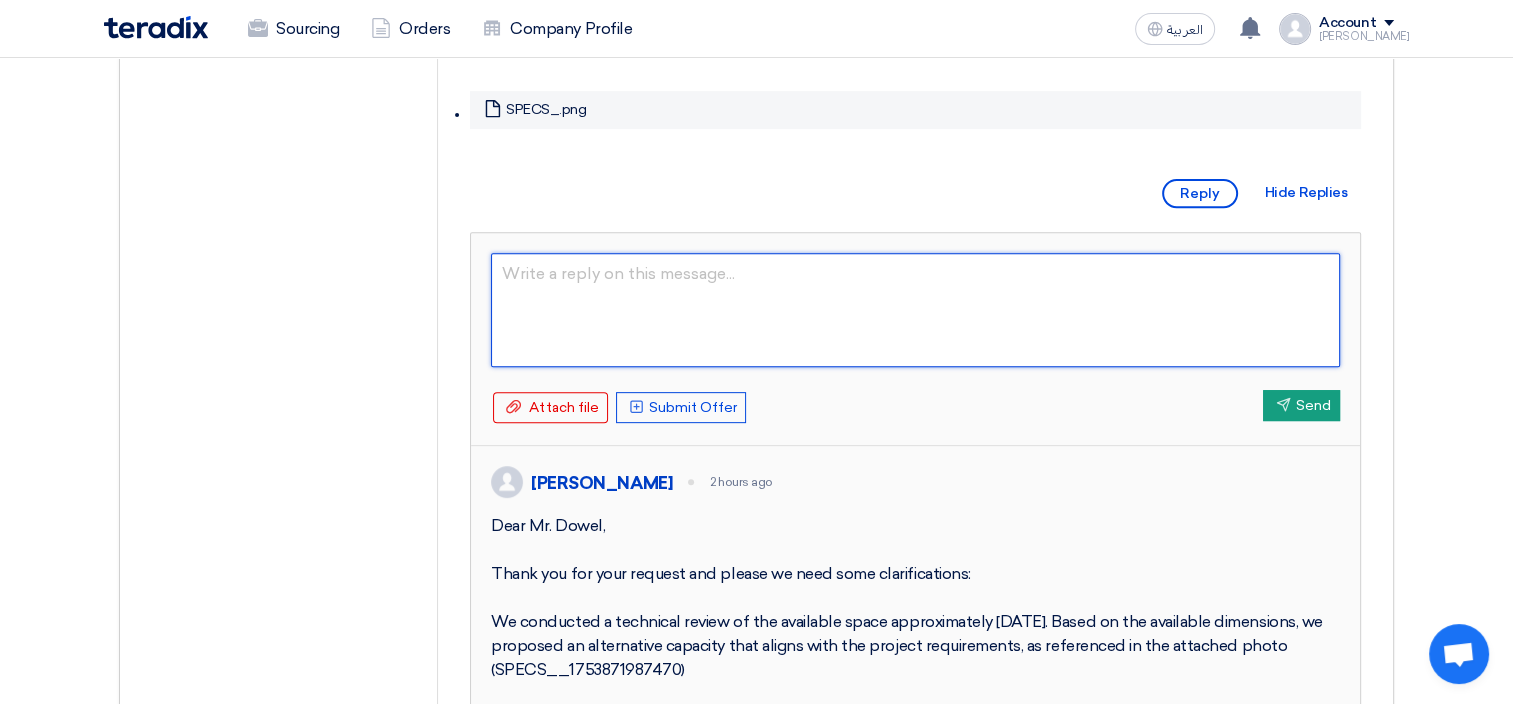 click at bounding box center (915, 310) 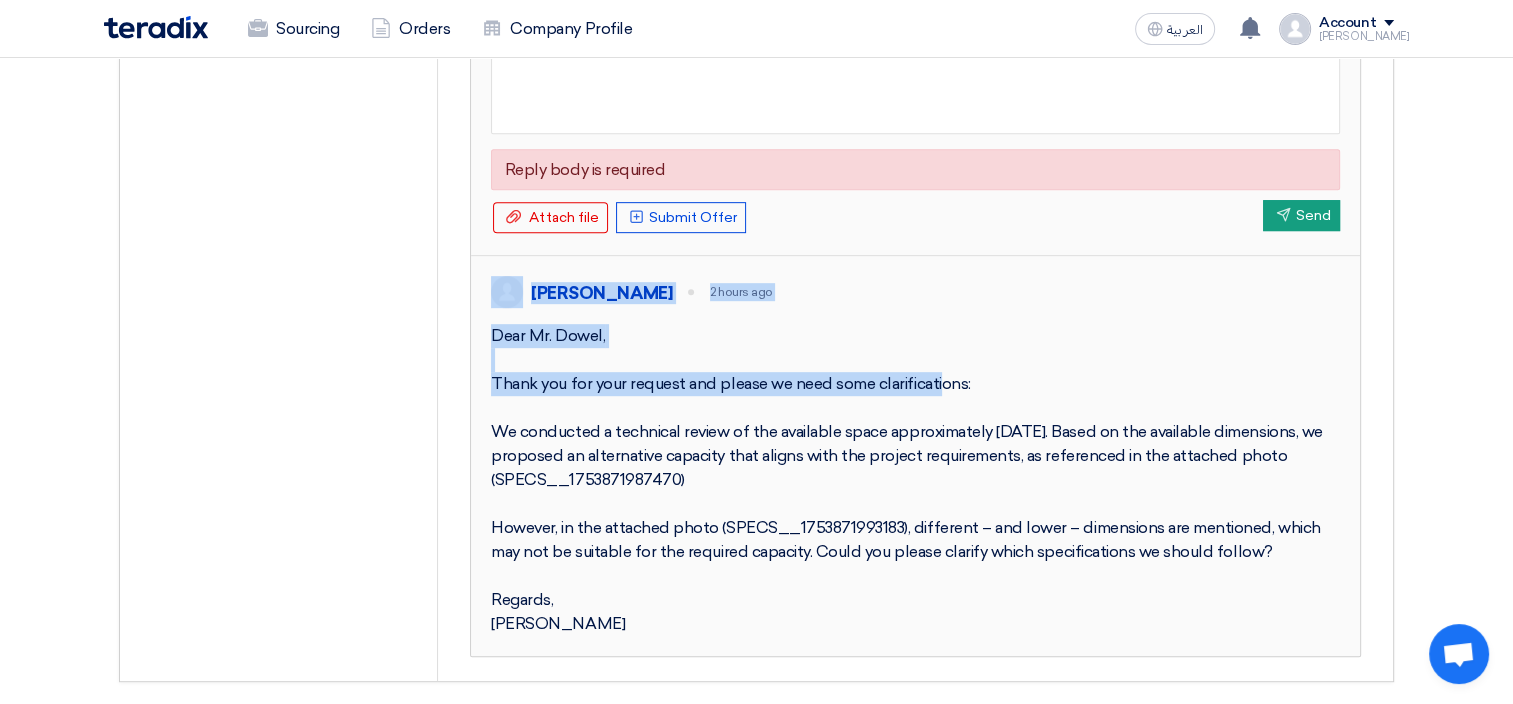 drag, startPoint x: 492, startPoint y: 309, endPoint x: 600, endPoint y: 393, distance: 136.82104 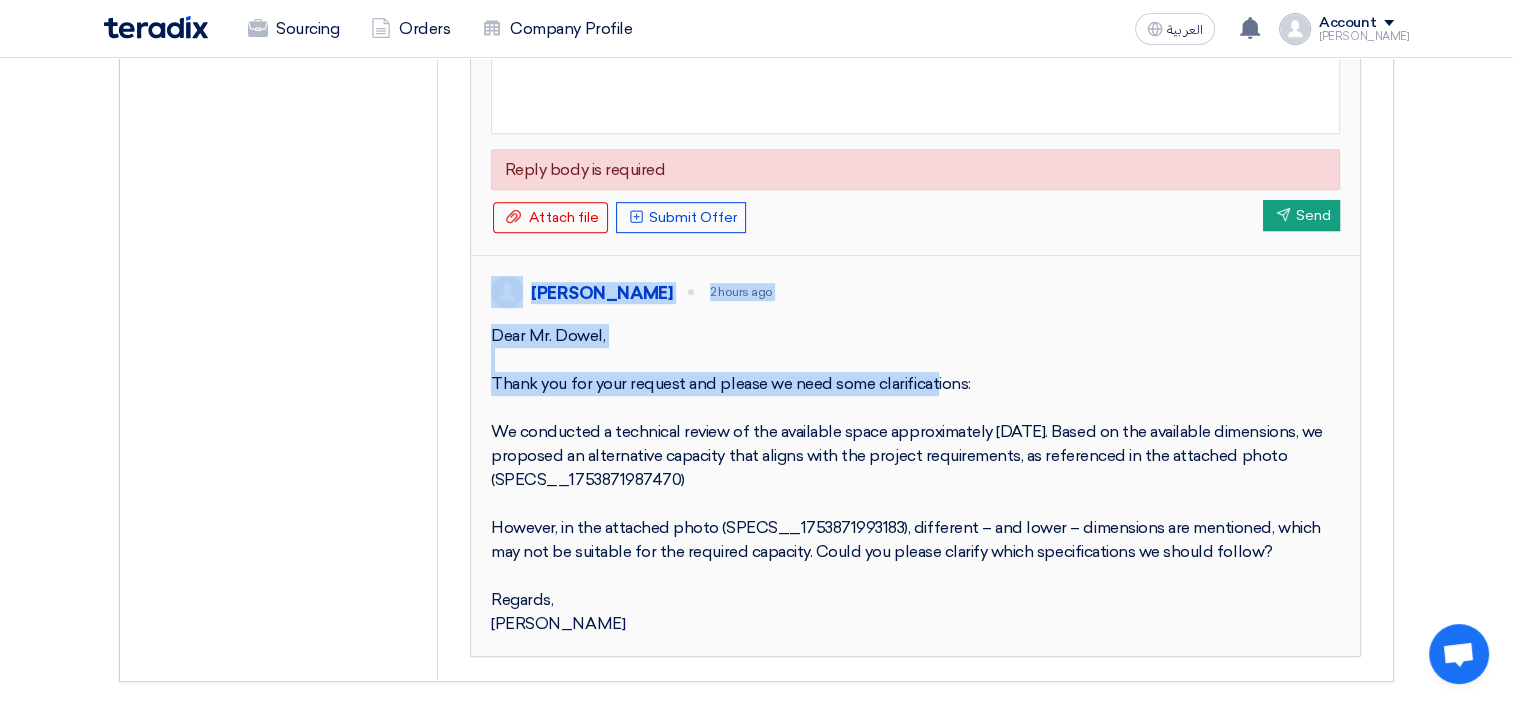 click on "Dear Mr. Dowel,
Thank you for your request and please we need some clarifications:
We conducted a technical review of the available space approximately two months ago. Based on the available dimensions, we proposed an alternative capacity that aligns with the project requirements, as referenced in the attached photo (SPECS__1753871987470)
However, in the attached photo (SPECS__1753871993183), different – and lower – dimensions are mentioned, which may not be suitable for the required capacity. Could you please clarify which specifications we should follow?
Regards,
Mohamed Sharaf" at bounding box center [915, 480] 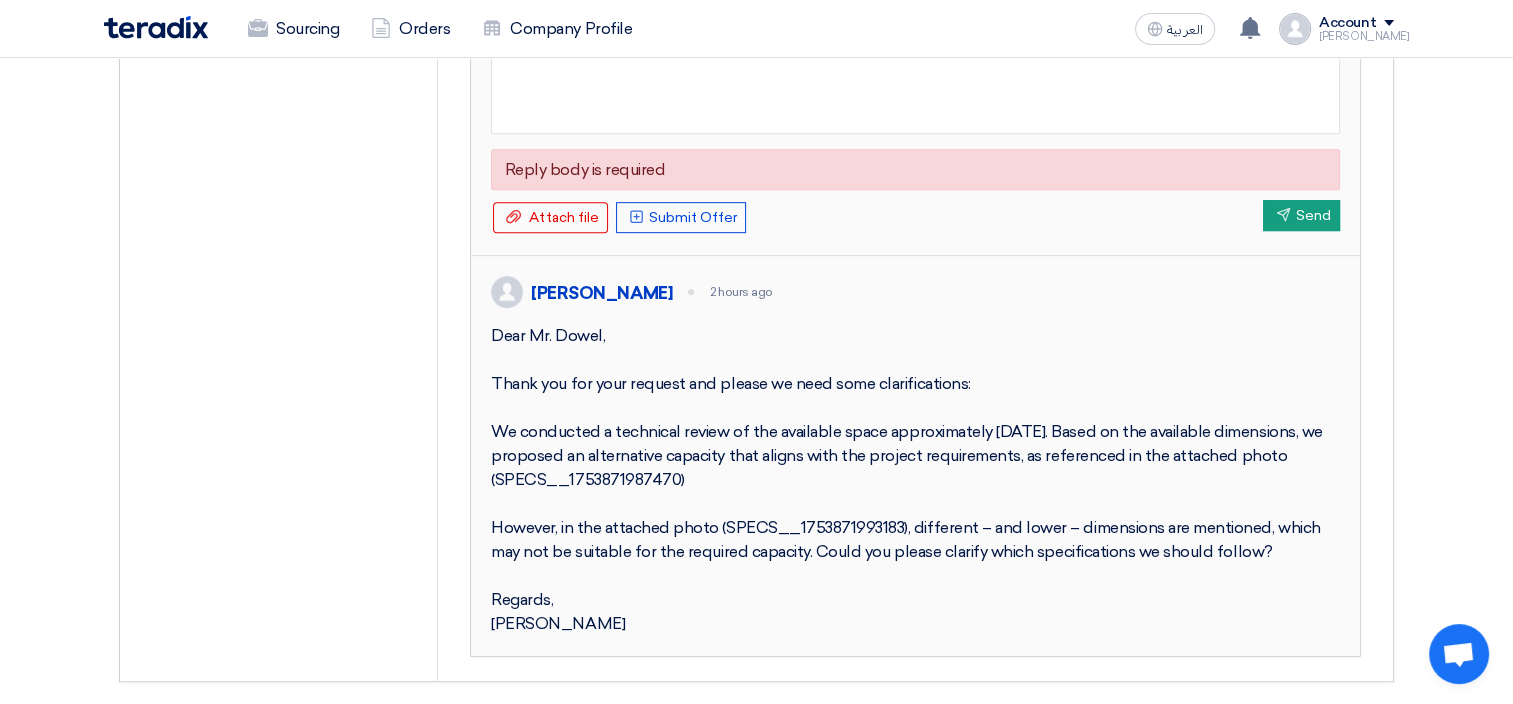 drag, startPoint x: 489, startPoint y: 352, endPoint x: 628, endPoint y: 644, distance: 323.39606 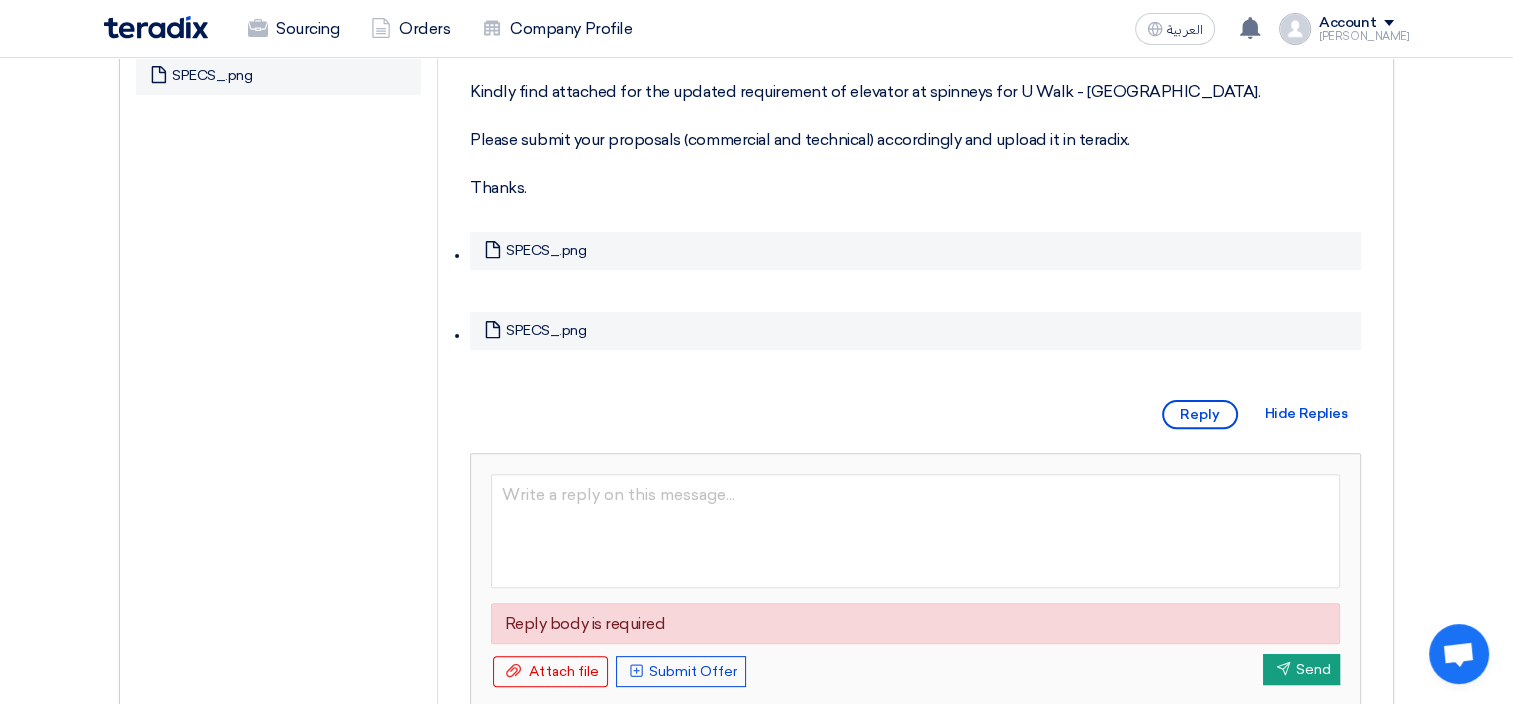 scroll, scrollTop: 512, scrollLeft: 0, axis: vertical 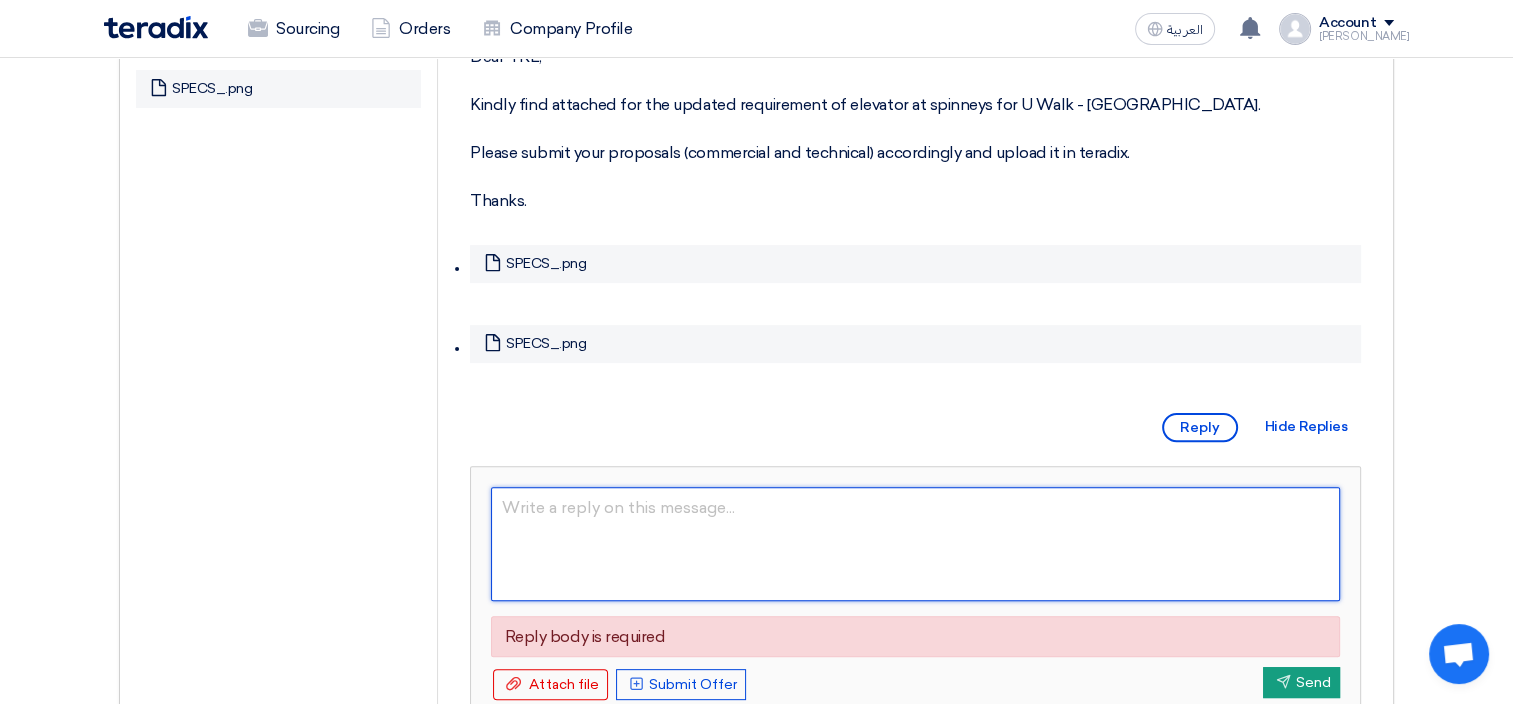click at bounding box center [915, 544] 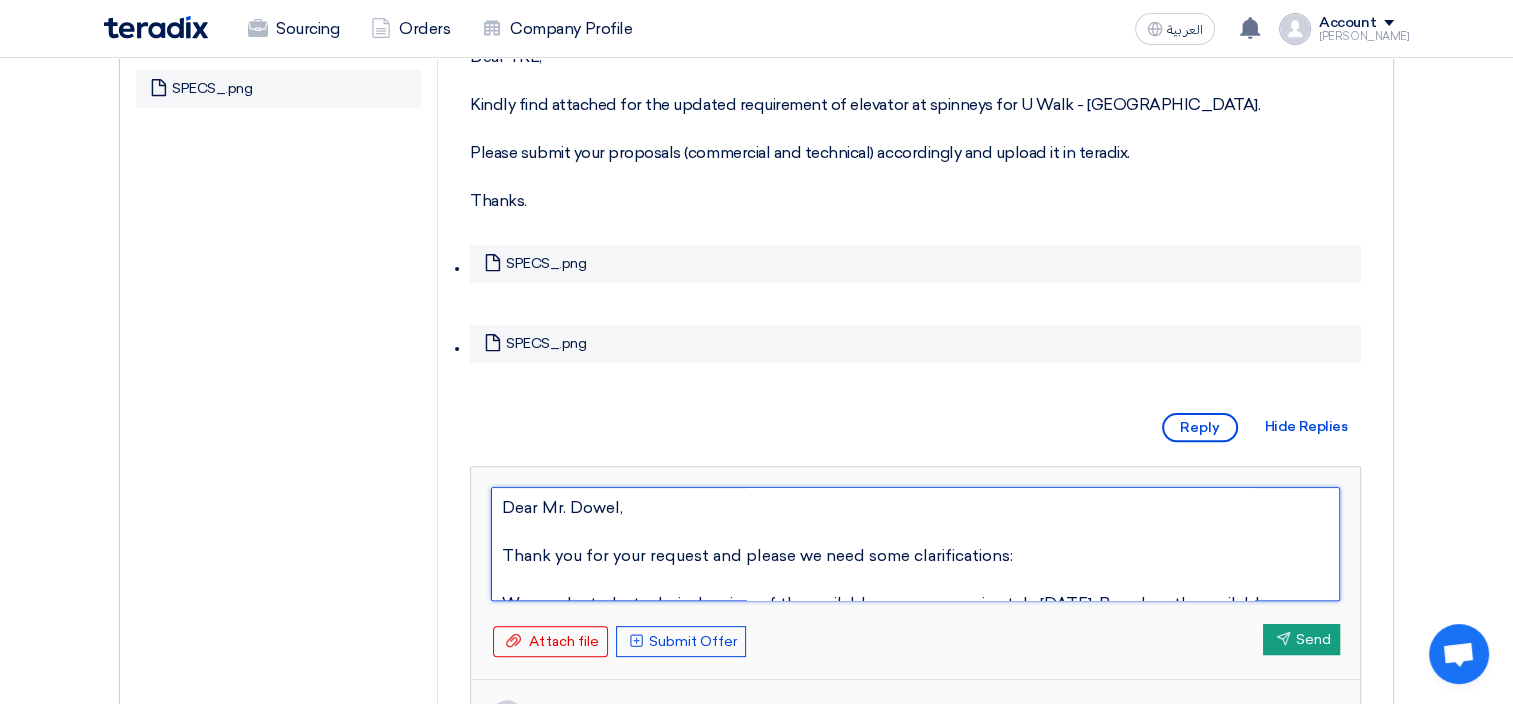 scroll, scrollTop: 229, scrollLeft: 0, axis: vertical 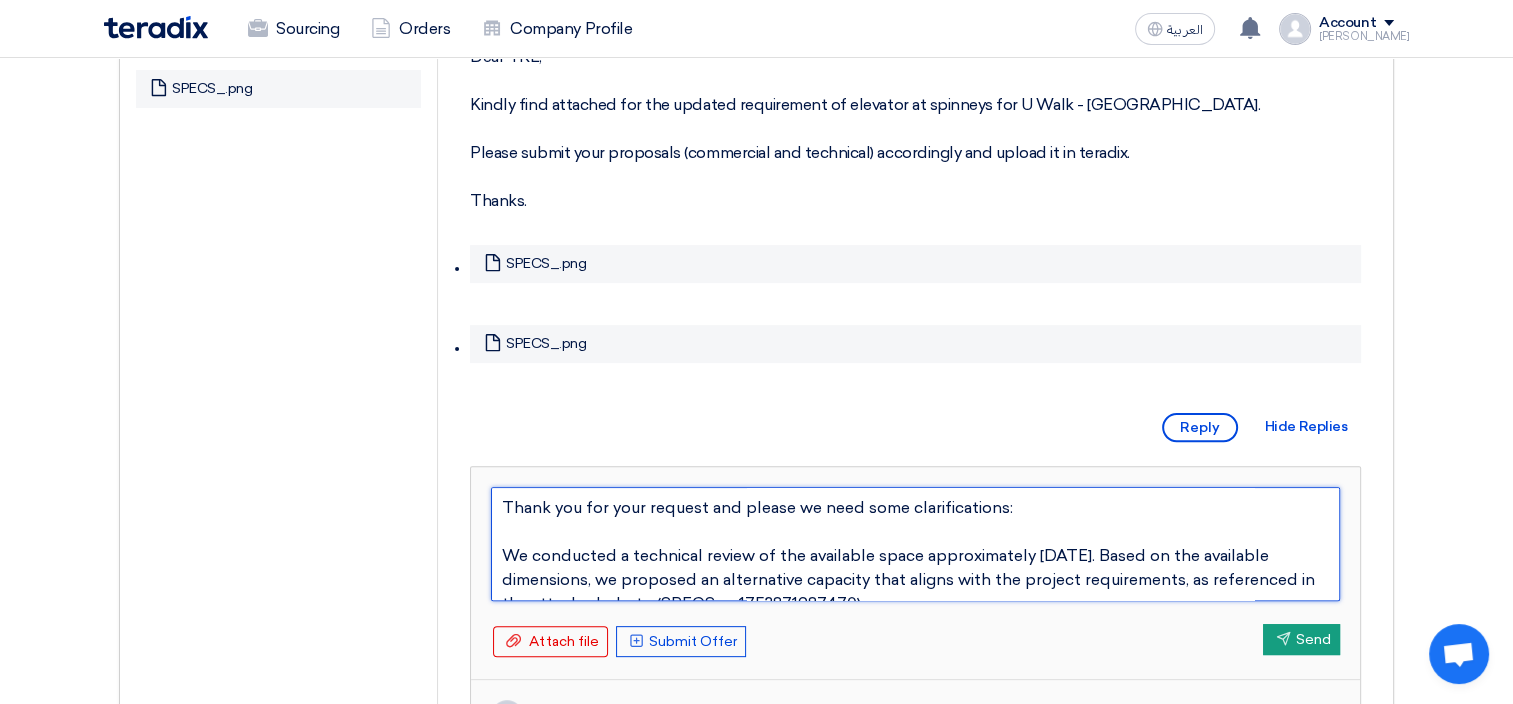 drag, startPoint x: 779, startPoint y: 523, endPoint x: 504, endPoint y: 532, distance: 275.14725 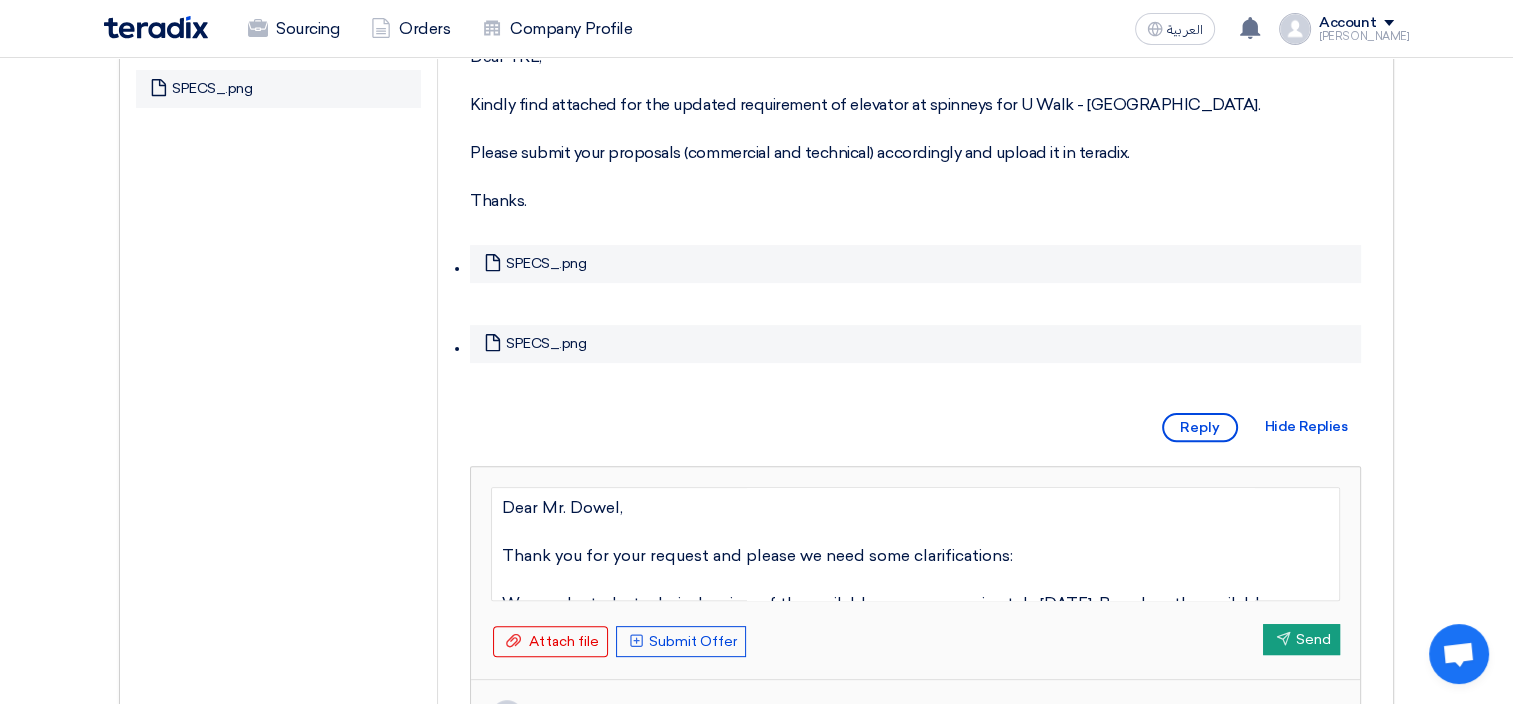 click on "Dear Mr. Dowel,
Thank you for your request and please we need some clarifications:
We conducted a technical review of the available space approximately two months ago. Based on the available dimensions, we proposed an alternative capacity that aligns with the project requirements, as referenced in the attached photo (SPECS__1753871987470)
However, in the attached photo (SPECS__1753871993183), different – and lower – dimensions are mentioned, which may not be suitable for the required capacity. Could you please clarify which specifications we should follow?
Regards,
Mohamed Sharaf" at bounding box center (915, 544) 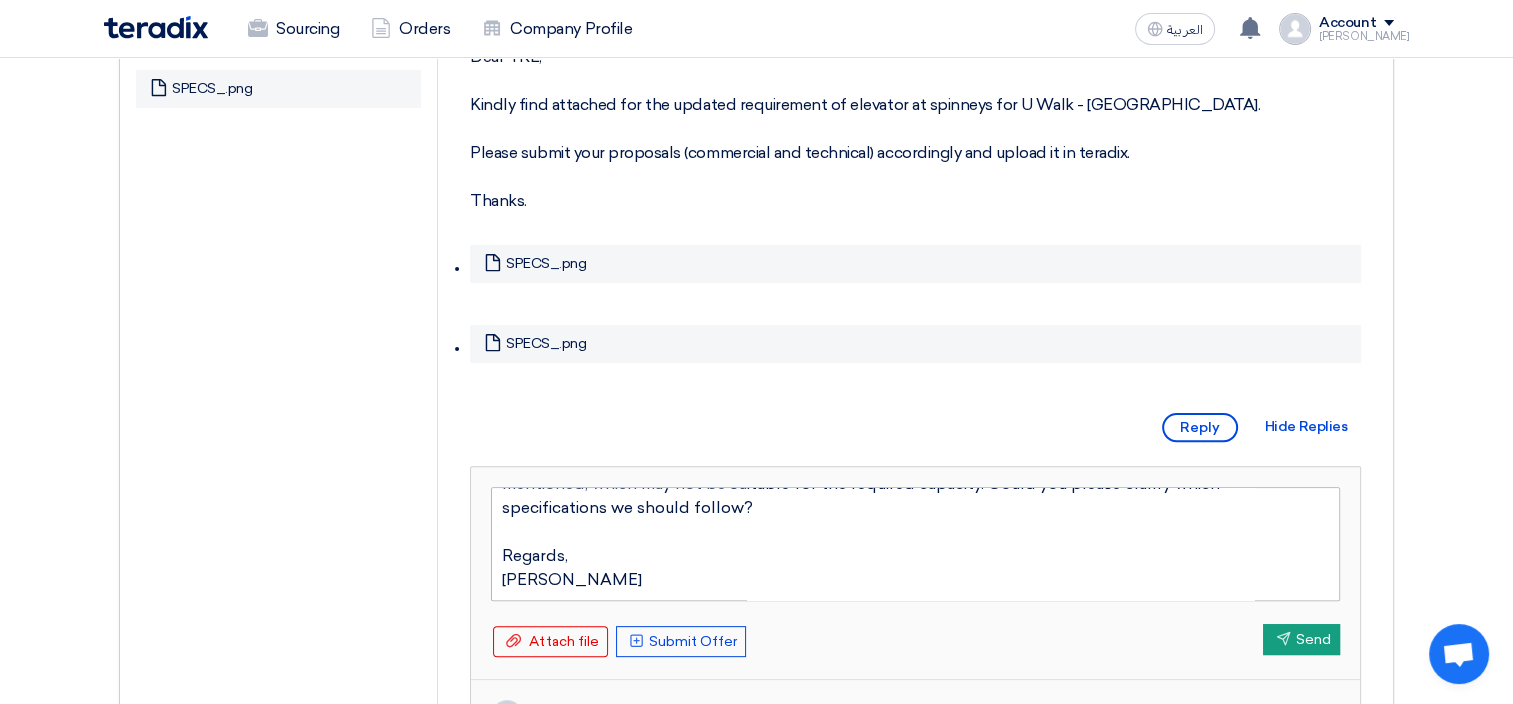 scroll, scrollTop: 0, scrollLeft: 0, axis: both 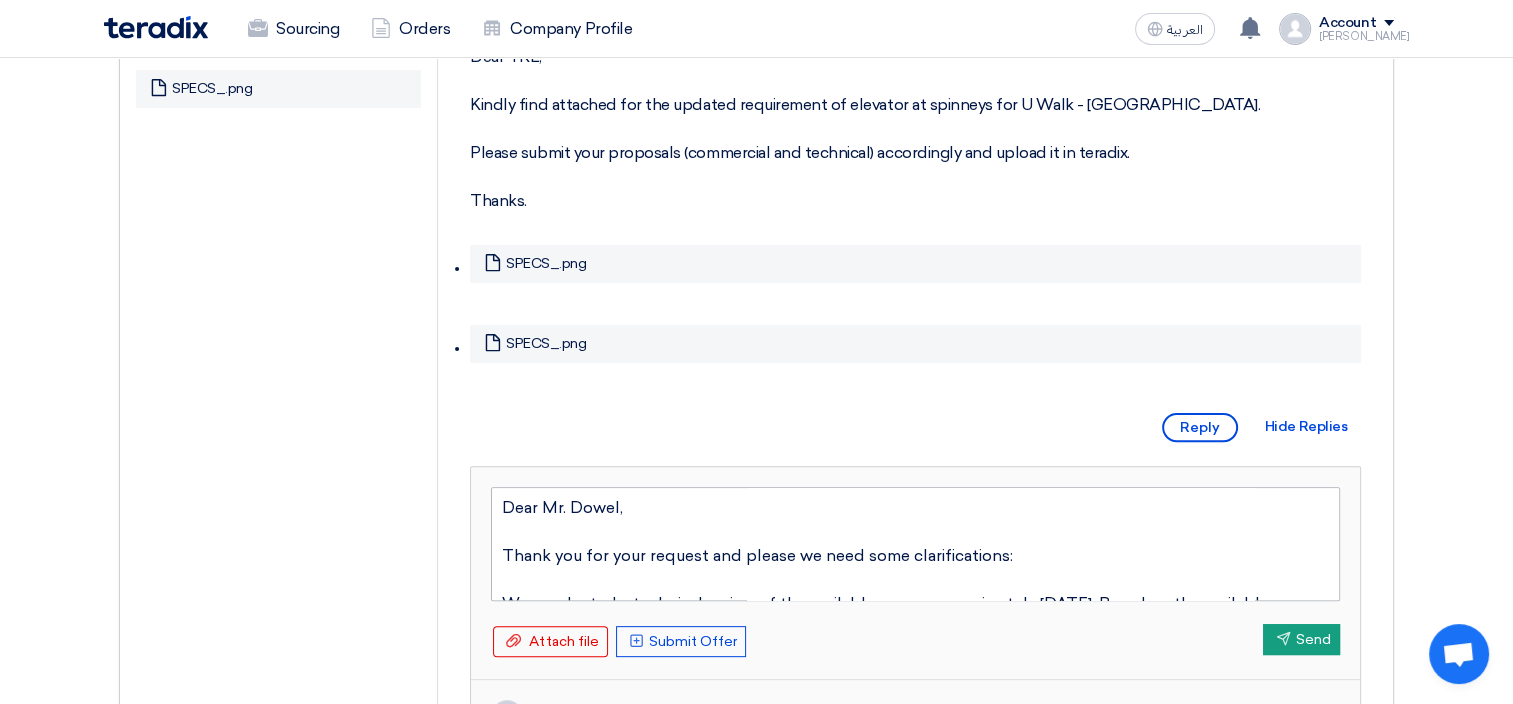 drag, startPoint x: 756, startPoint y: 504, endPoint x: 504, endPoint y: 578, distance: 262.64044 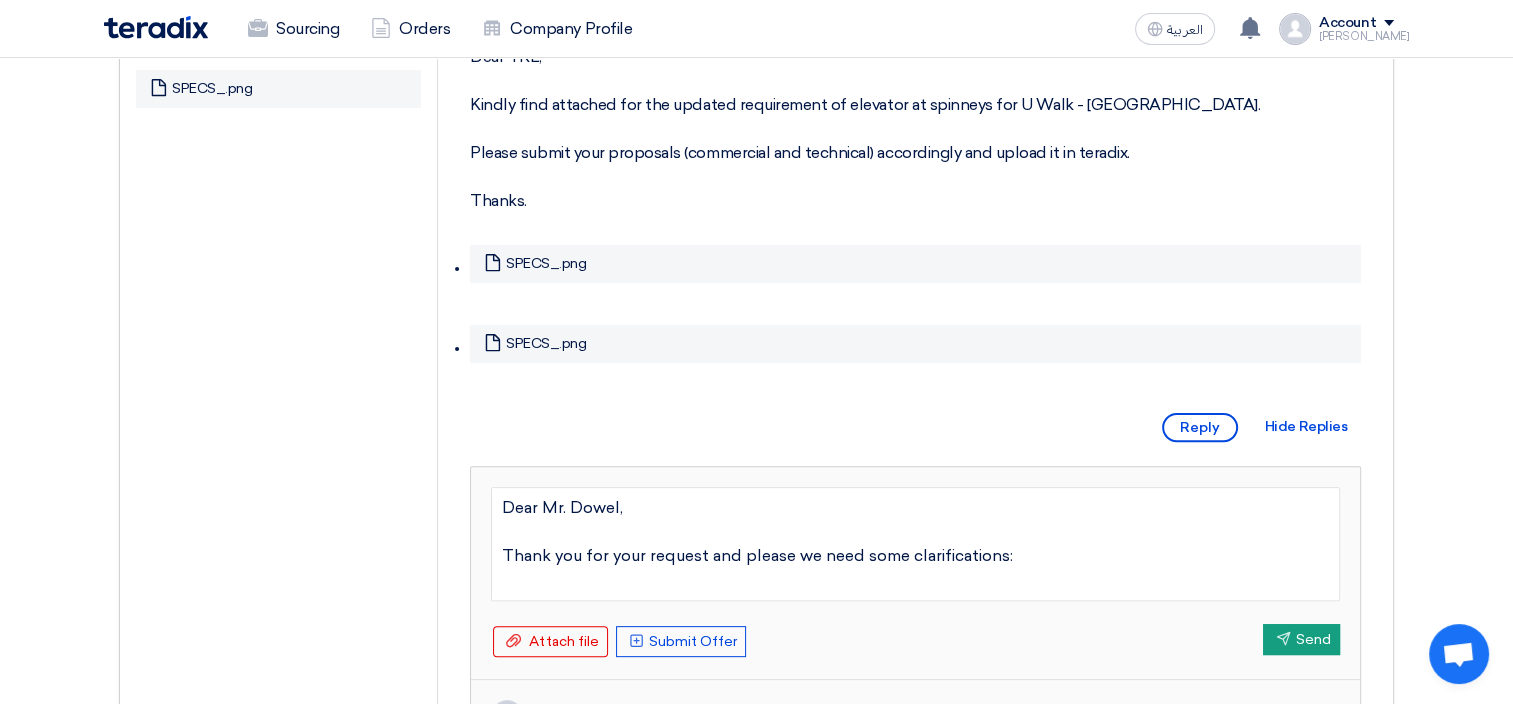 scroll, scrollTop: 13, scrollLeft: 0, axis: vertical 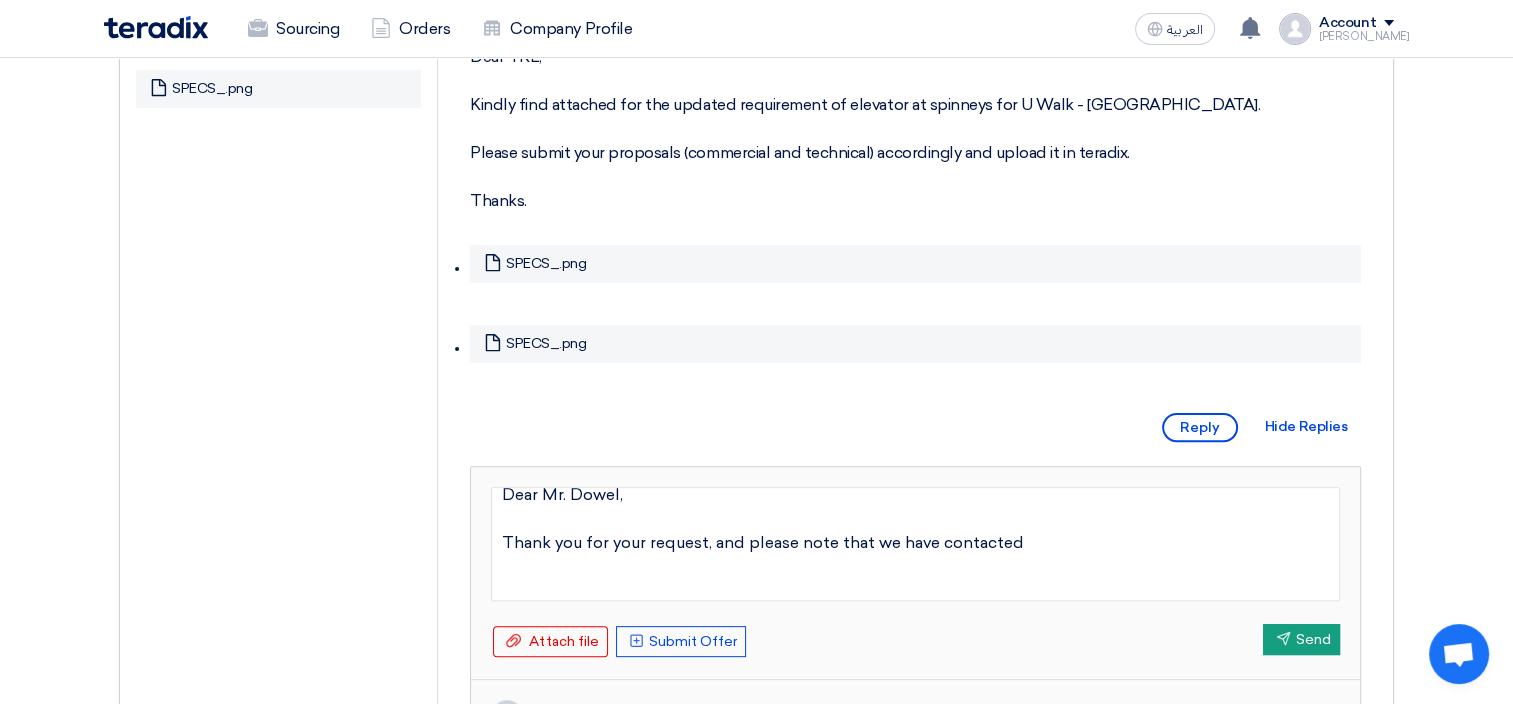 type on "Dear Mr. Dowel,
Thank you for your request, and please note that we have contacted
Regards,
Mohamed Sharaf" 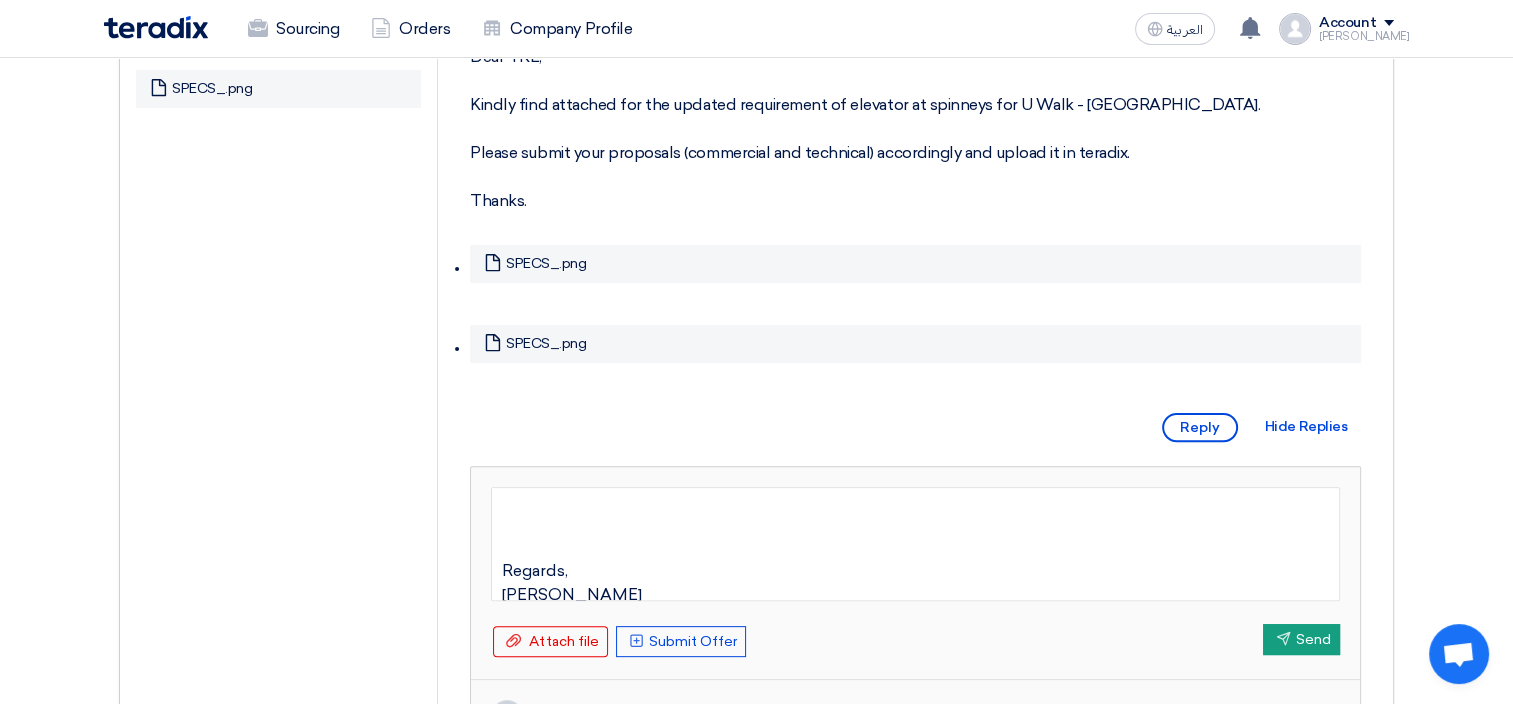scroll, scrollTop: 57, scrollLeft: 0, axis: vertical 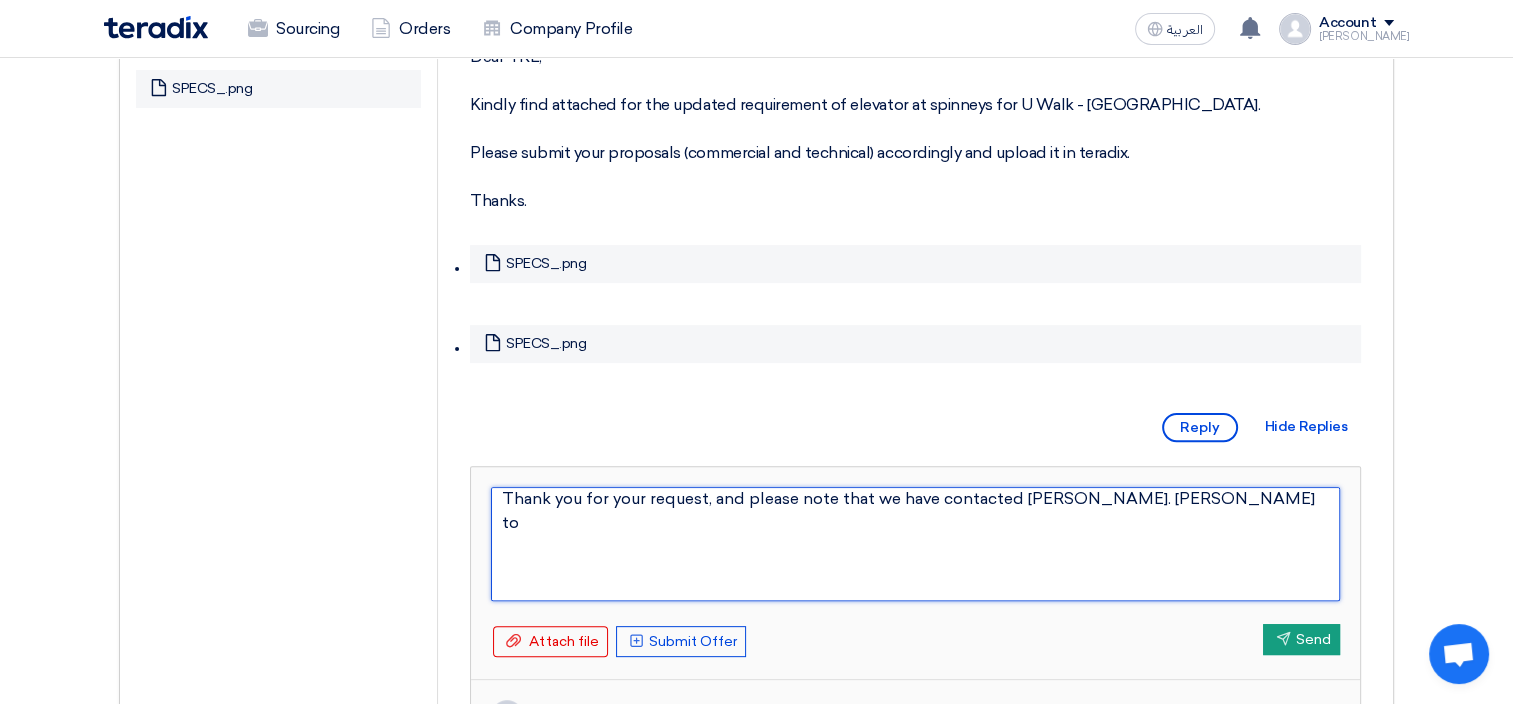 type on "Dear Mr. Dowel,
Thank you for your request, and please note that we have contacted Eng. Abd El-Latif to
Regards,
Mohamed Sharaf" 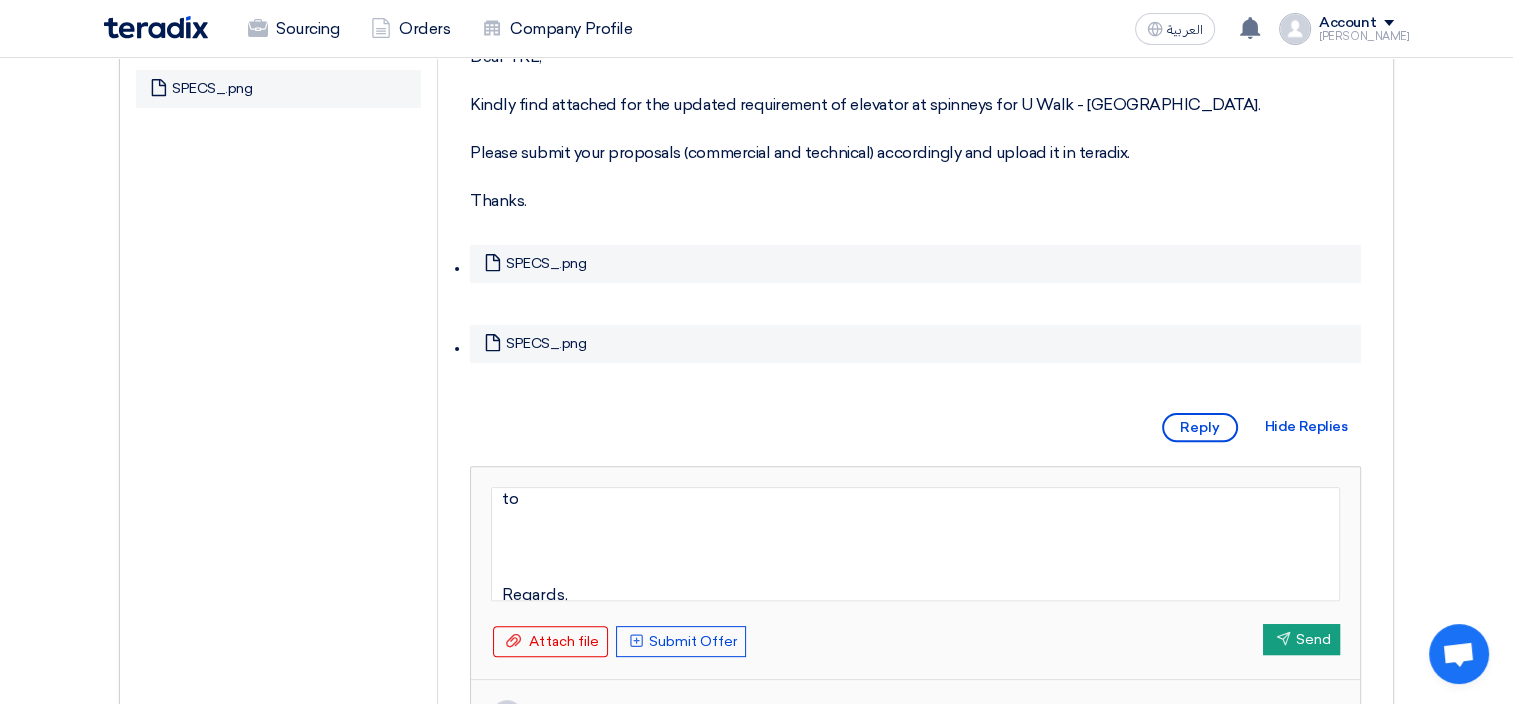 scroll, scrollTop: 57, scrollLeft: 0, axis: vertical 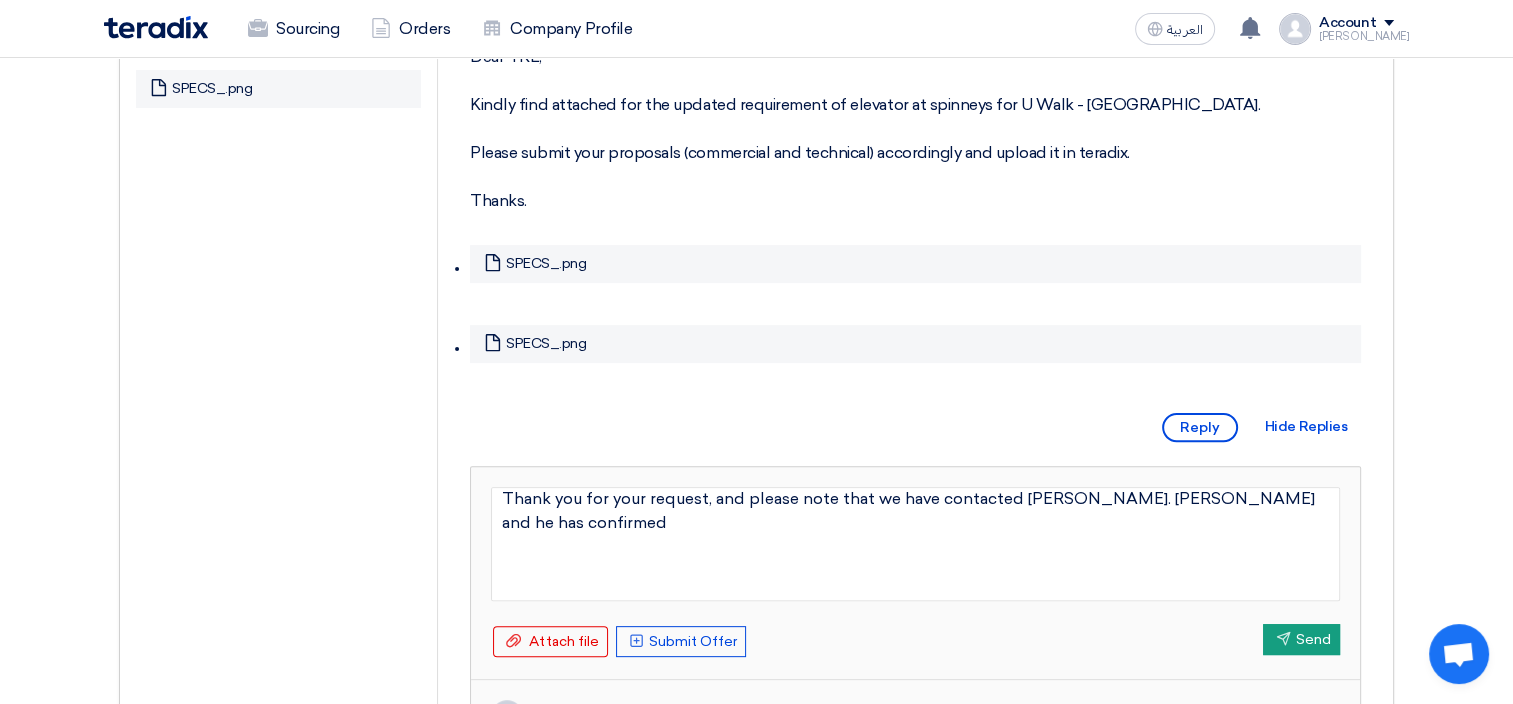 type on "Dear Mr. Dowel,
Thank you for your request, and please note that we have contacted Eng. Abd El-Latif and he has confirmed t
Regards,
Mohamed Sharaf" 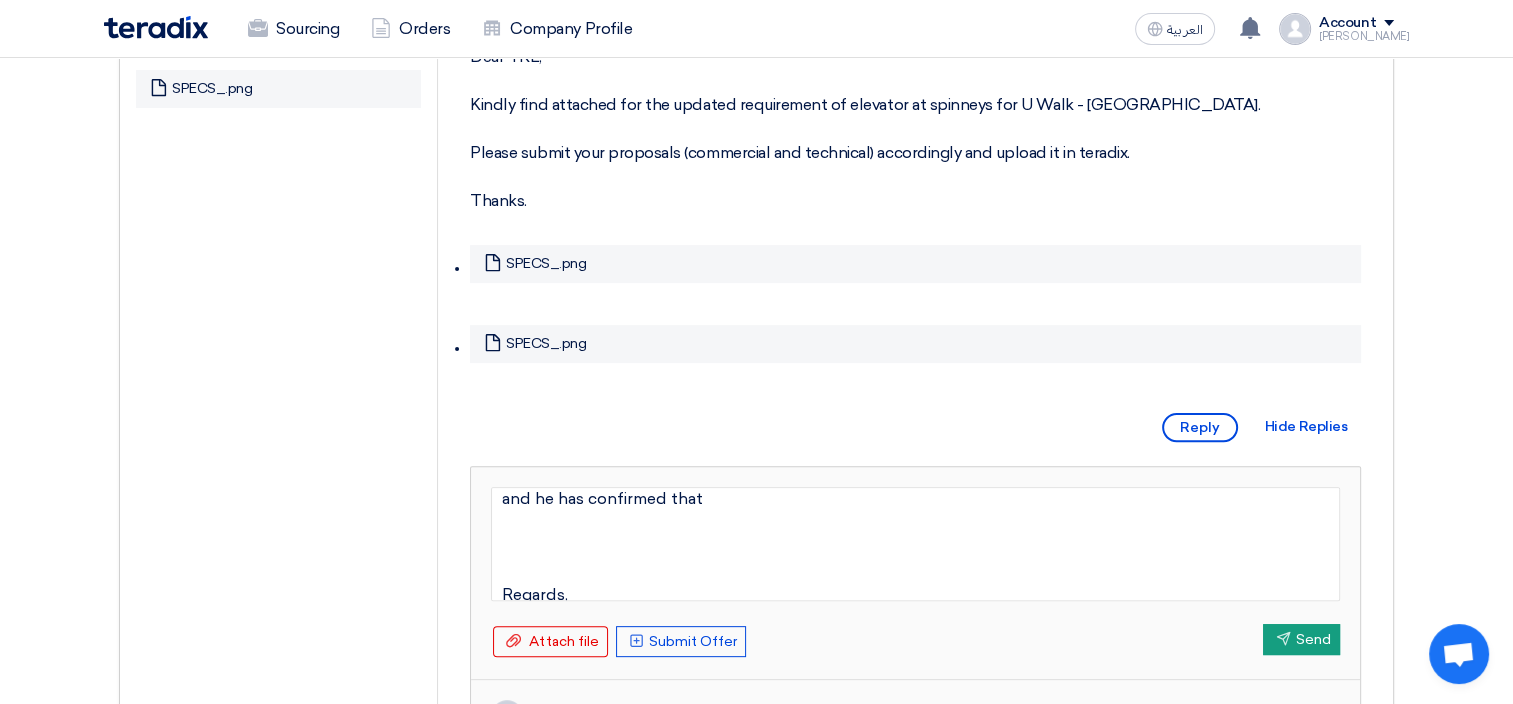 scroll, scrollTop: 57, scrollLeft: 0, axis: vertical 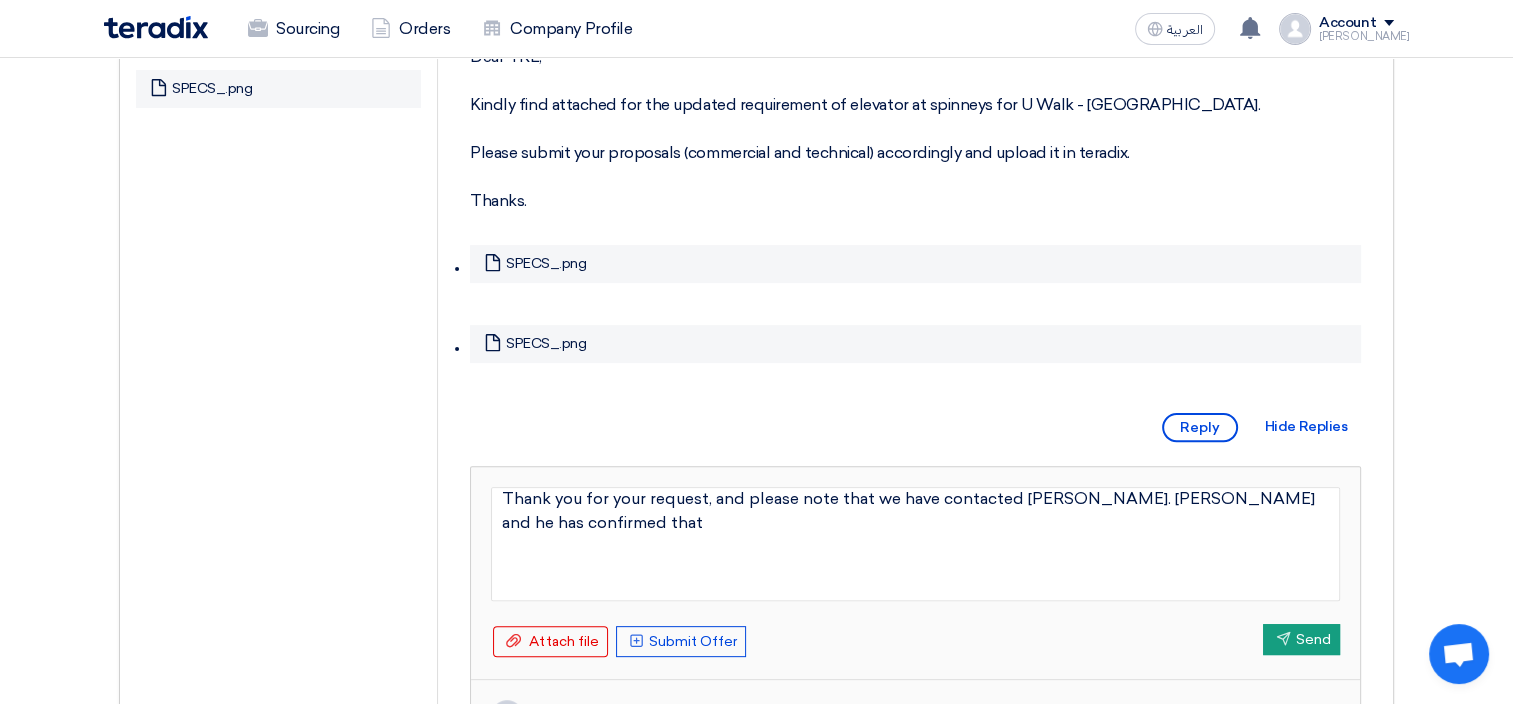 type on "Dear Mr. Dowel,
Thank you for your request, and please note that we have contacted Eng. Abd El-Latif and he has confirmed that
Regards,
Mohamed Sharaf" 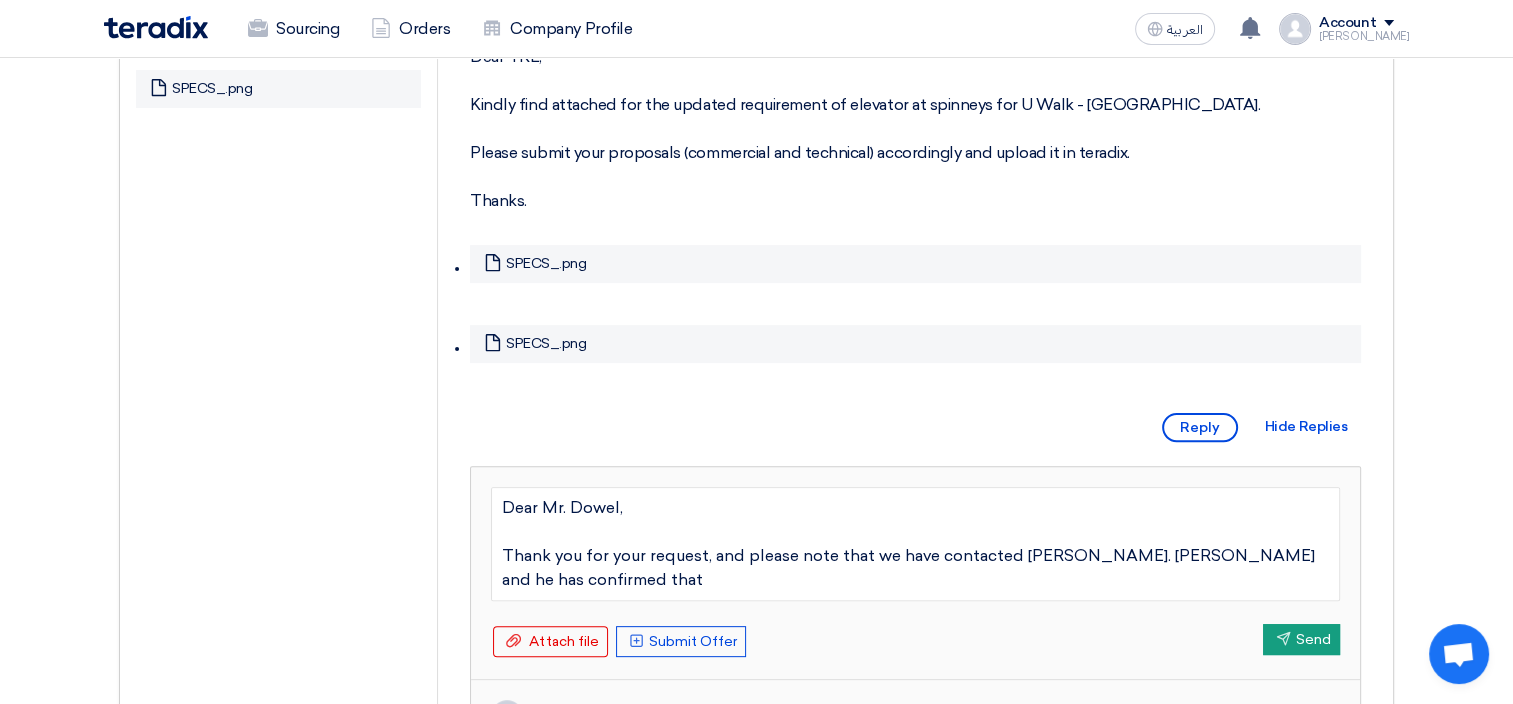 scroll, scrollTop: 120, scrollLeft: 0, axis: vertical 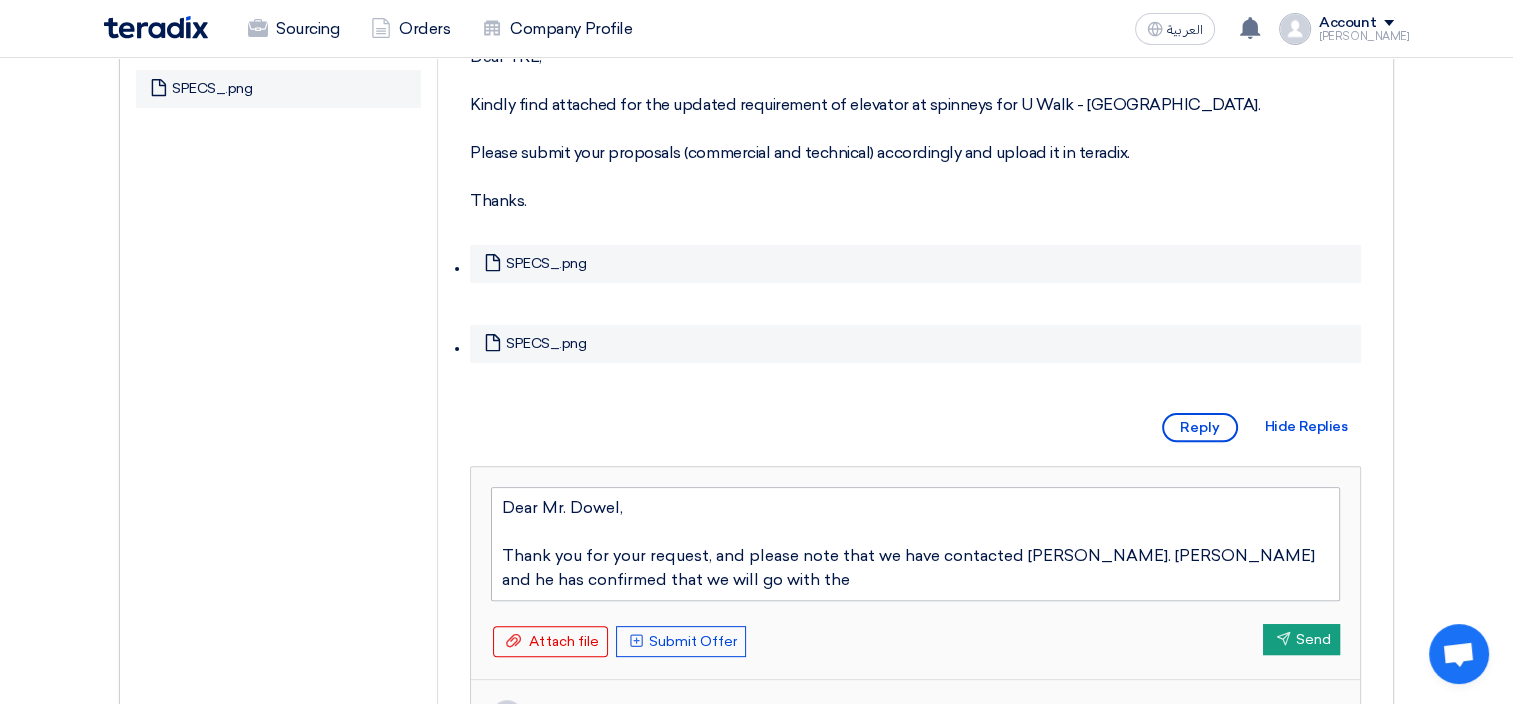 type on "Dear Mr. Dowel,
Thank you for your request, and please note that we have contacted Eng. Abd El-Latif and he has confirmed that we will go with the
Regards,
Mohamed Sharaf" 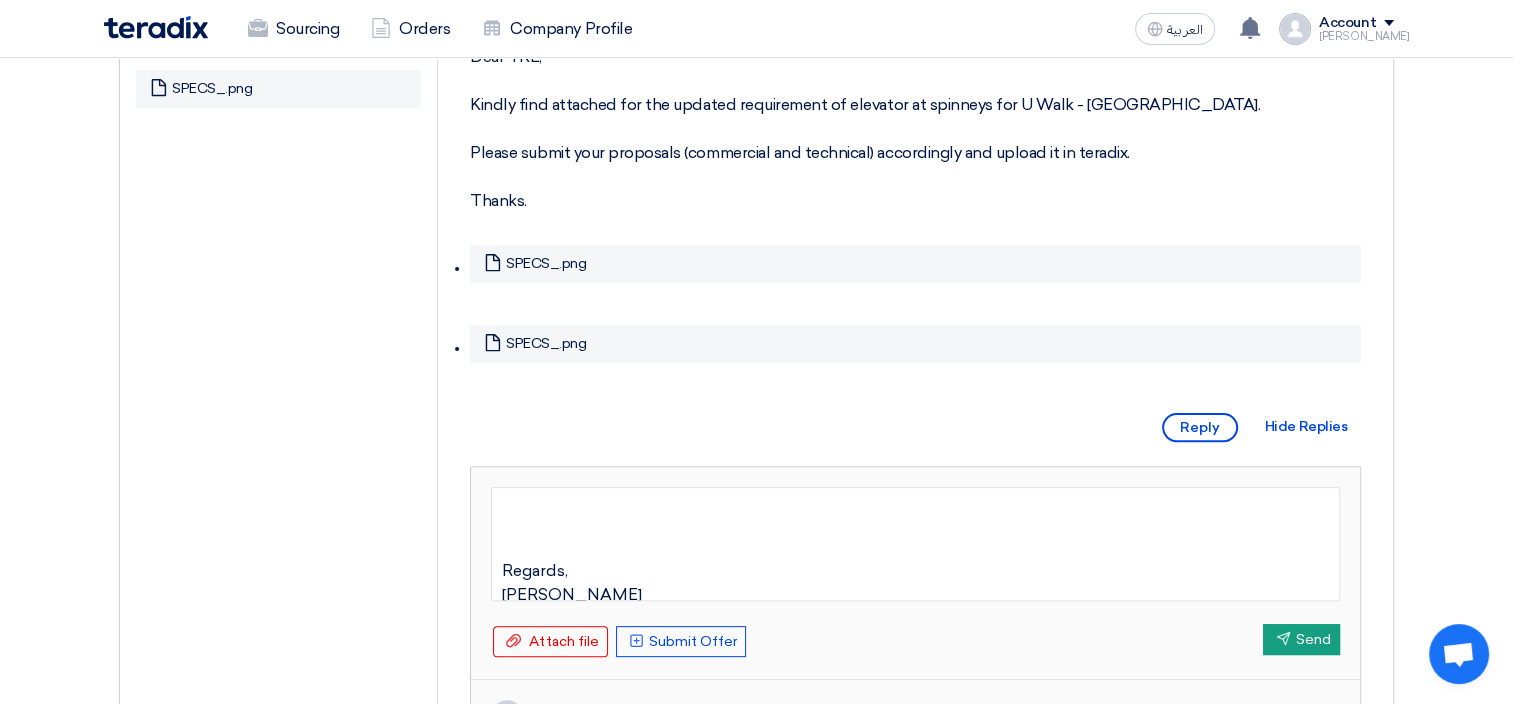 scroll, scrollTop: 81, scrollLeft: 0, axis: vertical 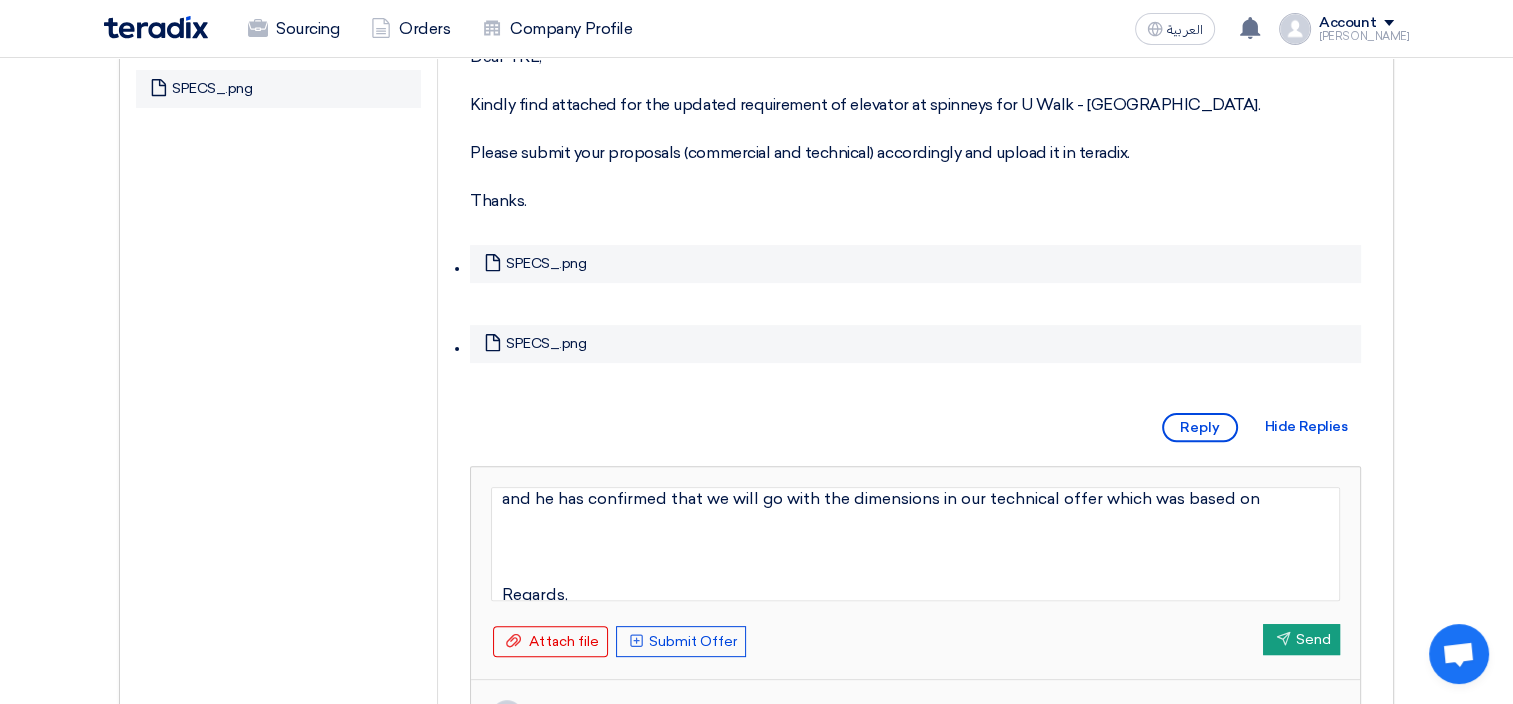 type on "Dear Mr. Dowel,
Thank you for your request, and please note that we have contacted Eng. Abd El-Latif and he has confirmed that we will go with the dimensions in our technical offer which was based on
Regards,
Mohamed Sharaf" 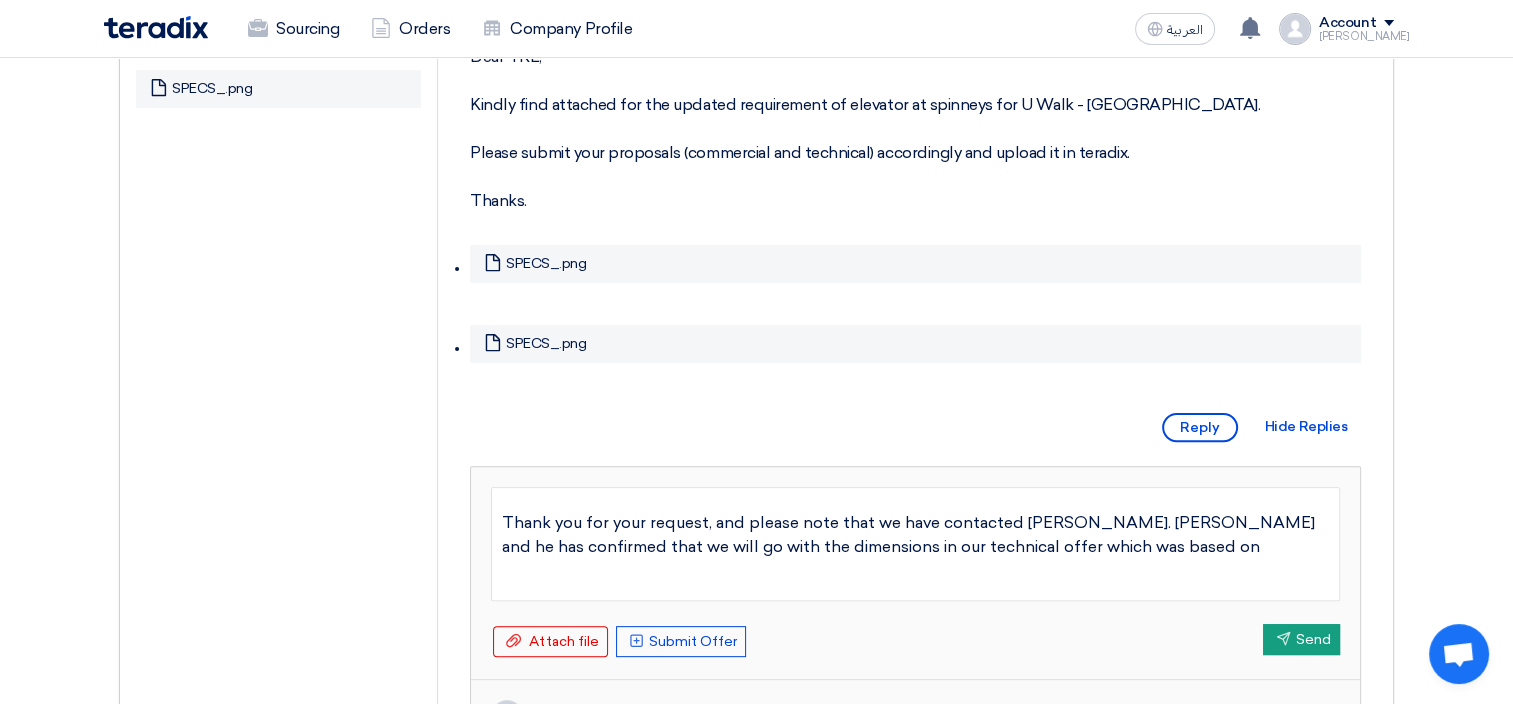 scroll, scrollTop: 9, scrollLeft: 0, axis: vertical 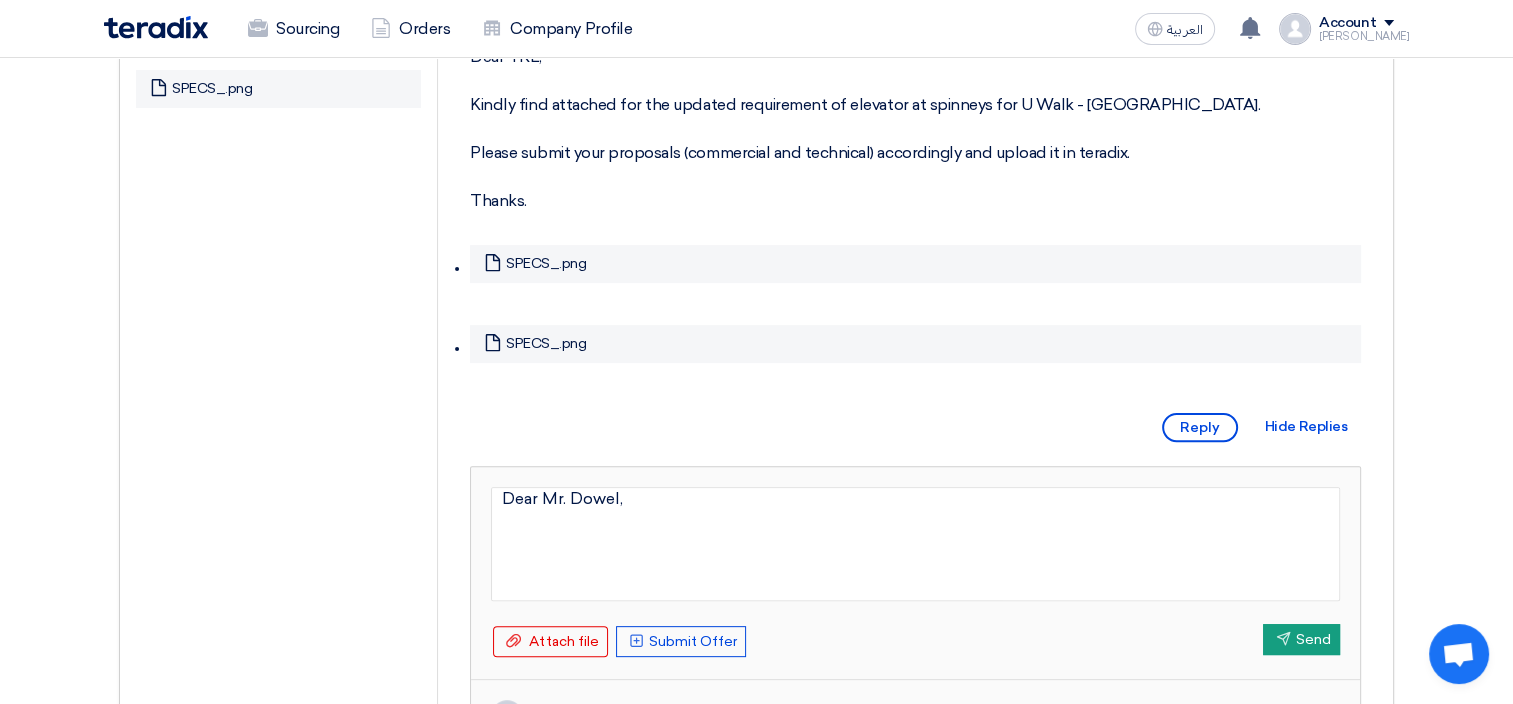 type on "Dear Mr. Dowel,
Regards,
Mohamed Sharaf" 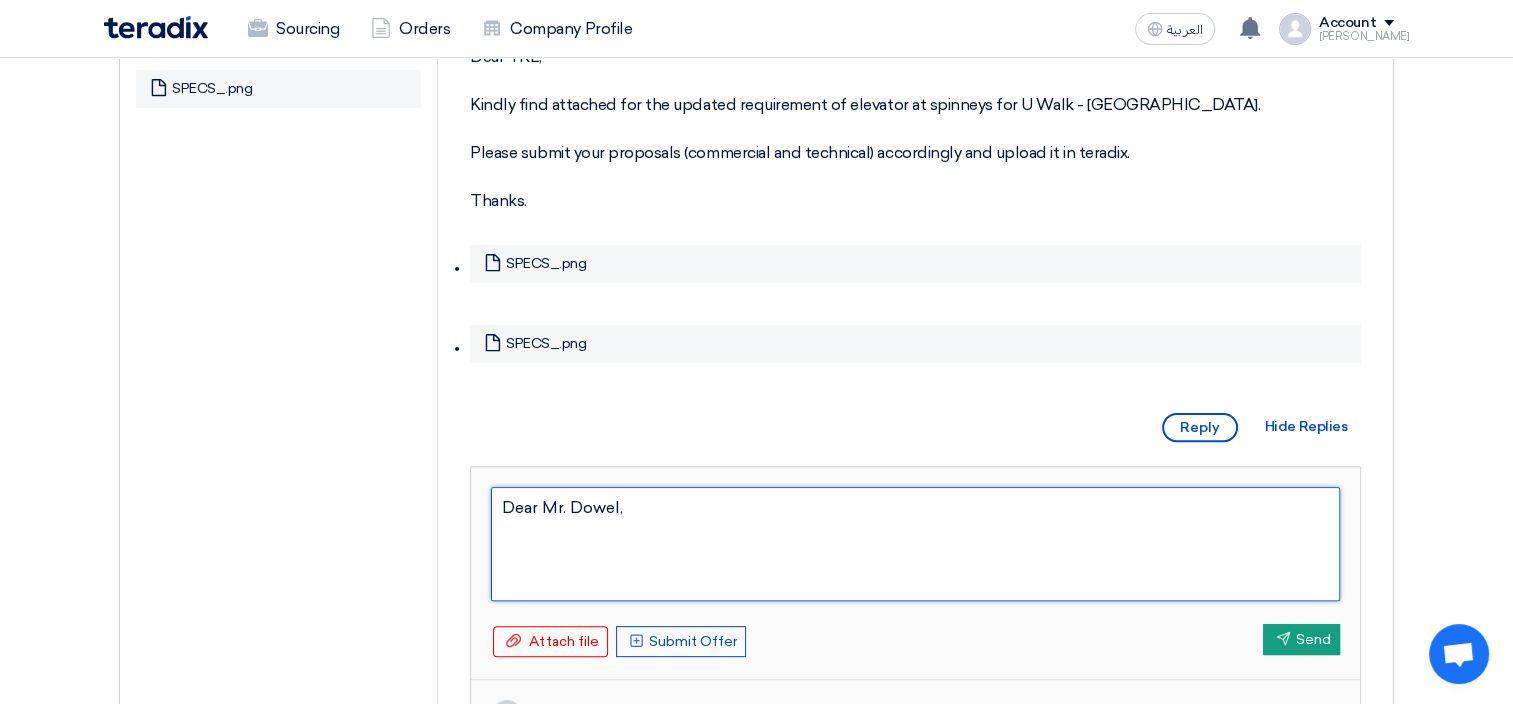 scroll, scrollTop: 96, scrollLeft: 0, axis: vertical 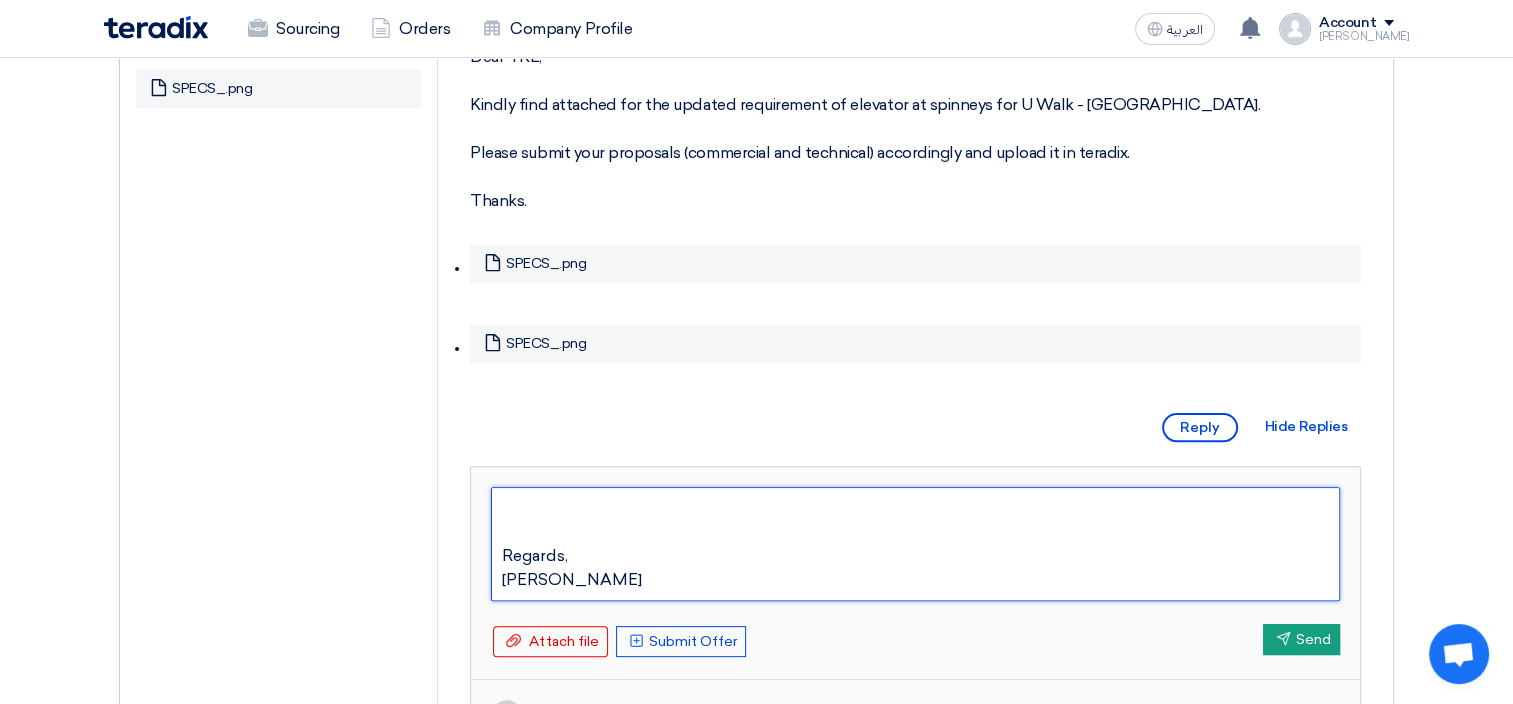 click on "Dear Mr. Dowel,
Regards,
Mohamed Sharaf" at bounding box center [915, 544] 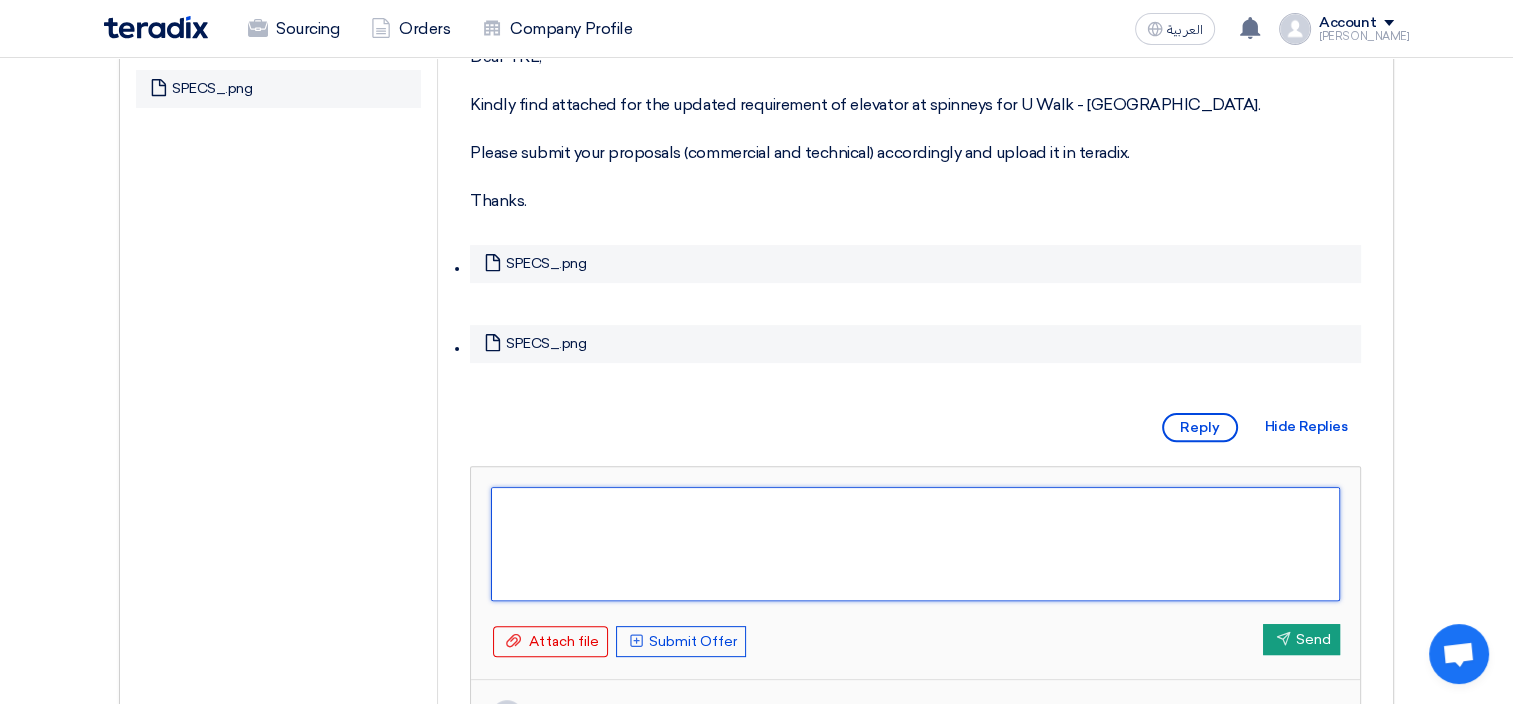 scroll, scrollTop: 0, scrollLeft: 0, axis: both 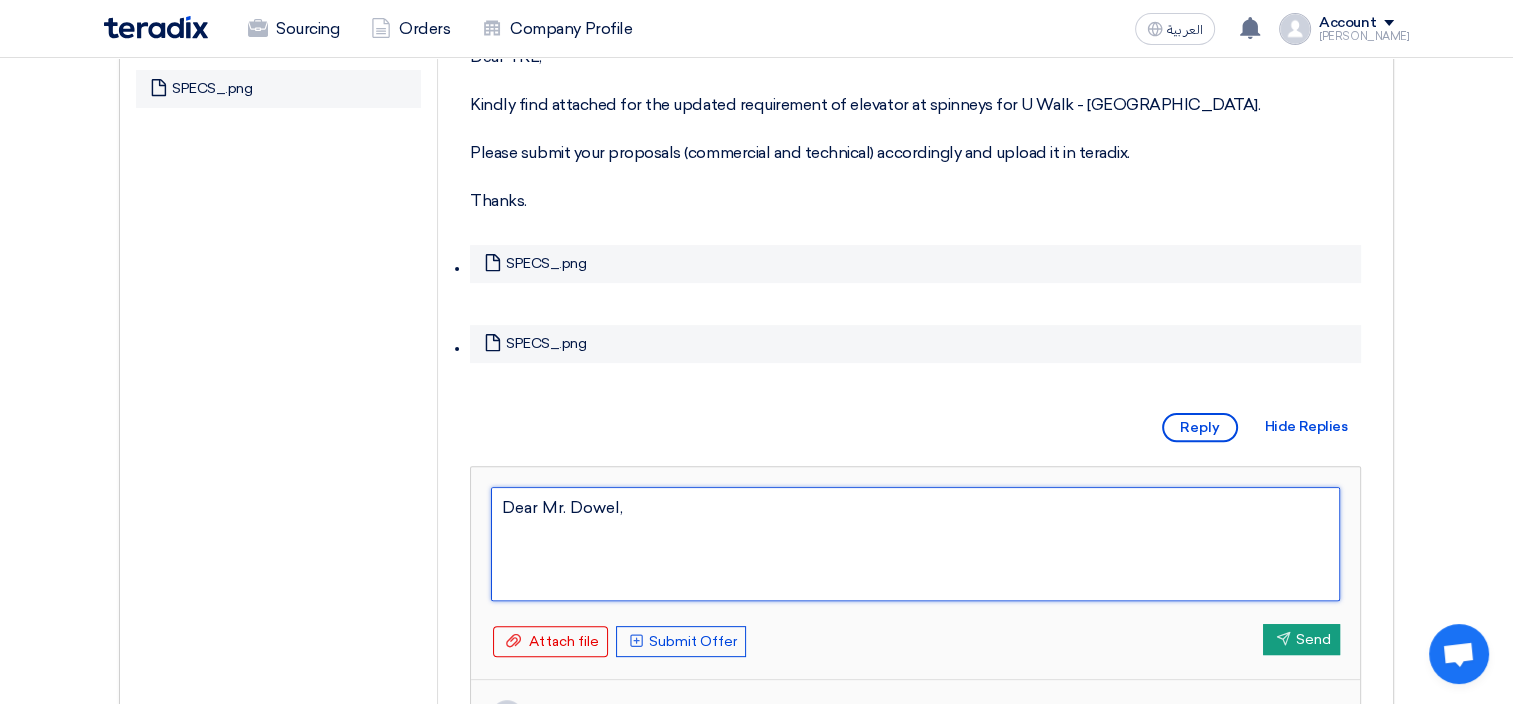 click on "Dear Mr. Dowel,
Regards,
Mohamed Sharaf" at bounding box center (915, 544) 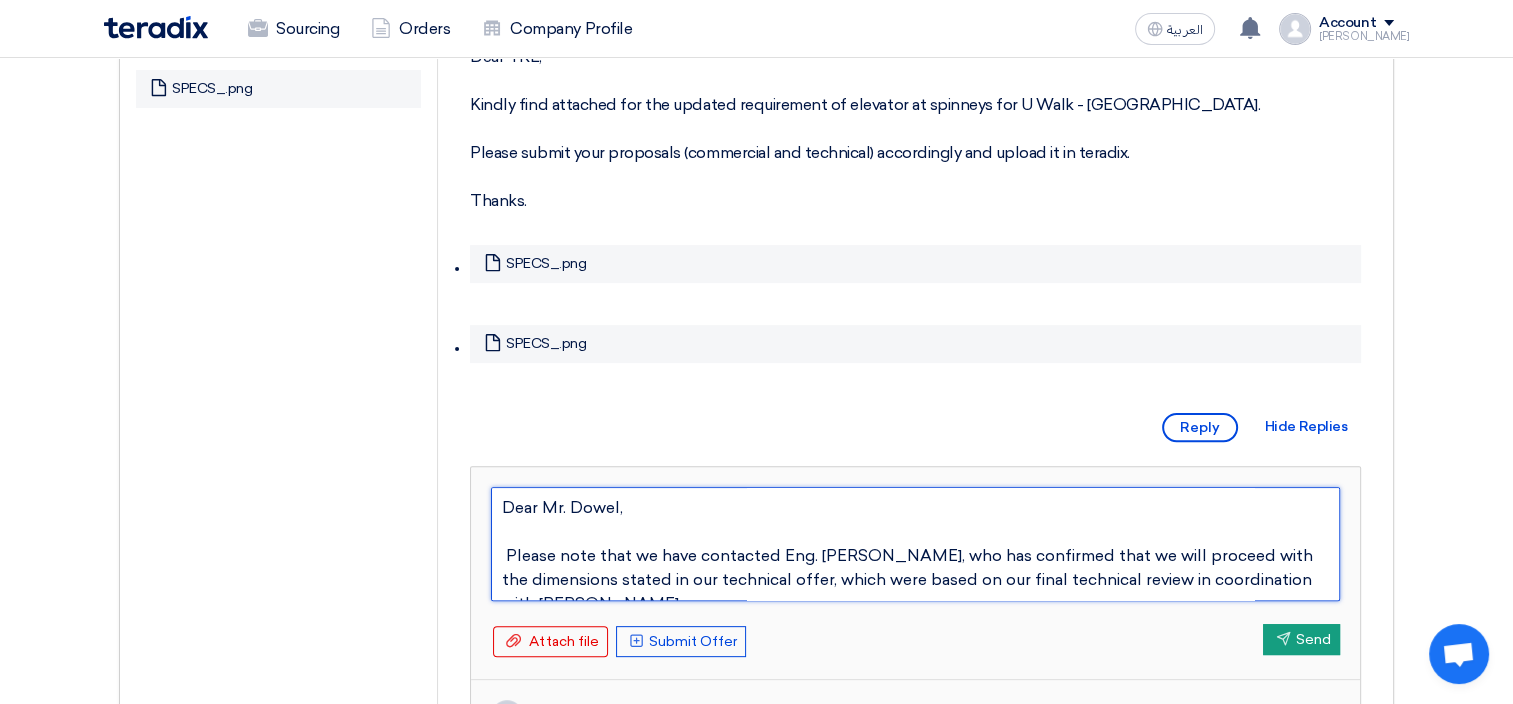 scroll, scrollTop: 13, scrollLeft: 0, axis: vertical 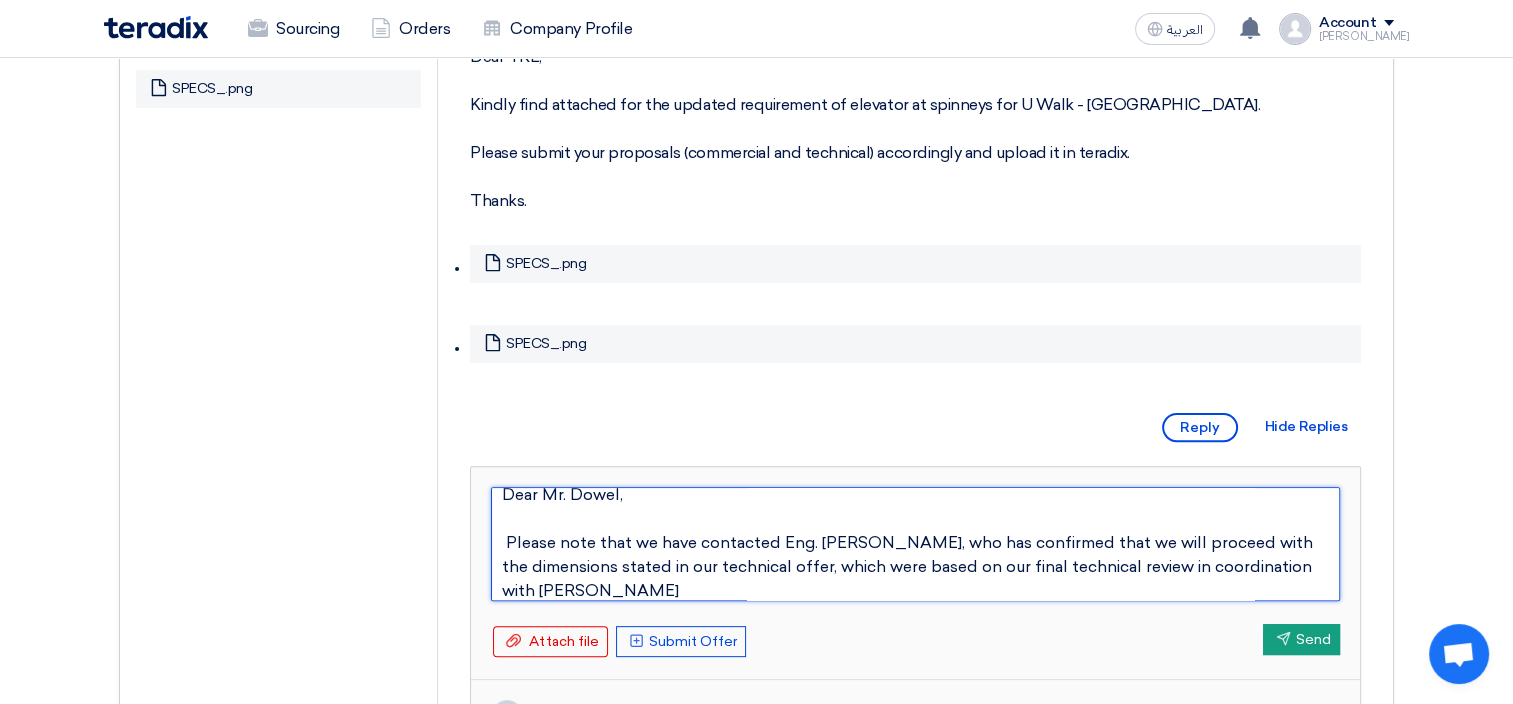 click on "Dear Mr. Dowel,
Please note that we have contacted Eng. Abd El-Latif, who has confirmed that we will proceed with the dimensions stated in our technical offer, which were based on our final technical review in coordination with Cenomi
Regards,
Mohamed Sharaf" at bounding box center (915, 544) 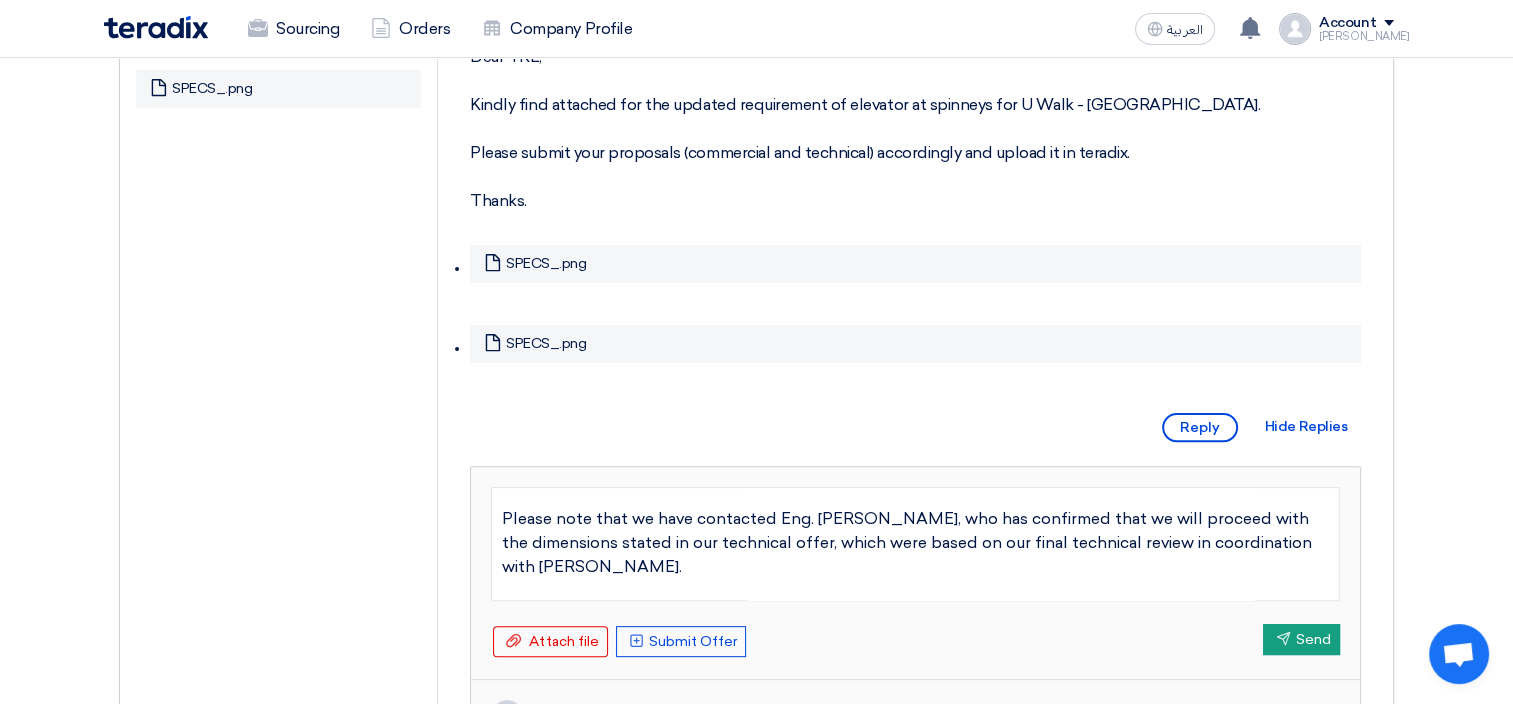 scroll, scrollTop: 61, scrollLeft: 0, axis: vertical 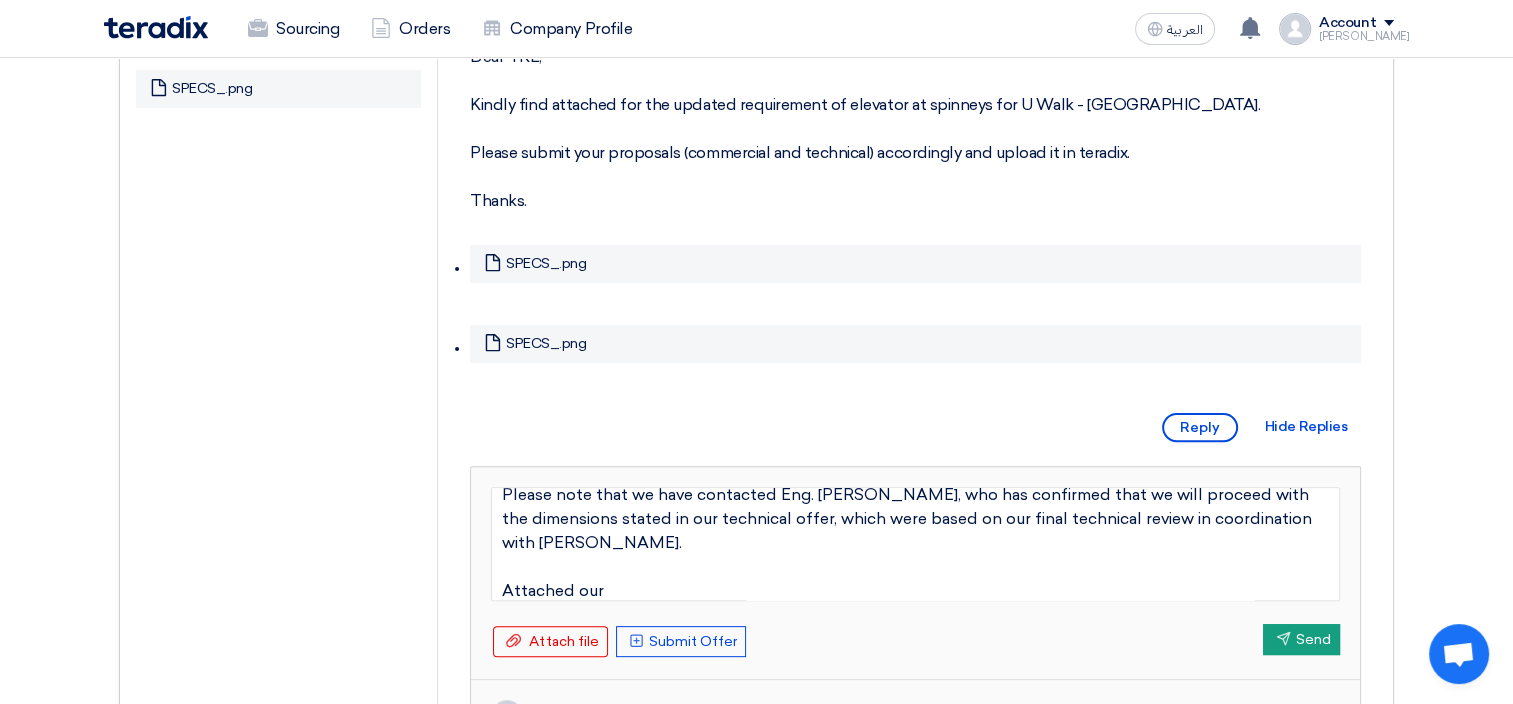 type on "Dear Mr. Dowel,
Please note that we have contacted Eng. Abd El-Latif, who has confirmed that we will proceed with the dimensions stated in our technical offer, which were based on our final technical review in coordination with Cenomi.
Attached our
Regards,
Mohamed Sharaf" 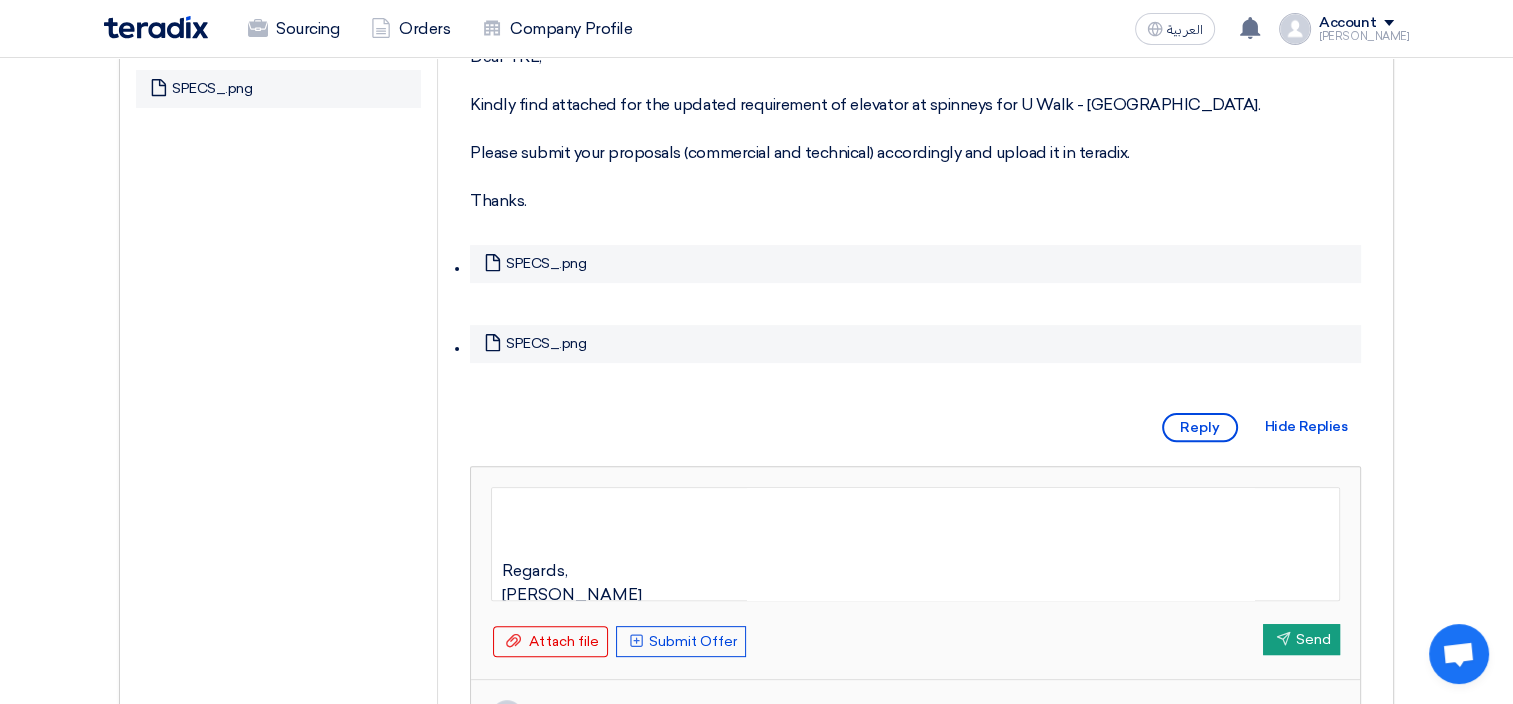 scroll, scrollTop: 153, scrollLeft: 0, axis: vertical 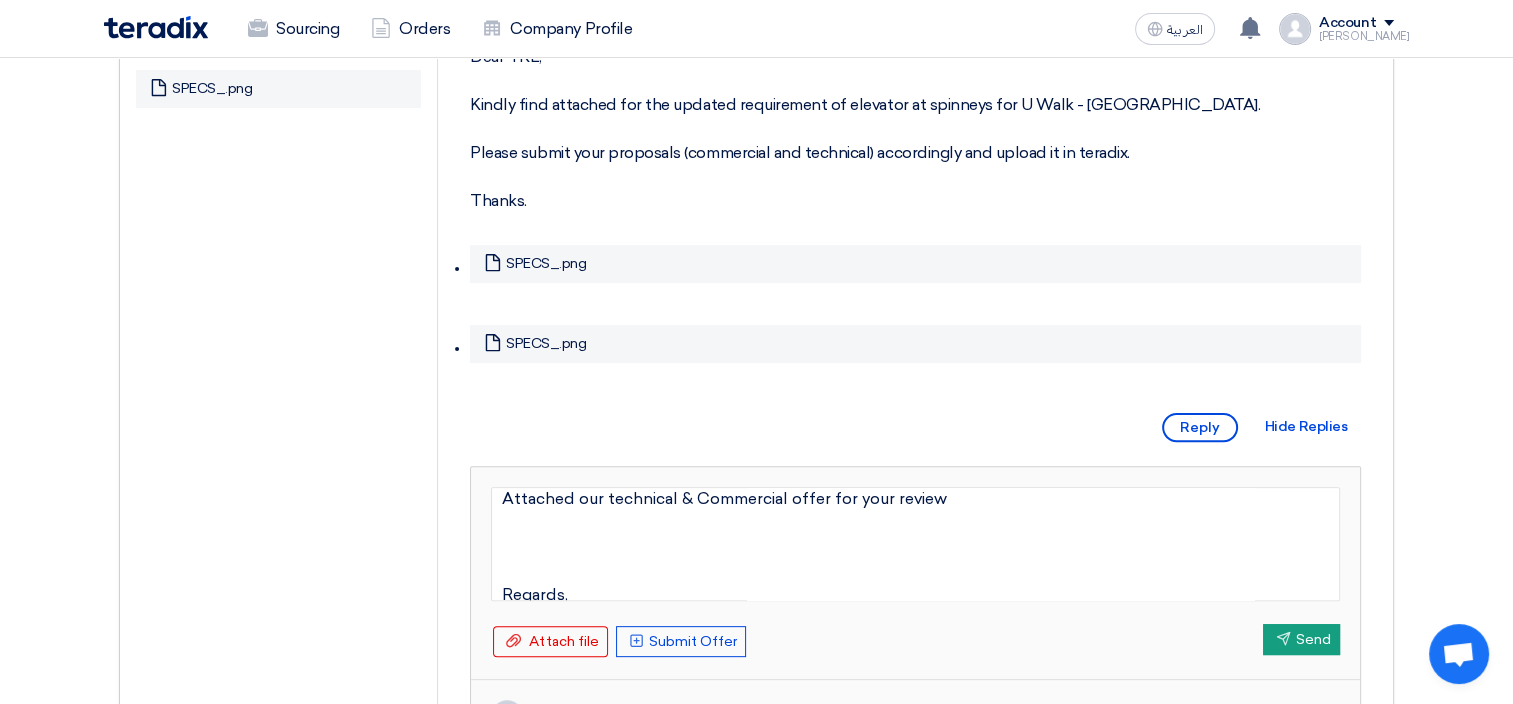 type on "Dear Mr. Dowel,
Please note that we have contacted Eng. Abd El-Latif, who has confirmed that we will proceed with the dimensions stated in our technical offer, which were based on our final technical review in coordination with Cenomi.
Attached our technical & Commercial offer for your review
Regards,
Mohamed Sharaf" 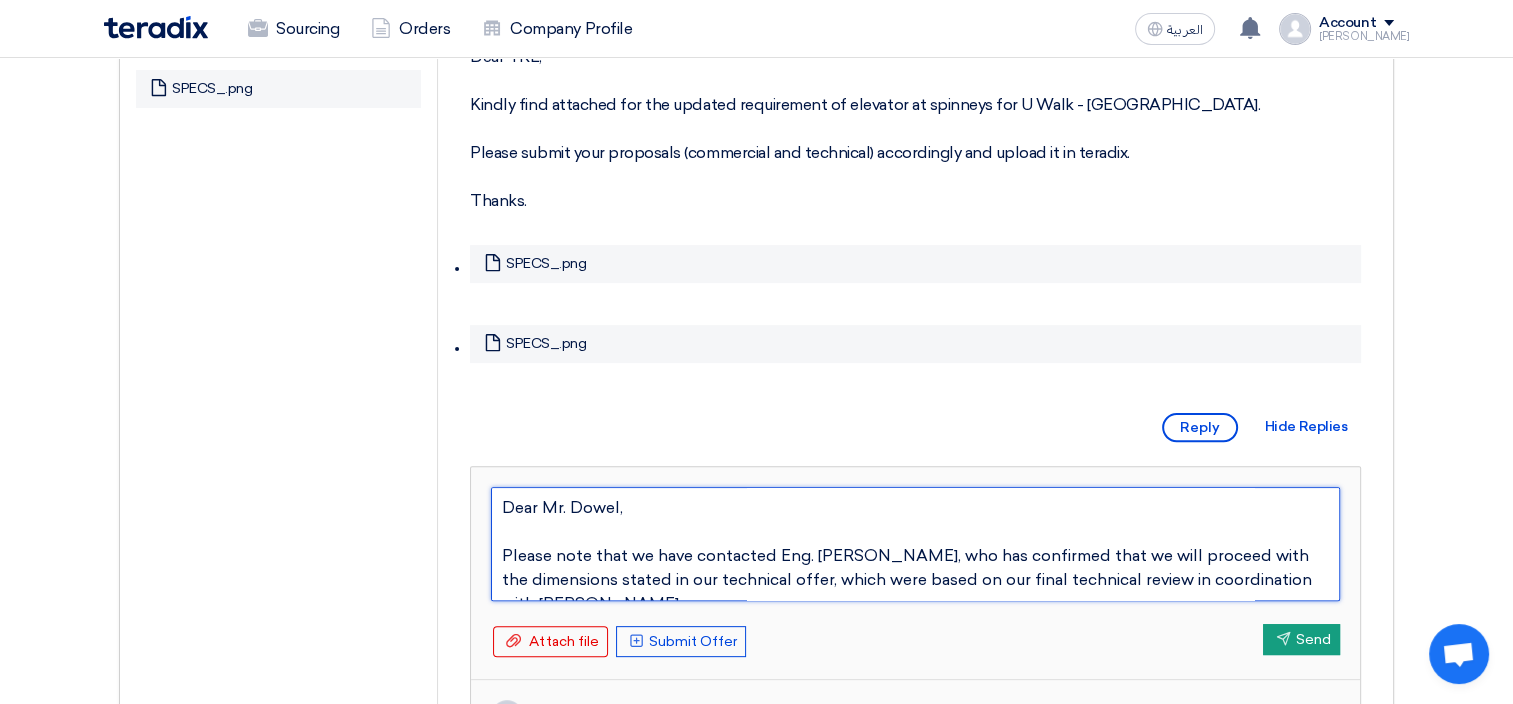 click on "Dear Mr. Dowel,
Please note that we have contacted Eng. Abd El-Latif, who has confirmed that we will proceed with the dimensions stated in our technical offer, which were based on our final technical review in coordination with Cenomi.
Attached our technical & Commercial offer for your review
Regards,
Mohamed Sharaf" at bounding box center [915, 544] 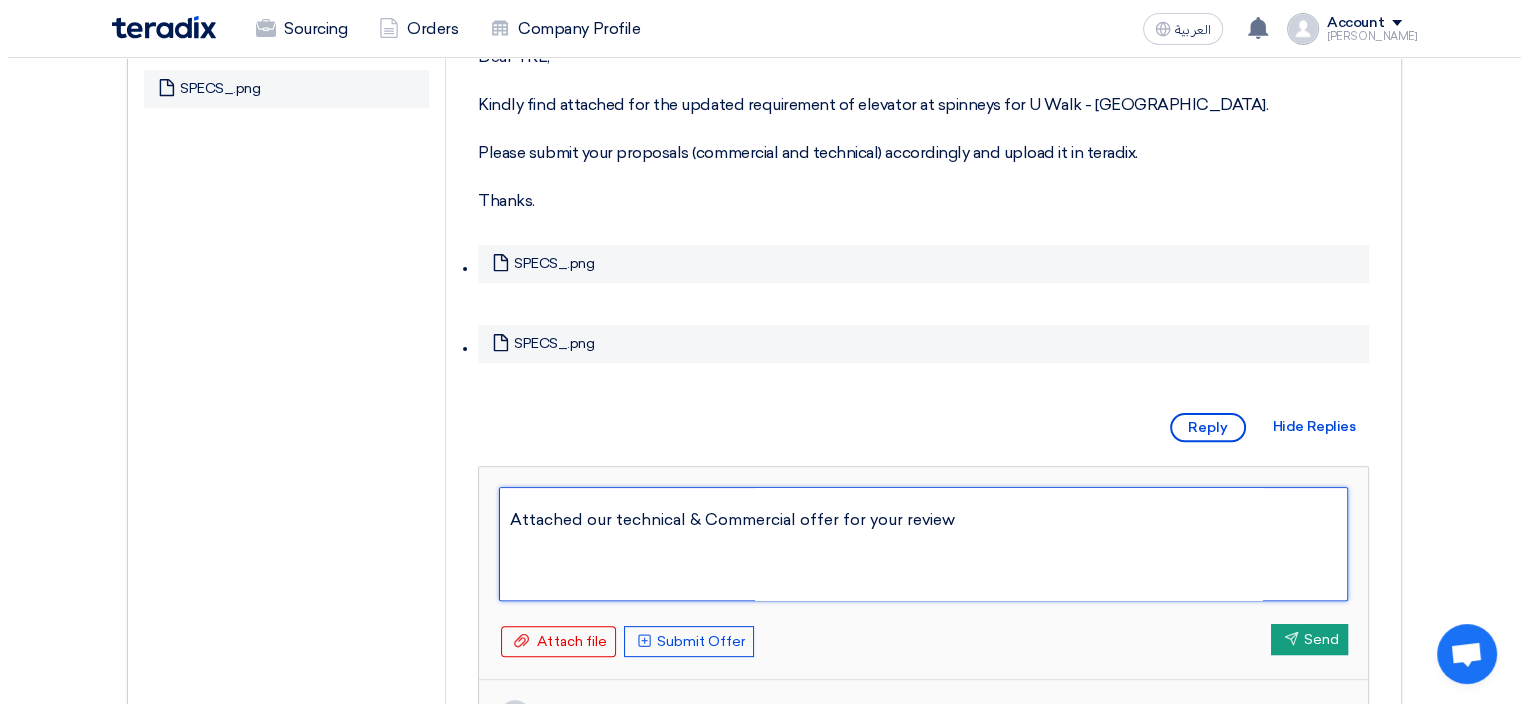 scroll, scrollTop: 192, scrollLeft: 0, axis: vertical 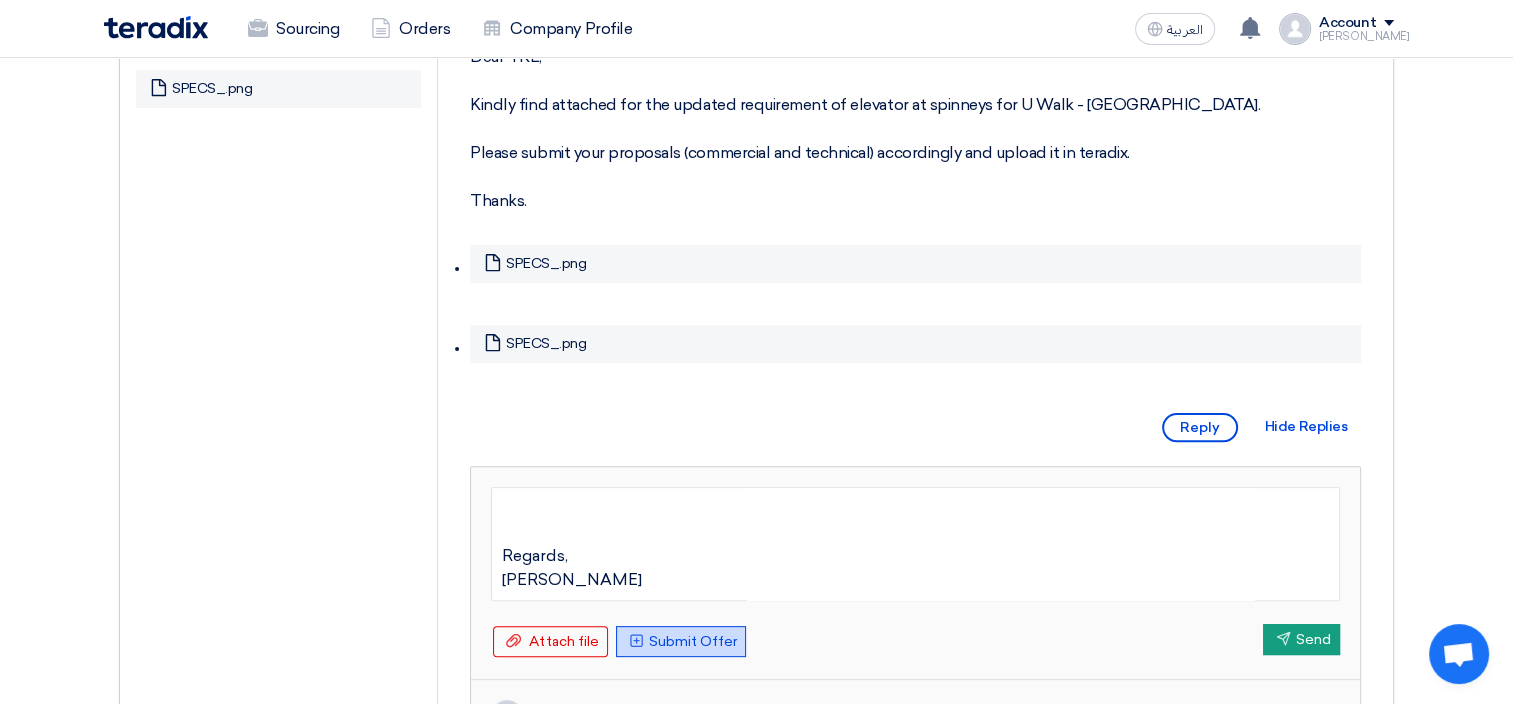 click on "Upload Offer
Submit Offer" at bounding box center (681, 641) 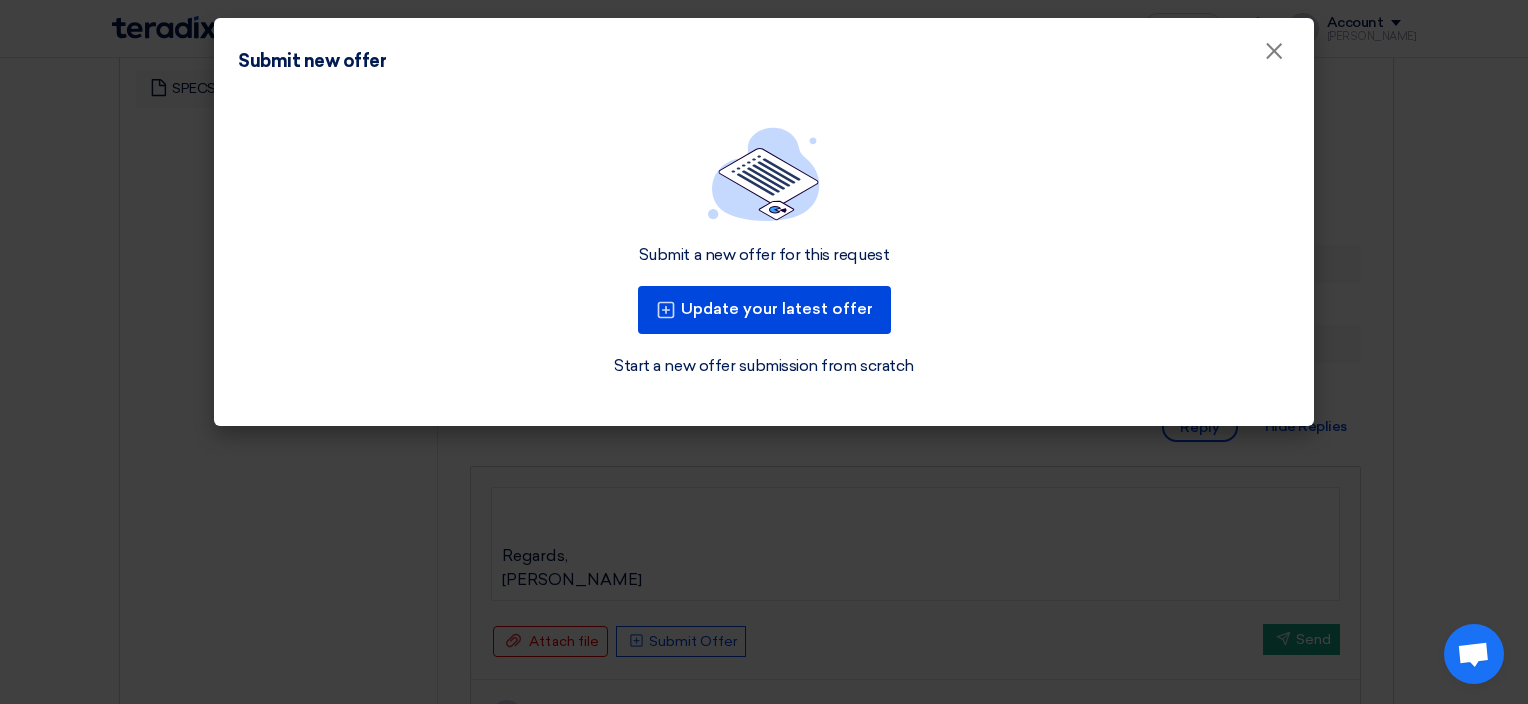 click on "Start a new offer submission from scratch" 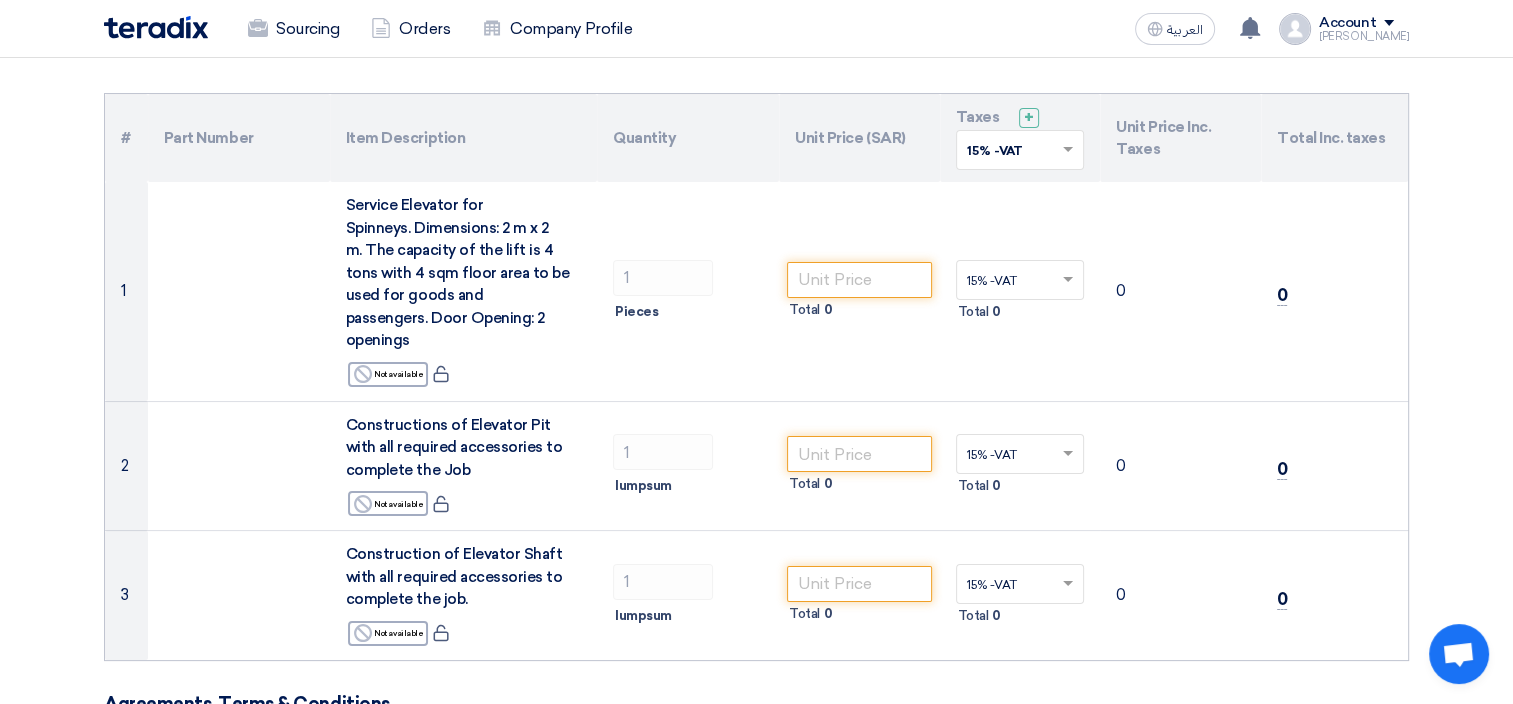 scroll, scrollTop: 233, scrollLeft: 0, axis: vertical 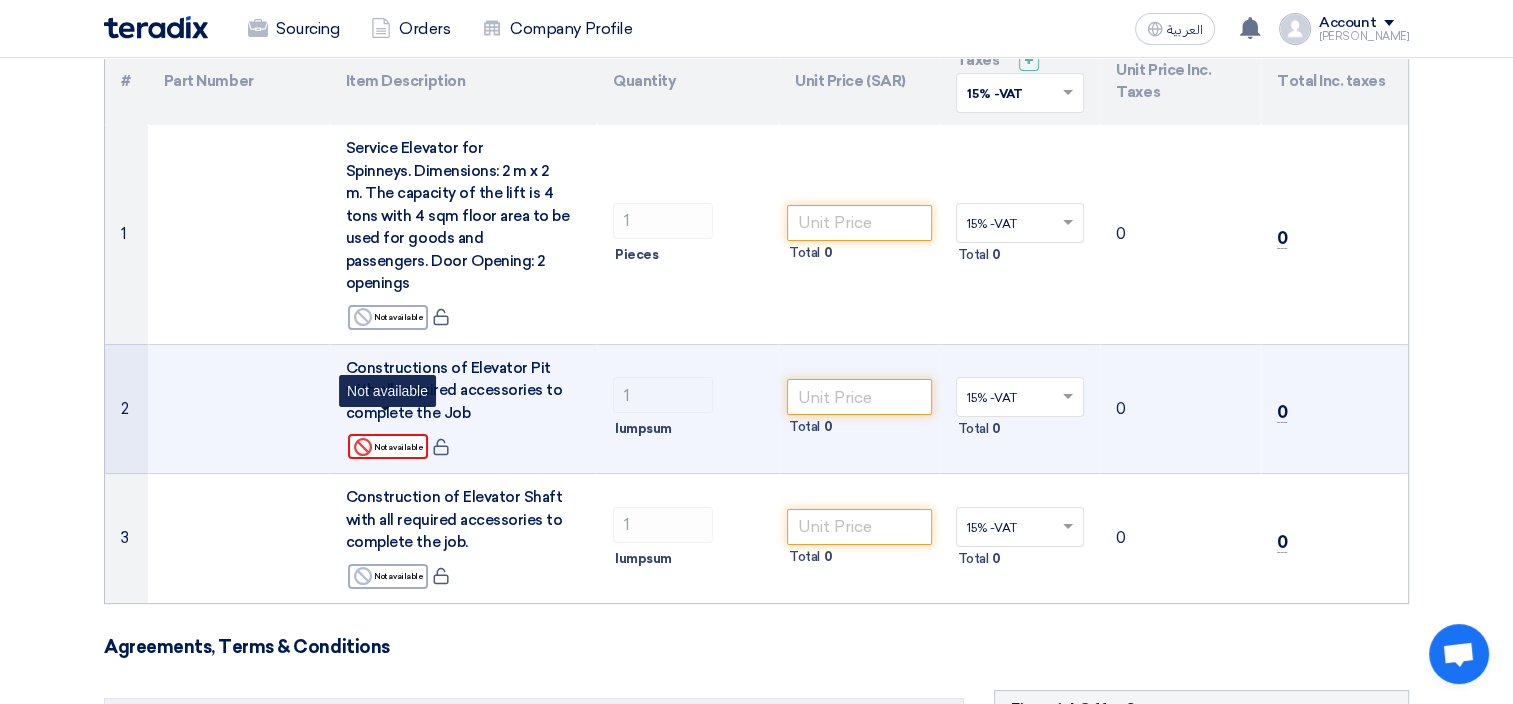 click on "Reject
Not available" 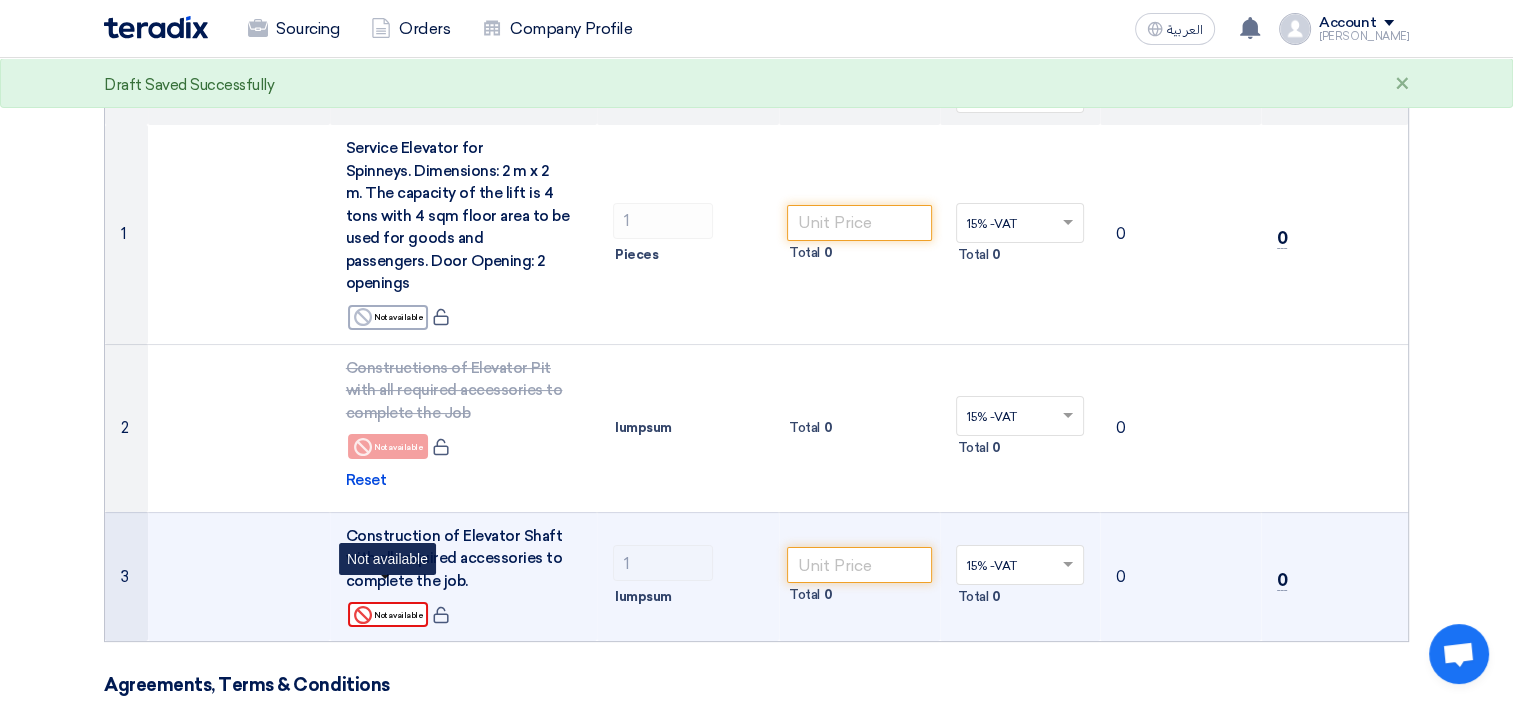 click on "Reject
Not available" 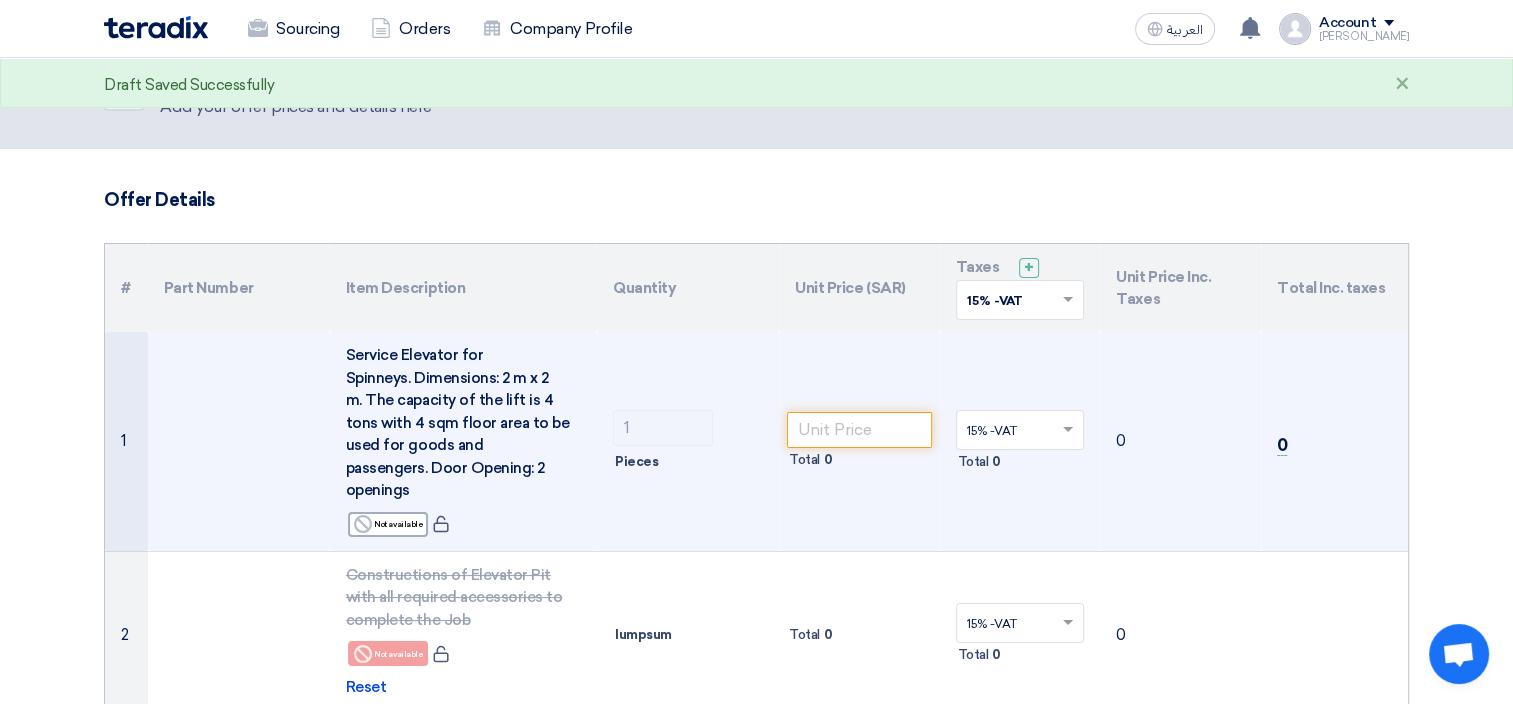 scroll, scrollTop: 0, scrollLeft: 0, axis: both 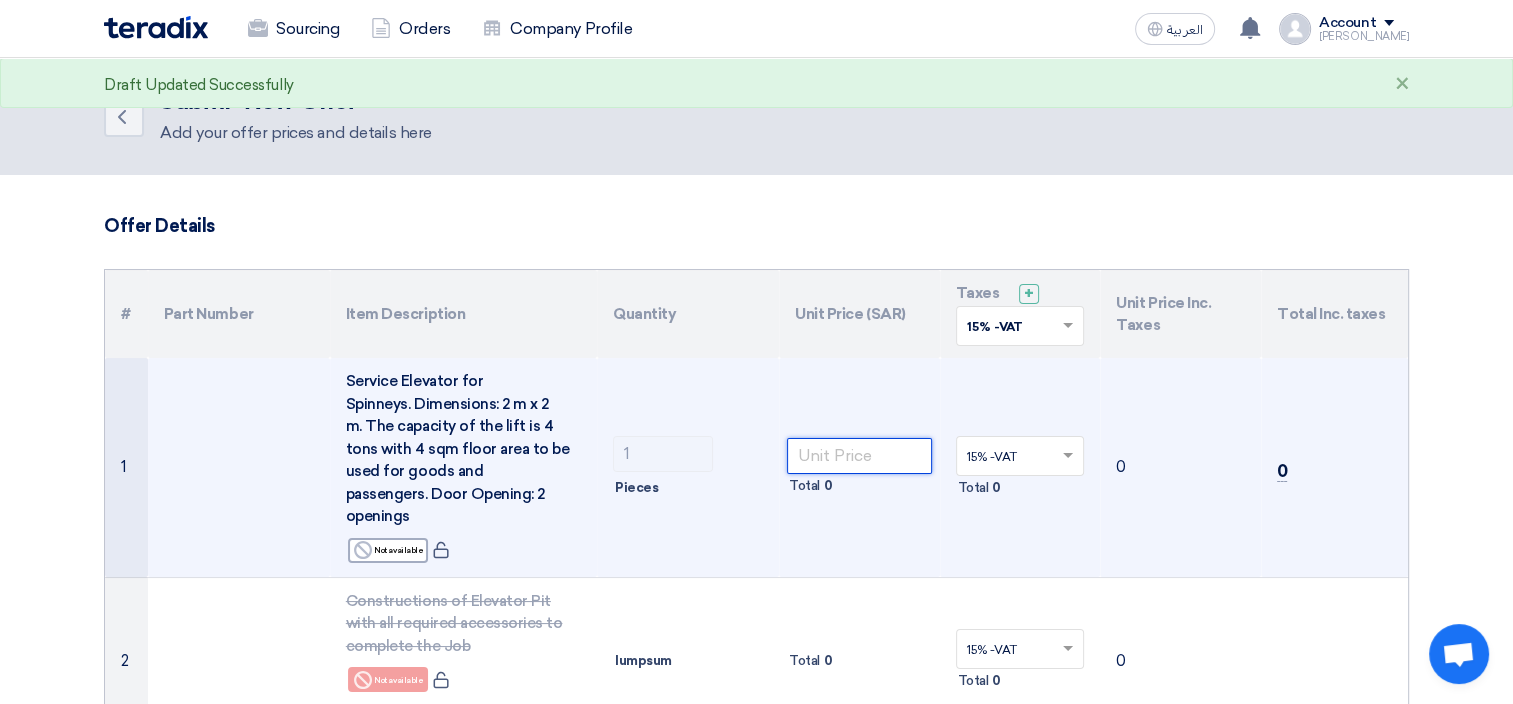 click 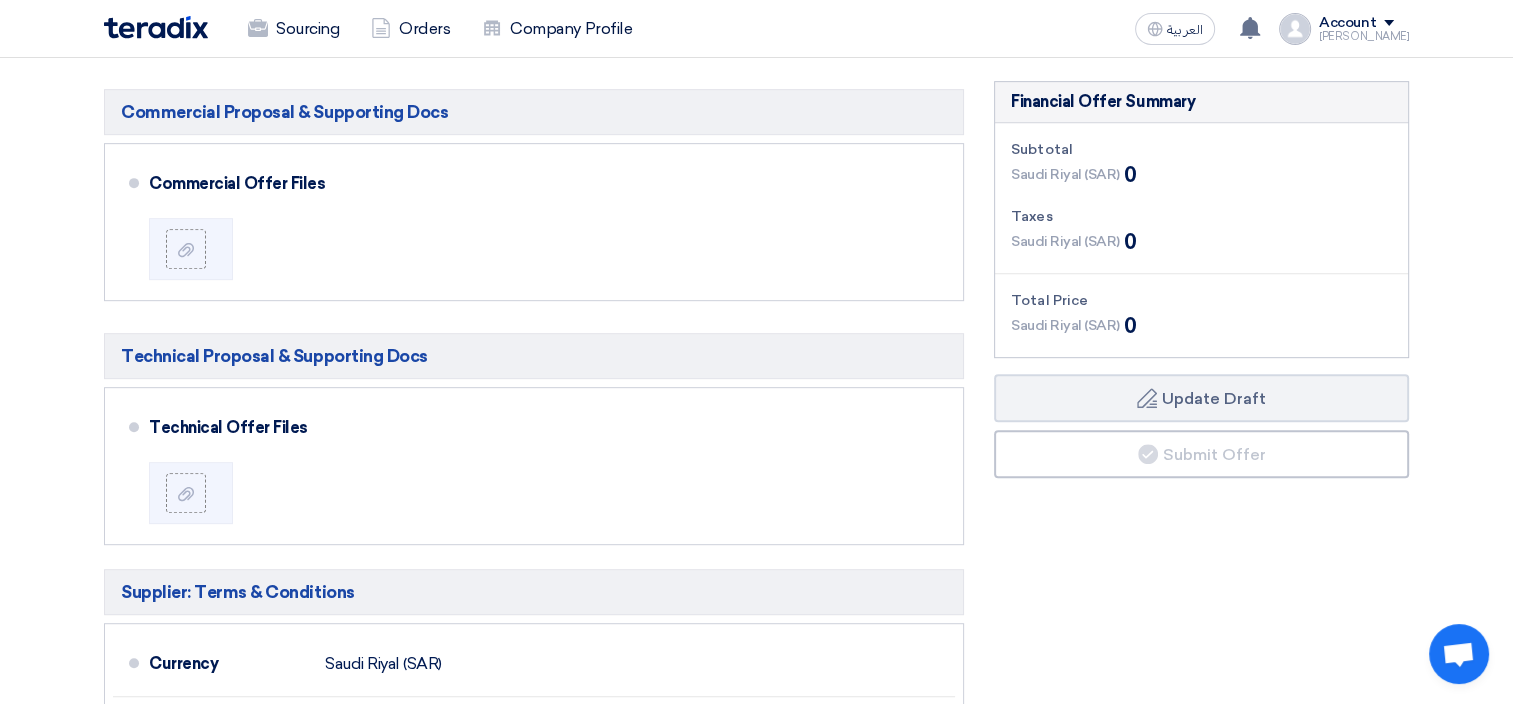 scroll, scrollTop: 1152, scrollLeft: 0, axis: vertical 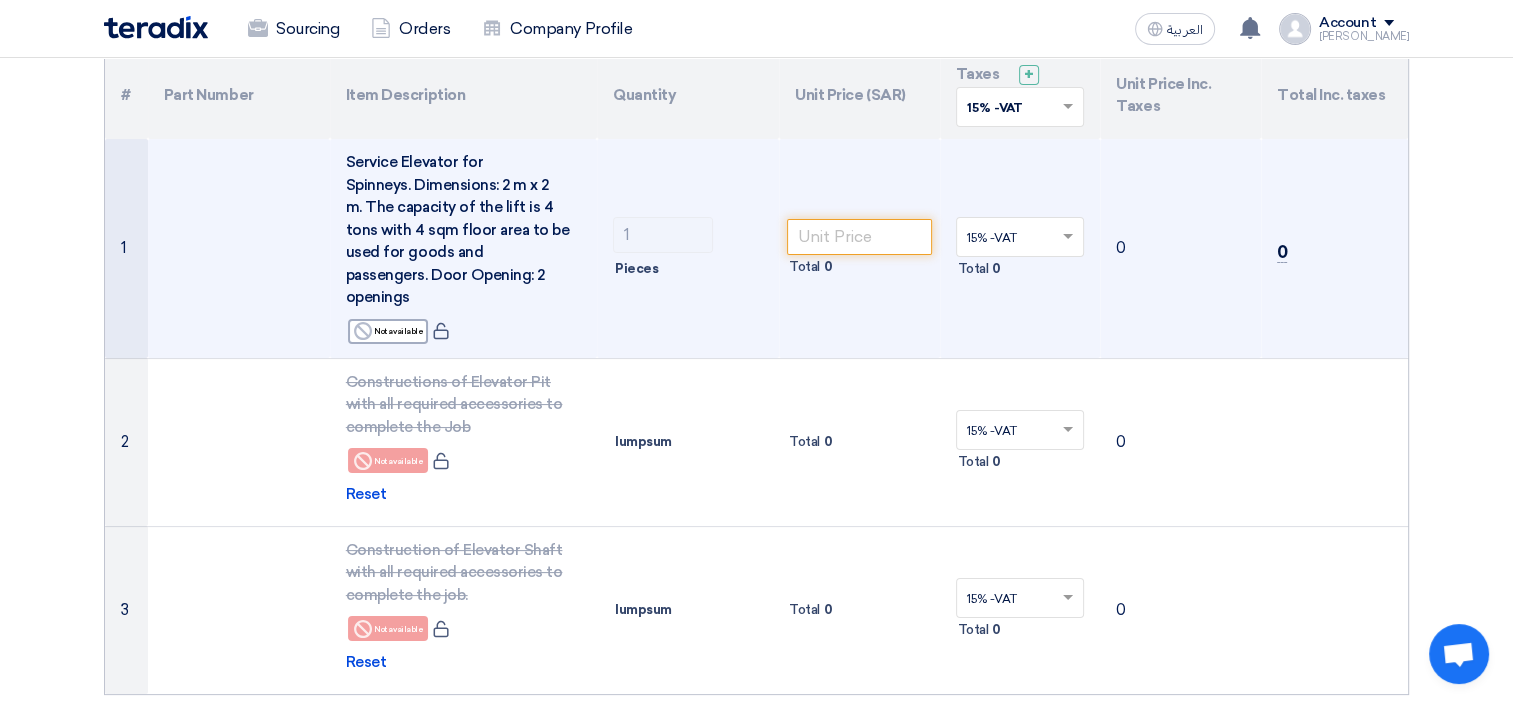 click on "1" 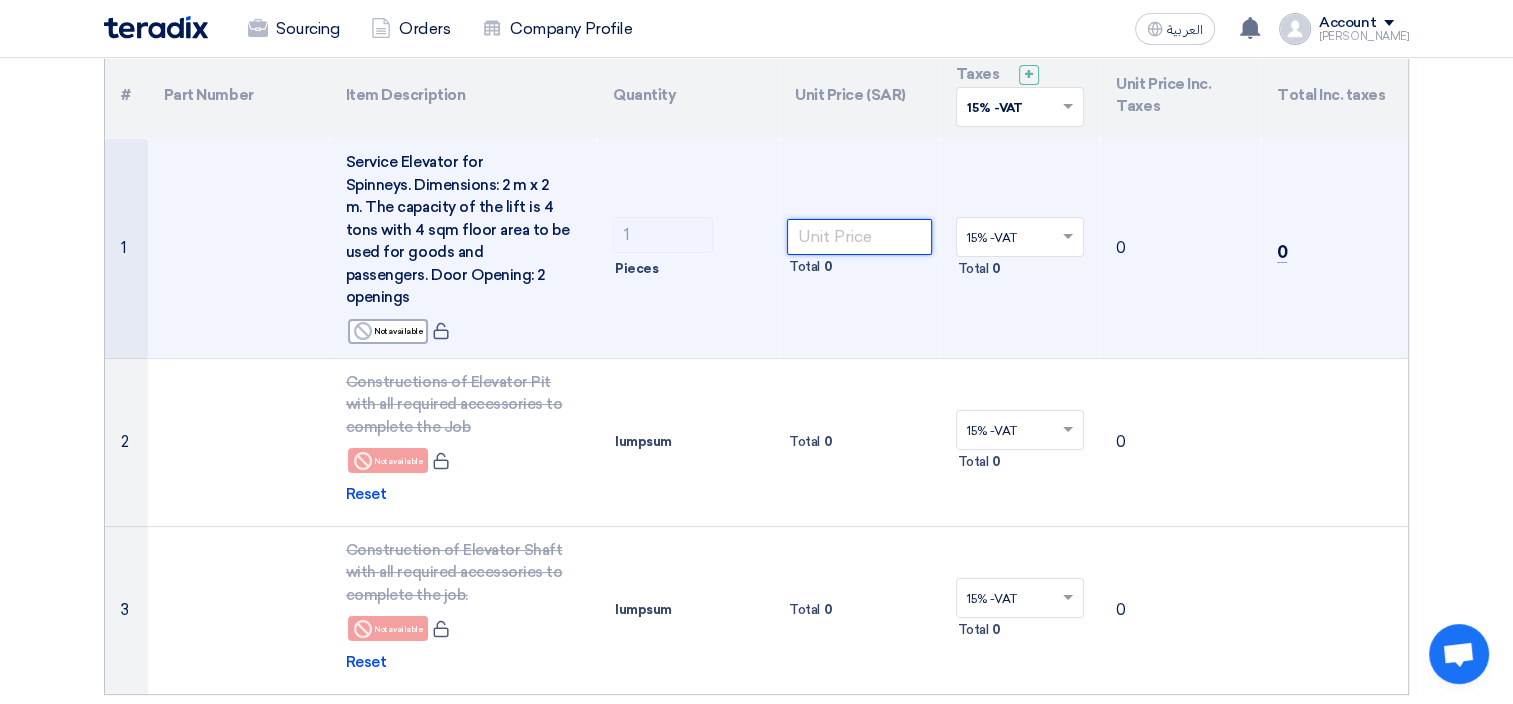 click 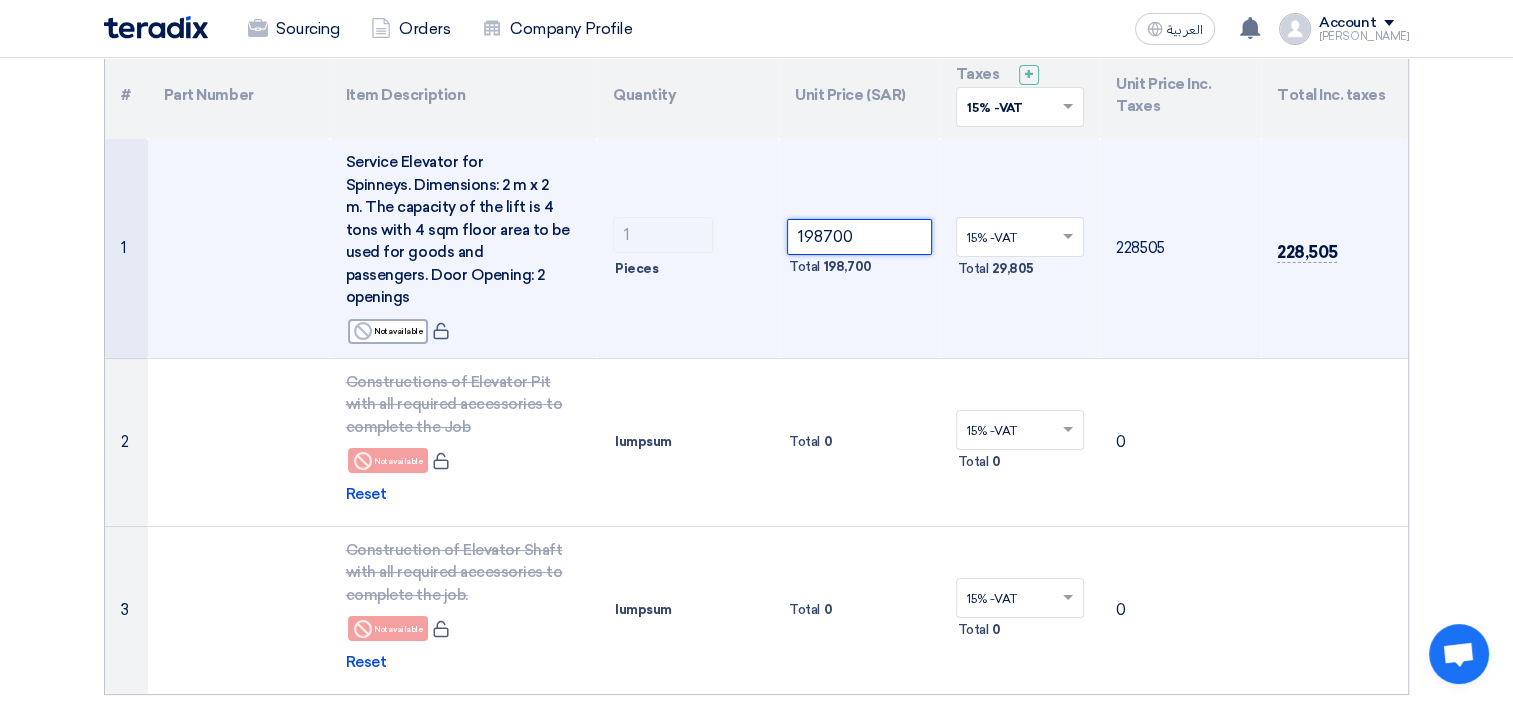type on "198700" 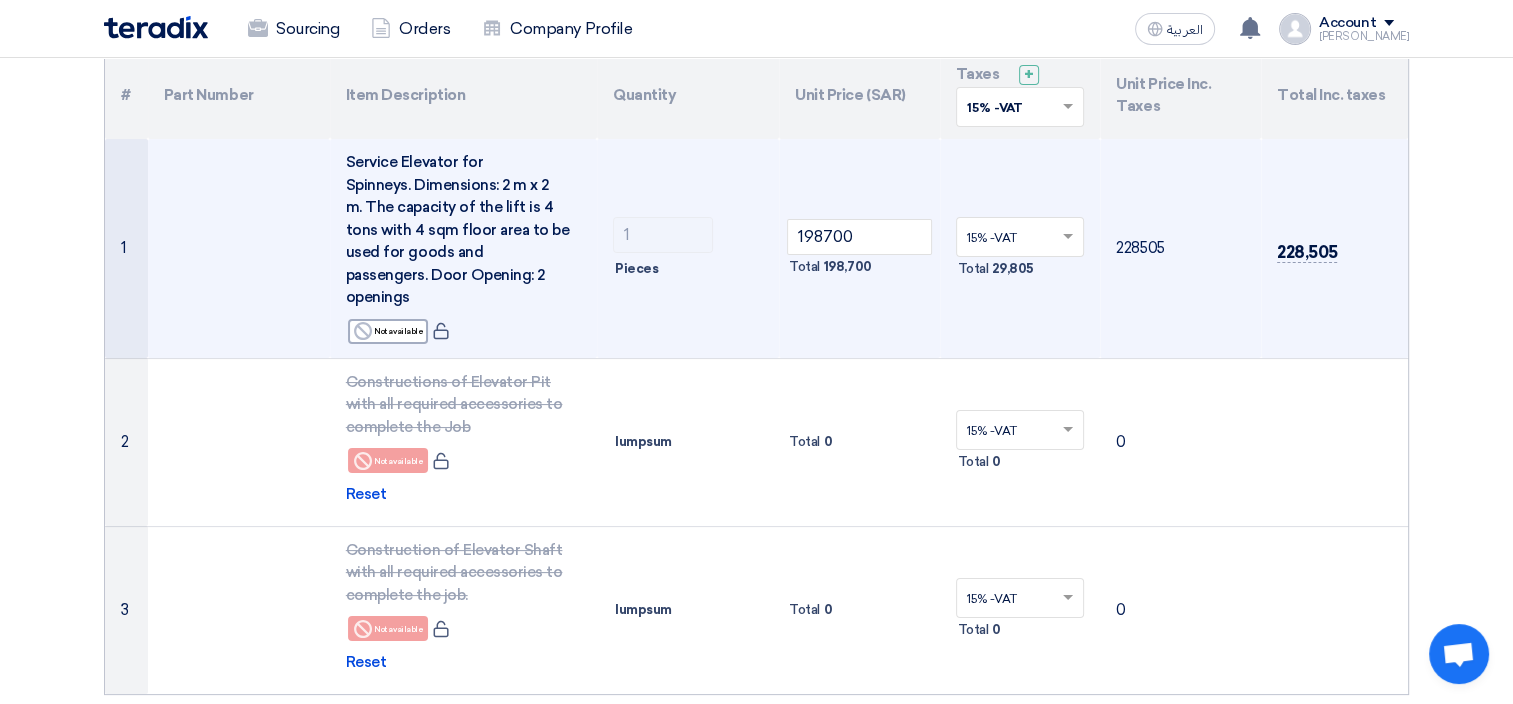 click on "228505" 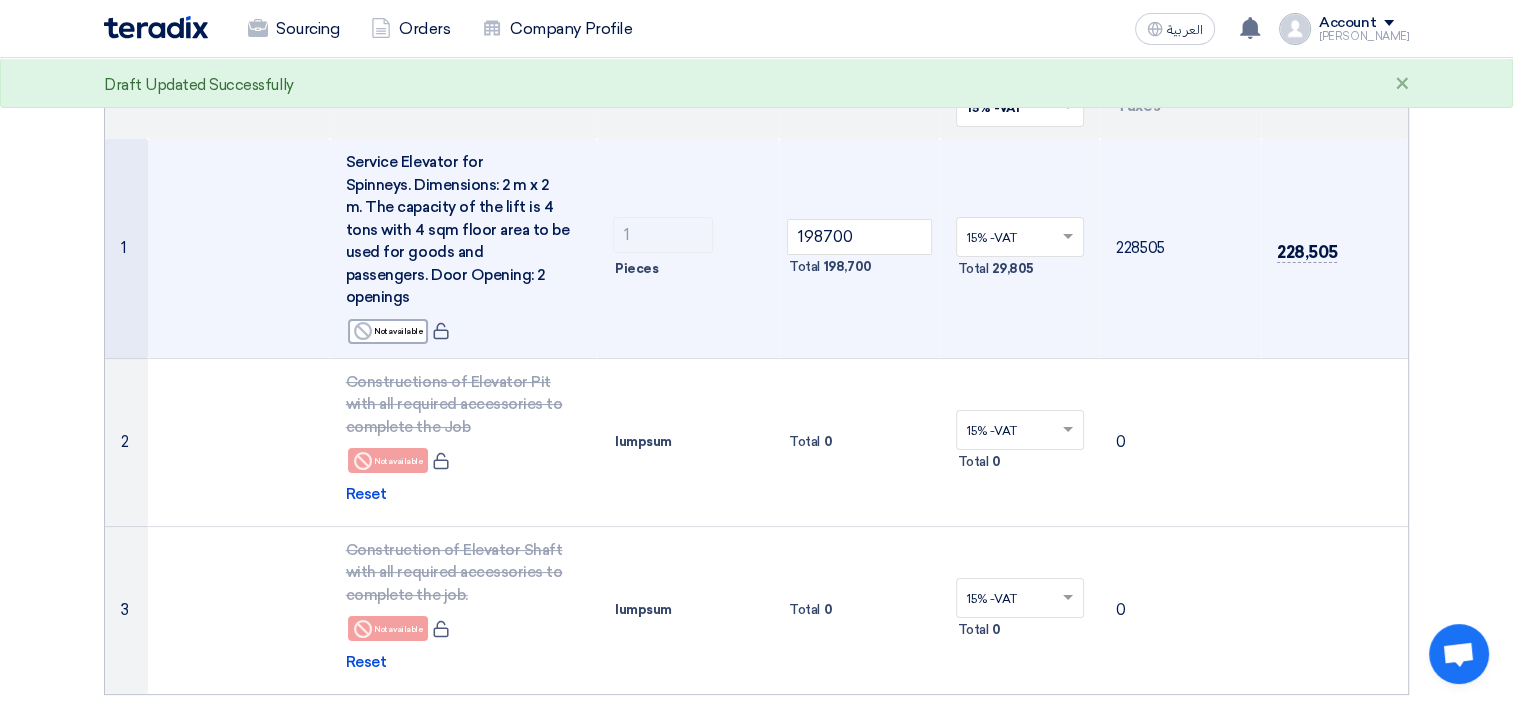 scroll, scrollTop: 0, scrollLeft: 0, axis: both 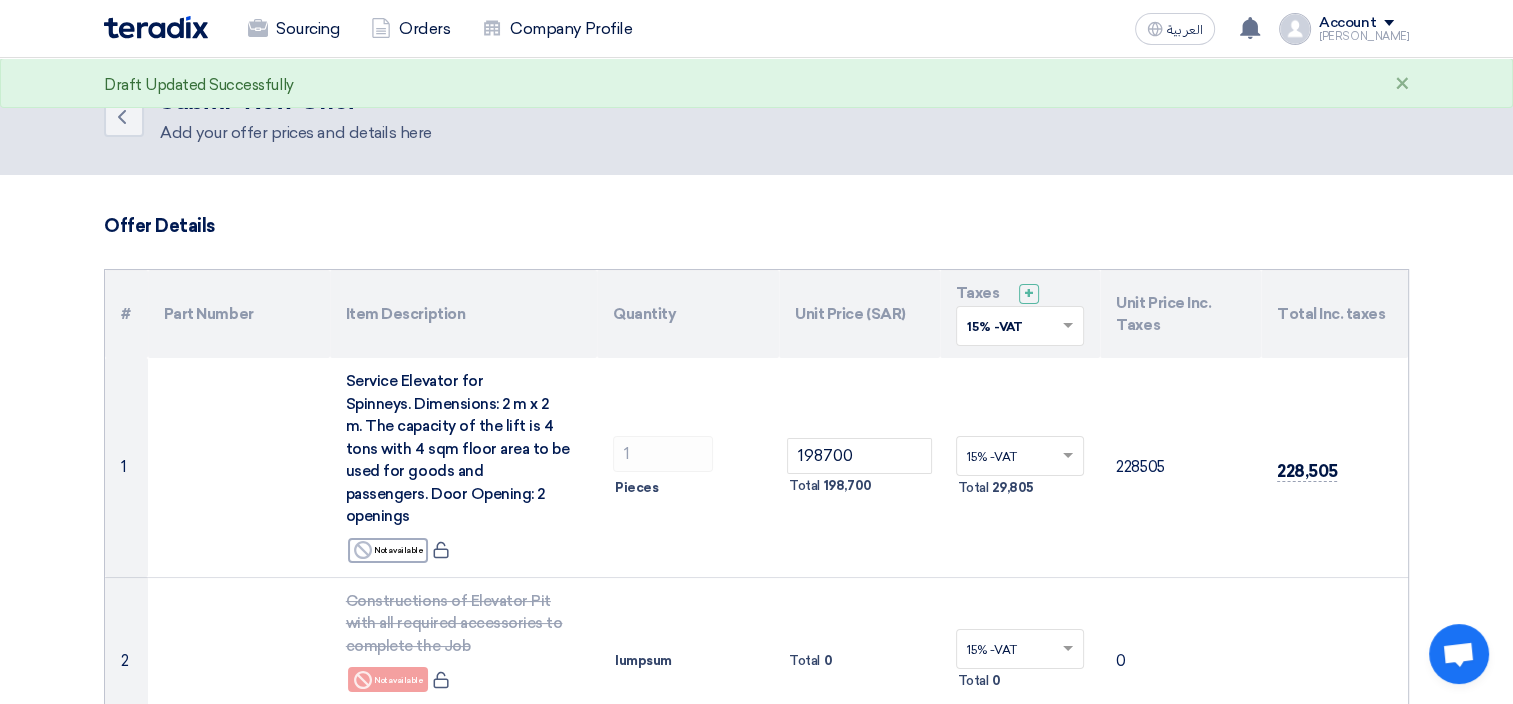click on "Offer Details
#
Part Number
Item Description
Quantity
Unit Price (SAR)
Taxes
+
'Select taxes...
15% -VAT" 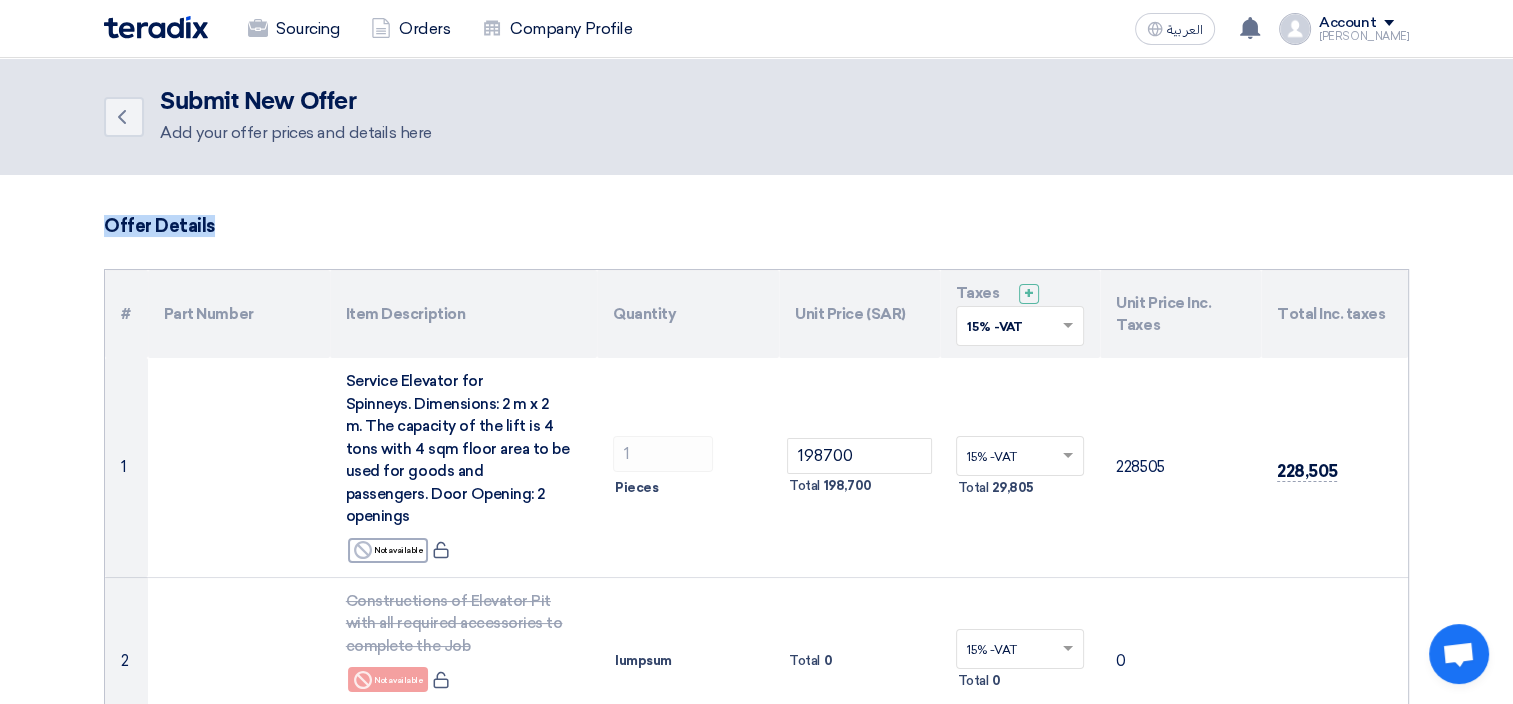 drag, startPoint x: 107, startPoint y: 209, endPoint x: 1440, endPoint y: 515, distance: 1367.6714 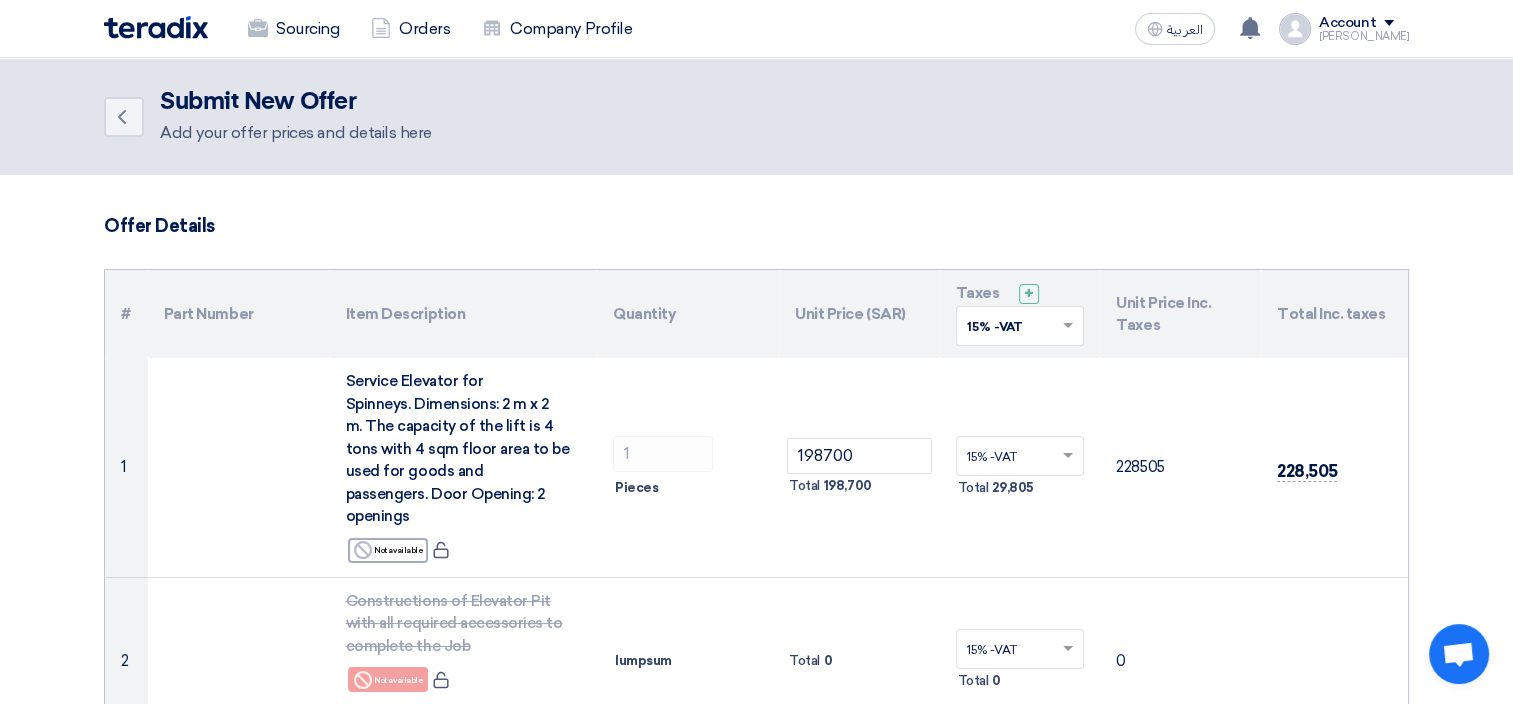 click on "Offer Details
#
Part Number
Item Description
Quantity
Unit Price (SAR)
Taxes
+
'Select taxes...
15% -VAT" 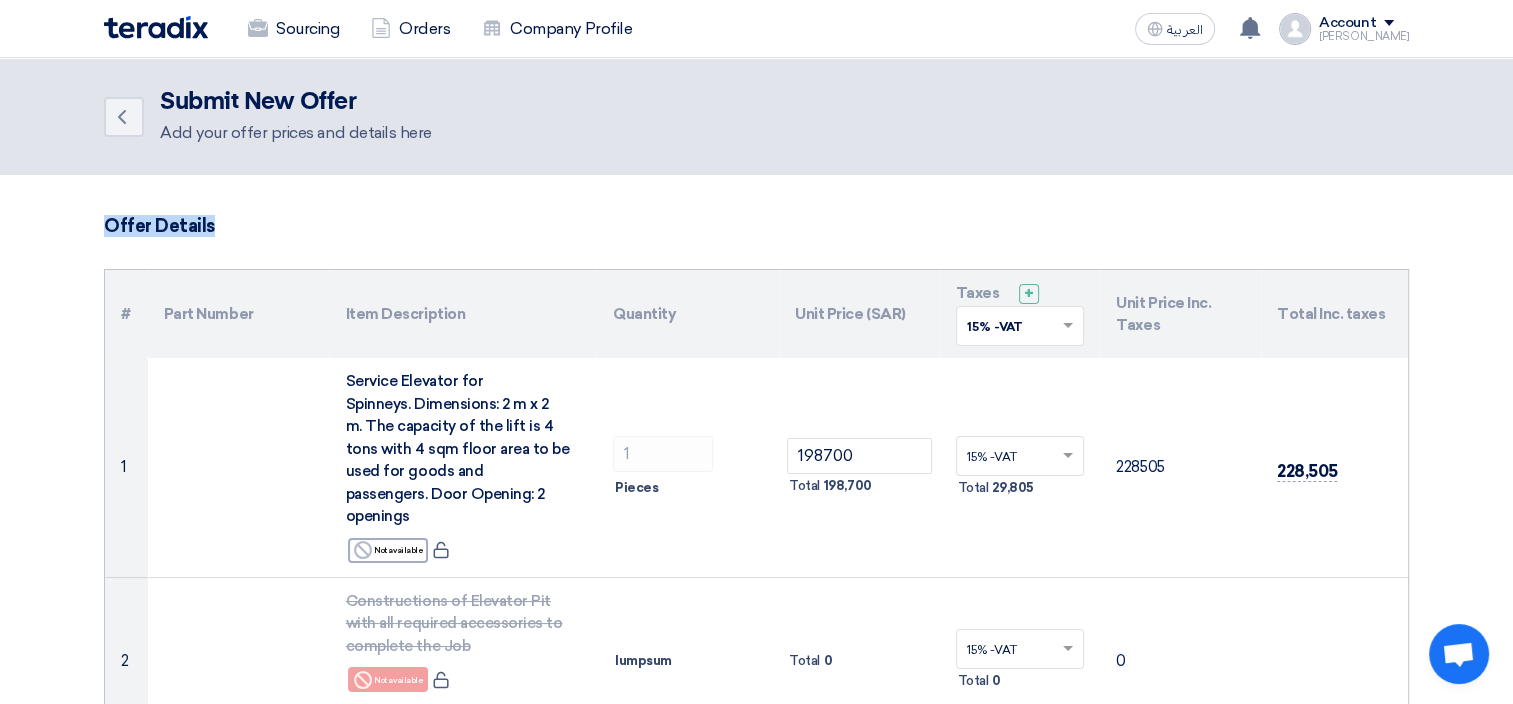 drag, startPoint x: 16, startPoint y: 219, endPoint x: 496, endPoint y: 236, distance: 480.30093 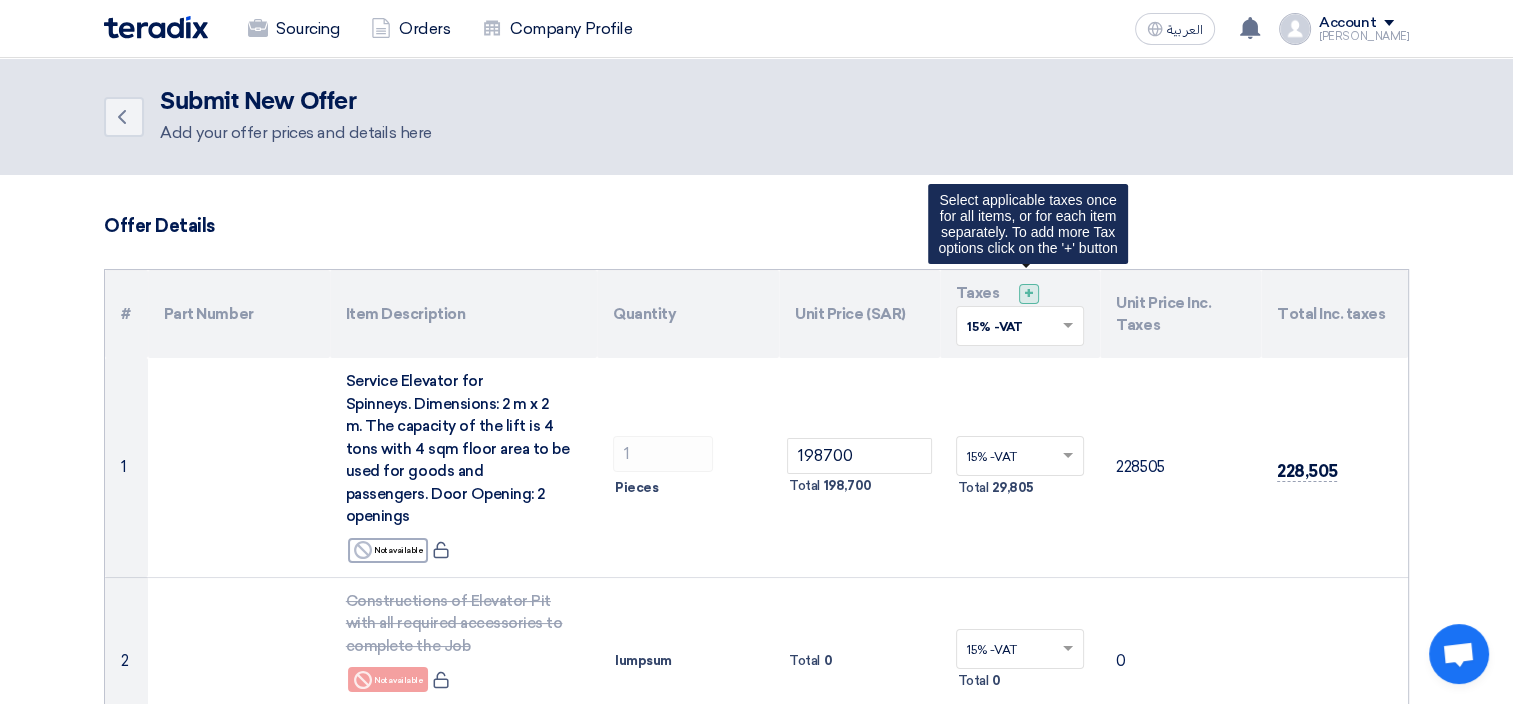 click on "+" 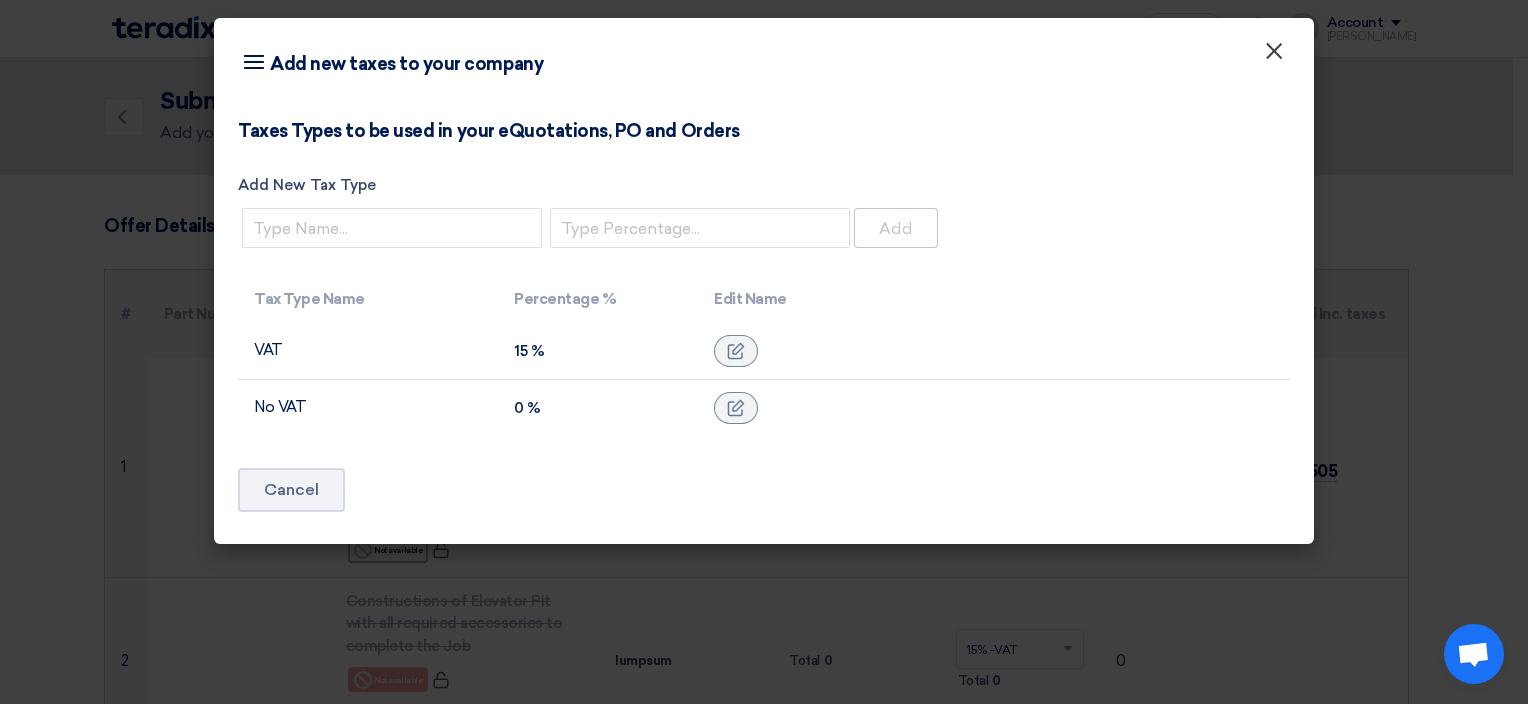 click on "×" 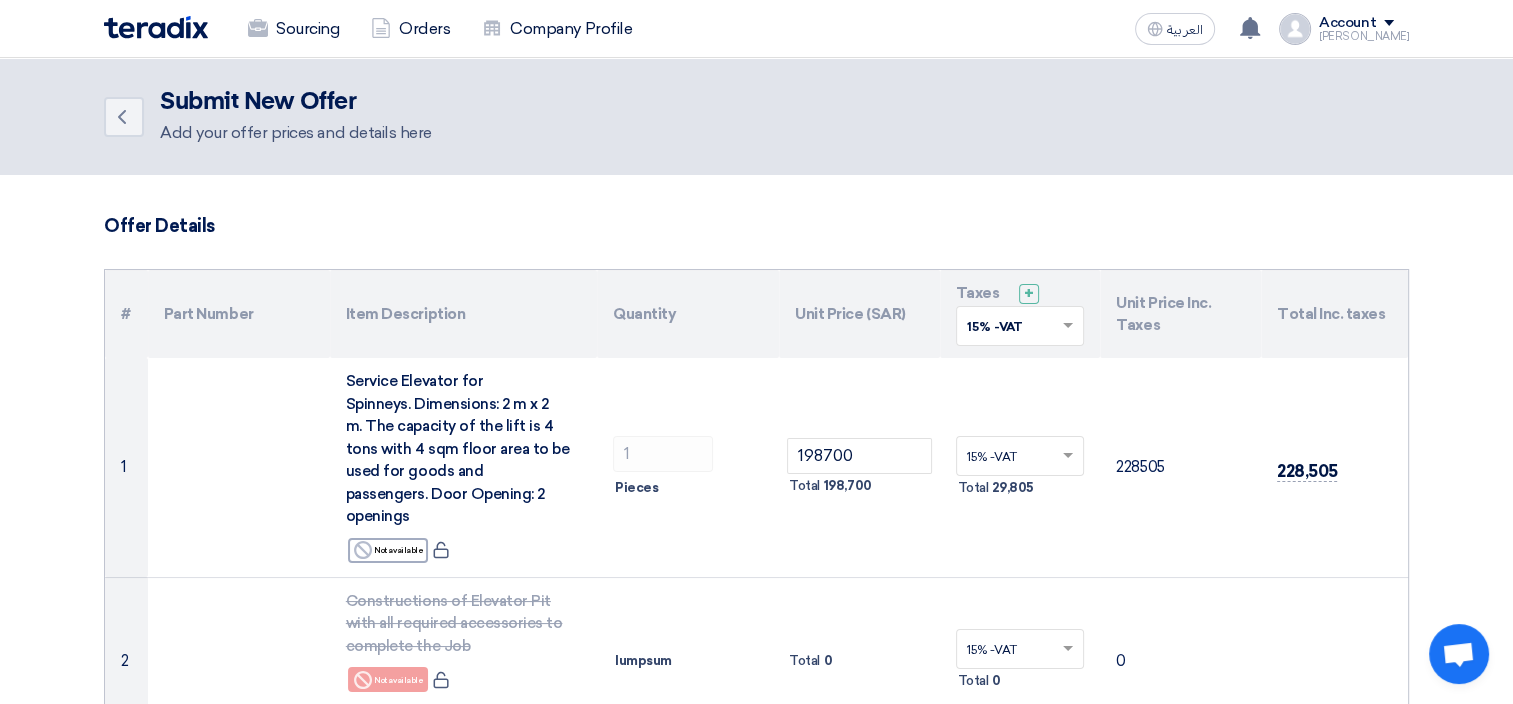 scroll, scrollTop: 233, scrollLeft: 0, axis: vertical 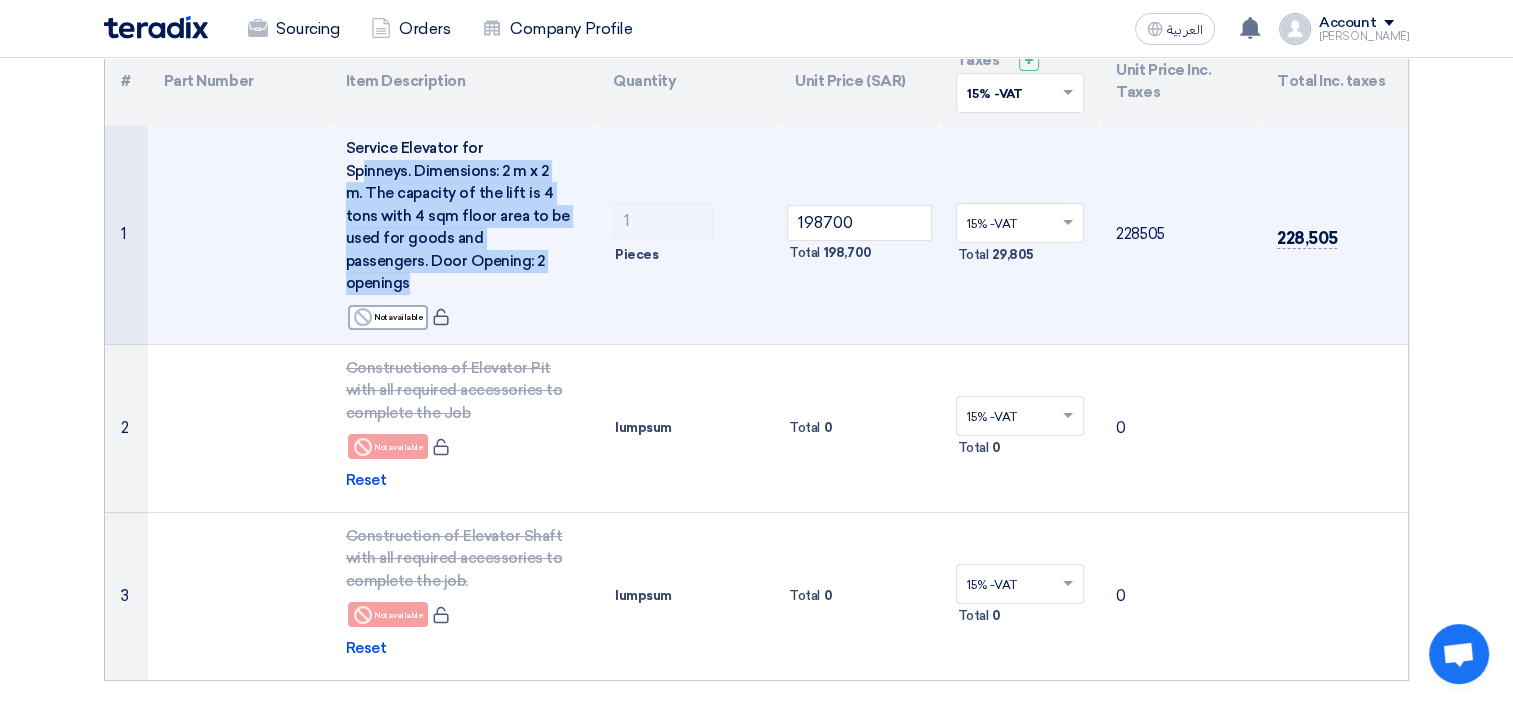 drag, startPoint x: 364, startPoint y: 175, endPoint x: 515, endPoint y: 264, distance: 175.27692 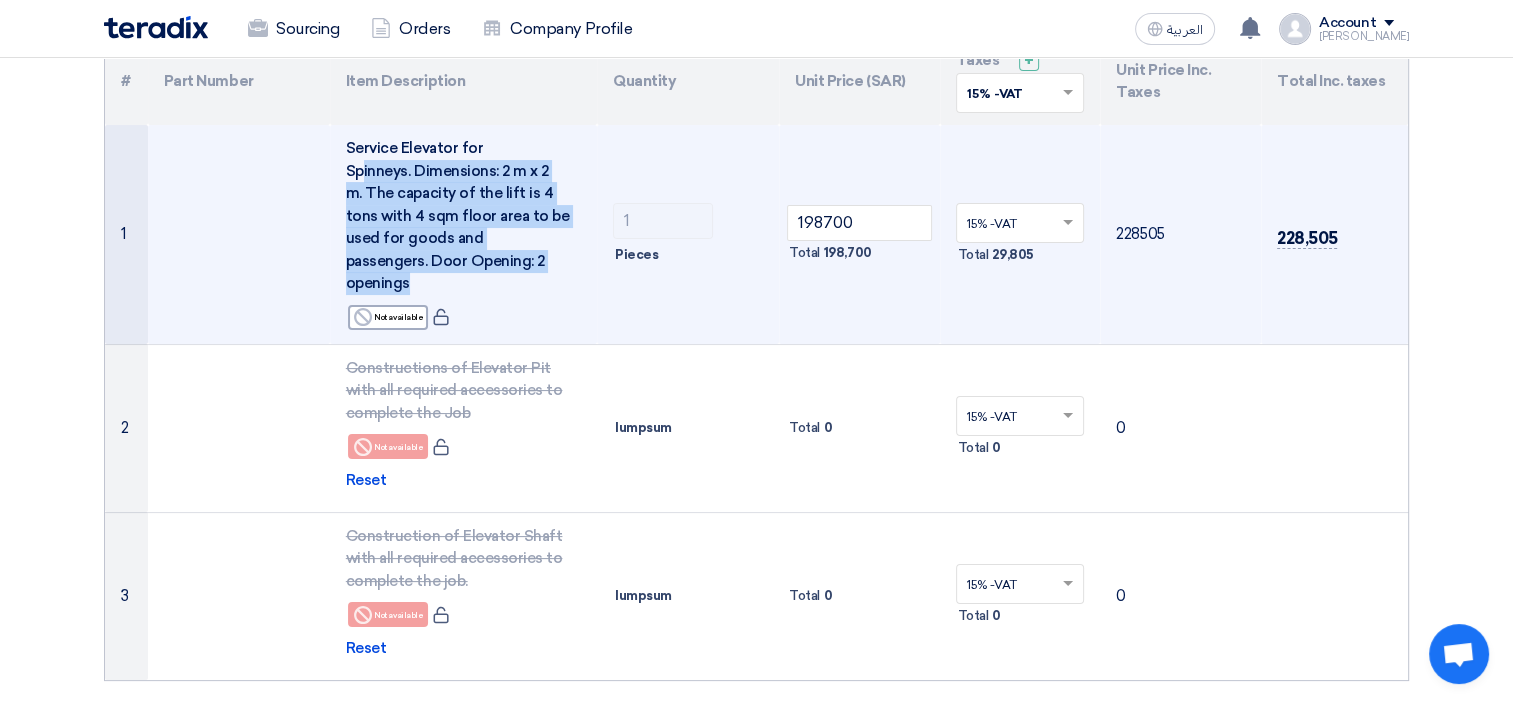 click on "Service Elevator for Spinneys. Dimensions: 2 m x 2 m. The capacity of the lift is 4 tons with 4 sqm floor area to be used for goods and passengers. Door Opening: 2 openings" 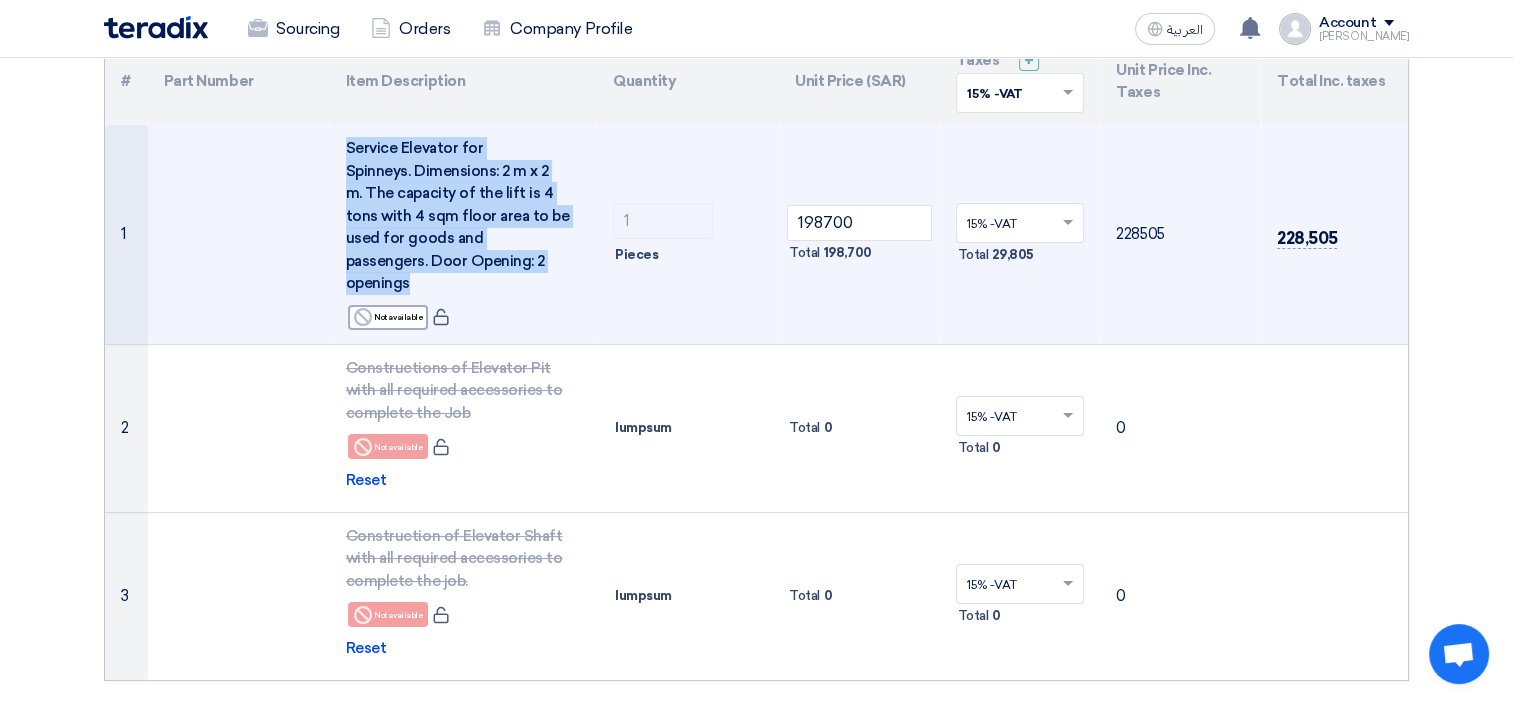drag, startPoint x: 491, startPoint y: 260, endPoint x: 341, endPoint y: 134, distance: 195.89793 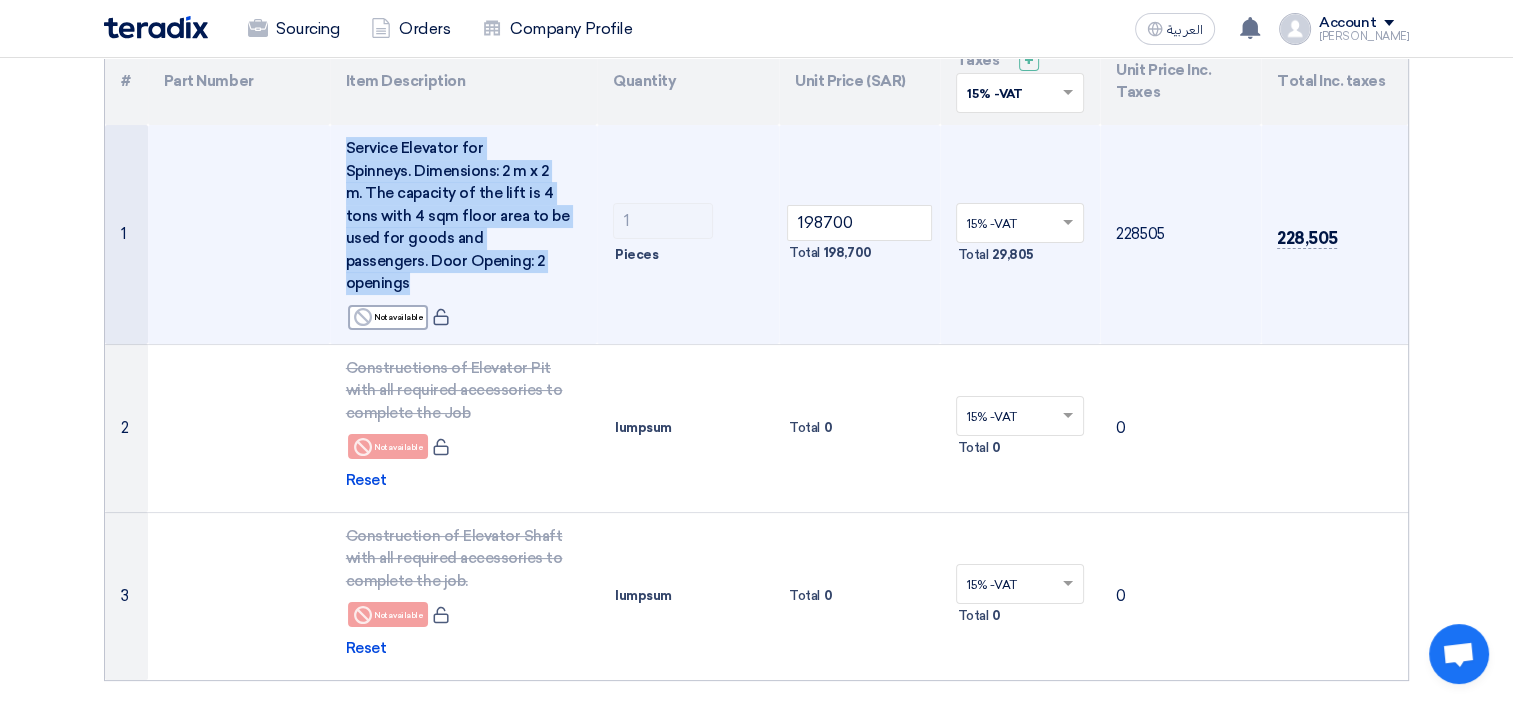 click on "Service Elevator for Spinneys. Dimensions: 2 m x 2 m. The capacity of the lift is 4 tons with 4 sqm floor area to be used for goods and passengers. Door Opening: 2 openings
Reject
Not available" 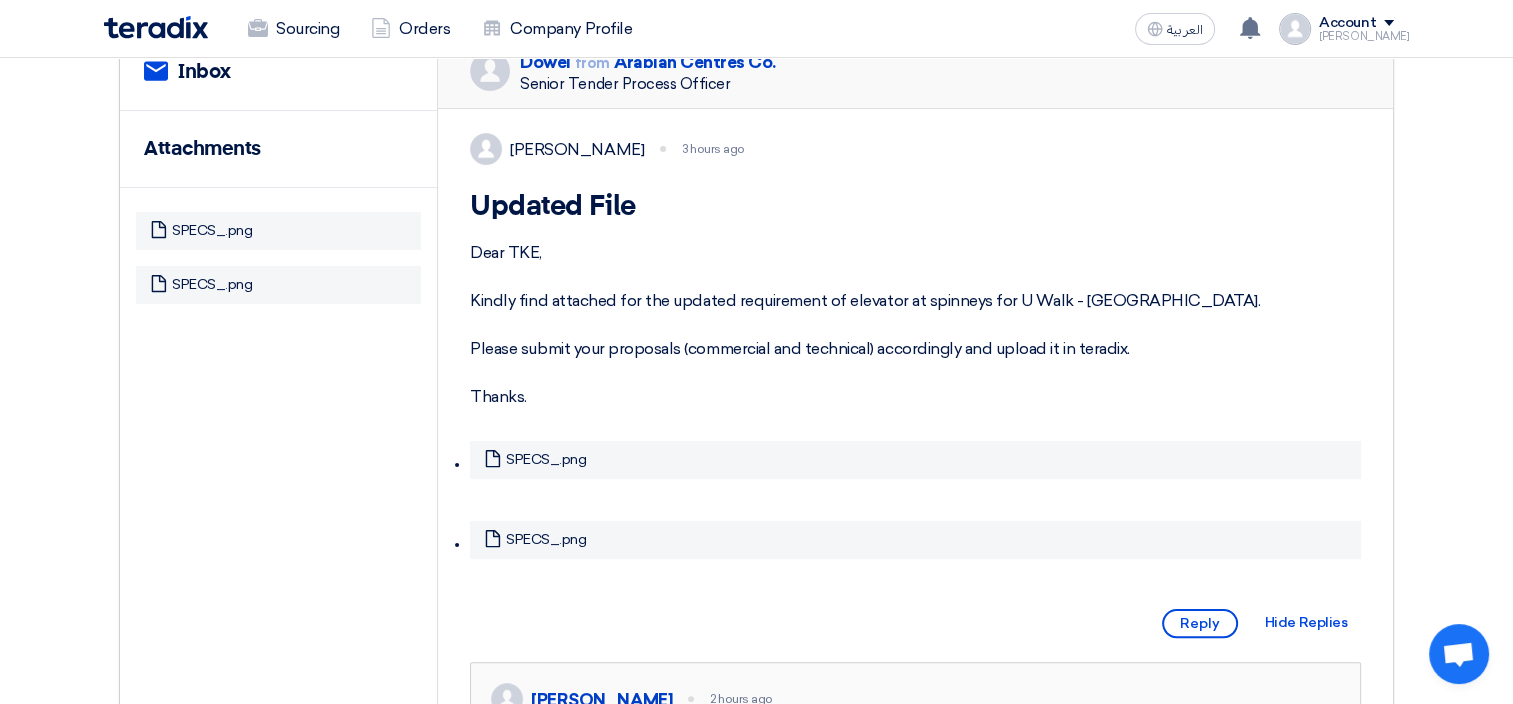 scroll, scrollTop: 466, scrollLeft: 0, axis: vertical 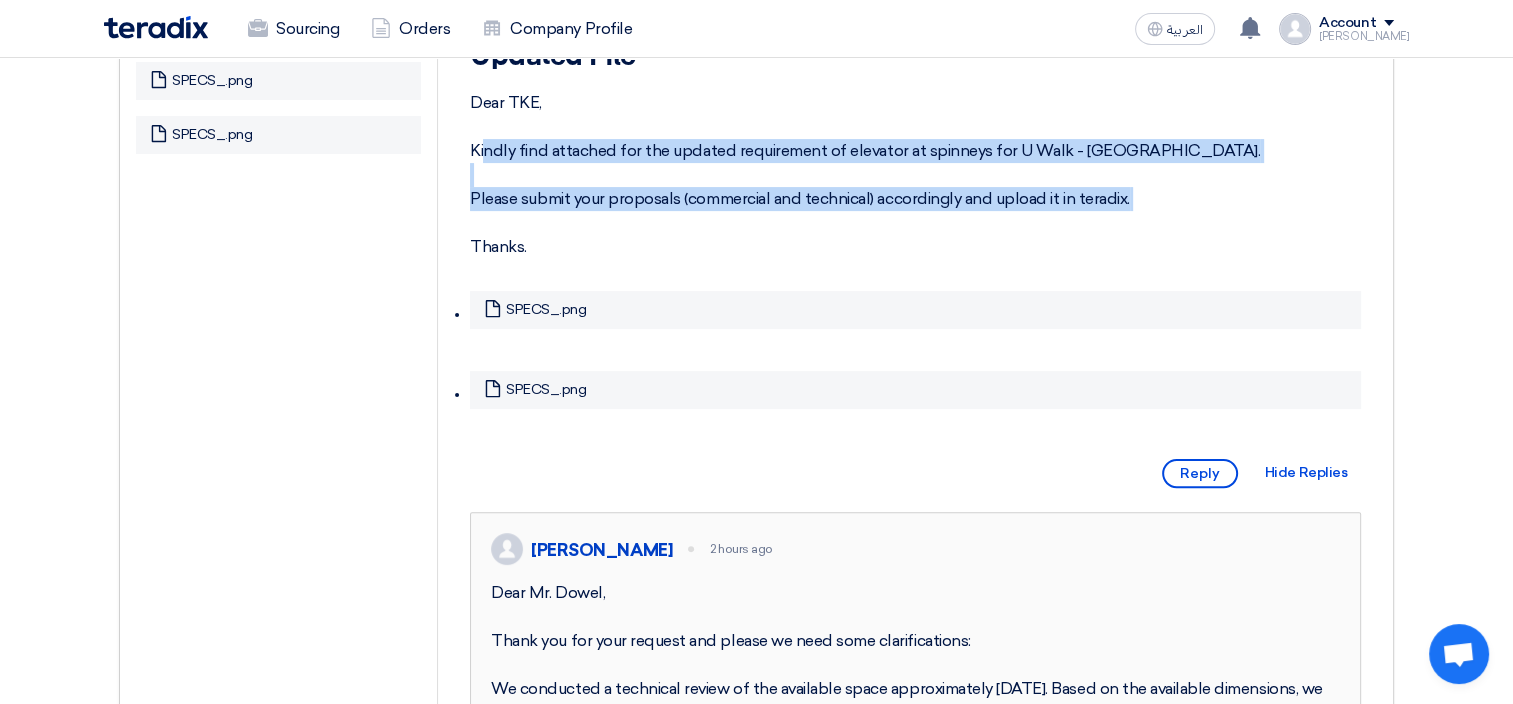 drag, startPoint x: 1140, startPoint y: 196, endPoint x: 476, endPoint y: 95, distance: 671.6376 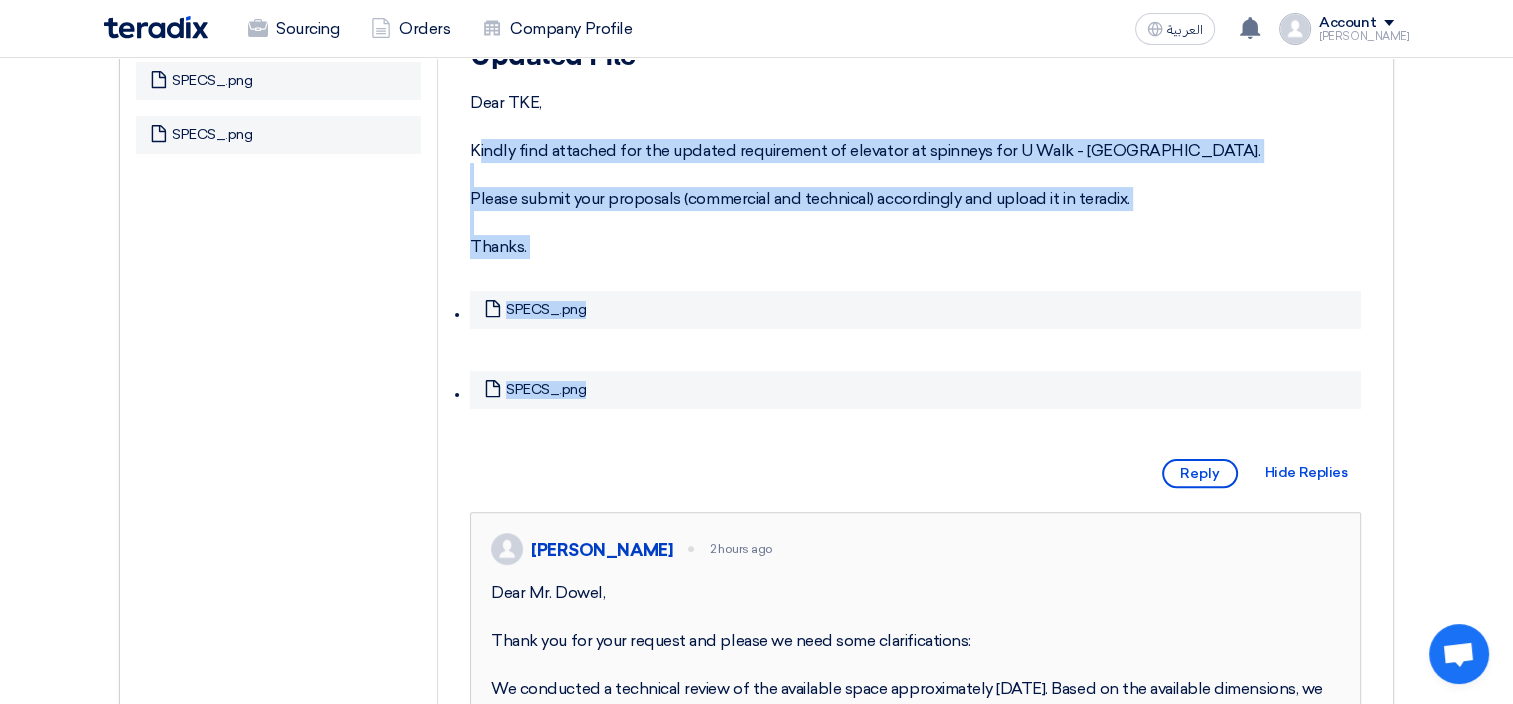 drag, startPoint x: 466, startPoint y: 89, endPoint x: 869, endPoint y: 431, distance: 528.5575 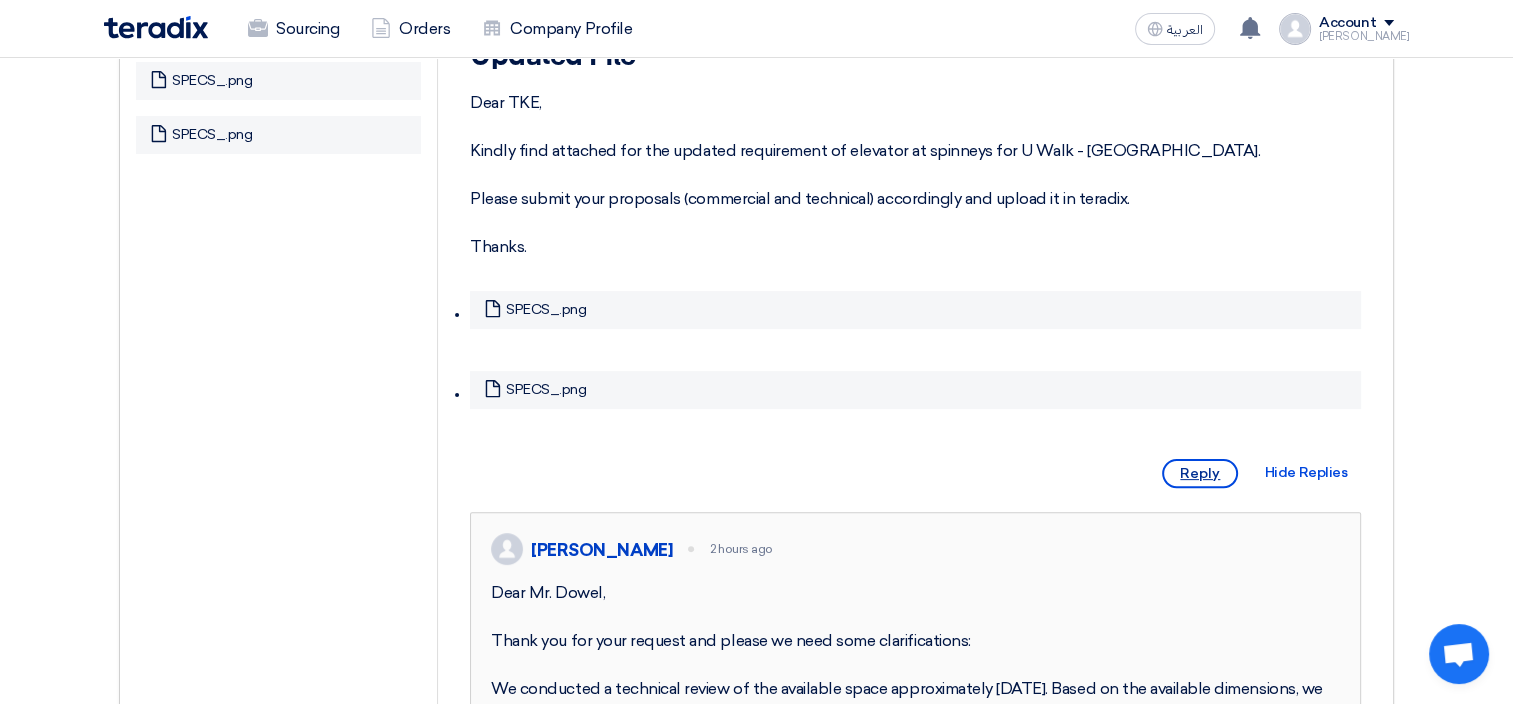 click on "Reply" at bounding box center (1200, 473) 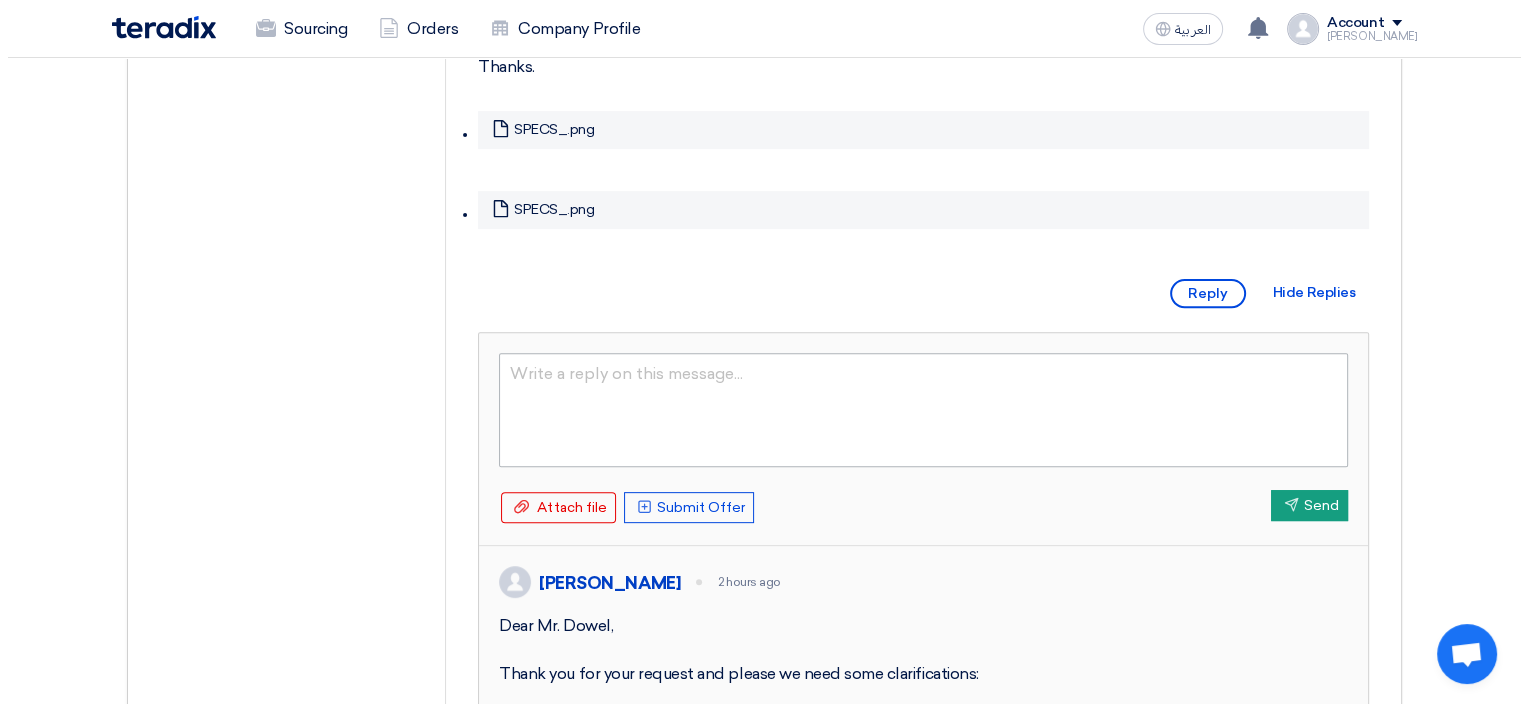 scroll, scrollTop: 700, scrollLeft: 0, axis: vertical 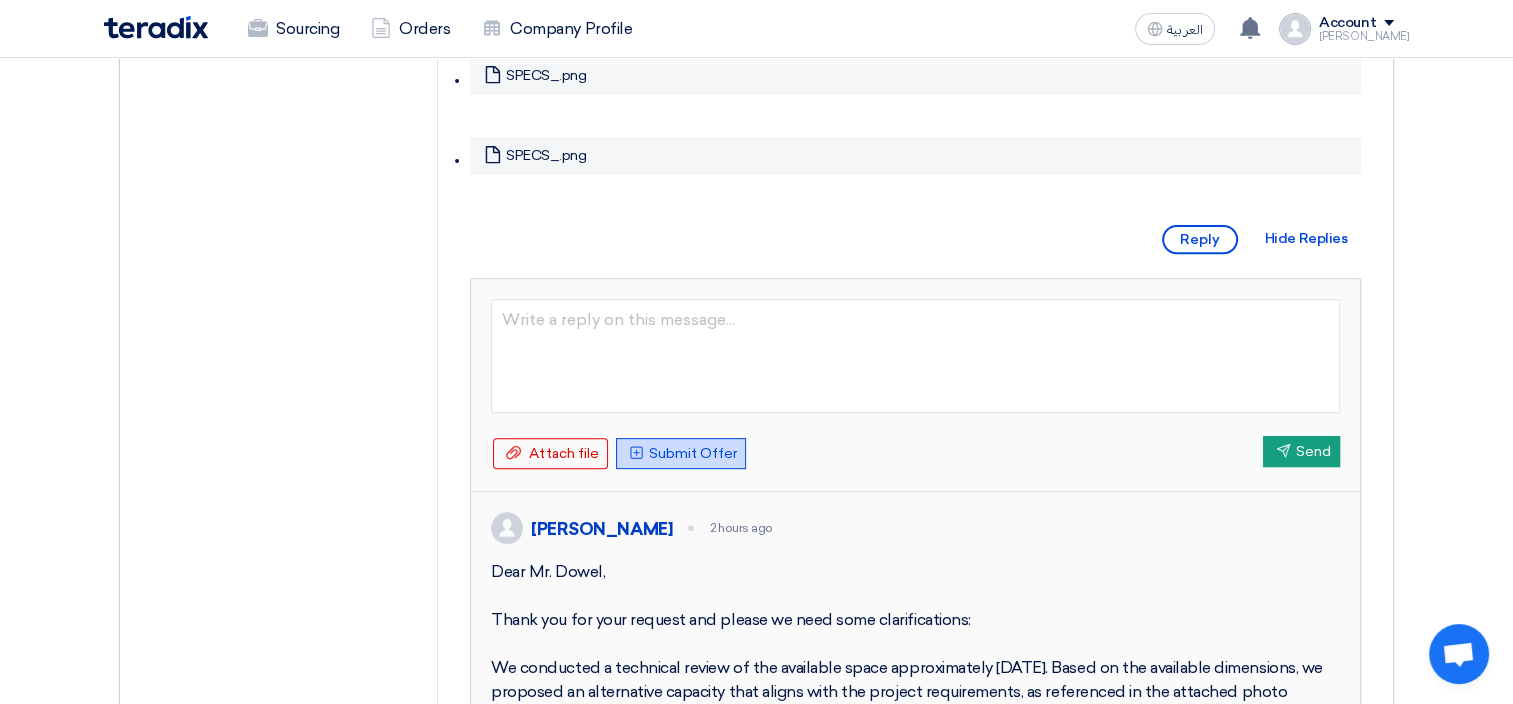 click on "Upload Offer
Submit Offer" at bounding box center [681, 453] 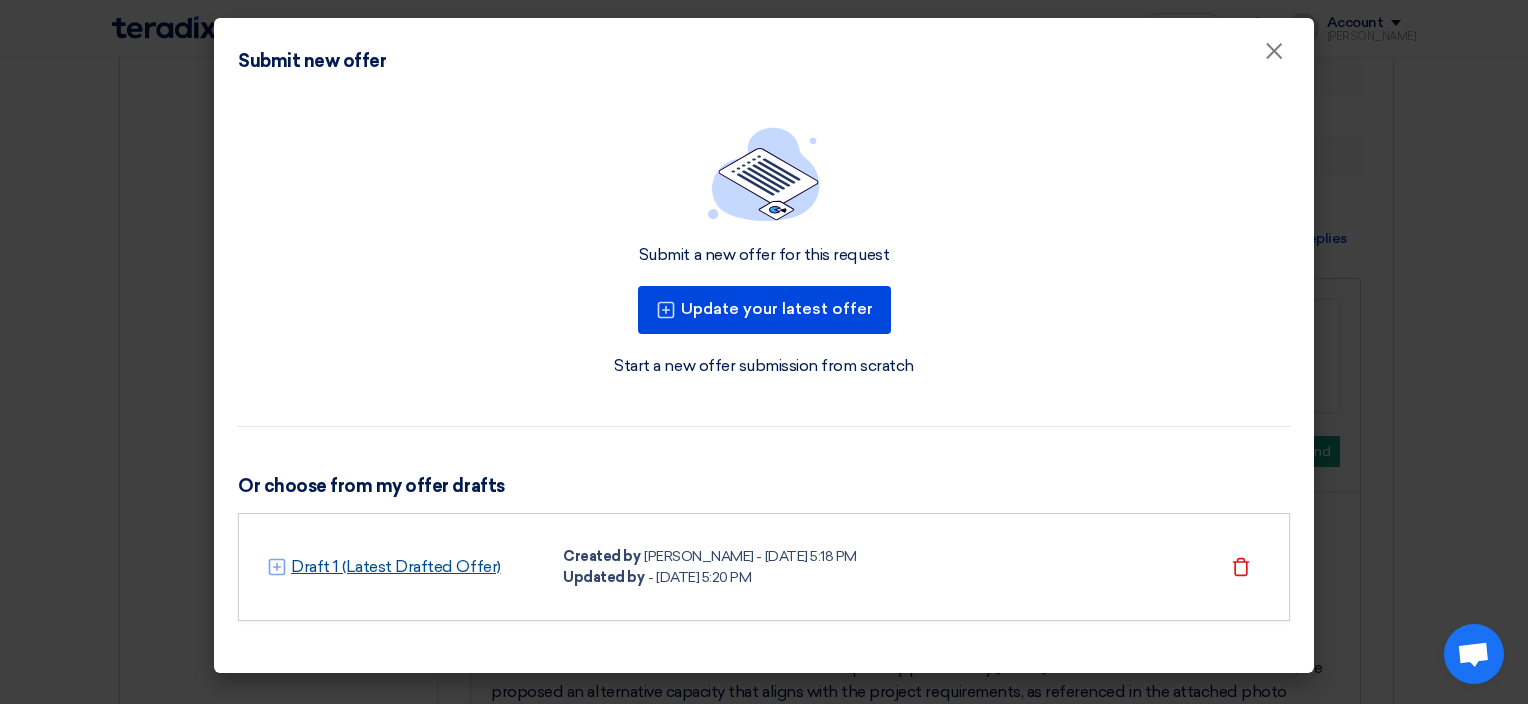 click on "Draft 1 (Latest Drafted Offer)" 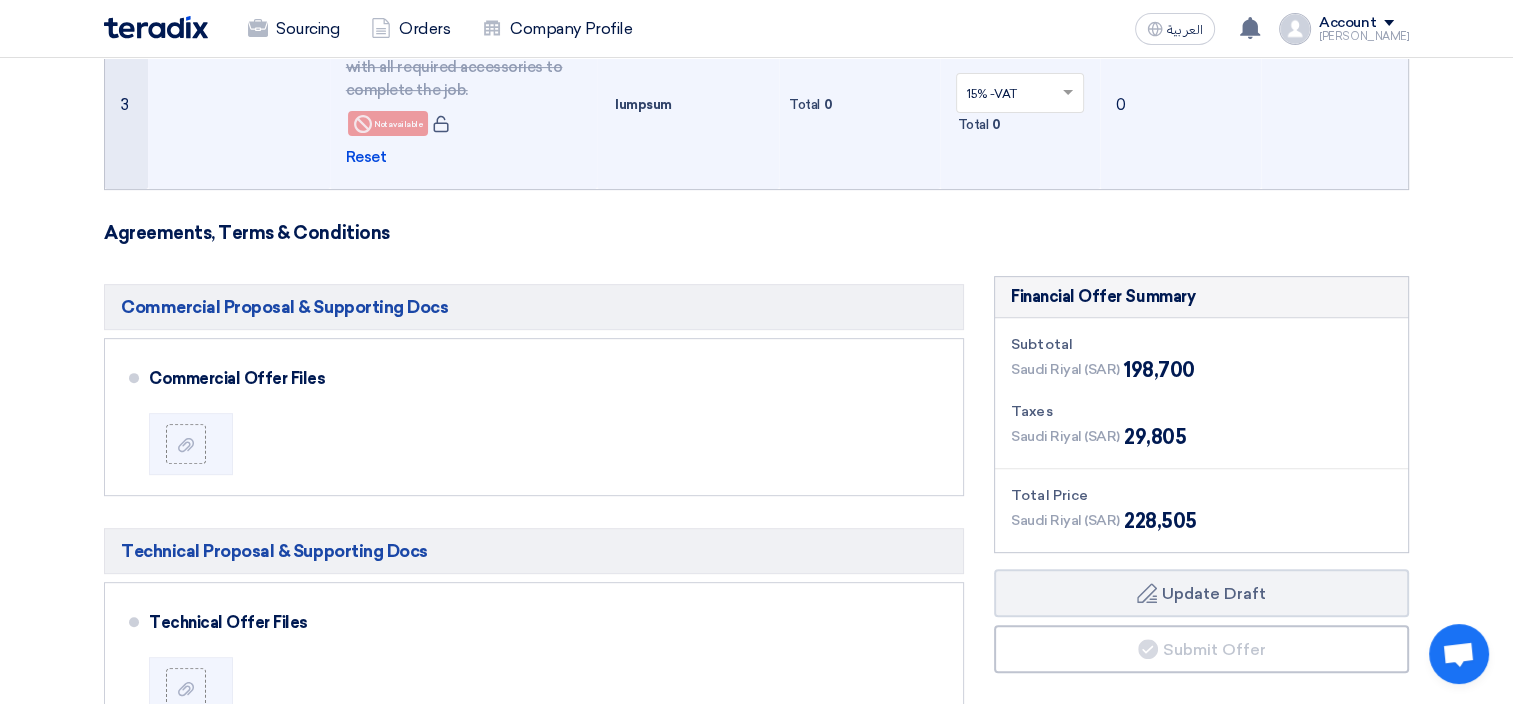 scroll, scrollTop: 700, scrollLeft: 0, axis: vertical 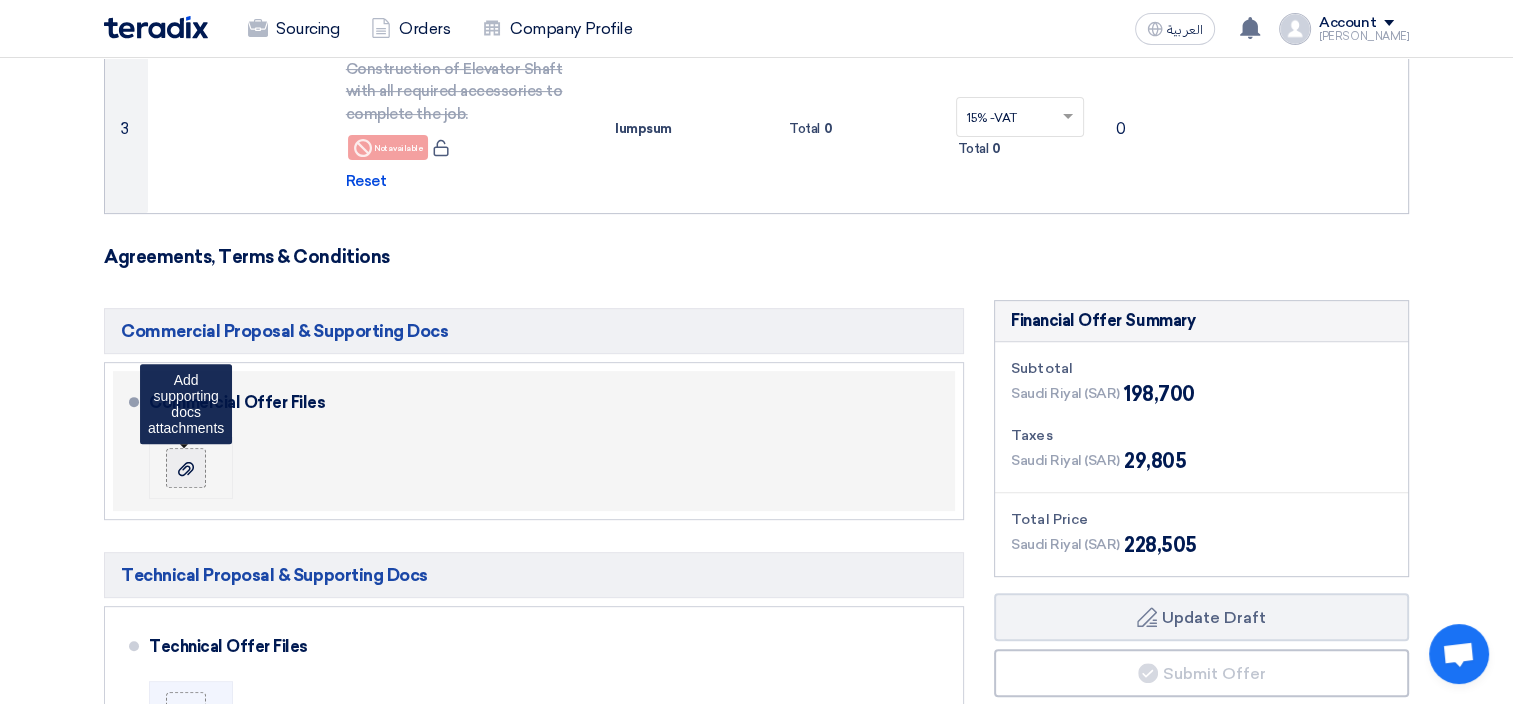 click 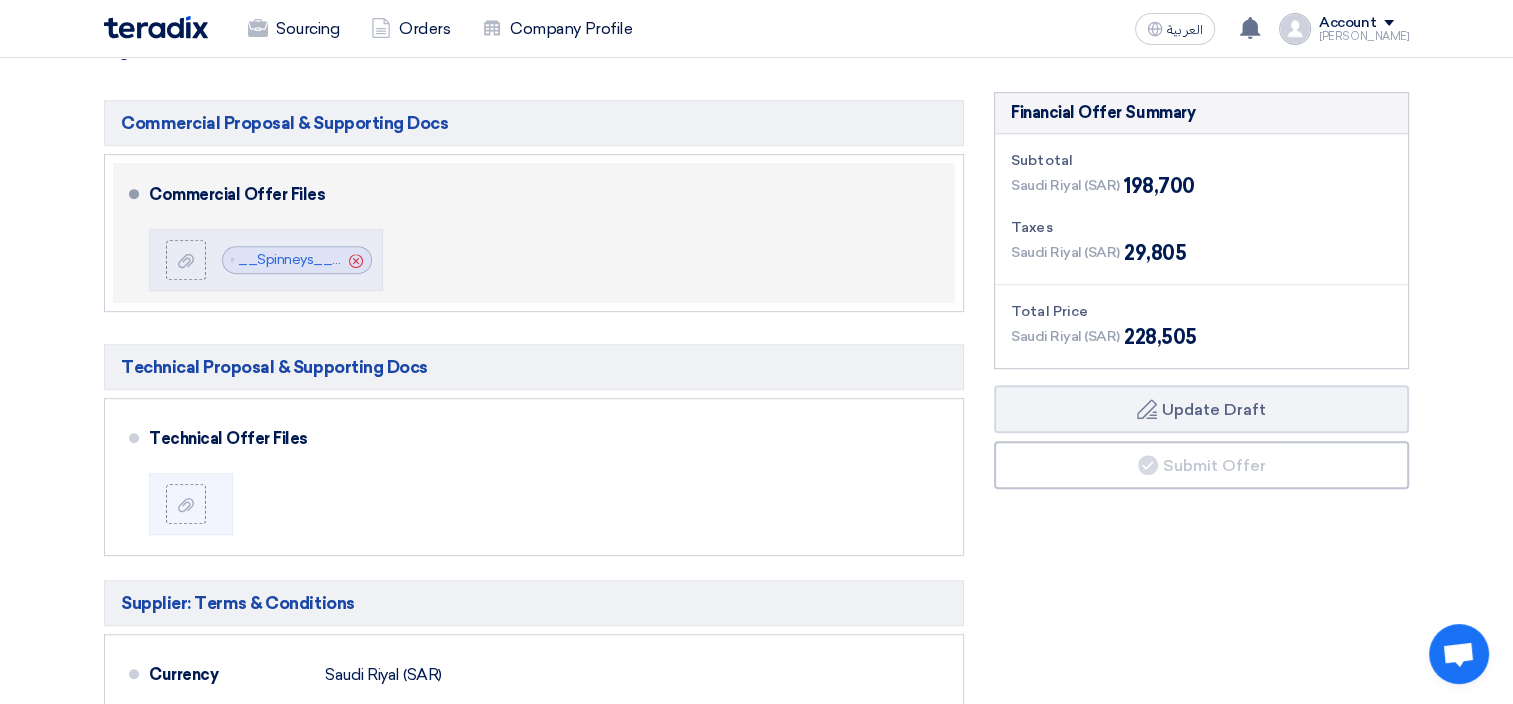 scroll, scrollTop: 933, scrollLeft: 0, axis: vertical 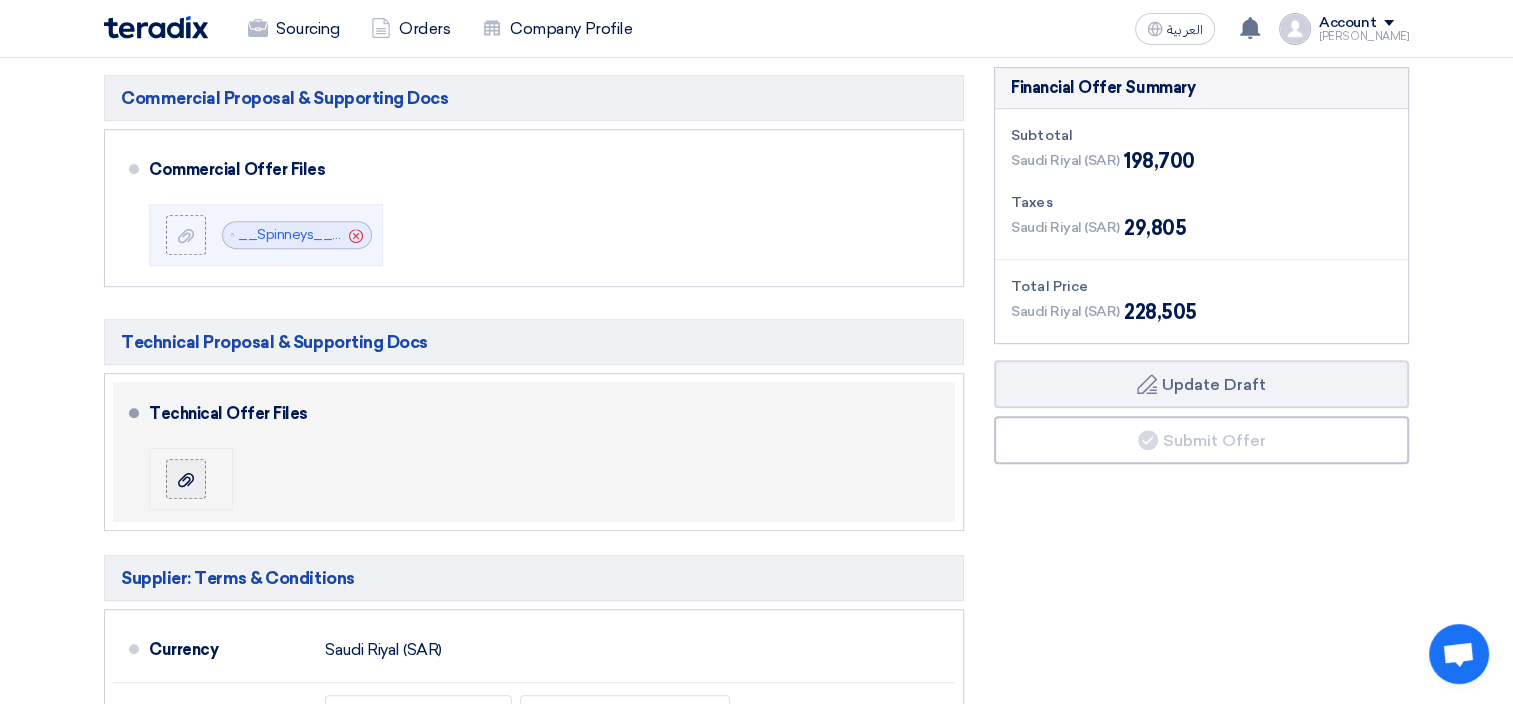click 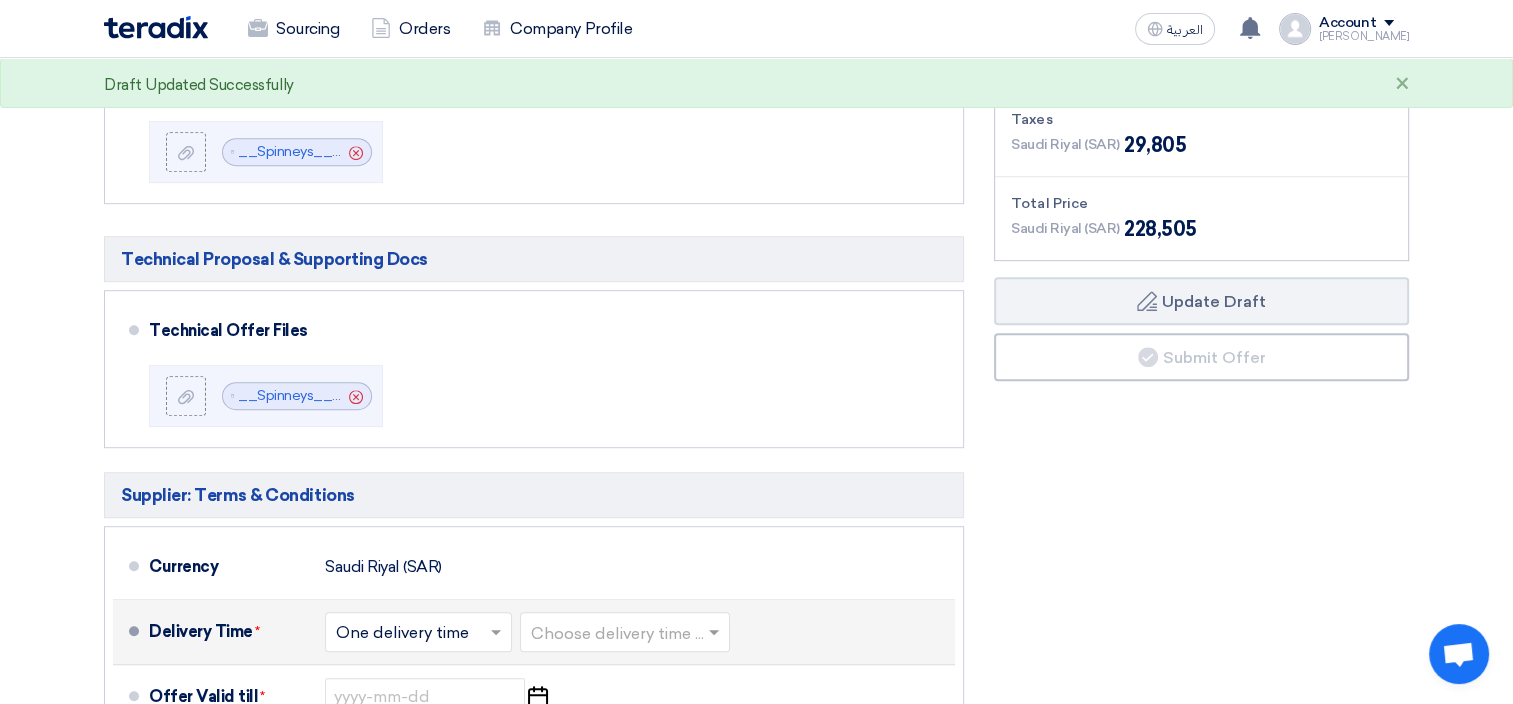scroll, scrollTop: 1166, scrollLeft: 0, axis: vertical 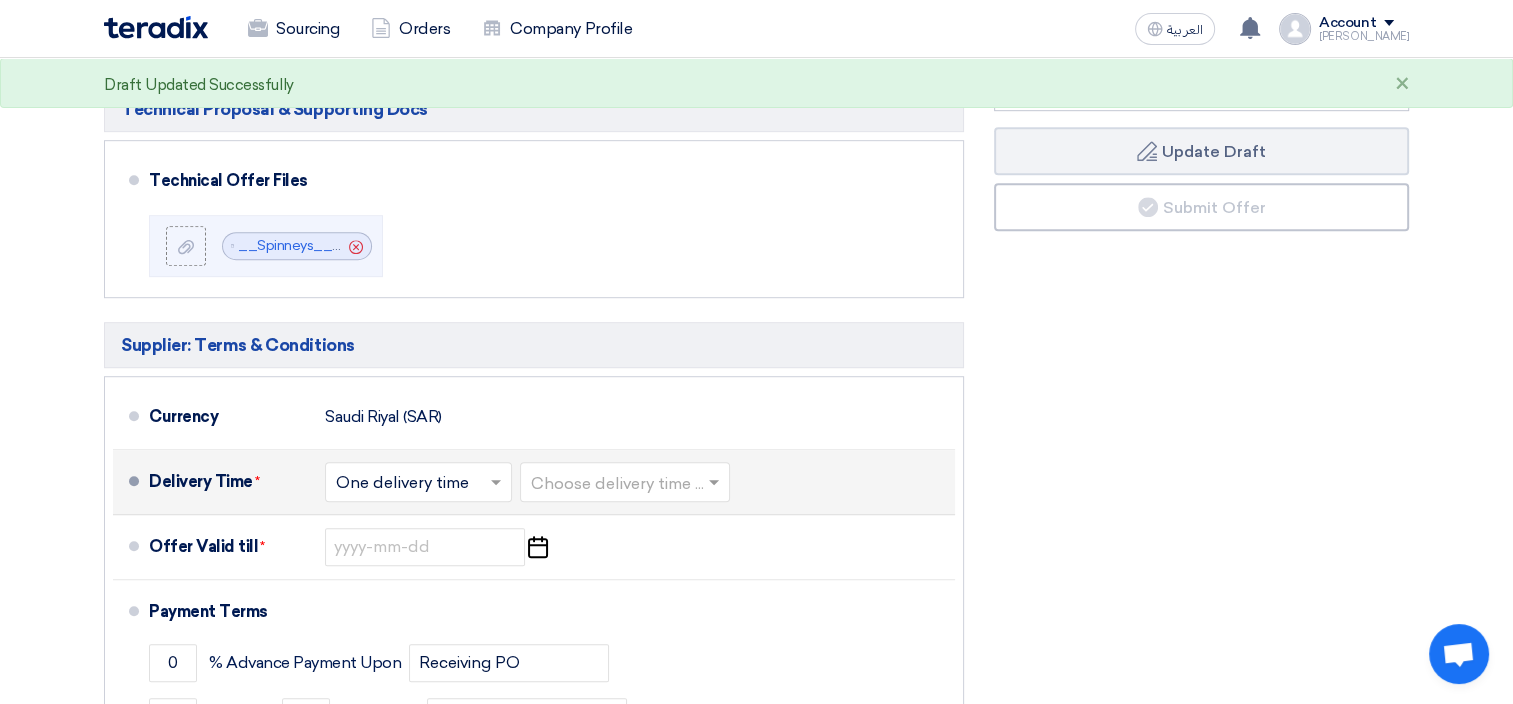 click 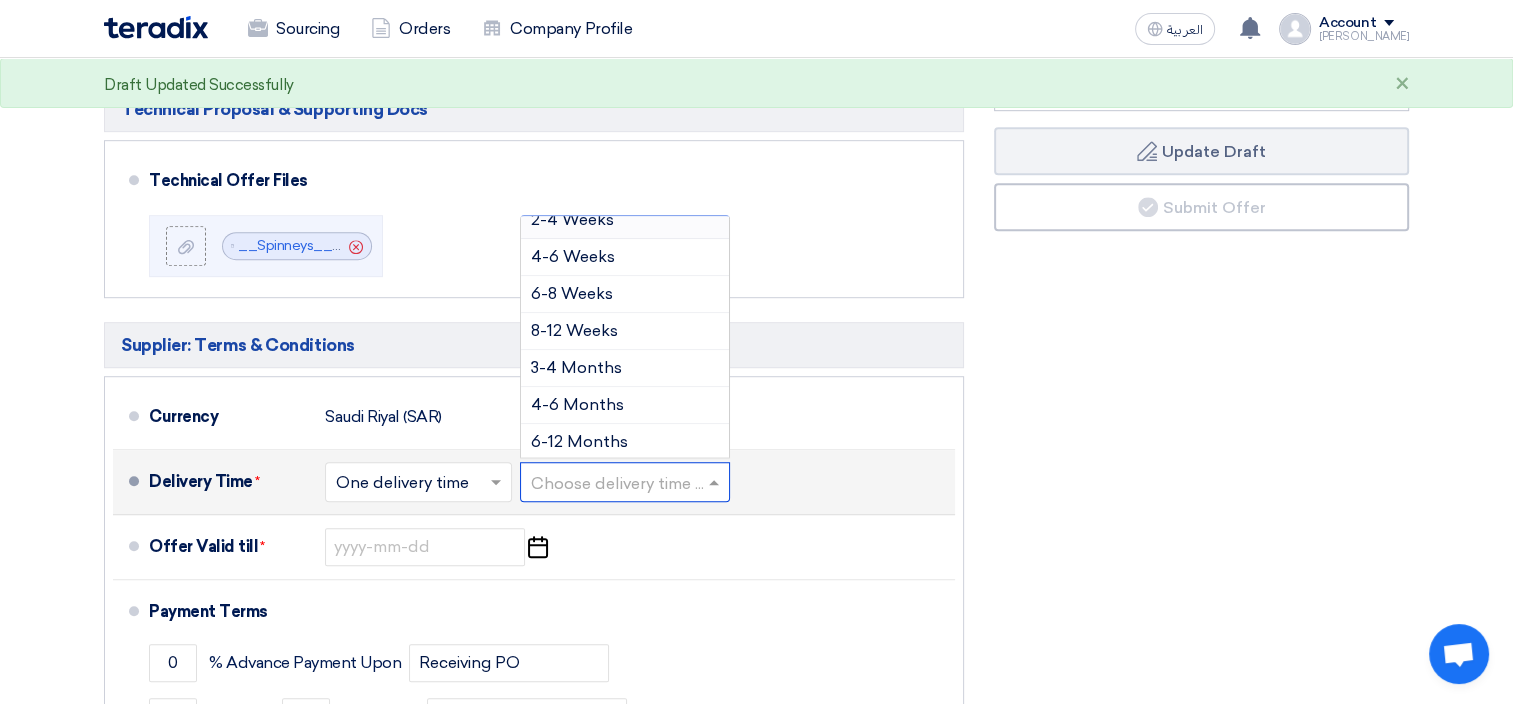 scroll, scrollTop: 164, scrollLeft: 0, axis: vertical 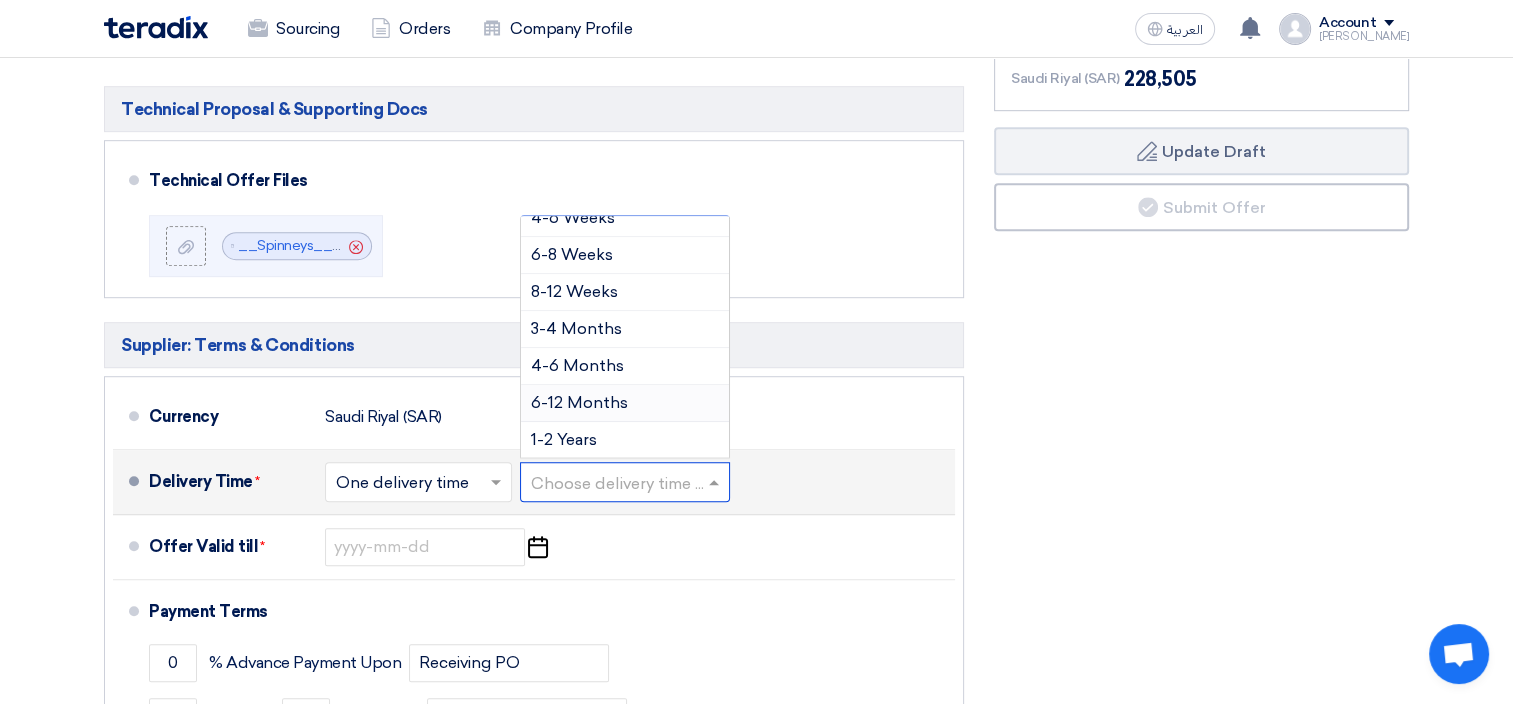 click on "6-12 Months" at bounding box center (625, 403) 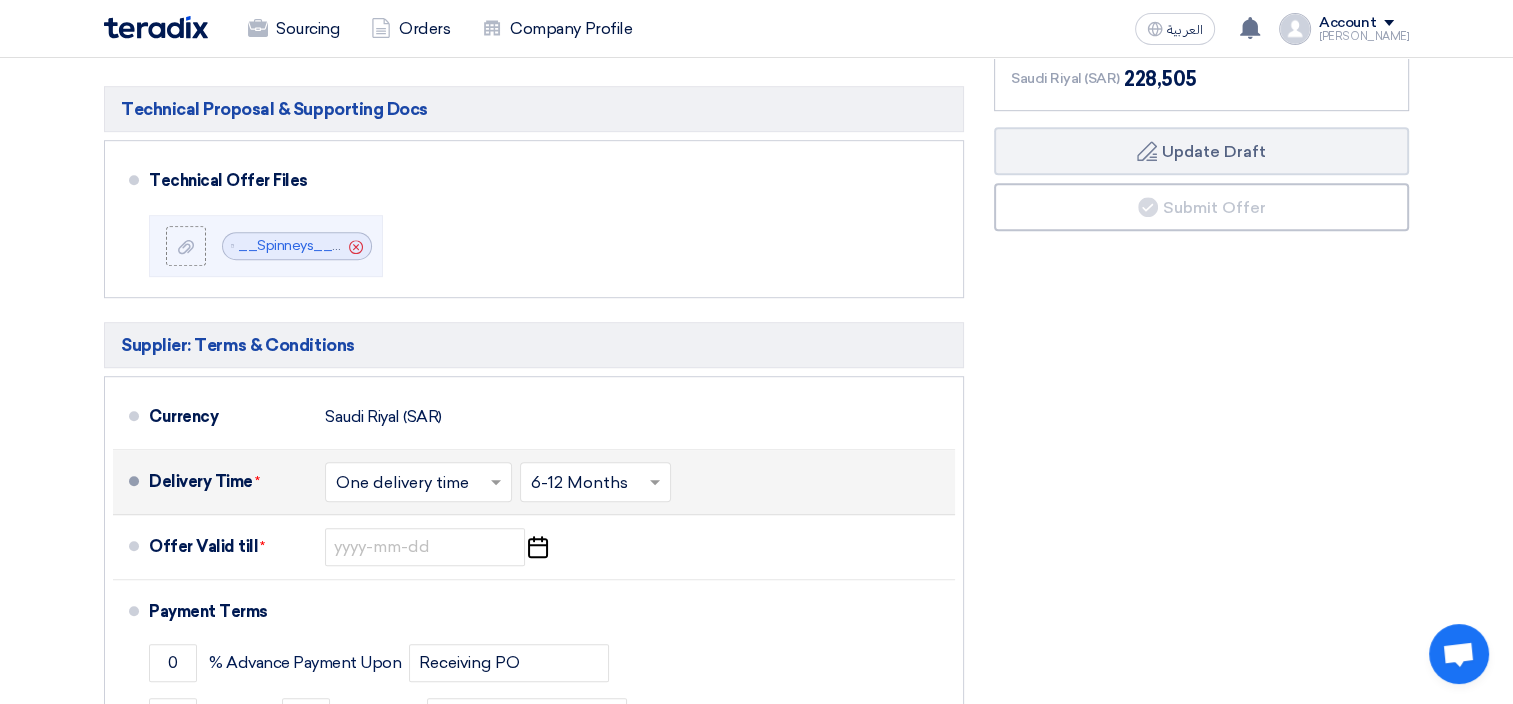 click on "Currency
Saudi Riyal (SAR)" 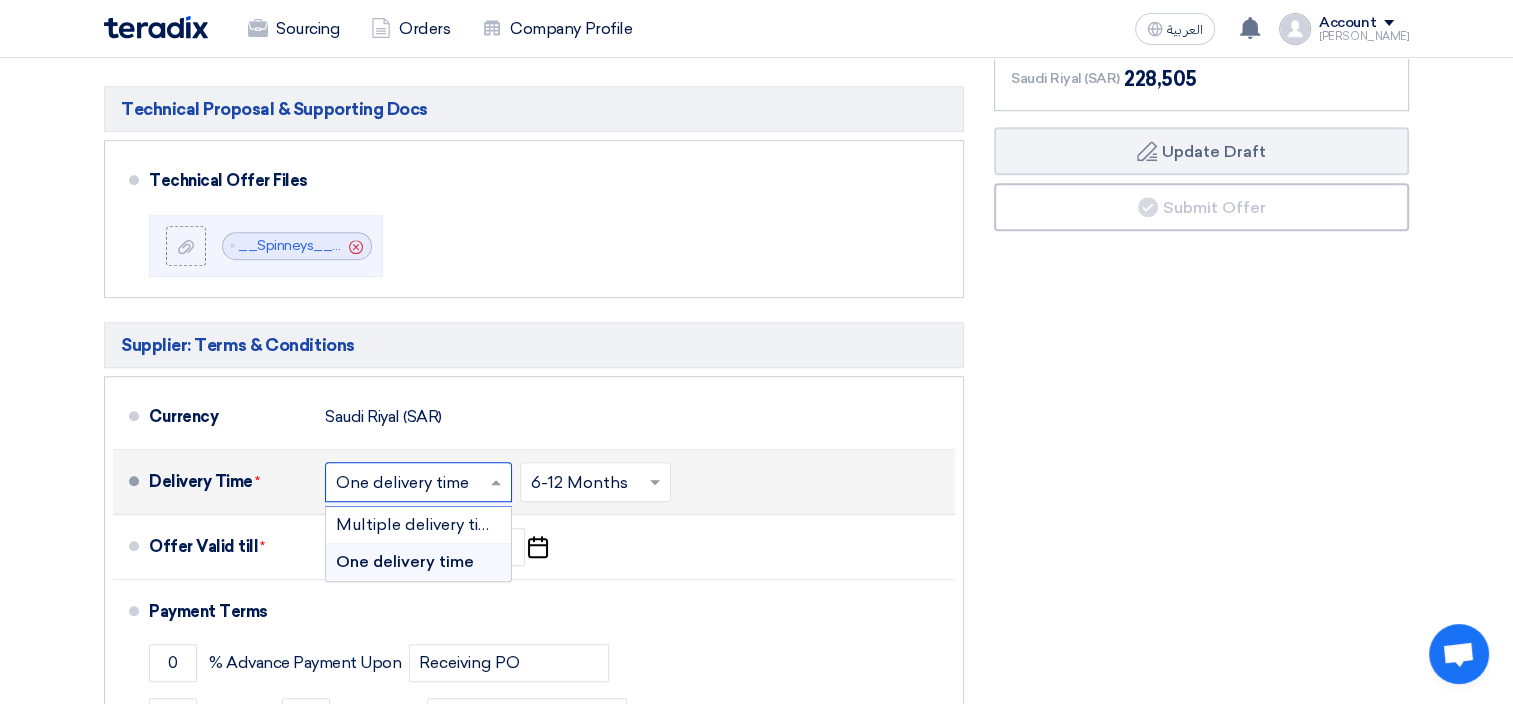 click 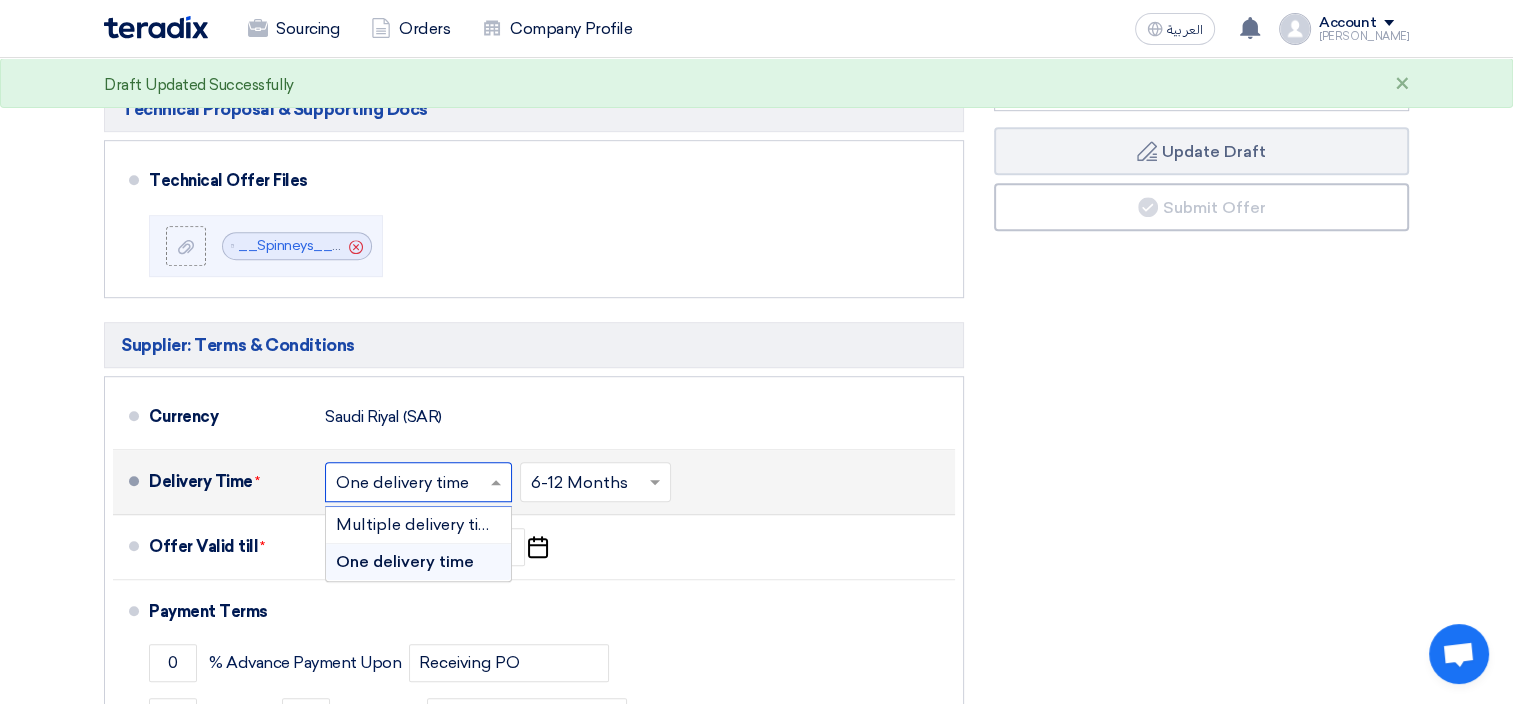 click 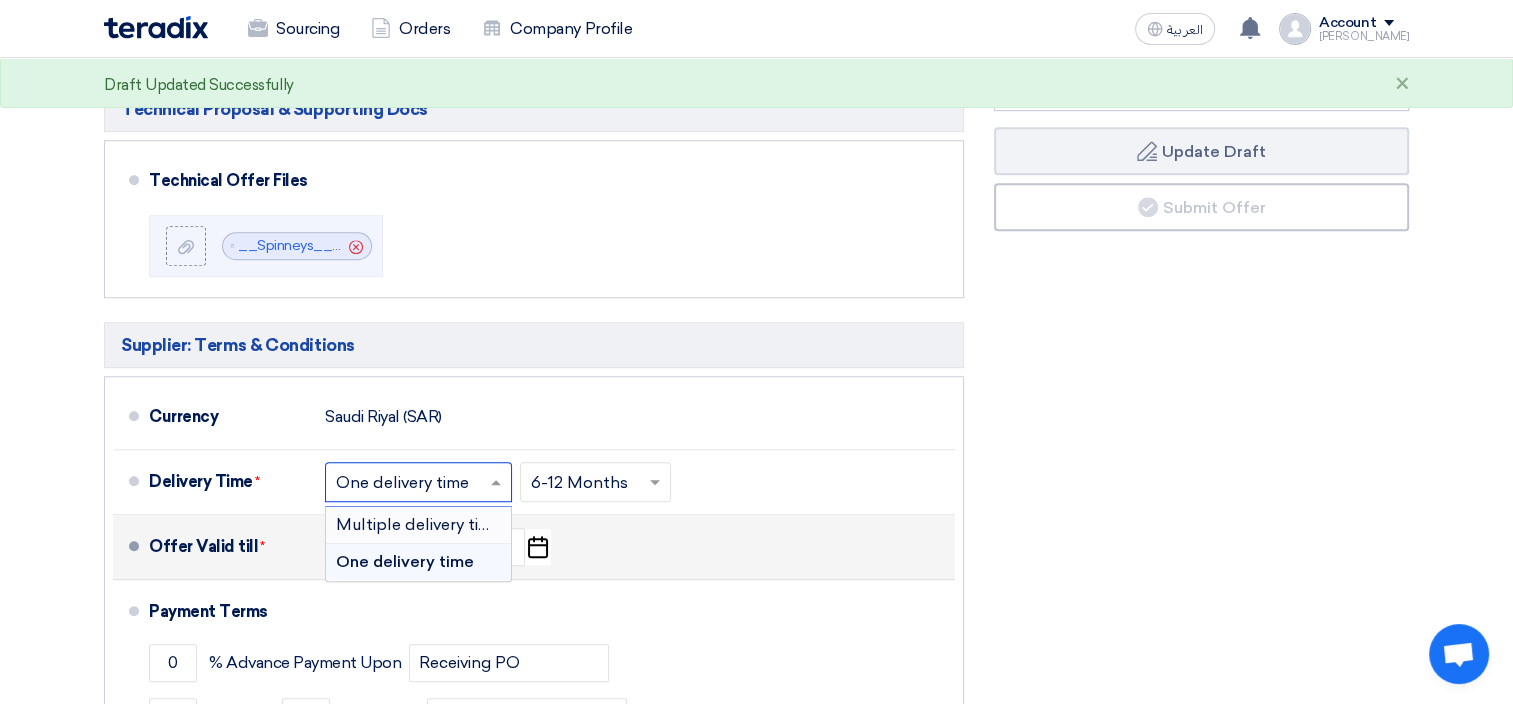 click on "Offer Valid till  *
Pick a date" 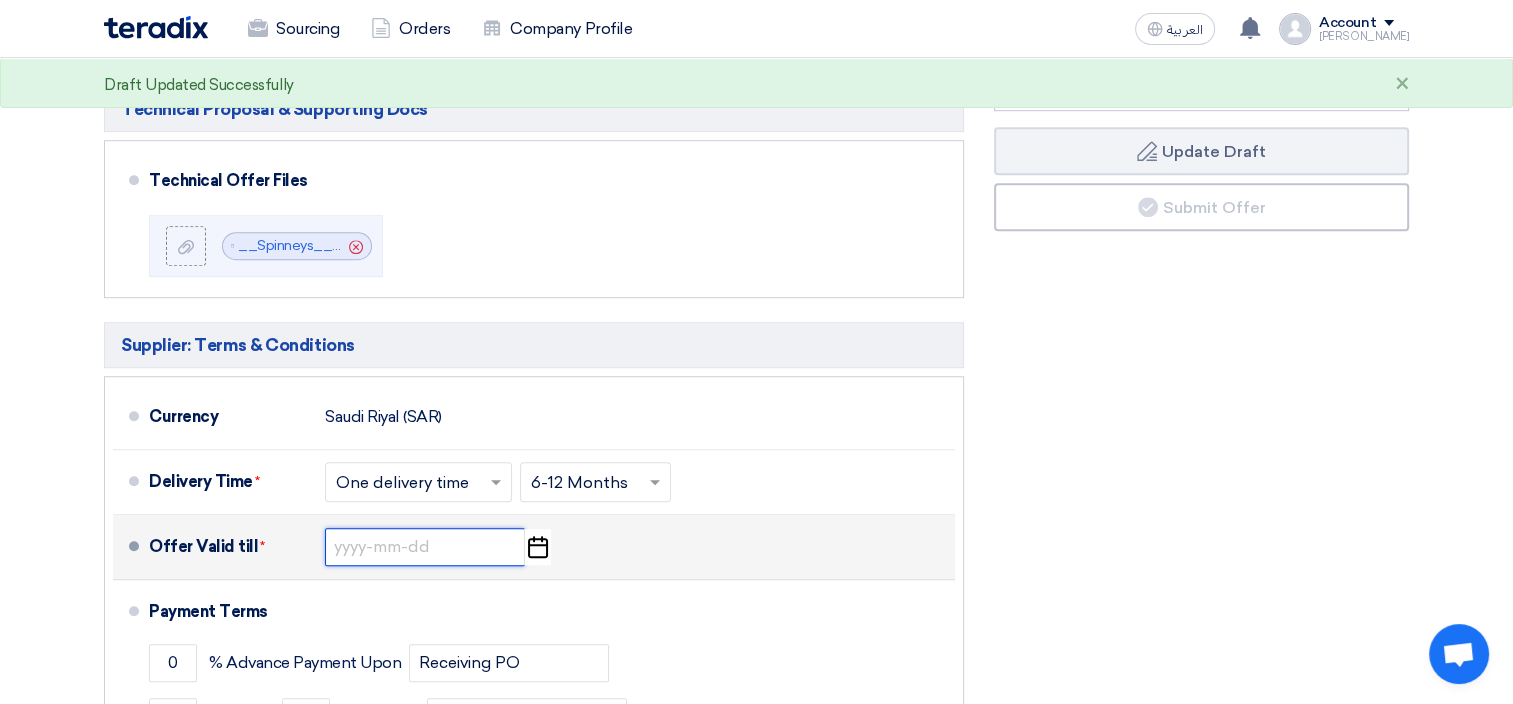 click 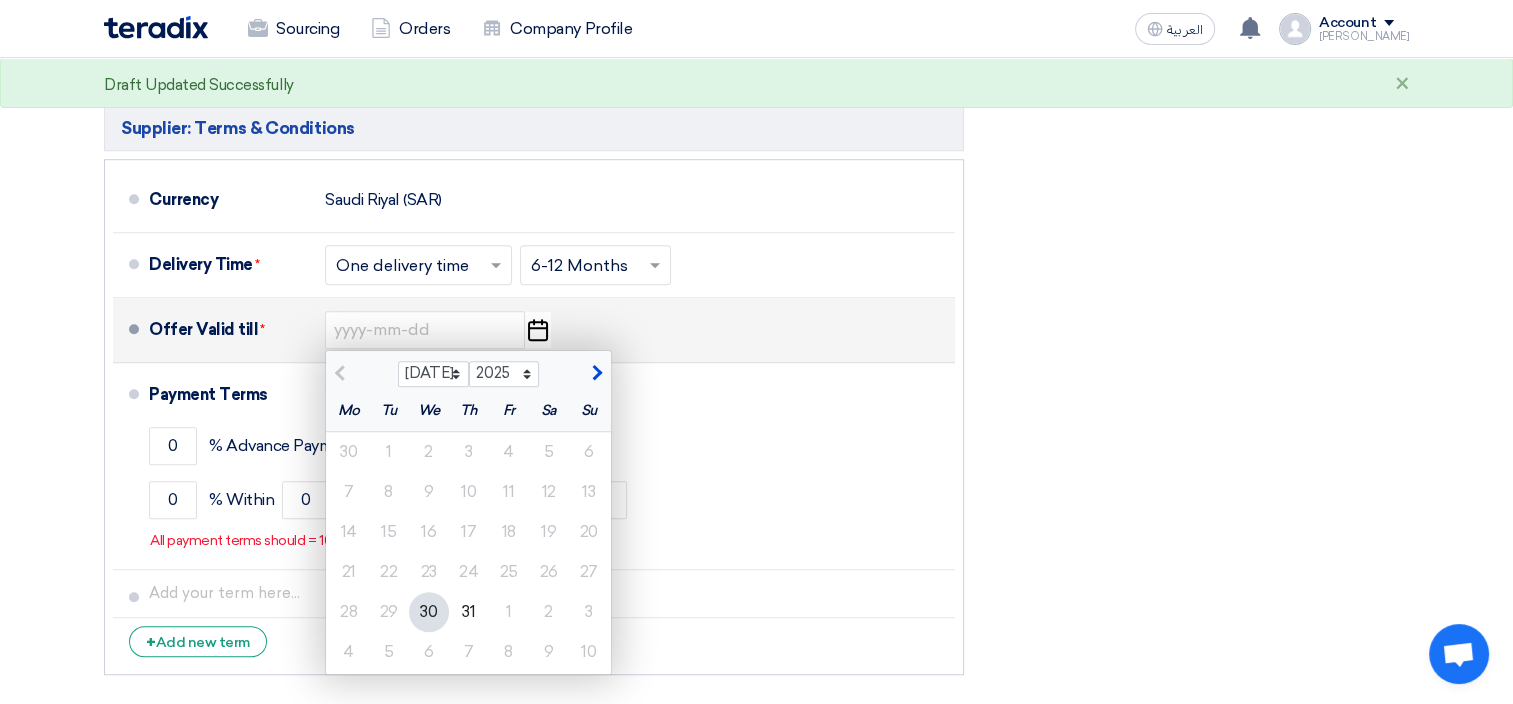 scroll, scrollTop: 1400, scrollLeft: 0, axis: vertical 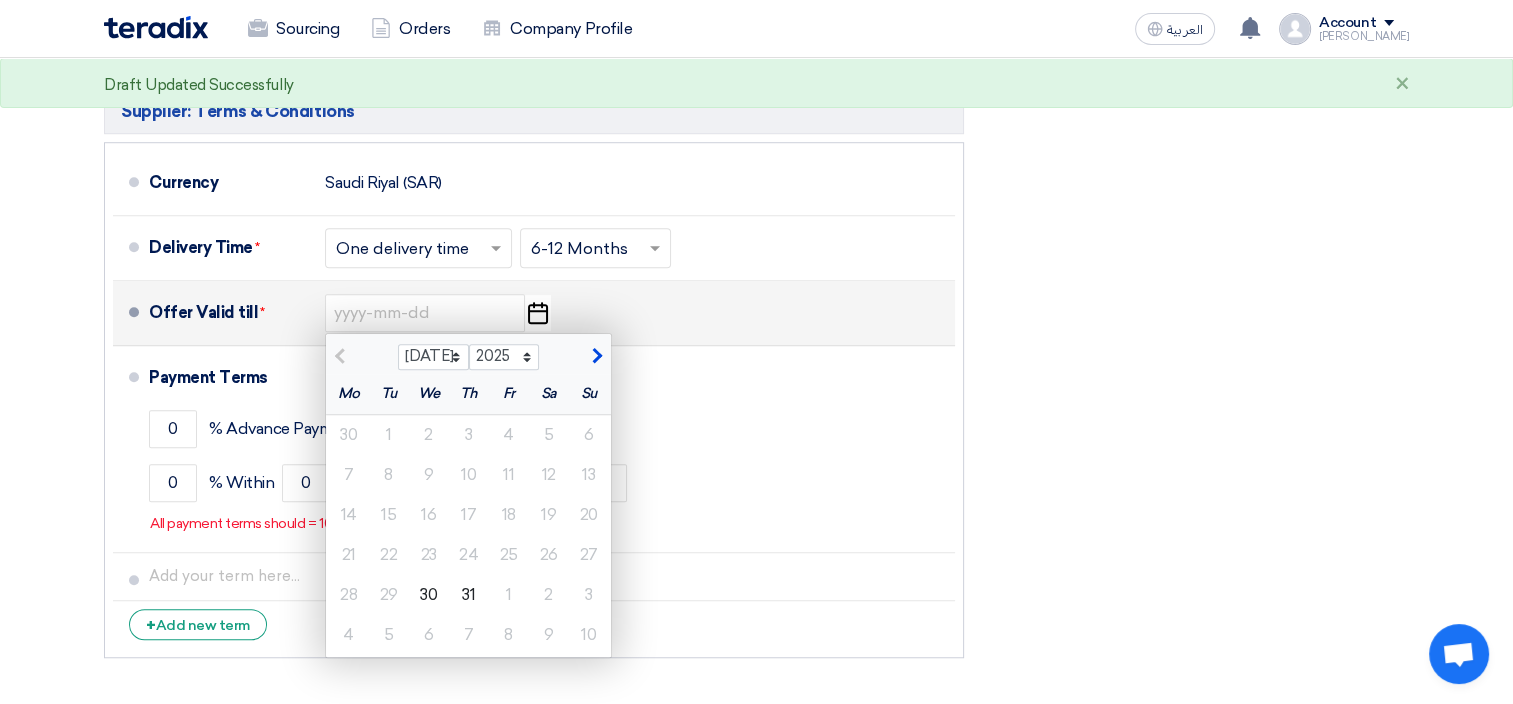 click 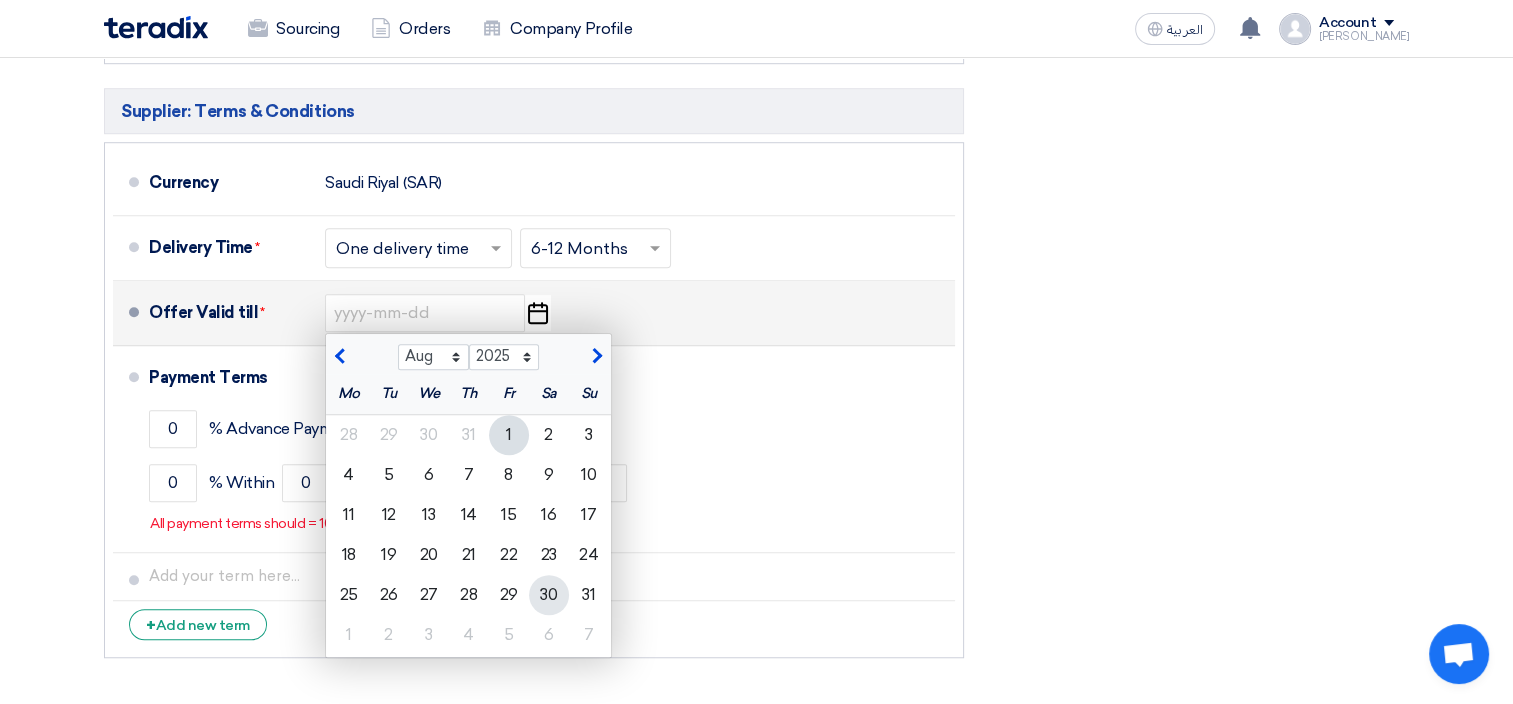 click on "30" 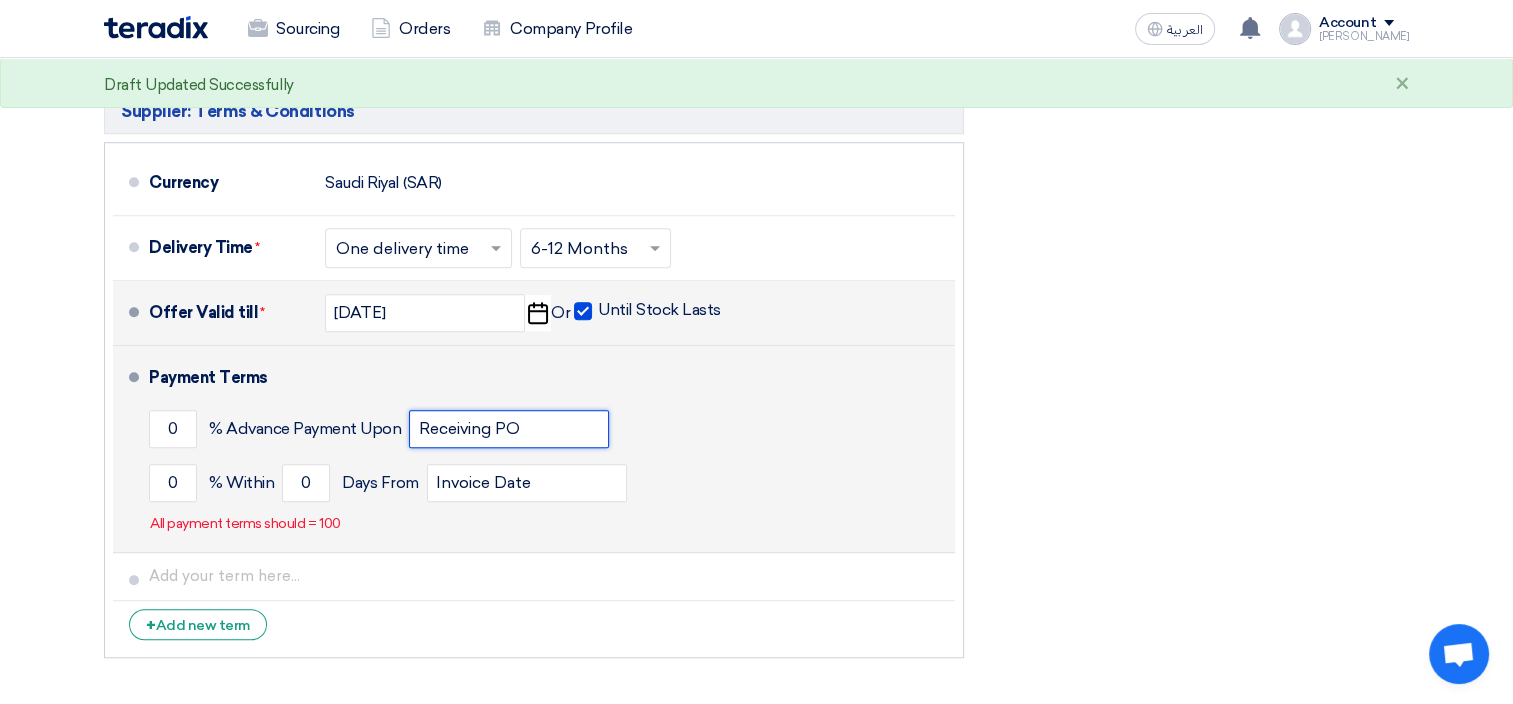 click on "Receiving PO" 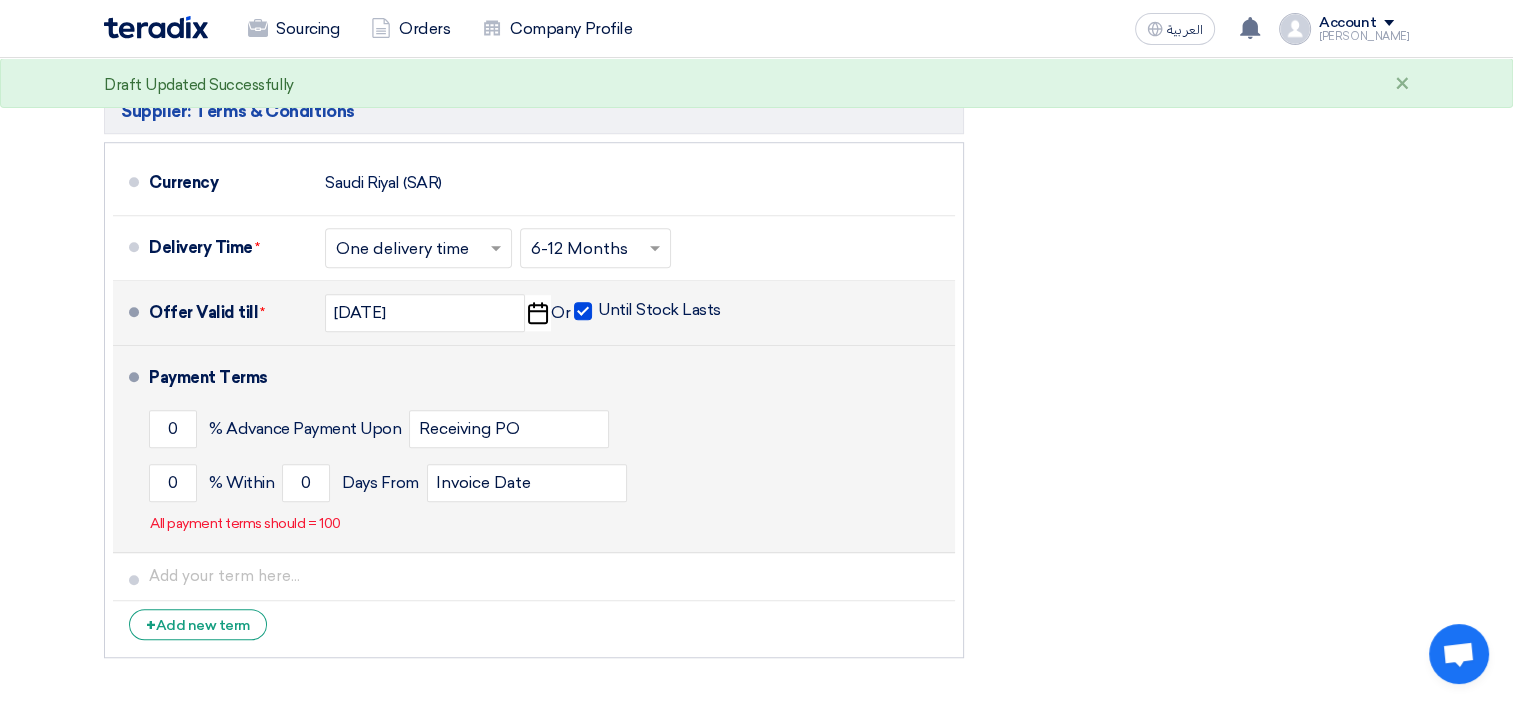 click on "0
% Advance Payment Upon
Receiving PO" 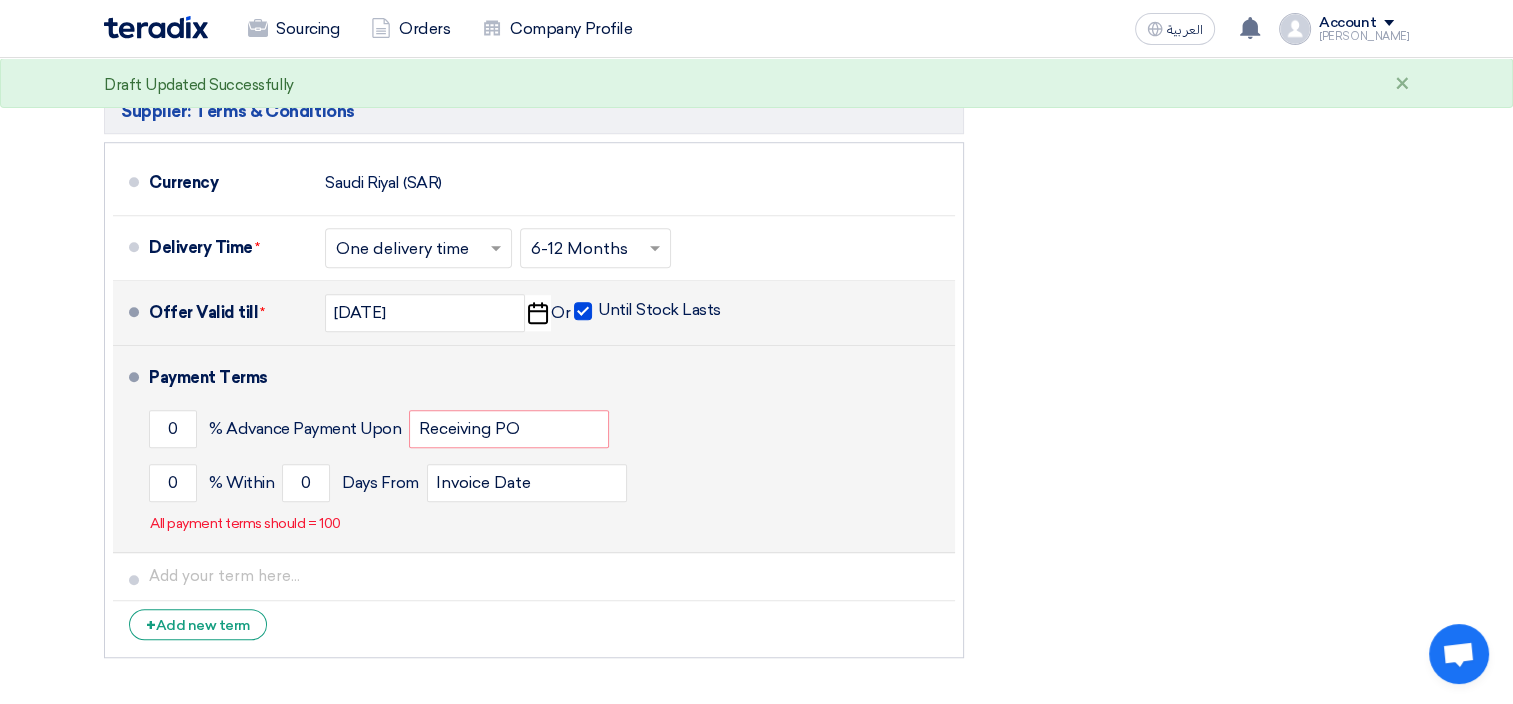 click on "% Advance Payment Upon" 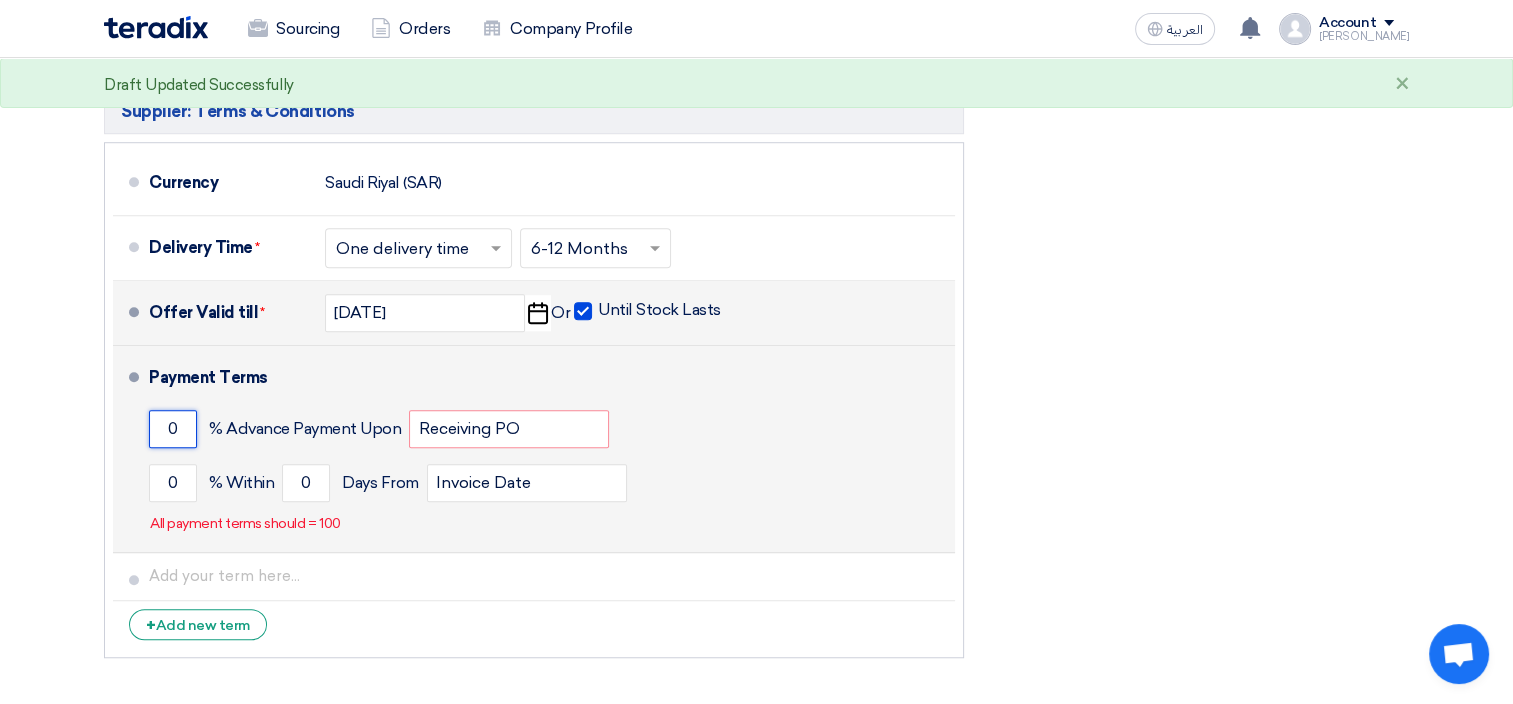 click on "0" 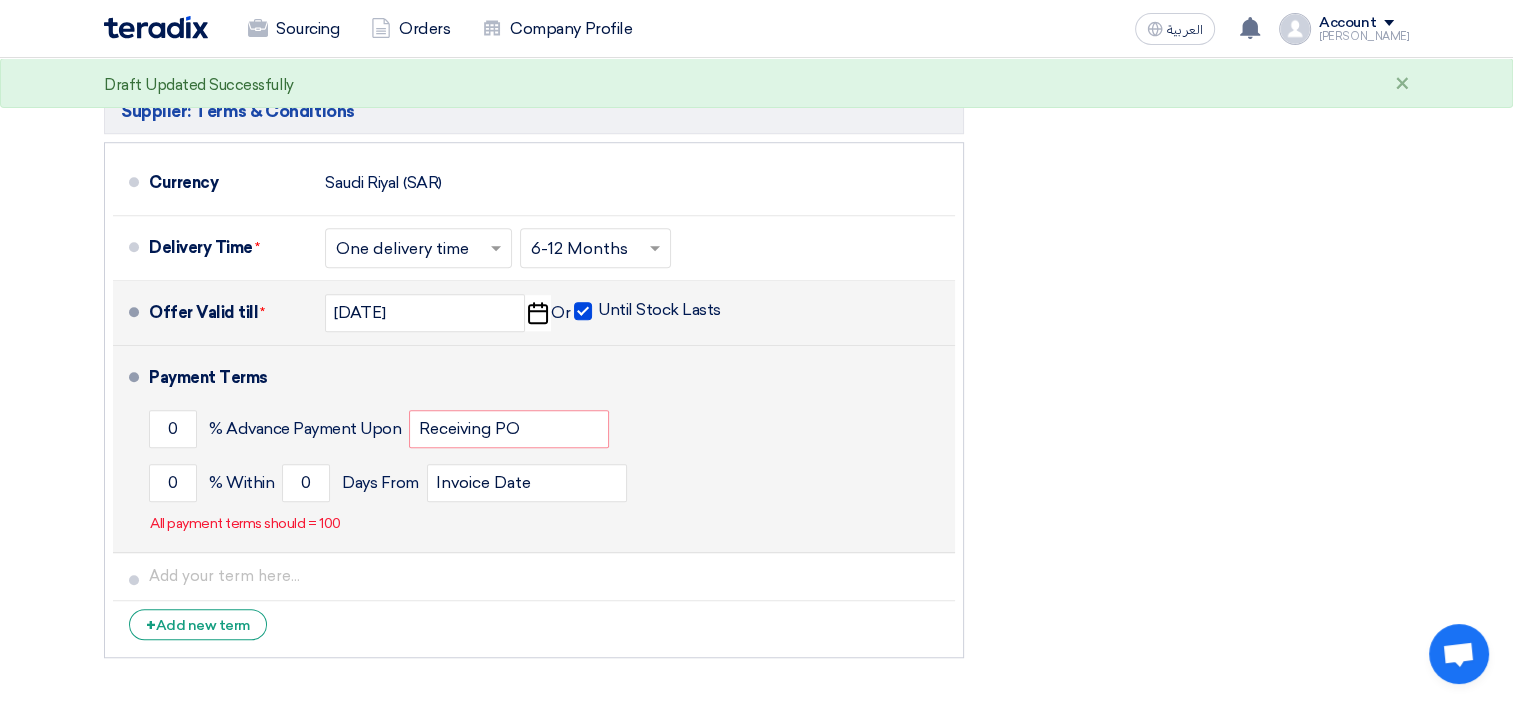 click on "All payment terms should = 100" 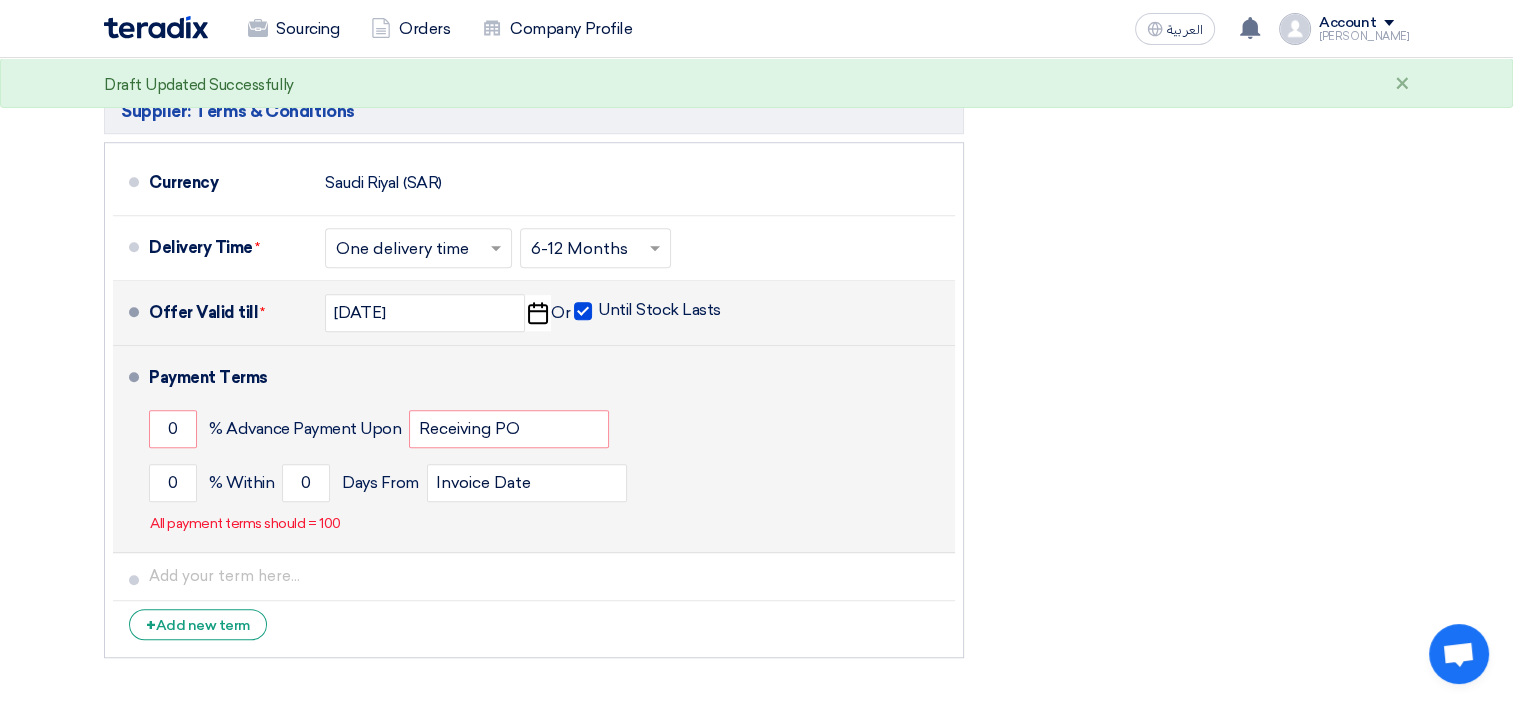 click on "All payment terms should = 100" 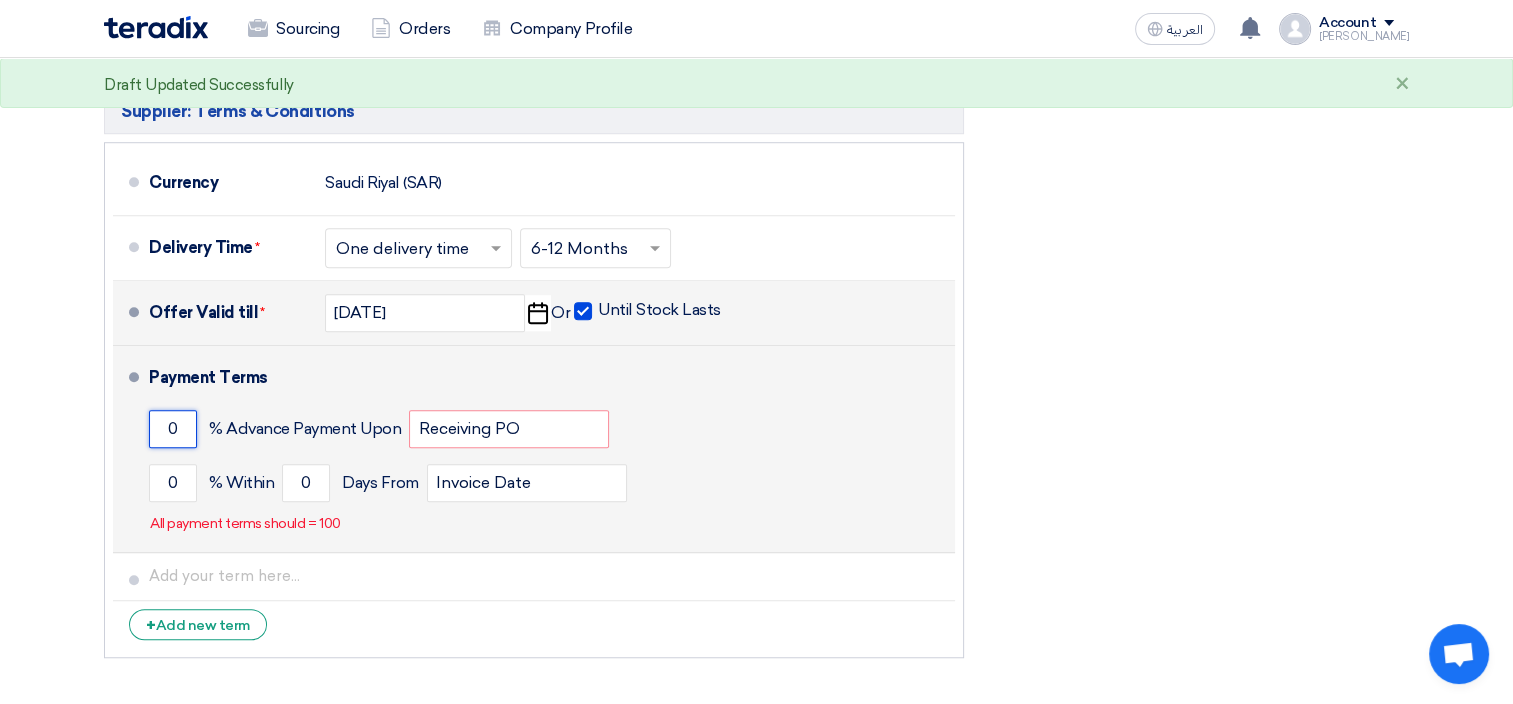 click on "0" 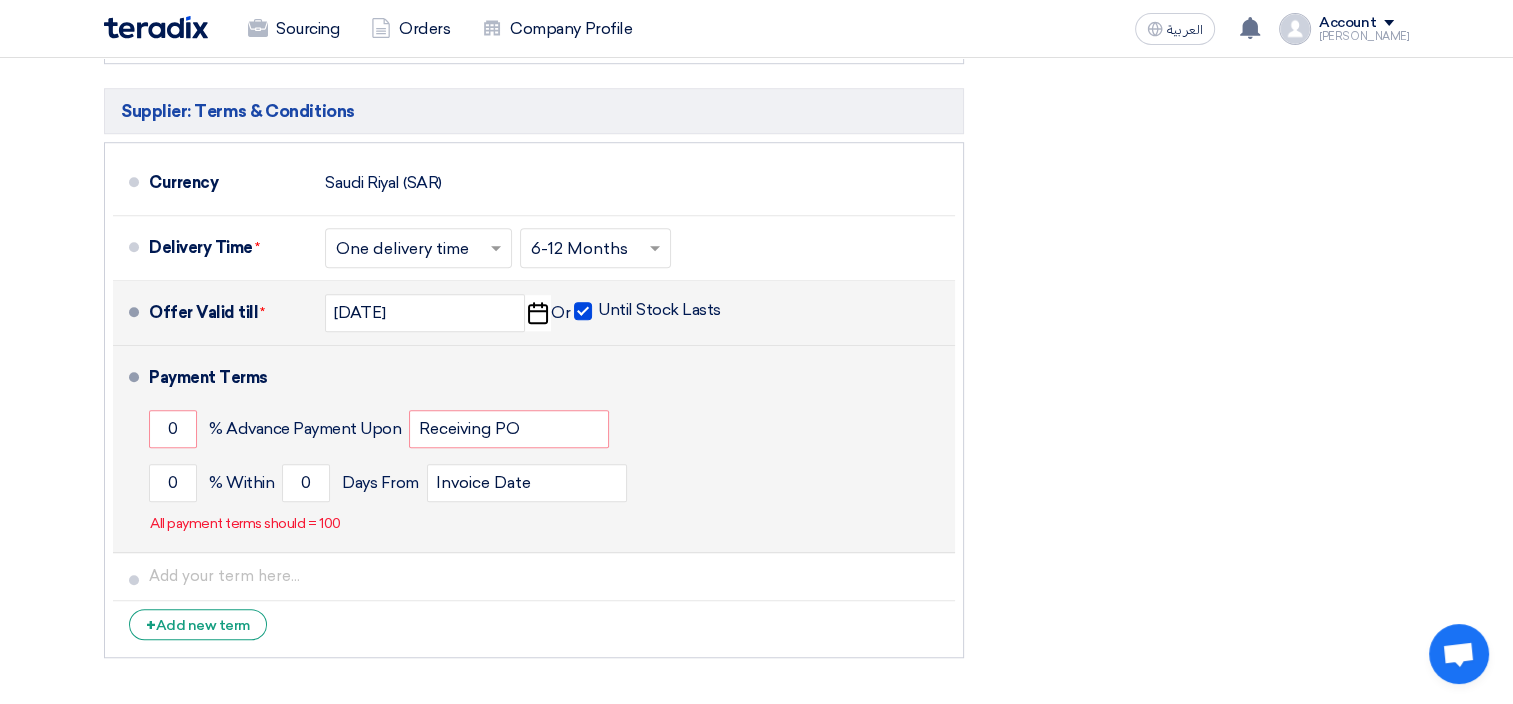 click on "All payment terms should = 100" 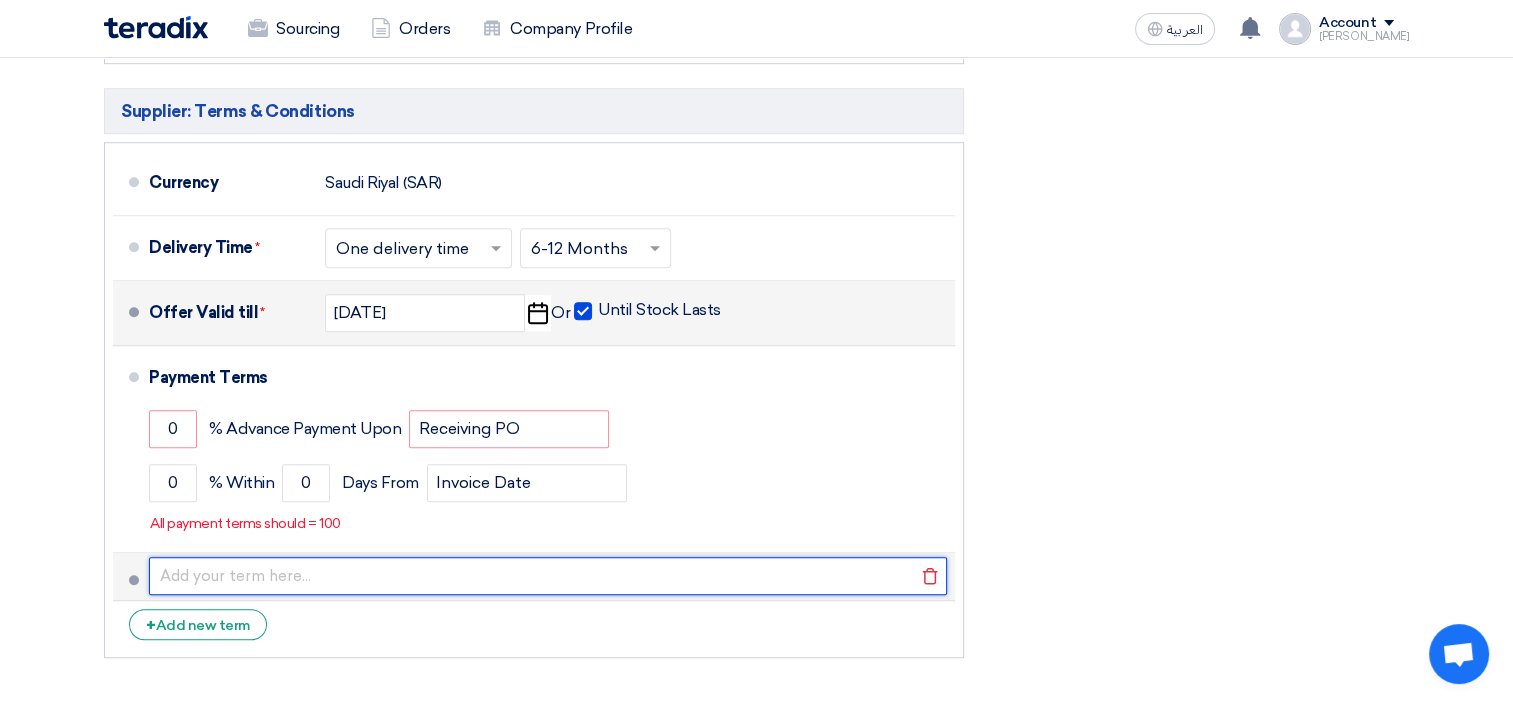 click 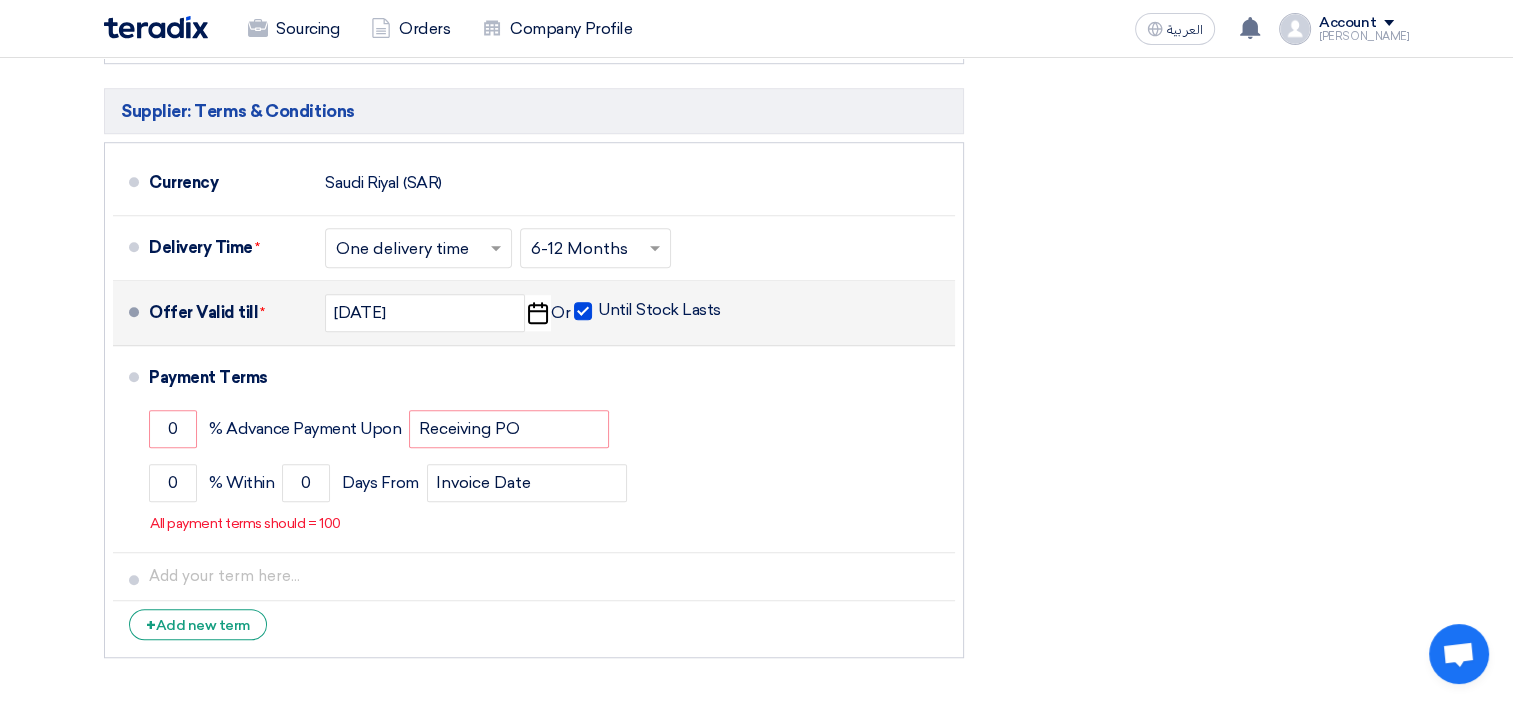 click on "Financial Offer Summary
Subtotal
Saudi Riyal (SAR)
198,700
Taxes
Draft" 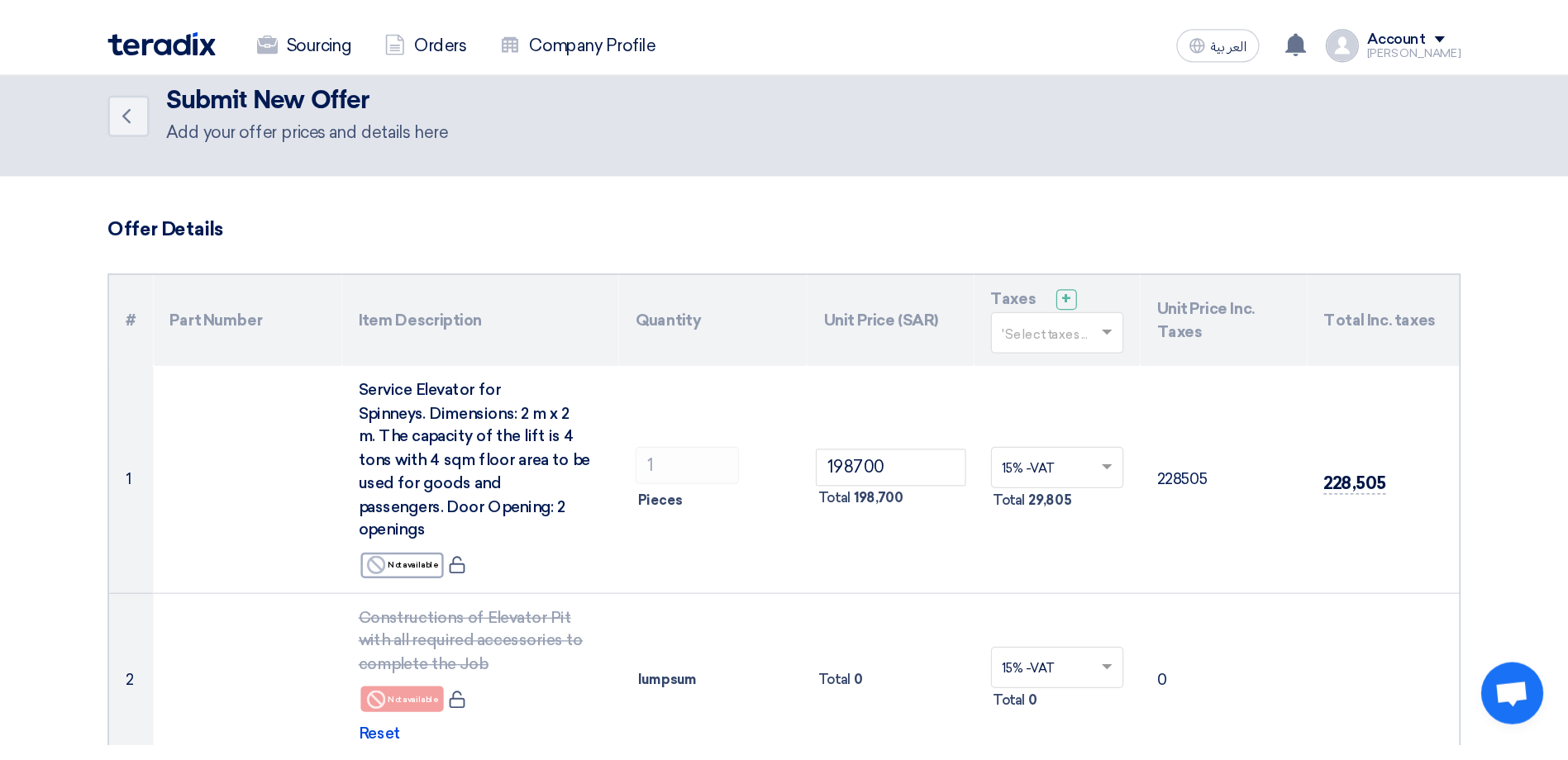 scroll, scrollTop: 0, scrollLeft: 0, axis: both 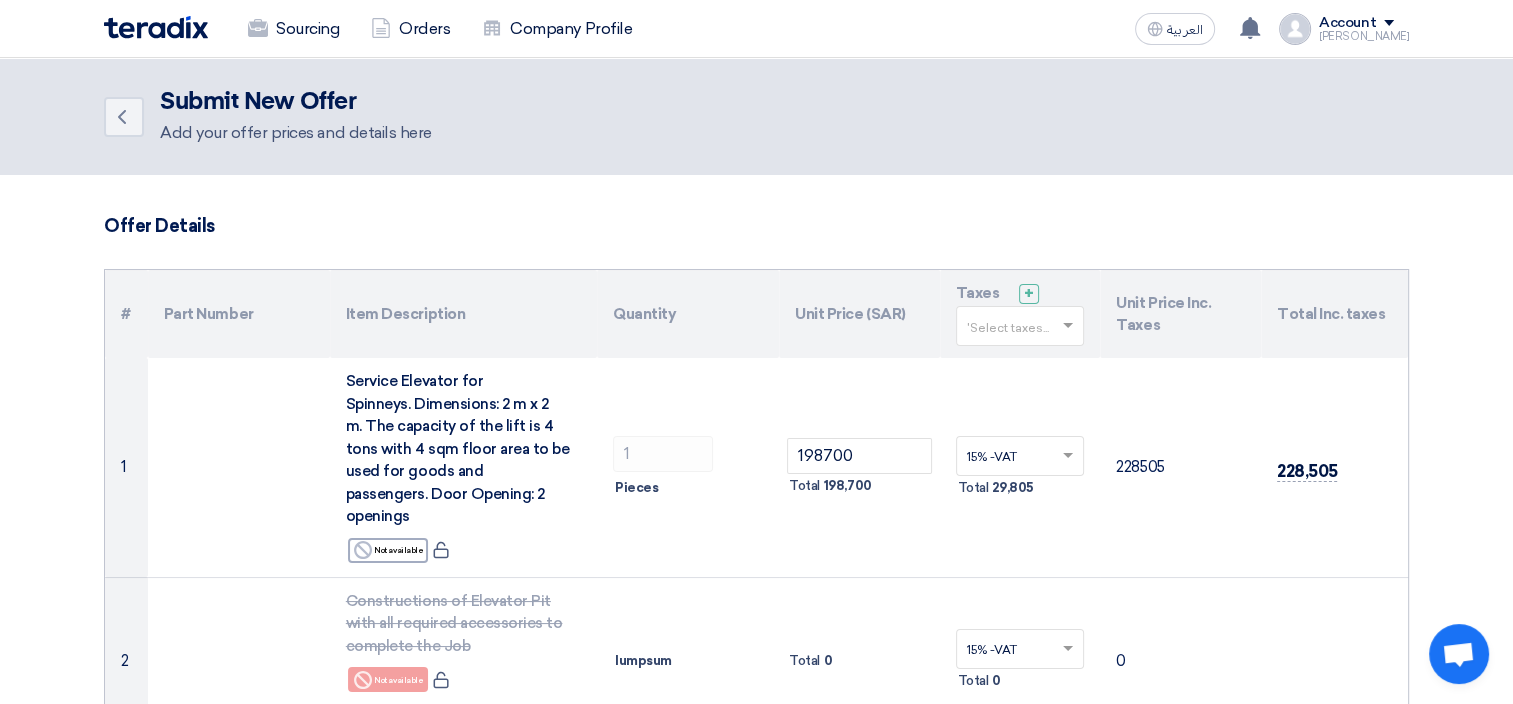 click on "Offer Details" 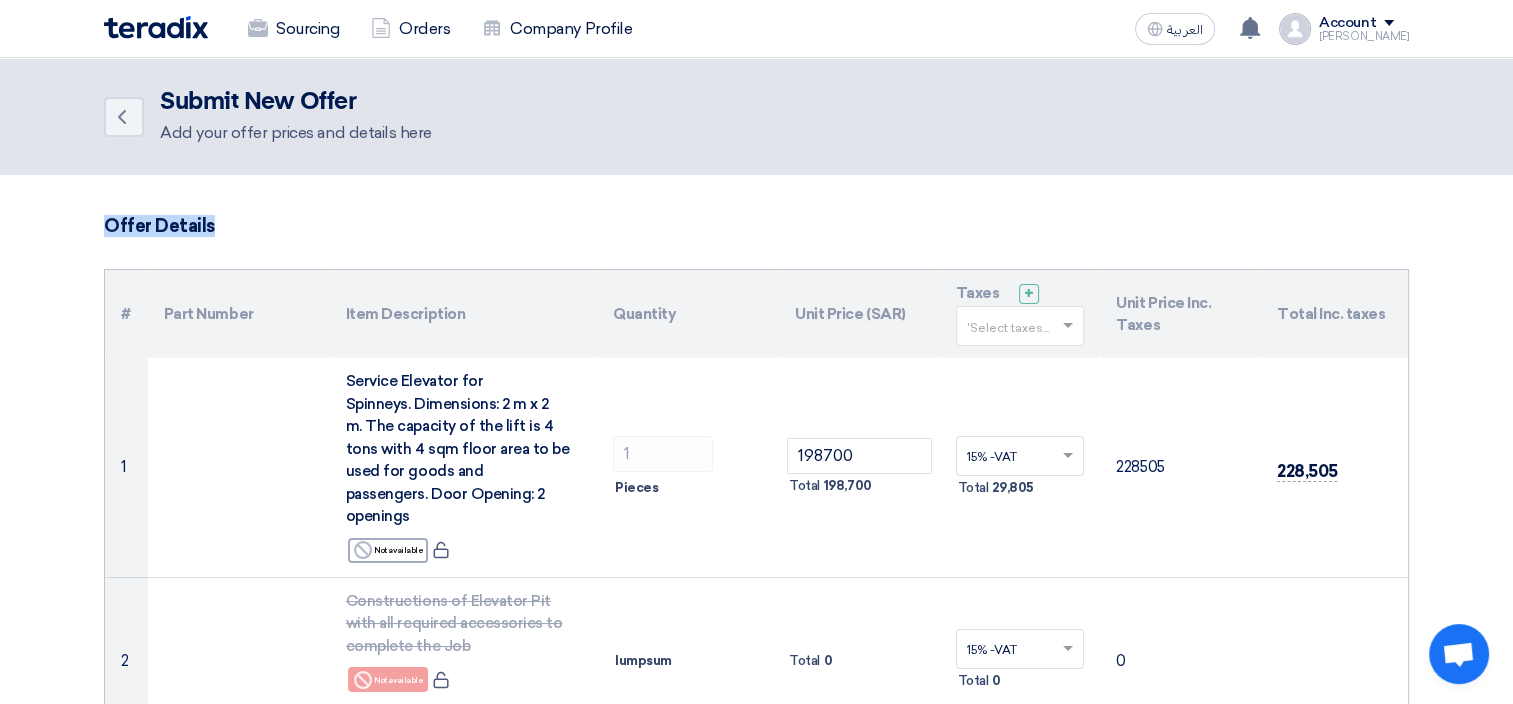 drag, startPoint x: 136, startPoint y: 216, endPoint x: 234, endPoint y: 211, distance: 98.12747 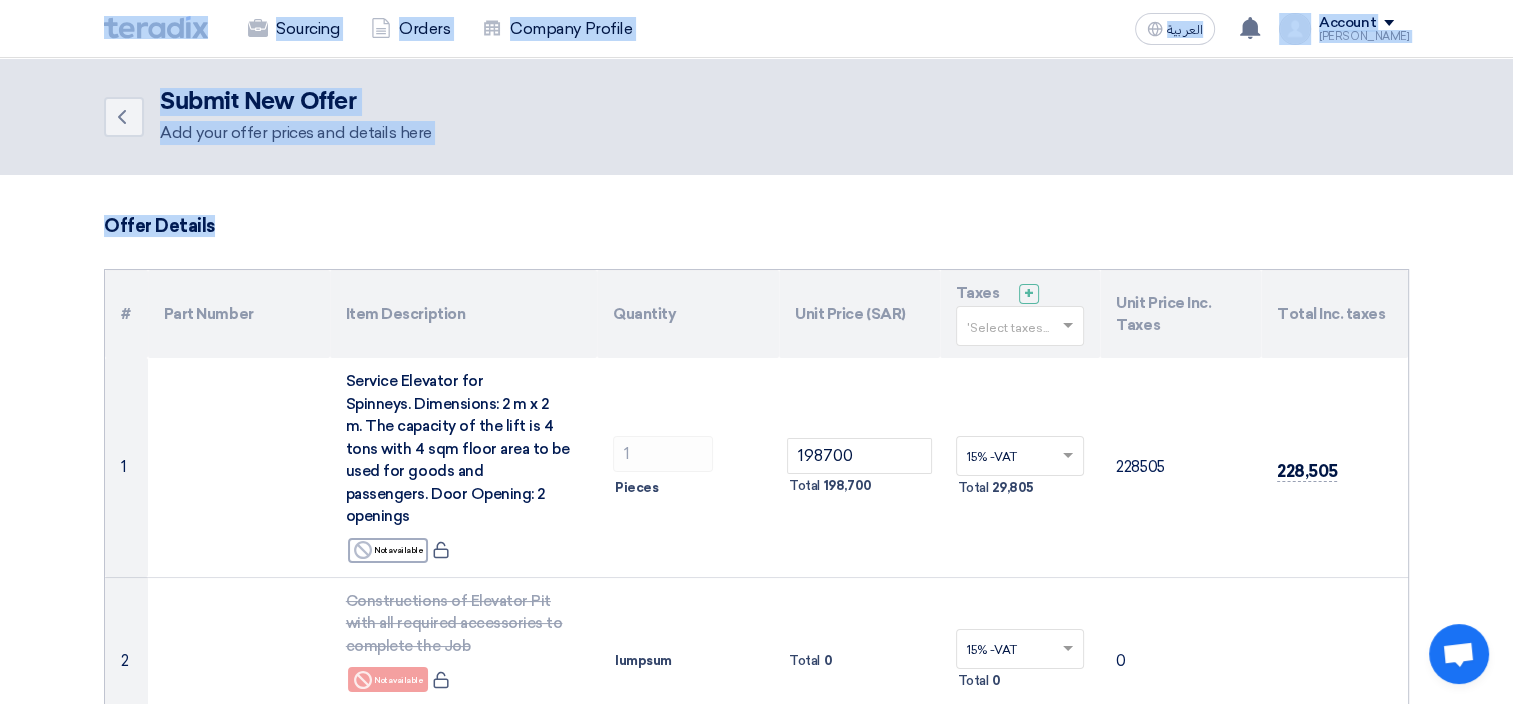 drag, startPoint x: 220, startPoint y: 233, endPoint x: 52, endPoint y: 20, distance: 271.2803 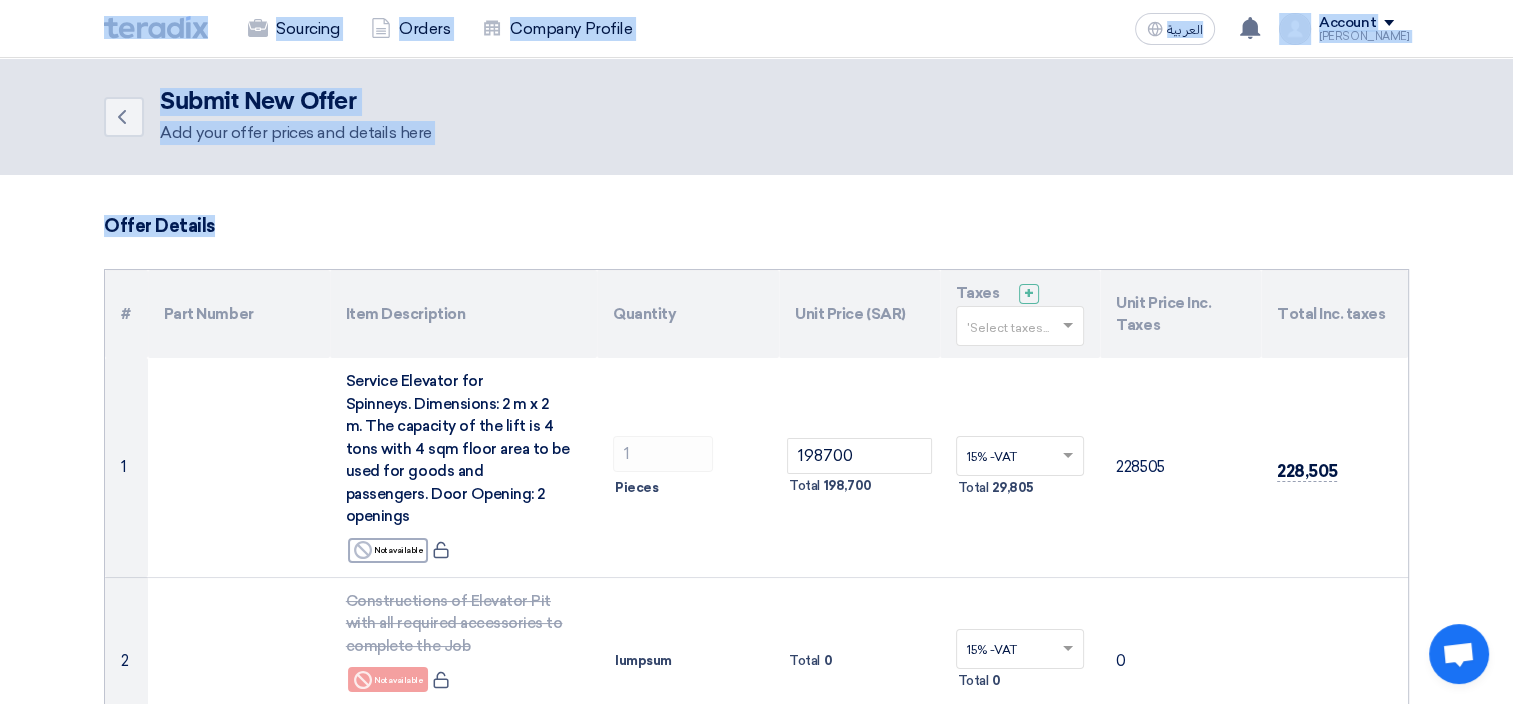 click on "Sourcing
Orders
Company Profile
العربية
ع
You received a new message from Arabian Centres Co. regarding their Supply and Install of External Service Elevator for Spinneys - U Walk - Riyadh request." 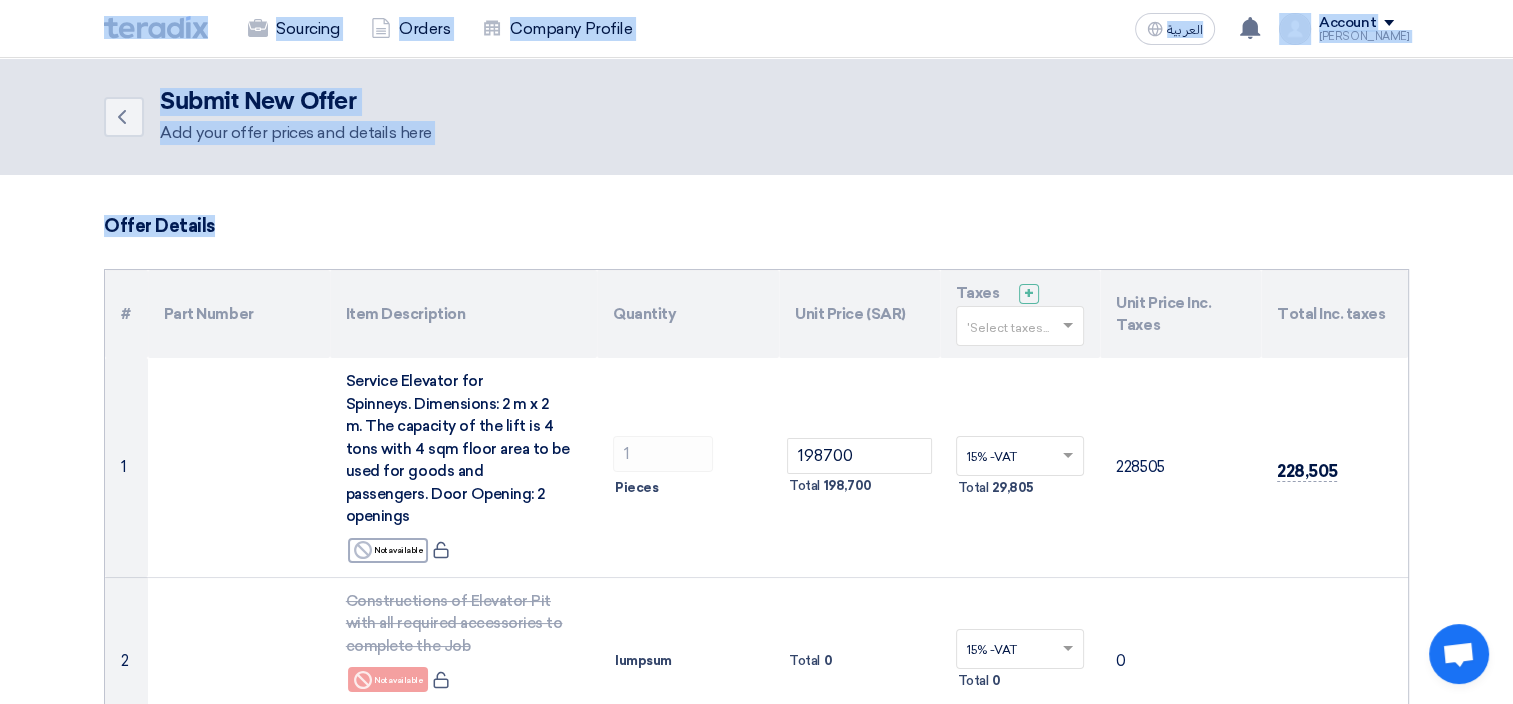 drag, startPoint x: 32, startPoint y: 16, endPoint x: 247, endPoint y: 224, distance: 299.14713 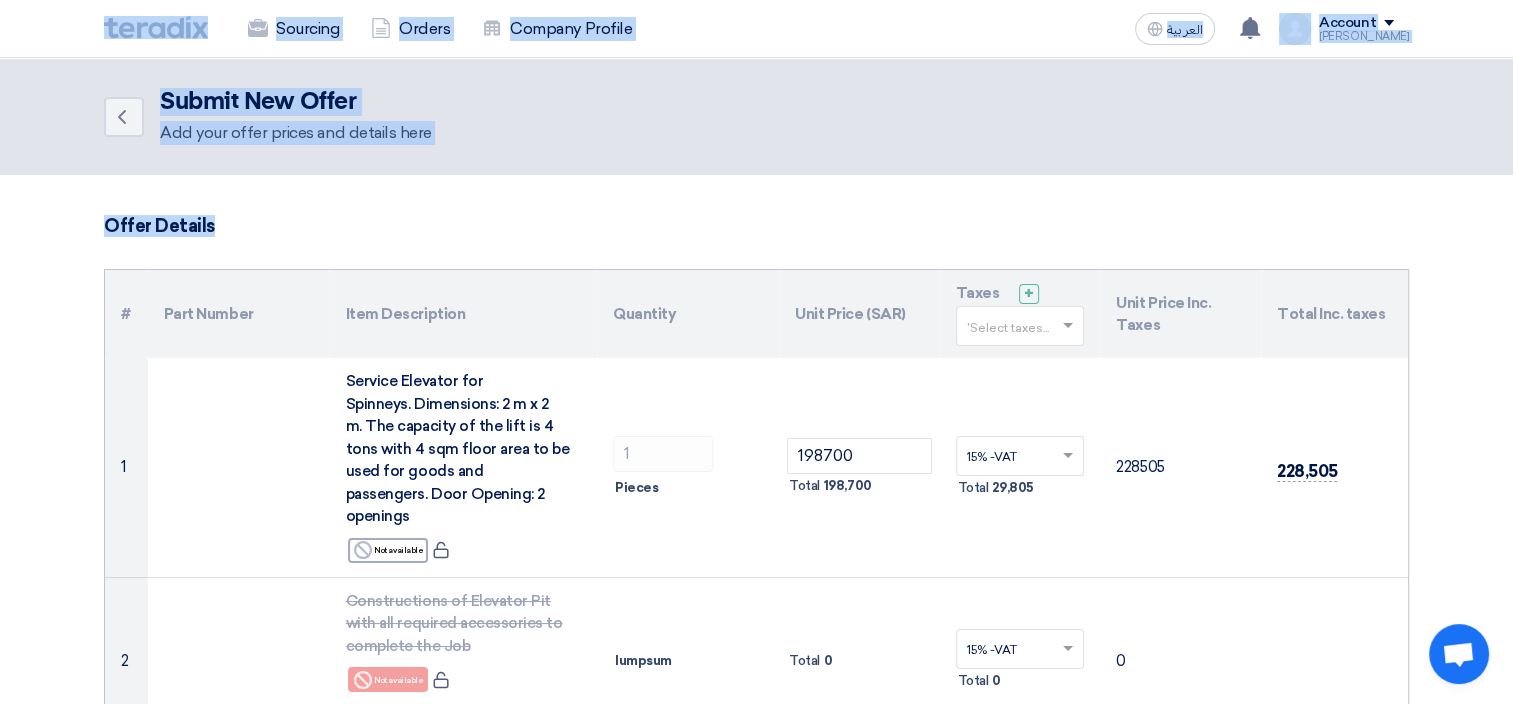 drag, startPoint x: 12, startPoint y: 9, endPoint x: 1439, endPoint y: 589, distance: 1540.3665 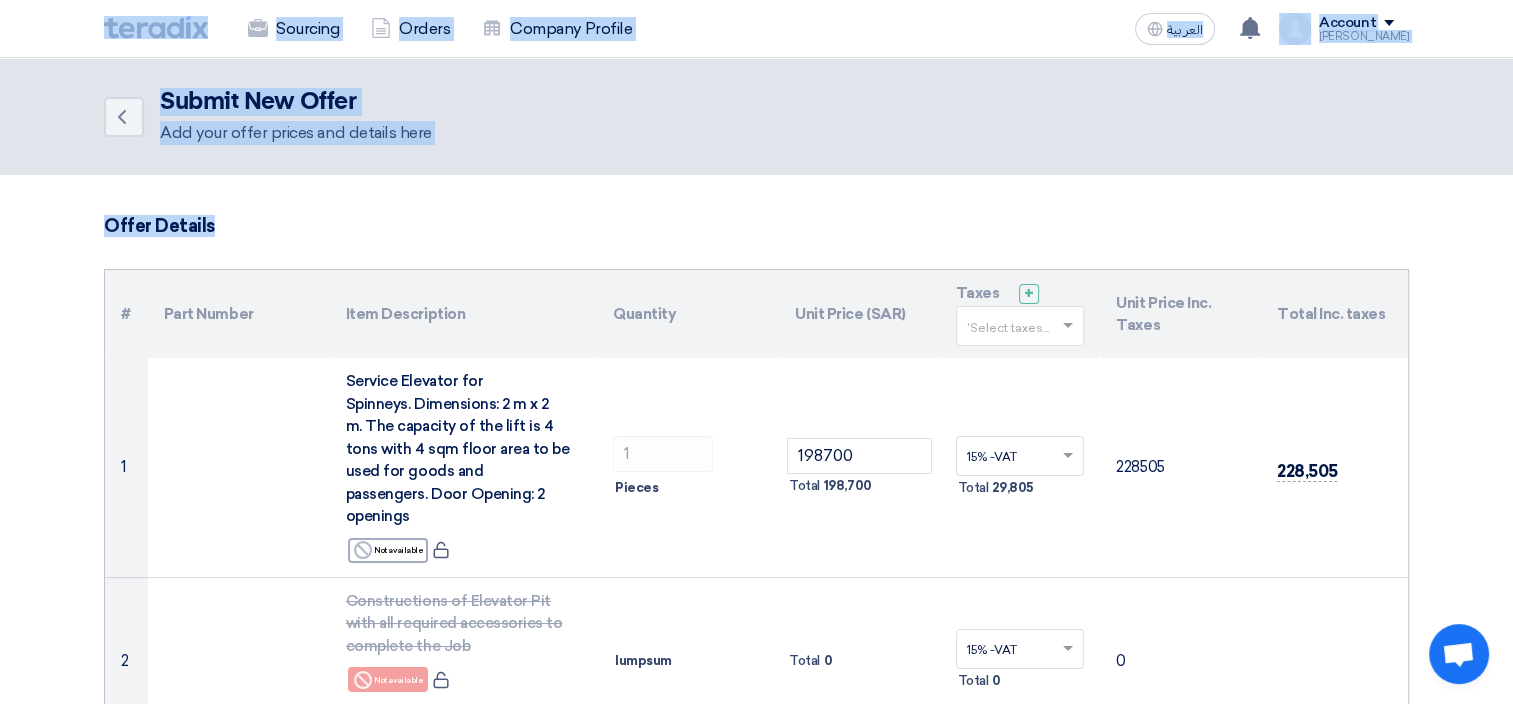 click on "Sourcing
Orders
Company Profile
العربية
ع
You received a new message from Arabian Centres Co. regarding their Supply and Install of External Service Elevator for Spinneys - U Walk - Riyadh request." 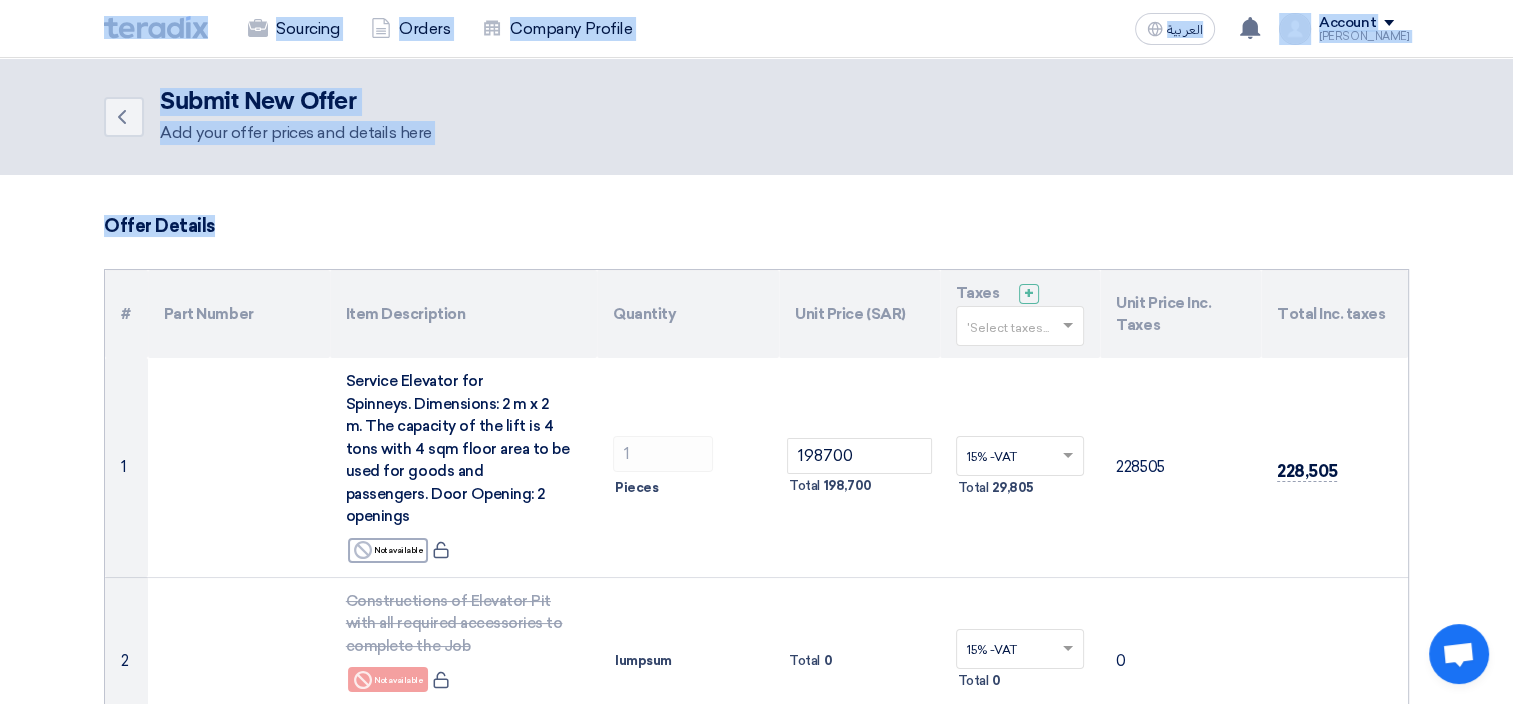 drag, startPoint x: 1440, startPoint y: 584, endPoint x: 35, endPoint y: 22, distance: 1513.2313 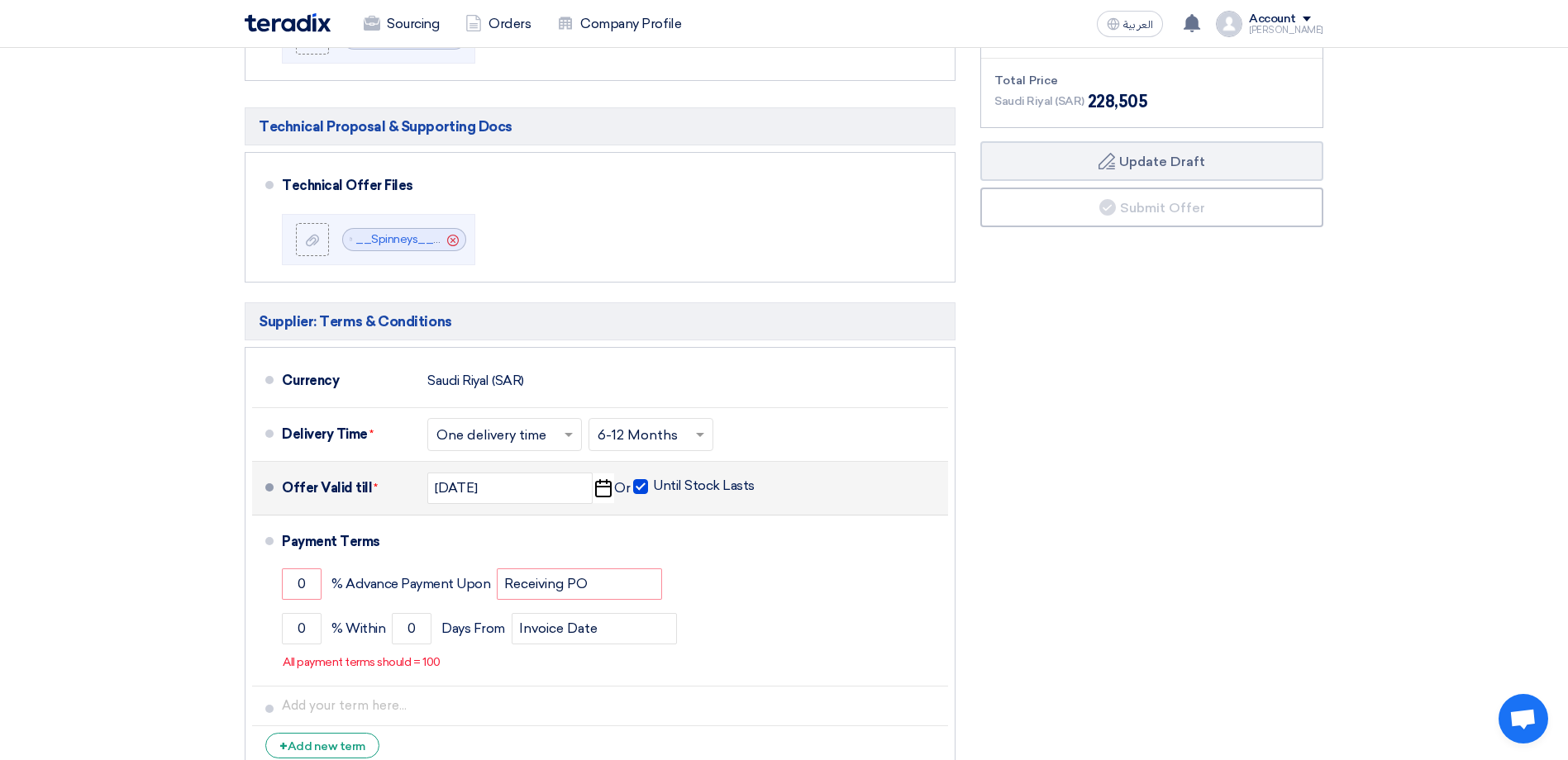 scroll, scrollTop: 964, scrollLeft: 0, axis: vertical 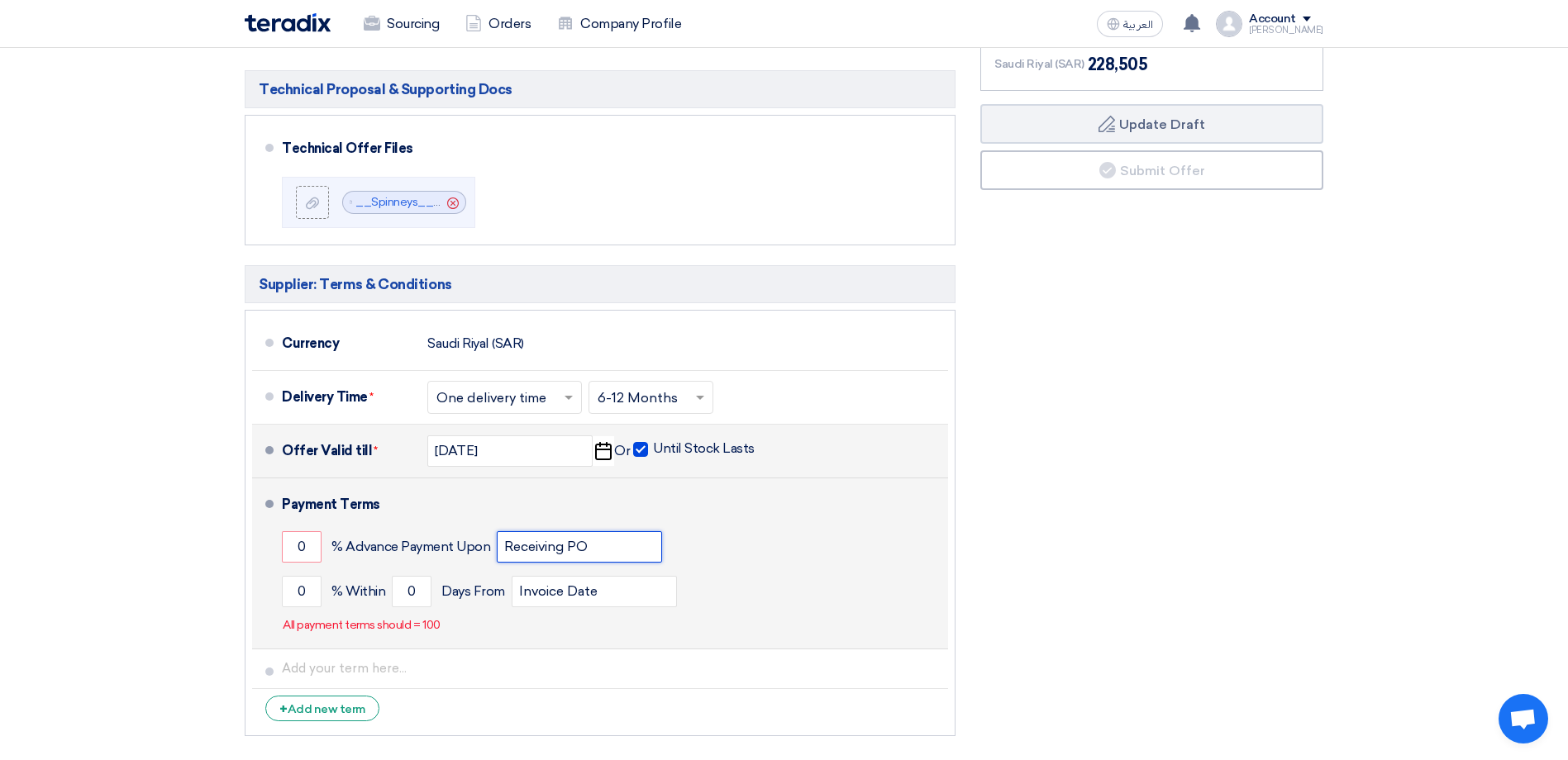 drag, startPoint x: 636, startPoint y: 530, endPoint x: 498, endPoint y: 529, distance: 138.00362 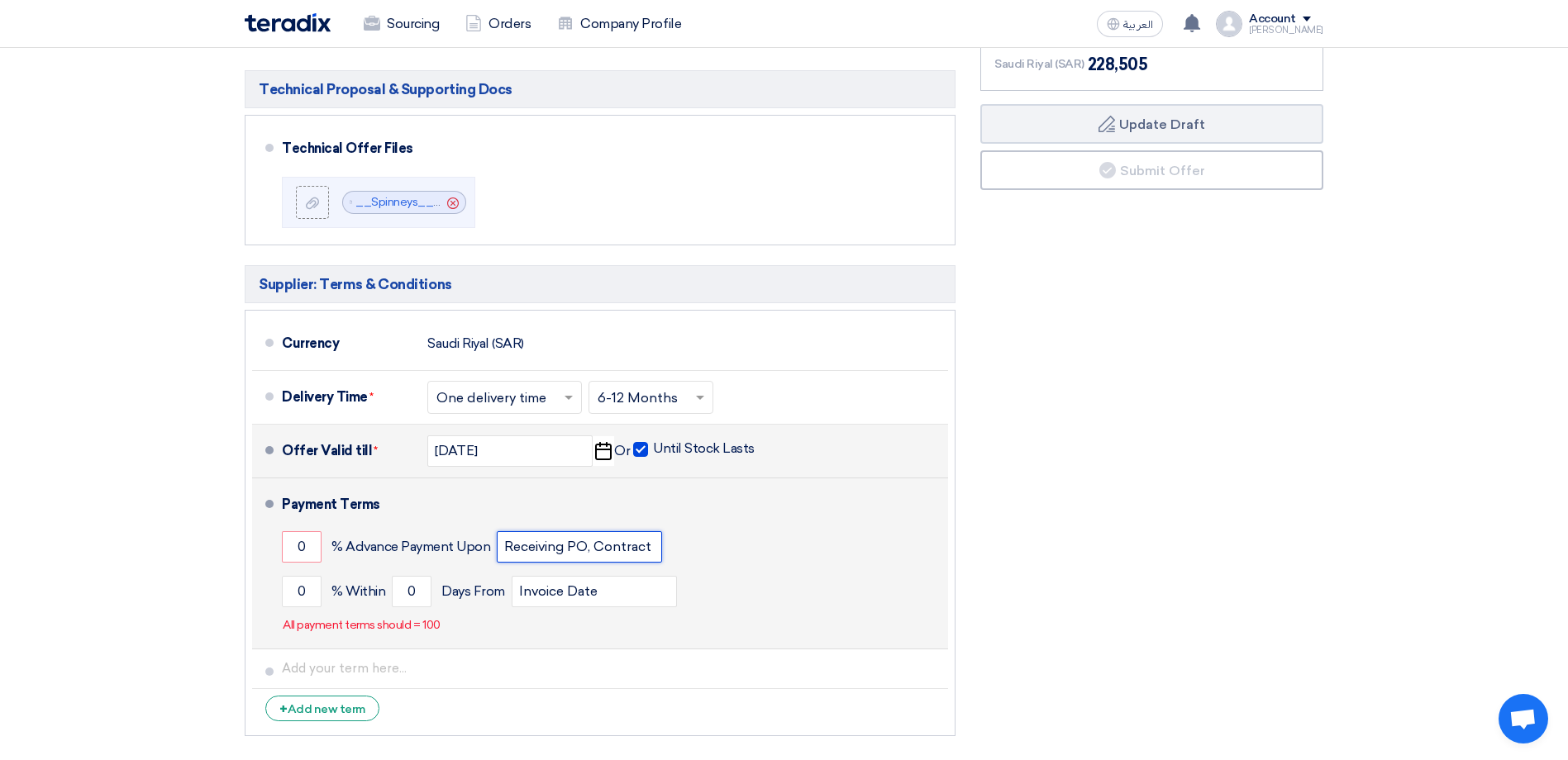 scroll, scrollTop: 0, scrollLeft: 293, axis: horizontal 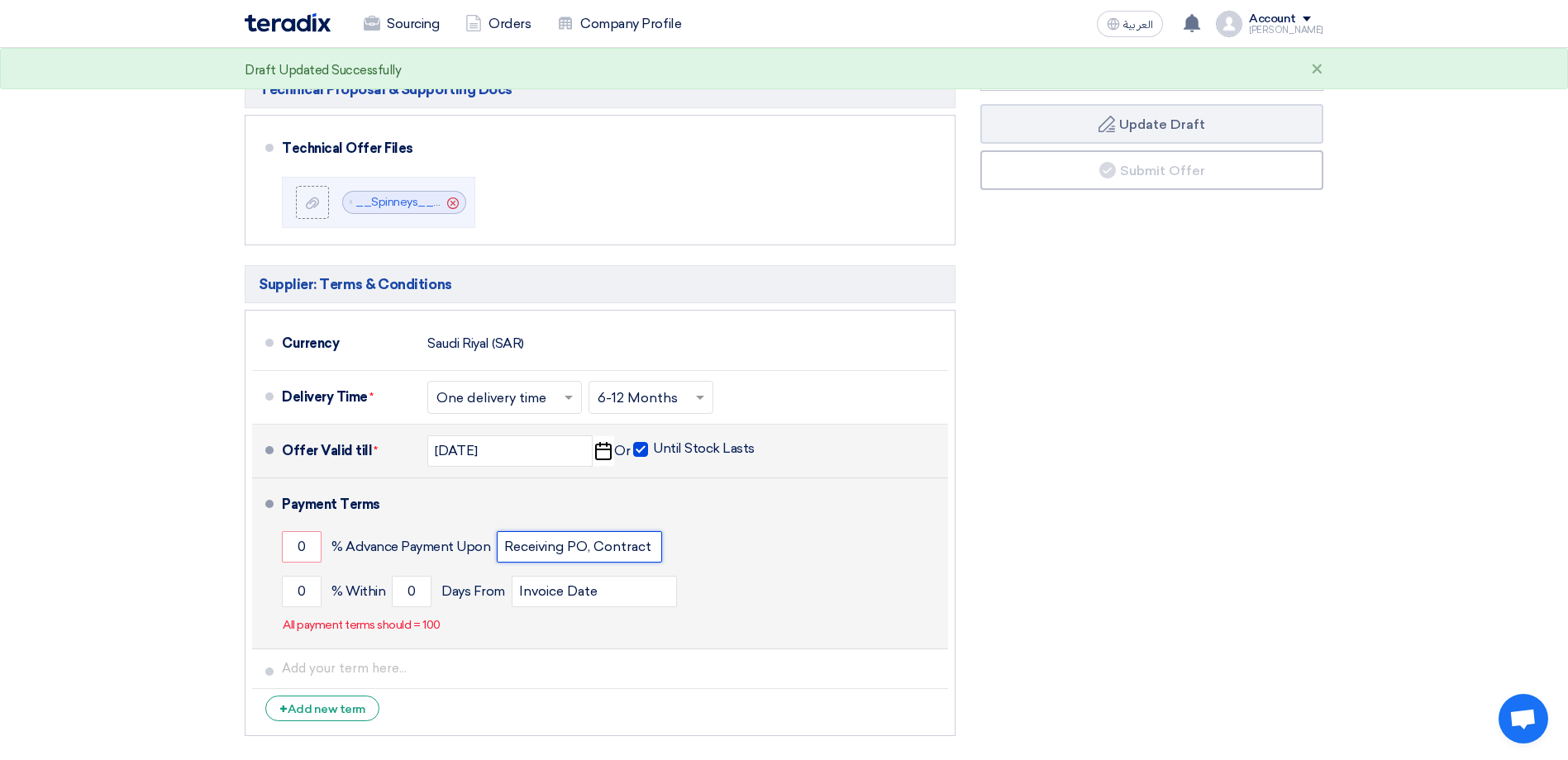 drag, startPoint x: 595, startPoint y: 522, endPoint x: 431, endPoint y: 532, distance: 164.3046 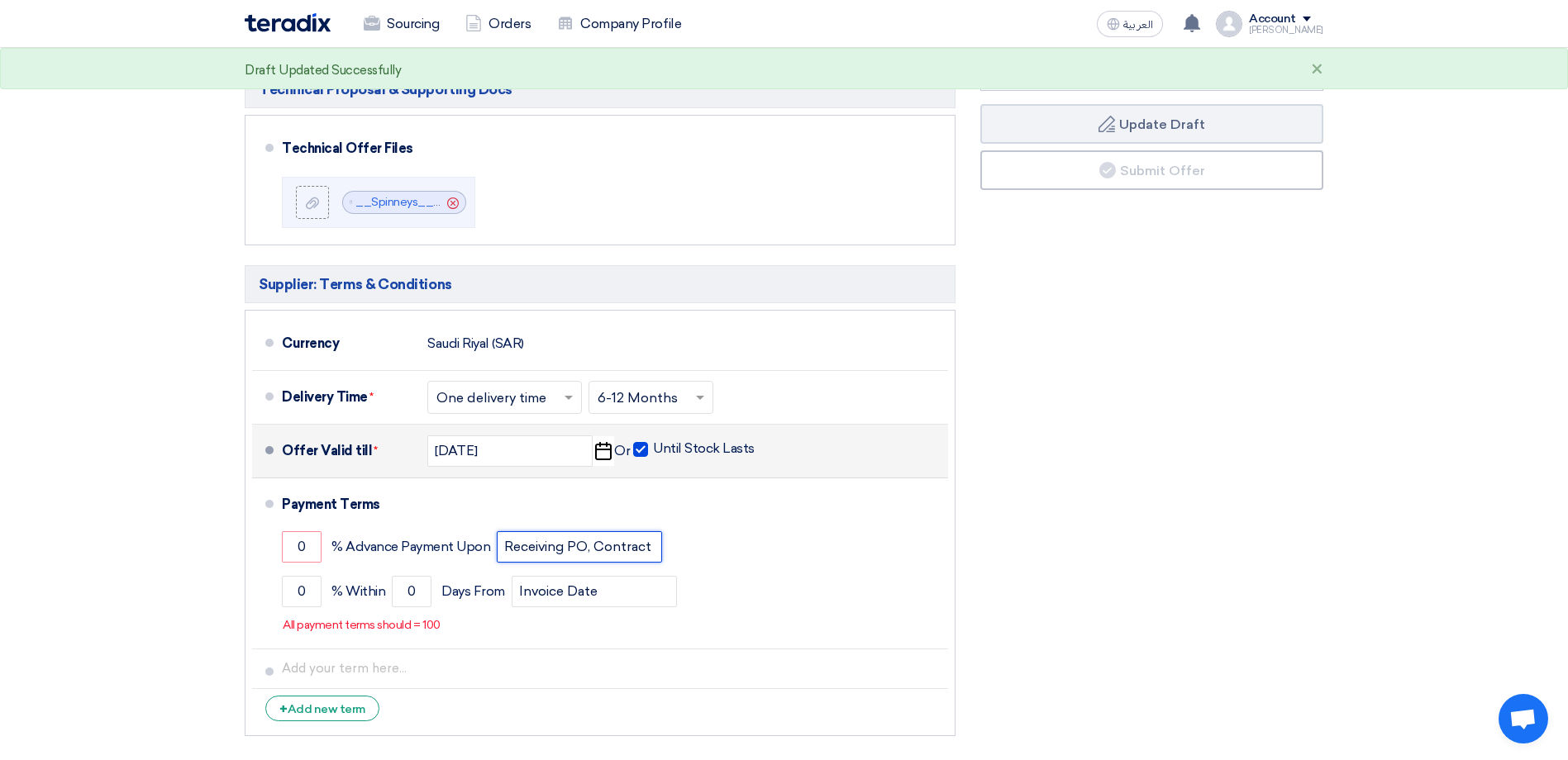 type on "Receiving PO, Contract Signature & GADs Approvals whichever is later" 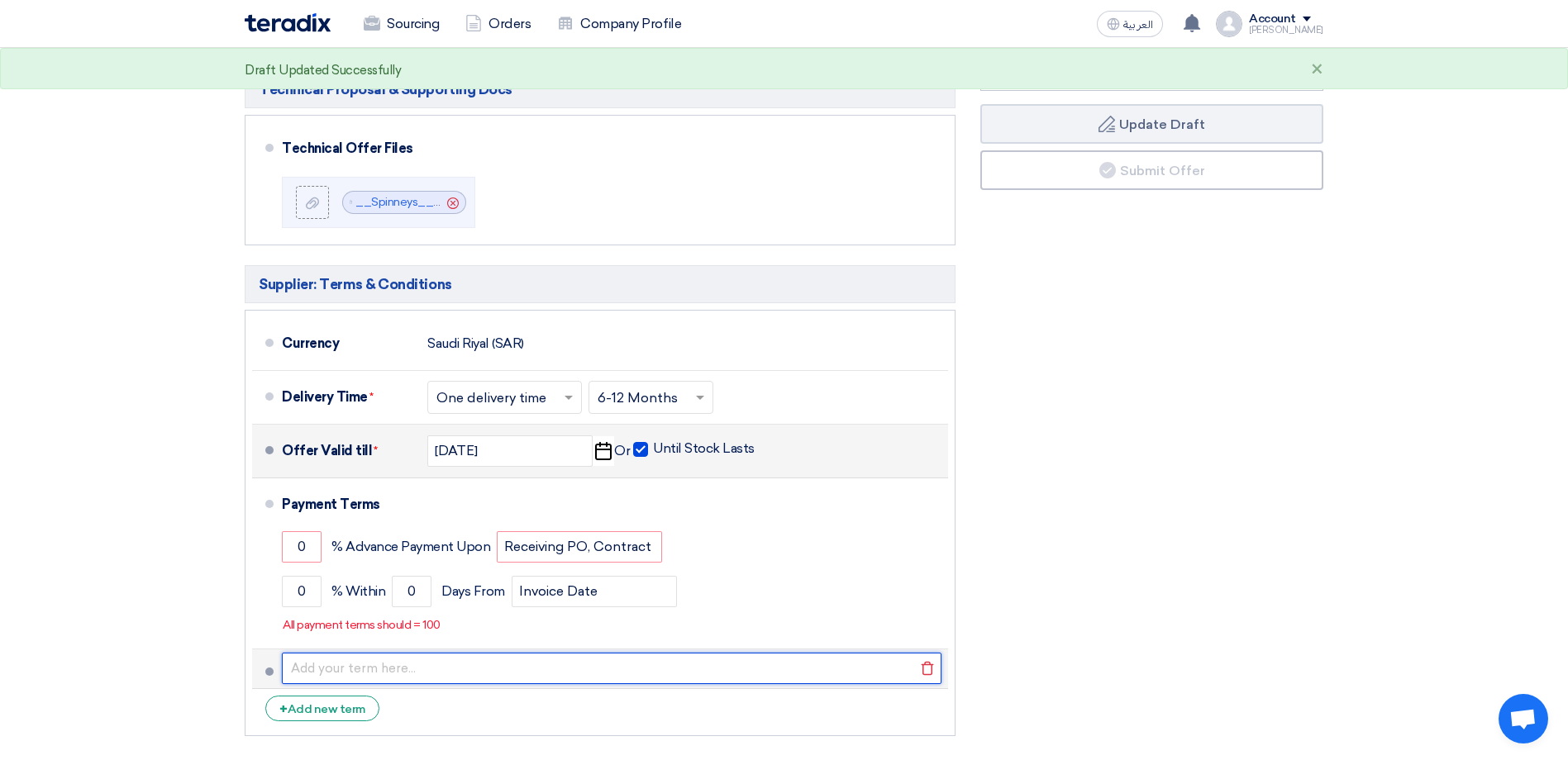 click 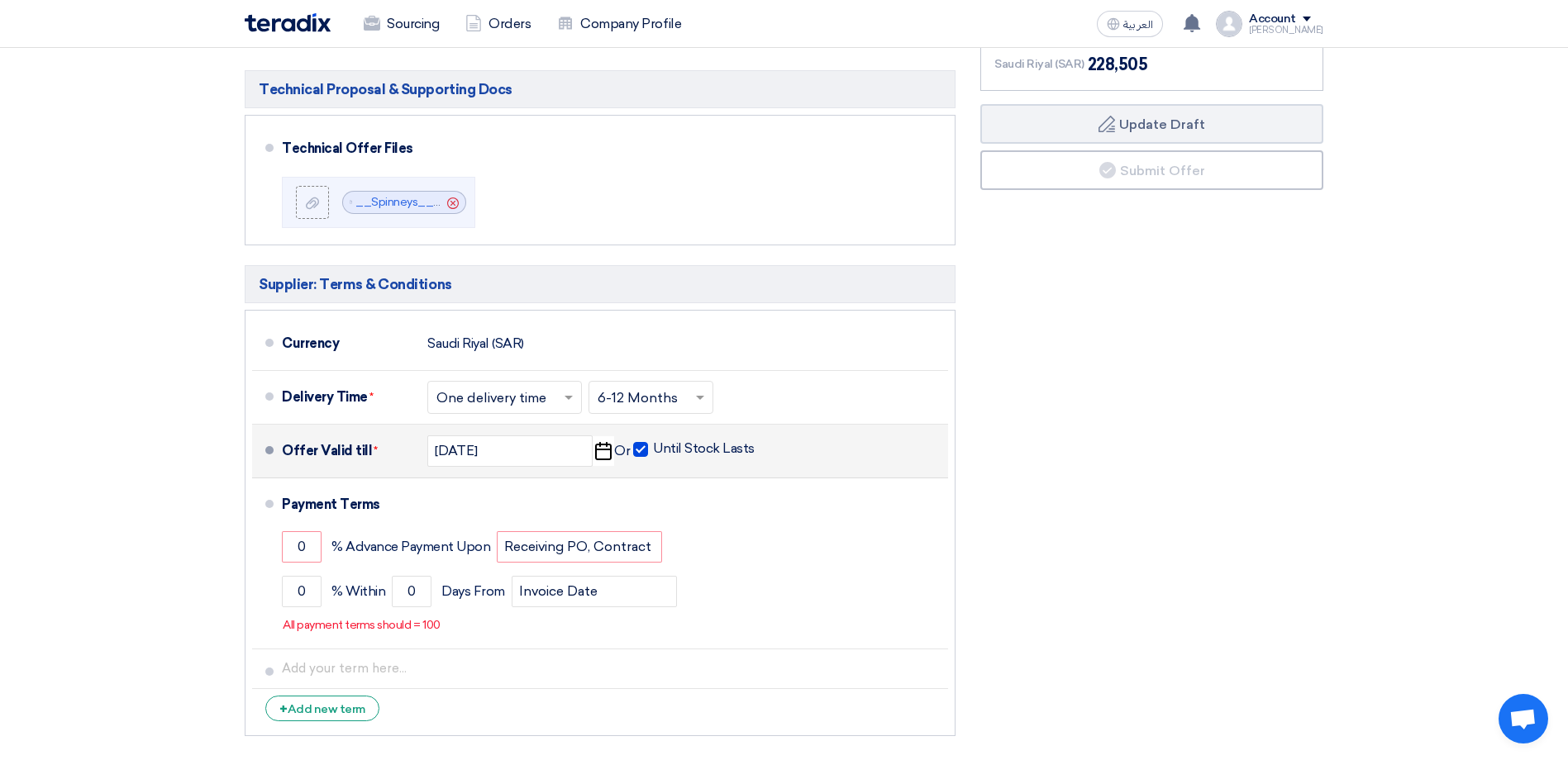 click on "Offer Details
#
Part Number
Item Description
Quantity
Unit Price (SAR)
Taxes
+
'Select taxes...
Unit Price Inc. Taxes" 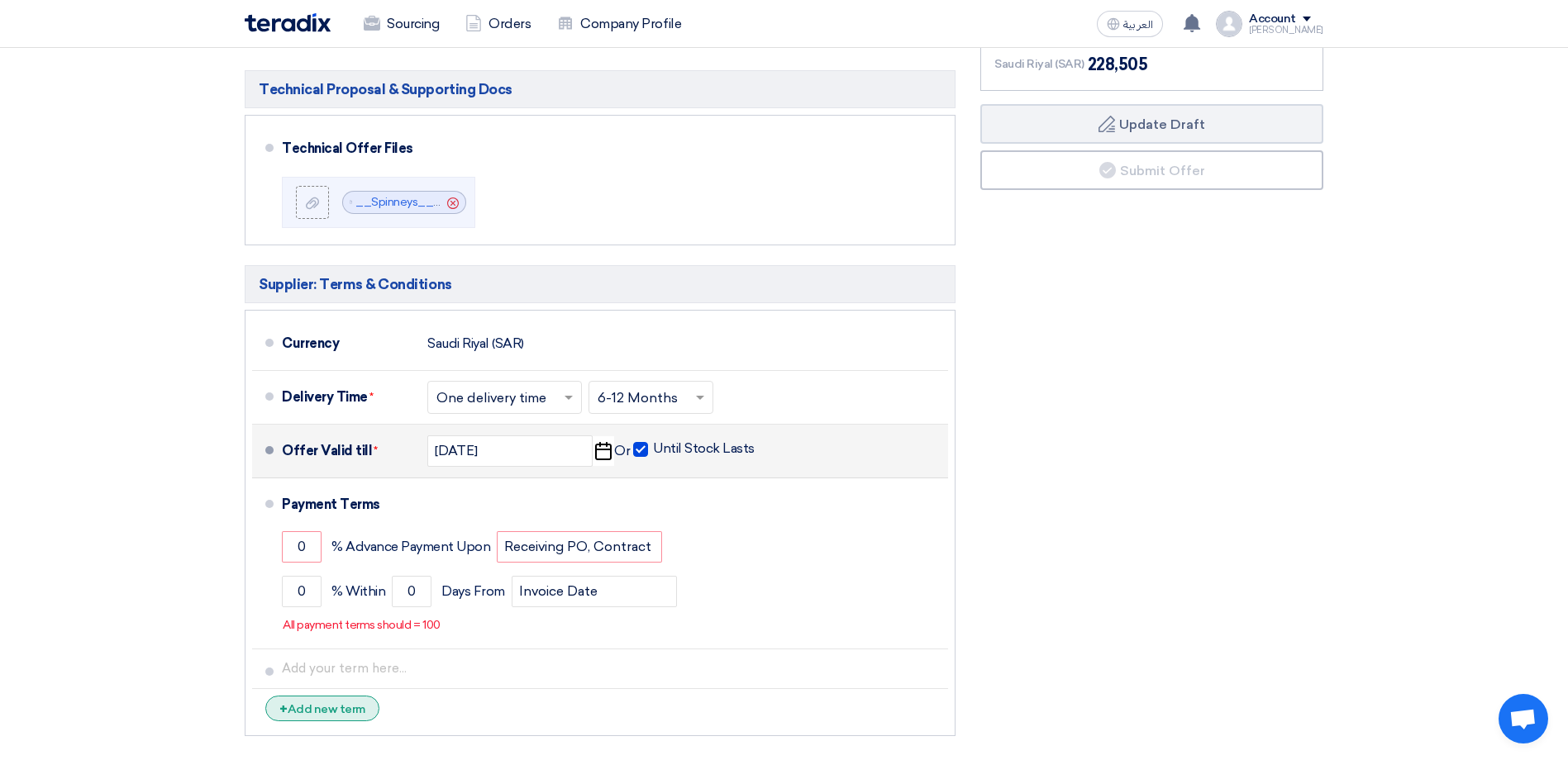 click on "+
Add new term" 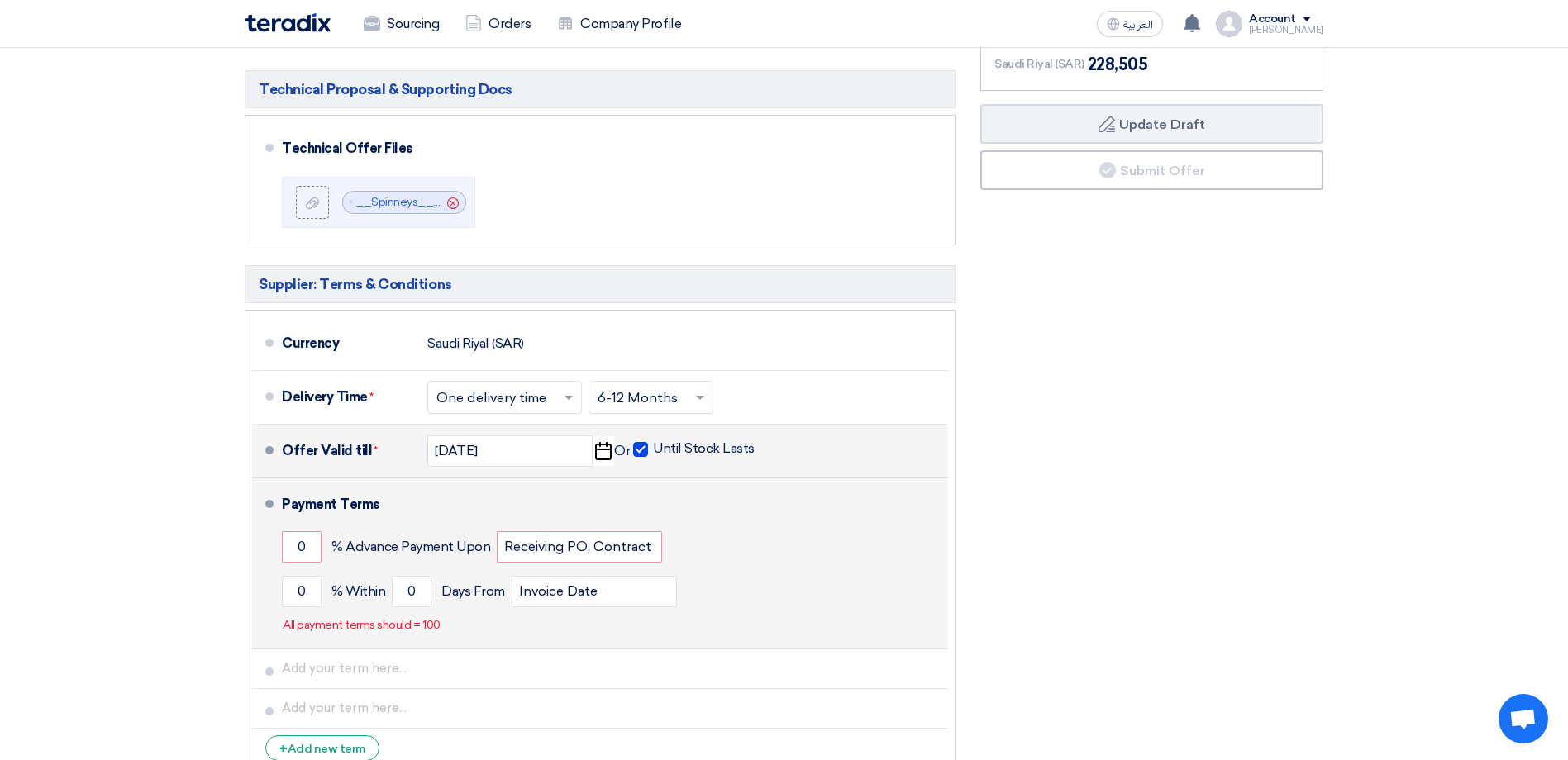 scroll, scrollTop: 1157, scrollLeft: 0, axis: vertical 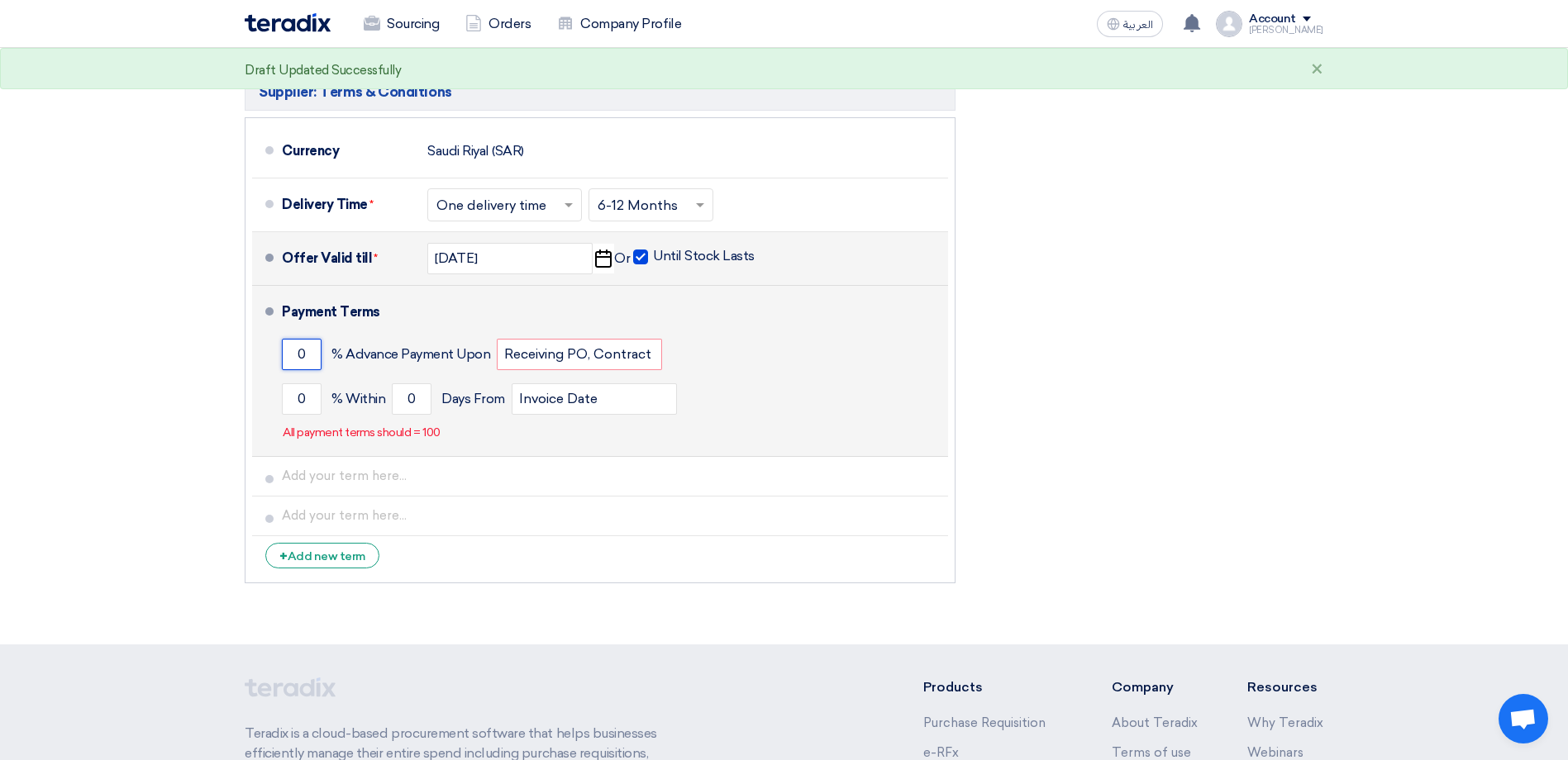 drag, startPoint x: 311, startPoint y: 336, endPoint x: 286, endPoint y: 333, distance: 25.179357 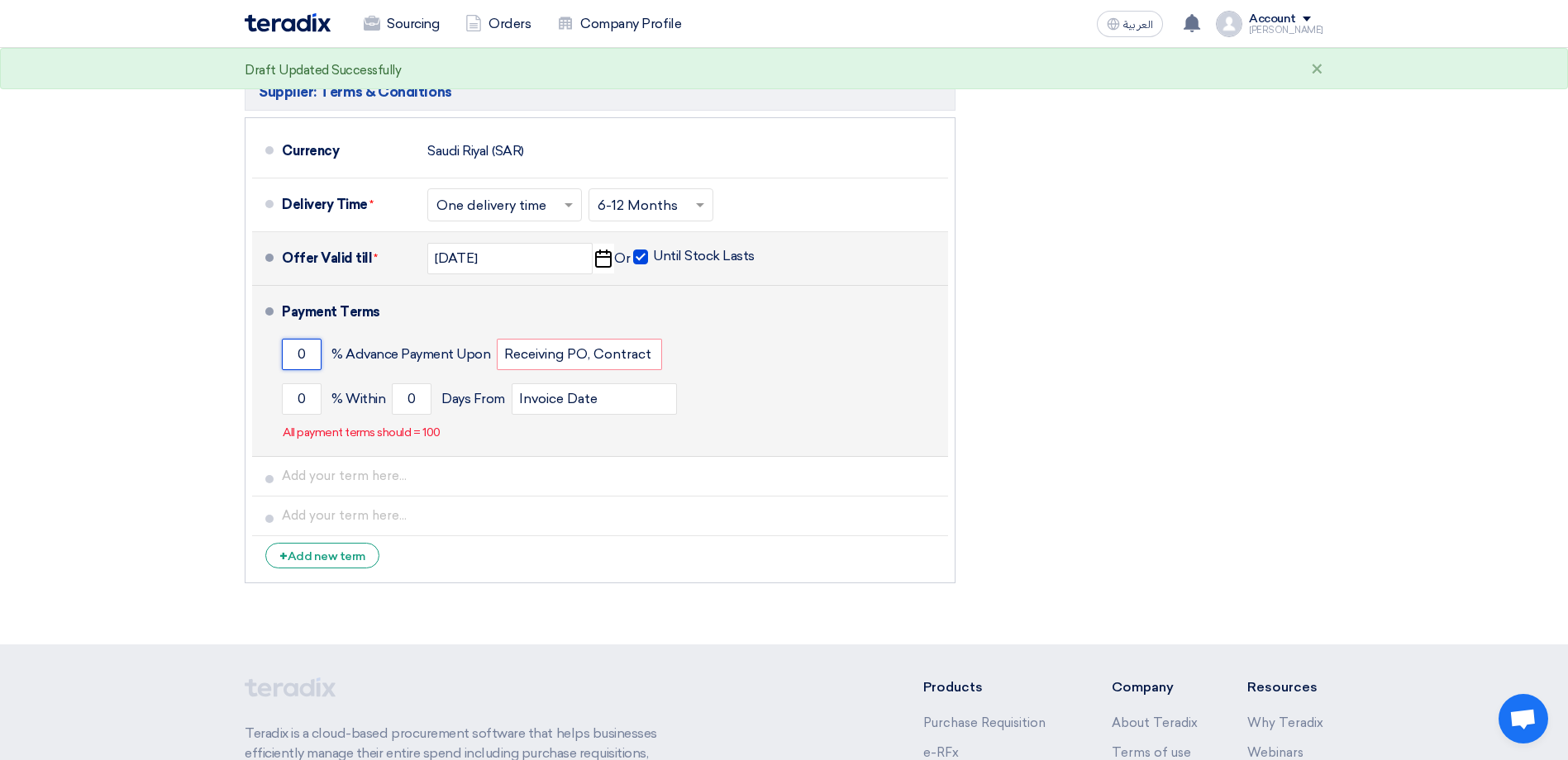 click on "0" 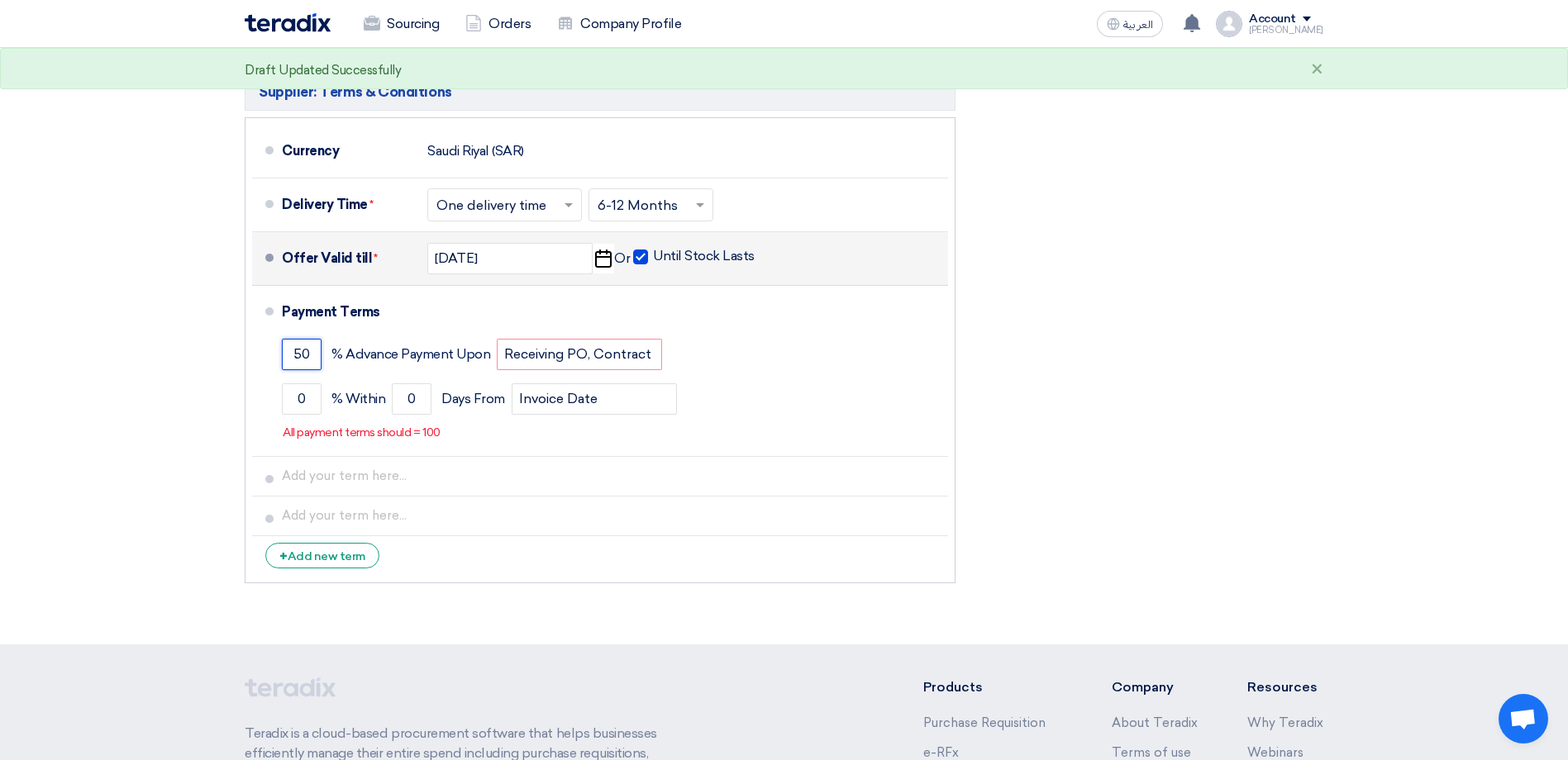 type on "50" 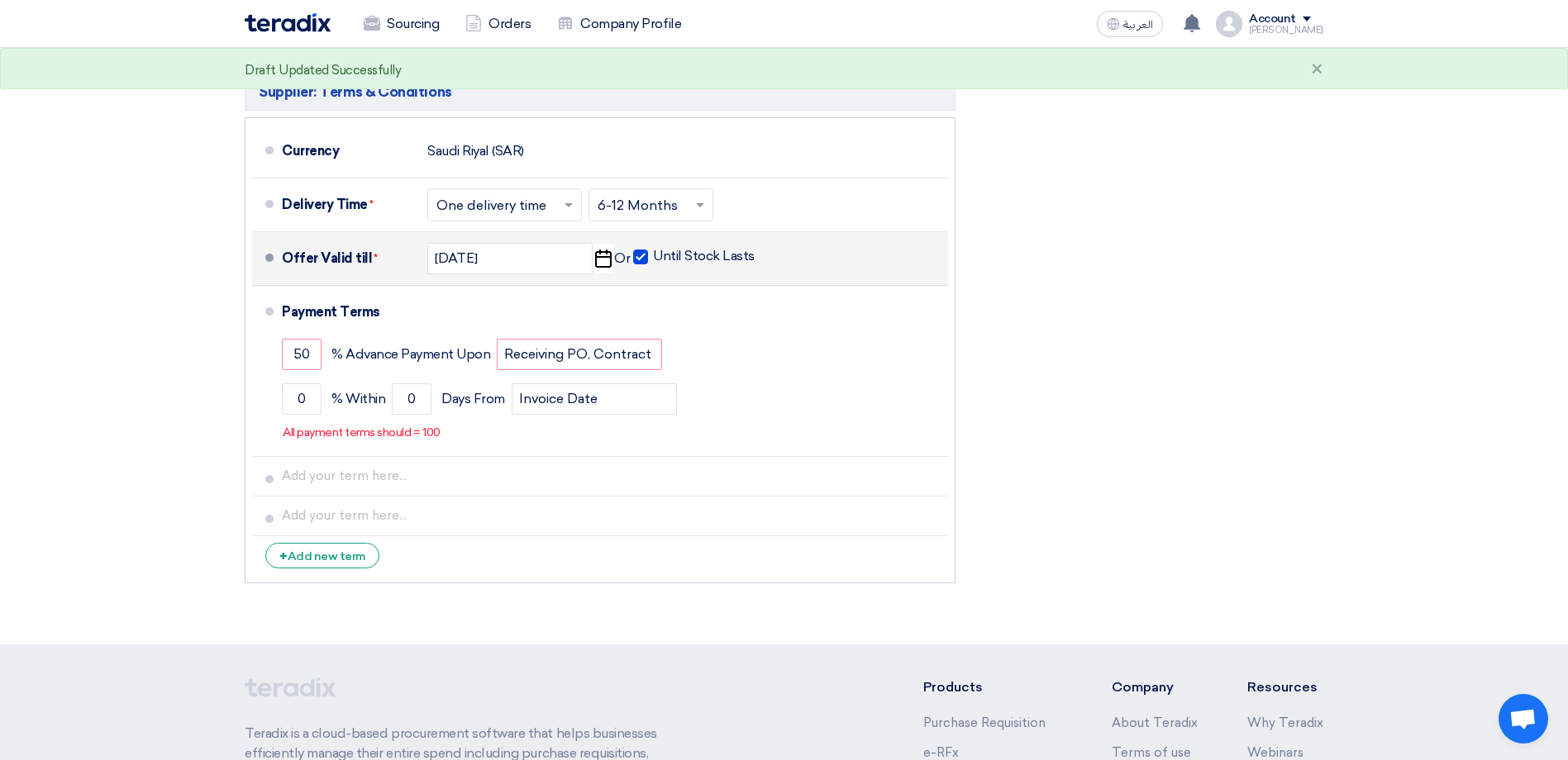 click on "Offer Details
#
Part Number
Item Description
Quantity
Unit Price (SAR)
Taxes
+
'Select taxes...
Unit Price Inc. Taxes" 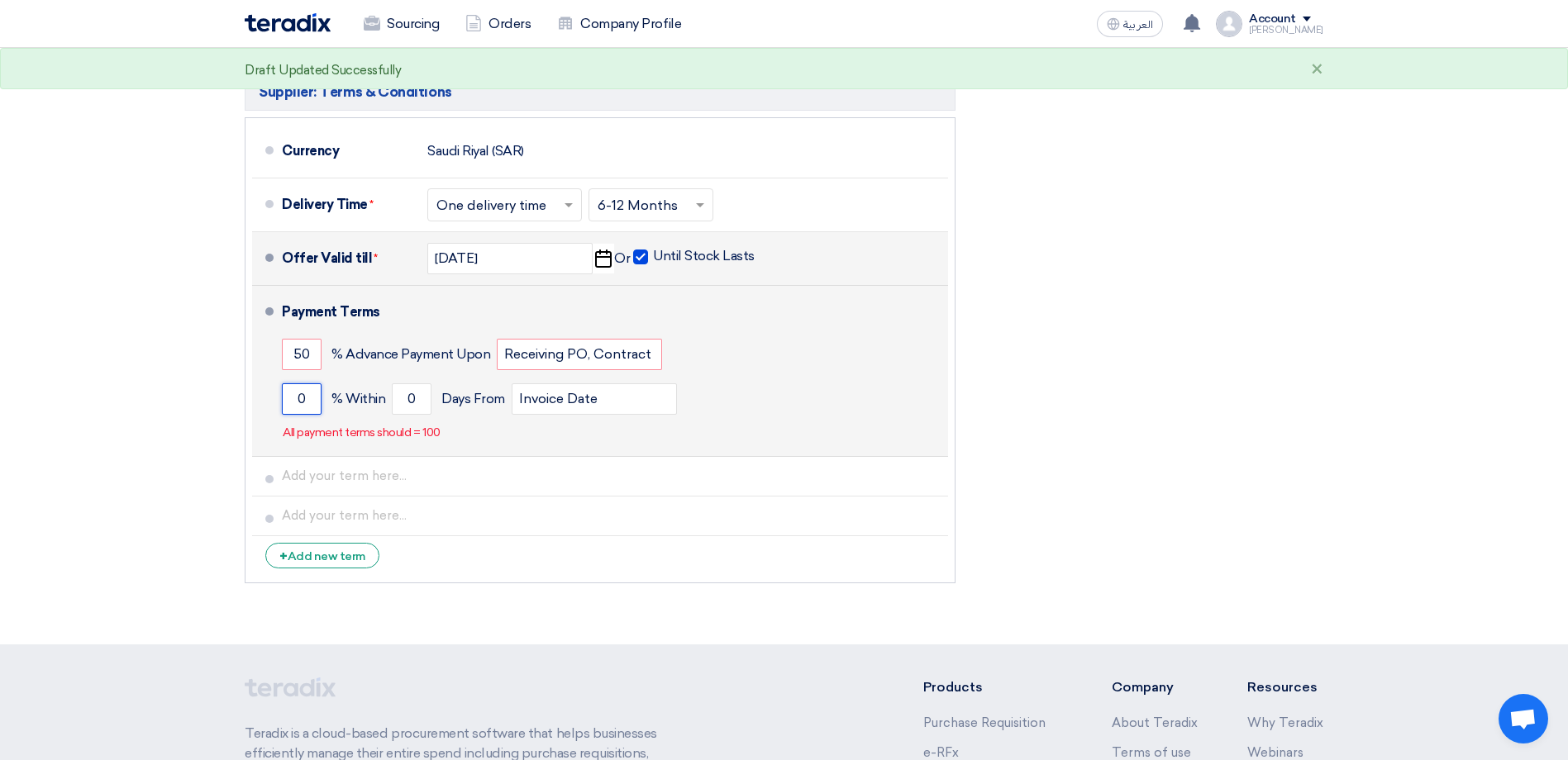 click on "0" 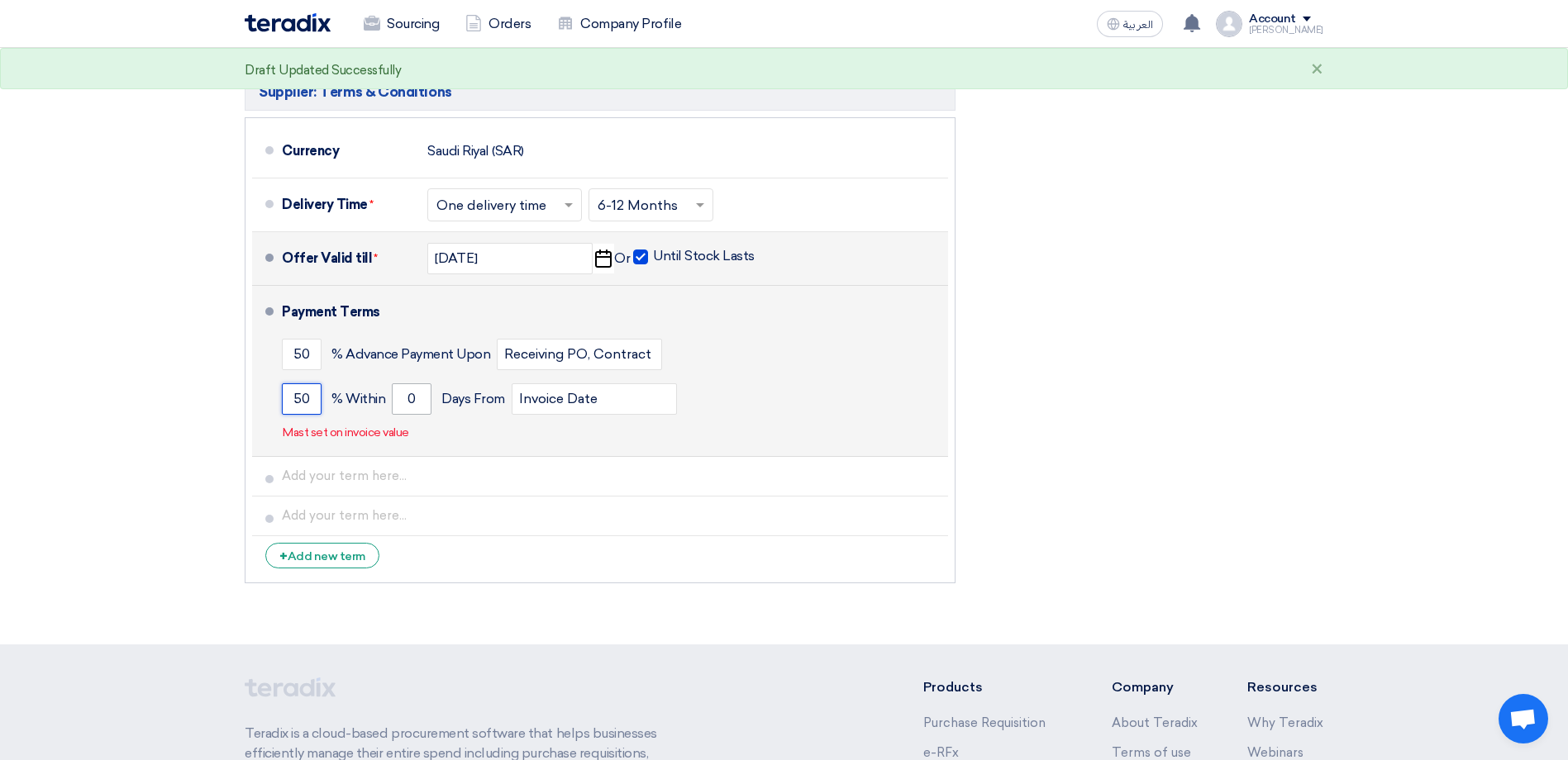 type on "50" 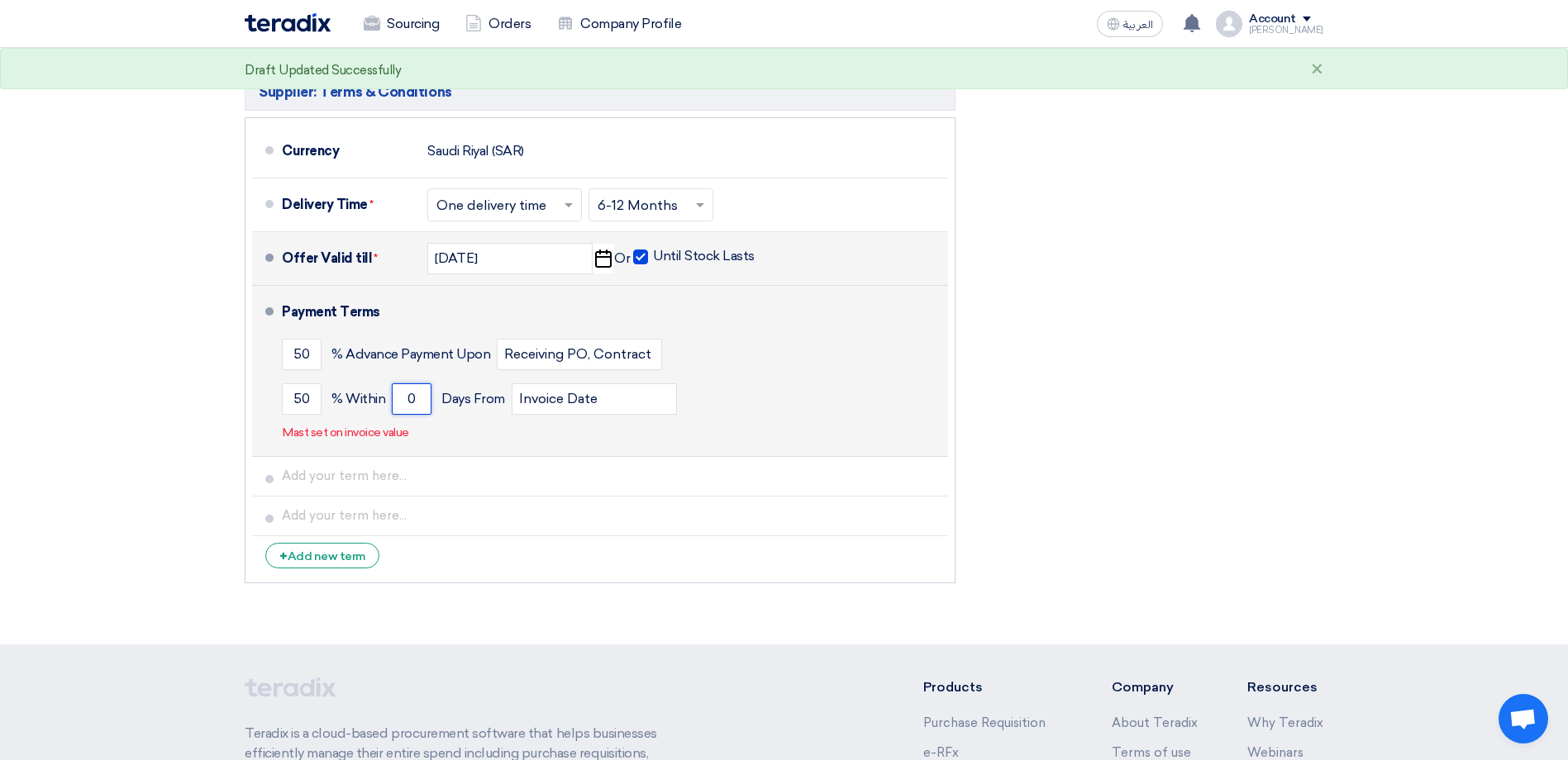 drag, startPoint x: 396, startPoint y: 373, endPoint x: 425, endPoint y: 377, distance: 29.27456 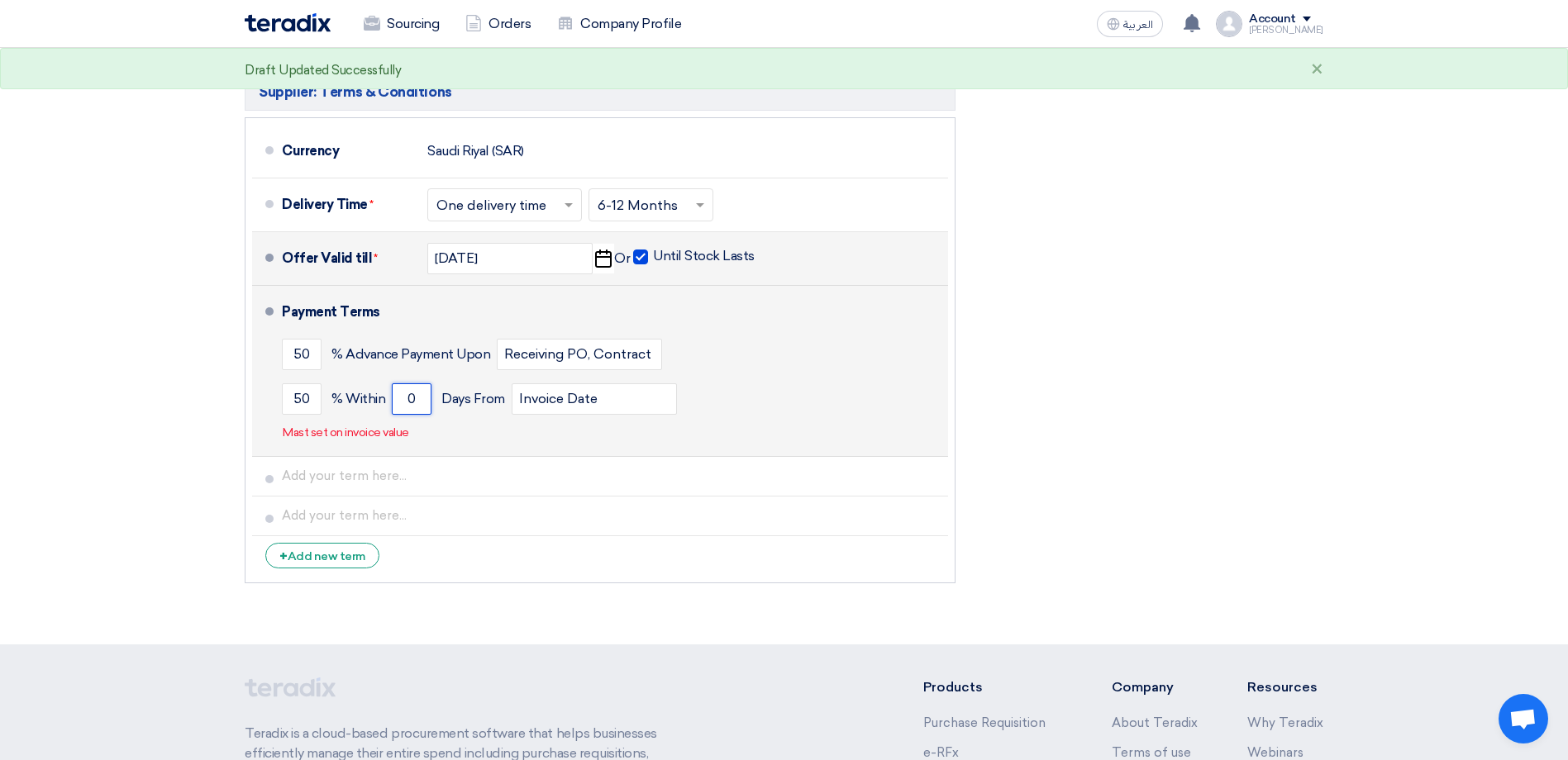 click on "0" 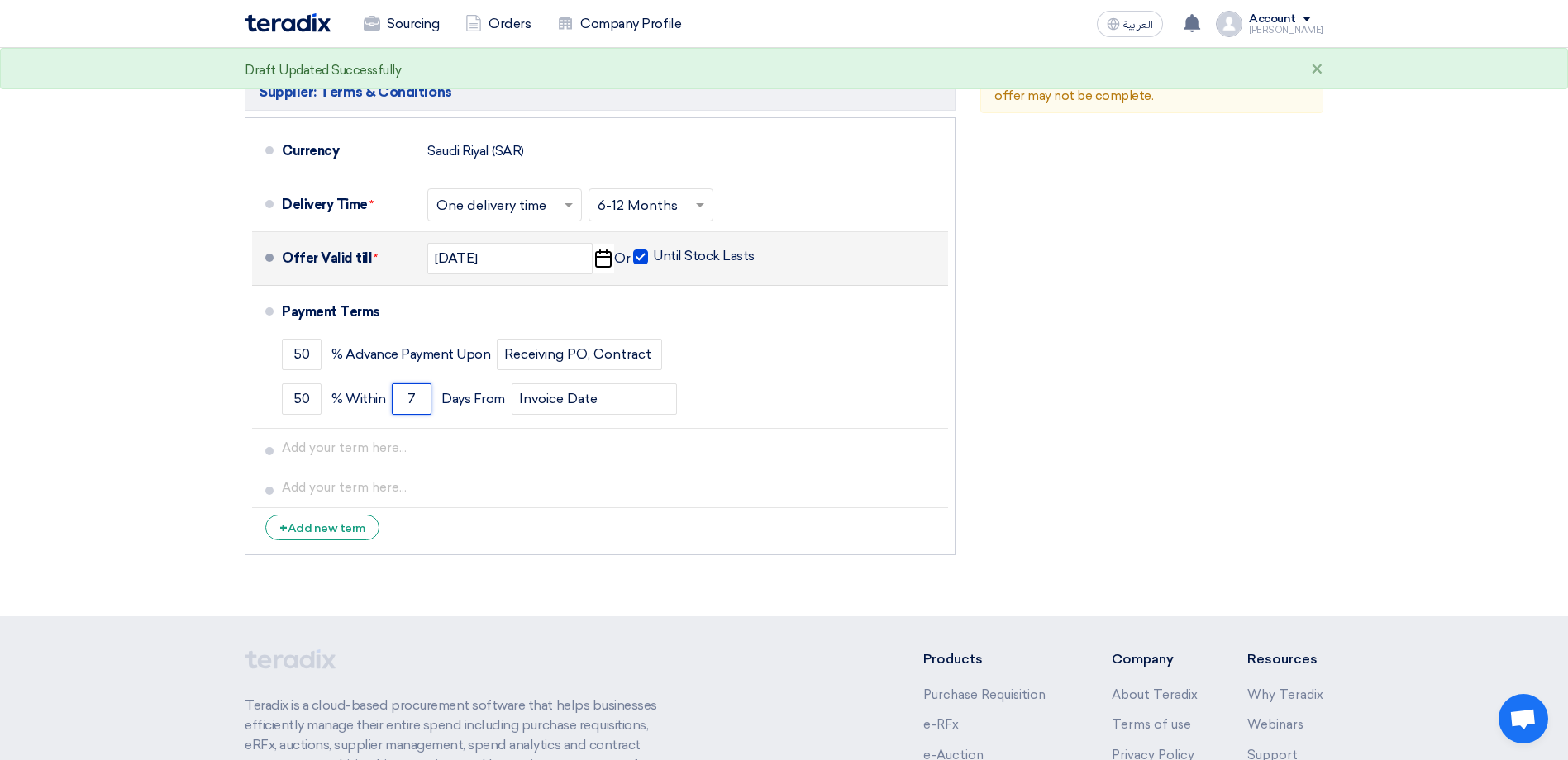 type on "7" 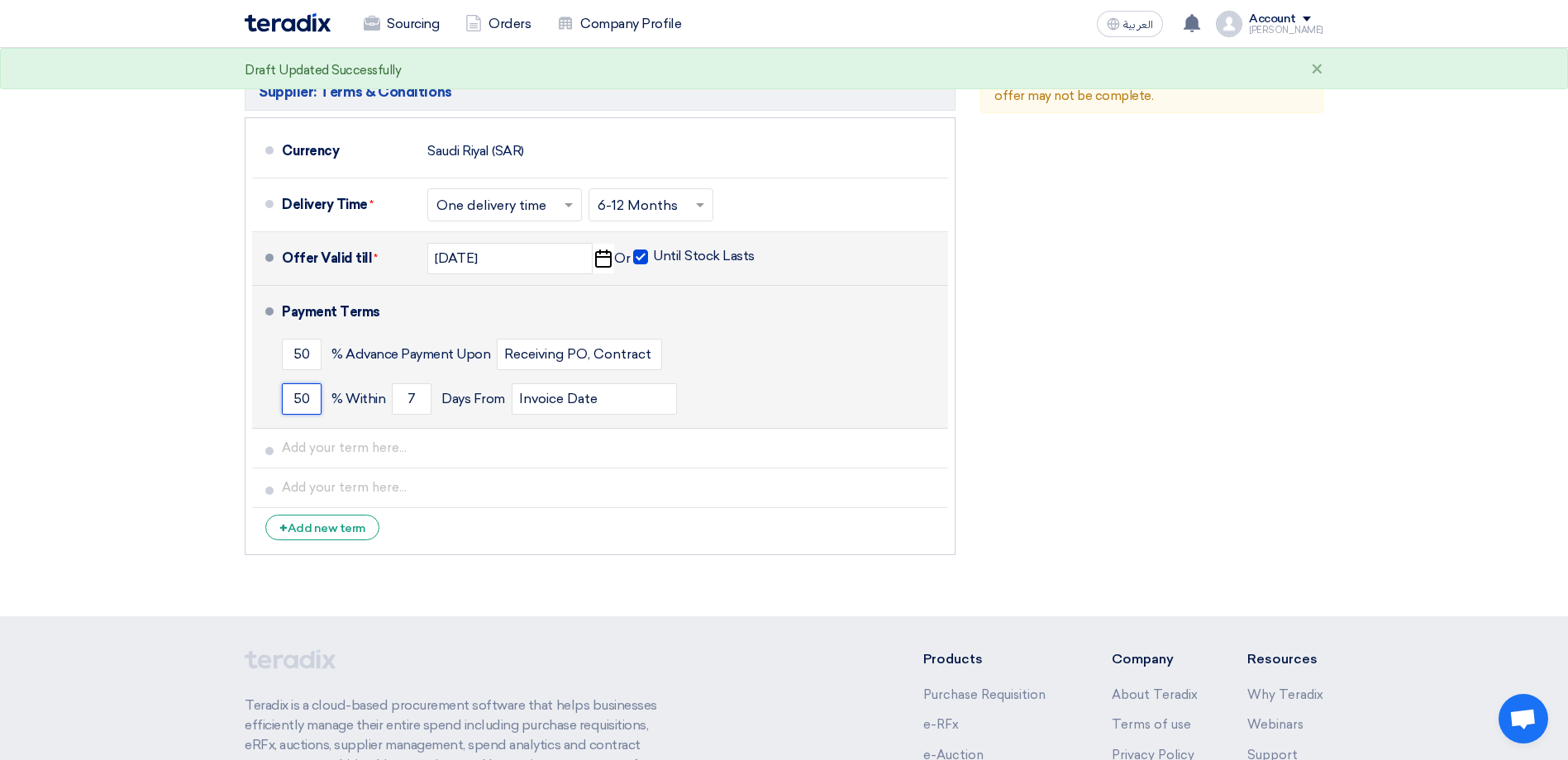 drag, startPoint x: 316, startPoint y: 382, endPoint x: 275, endPoint y: 378, distance: 41.19466 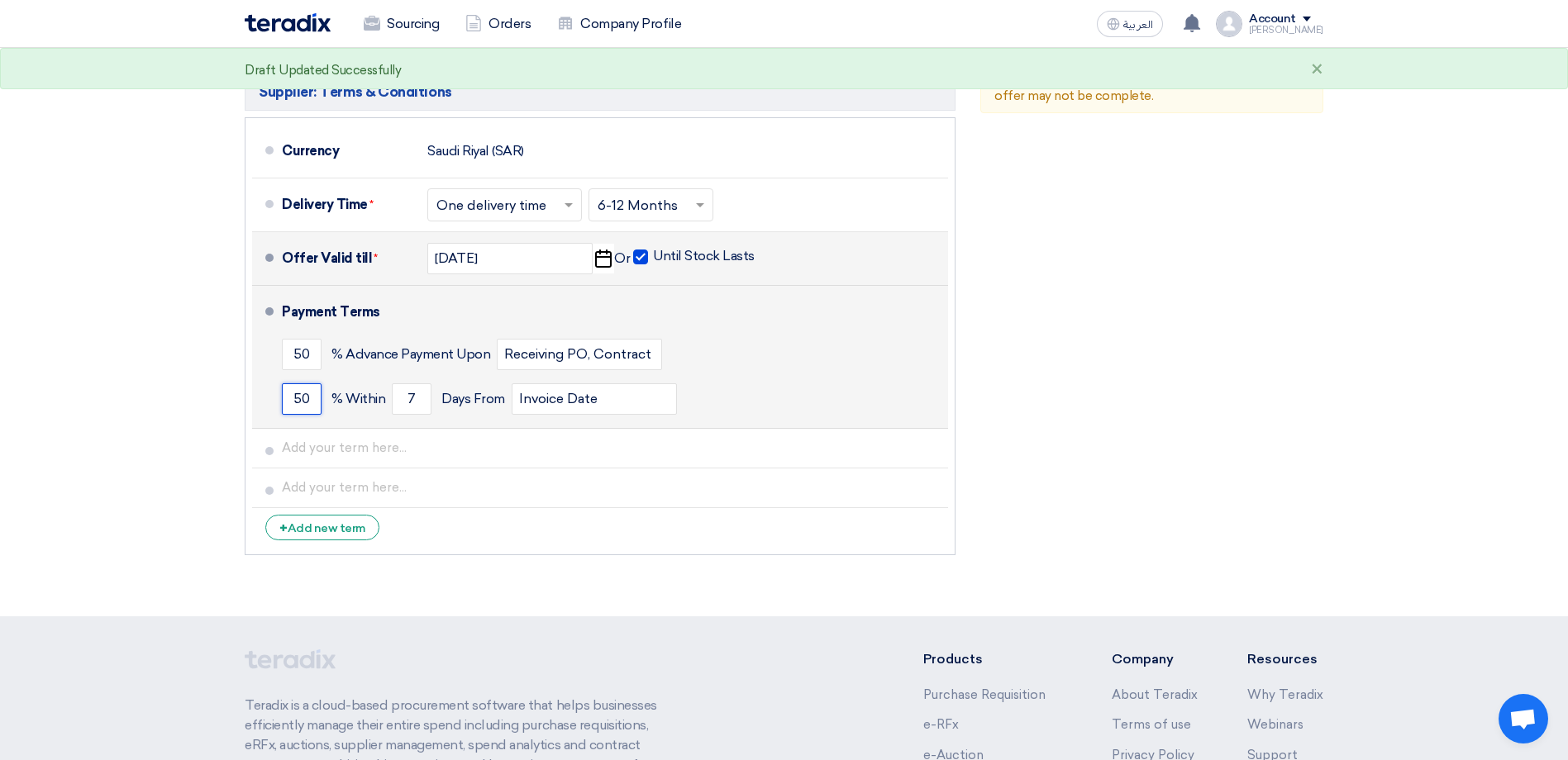 click on "Payment Terms
50
% Advance Payment Upon
Receiving PO, Contract Signature & GADs Approvals whichever is later
50
7" 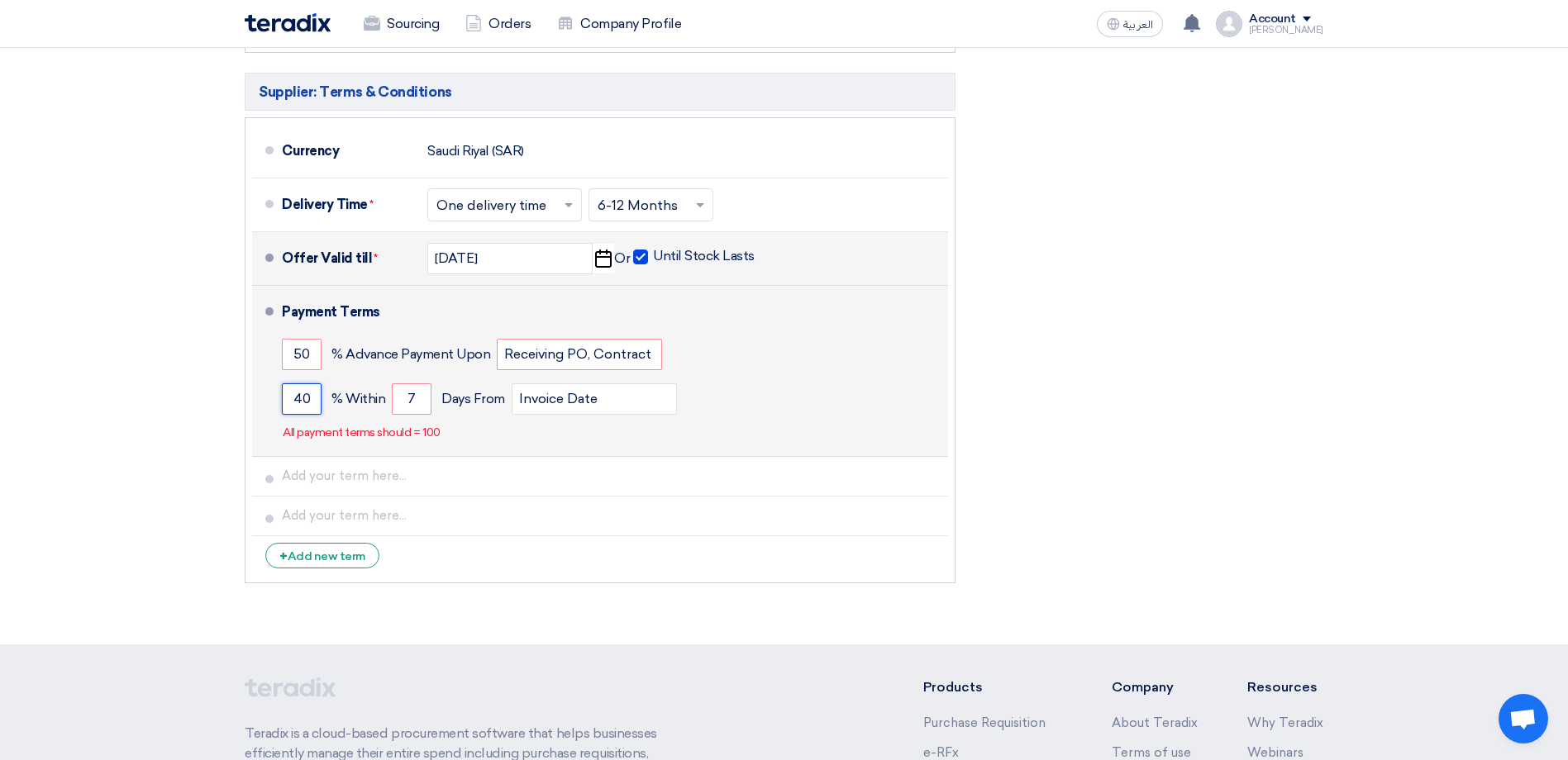 click on "40" 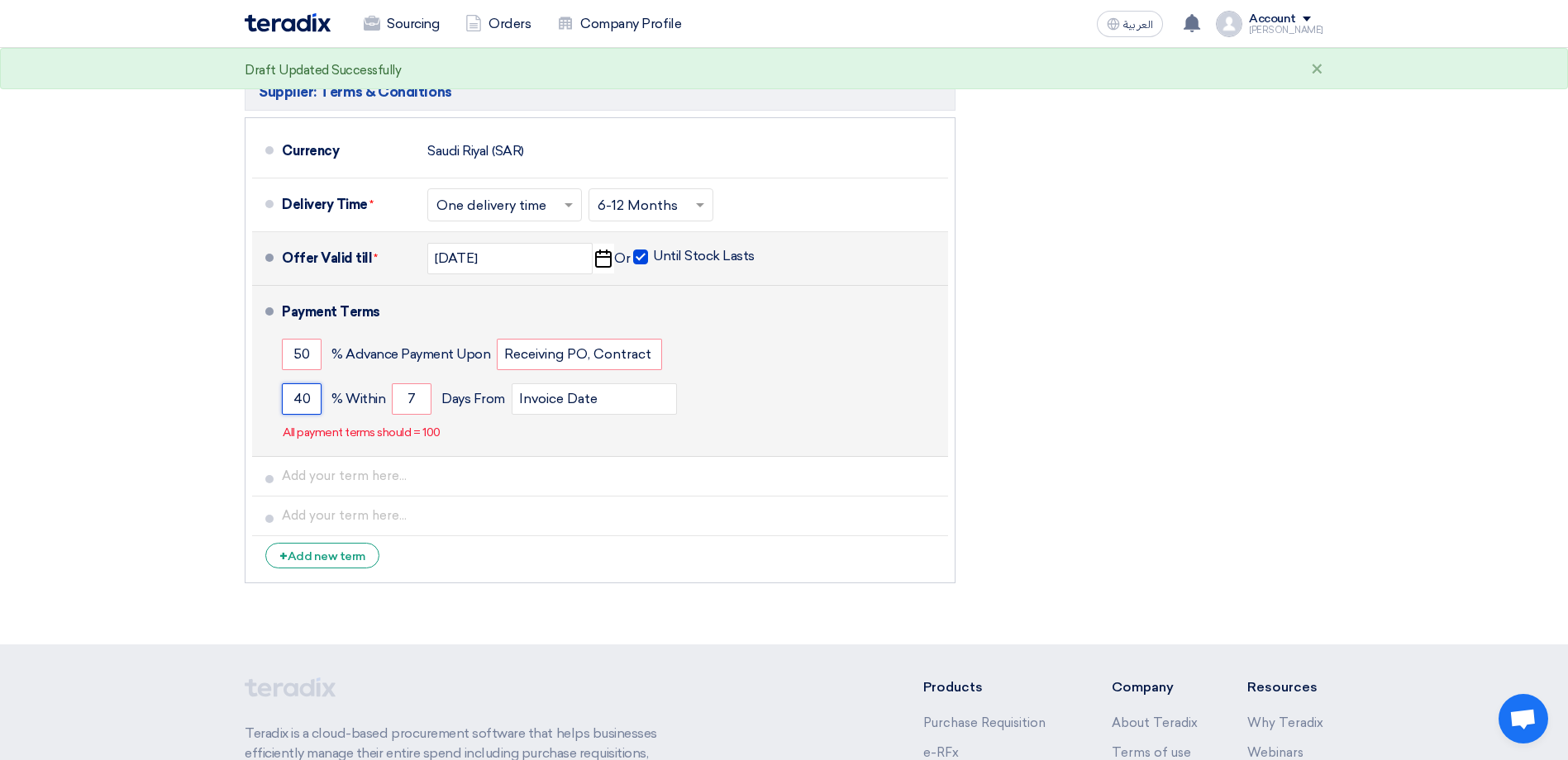 click on "40" 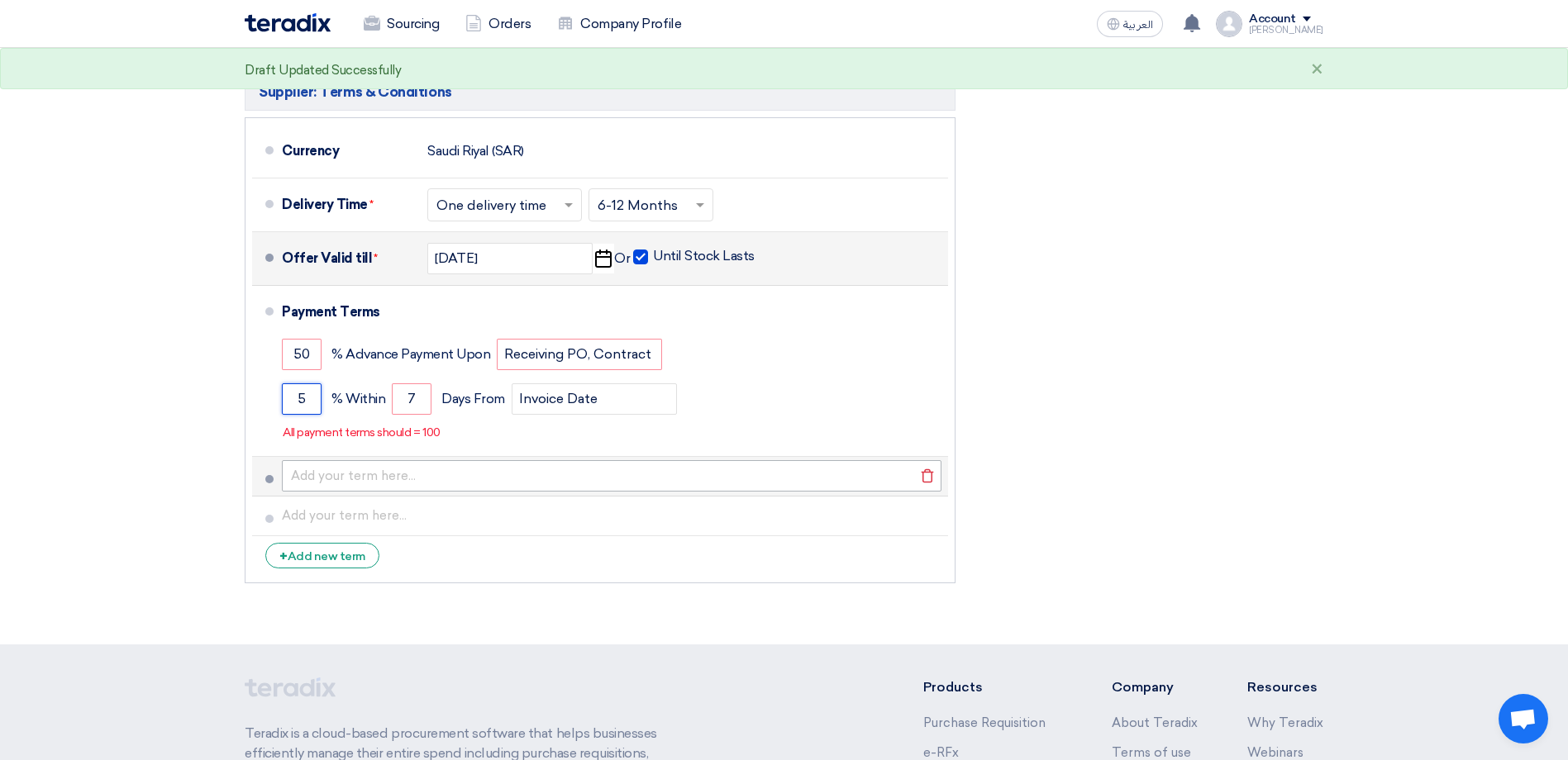 type on "50" 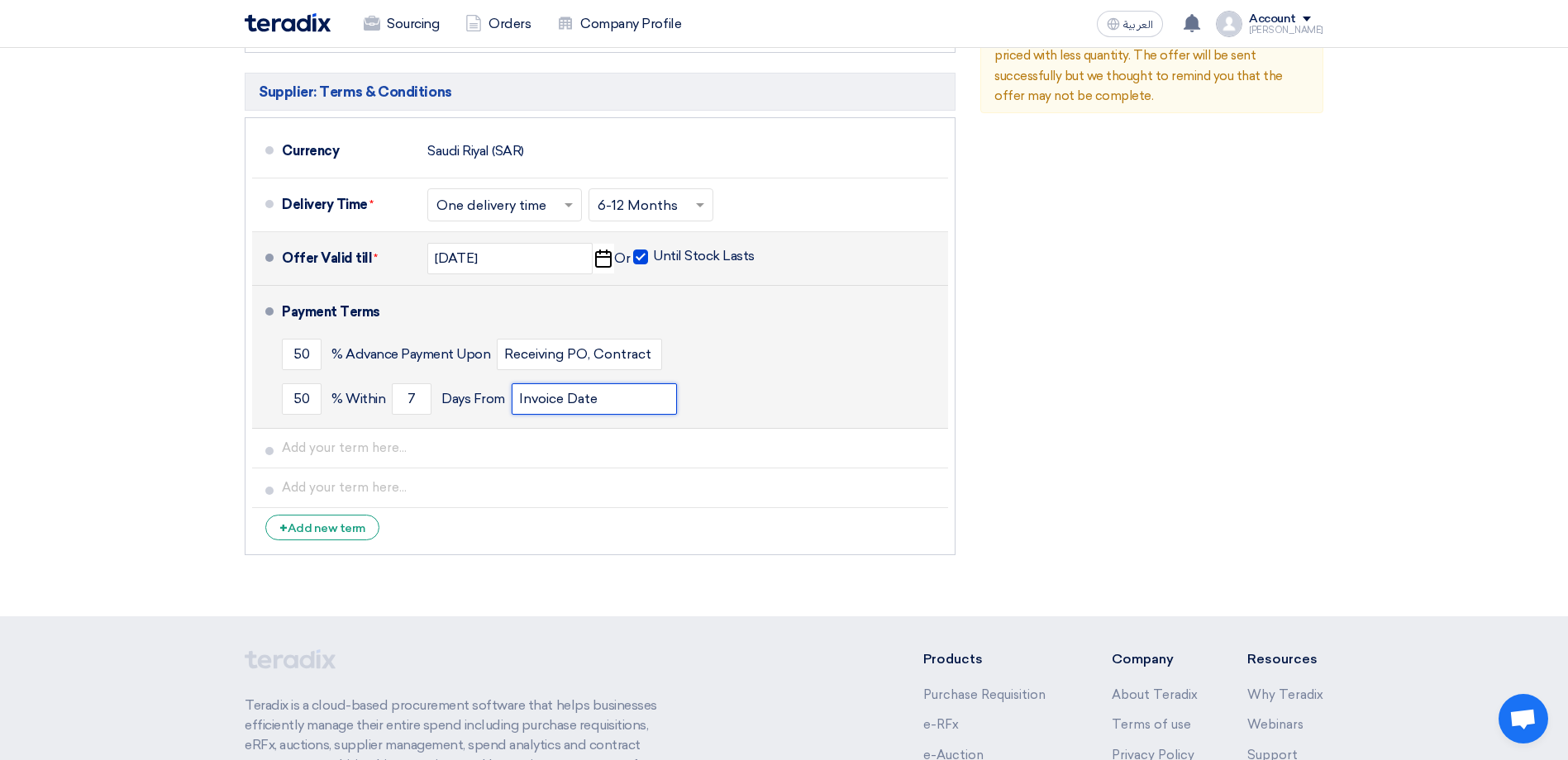 drag, startPoint x: 631, startPoint y: 387, endPoint x: 481, endPoint y: 384, distance: 150.03 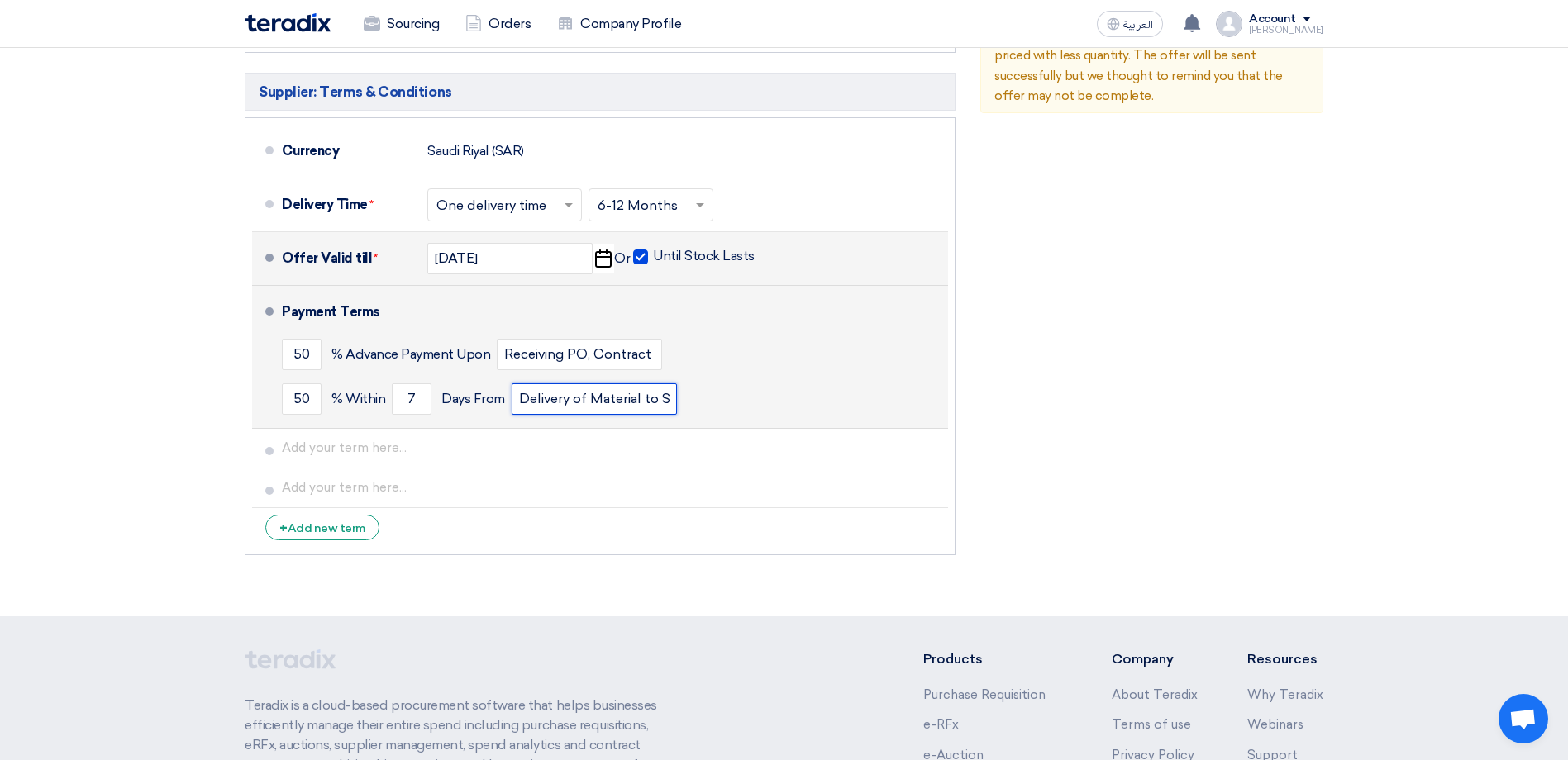 scroll, scrollTop: 0, scrollLeft: 18, axis: horizontal 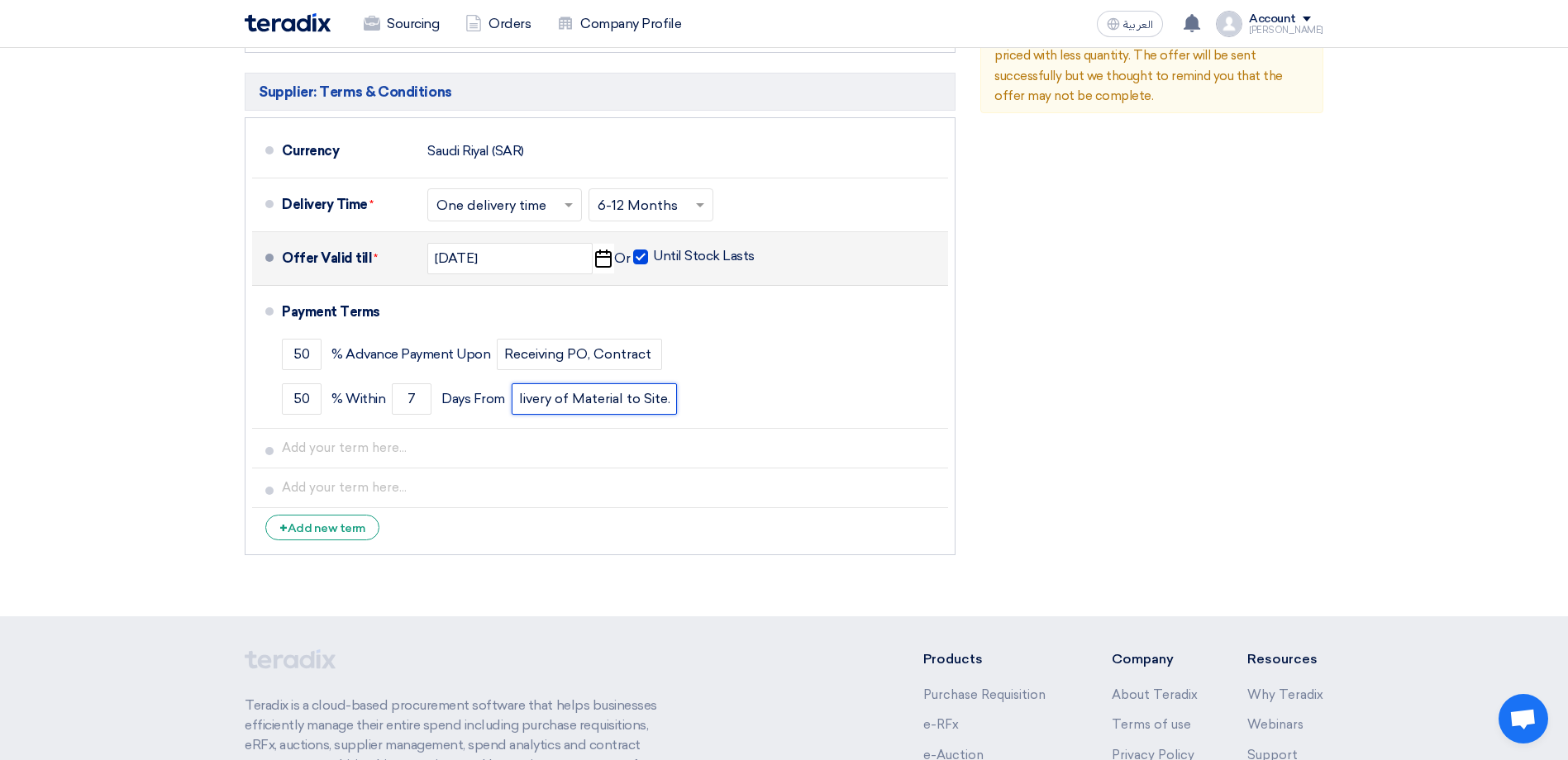 type on "Delivery of Material to Site." 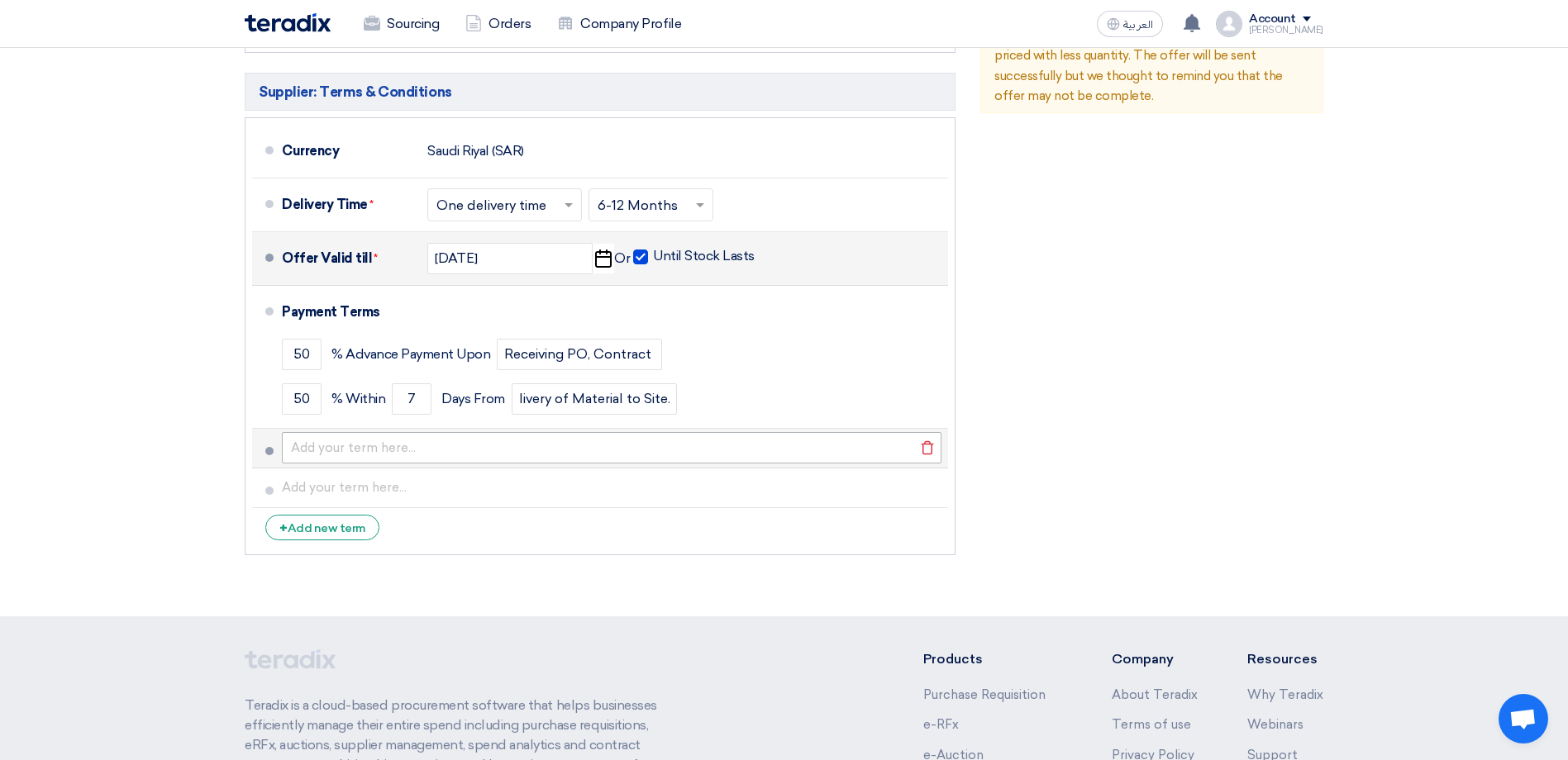 drag, startPoint x: 1317, startPoint y: 406, endPoint x: 884, endPoint y: 415, distance: 433.0935 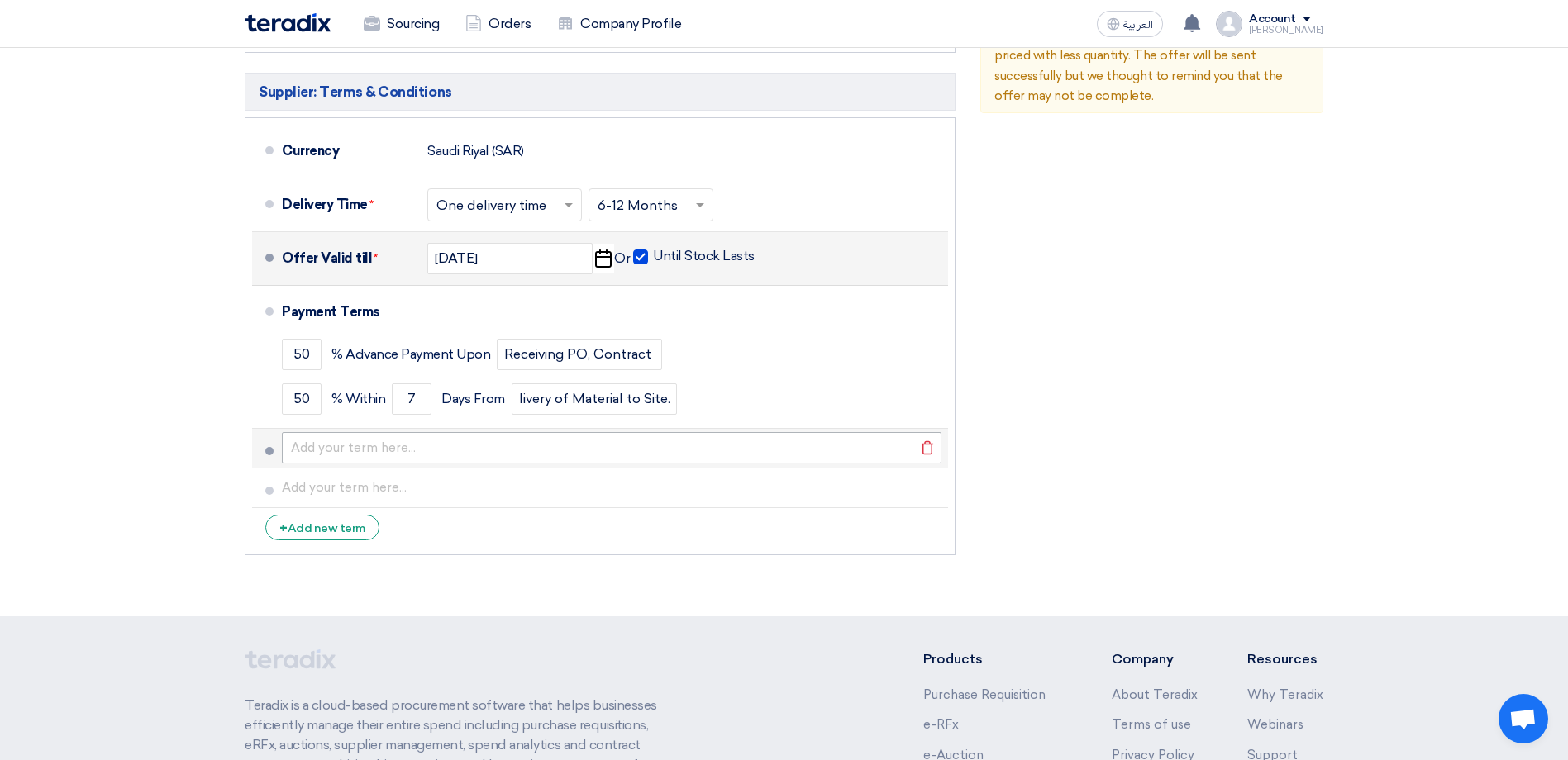 click on "Financial Offer Summary
Subtotal
Saudi Riyal (SAR)
198,700
Taxes
Draft Back" 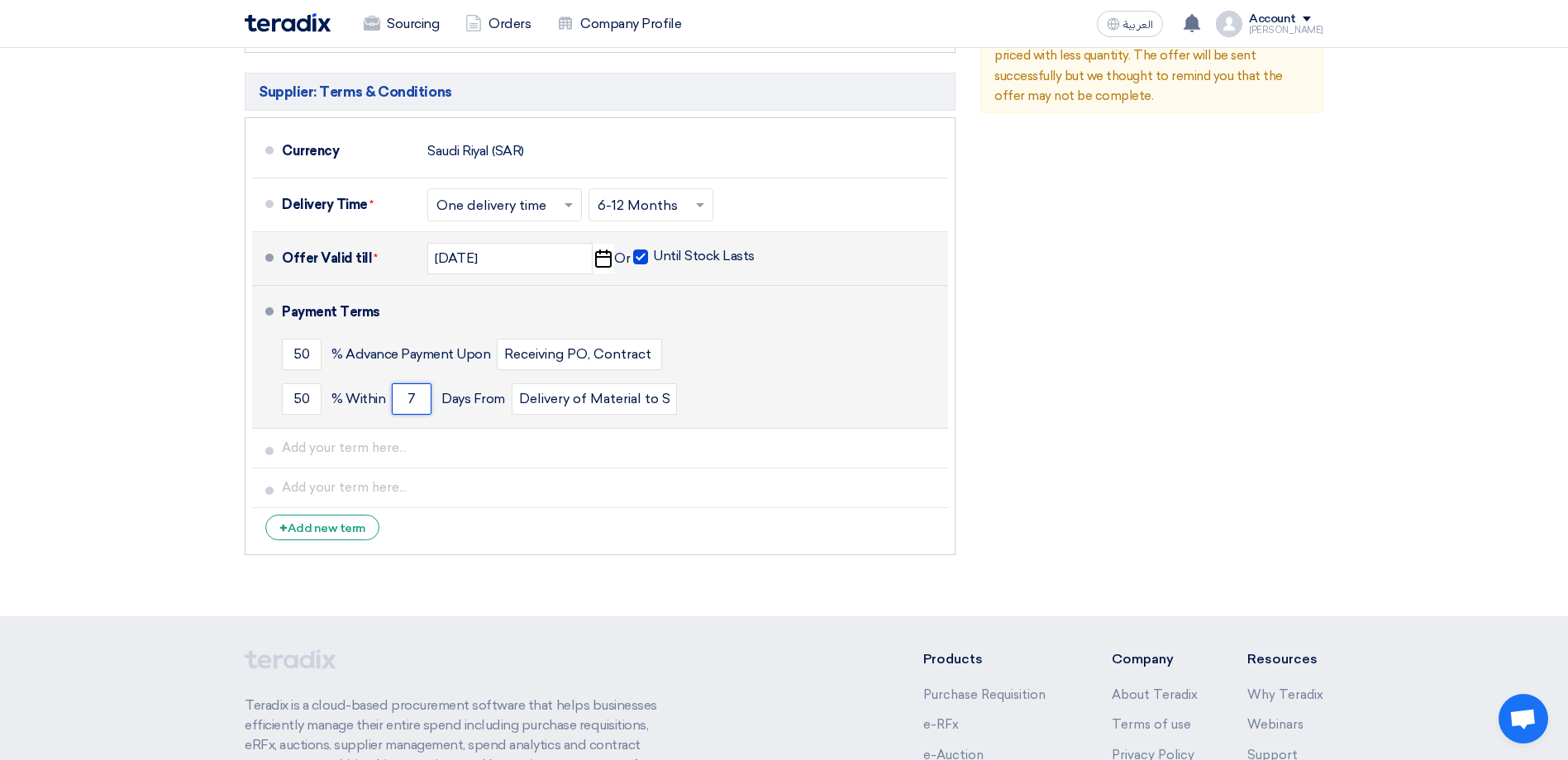click on "Payment Terms
50
% Advance Payment Upon
Receiving PO, Contract Signature & GADs Approvals whichever is later
50
7" 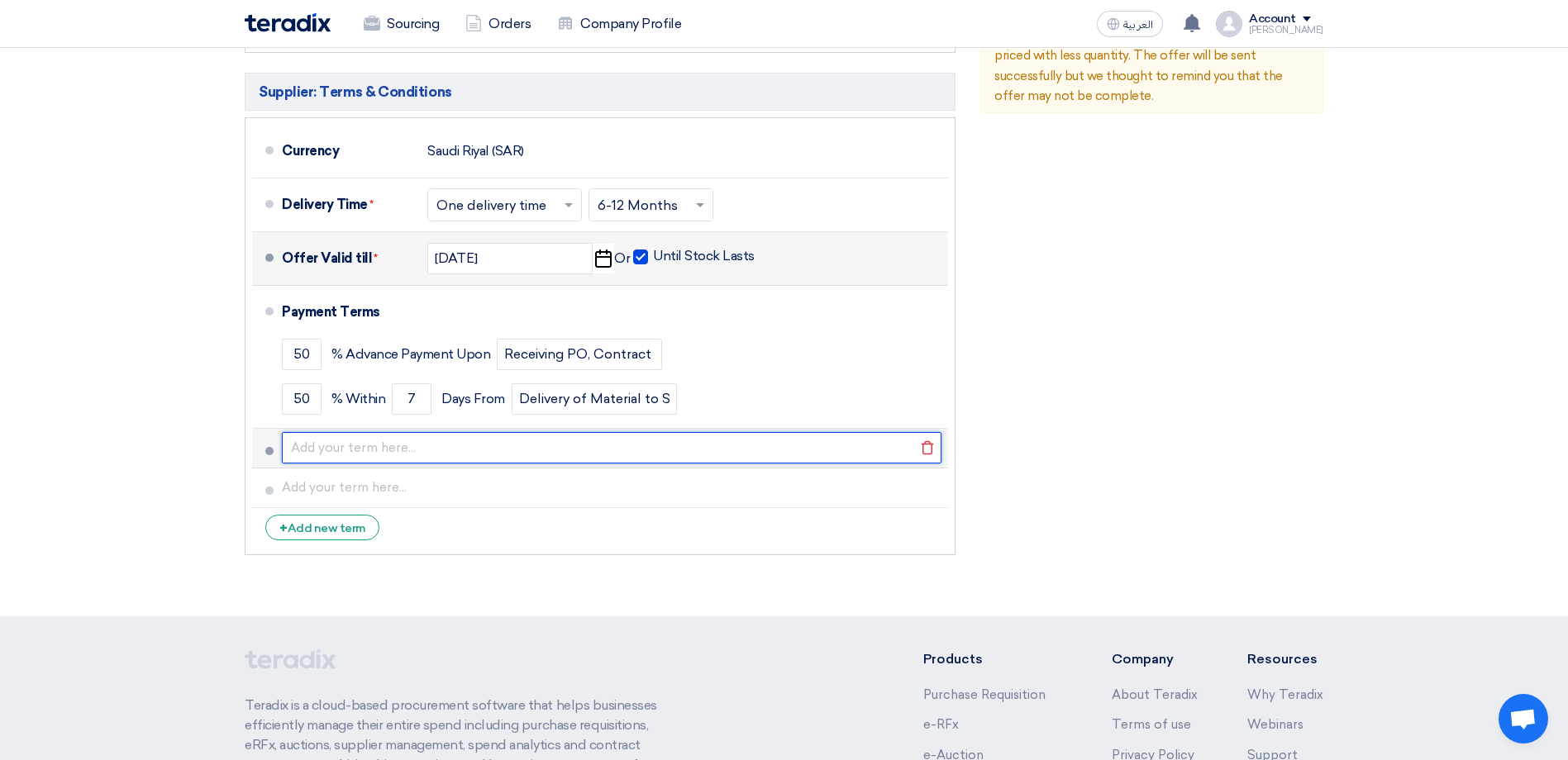 click 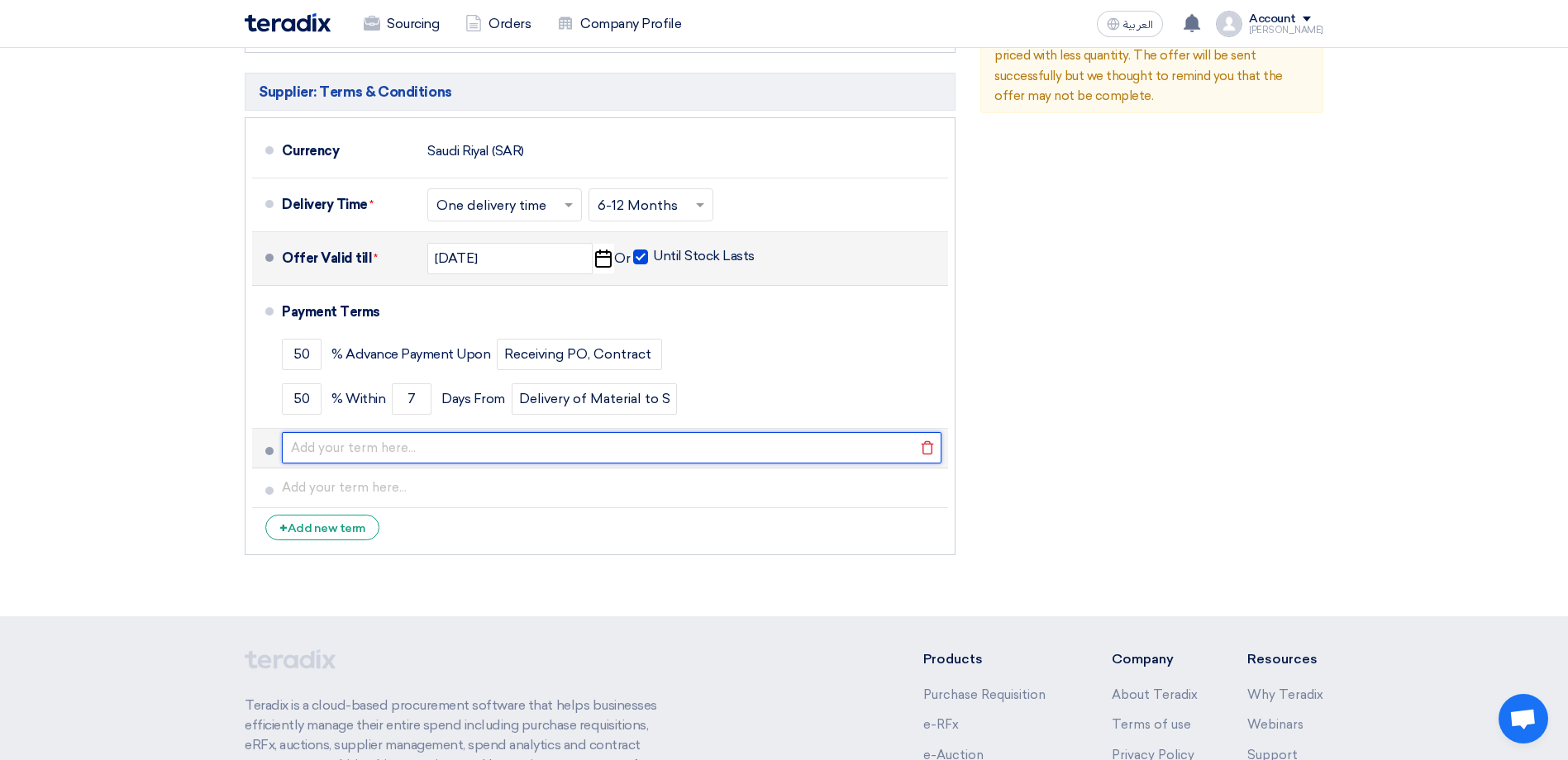 paste on "Corrected Payment Terms: 50% Advance Payment, 30% Upon Delivery of Material to site, 15% Monthly Progress Payment, 5% Upon Handing over" 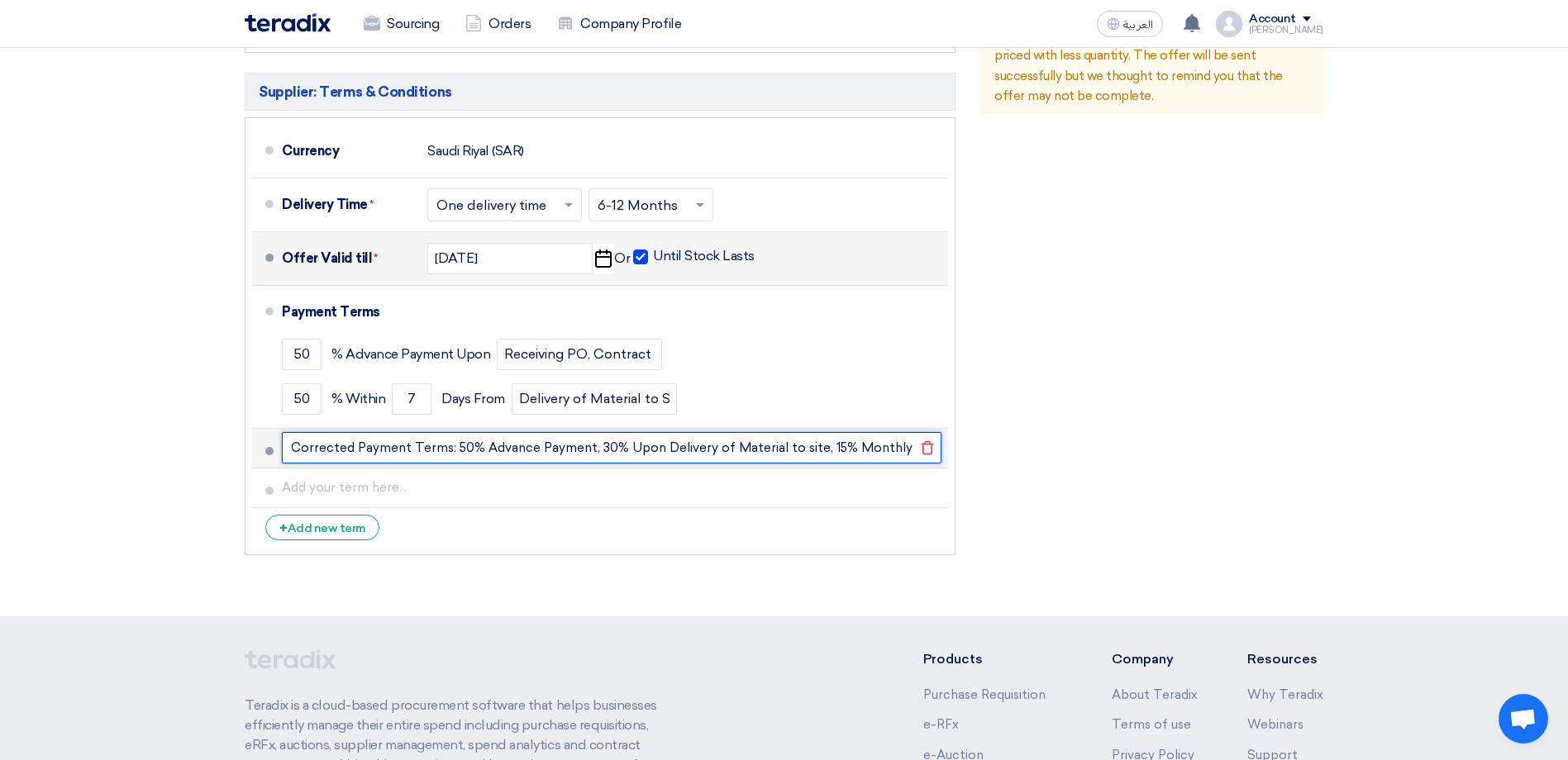scroll, scrollTop: 0, scrollLeft: 226, axis: horizontal 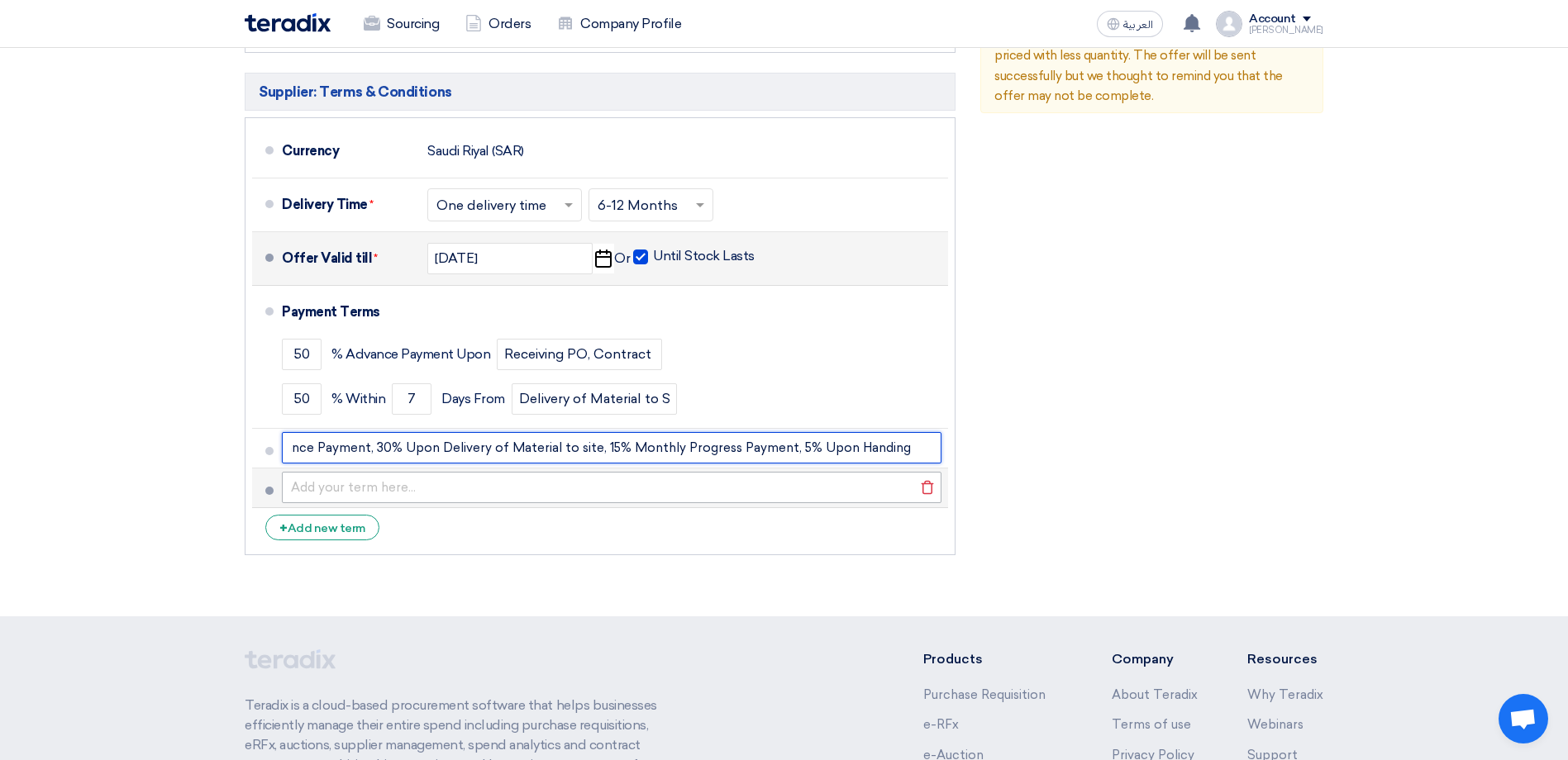 type on "Corrected Payment Terms: 50% Advance Payment, 30% Upon Delivery of Material to site, 15% Monthly Progress Payment, 5% Upon Handing over" 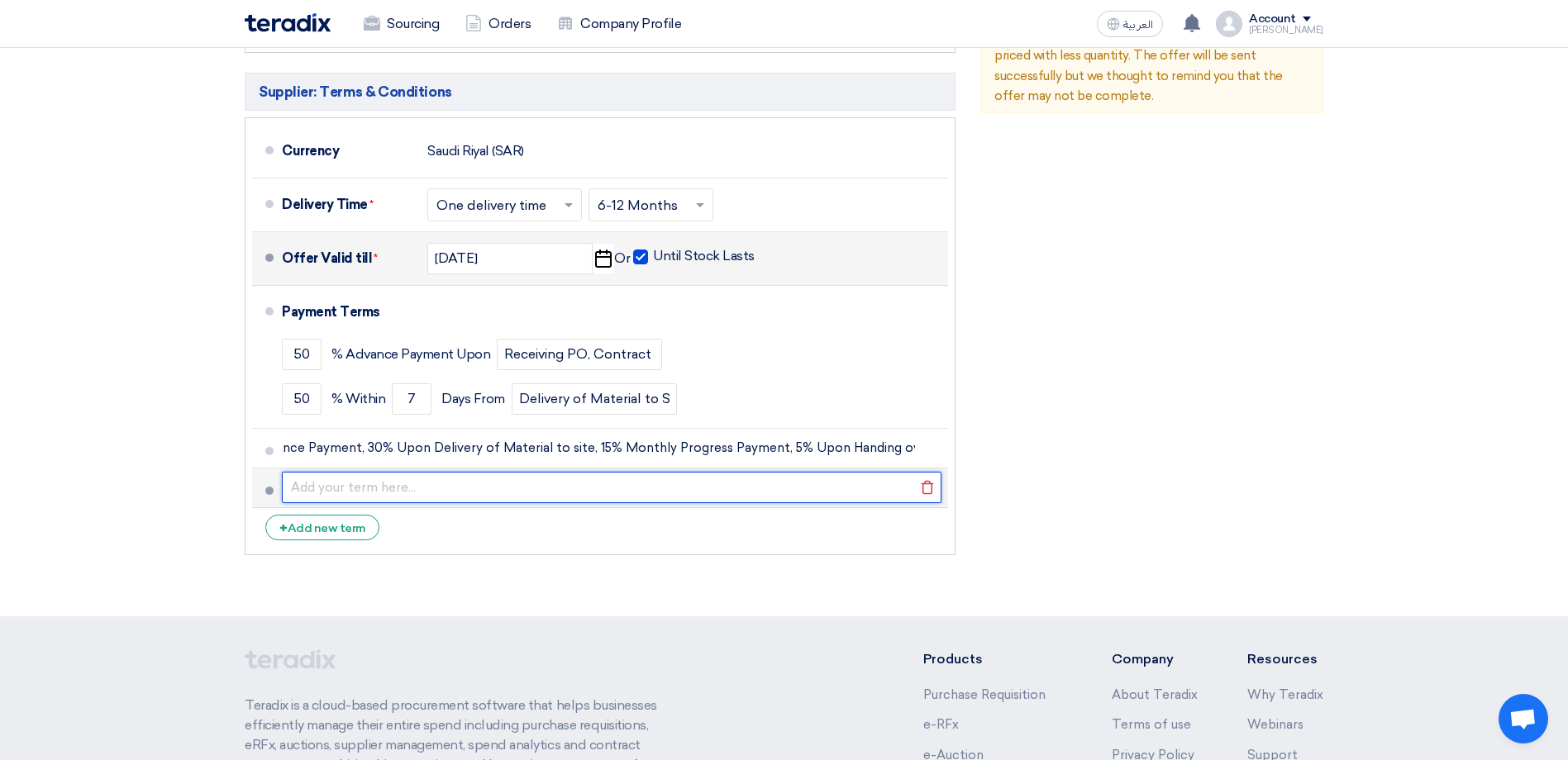 scroll, scrollTop: 0, scrollLeft: 0, axis: both 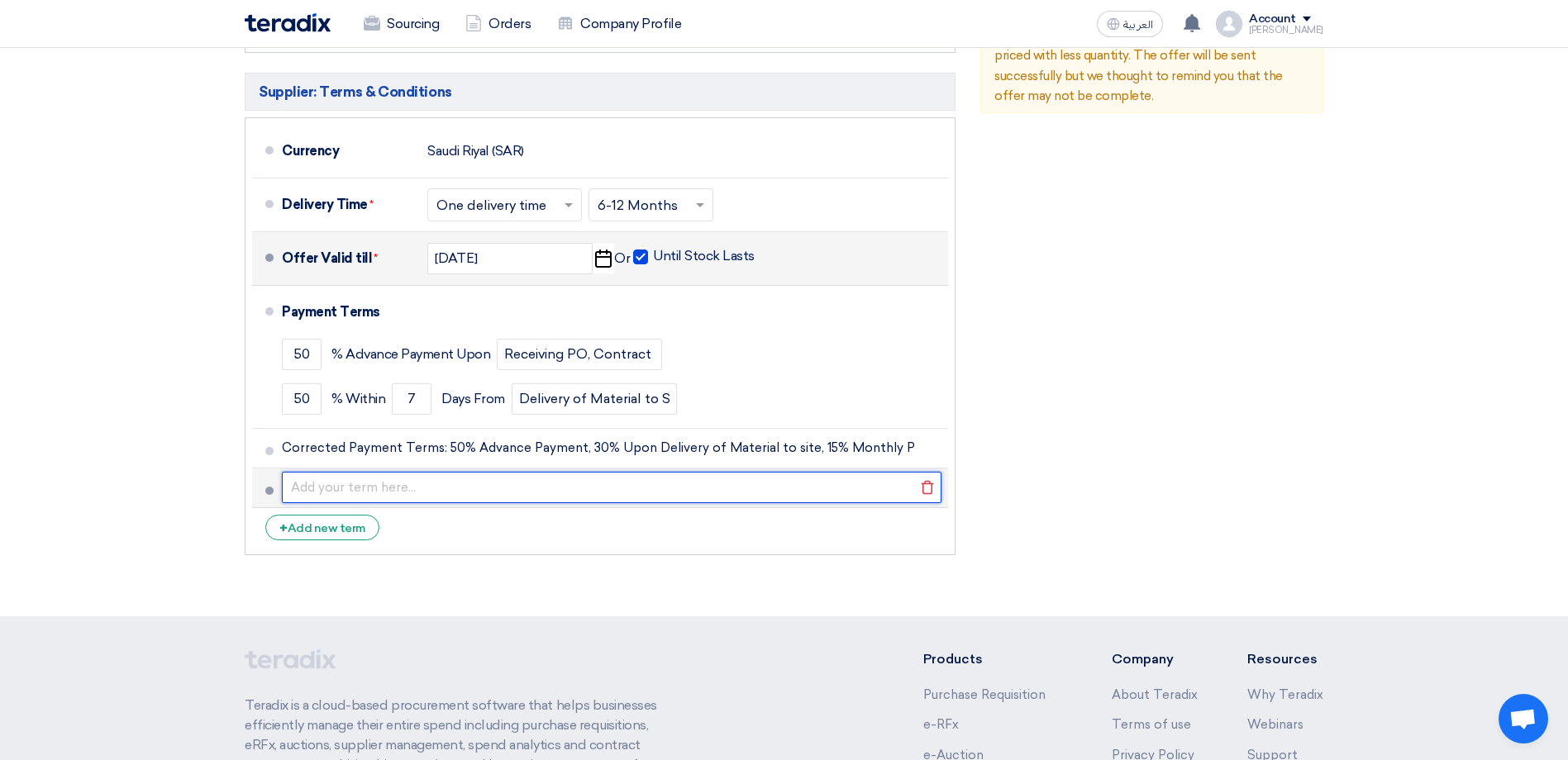 click 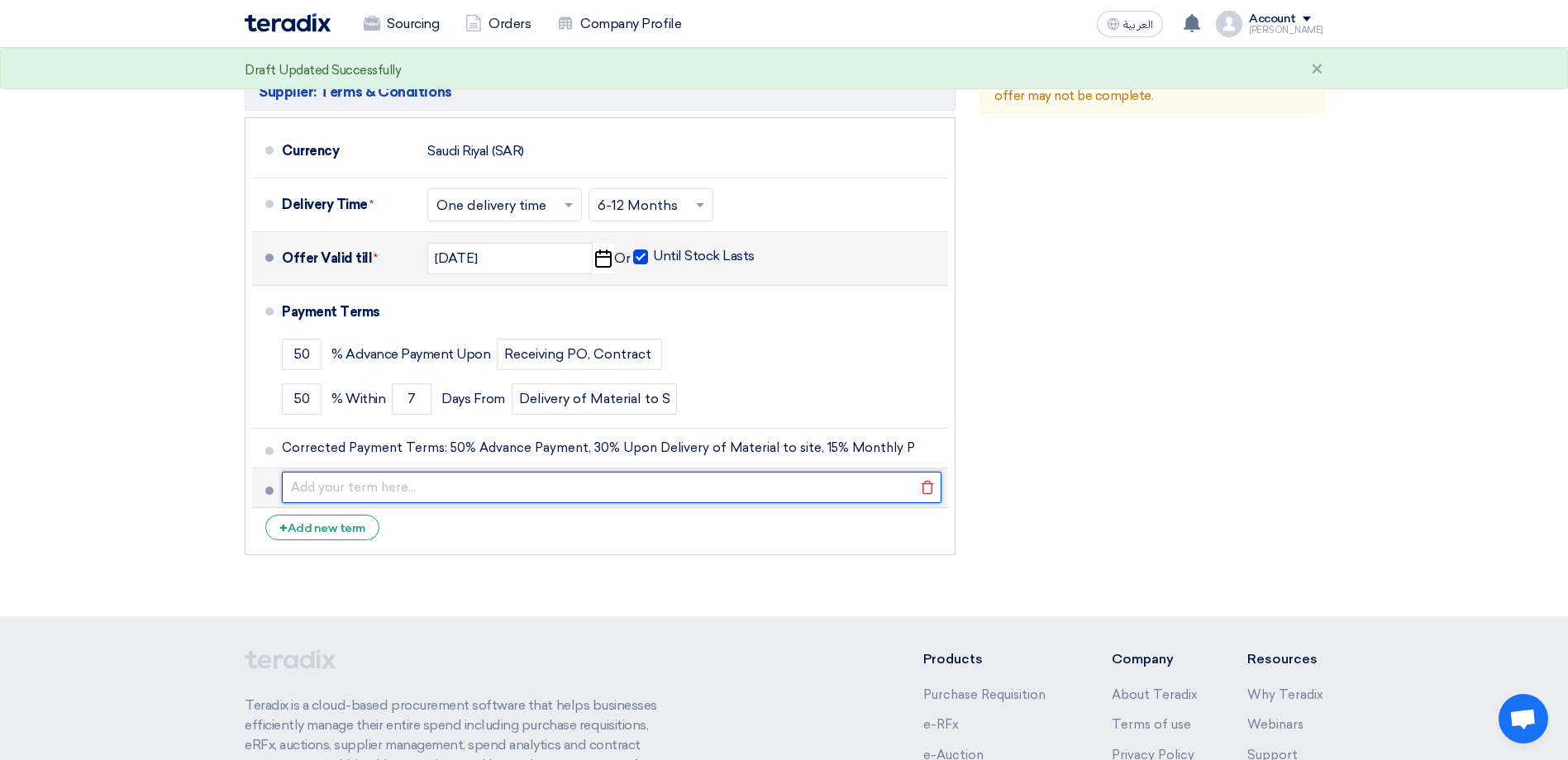 click 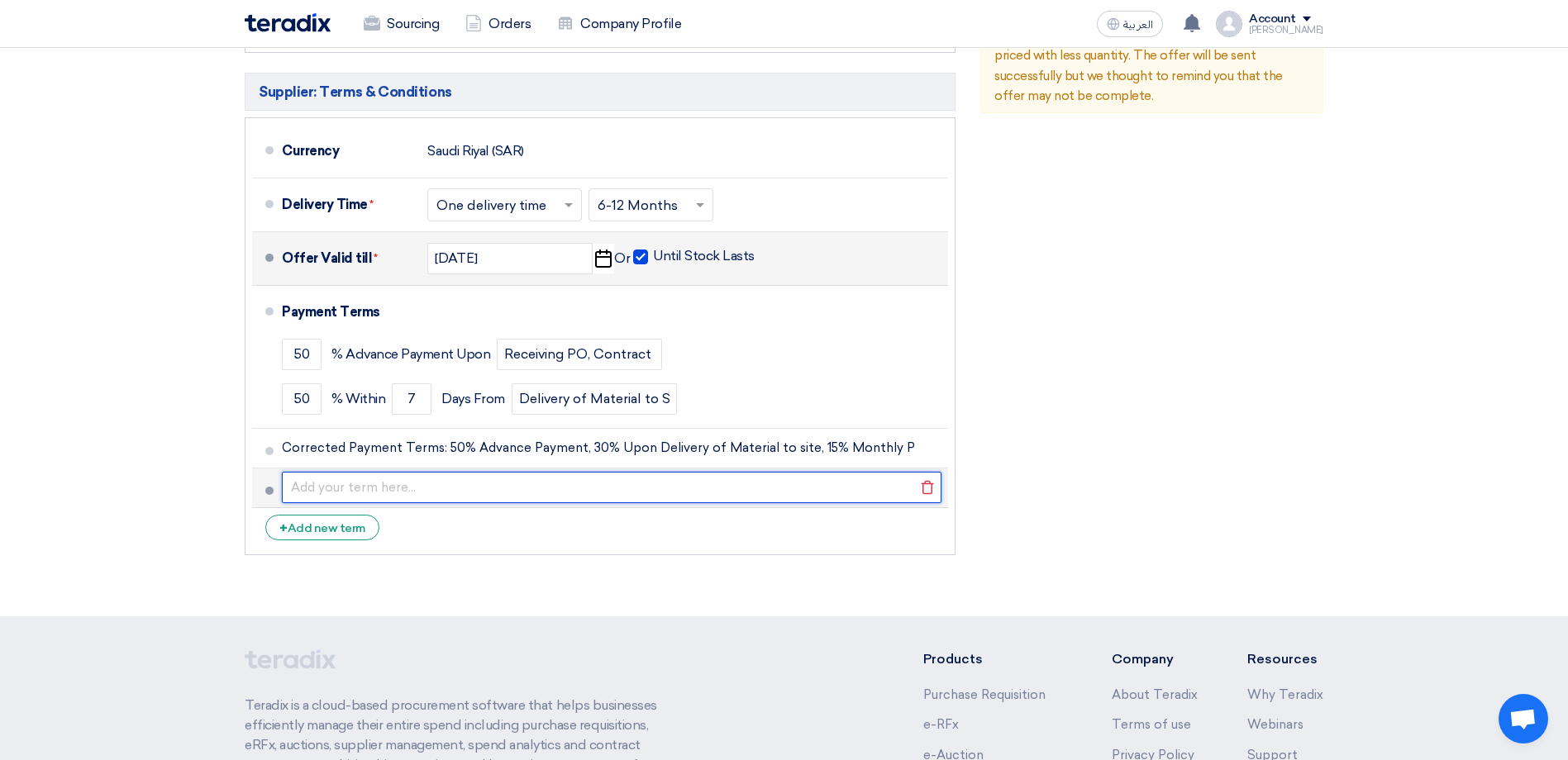 paste on "Other T&C are mentioned in the commercial offer" 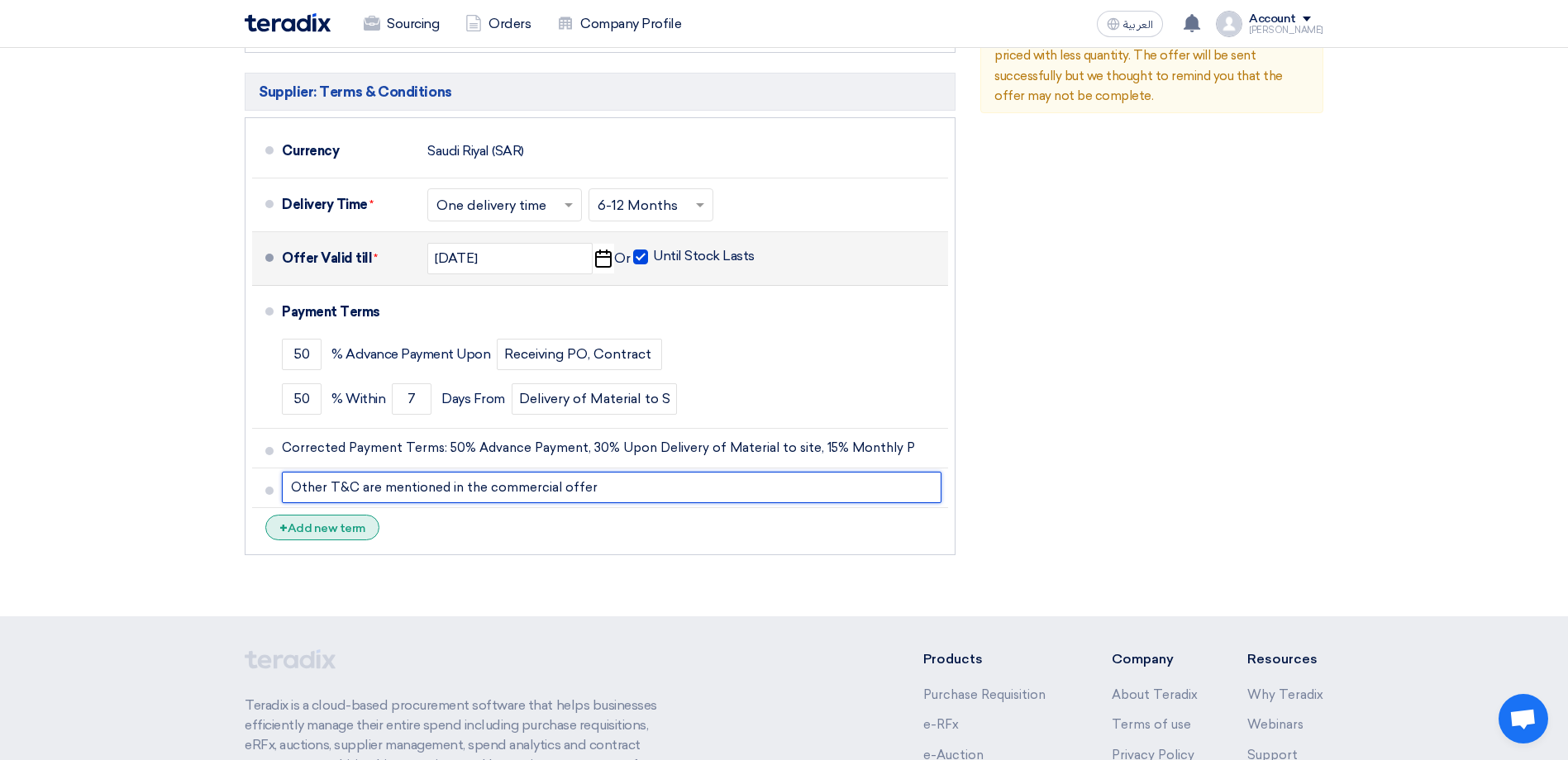 type on "Other T&C are mentioned in the commercial offer" 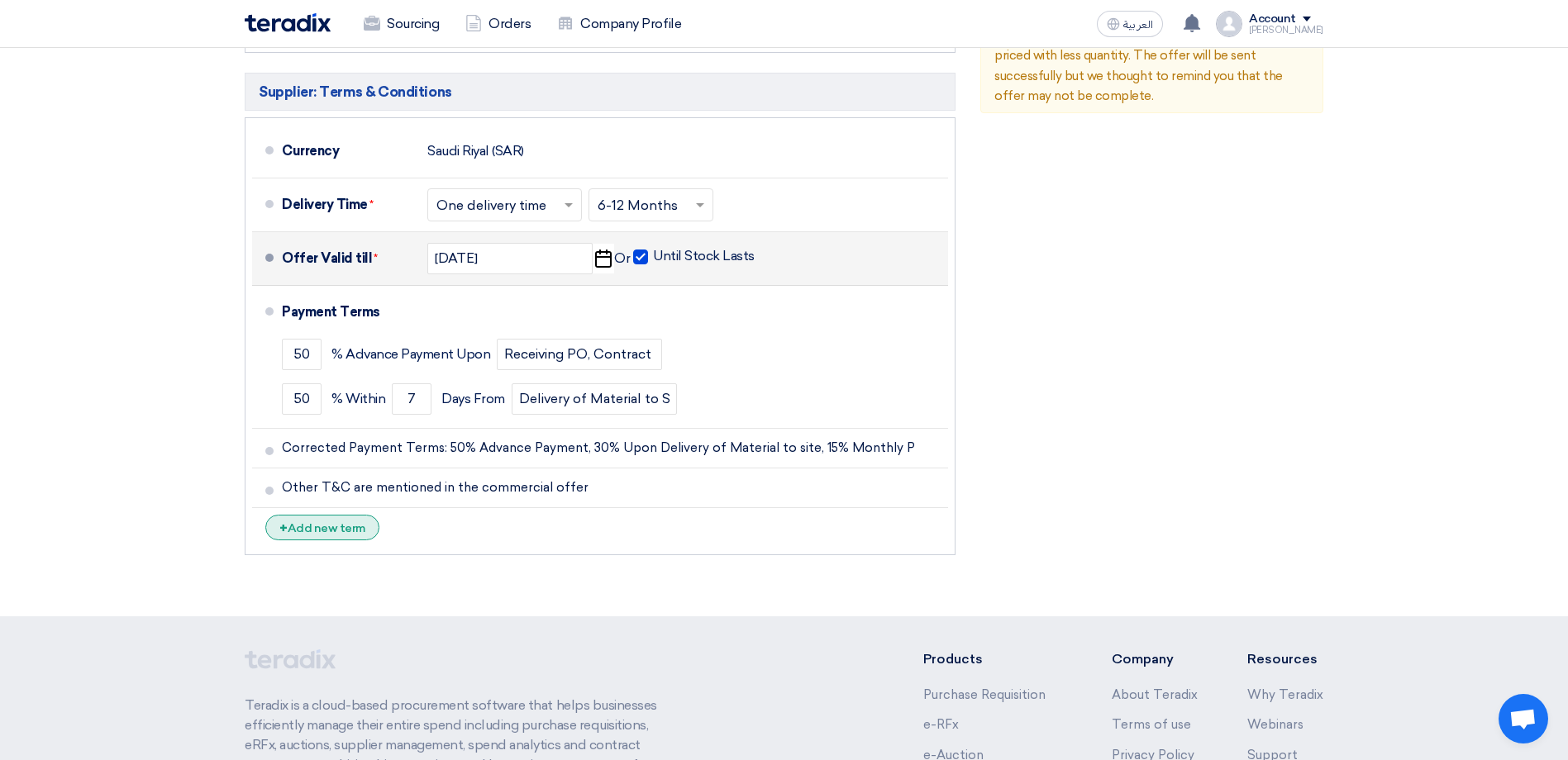 click on "+
Add new term" 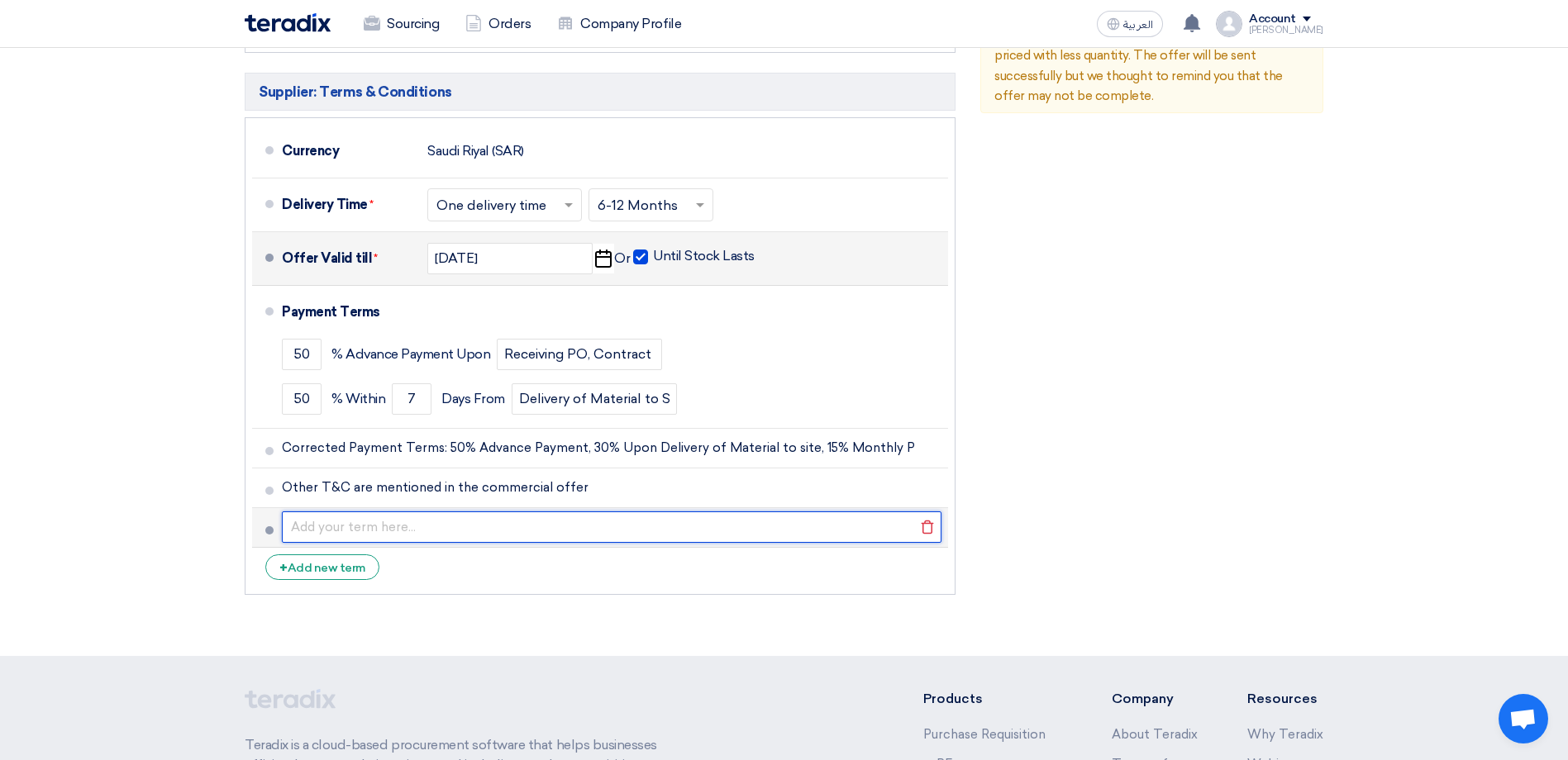 click 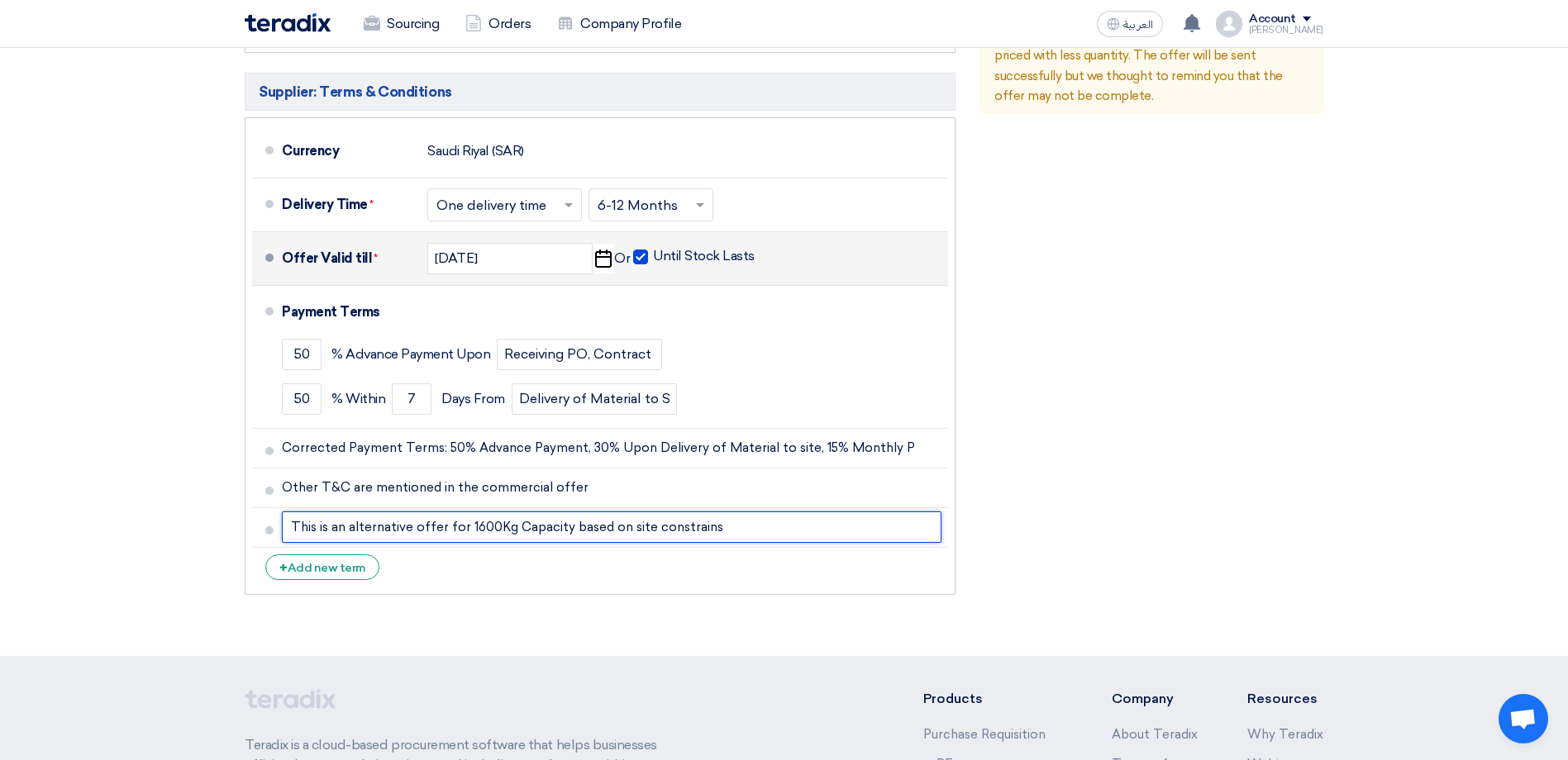 type on "This is an alternative offer for 1600Kg Capacity based on site constrains" 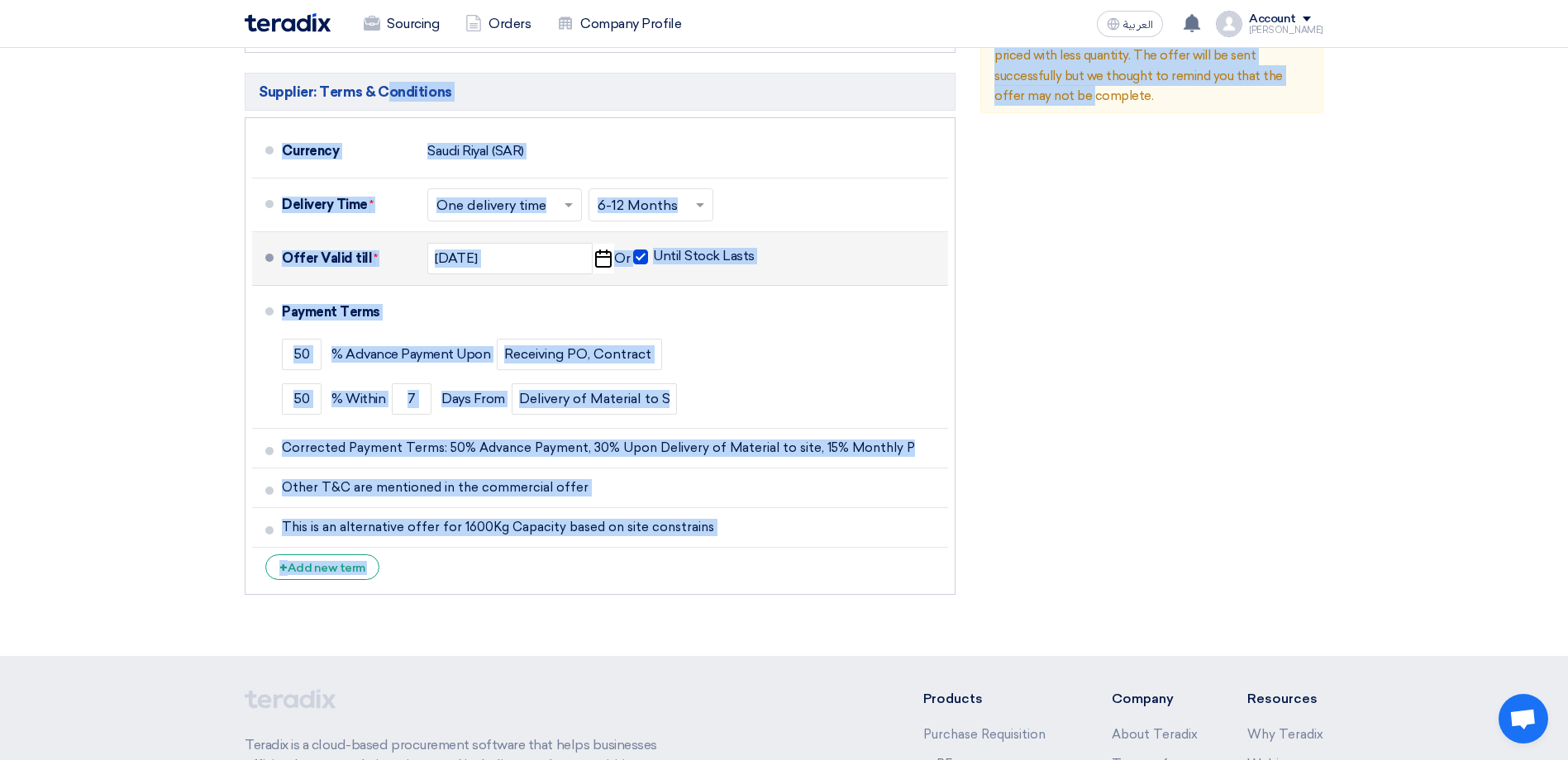 drag, startPoint x: 1062, startPoint y: 557, endPoint x: 225, endPoint y: 78, distance: 964.3703 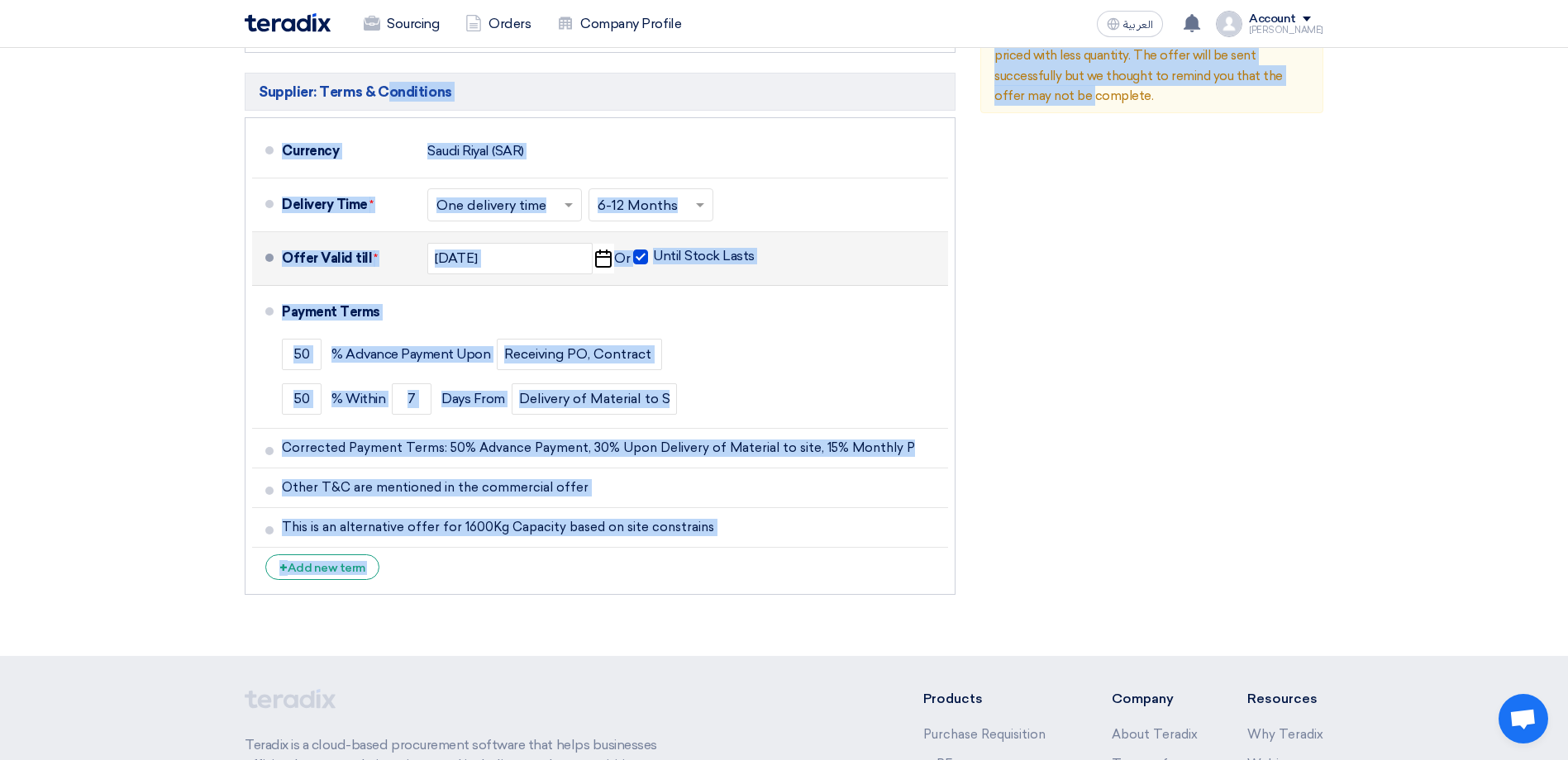 click on "Offer Details
#
Part Number
Item Description
Quantity
Unit Price (SAR)
Taxes
+
'Select taxes...
Unit Price Inc. Taxes" 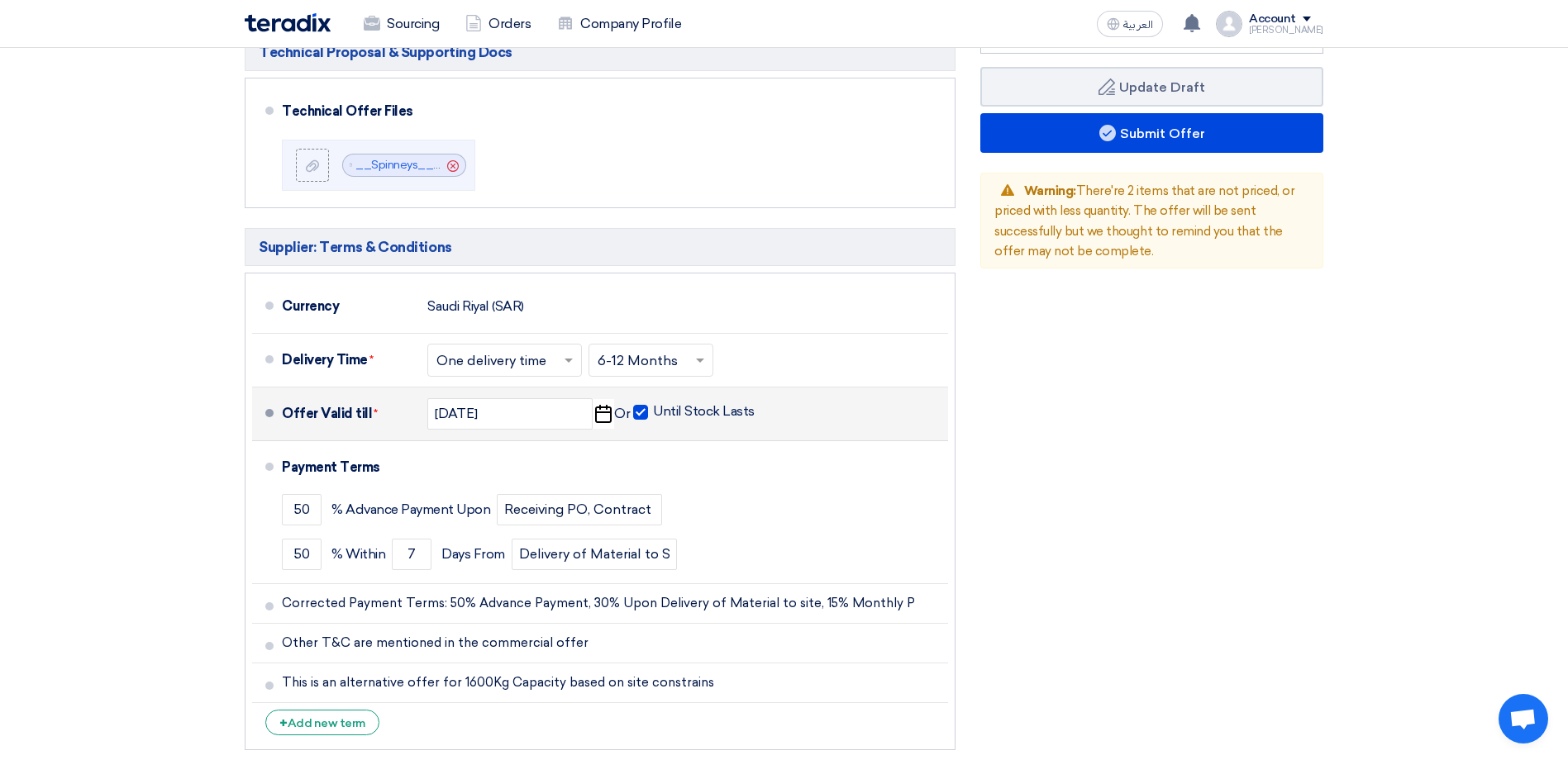 scroll, scrollTop: 964, scrollLeft: 0, axis: vertical 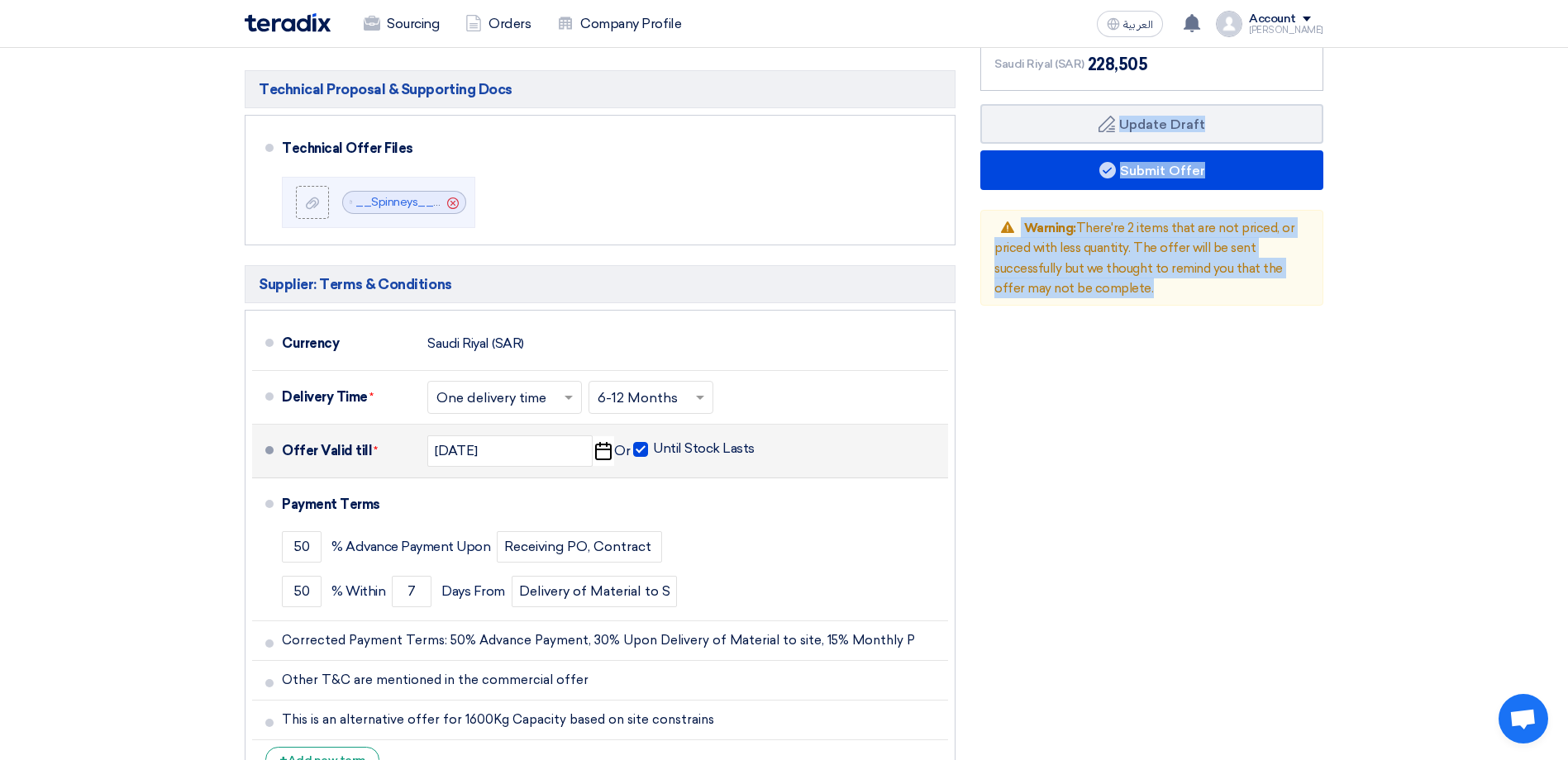 drag, startPoint x: 1130, startPoint y: 269, endPoint x: 1046, endPoint y: 253, distance: 85.51023 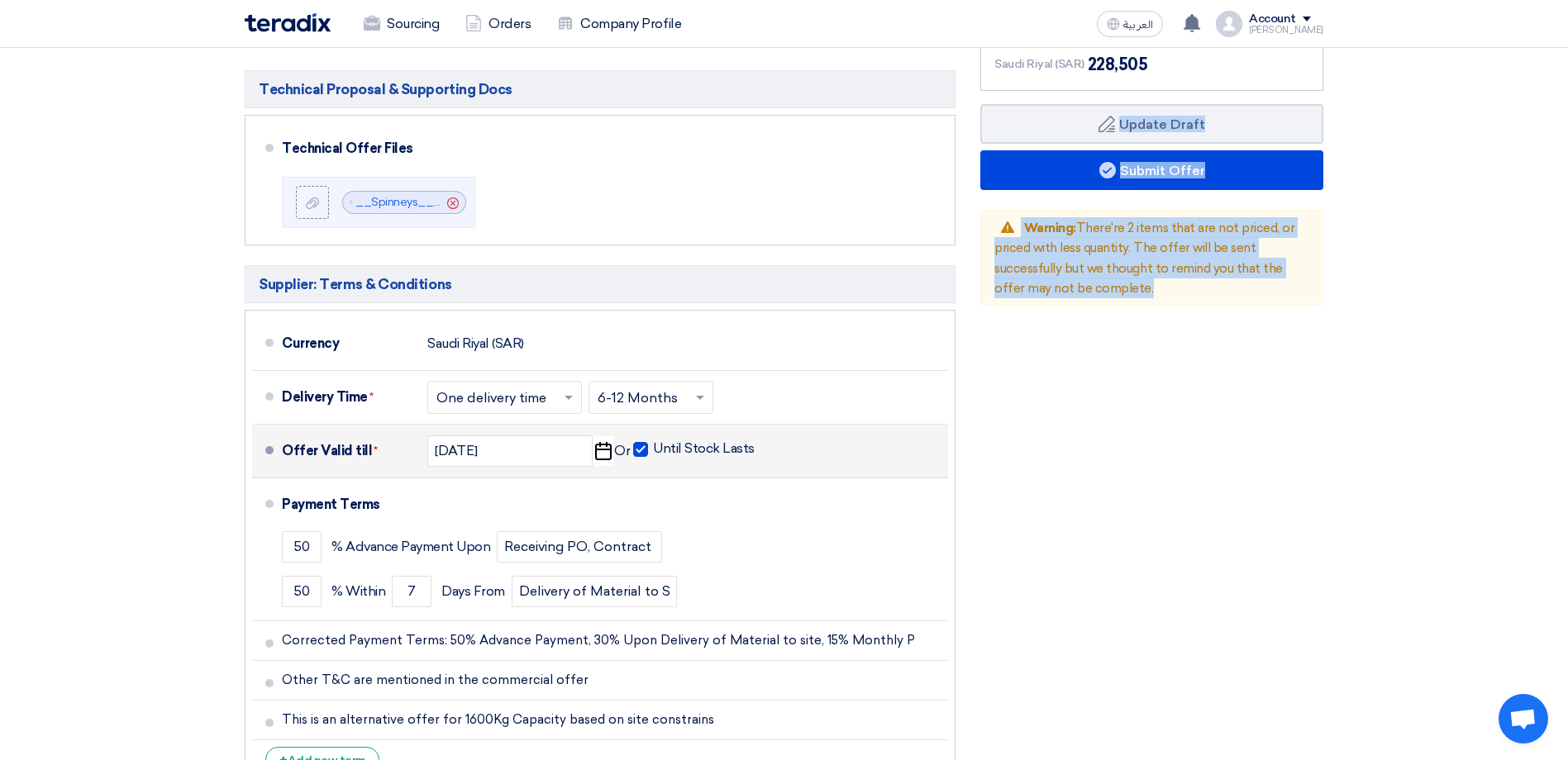 click on "Financial Offer Summary
Subtotal
Saudi Riyal (SAR)
198,700
Taxes
Draft Back" 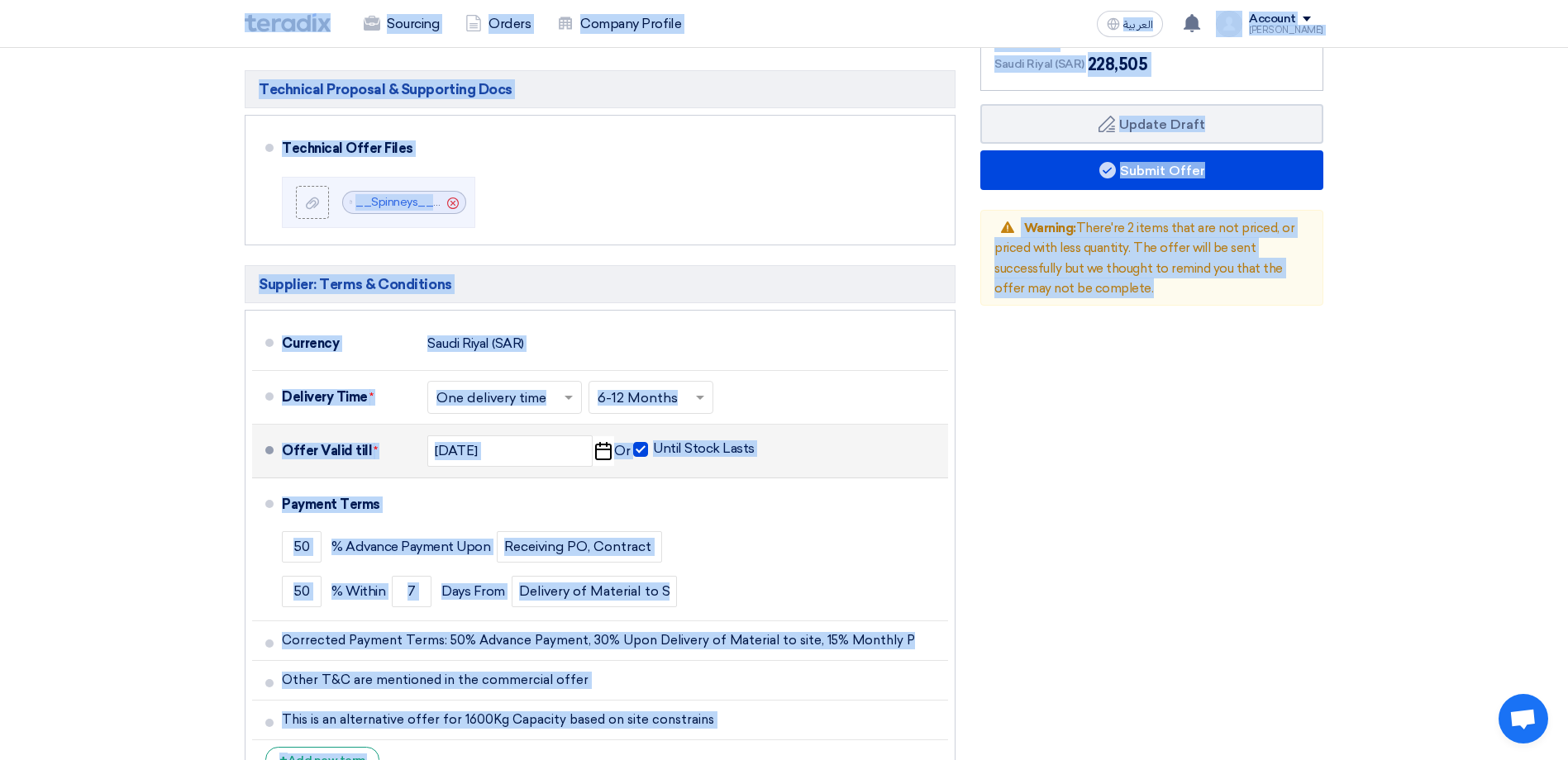 drag, startPoint x: 1230, startPoint y: 555, endPoint x: 201, endPoint y: 67, distance: 1138.8525 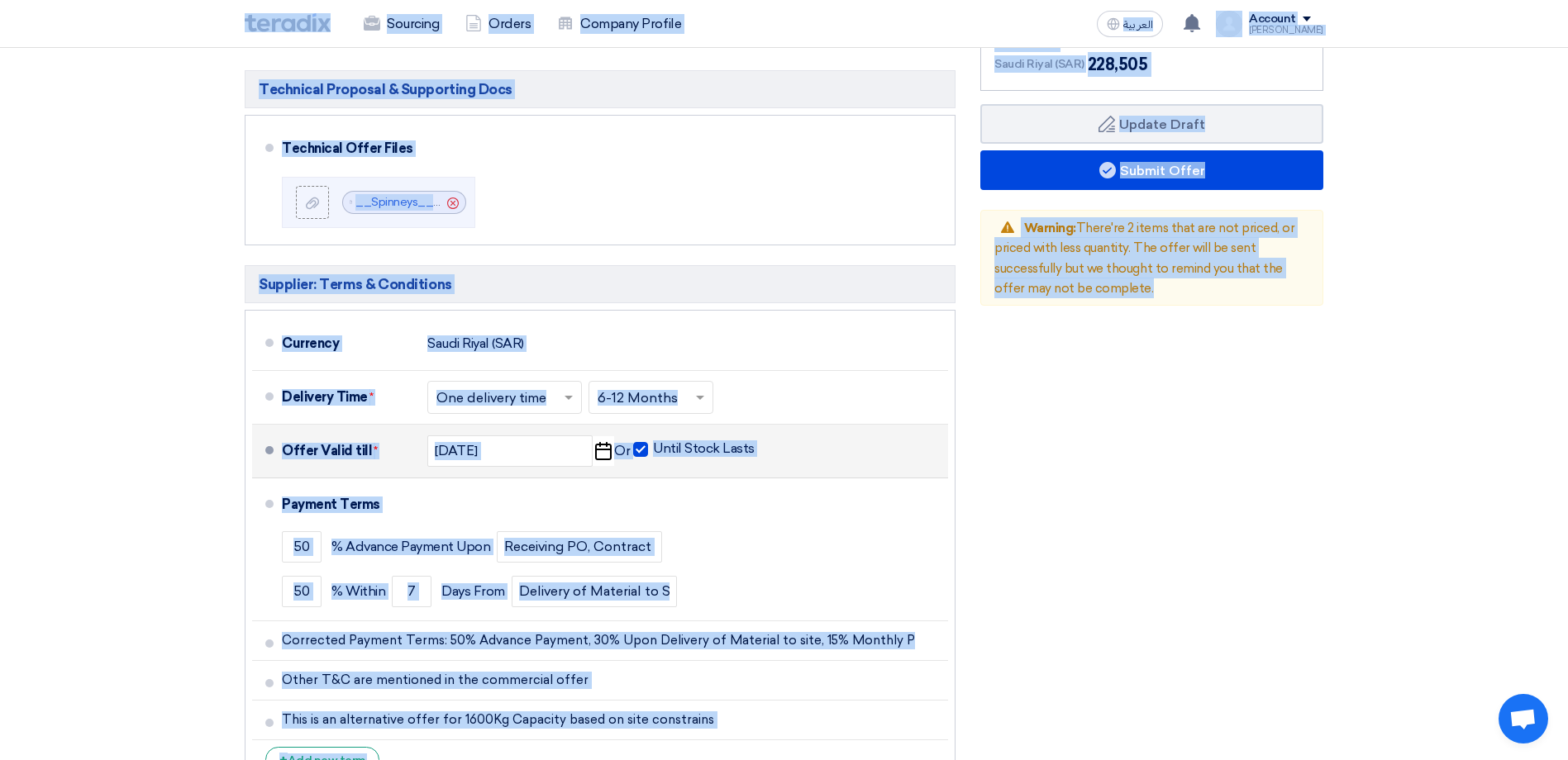click on "Sourcing
Orders
Company Profile
العربية
ع
You received a new message from Arabian Centres Co. regarding their Supply and Install of External Service Elevator for Spinneys - U Walk - Riyadh request." 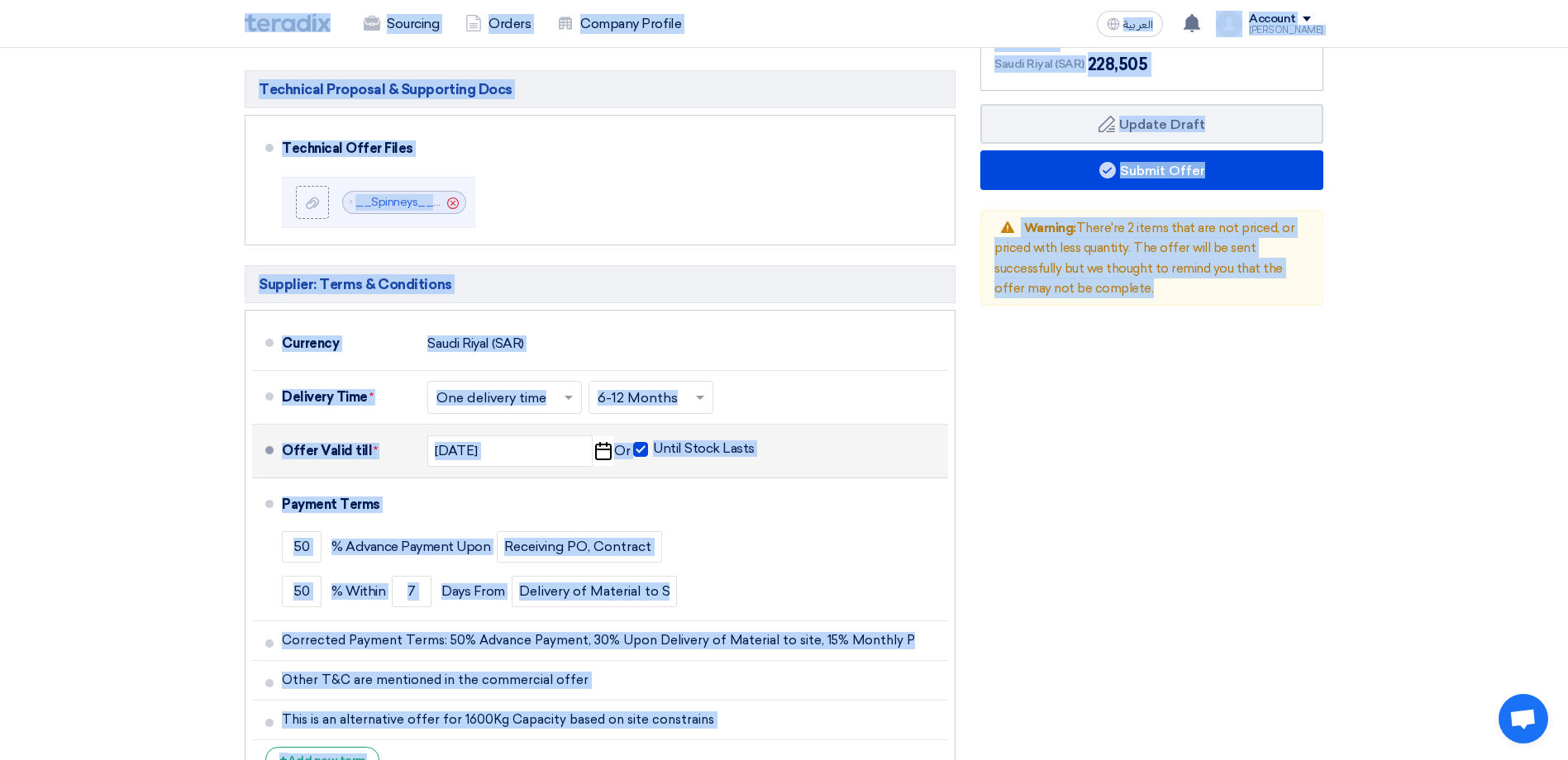 click on "Offer Details
#
Part Number
Item Description
Quantity
Unit Price (SAR)
Taxes
+
'Select taxes...
Unit Price Inc. Taxes" 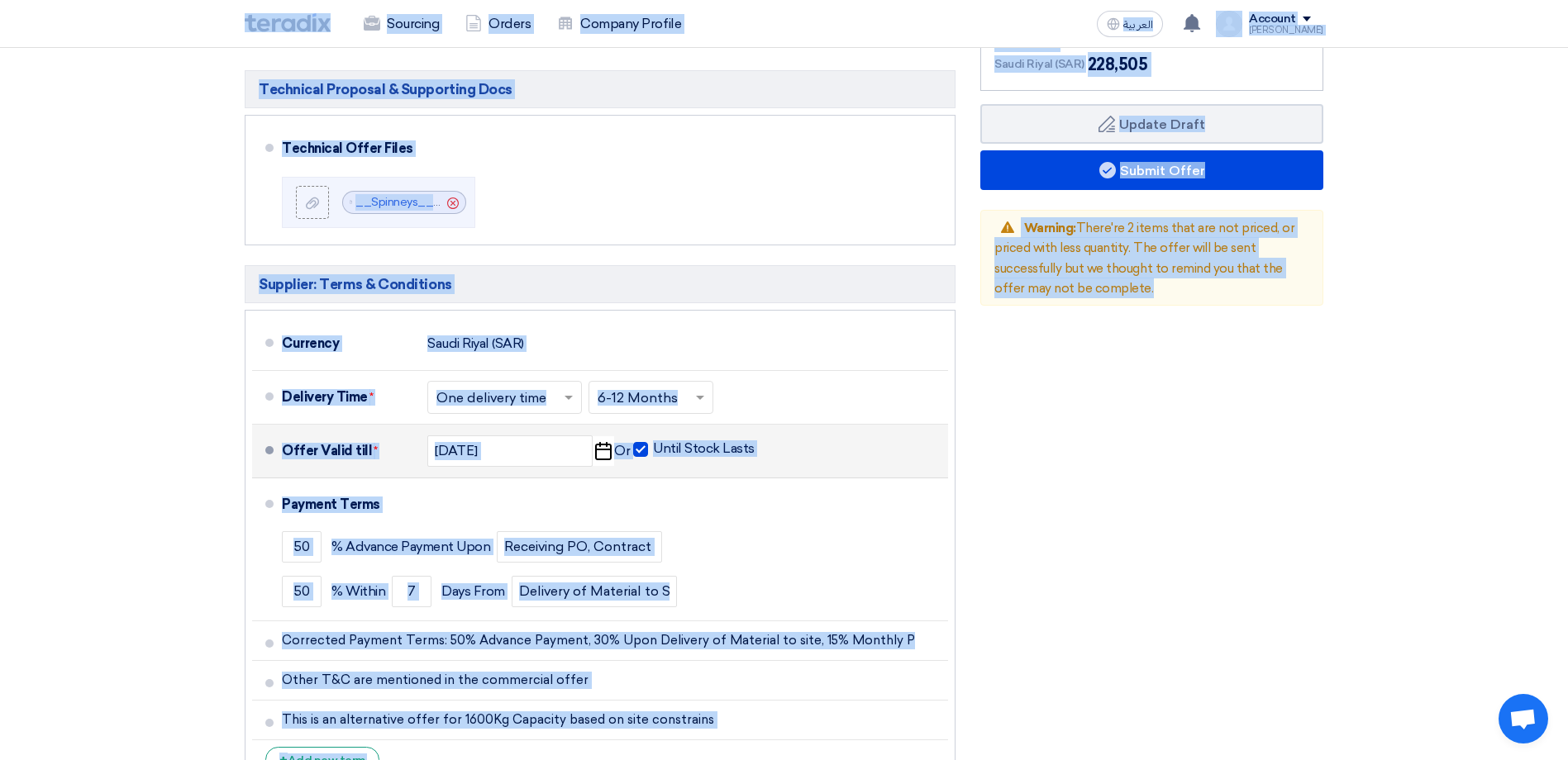 scroll, scrollTop: 771, scrollLeft: 0, axis: vertical 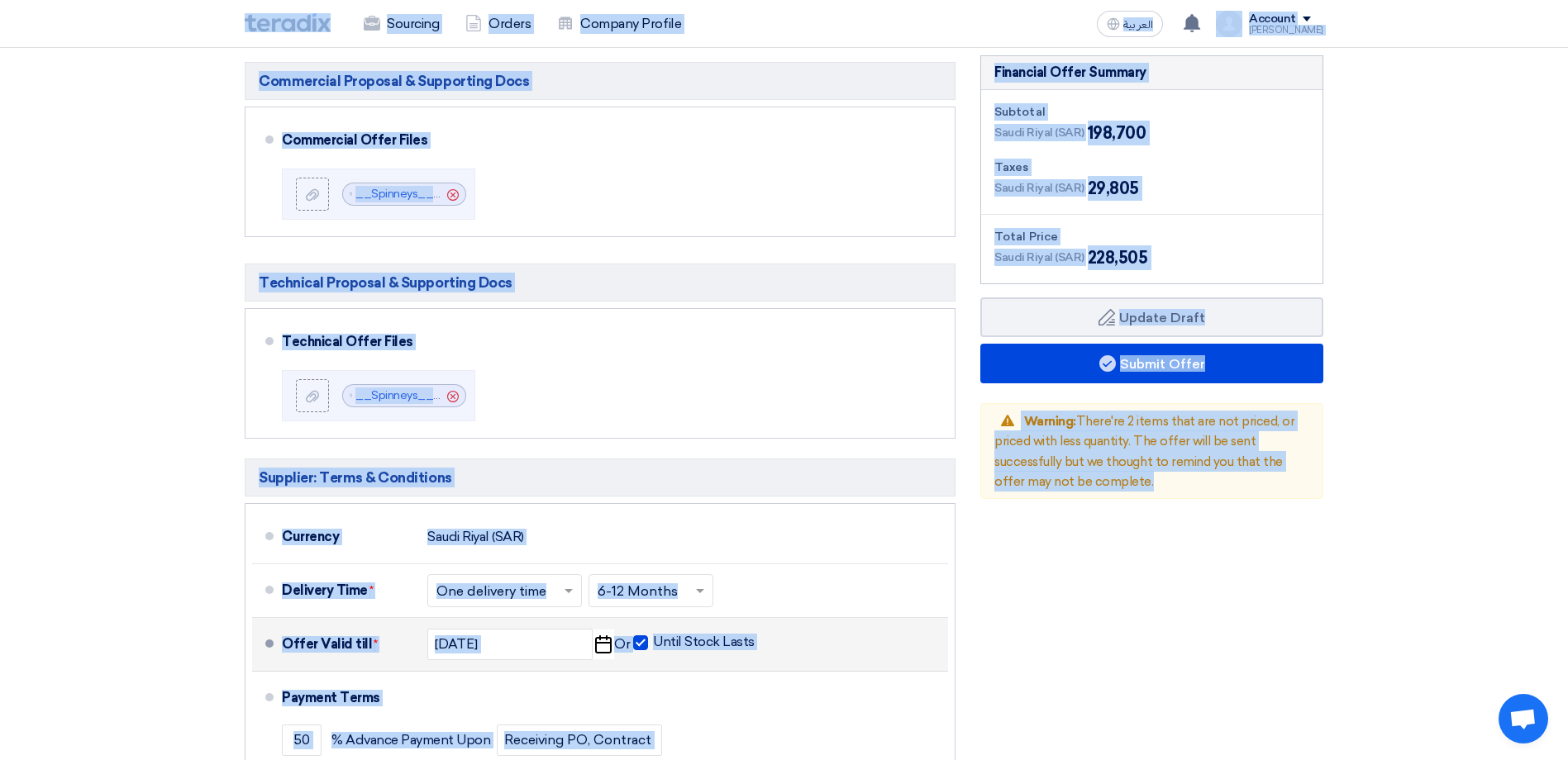 click on "Offer Details
#
Part Number
Item Description
Quantity
Unit Price (SAR)
Taxes
+
'Select taxes...
Unit Price Inc. Taxes" 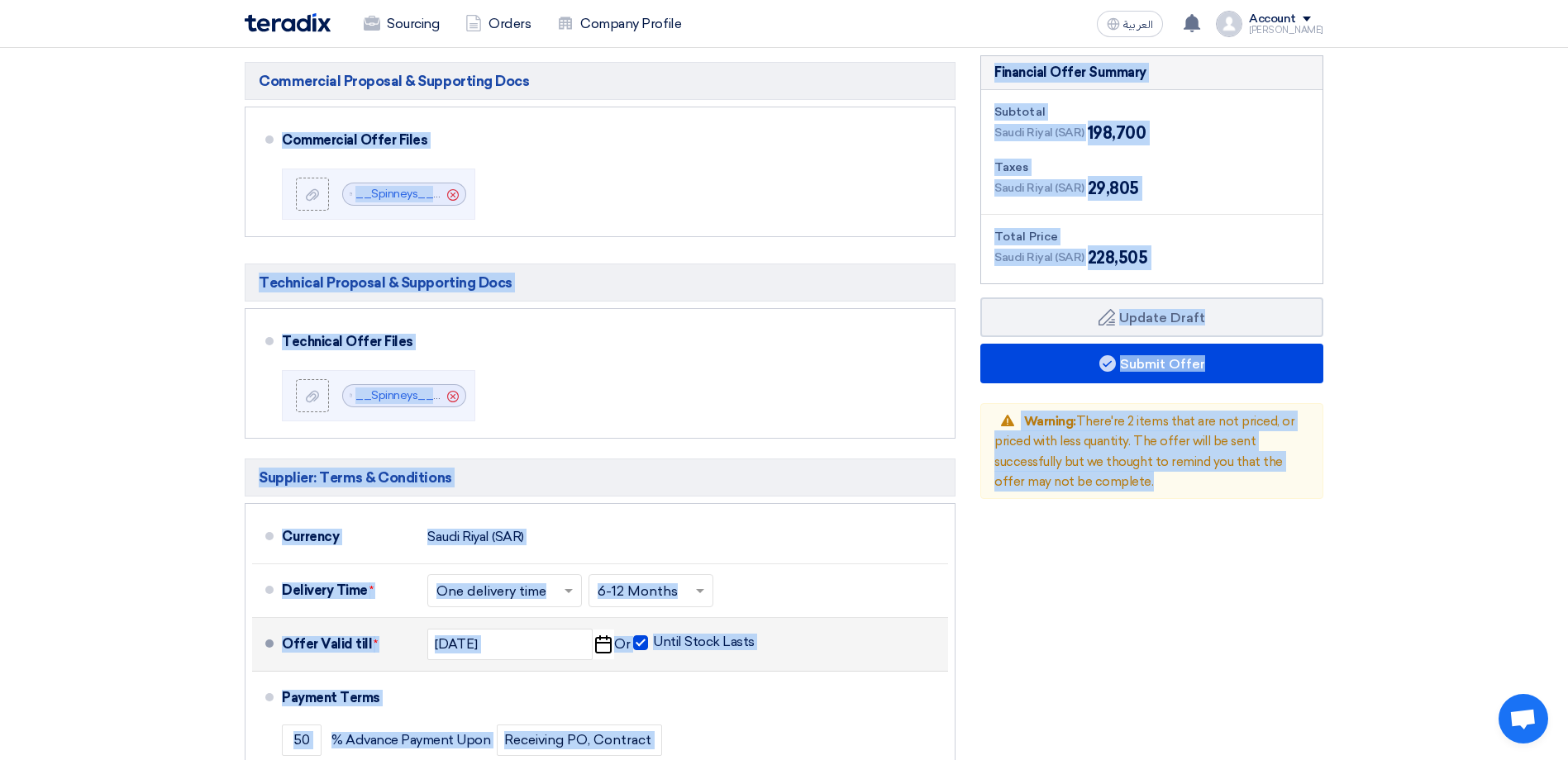 drag, startPoint x: 220, startPoint y: 81, endPoint x: 1201, endPoint y: 509, distance: 1070.3014 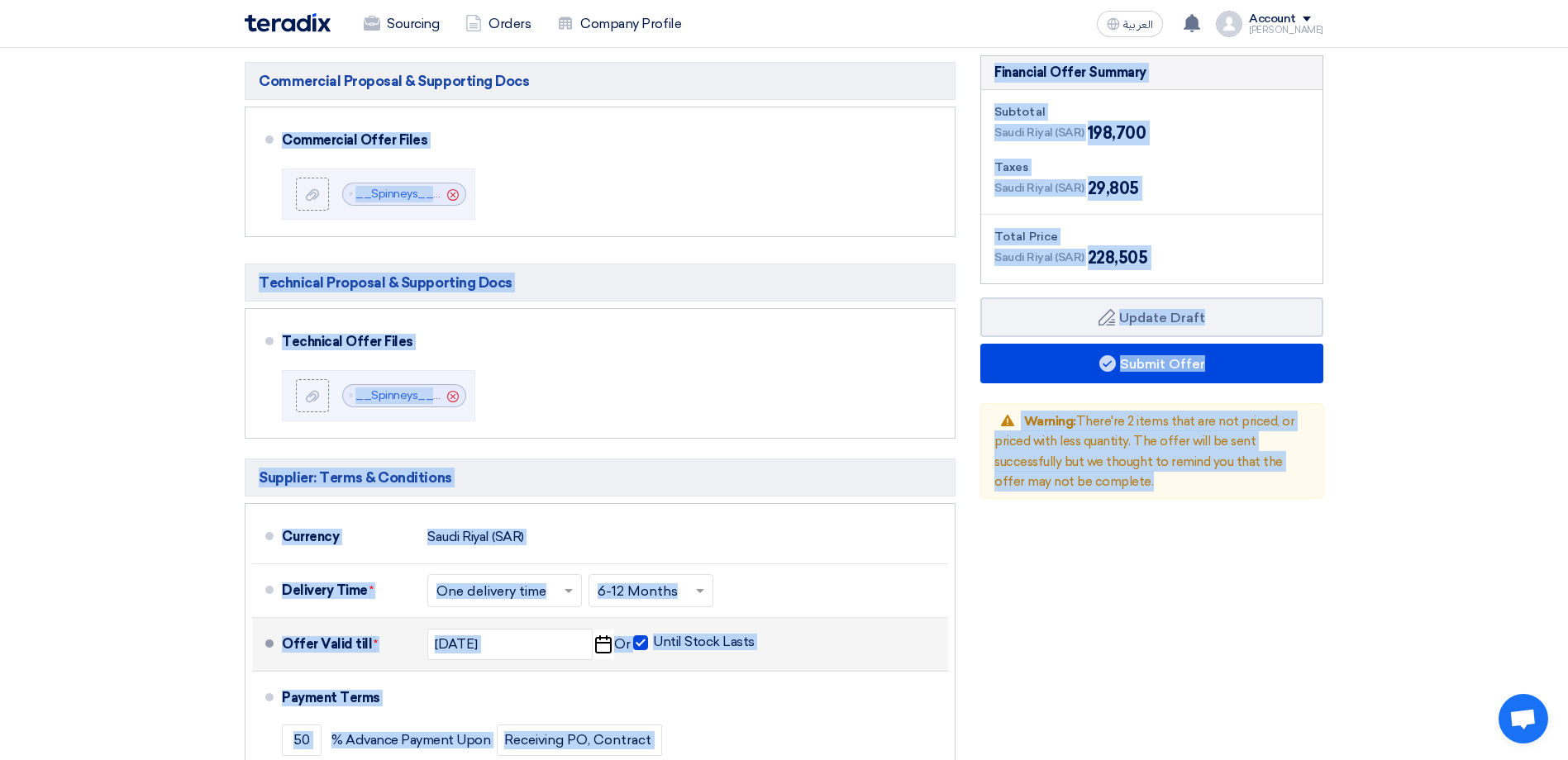 click on "Offer Details
#
Part Number
Item Description
Quantity
Unit Price (SAR)
Taxes
+
'Select taxes...
Unit Price Inc. Taxes" 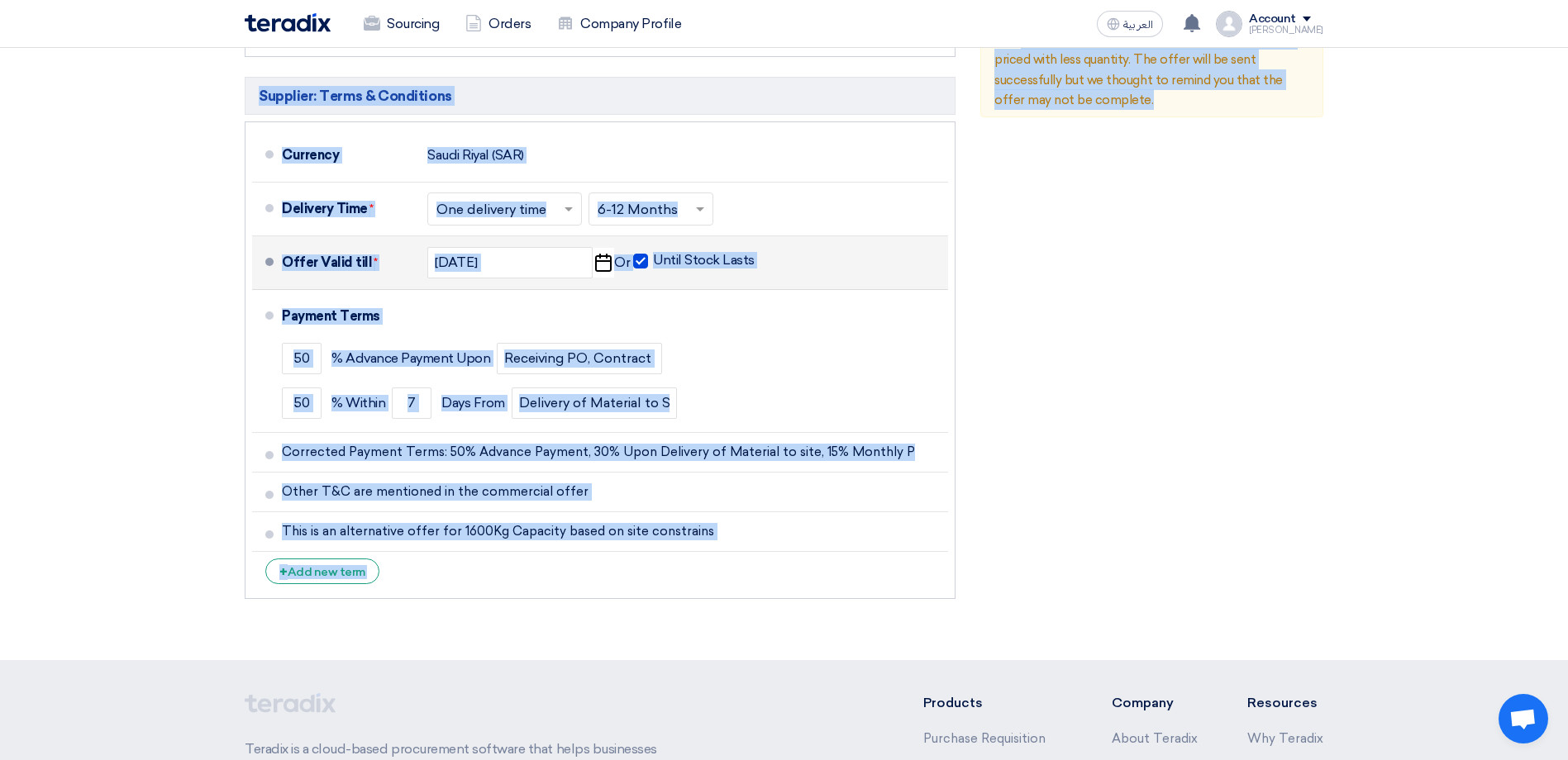 scroll, scrollTop: 1157, scrollLeft: 0, axis: vertical 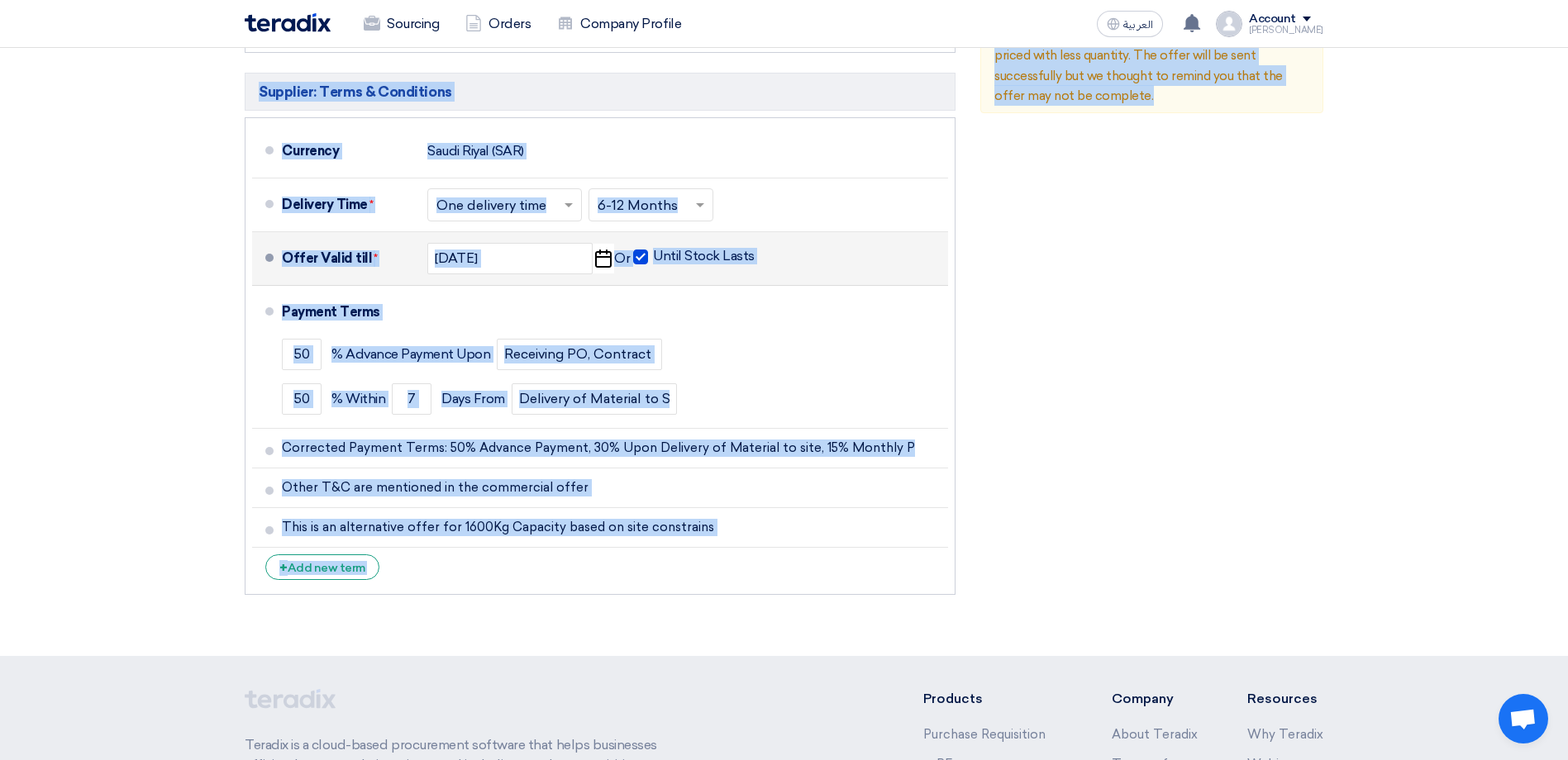click on "Financial Offer Summary
Subtotal
Saudi Riyal (SAR)
198,700
Taxes
Draft Back" 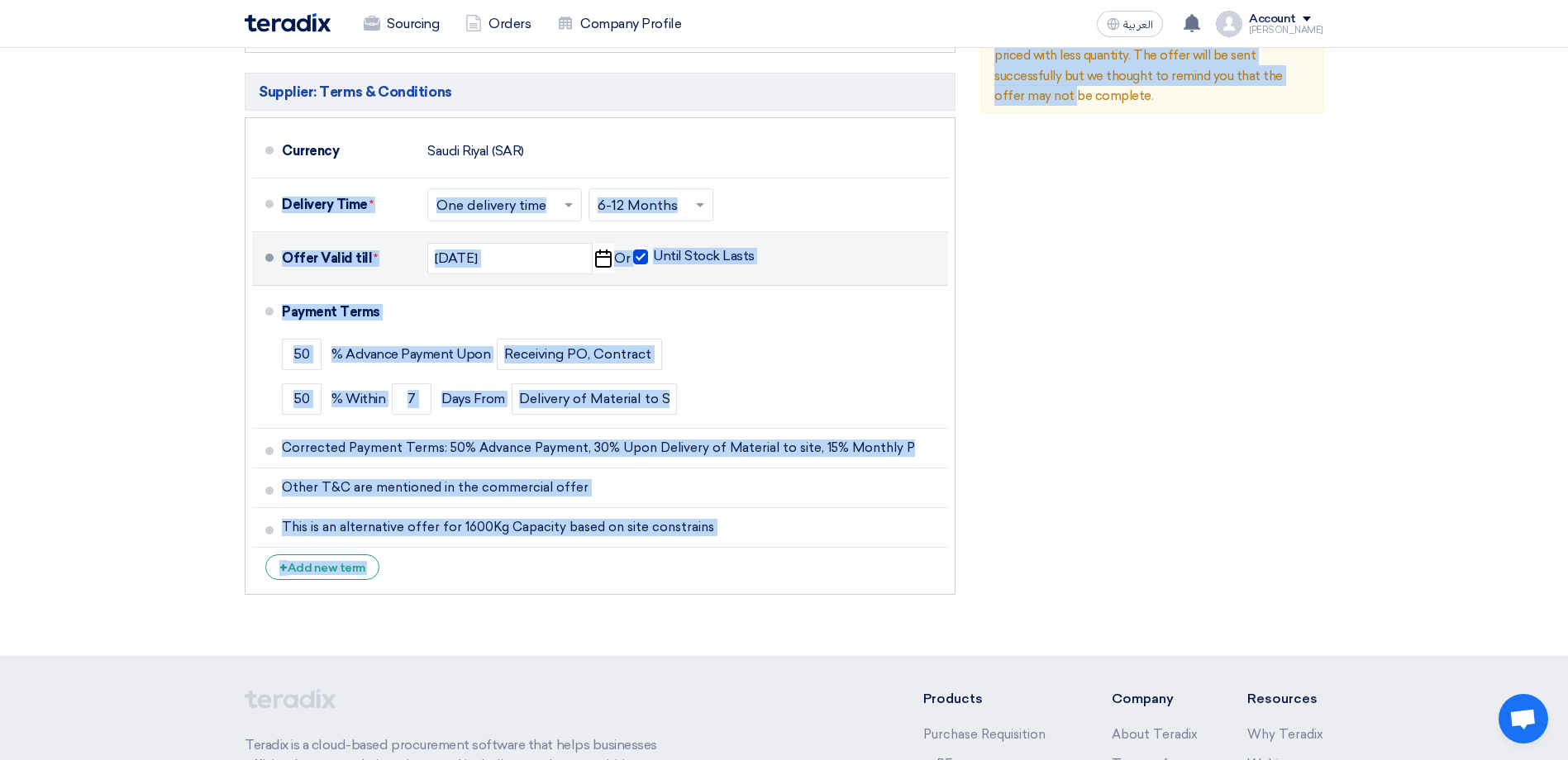 drag, startPoint x: 869, startPoint y: 520, endPoint x: 135, endPoint y: 187, distance: 806.00558 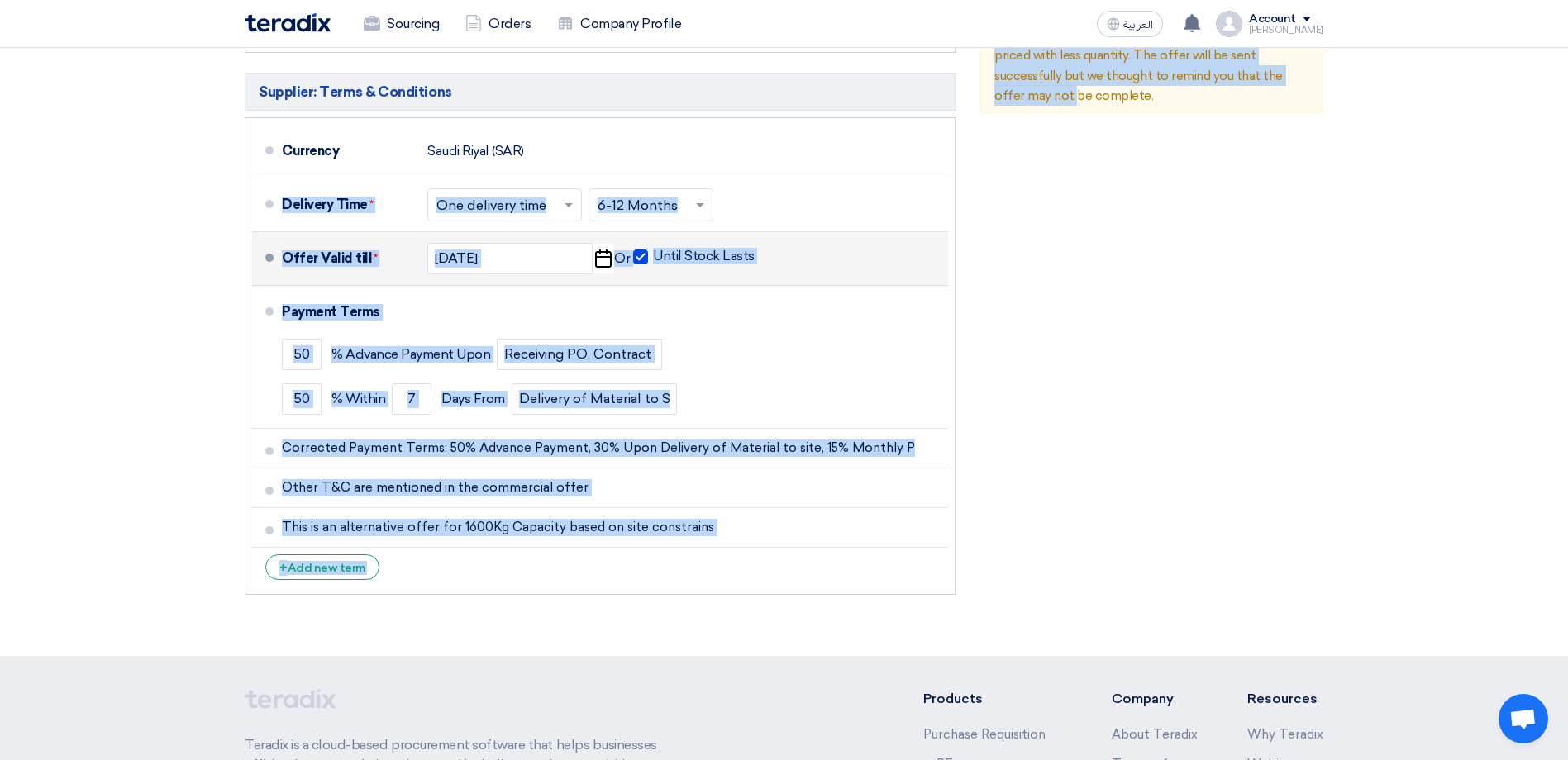 click on "Offer Details
#
Part Number
Item Description
Quantity
Unit Price (SAR)
Taxes
+
'Select taxes...
Unit Price Inc. Taxes" 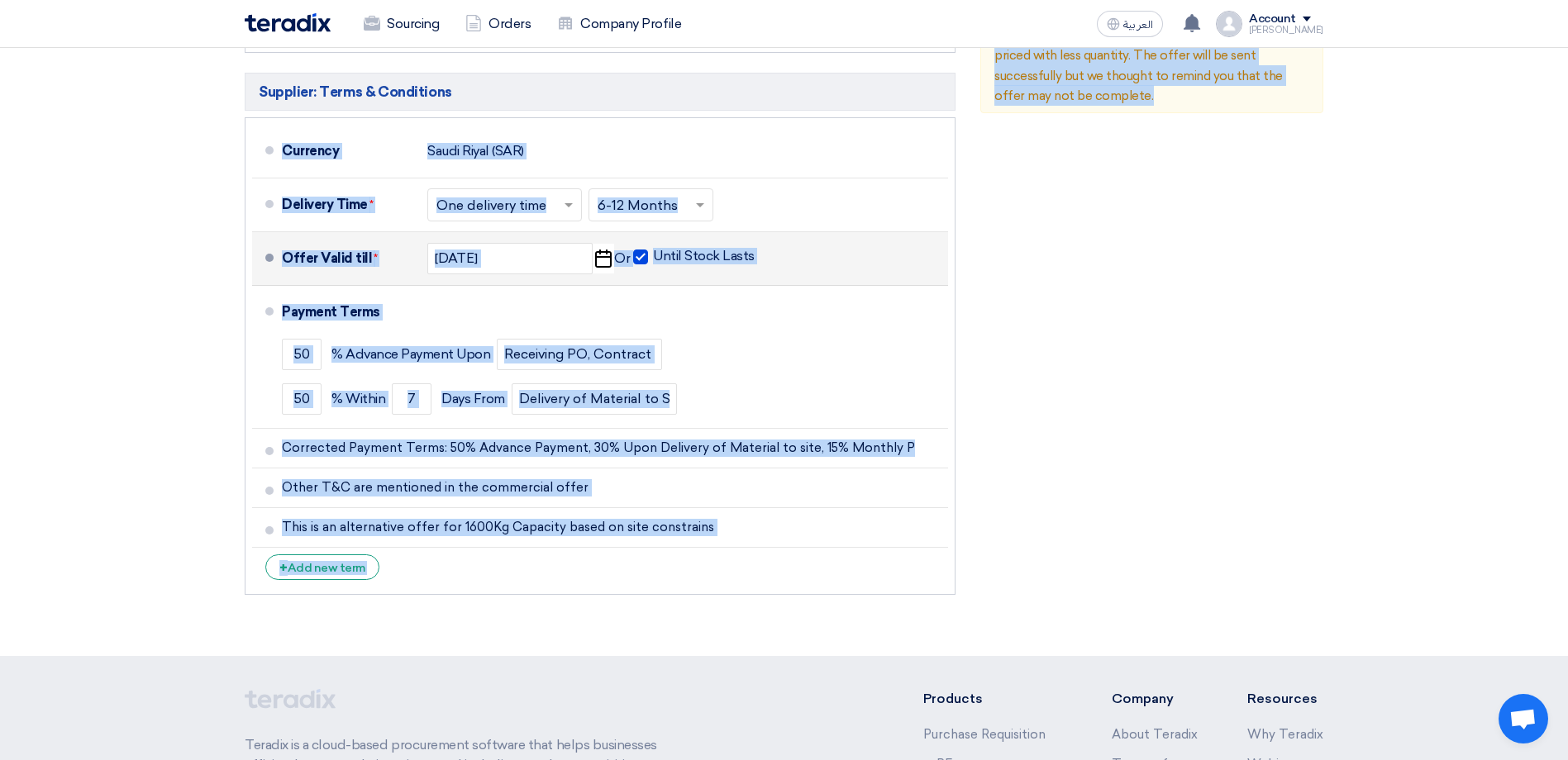 drag, startPoint x: 212, startPoint y: 116, endPoint x: 1156, endPoint y: 548, distance: 1038.1522 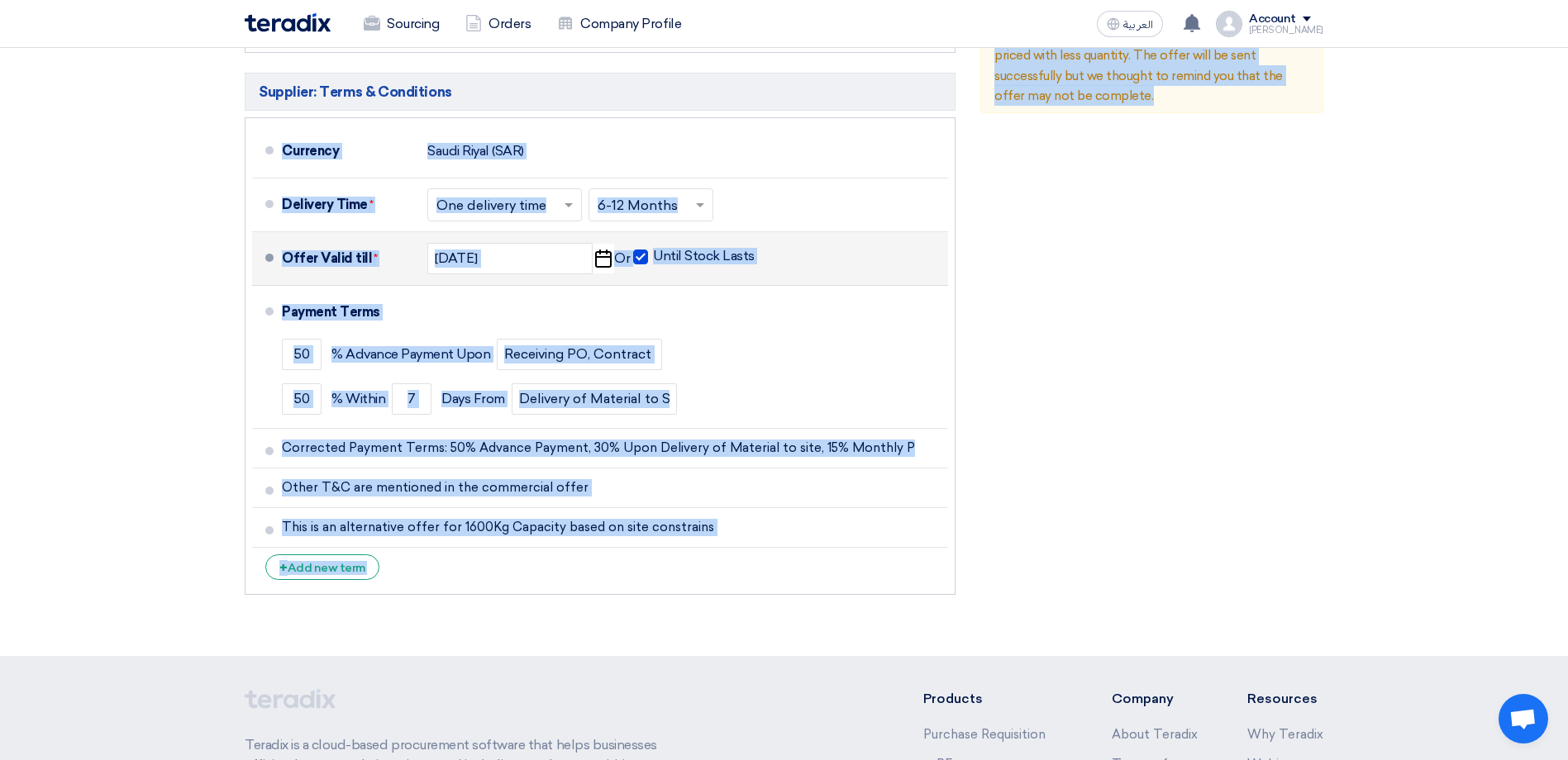 click on "Offer Details
#
Part Number
Item Description
Quantity
Unit Price (SAR)
Taxes
+
'Select taxes...
Unit Price Inc. Taxes" 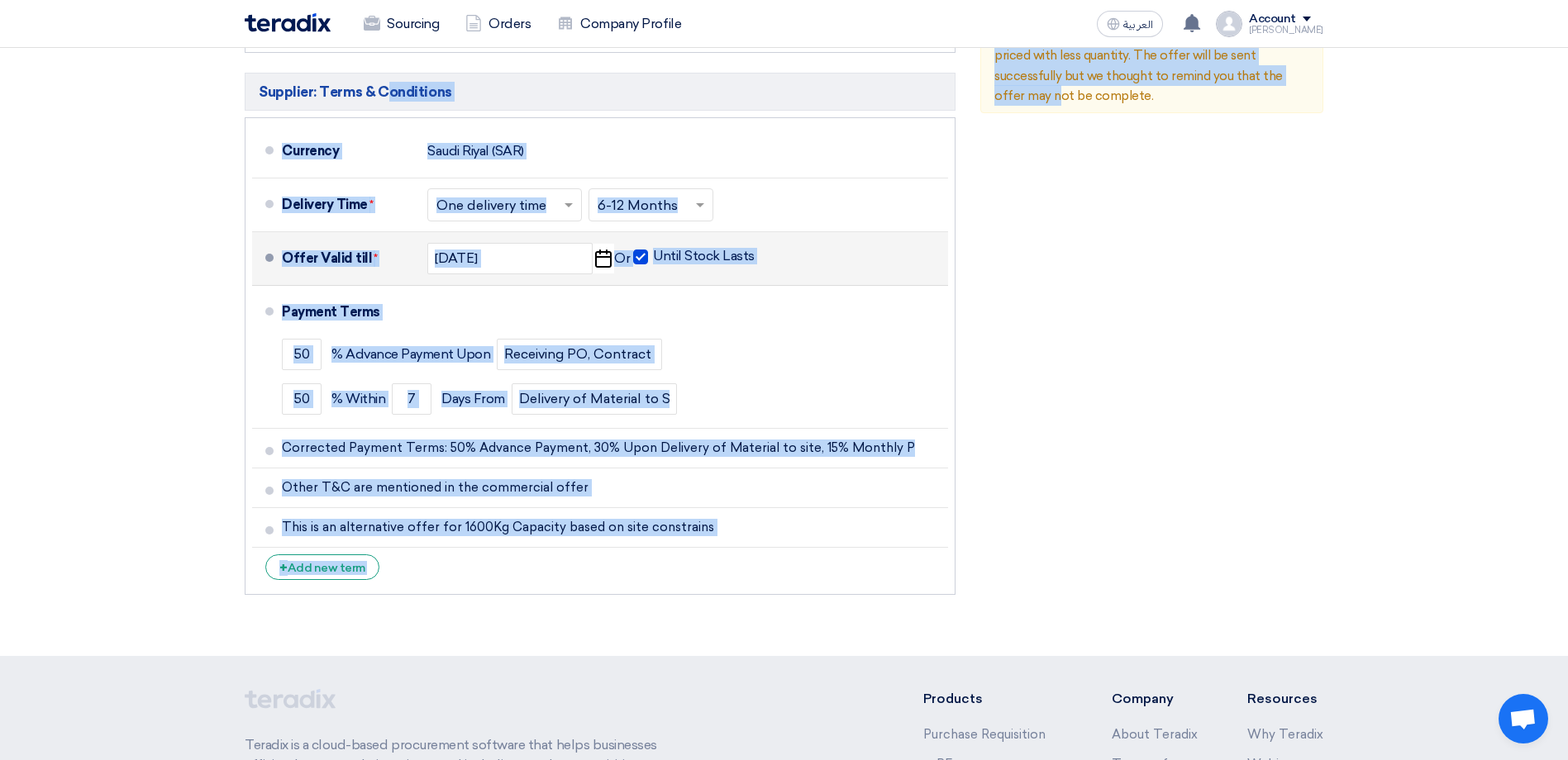 drag, startPoint x: 1030, startPoint y: 553, endPoint x: 226, endPoint y: 74, distance: 935.872 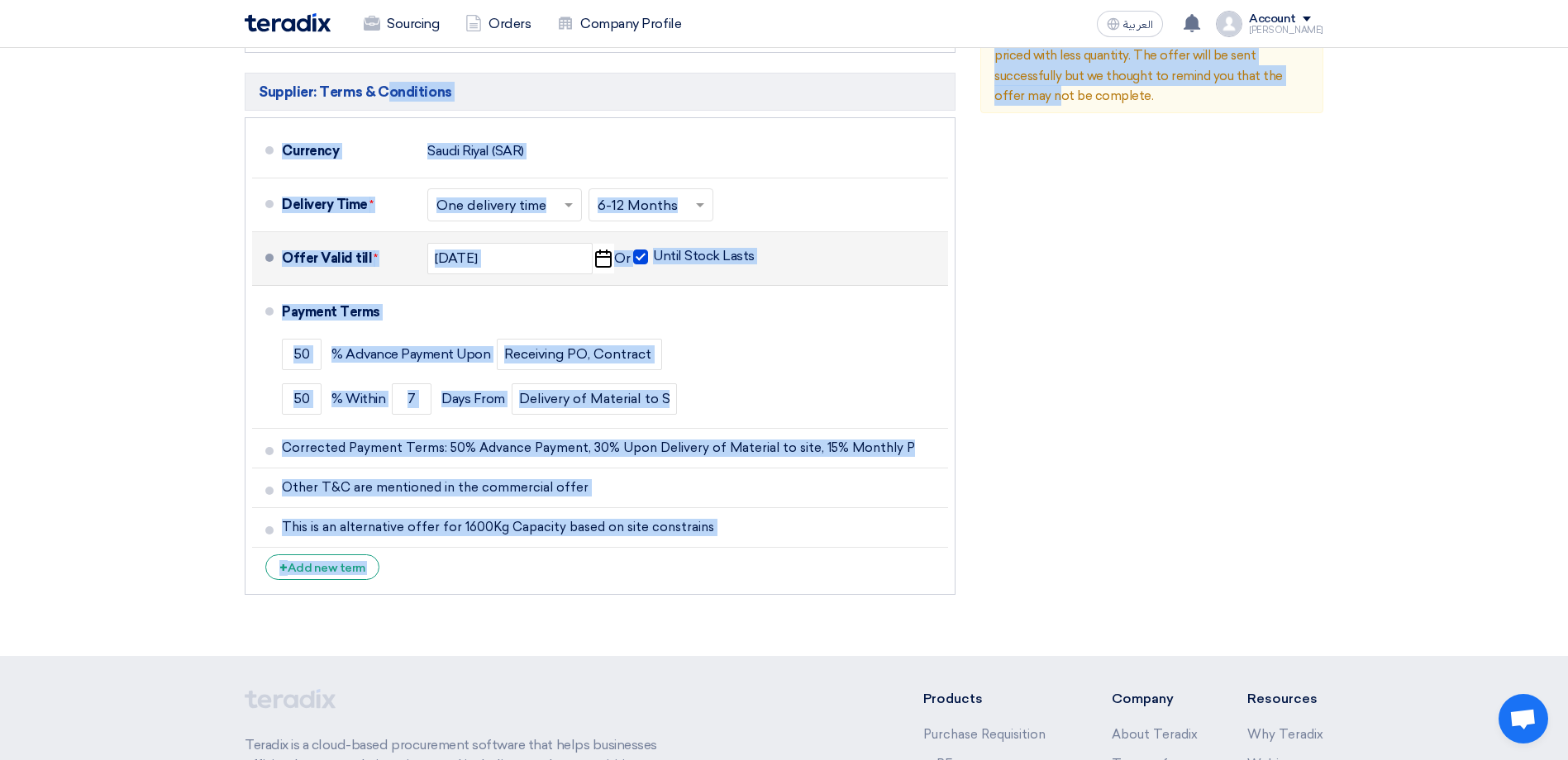click on "Offer Details
#
Part Number
Item Description
Quantity
Unit Price (SAR)
Taxes
+
'Select taxes...
Unit Price Inc. Taxes" 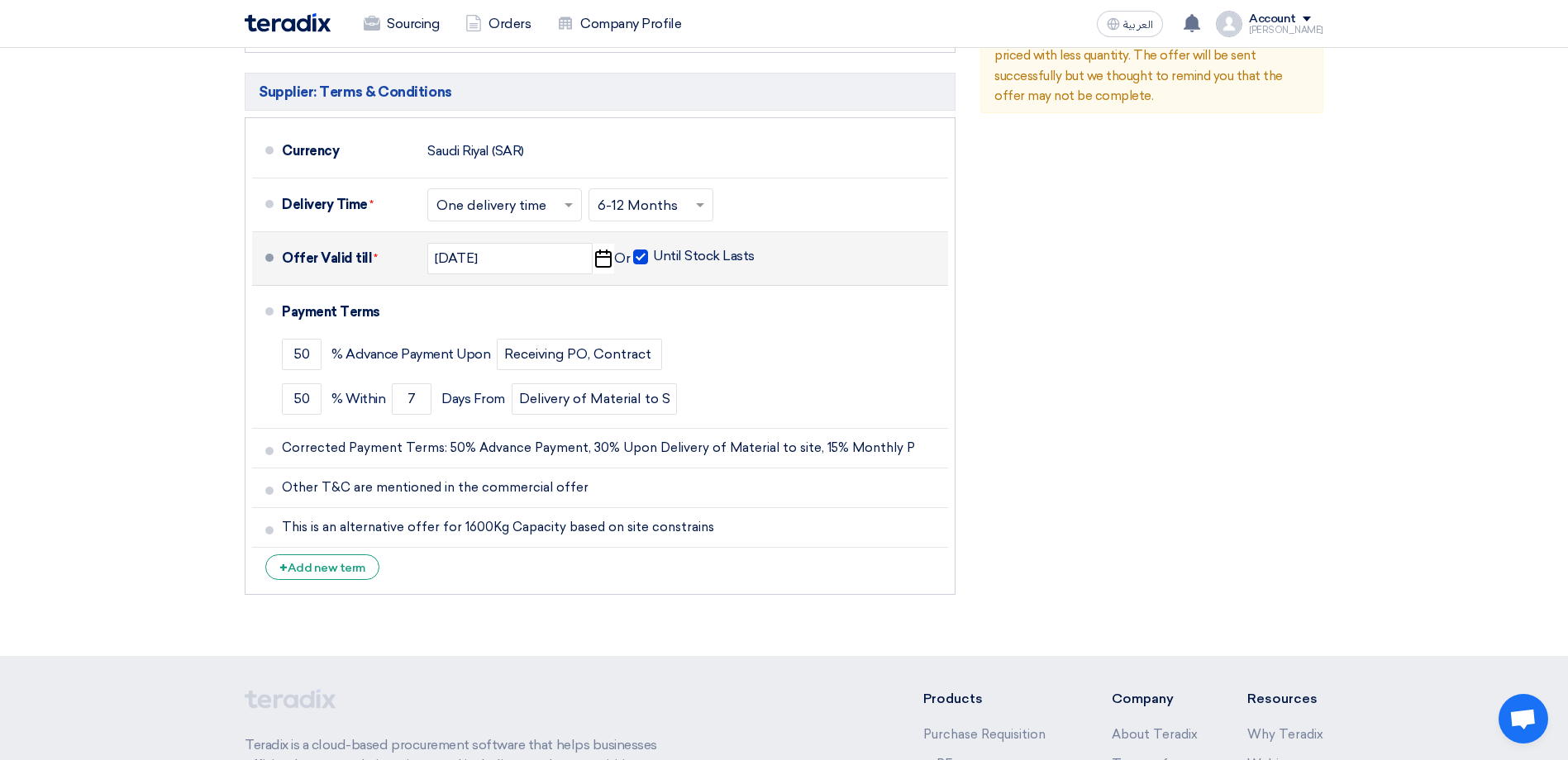 click on "Offer Details
#
Part Number
Item Description
Quantity
Unit Price (SAR)
Taxes
+
'Select taxes...
Unit Price Inc. Taxes" 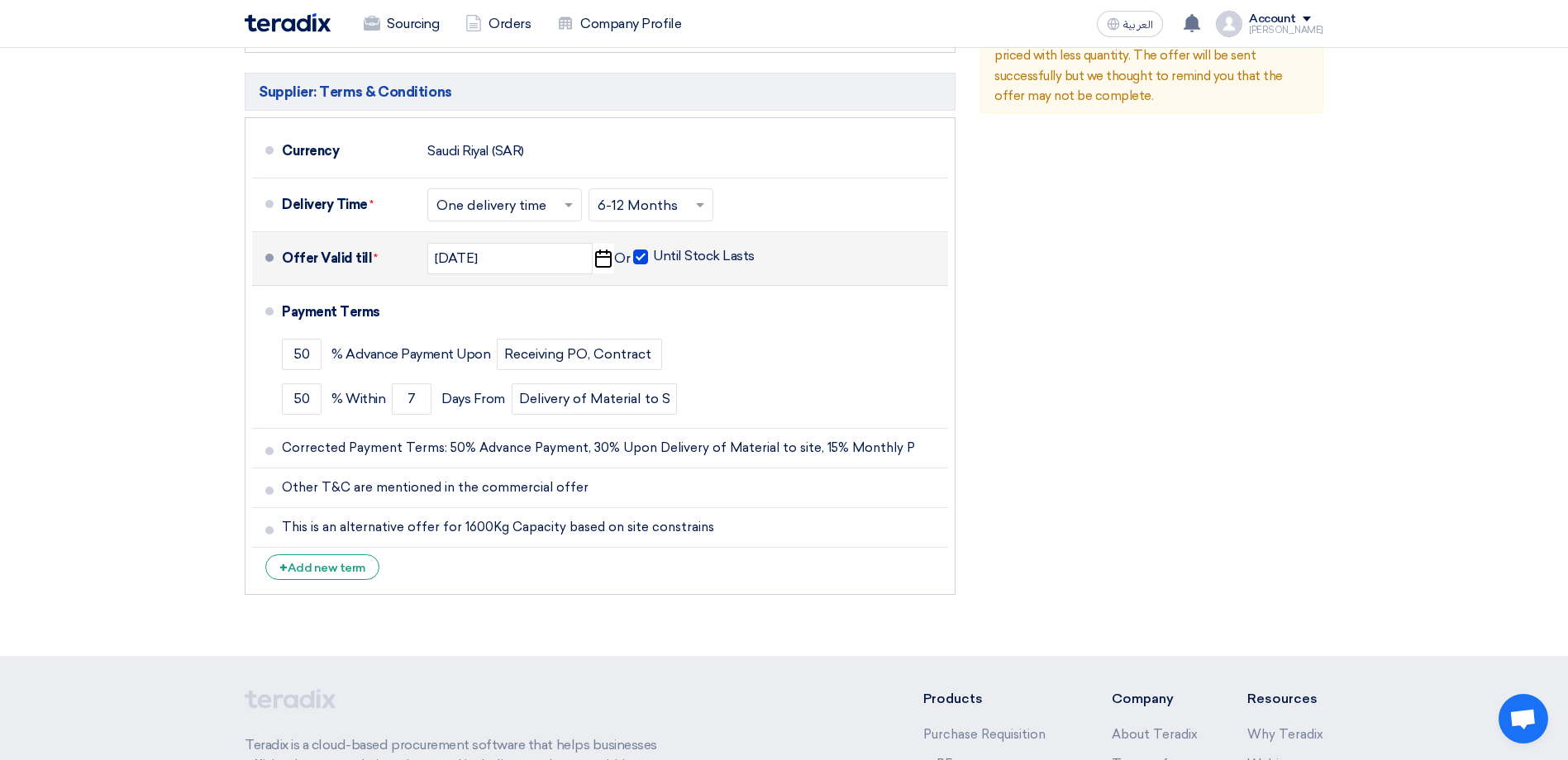 drag, startPoint x: 1150, startPoint y: 211, endPoint x: 1159, endPoint y: 460, distance: 249.1626 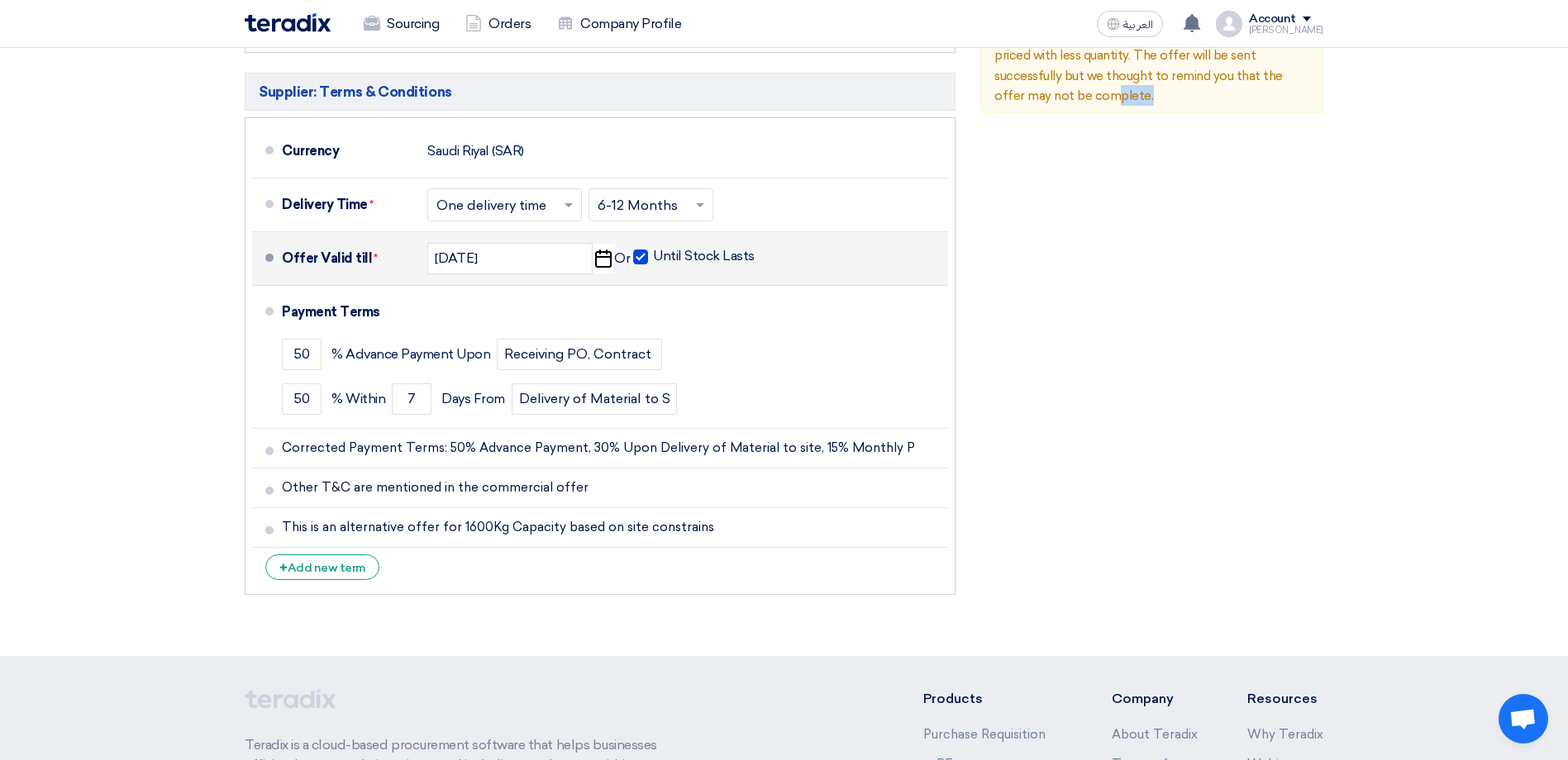 drag, startPoint x: 1083, startPoint y: 566, endPoint x: 1115, endPoint y: 510, distance: 64.49806 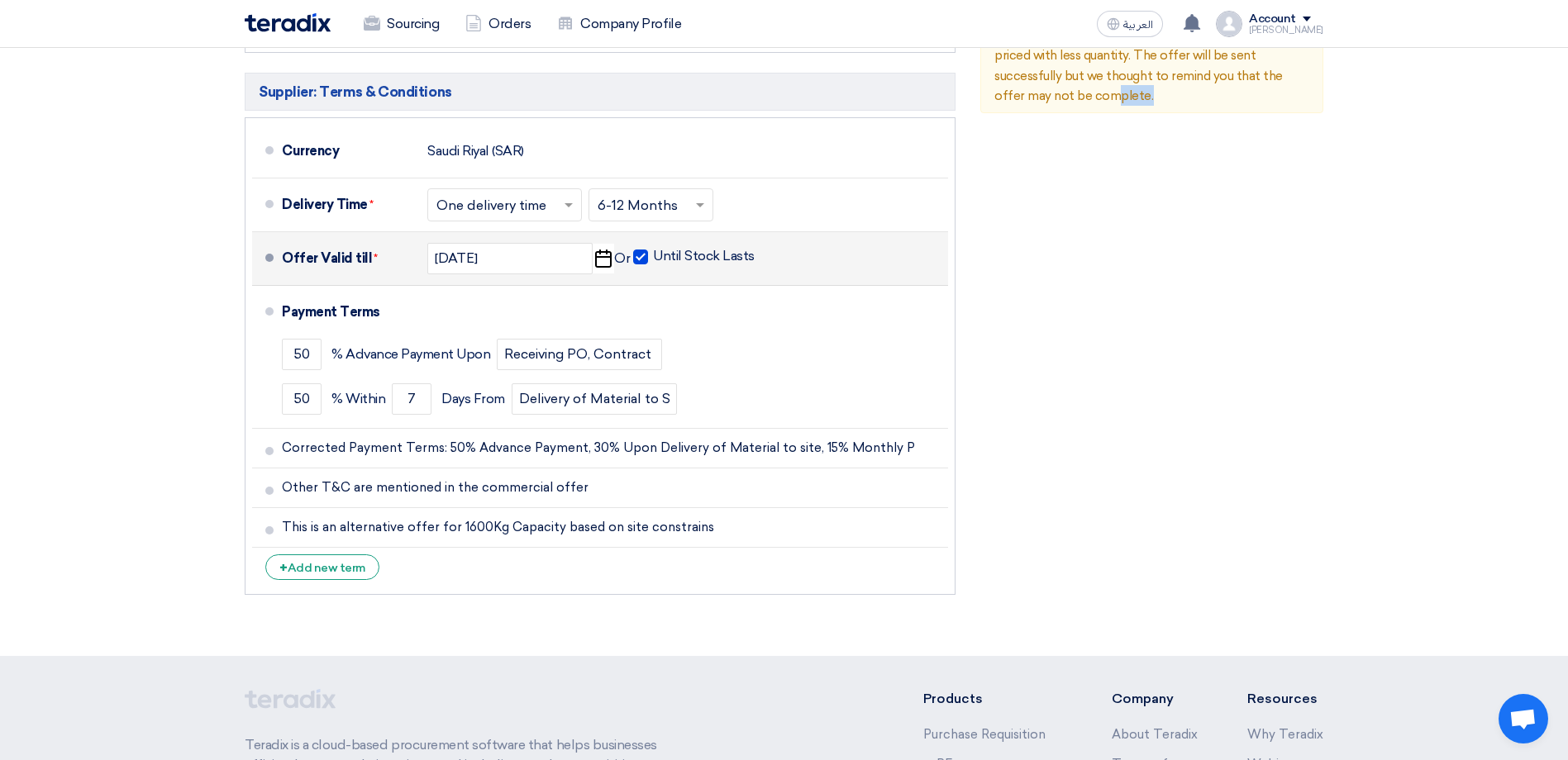 click on "Financial Offer Summary
Subtotal
Saudi Riyal (SAR)
198,700
Taxes
Draft Back" 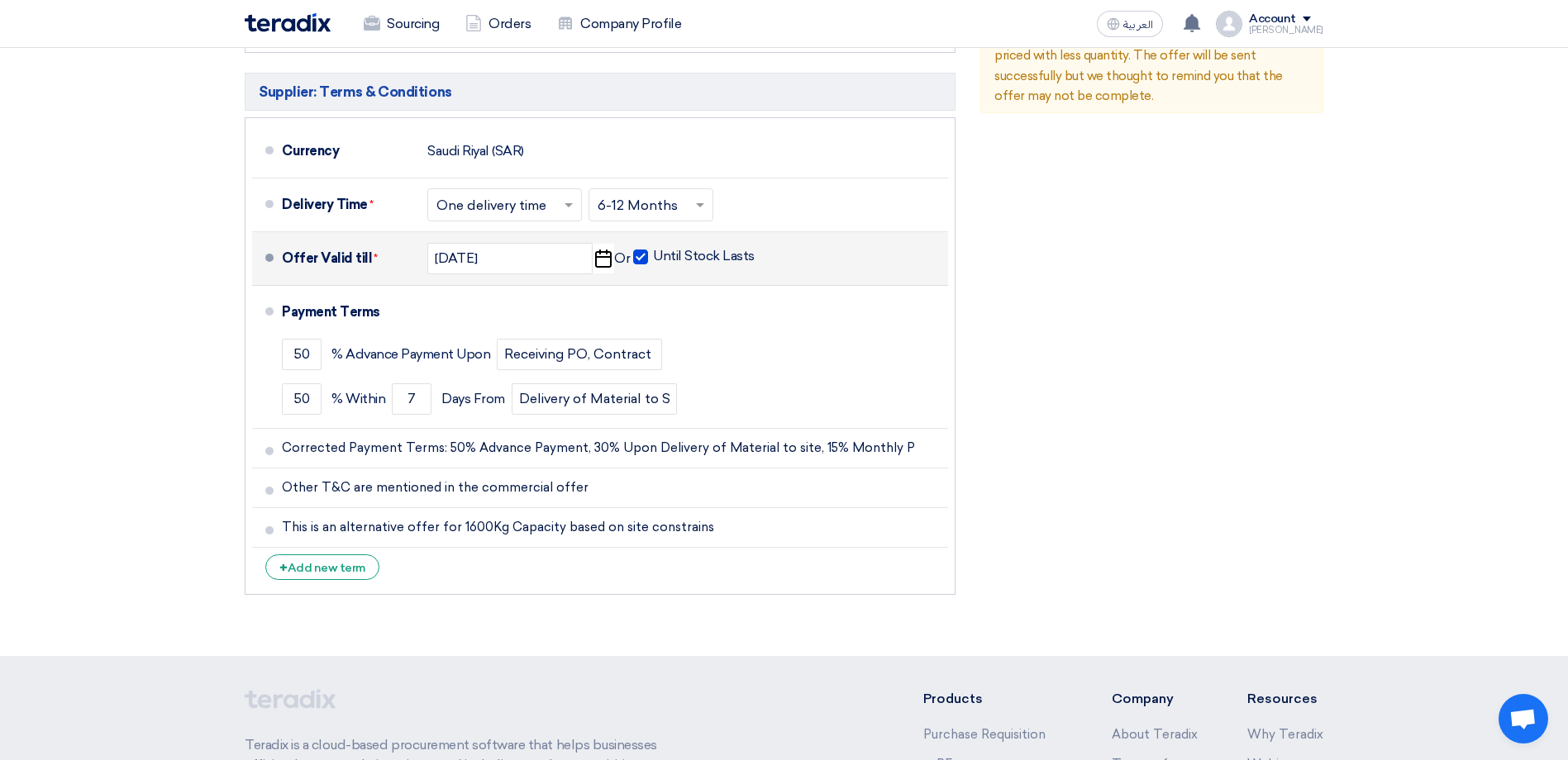 click on "Financial Offer Summary
Subtotal
Saudi Riyal (SAR)
198,700
Taxes
Draft Back" 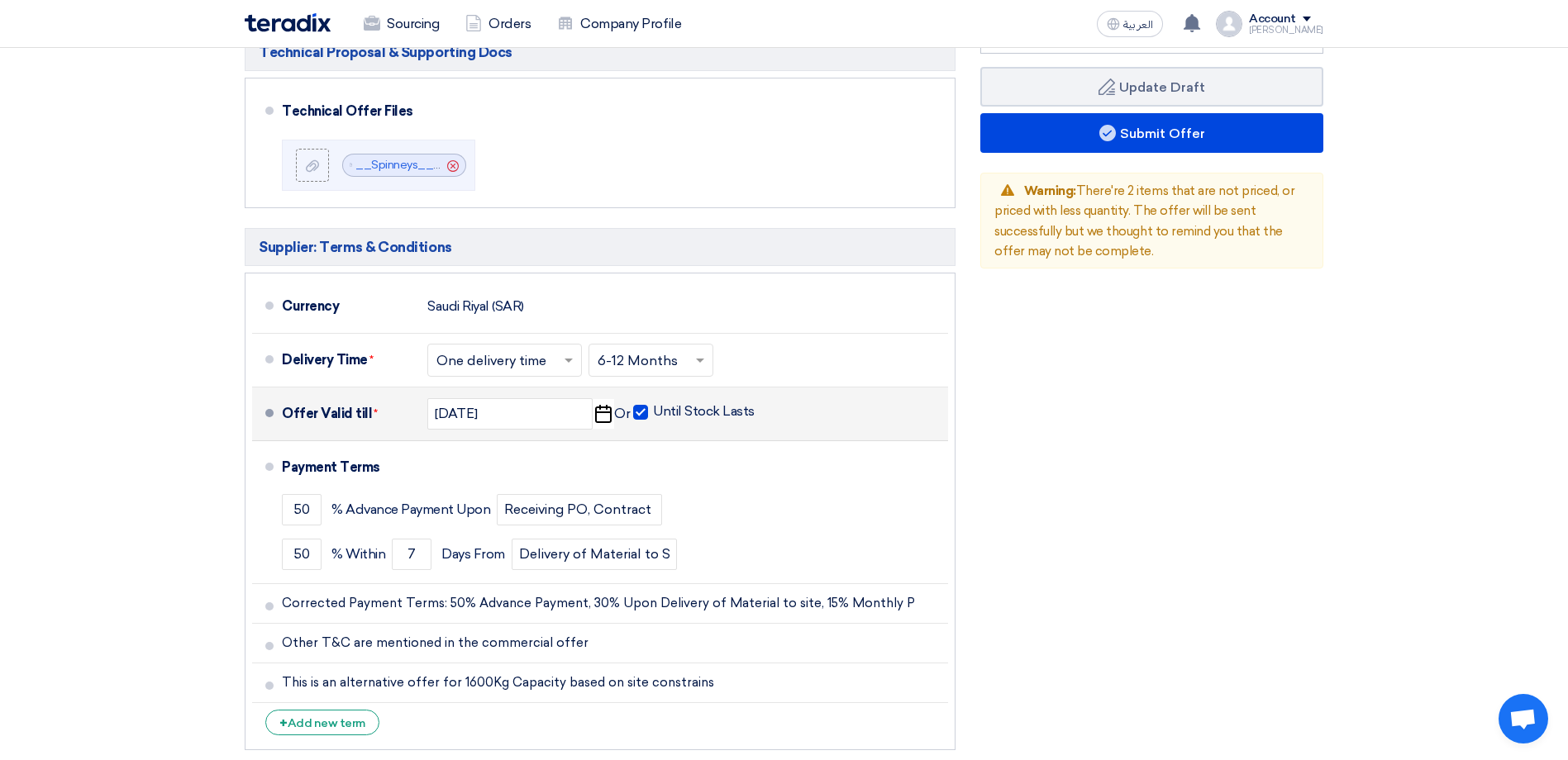 scroll, scrollTop: 964, scrollLeft: 0, axis: vertical 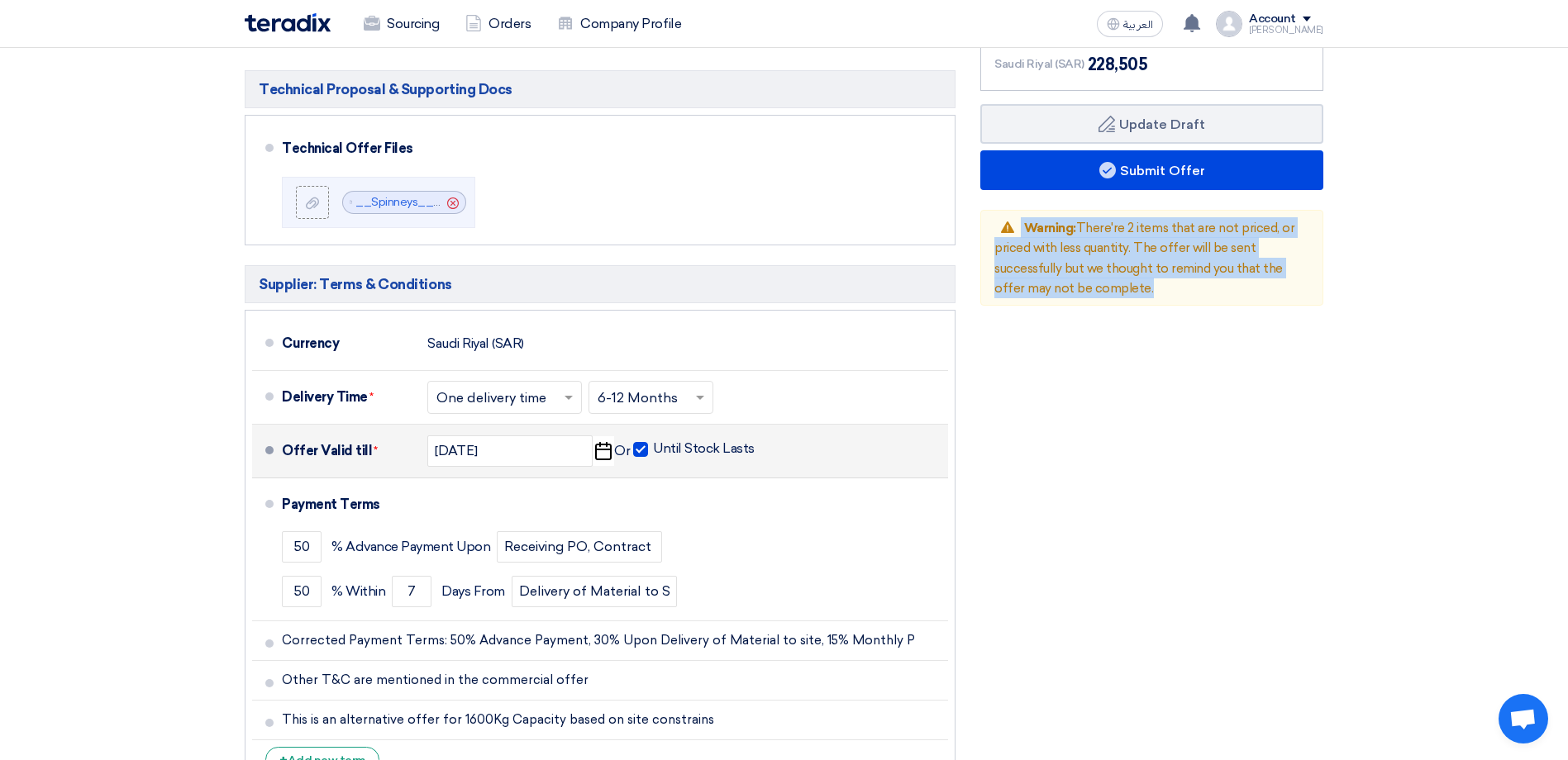 drag, startPoint x: 1234, startPoint y: 338, endPoint x: 989, endPoint y: 183, distance: 289.91378 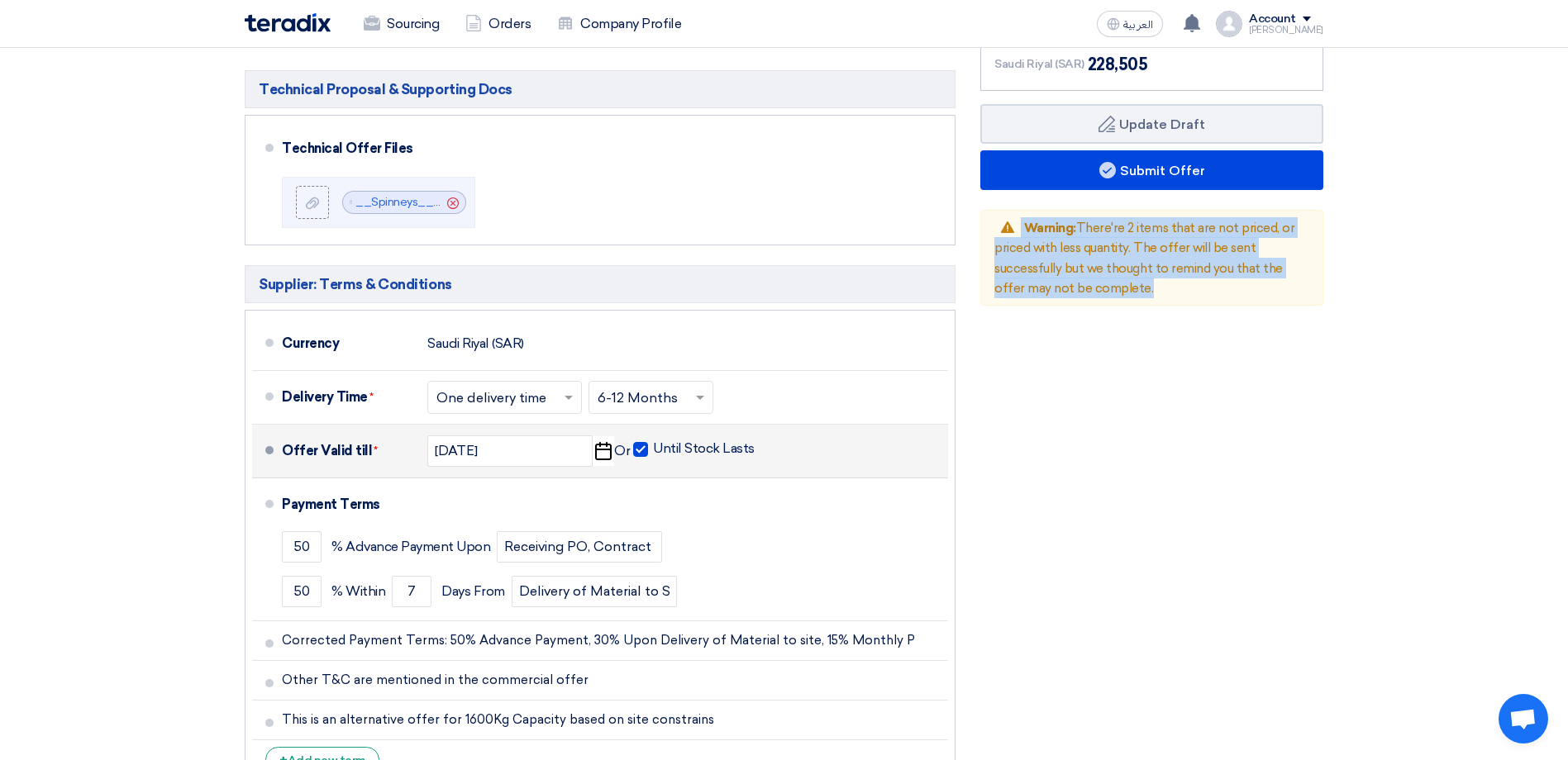 click on "Financial Offer Summary
Subtotal
Saudi Riyal (SAR)
198,700
Taxes
Draft Back" 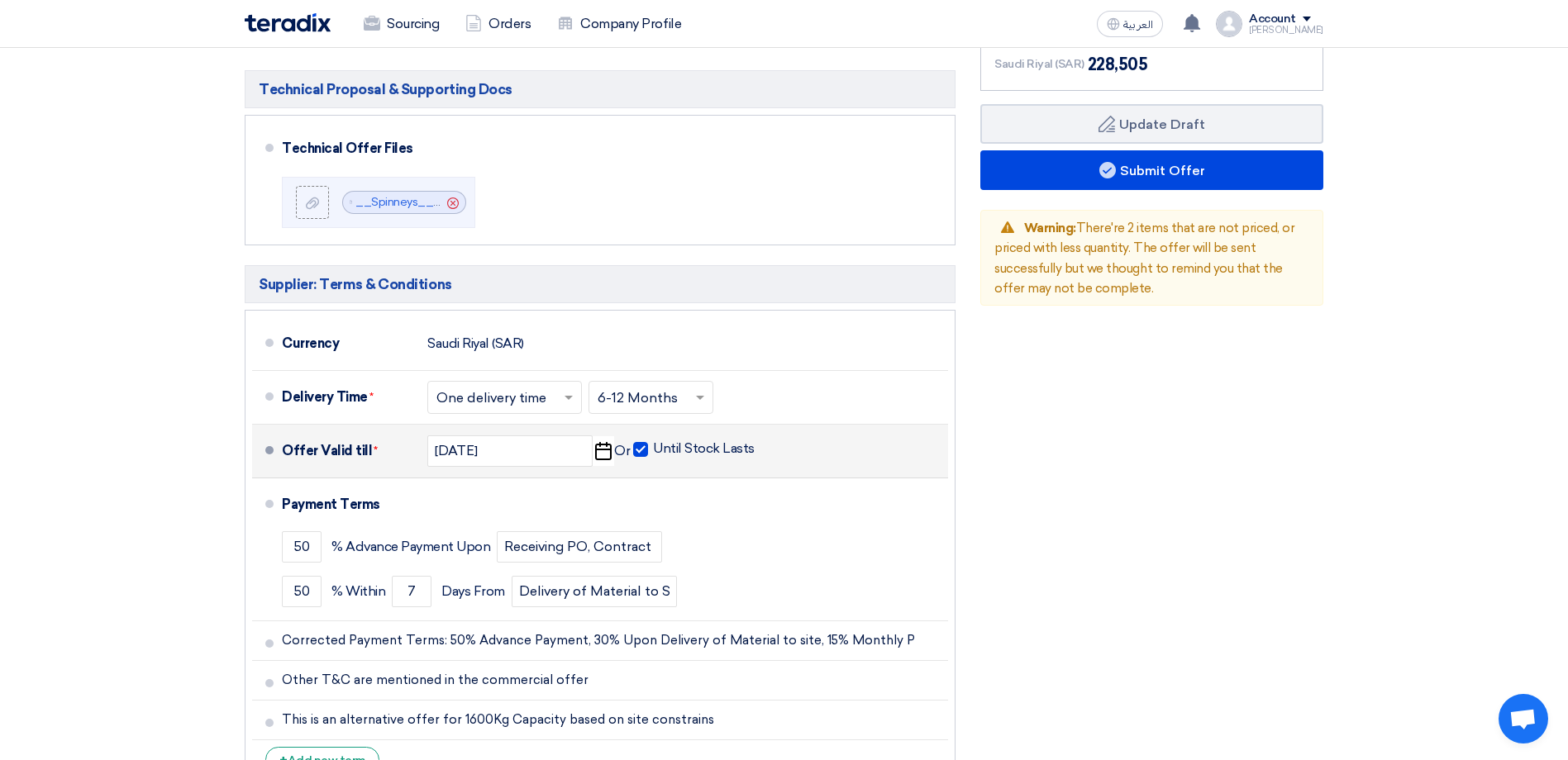 click on "Financial Offer Summary
Subtotal
Saudi Riyal (SAR)
198,700
Taxes
Draft Back" 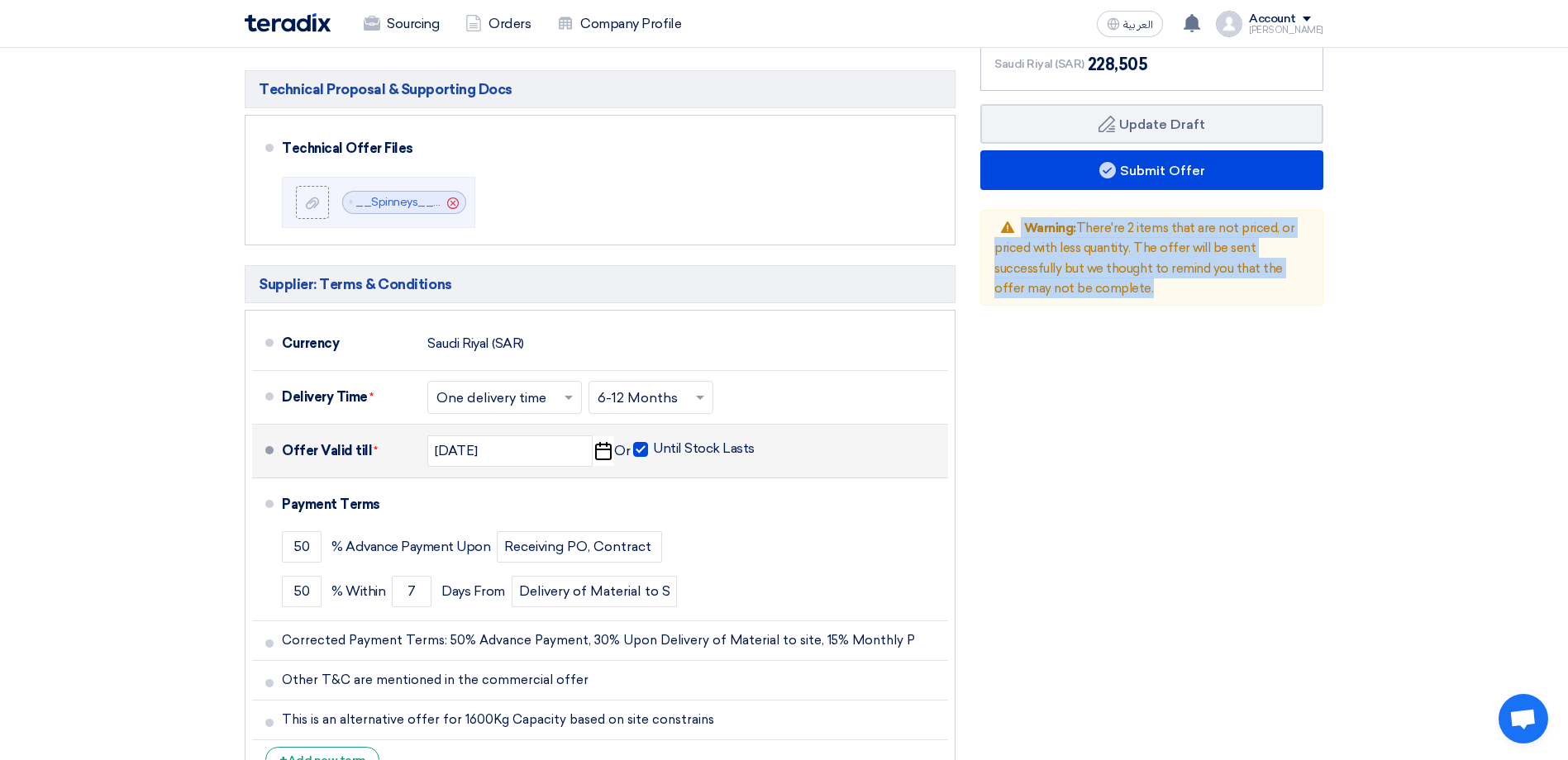 drag, startPoint x: 1132, startPoint y: 201, endPoint x: 1237, endPoint y: 325, distance: 162.48385 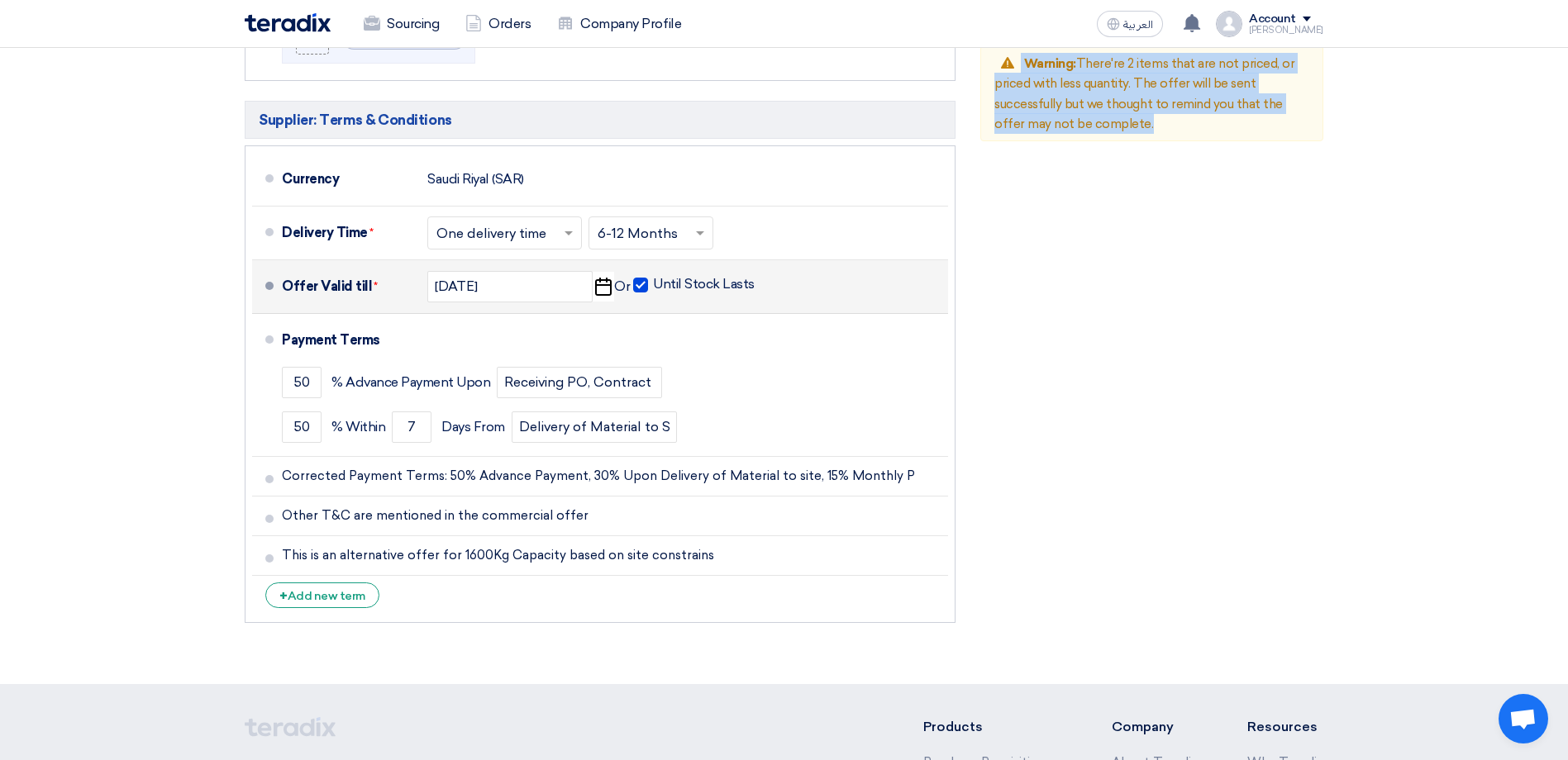 scroll, scrollTop: 1157, scrollLeft: 0, axis: vertical 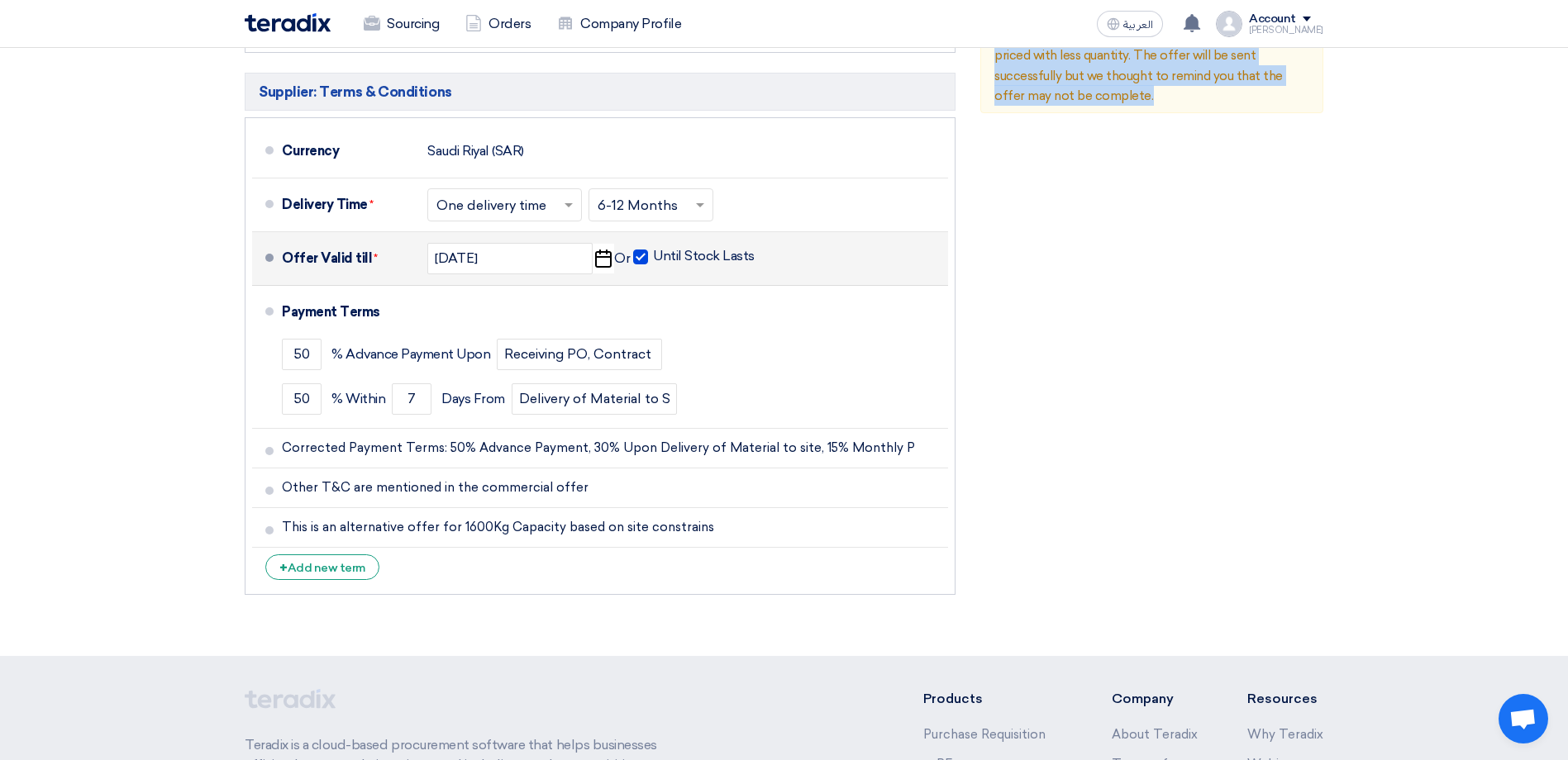 click on "Financial Offer Summary
Subtotal
Saudi Riyal (SAR)
198,700
Taxes
Draft Back" 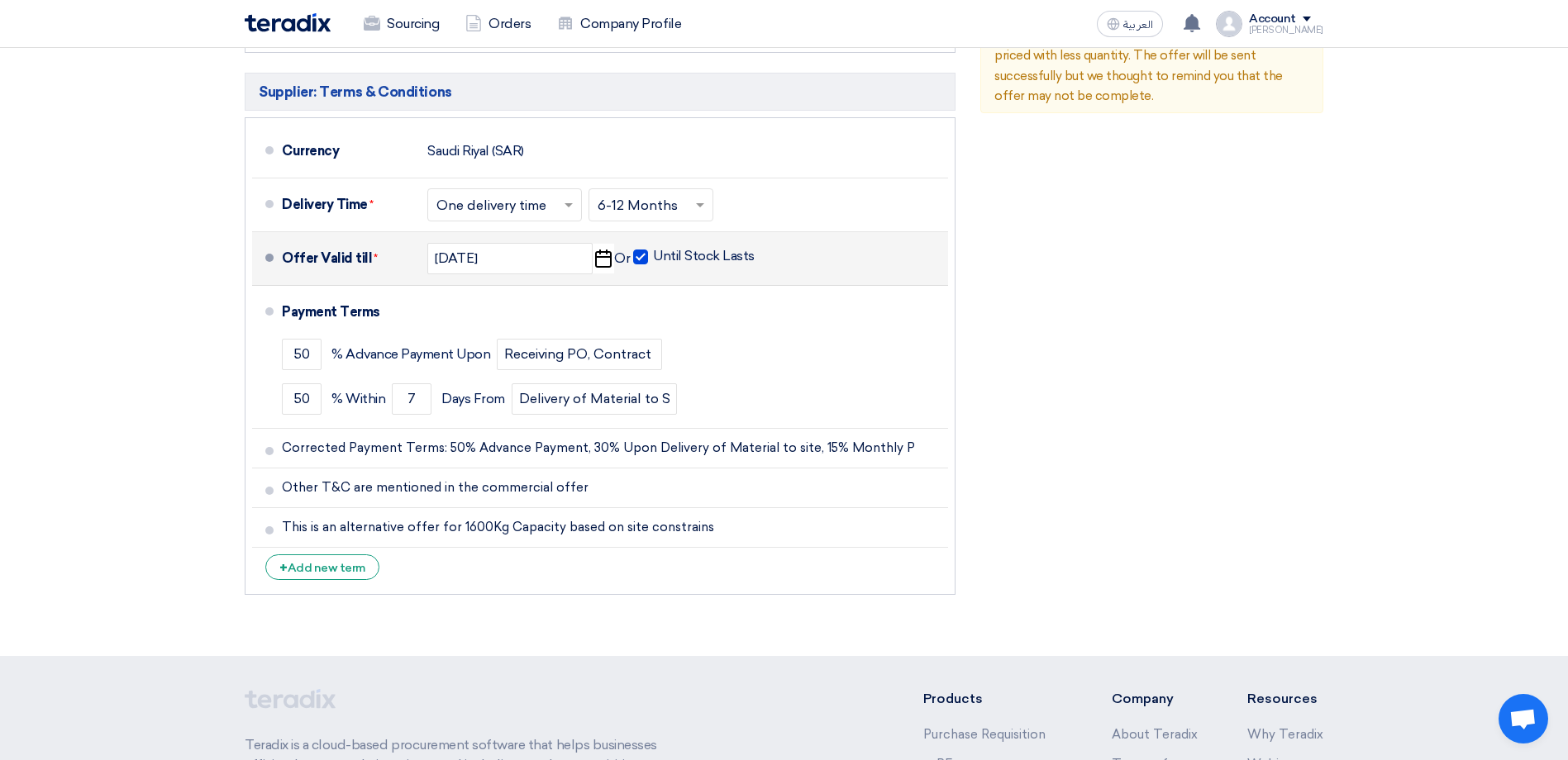 click on "Financial Offer Summary
Subtotal
Saudi Riyal (SAR)
198,700
Taxes
Draft Back" 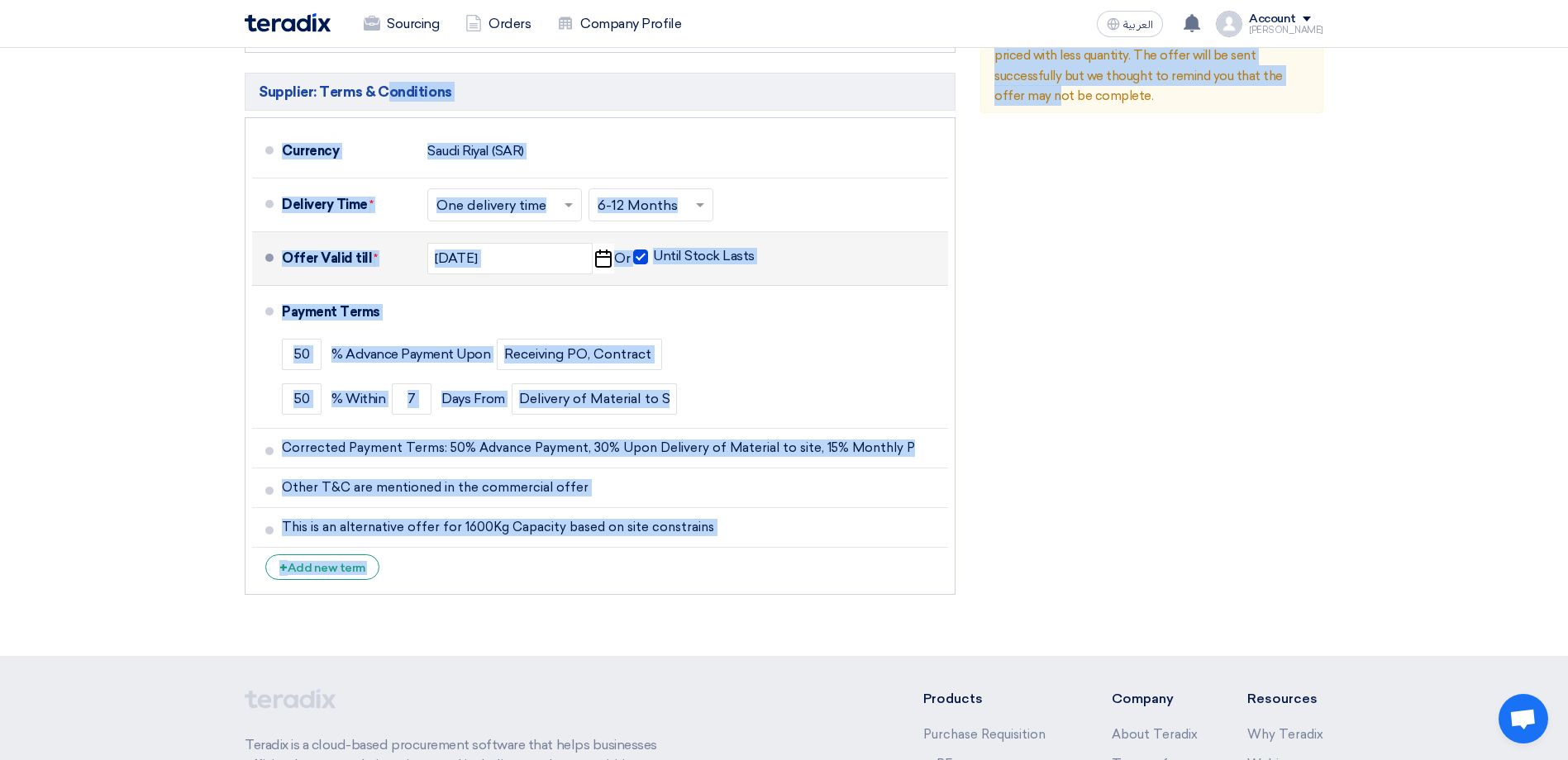 drag, startPoint x: 1026, startPoint y: 591, endPoint x: 213, endPoint y: 78, distance: 961.321 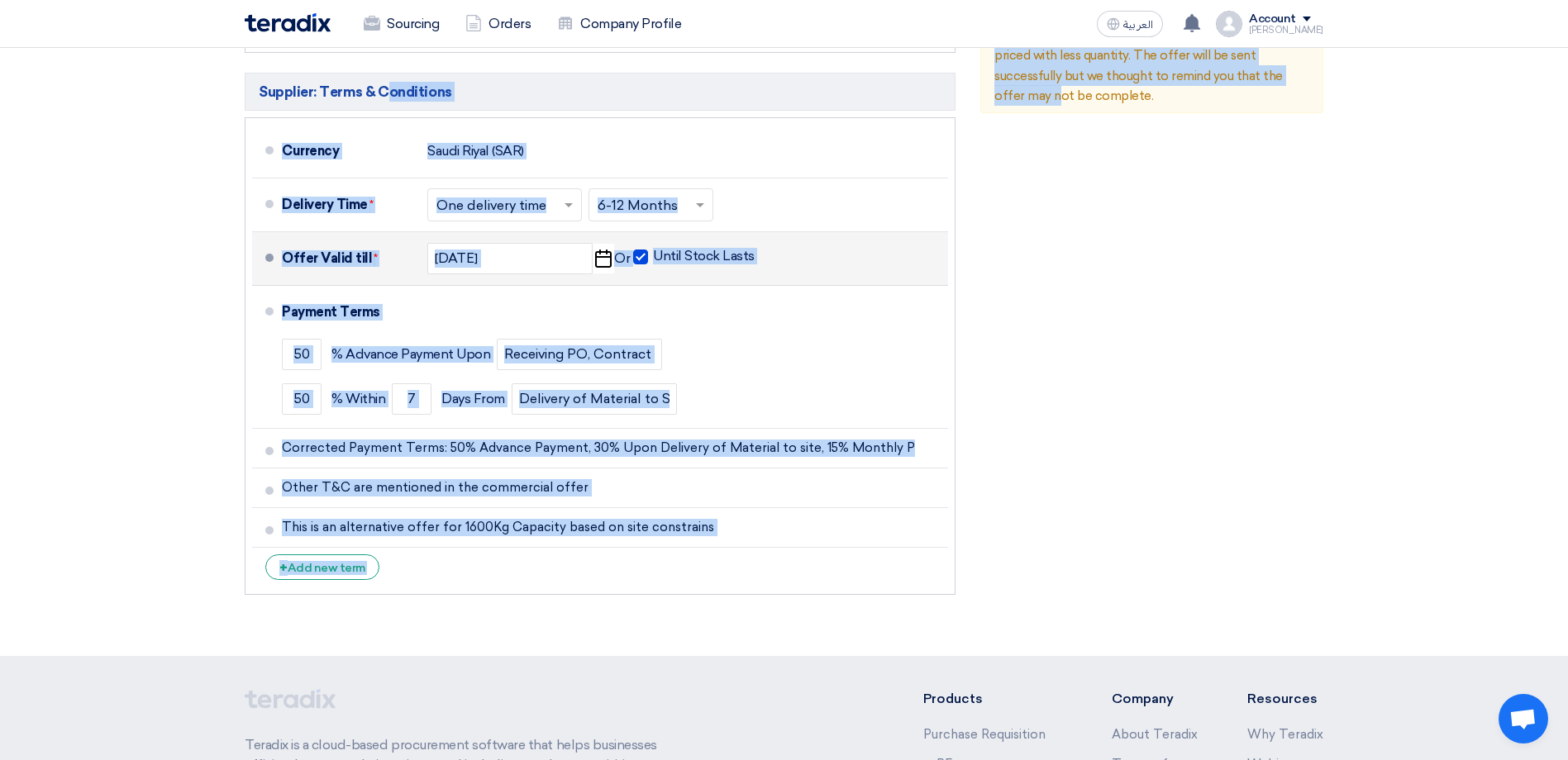 click on "Offer Details
#
Part Number
Item Description
Quantity
Unit Price (SAR)
Taxes
+
'Select taxes...
Unit Price Inc. Taxes" 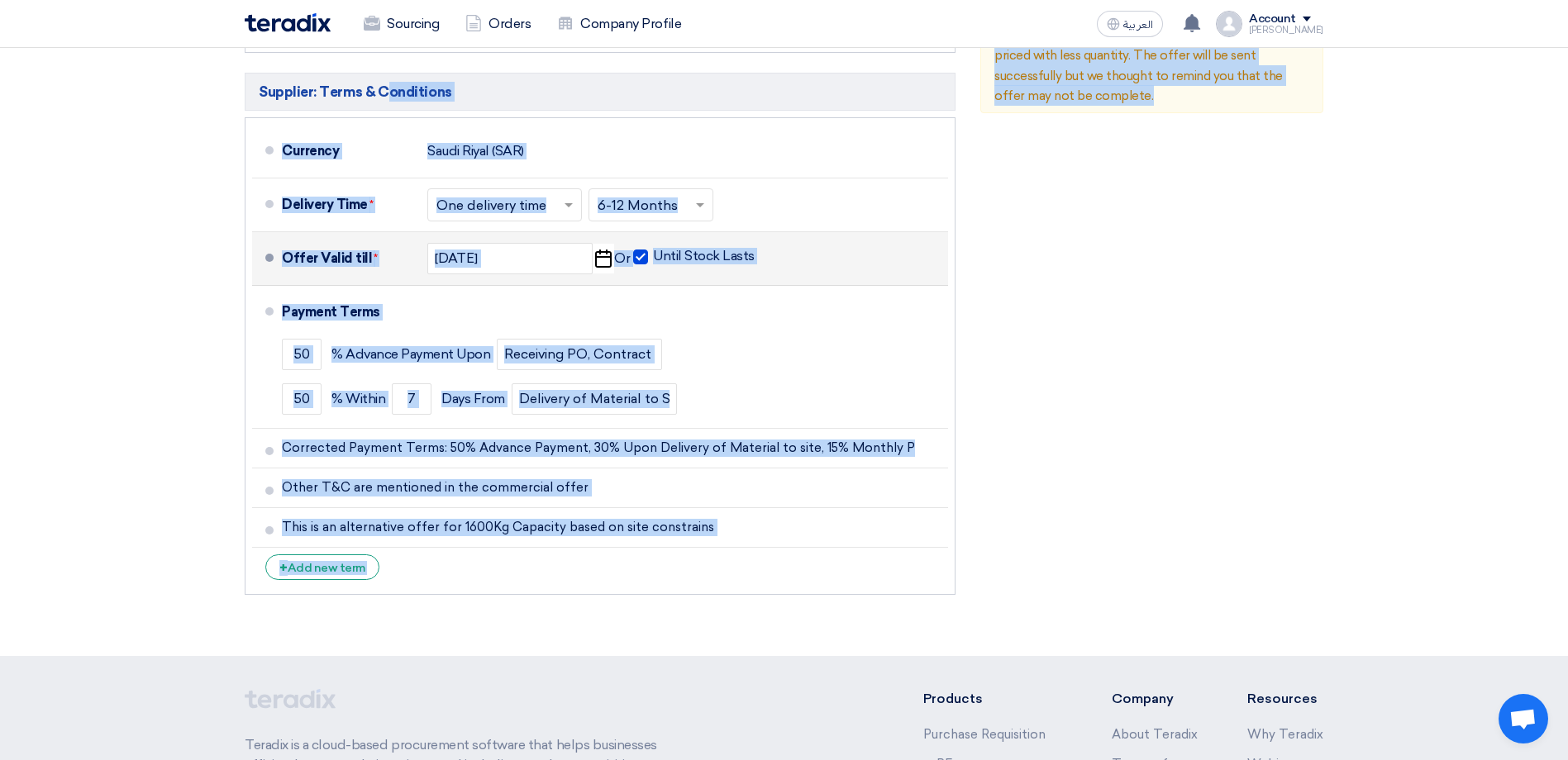 drag, startPoint x: 222, startPoint y: 66, endPoint x: 1127, endPoint y: 519, distance: 1012.0445 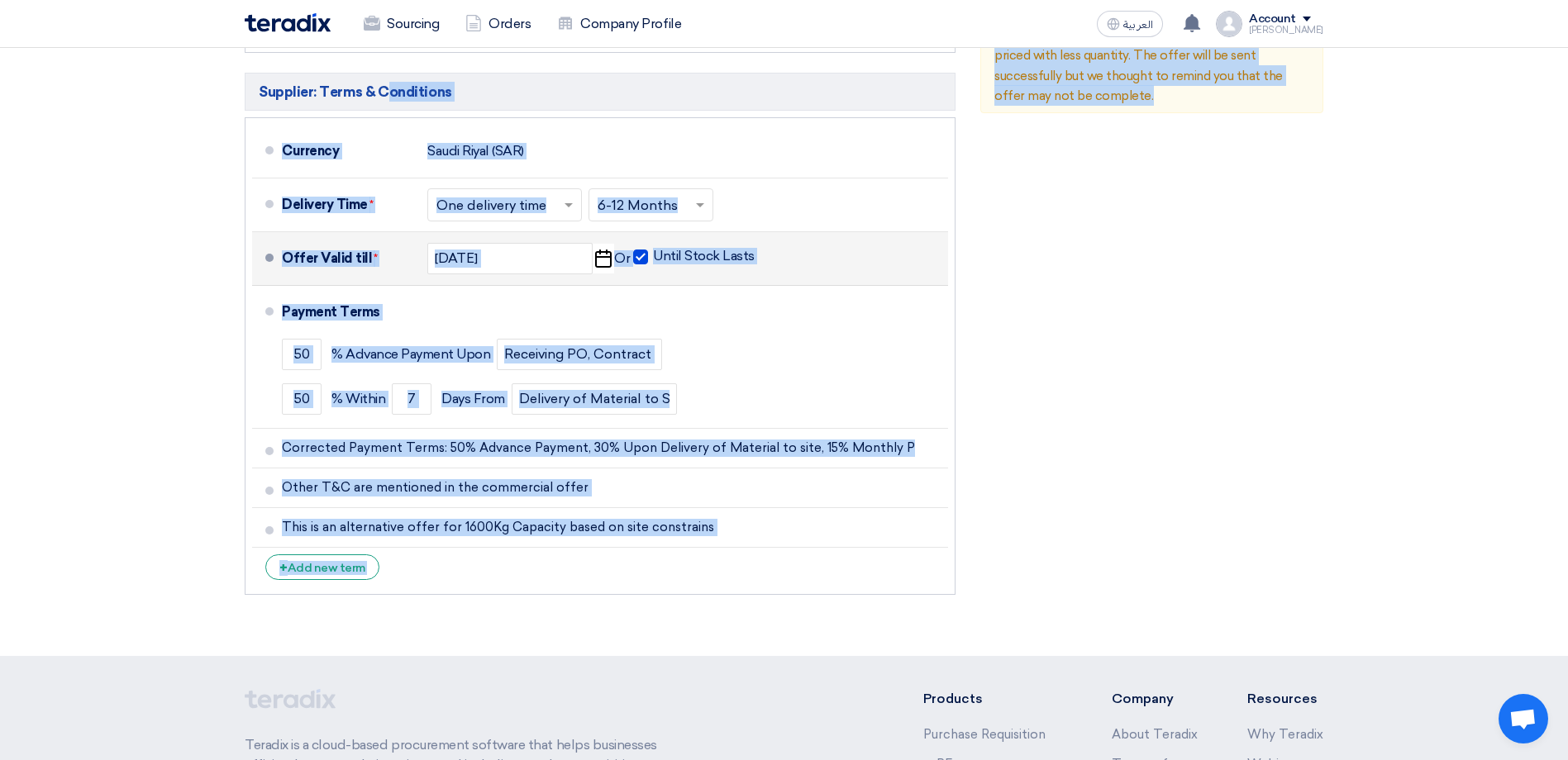click on "Offer Details
#
Part Number
Item Description
Quantity
Unit Price (SAR)
Taxes
+
'Select taxes...
Unit Price Inc. Taxes" 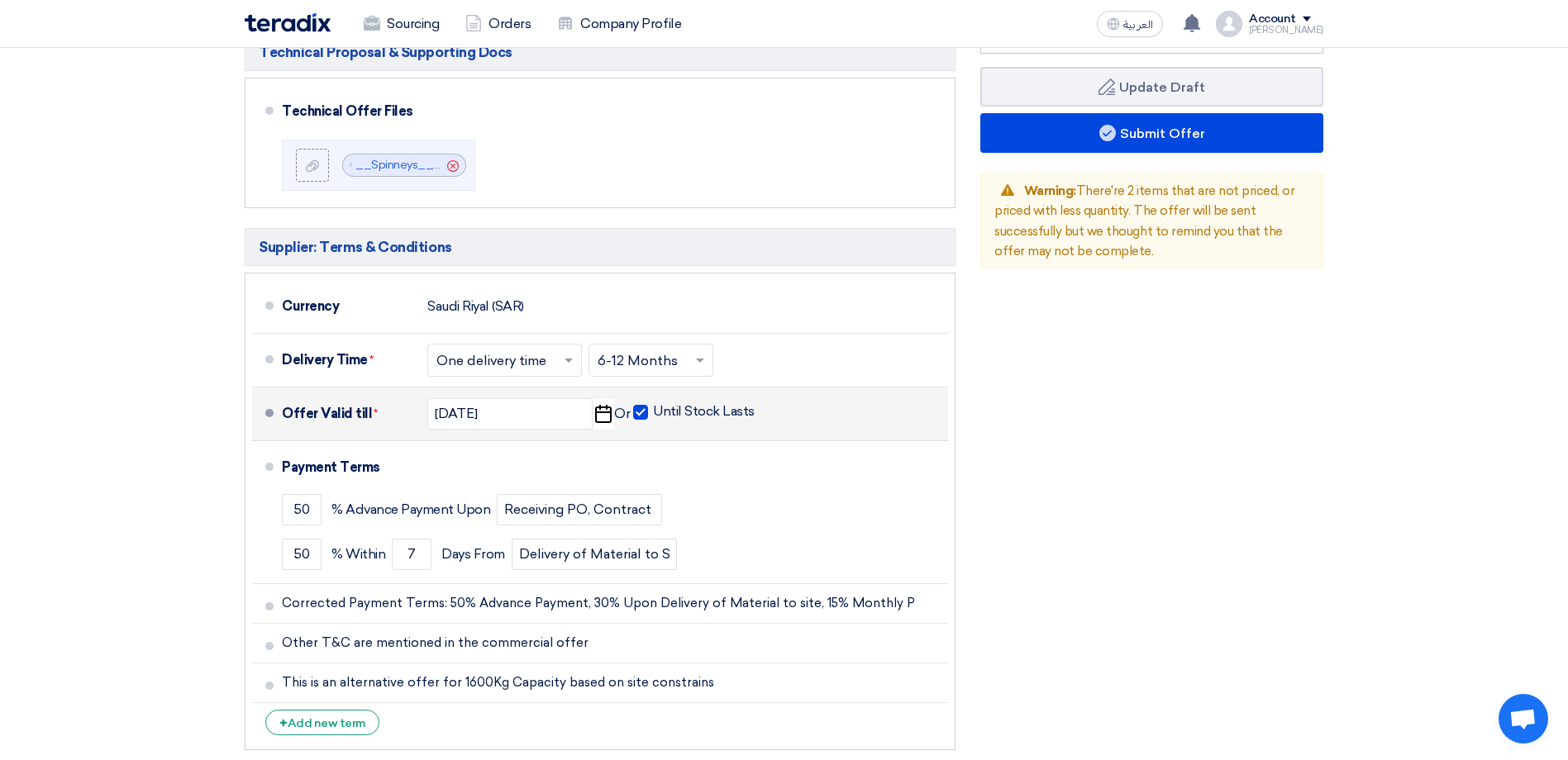 scroll, scrollTop: 964, scrollLeft: 0, axis: vertical 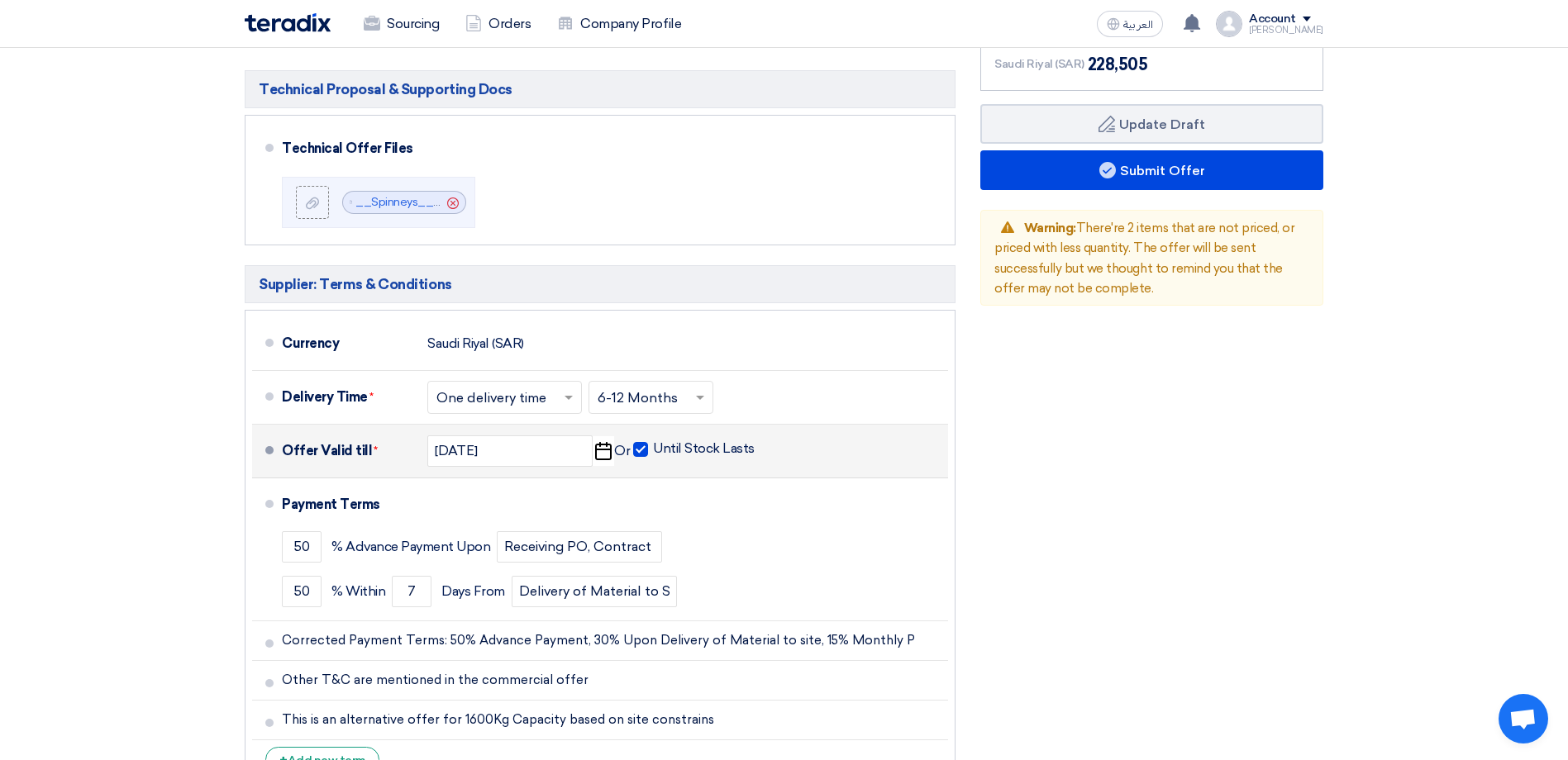click 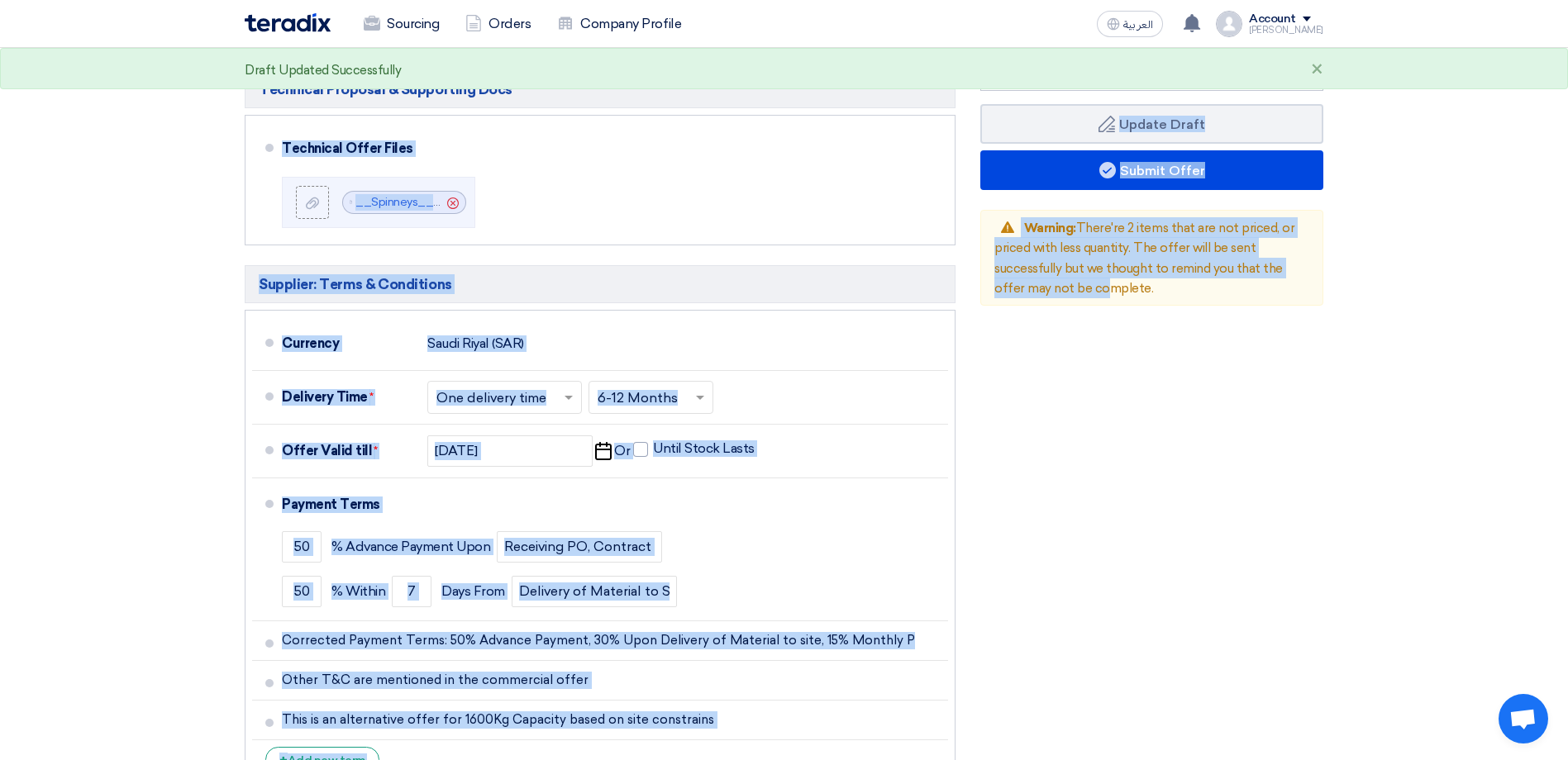 drag, startPoint x: 1075, startPoint y: 476, endPoint x: 167, endPoint y: 119, distance: 975.6603 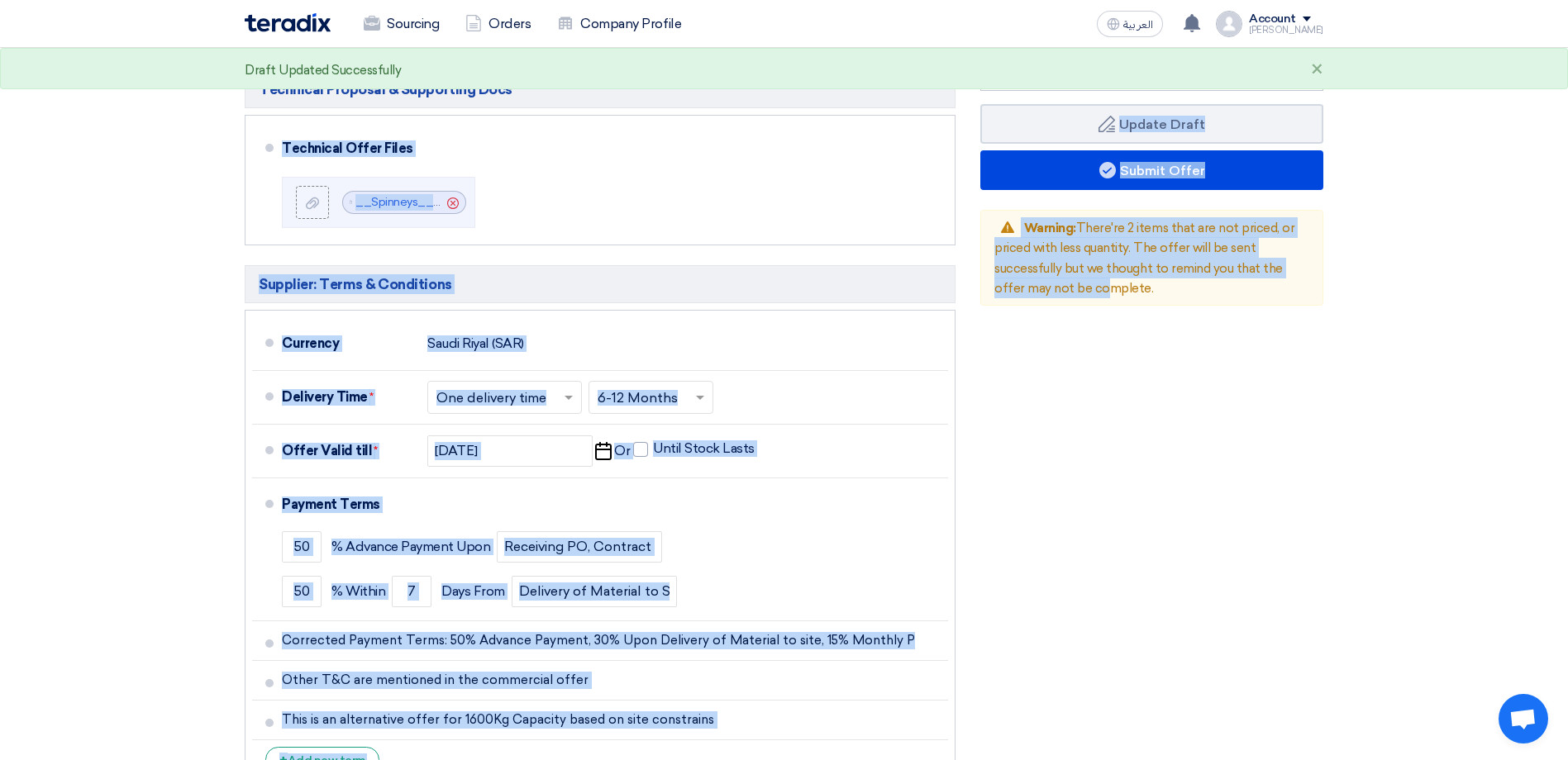 click on "Offer Details
#
Part Number
Item Description
Quantity
Unit Price (SAR)
Taxes
+
'Select taxes...
Unit Price Inc. Taxes" 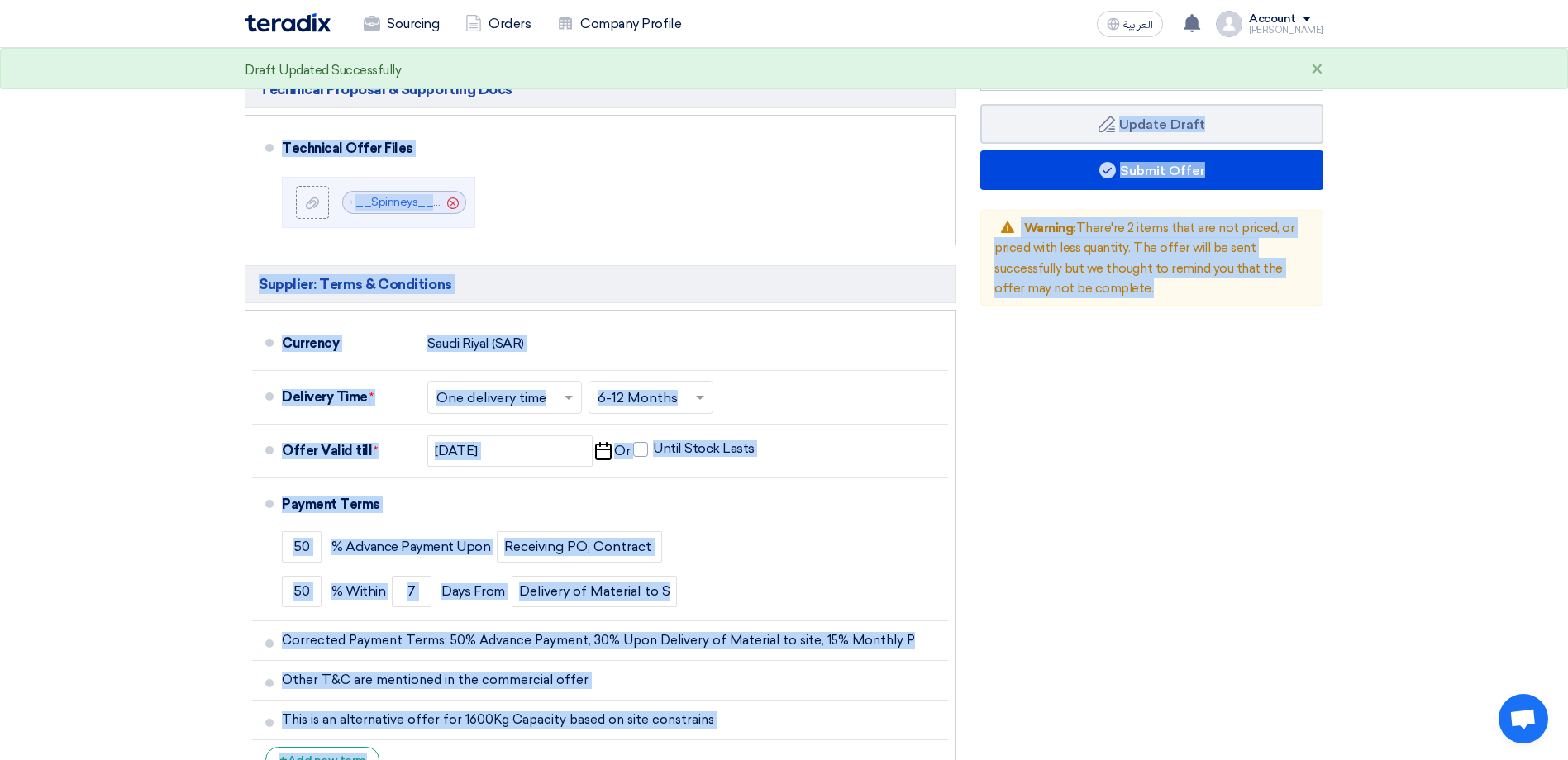 drag, startPoint x: 157, startPoint y: 102, endPoint x: 1135, endPoint y: 523, distance: 1064.7652 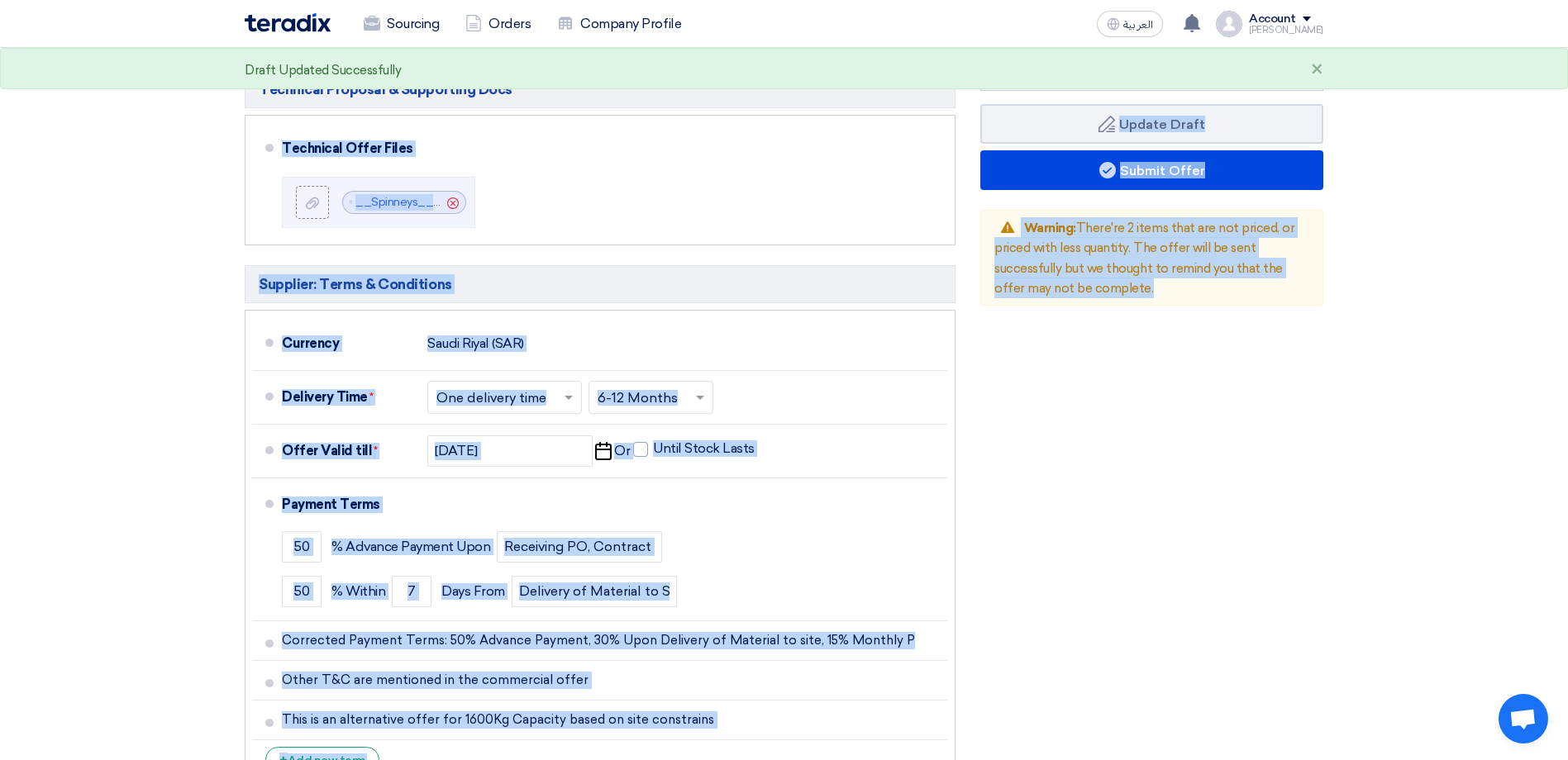 click on "Offer Details
#
Part Number
Item Description
Quantity
Unit Price (SAR)
Taxes
+
'Select taxes...
Unit Price Inc. Taxes" 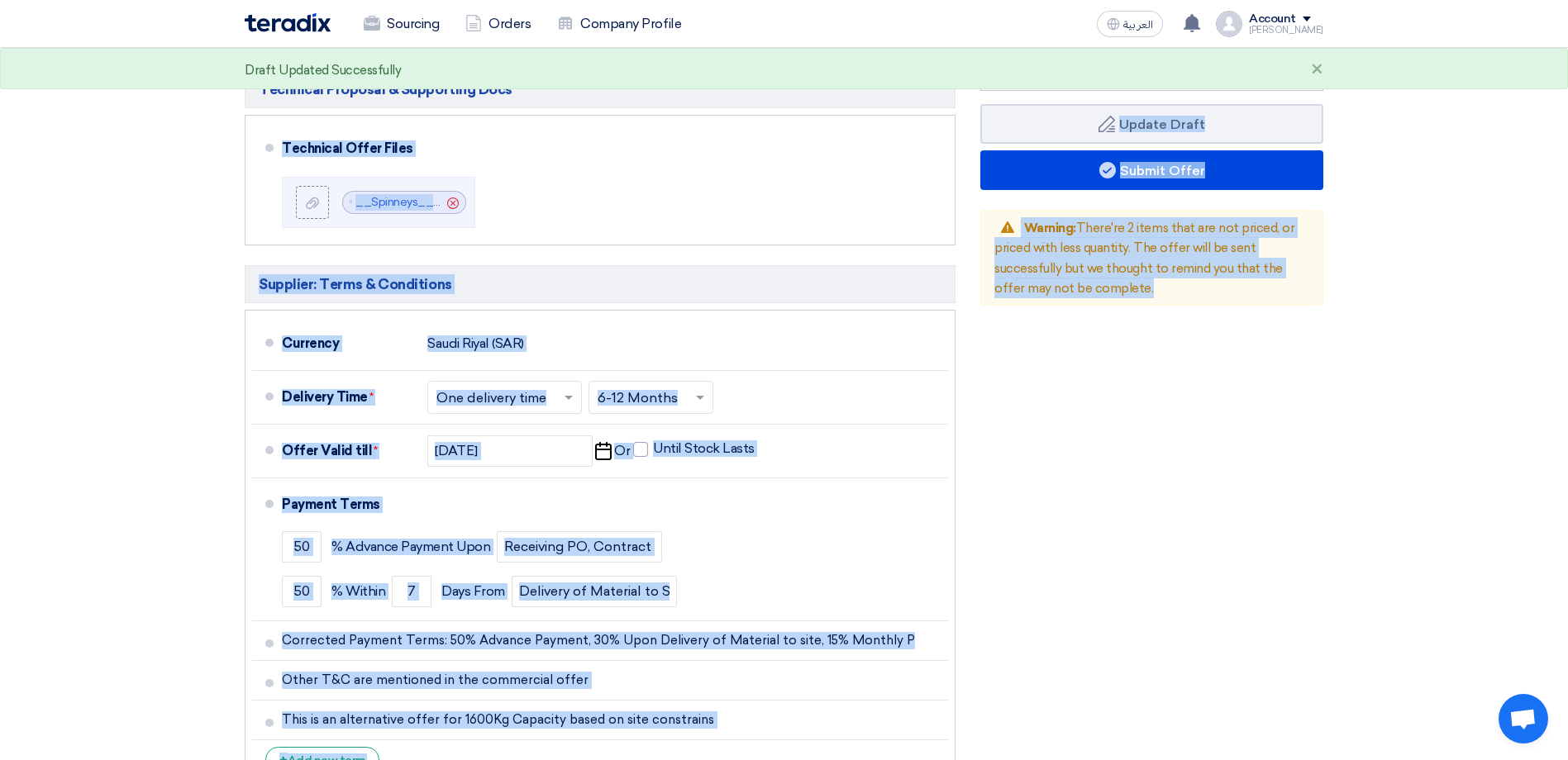 drag, startPoint x: 1118, startPoint y: 623, endPoint x: 154, endPoint y: 113, distance: 1090.5943 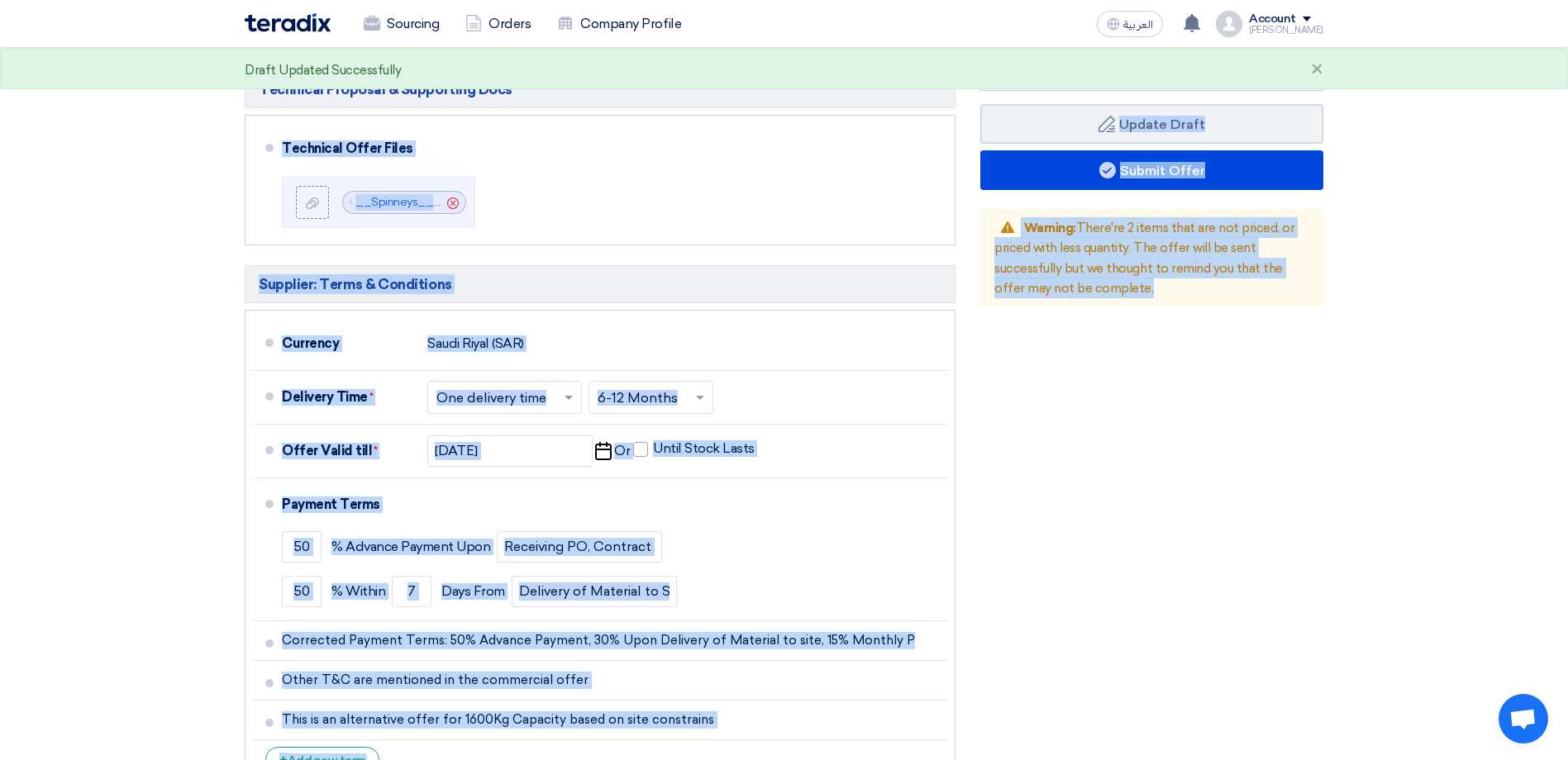 click on "Offer Details
#
Part Number
Item Description
Quantity
Unit Price (SAR)
Taxes
+
'Select taxes...
Unit Price Inc. Taxes" 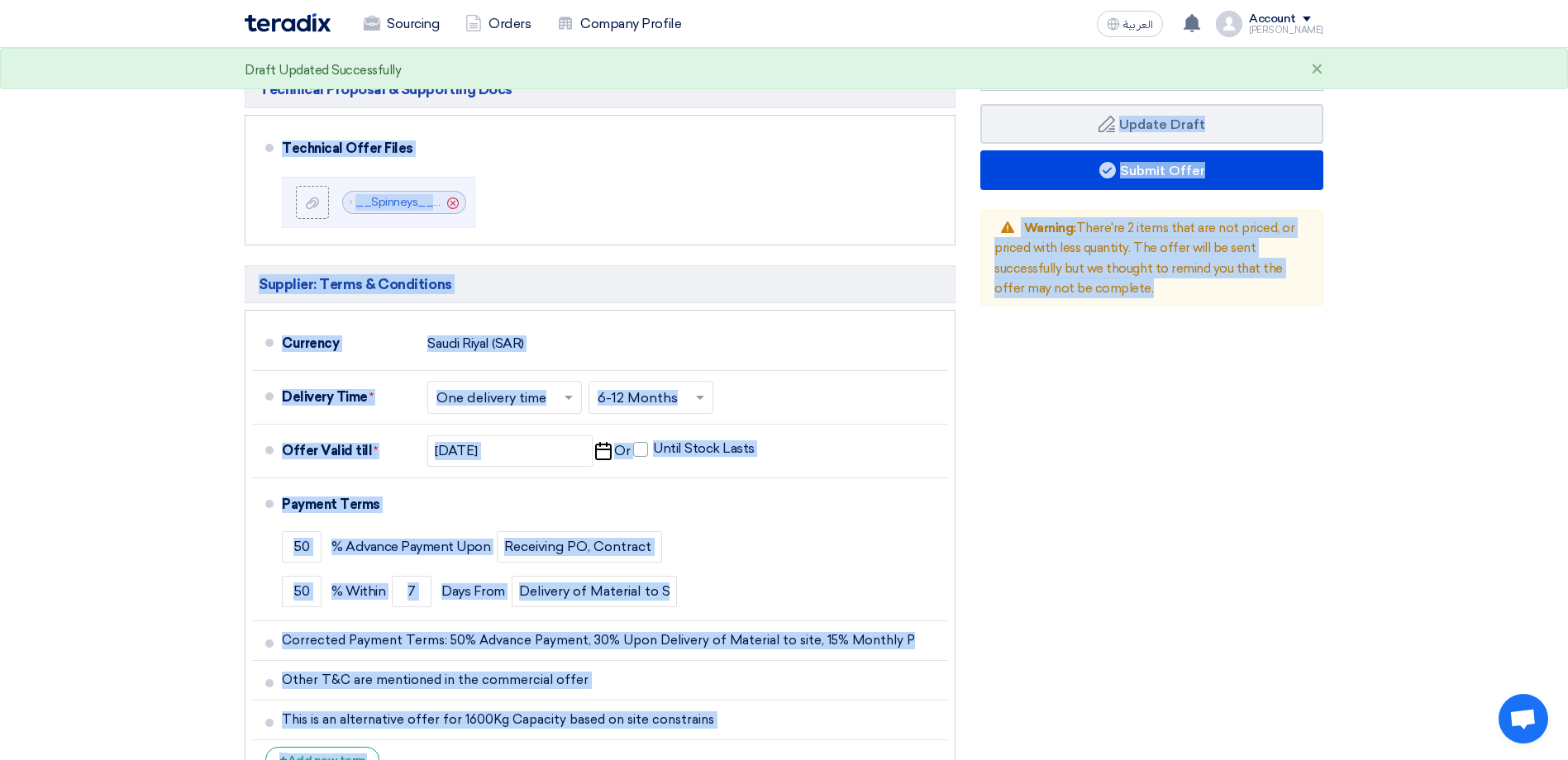 drag, startPoint x: 204, startPoint y: 123, endPoint x: 1160, endPoint y: 552, distance: 1047.844 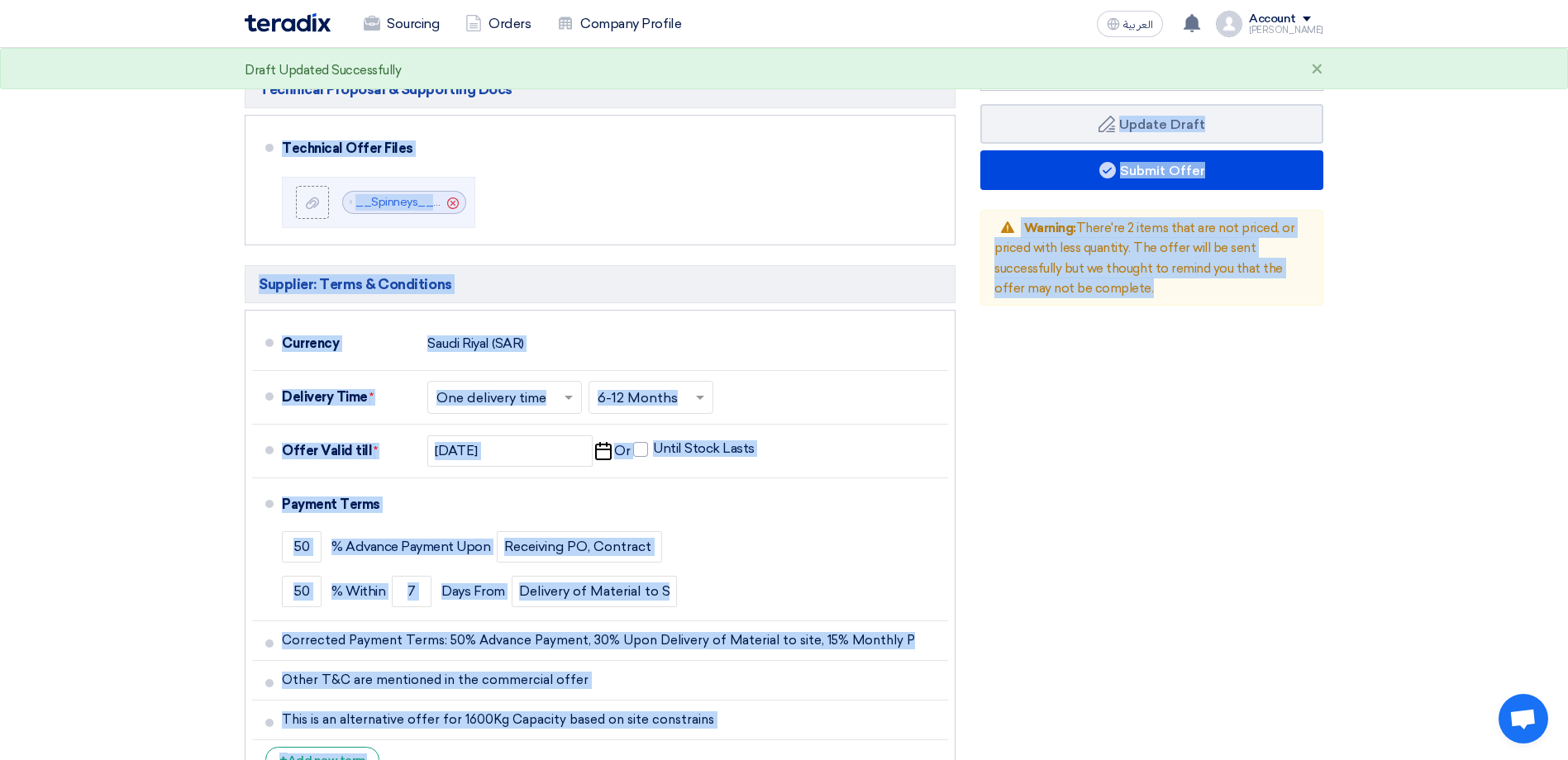 click on "Offer Details
#
Part Number
Item Description
Quantity
Unit Price (SAR)
Taxes
+
'Select taxes...
Unit Price Inc. Taxes" 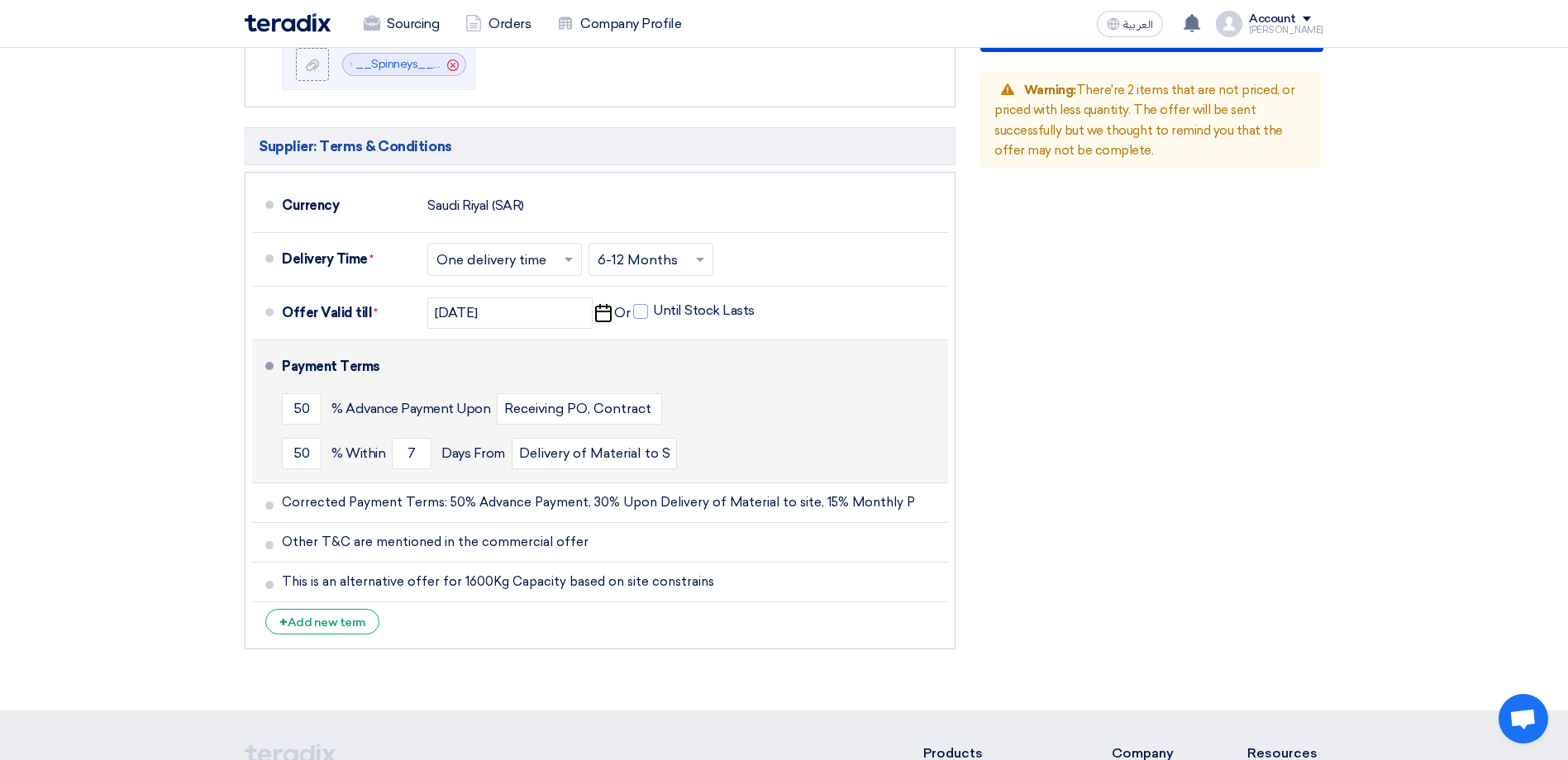scroll, scrollTop: 1157, scrollLeft: 0, axis: vertical 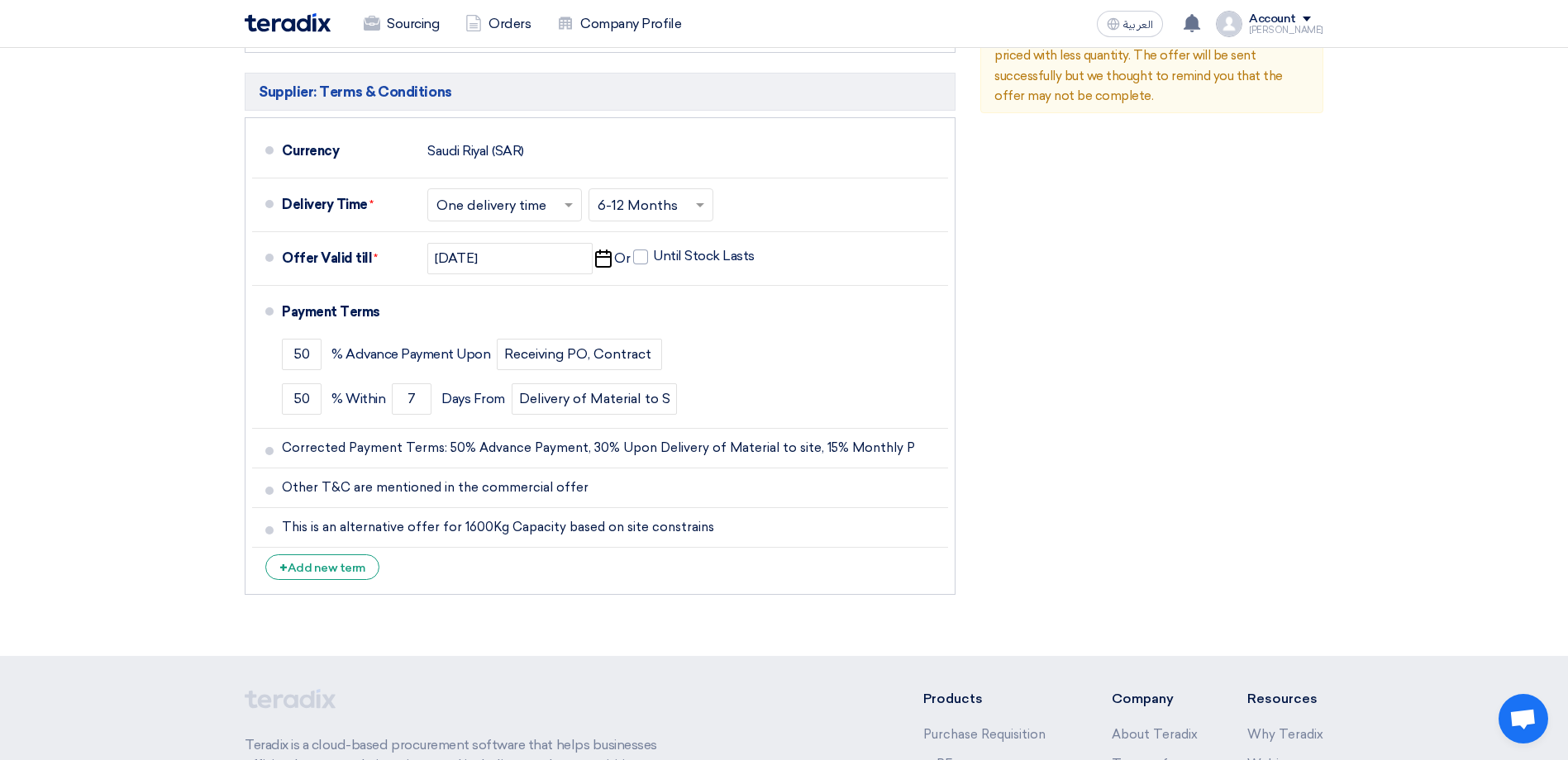 drag, startPoint x: 257, startPoint y: 130, endPoint x: 1024, endPoint y: 561, distance: 879.8011 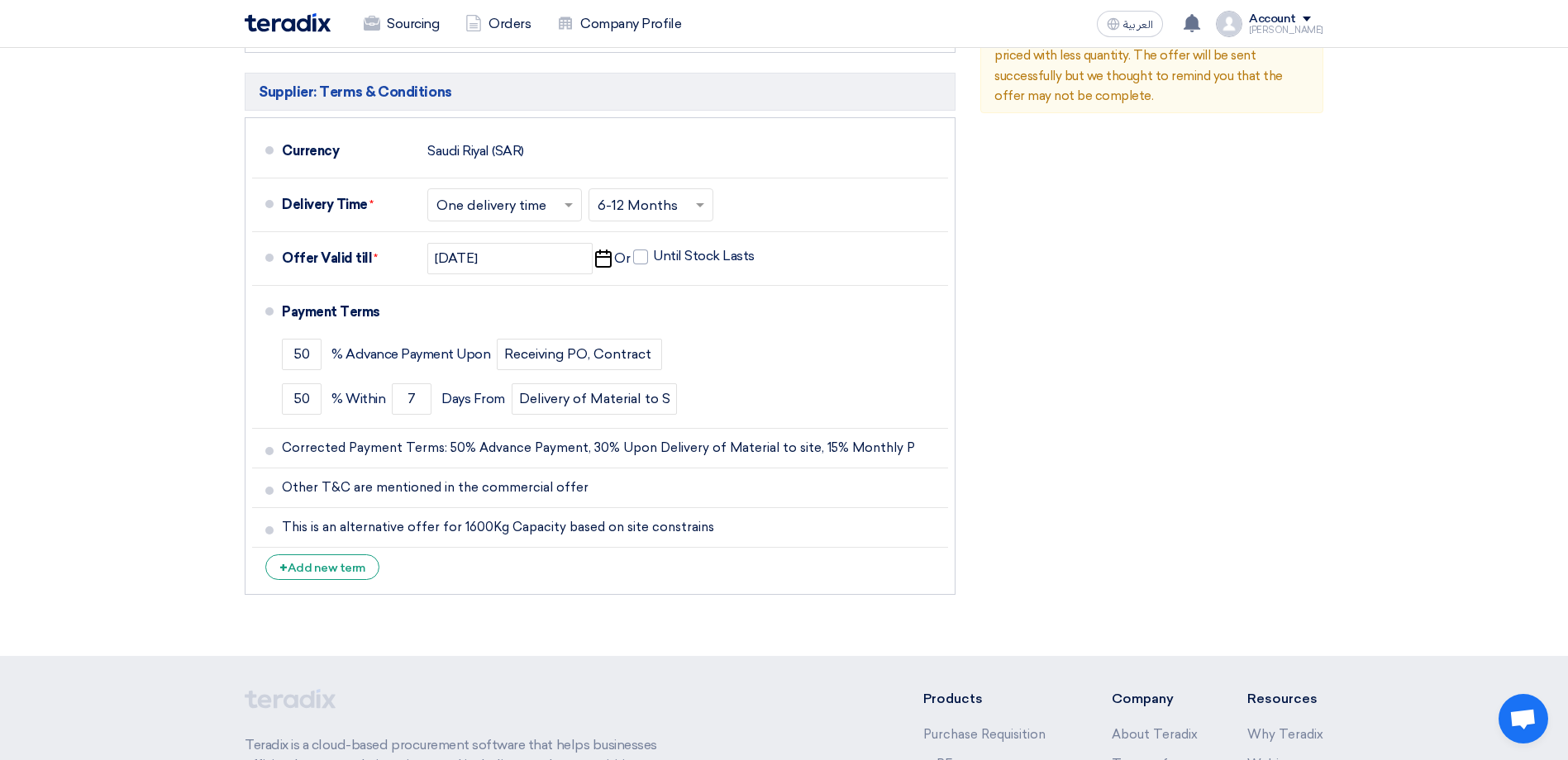 click on "Commercial Proposal & Supporting Docs
Commercial Offer Files
File
Cancel" 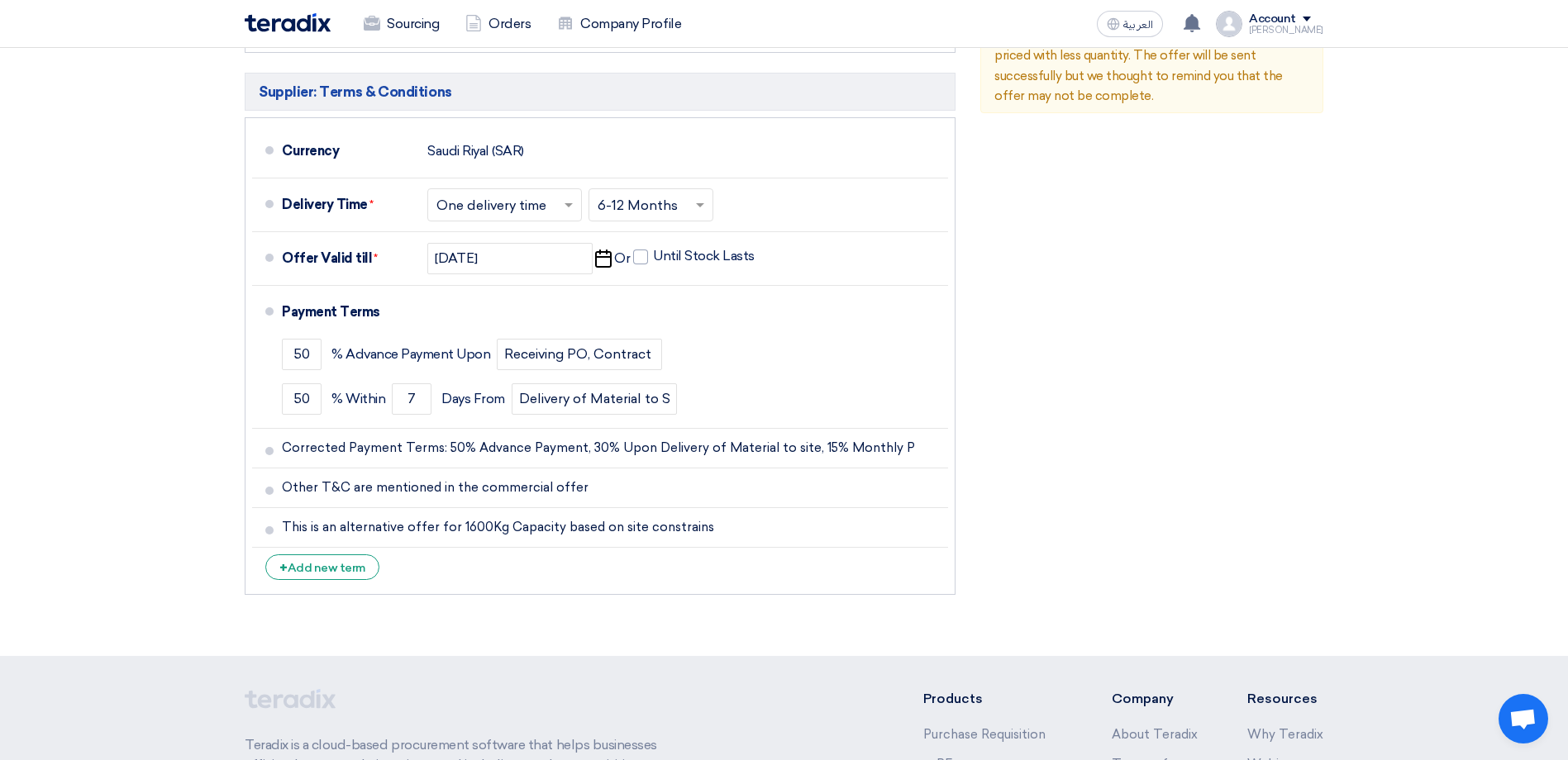 click on "Financial Offer Summary
Subtotal
Saudi Riyal (SAR)
198,700
Taxes
Draft Back" 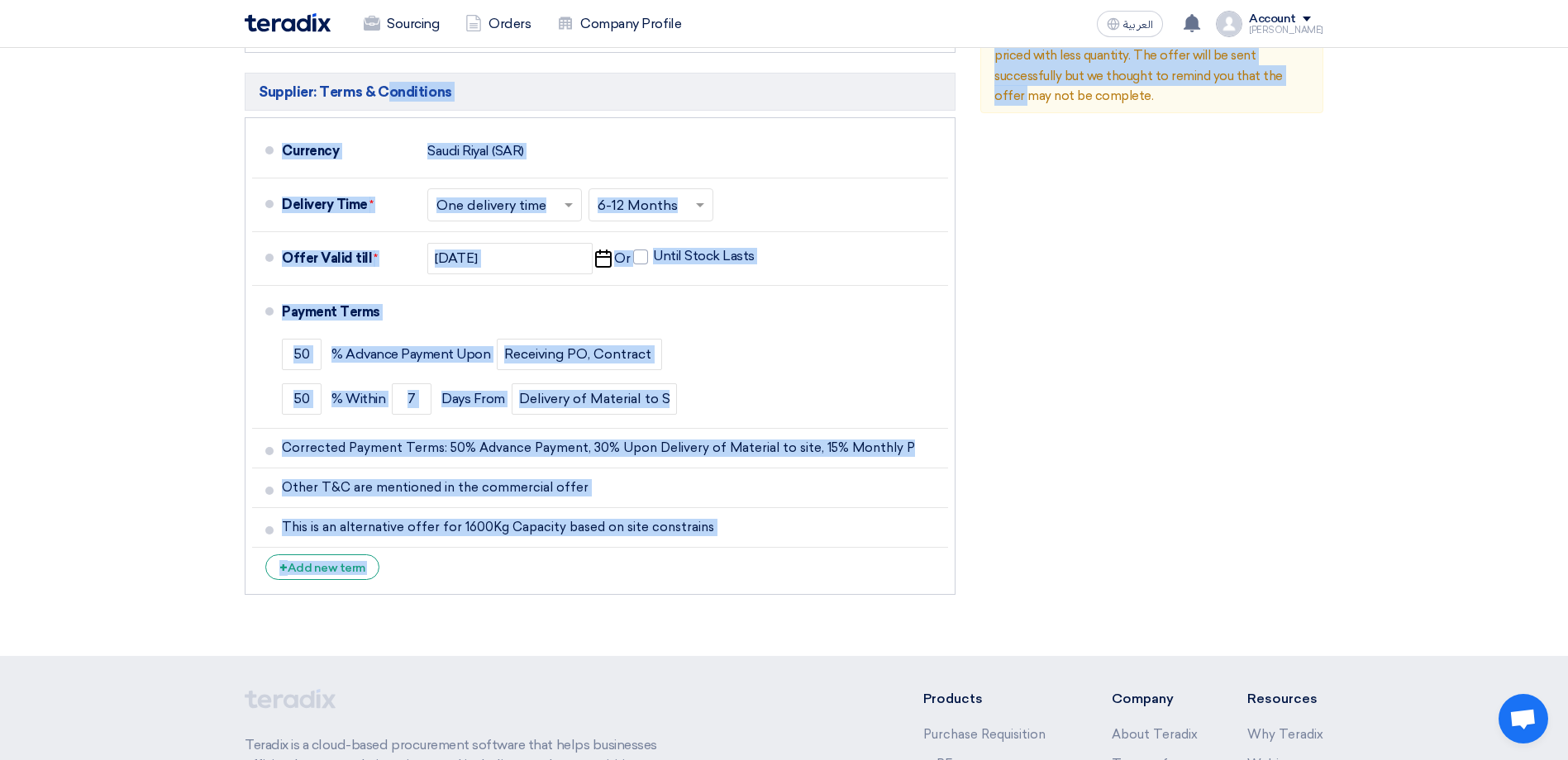 drag, startPoint x: 521, startPoint y: 295, endPoint x: 245, endPoint y: 78, distance: 351.09116 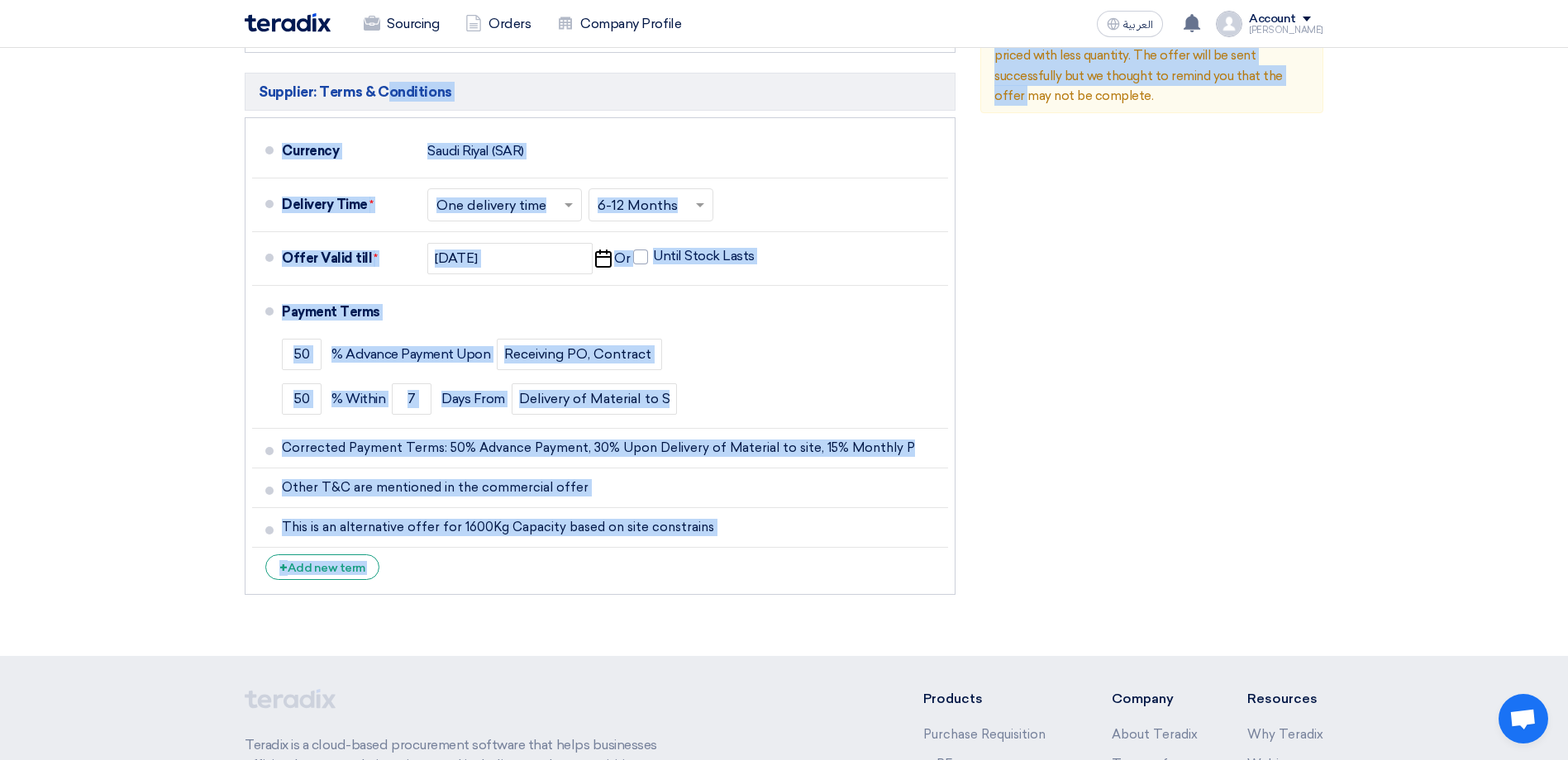 click on "Commercial Proposal & Supporting Docs
Commercial Offer Files
File
Cancel" 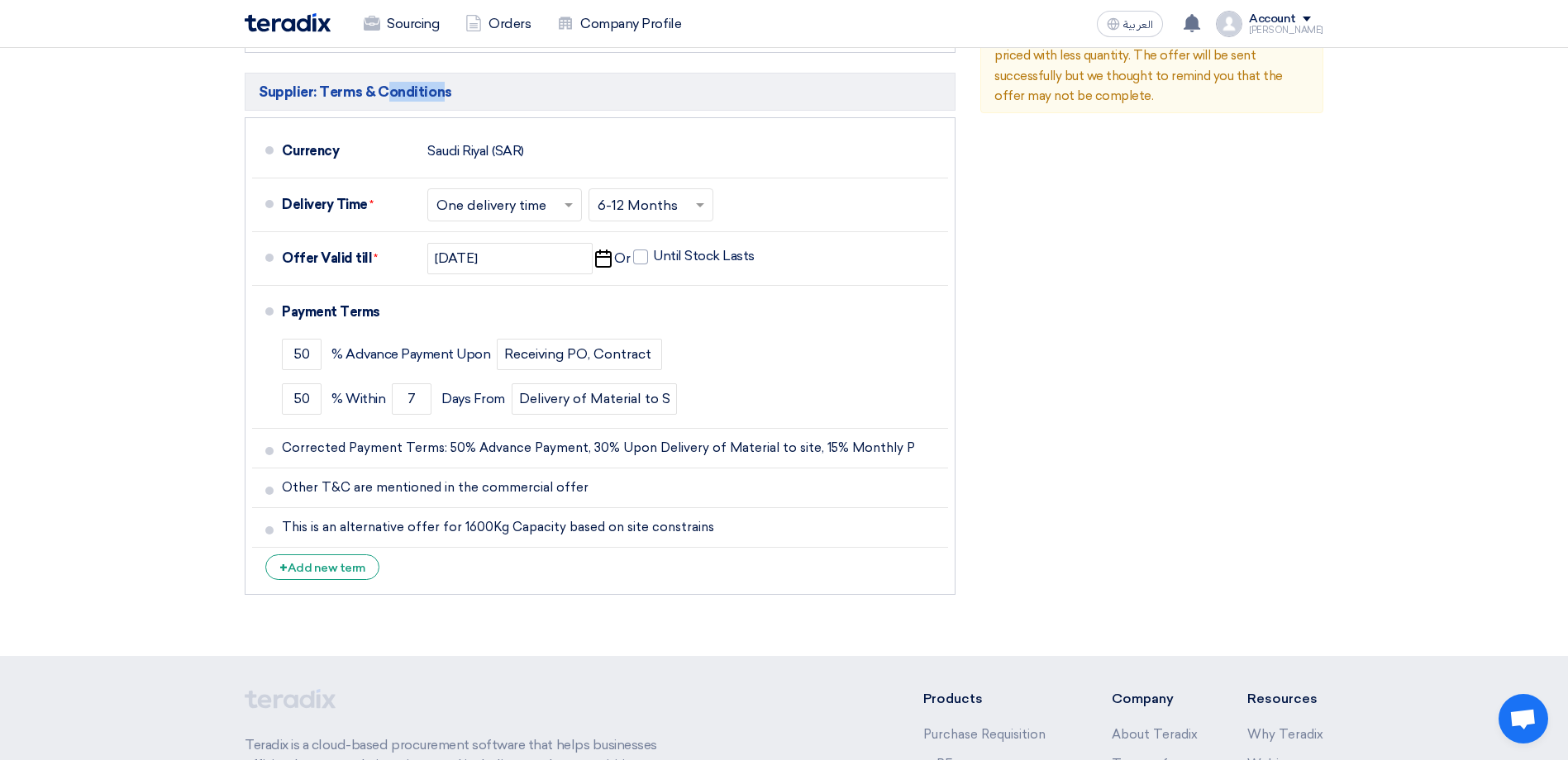 click on "Supplier: Terms & Conditions" 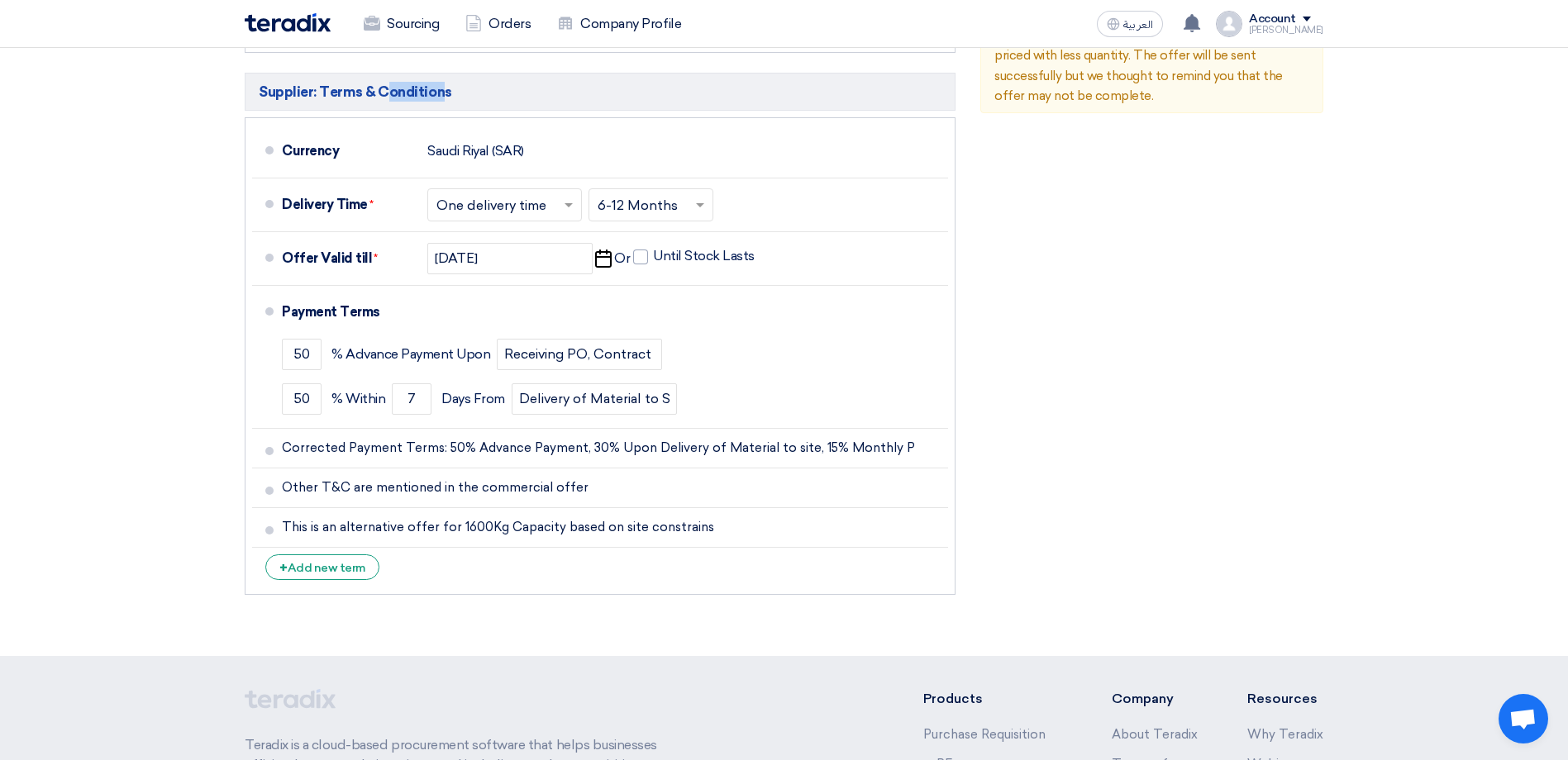 drag, startPoint x: 257, startPoint y: 70, endPoint x: 898, endPoint y: 556, distance: 804.411 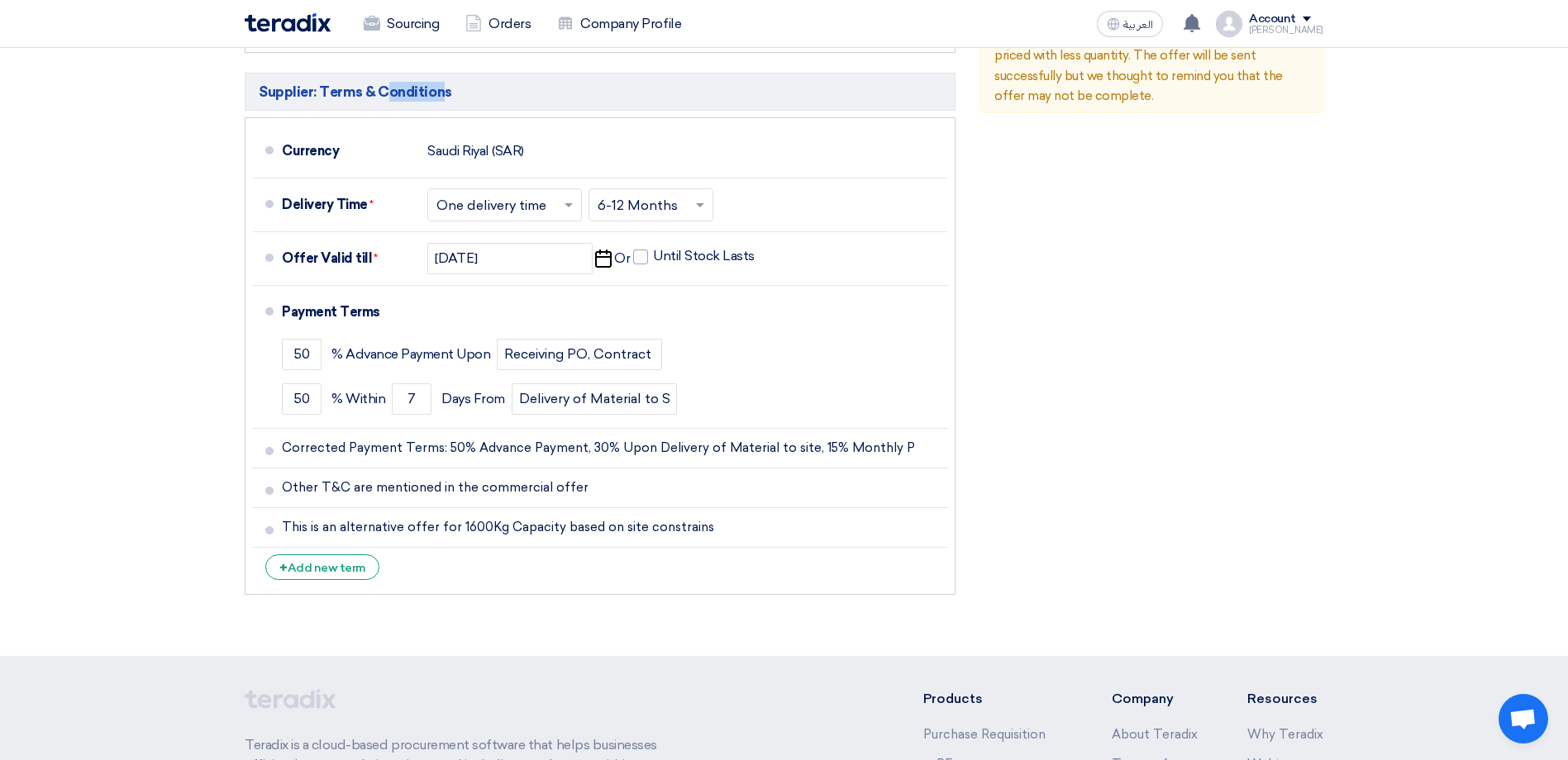 click on "Supplier: Terms & Conditions
Currency
Saudi Riyal (SAR)
Delivery Time  *
Choose delivery time ...
×
One delivery time
×" 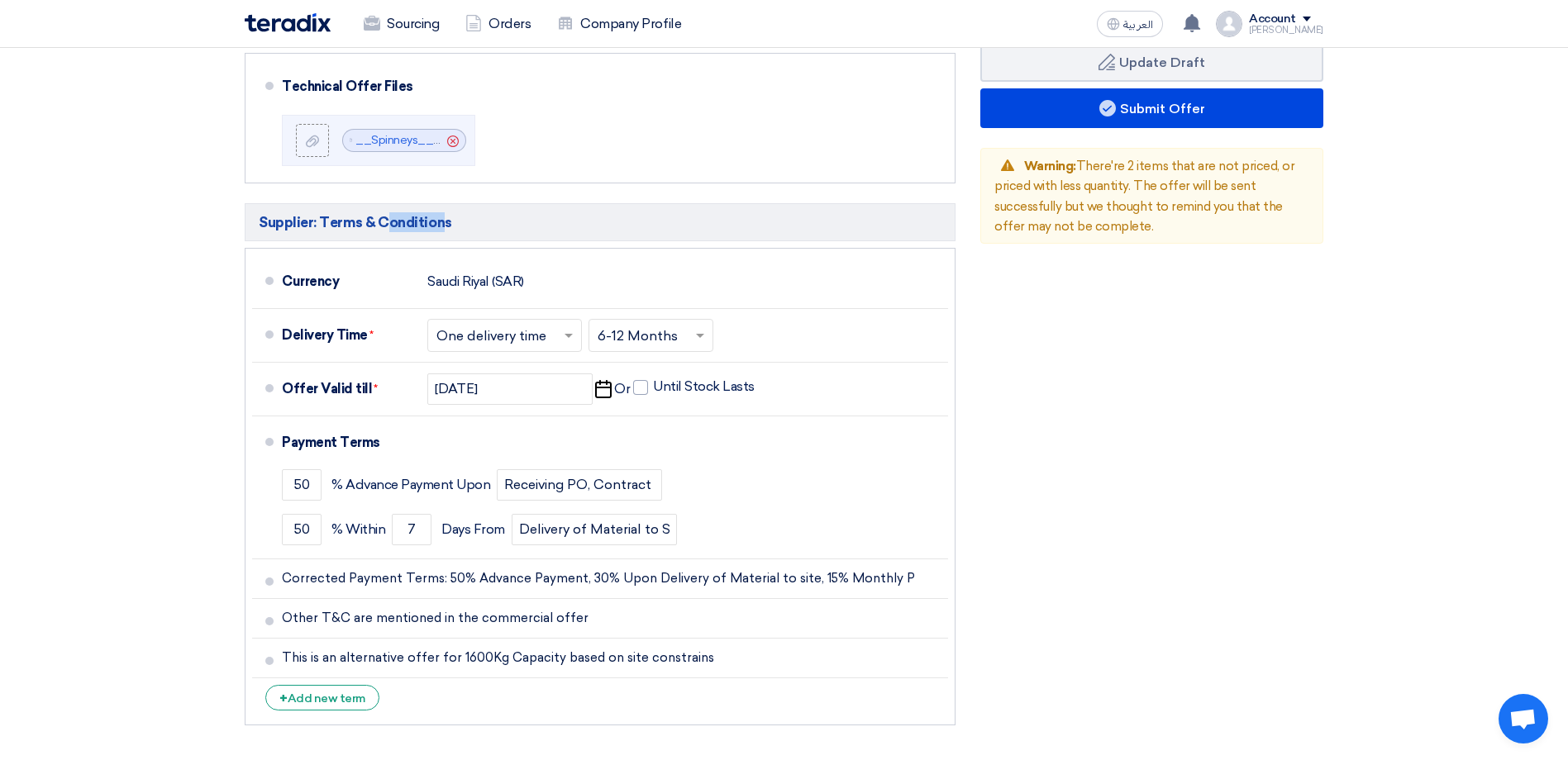 scroll, scrollTop: 964, scrollLeft: 0, axis: vertical 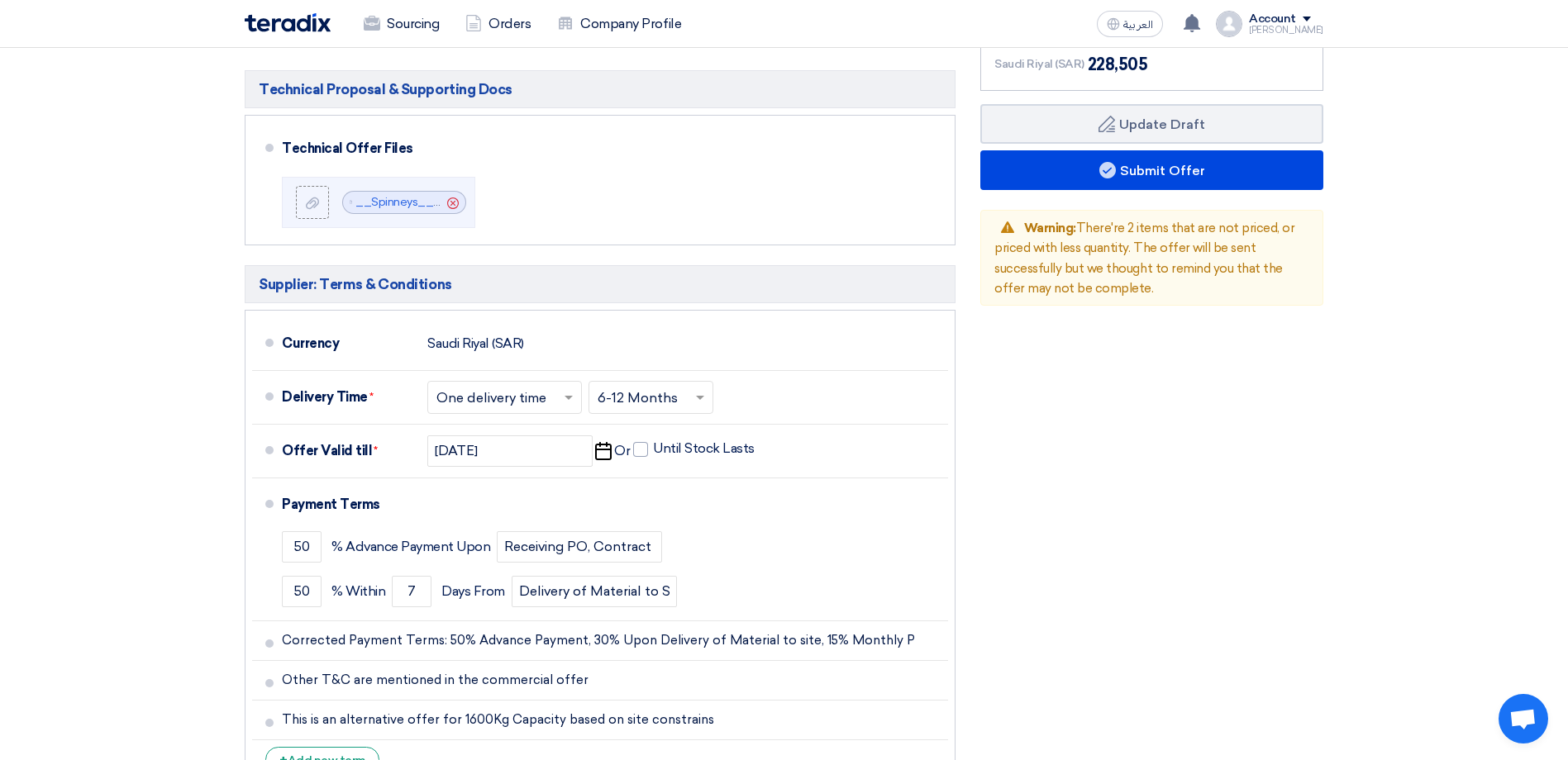 drag, startPoint x: 1118, startPoint y: 268, endPoint x: 1131, endPoint y: 406, distance: 138.61097 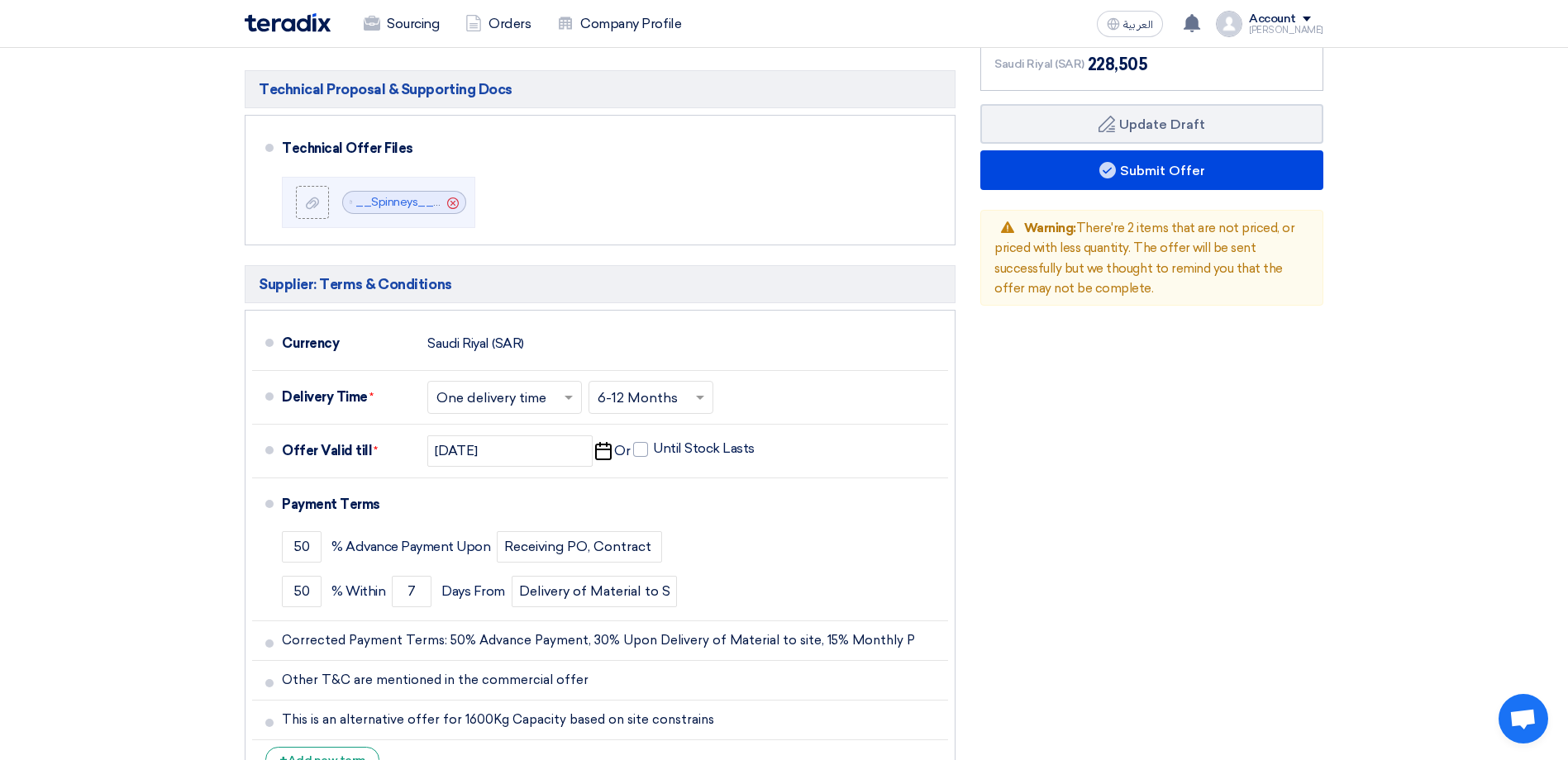click on "Financial Offer Summary
Subtotal
Saudi Riyal (SAR)
198,700
Taxes
Draft Back" 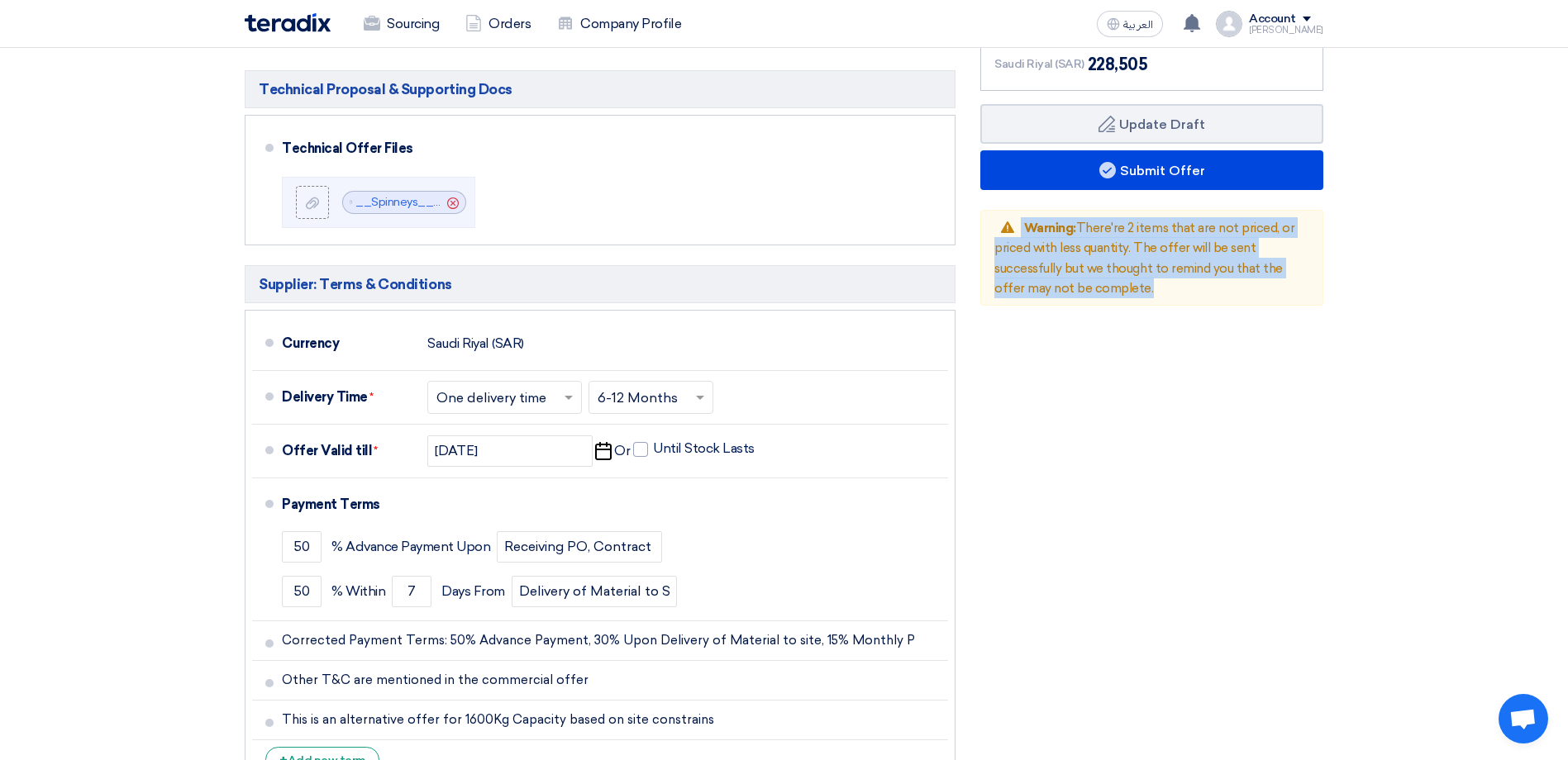 drag, startPoint x: 1121, startPoint y: 265, endPoint x: 990, endPoint y: 202, distance: 145.36162 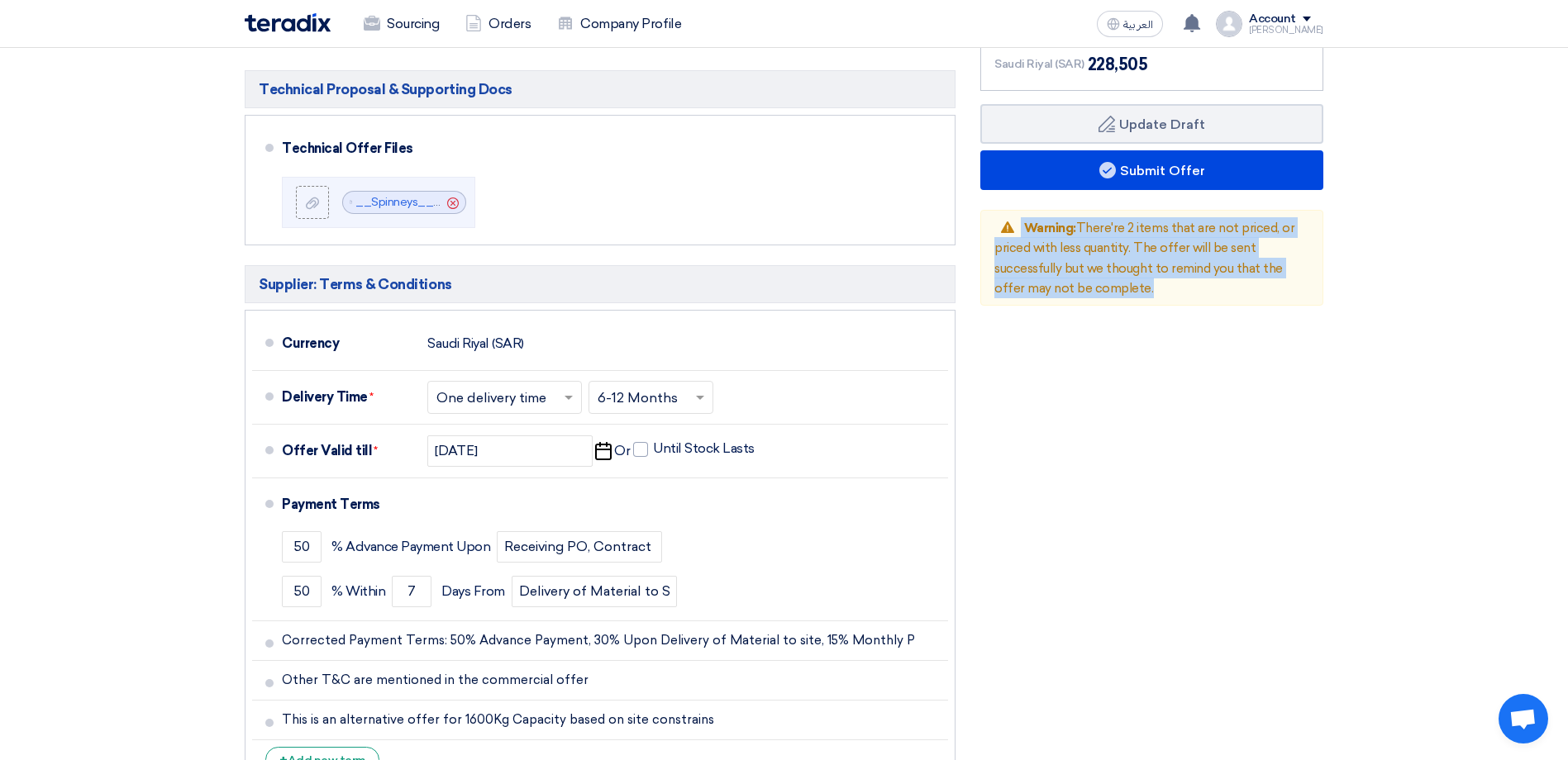 click on "Back
Warning:  There're 2 items that are not priced, or priced with less quantity. The offer will be sent successfully but we thought to remind you that the offer may not be complete." 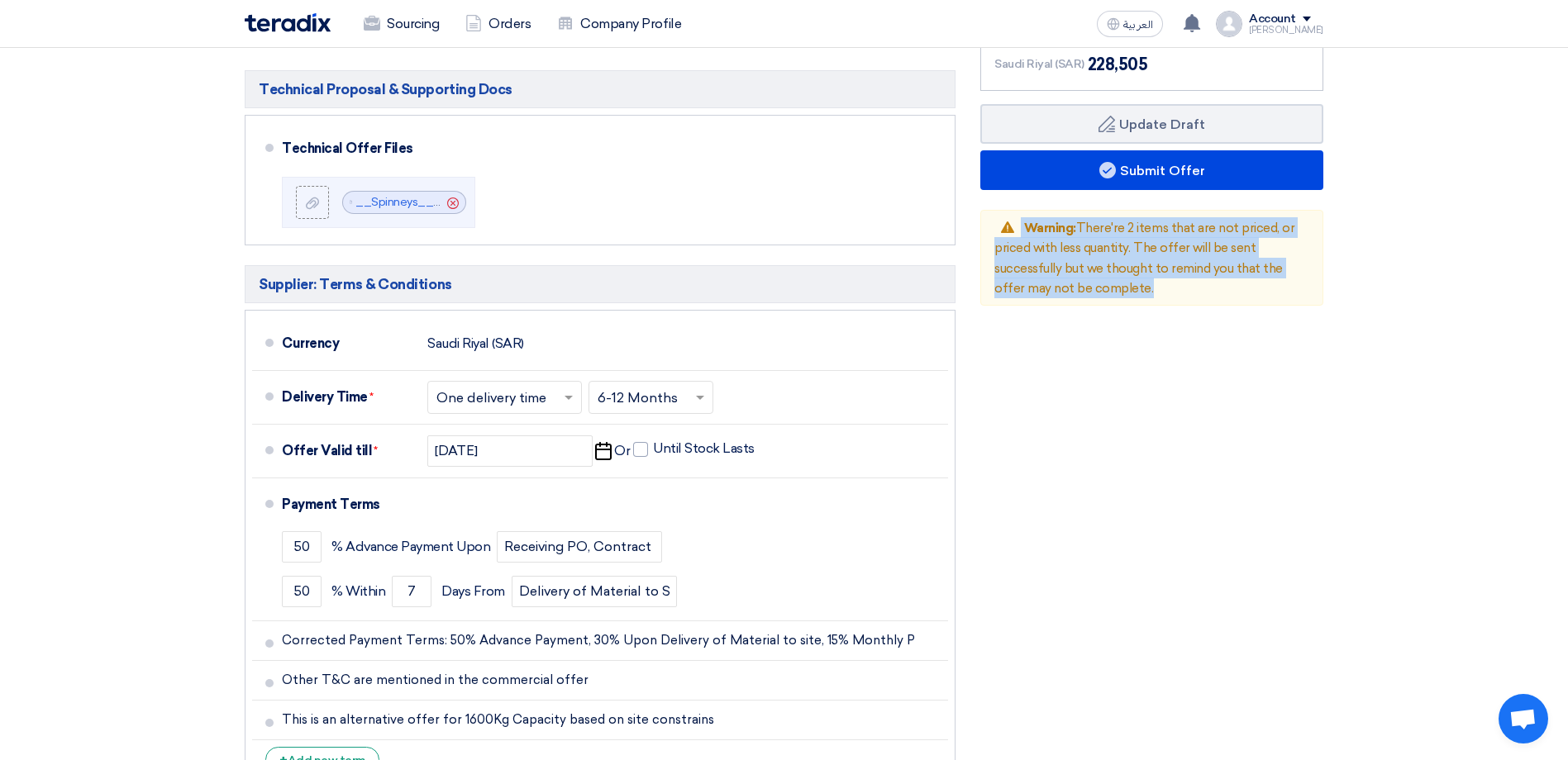 drag, startPoint x: 1119, startPoint y: 269, endPoint x: 1007, endPoint y: 210, distance: 126.58989 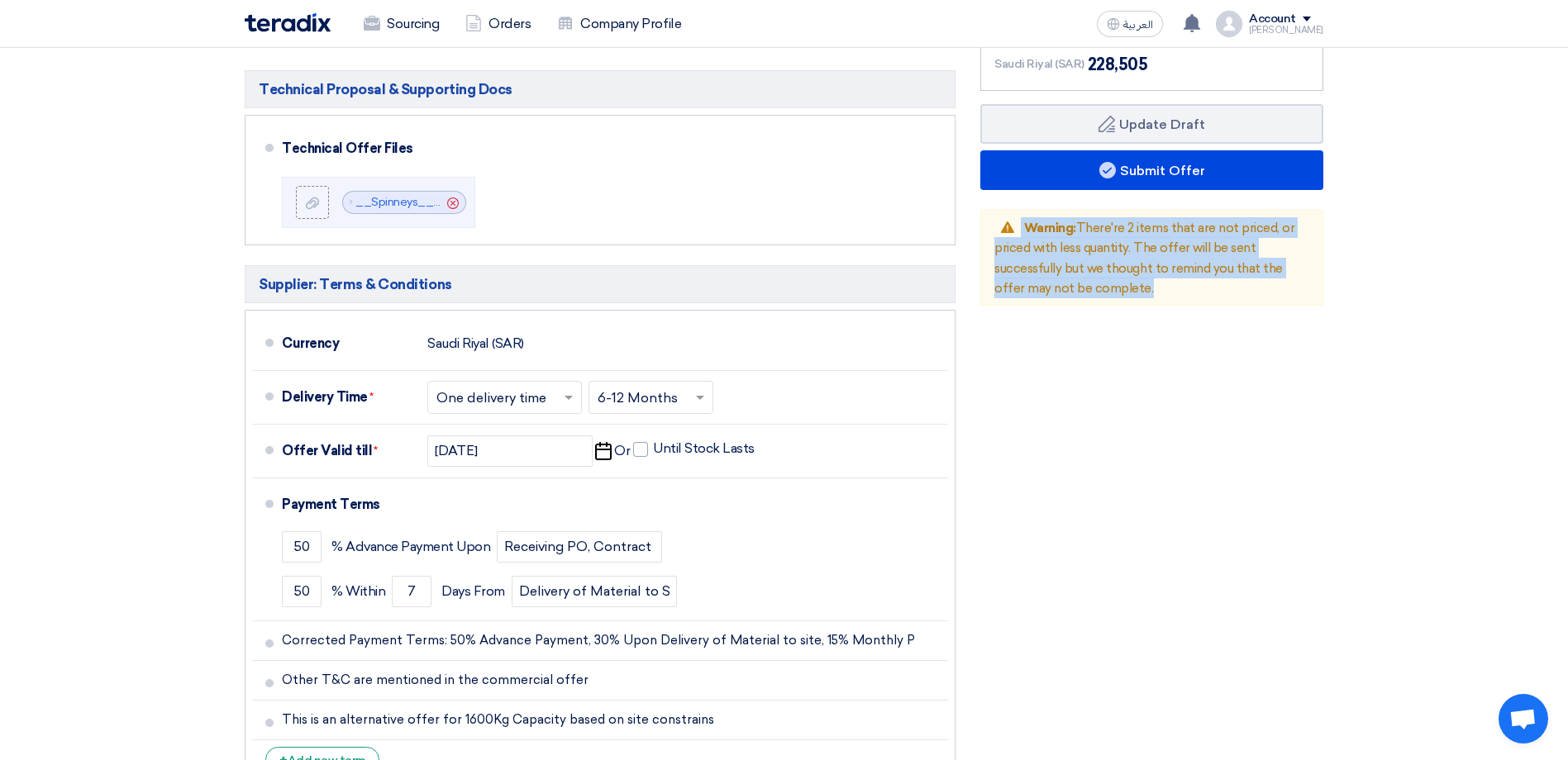 click on "Back
Warning:  There're 2 items that are not priced, or priced with less quantity. The offer will be sent successfully but we thought to remind you that the offer may not be complete." 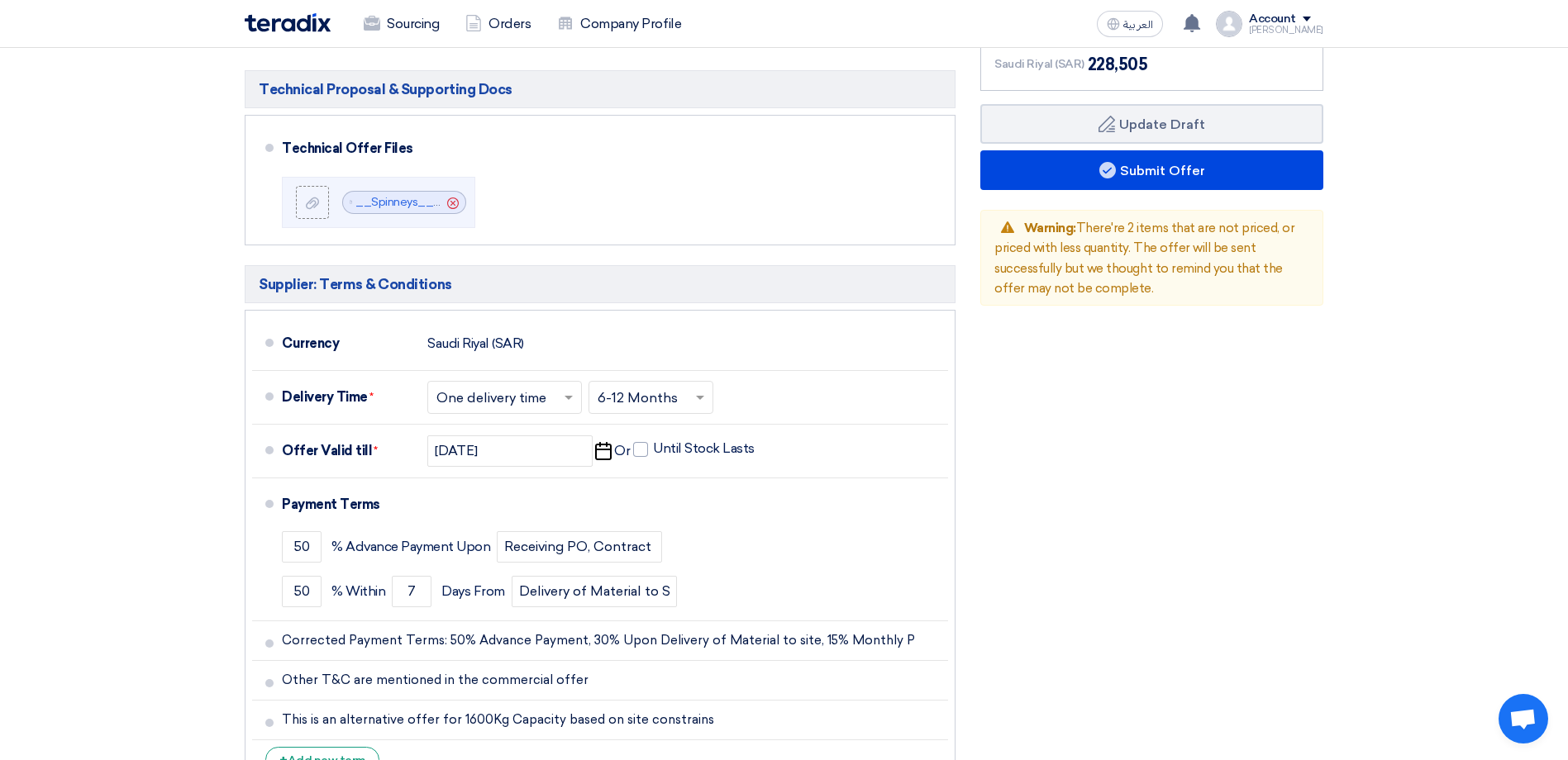 click on "Back" 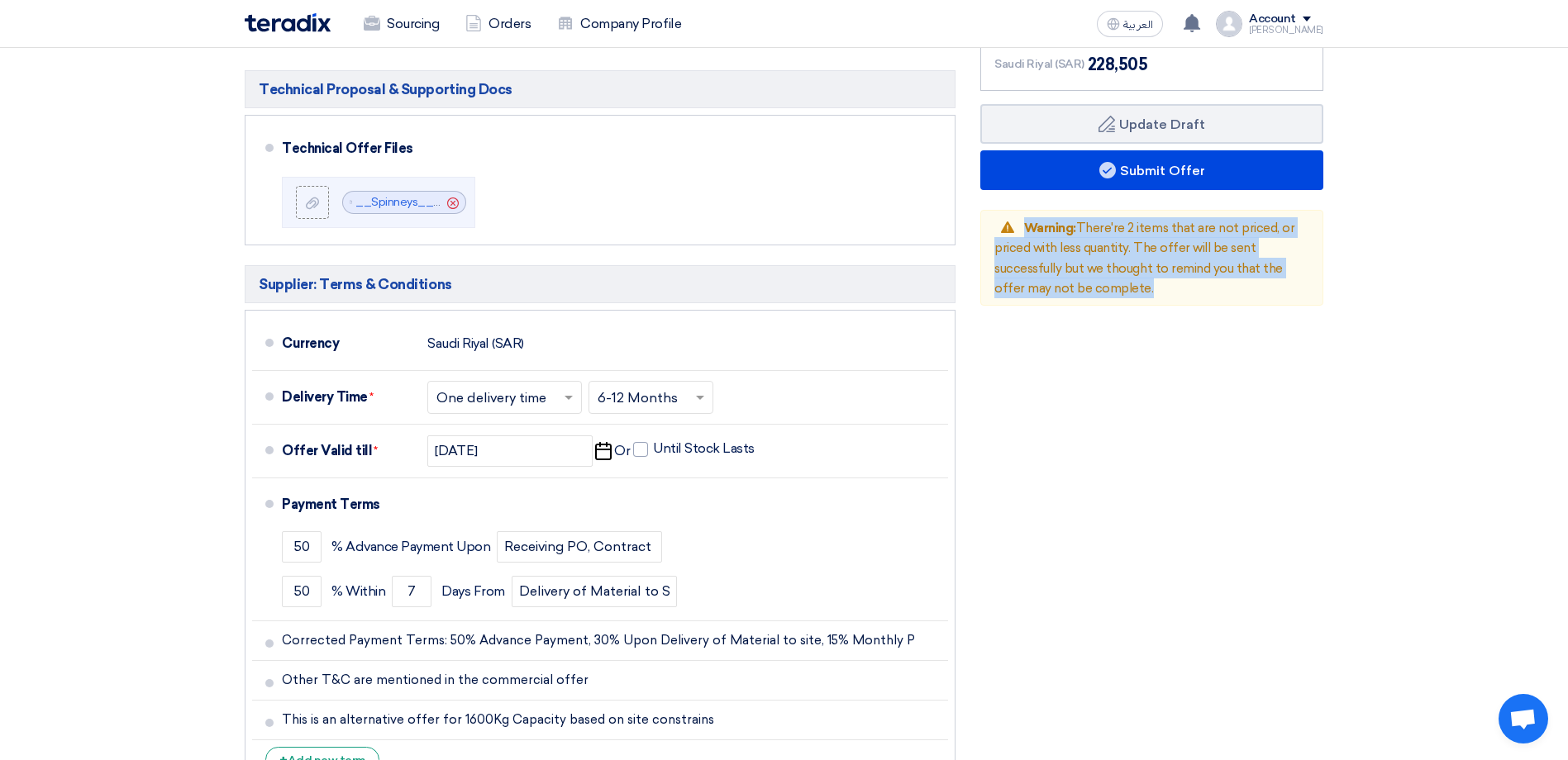 drag, startPoint x: 1025, startPoint y: 205, endPoint x: 1146, endPoint y: 277, distance: 140.80128 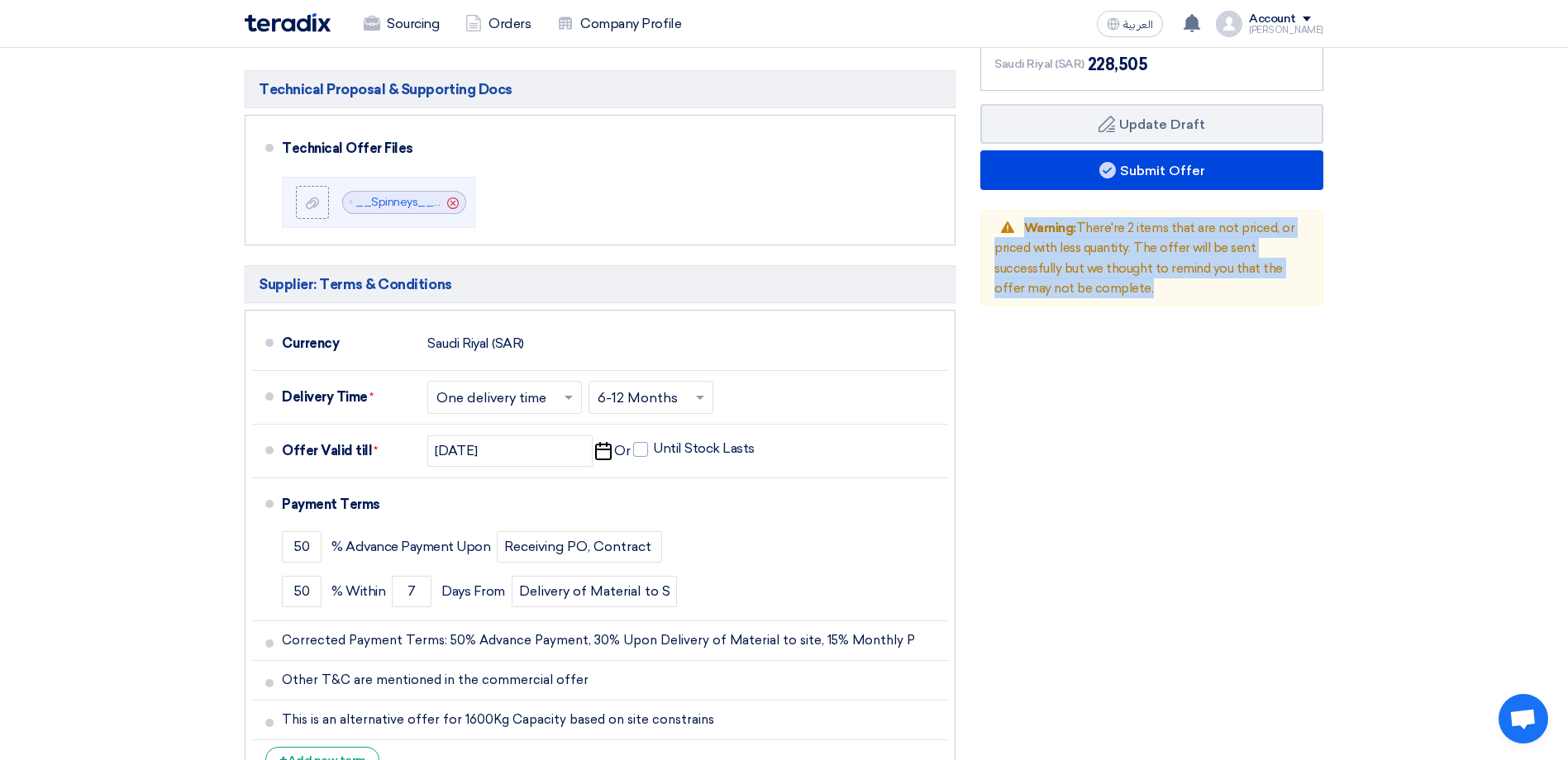 click on "Back
Warning:  There're 2 items that are not priced, or priced with less quantity. The offer will be sent successfully but we thought to remind you that the offer may not be complete." 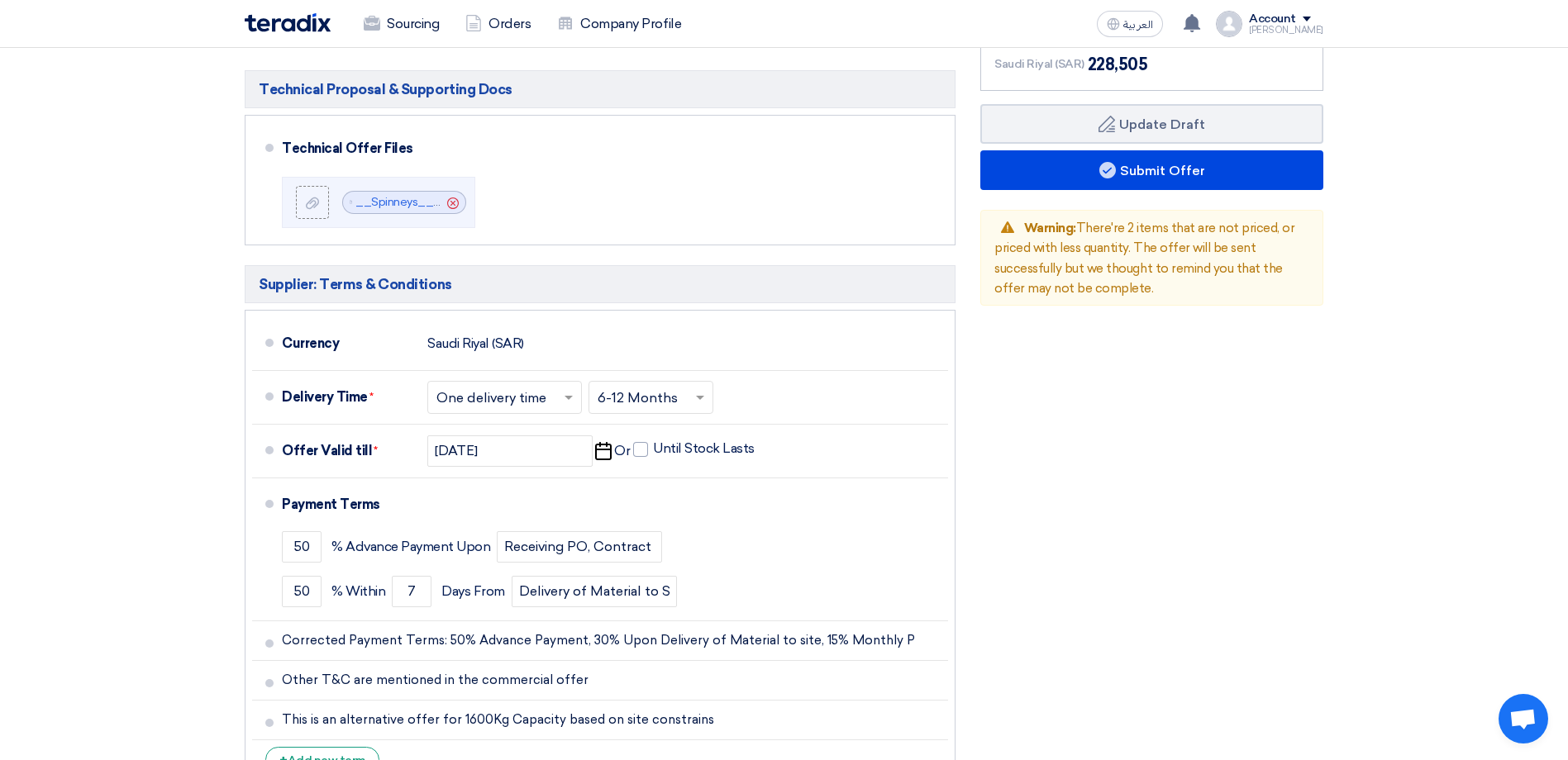 click on "Back
Warning:  There're 2 items that are not priced, or priced with less quantity. The offer will be sent successfully but we thought to remind you that the offer may not be complete." 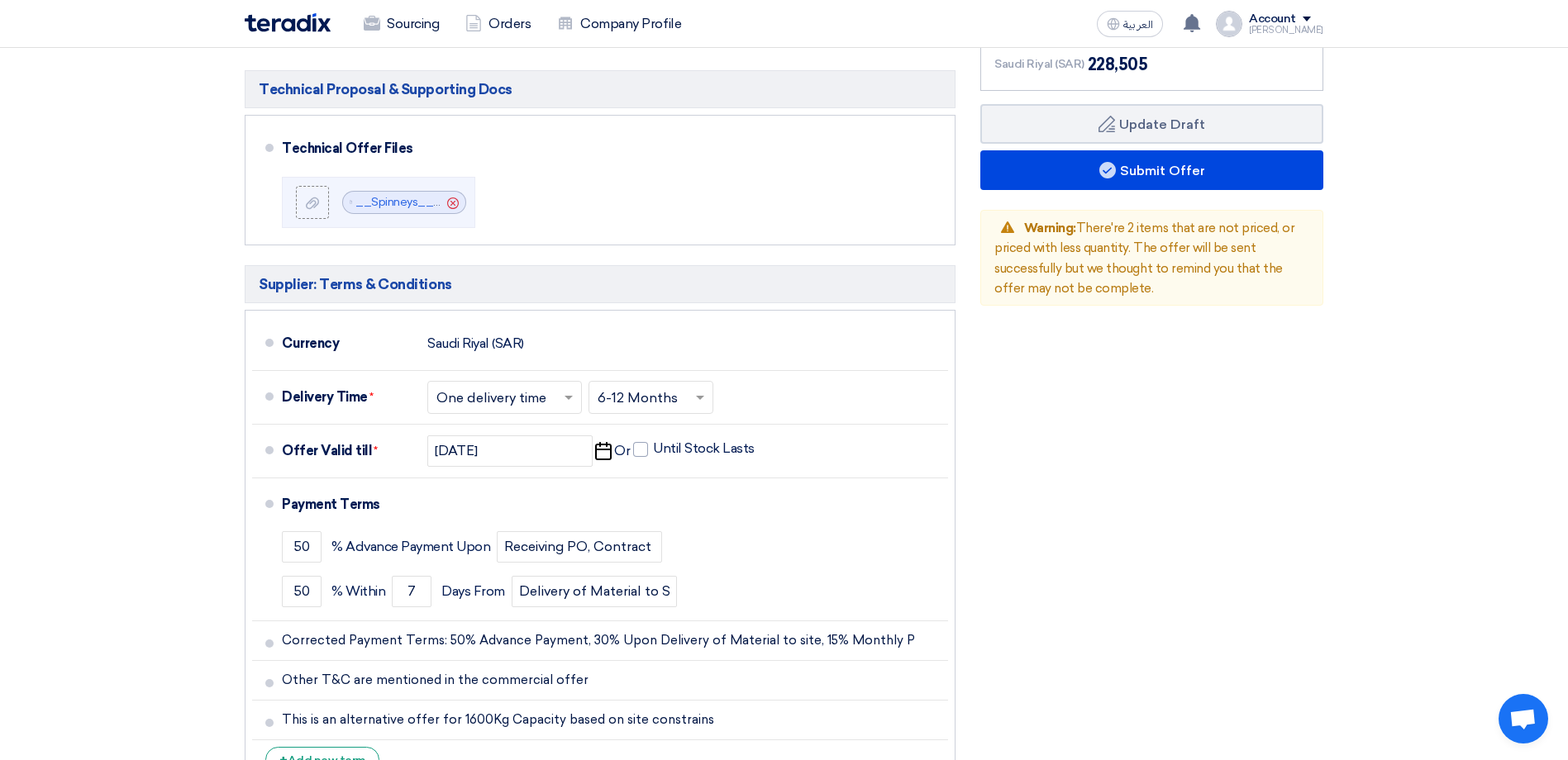 click on "Warning:  There're 2 items that are not priced, or priced with less quantity. The offer will be sent successfully but we thought to remind you that the offer may not be complete." 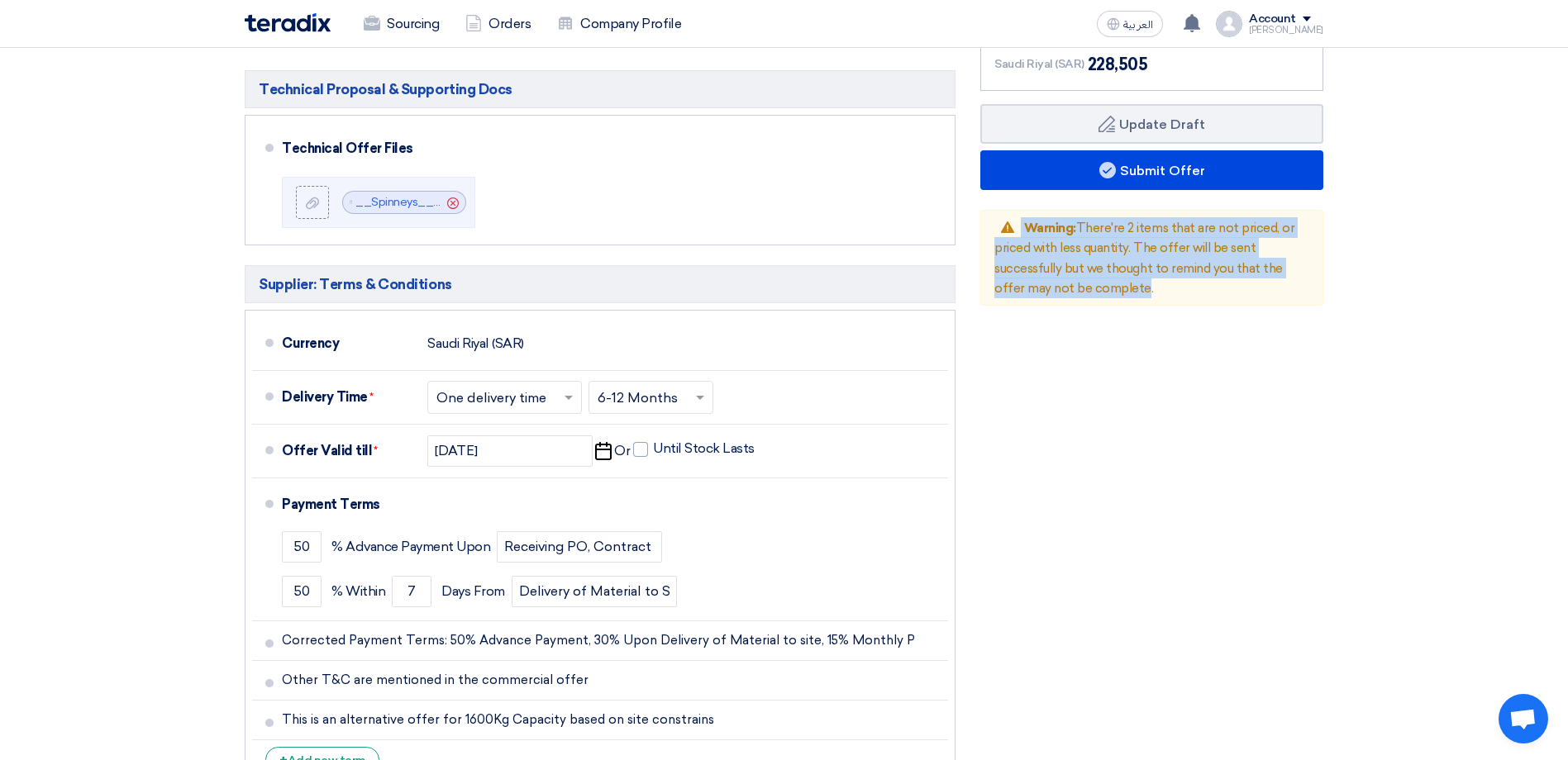 drag, startPoint x: 1113, startPoint y: 269, endPoint x: 1018, endPoint y: 211, distance: 111.30588 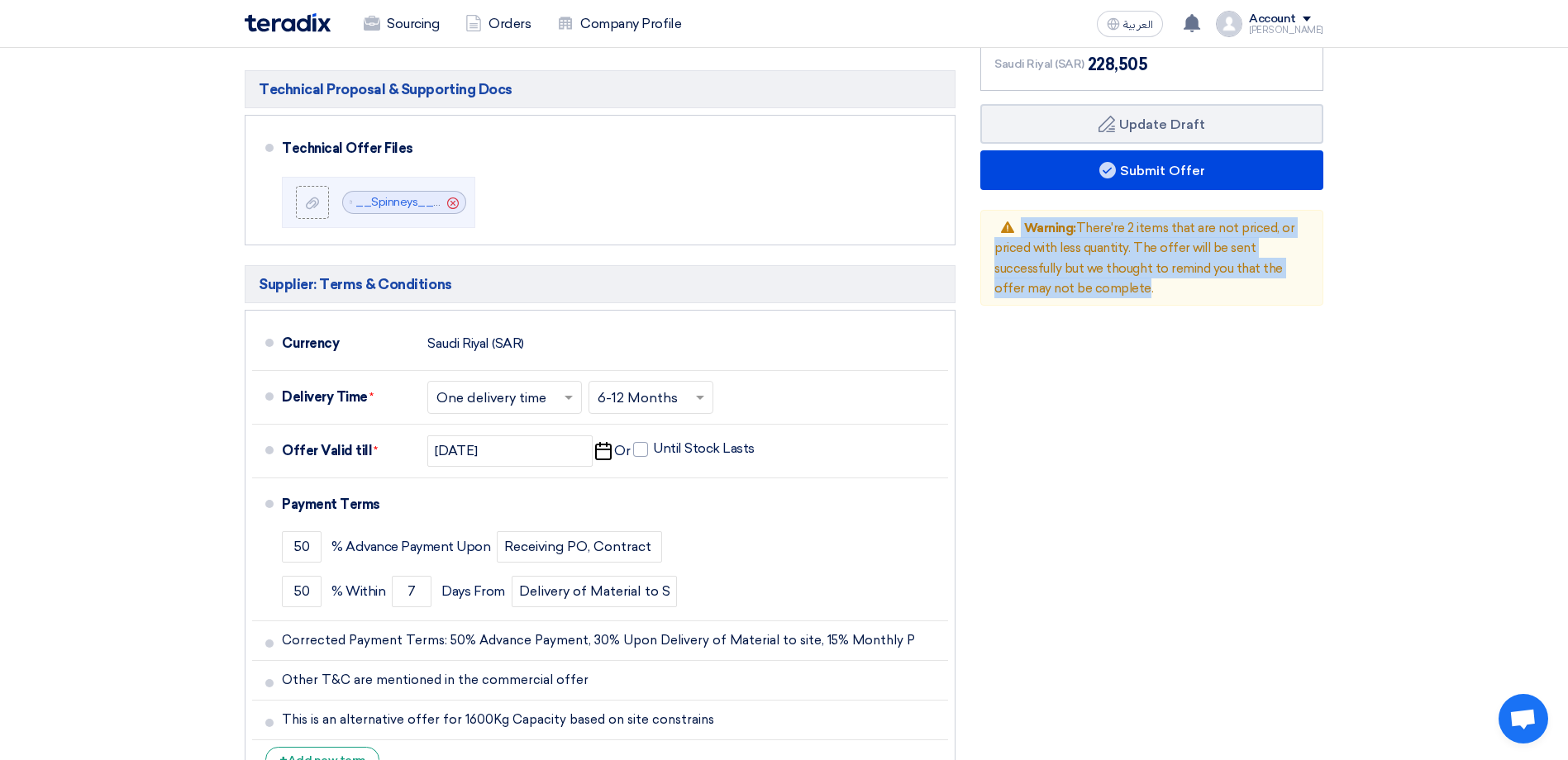 click on "Back
Warning:  There're 2 items that are not priced, or priced with less quantity. The offer will be sent successfully but we thought to remind you that the offer may not be complete." 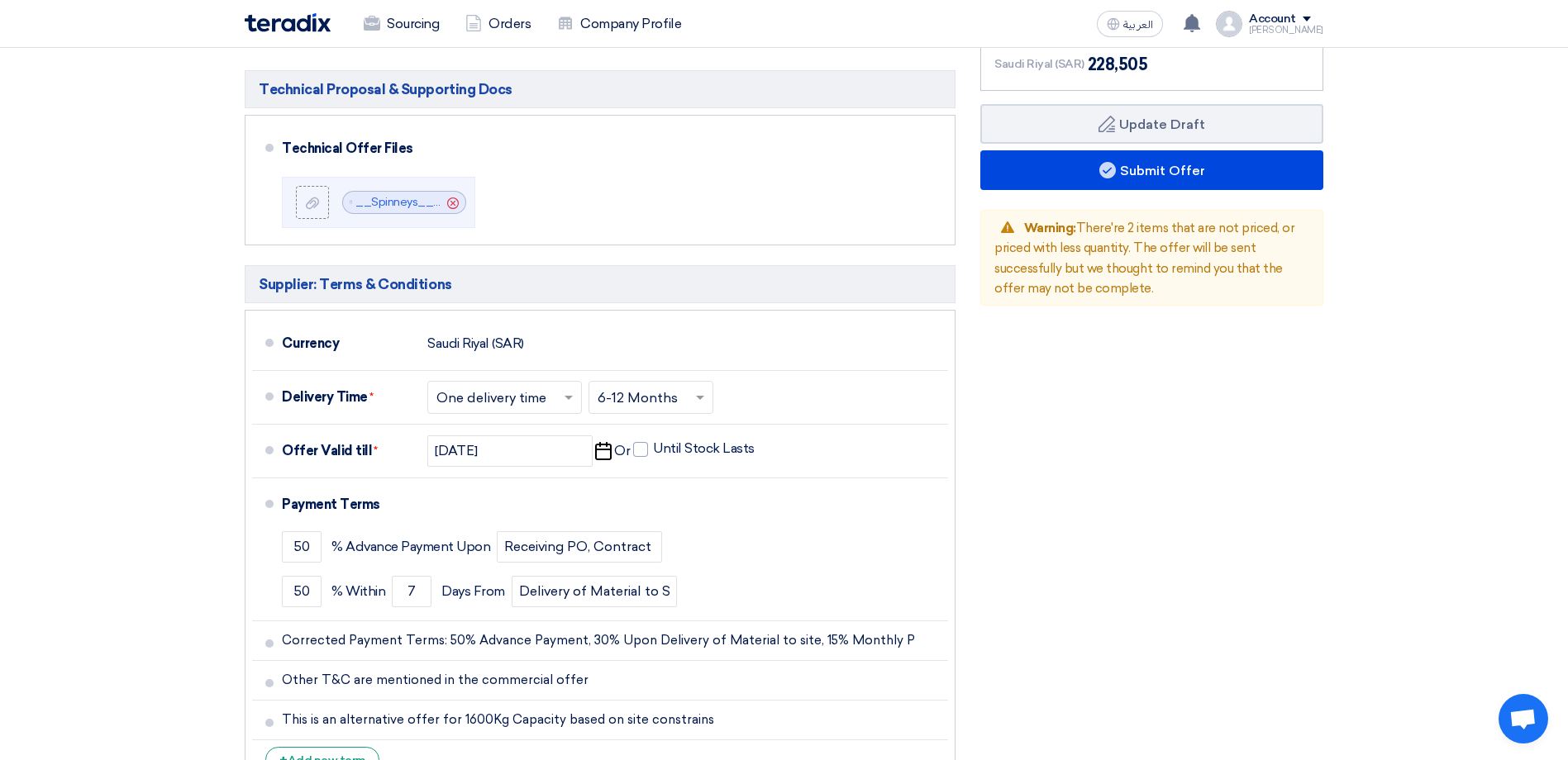 click on "Back
Warning:  There're 2 items that are not priced, or priced with less quantity. The offer will be sent successfully but we thought to remind you that the offer may not be complete." 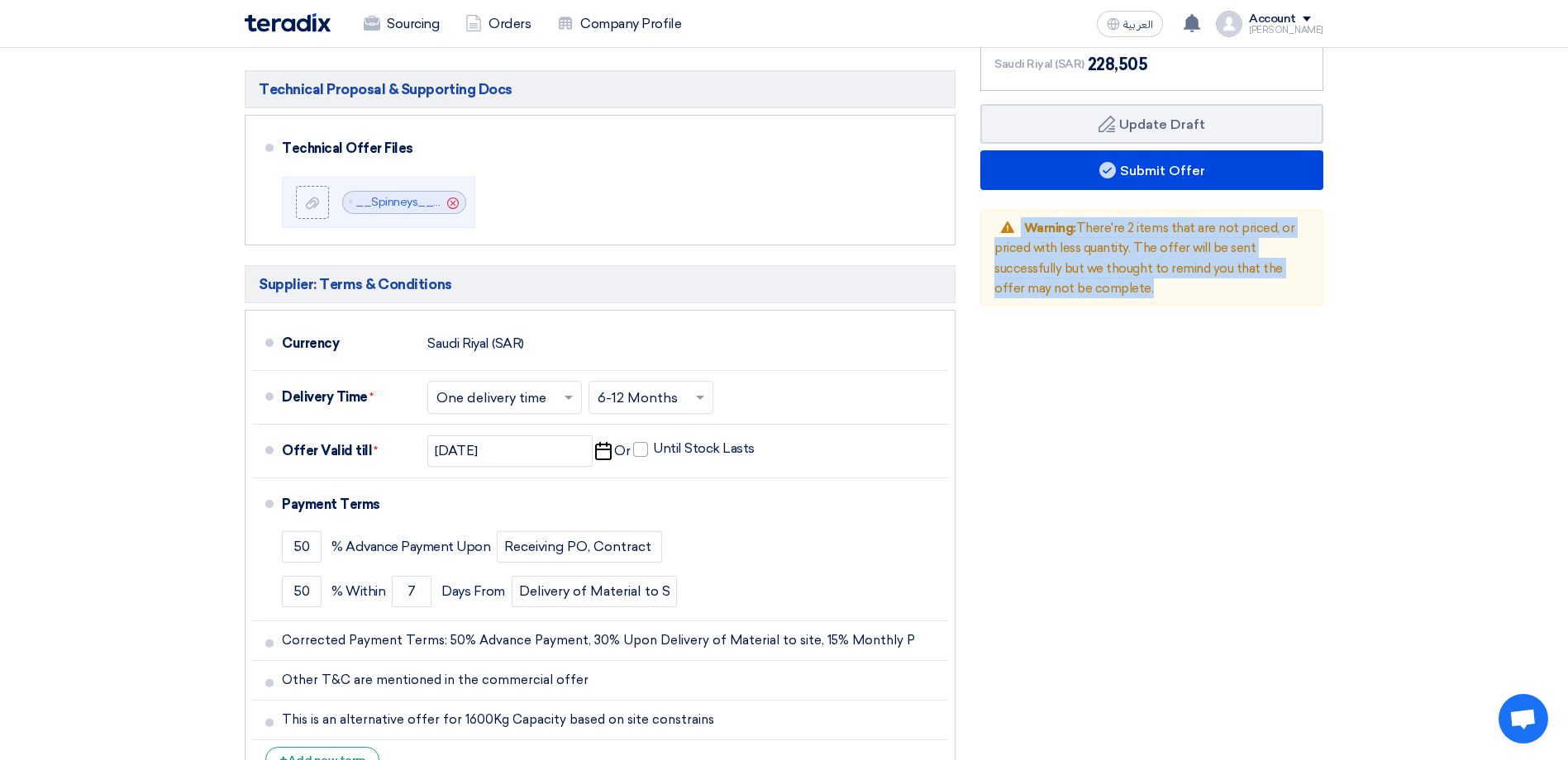 drag, startPoint x: 1132, startPoint y: 273, endPoint x: 984, endPoint y: 199, distance: 165.46903 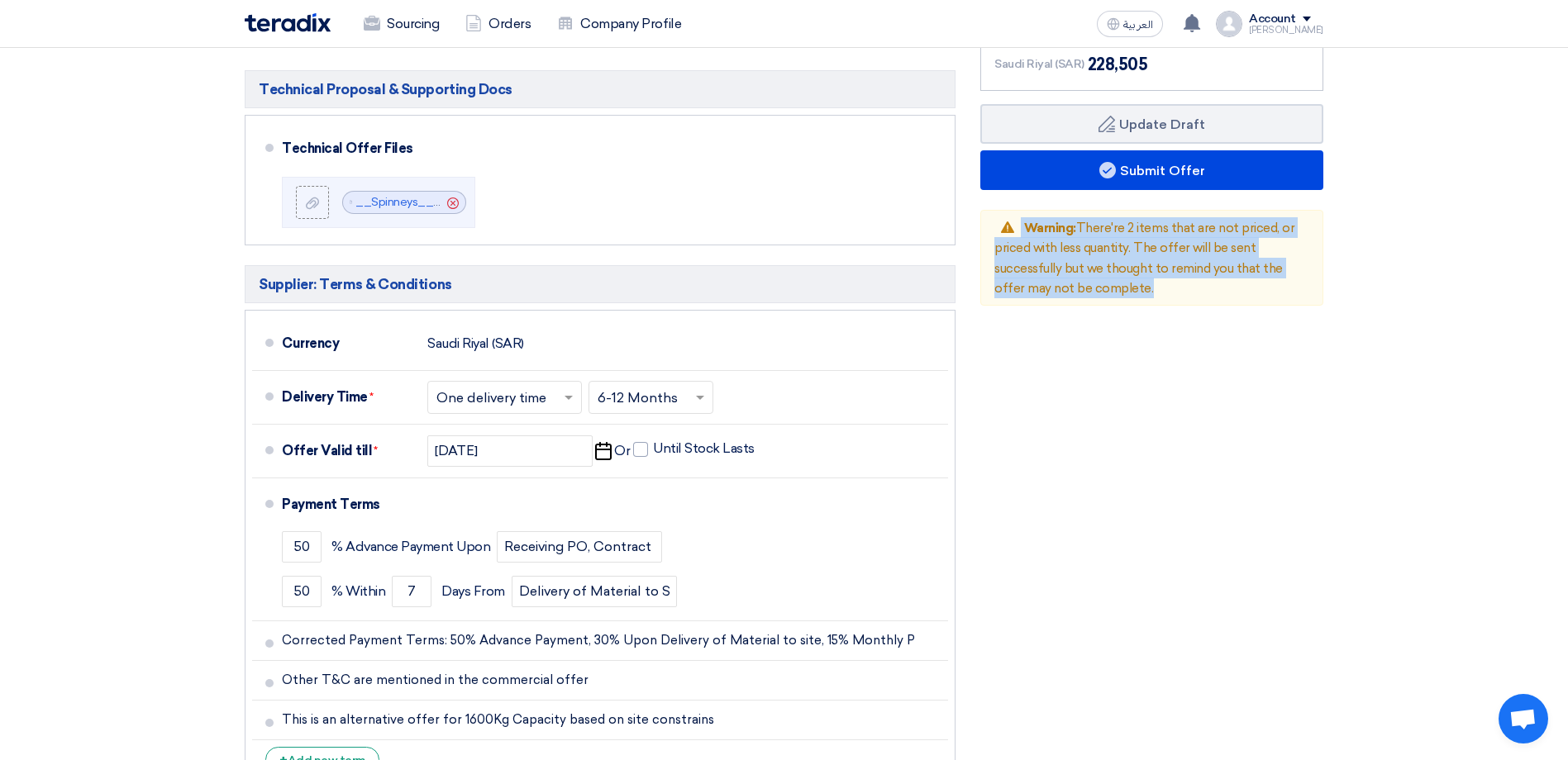 drag, startPoint x: 331, startPoint y: 264, endPoint x: 233, endPoint y: 259, distance: 98.12747 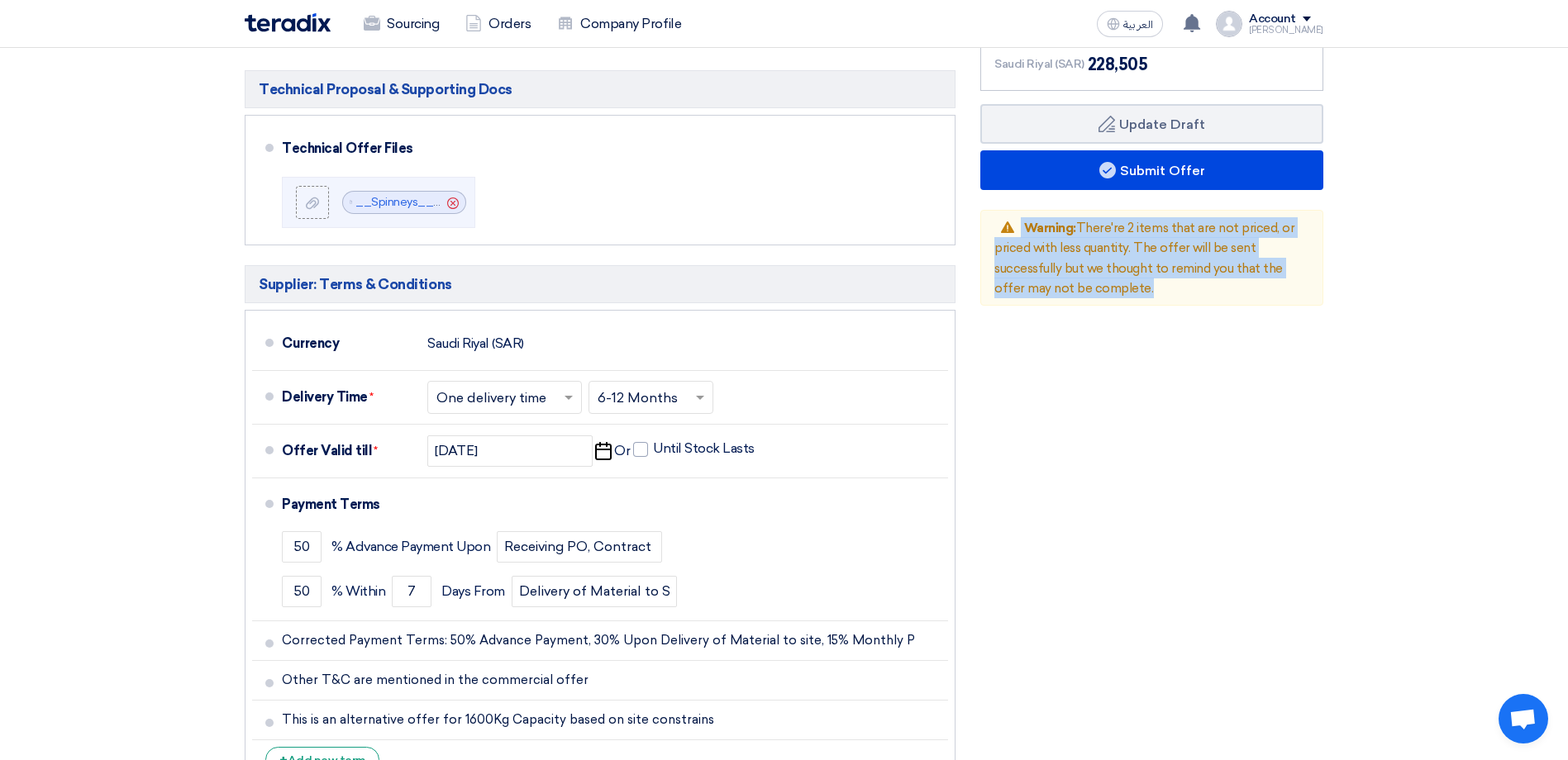 click on "Commercial Proposal & Supporting Docs
Commercial Offer Files
File
Cancel" 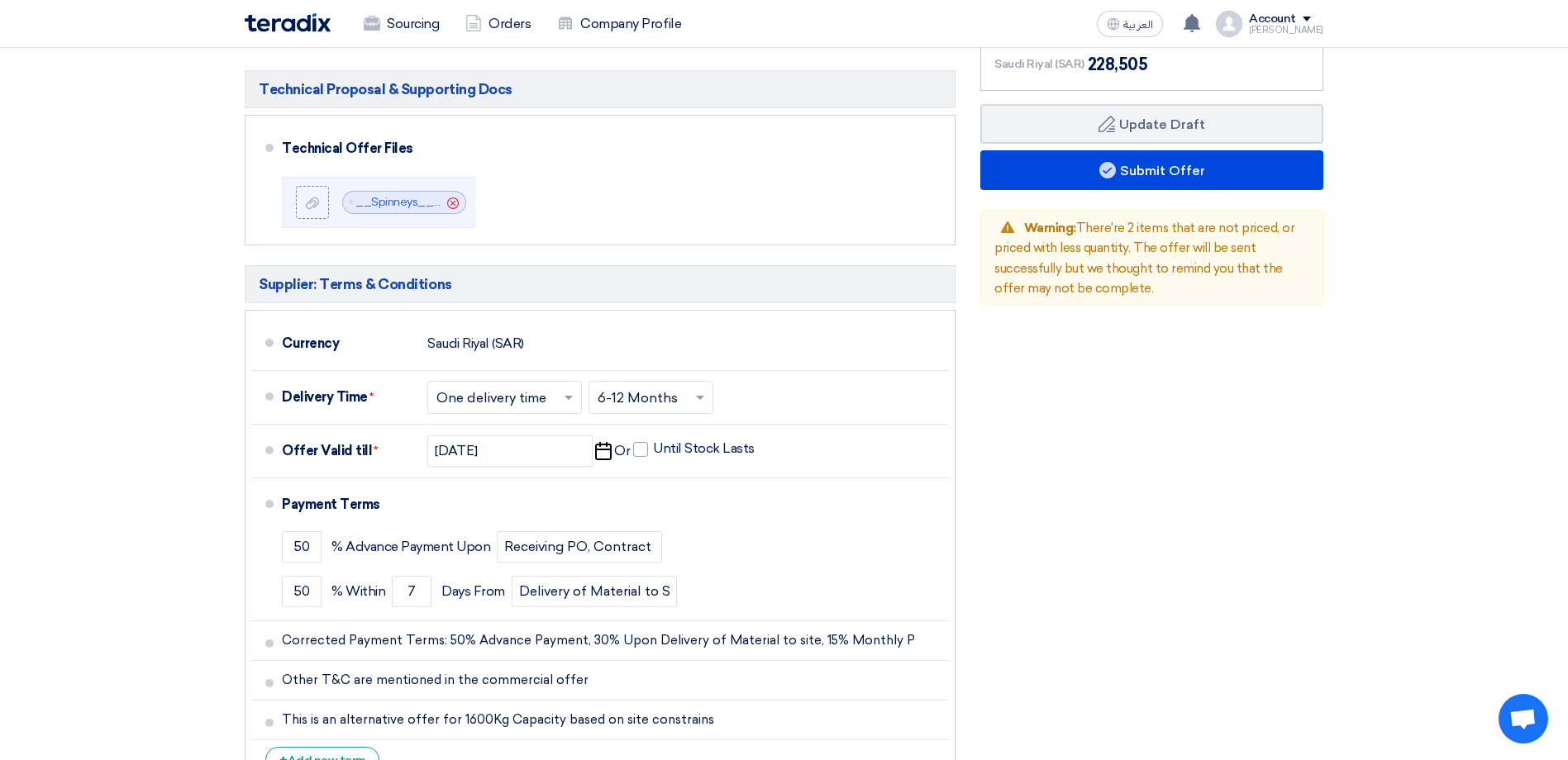 click on "Supplier: Terms & Conditions" 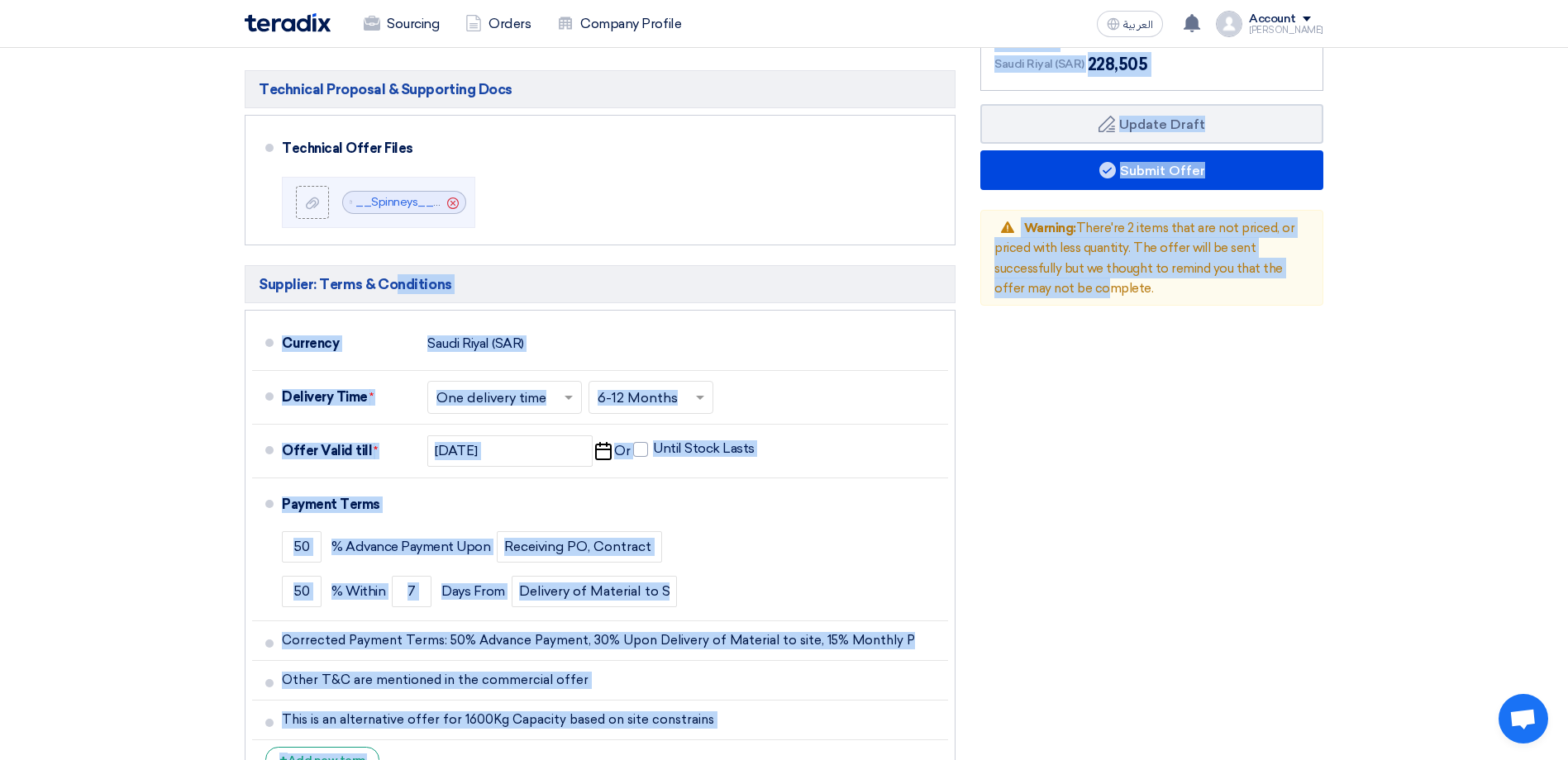 drag, startPoint x: 382, startPoint y: 265, endPoint x: 1082, endPoint y: 435, distance: 720.3471 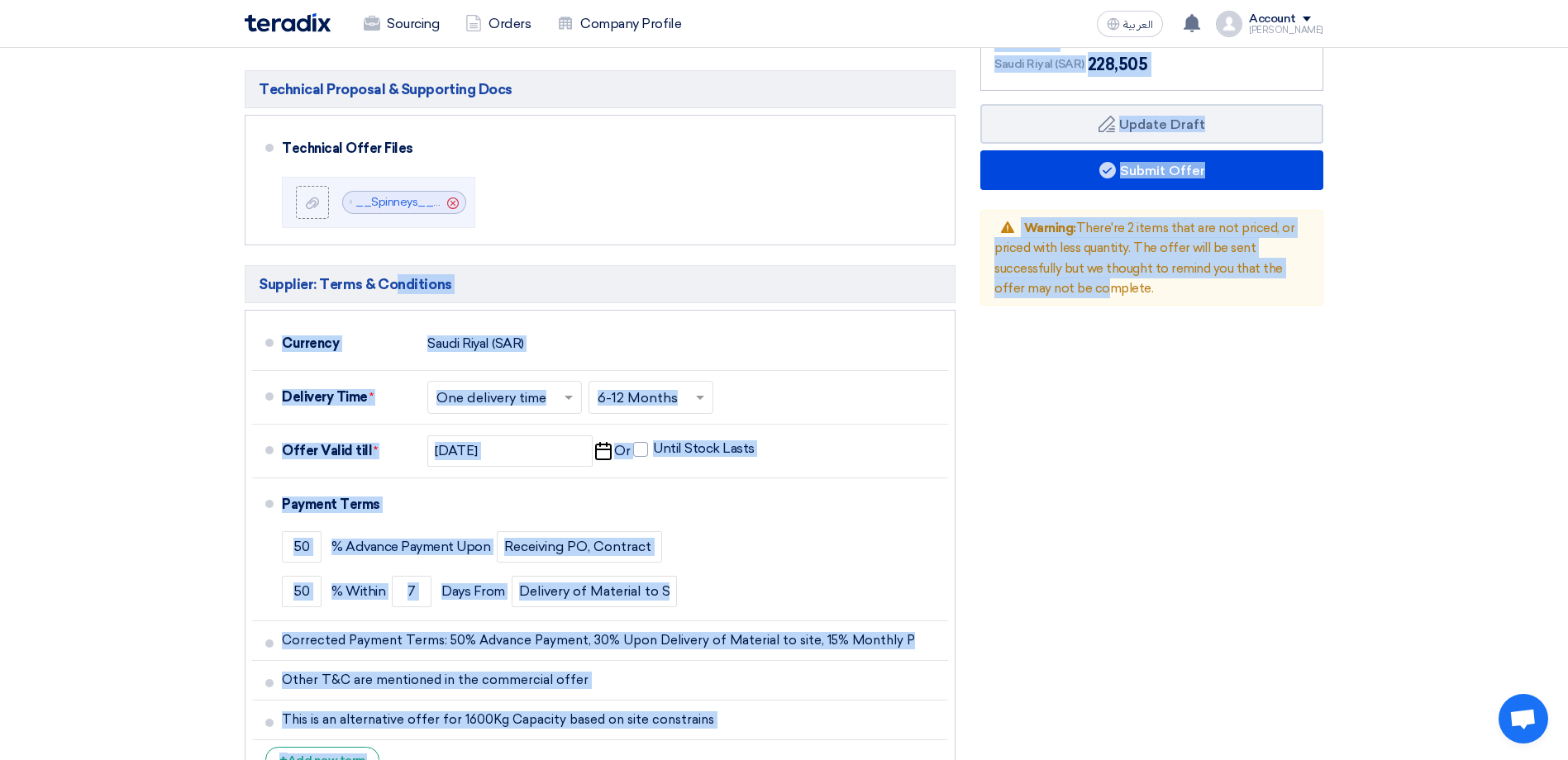 click on "Commercial Proposal & Supporting Docs
Commercial Offer Files
File
Cancel" 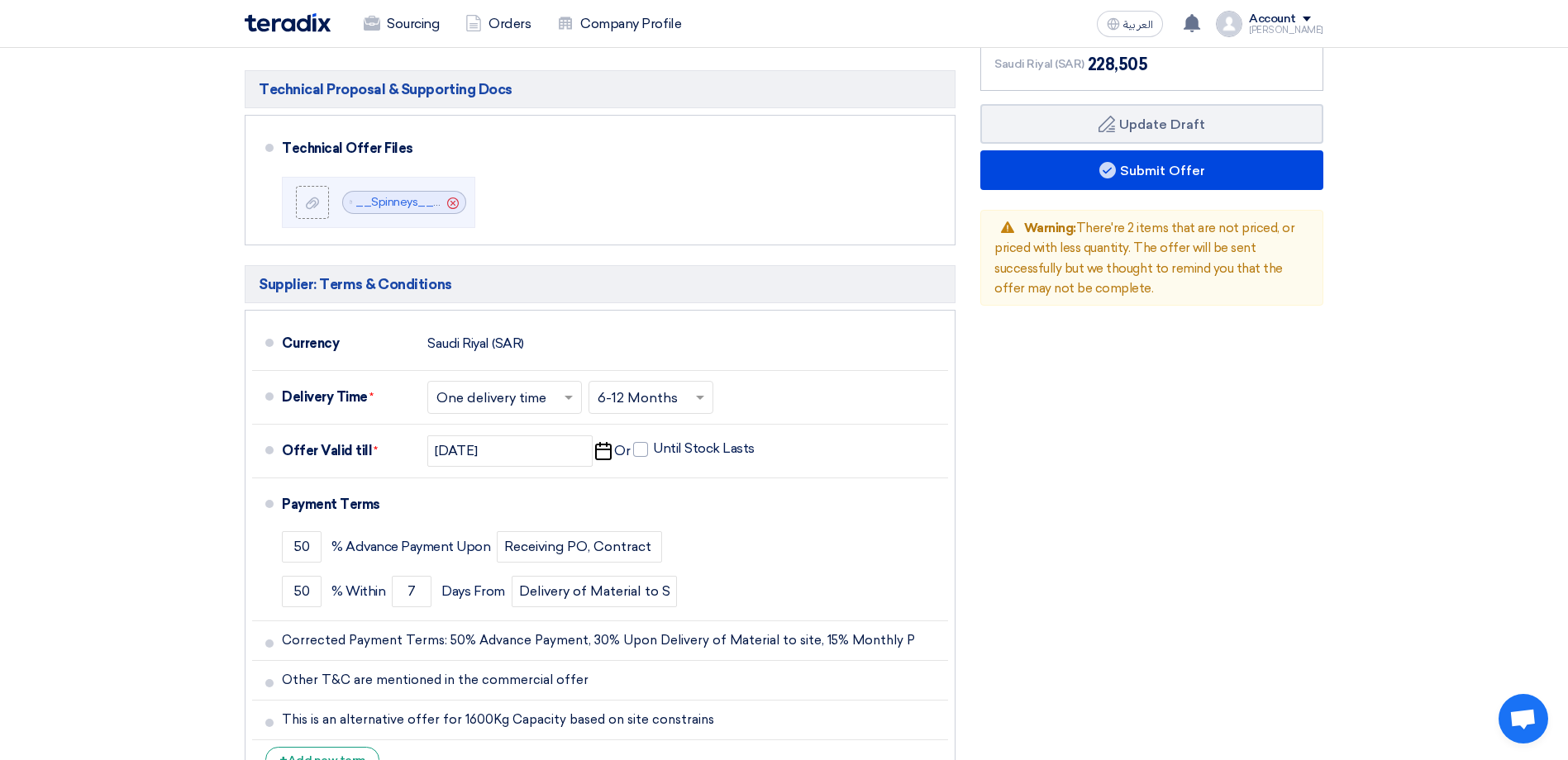 click on "Financial Offer Summary
Subtotal
Saudi Riyal (SAR)
198,700
Taxes
Draft Back" 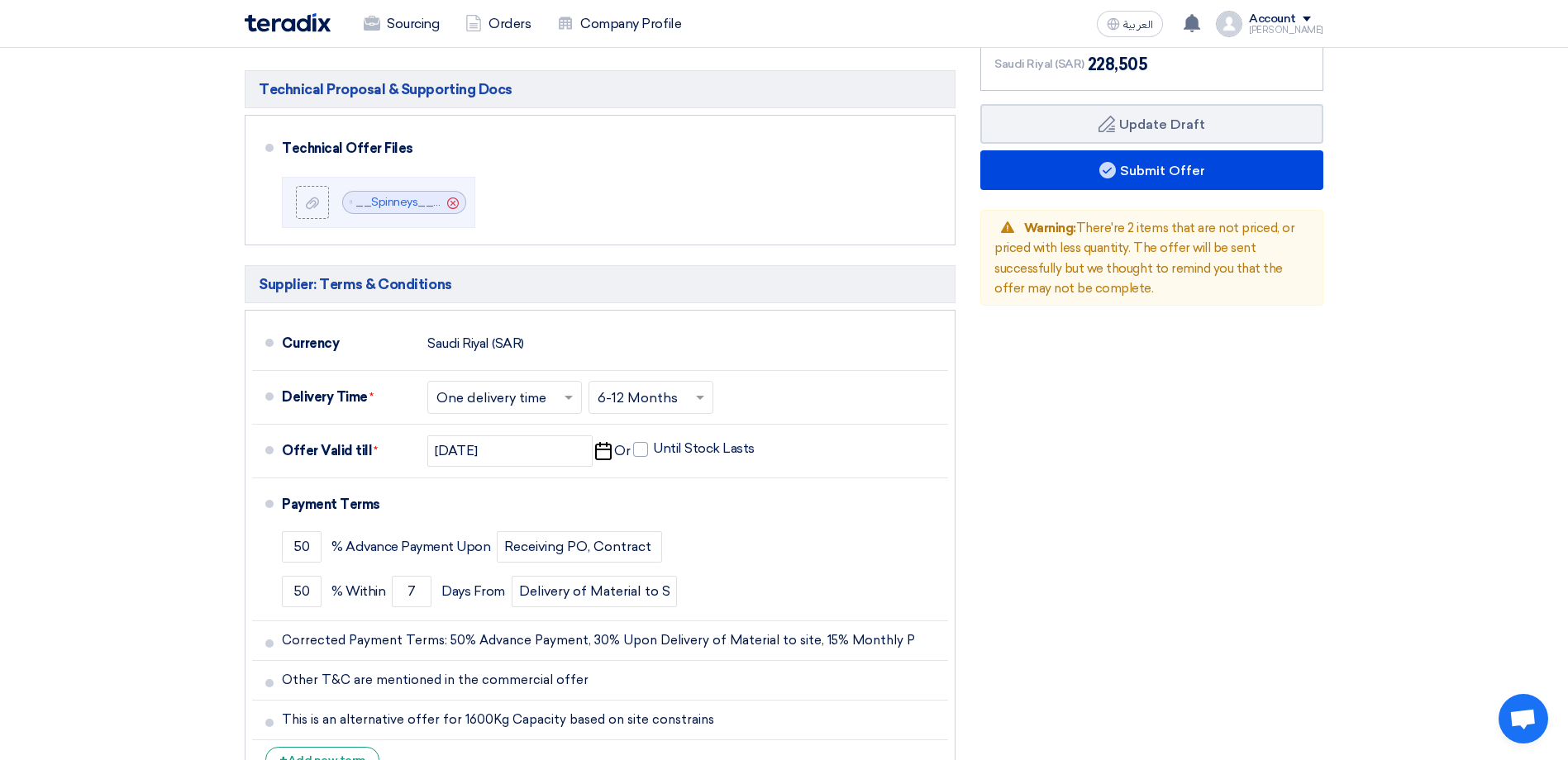 click on "Supplier: Terms & Conditions" 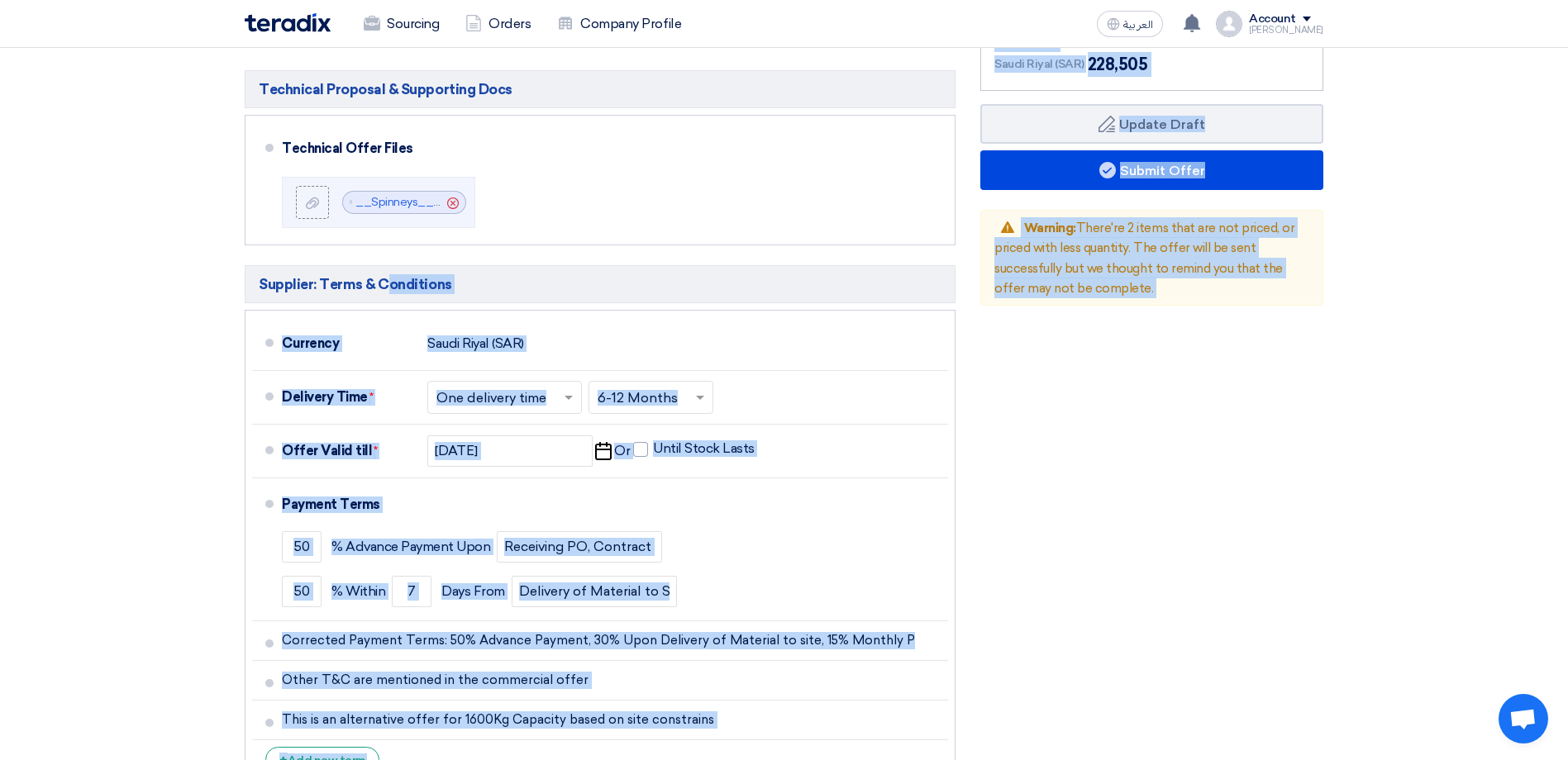 drag, startPoint x: 256, startPoint y: 260, endPoint x: 1209, endPoint y: 526, distance: 989.4266 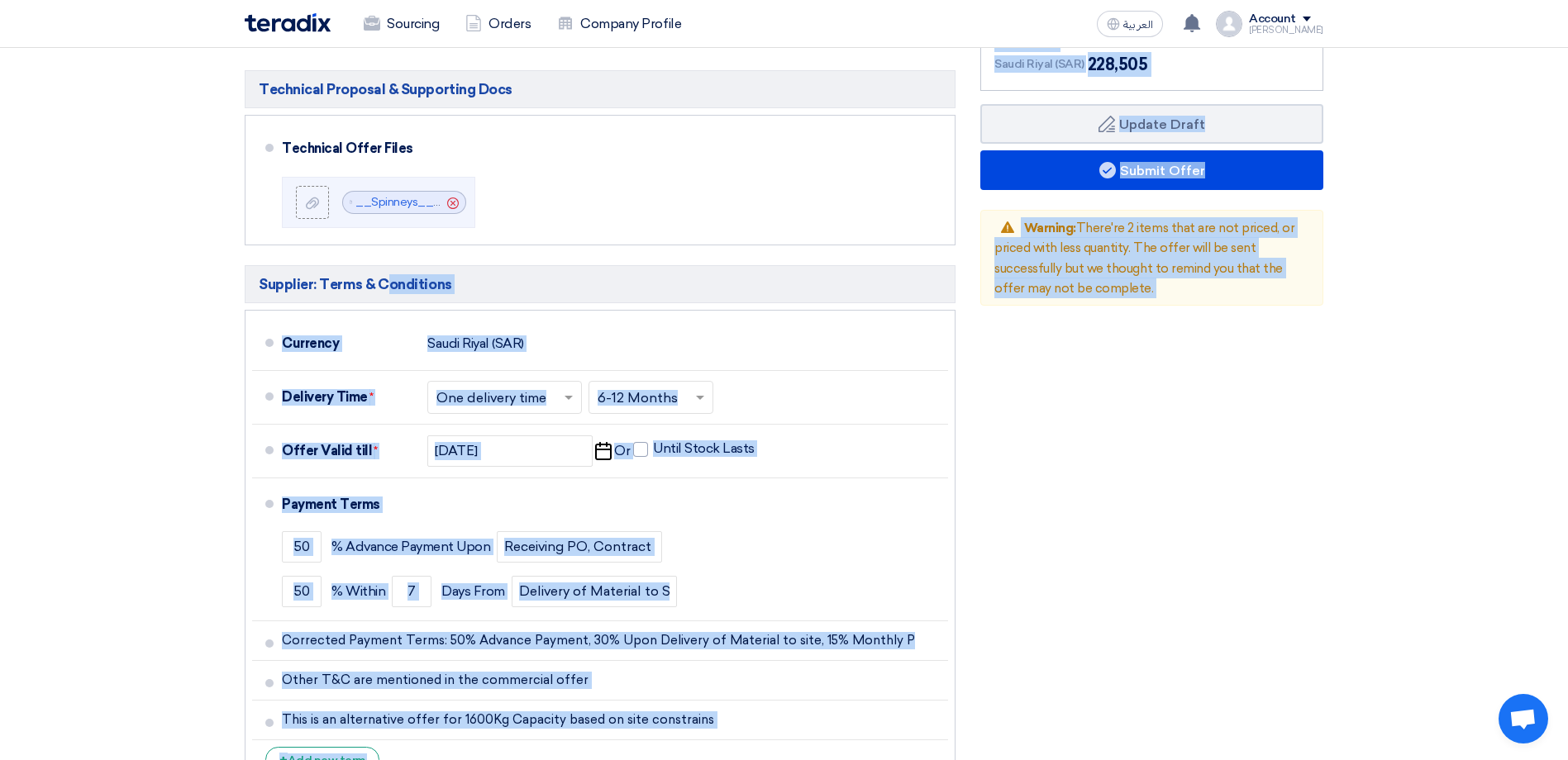 click on "Commercial Proposal & Supporting Docs
Commercial Offer Files
File
Cancel" 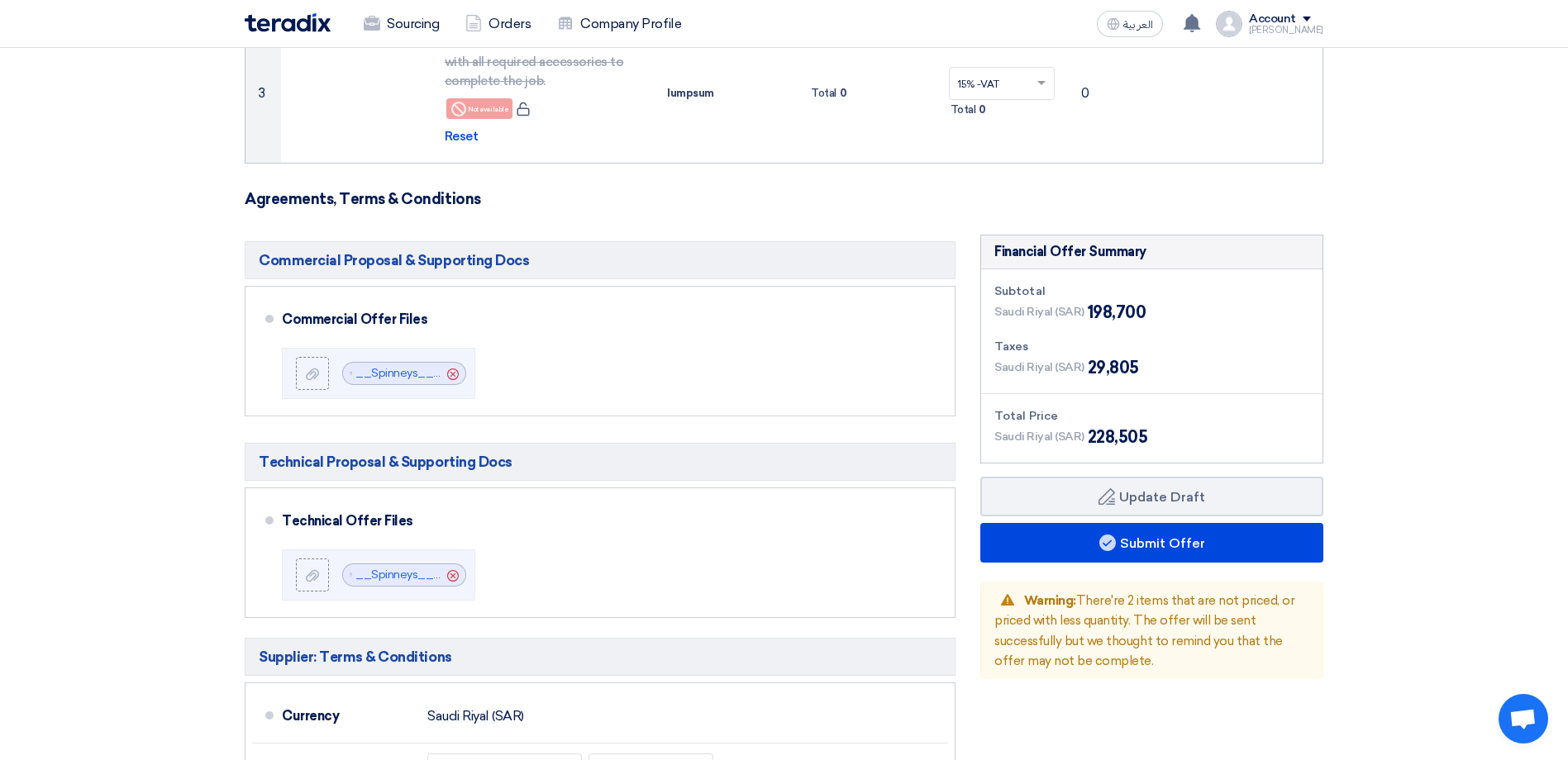scroll, scrollTop: 578, scrollLeft: 0, axis: vertical 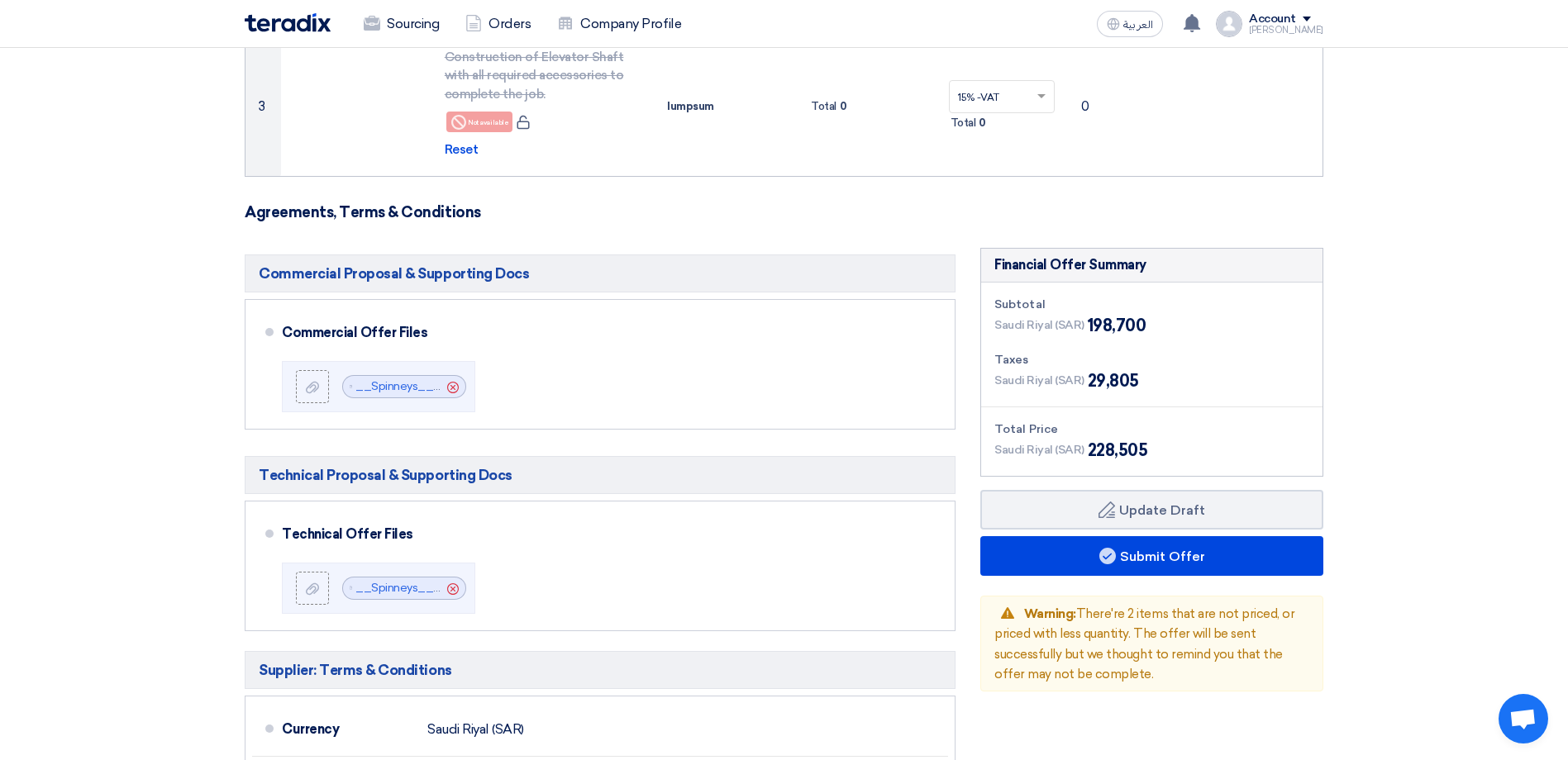drag, startPoint x: 1173, startPoint y: 431, endPoint x: 977, endPoint y: 245, distance: 270.20733 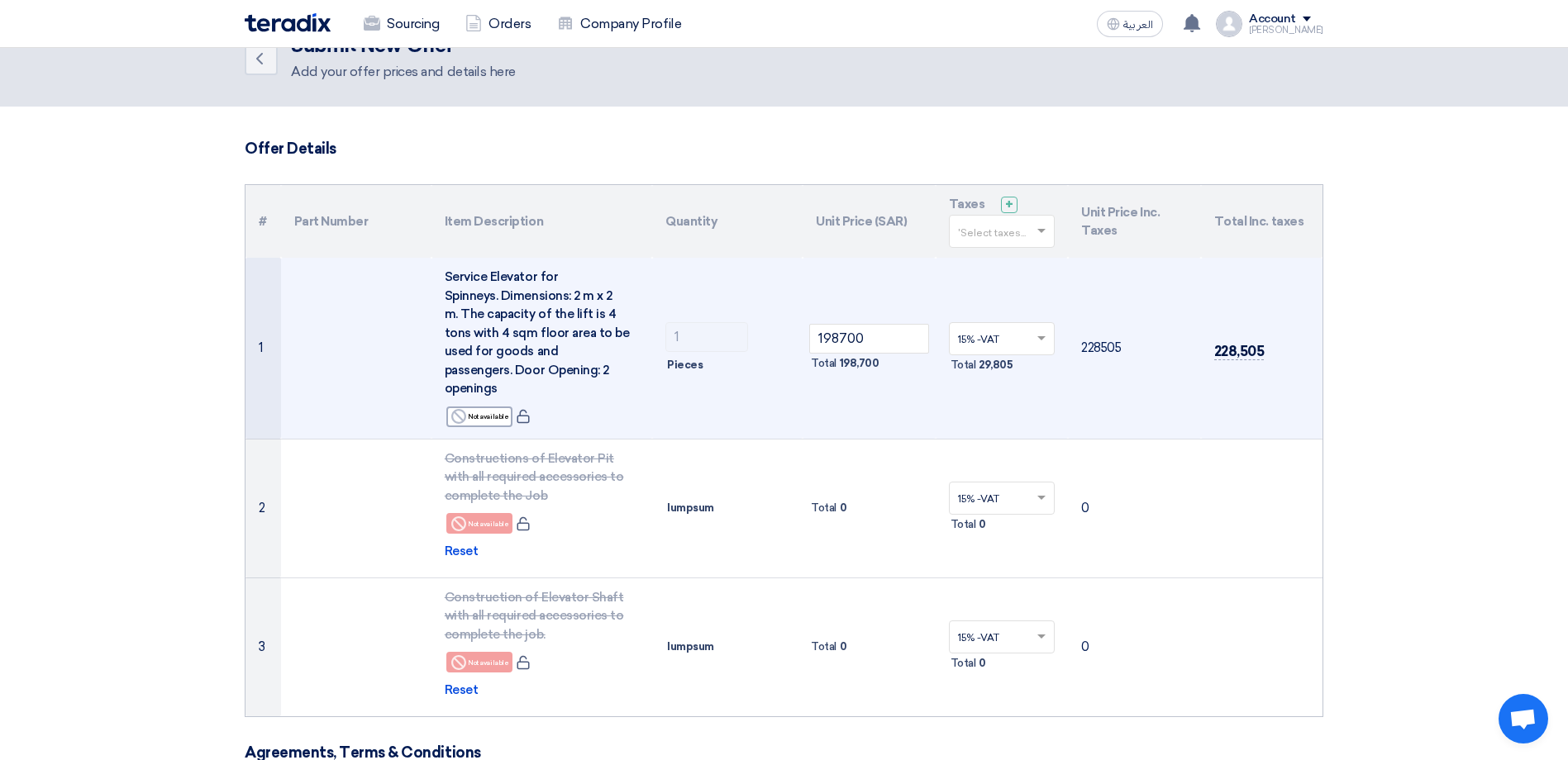 scroll, scrollTop: 0, scrollLeft: 0, axis: both 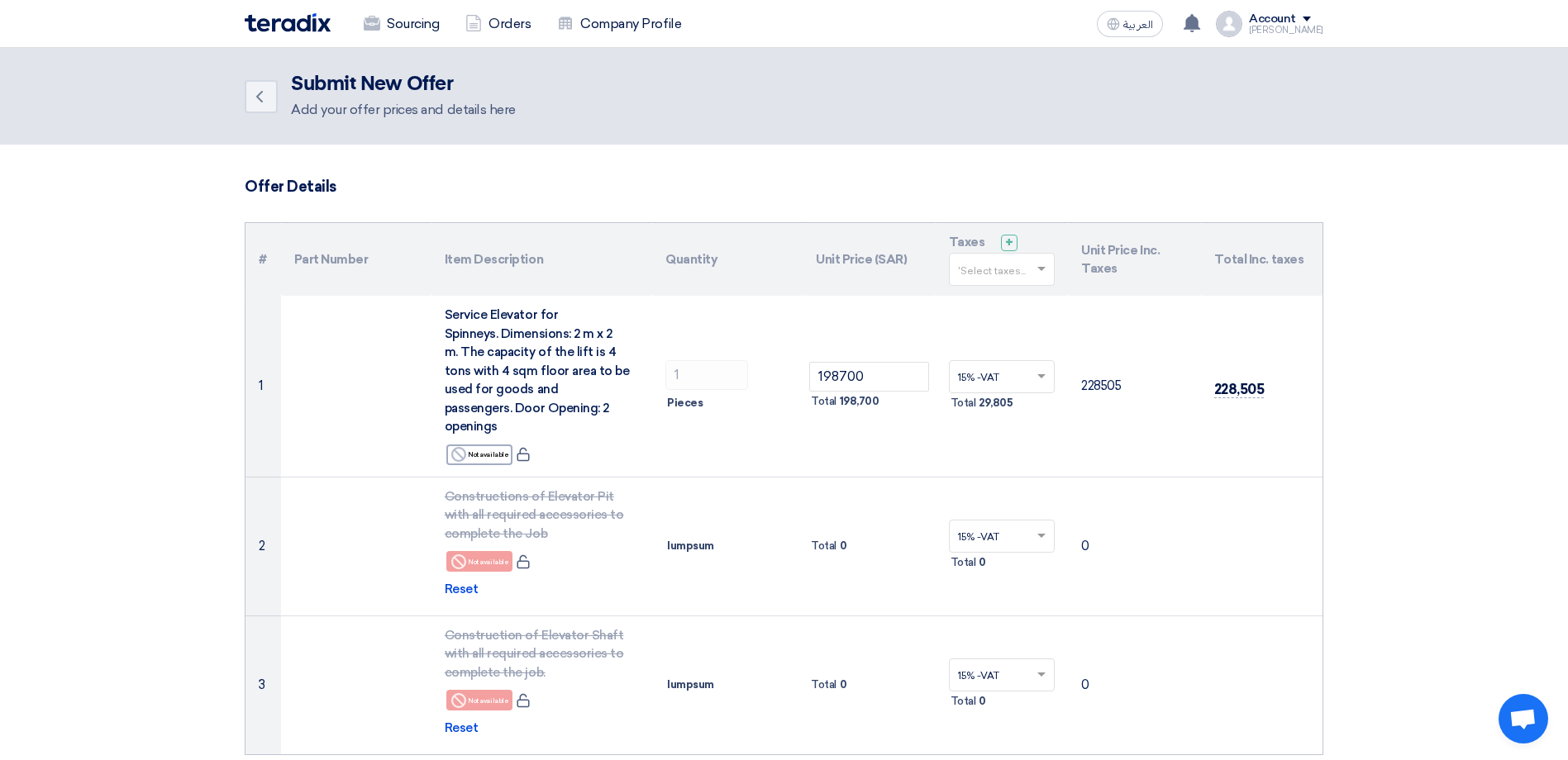 click 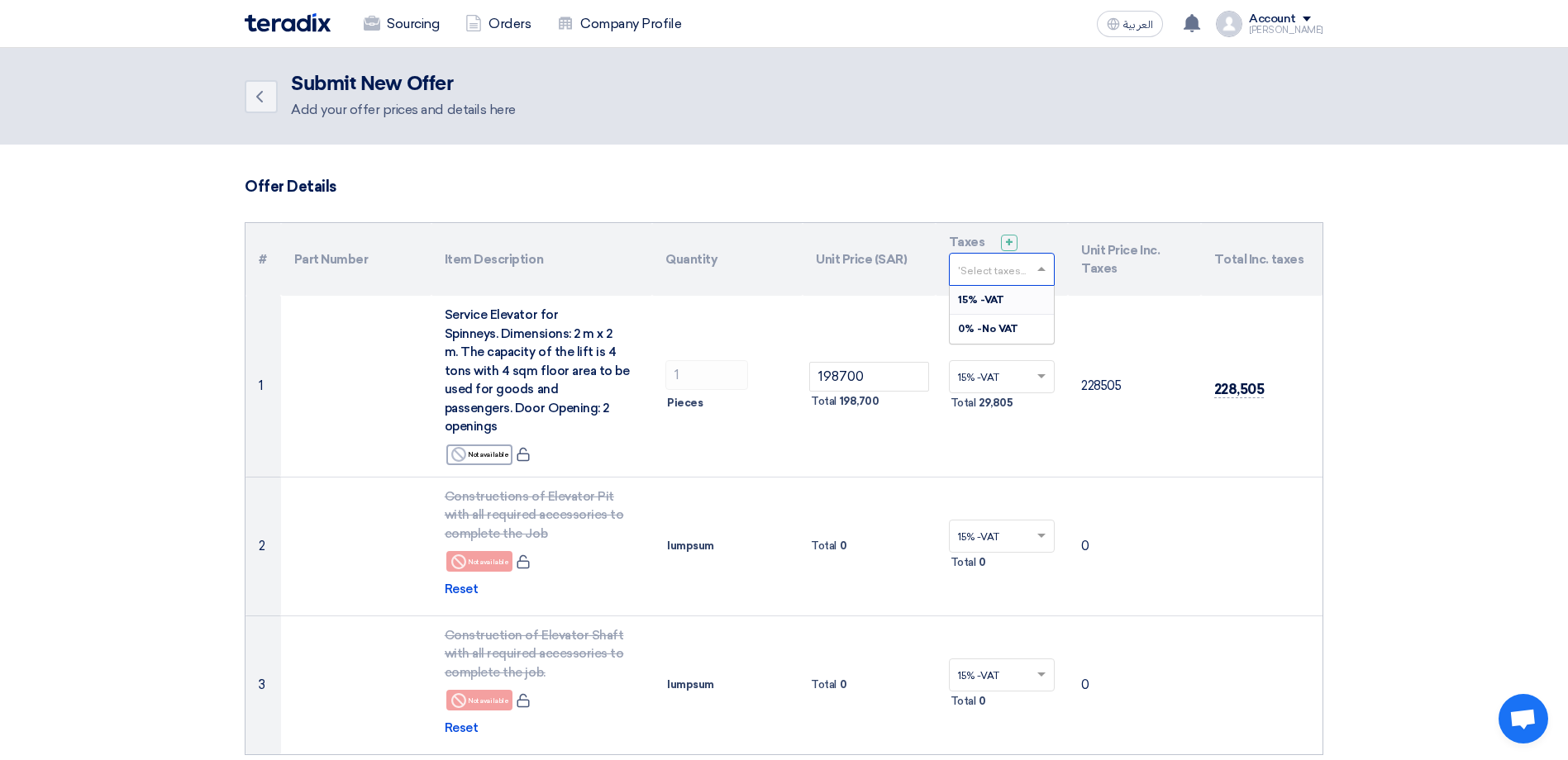 click on "15% -VAT" at bounding box center [981, 300] 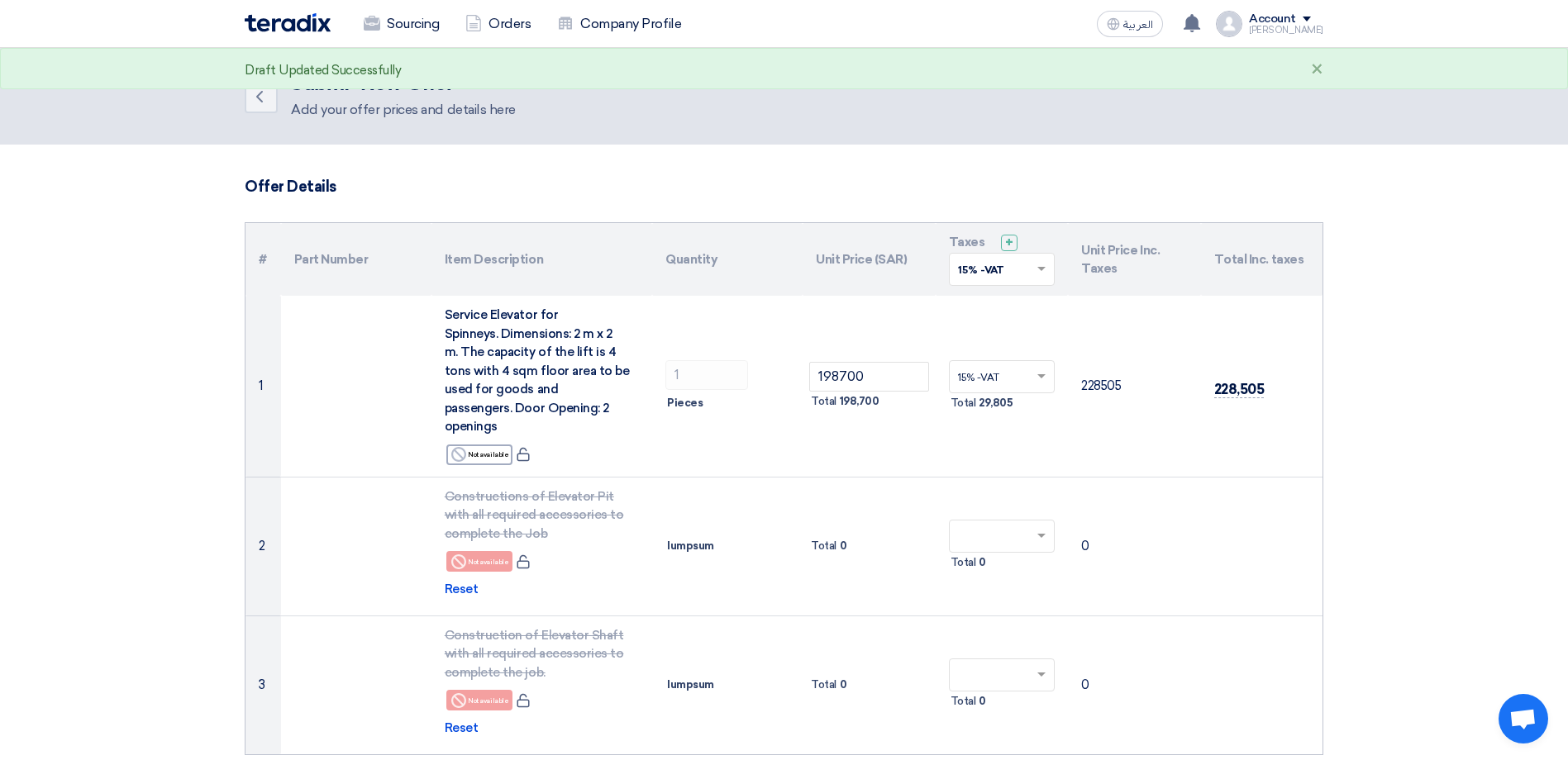 click 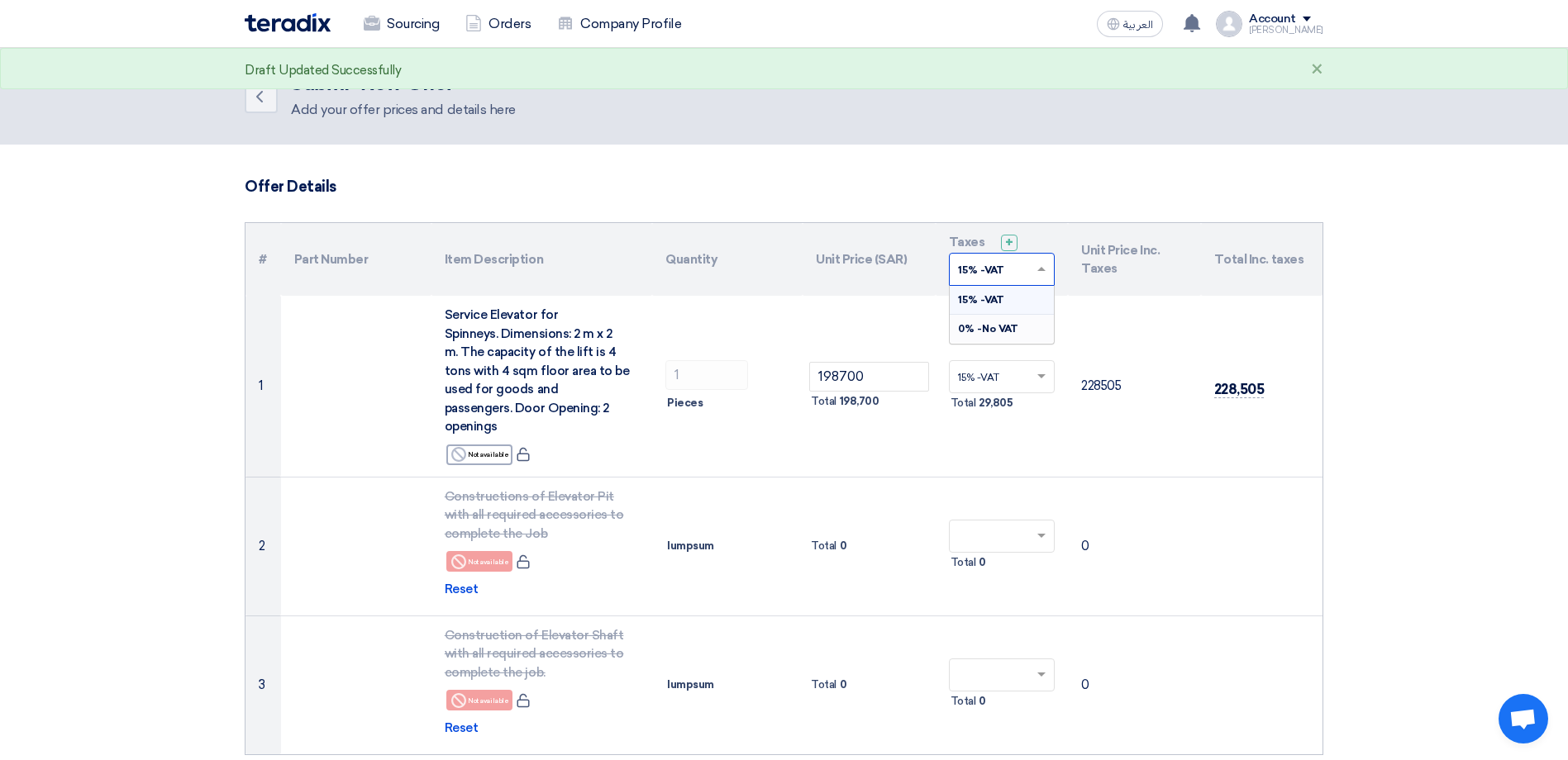 click on "0% -No VAT" at bounding box center (1002, 329) 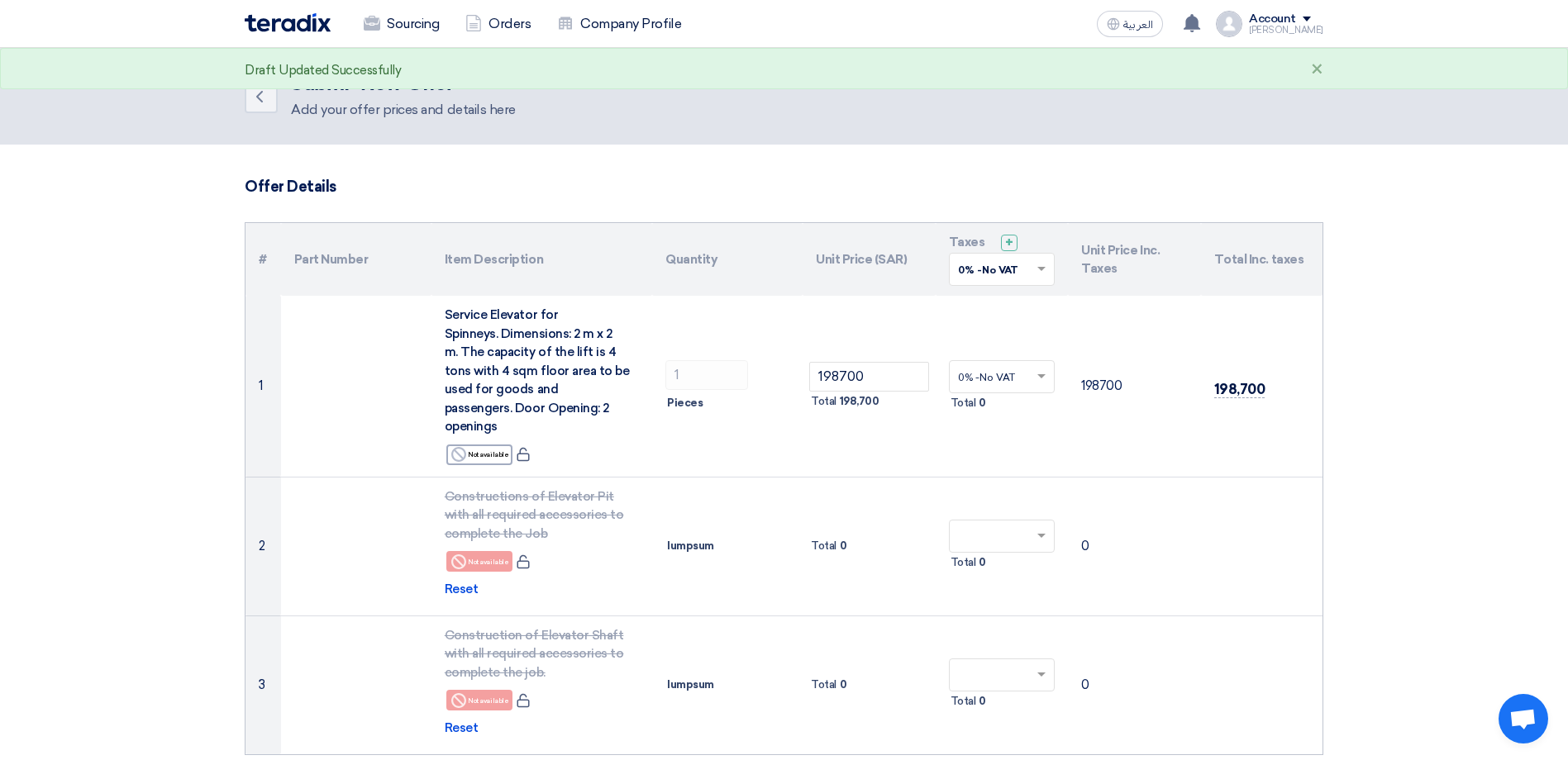 click 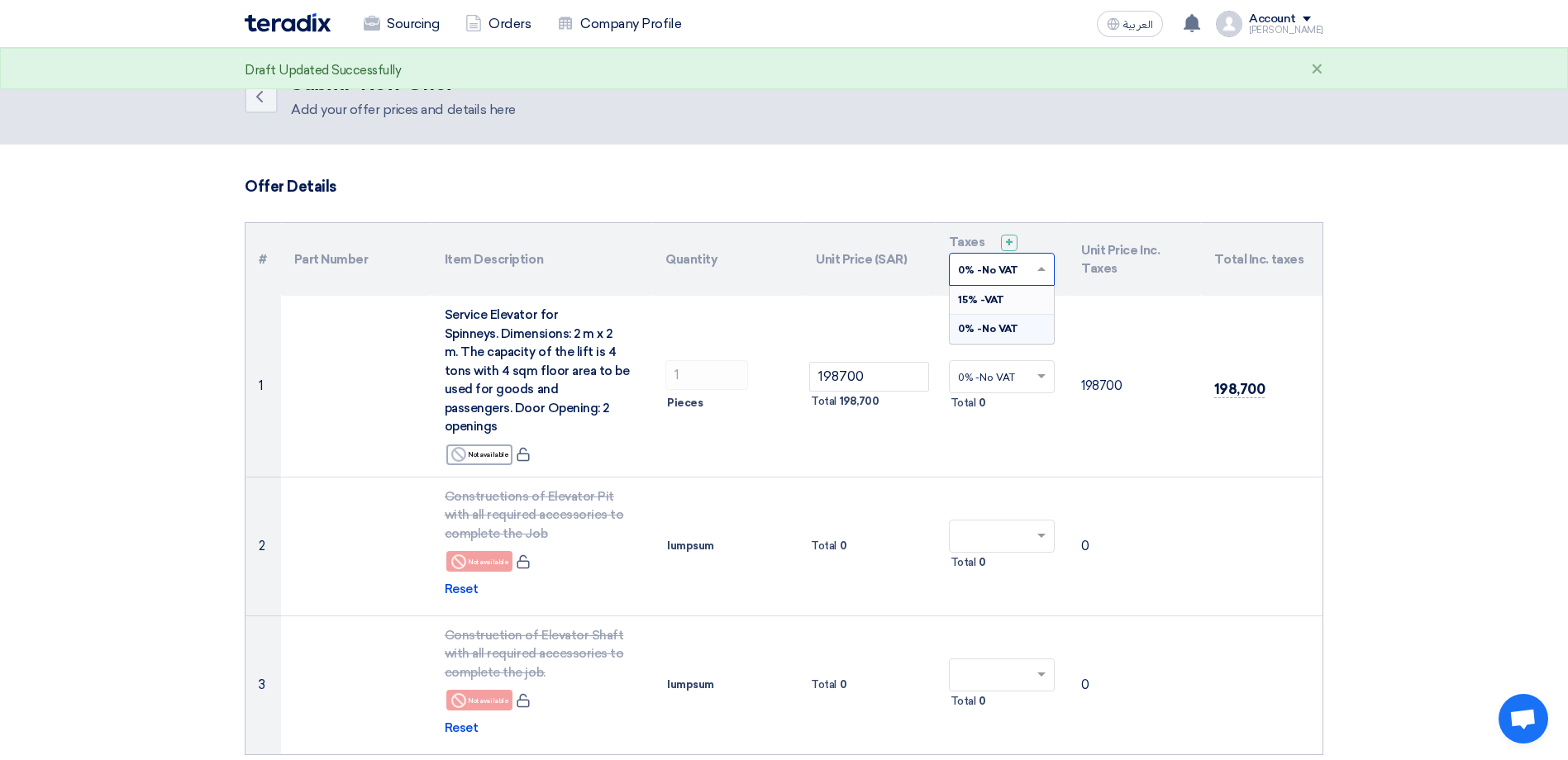 click on "15% -VAT" at bounding box center (1002, 300) 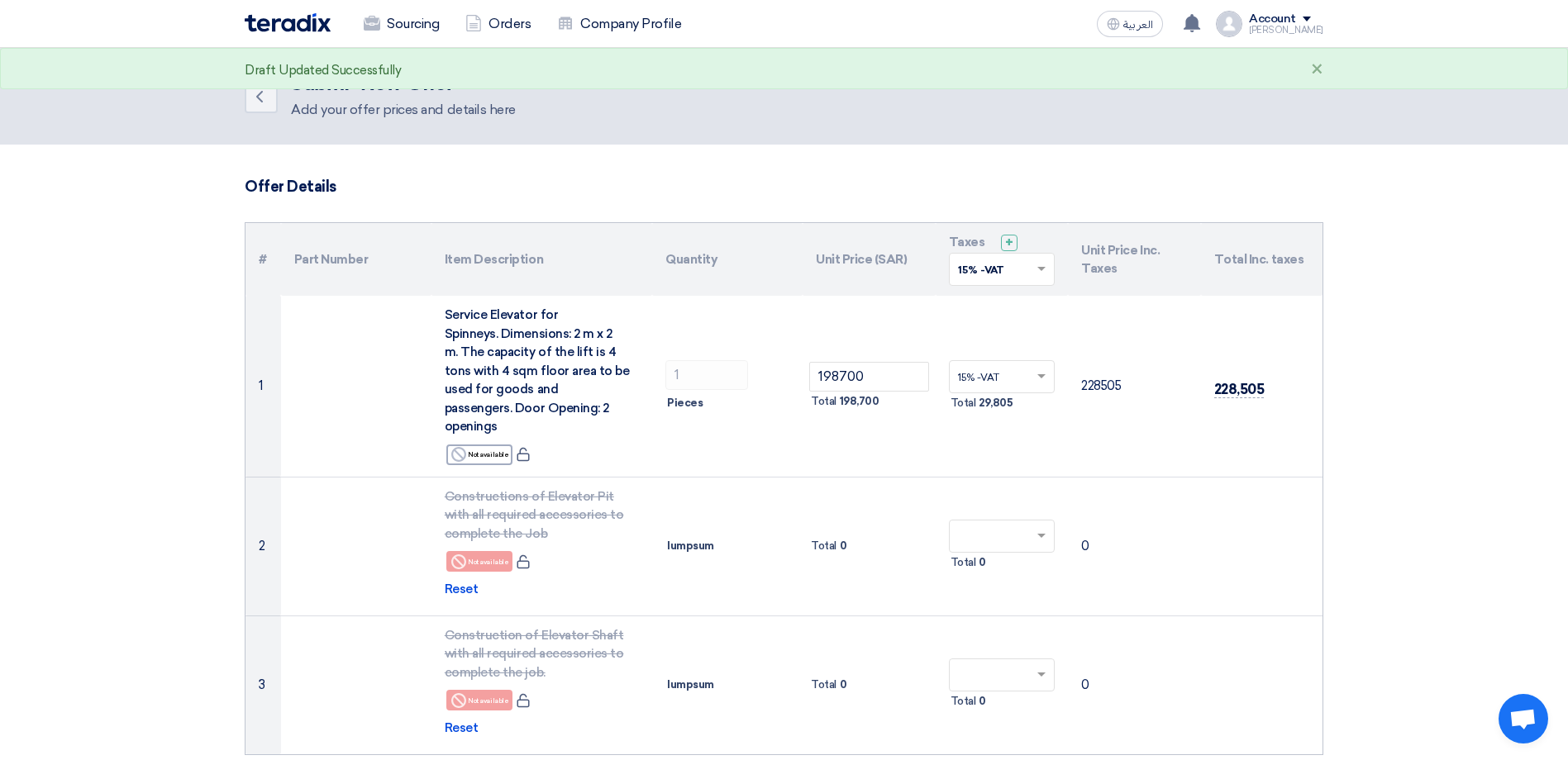 click on "Offer Details
#
Part Number
Item Description
Quantity
Unit Price (SAR)
Taxes
+
'Select taxes...
15% -VAT" 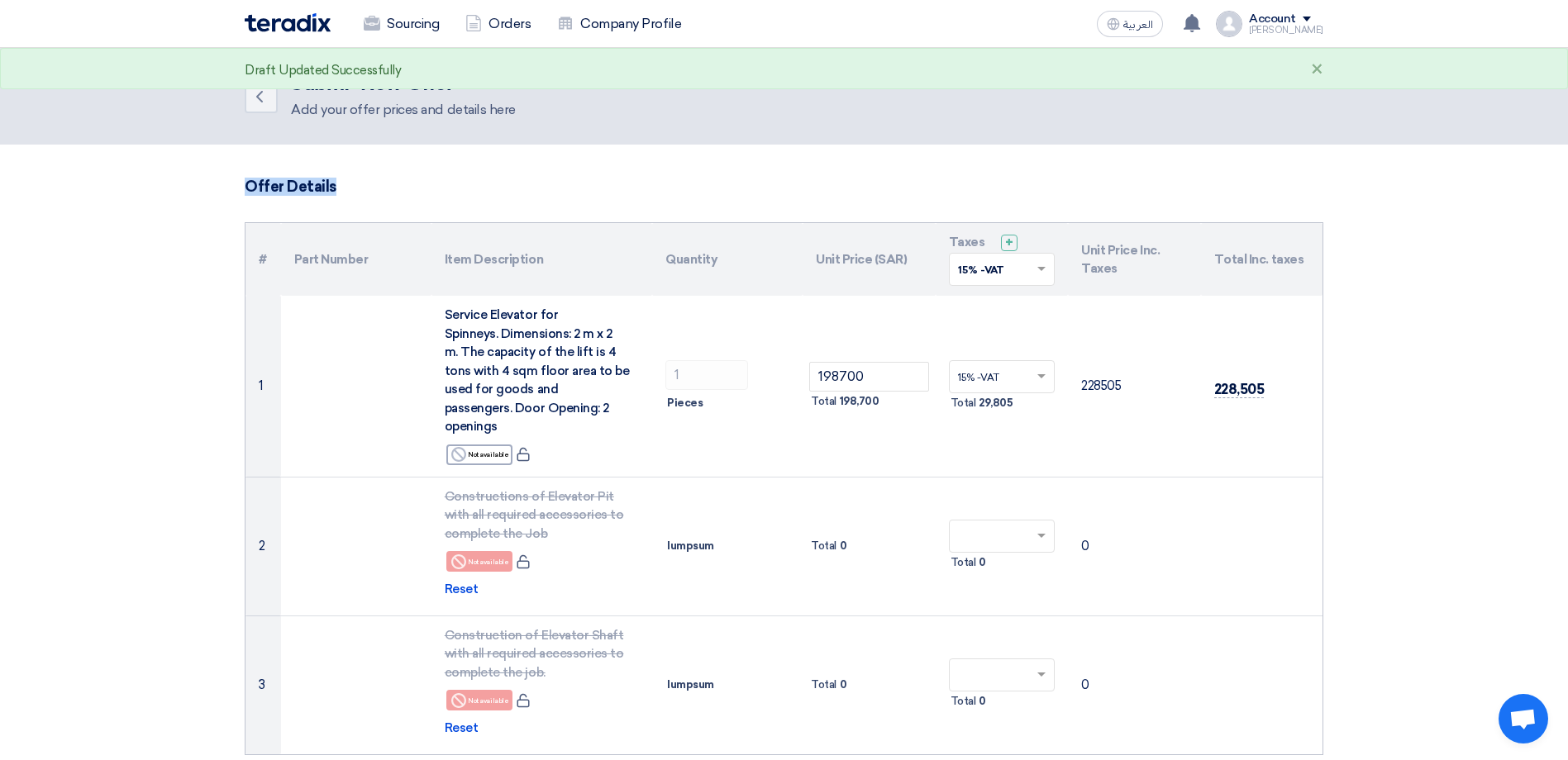 drag, startPoint x: 236, startPoint y: 187, endPoint x: 1443, endPoint y: 491, distance: 1244.695 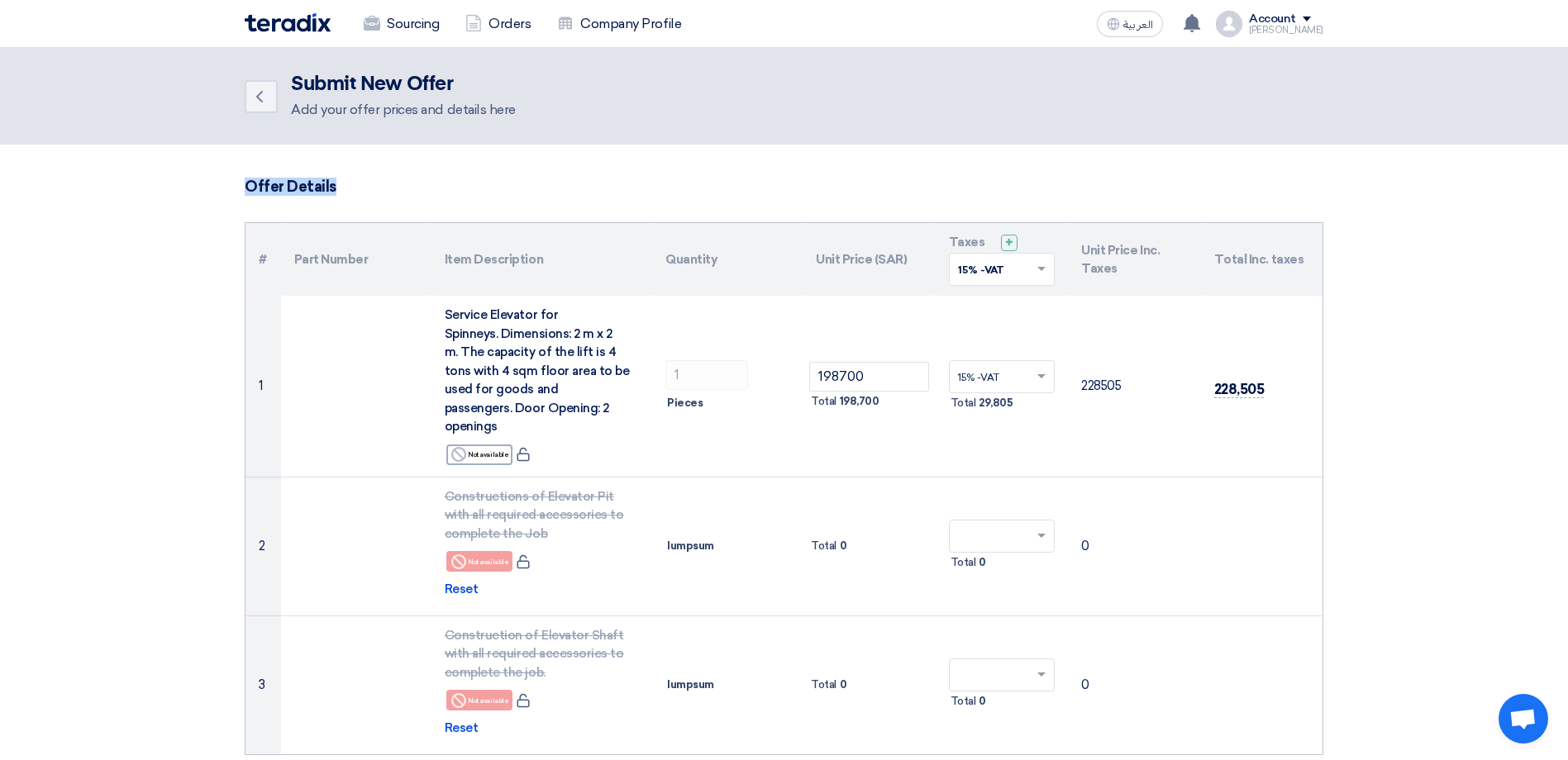 drag, startPoint x: 1307, startPoint y: 588, endPoint x: 177, endPoint y: 177, distance: 1202.423 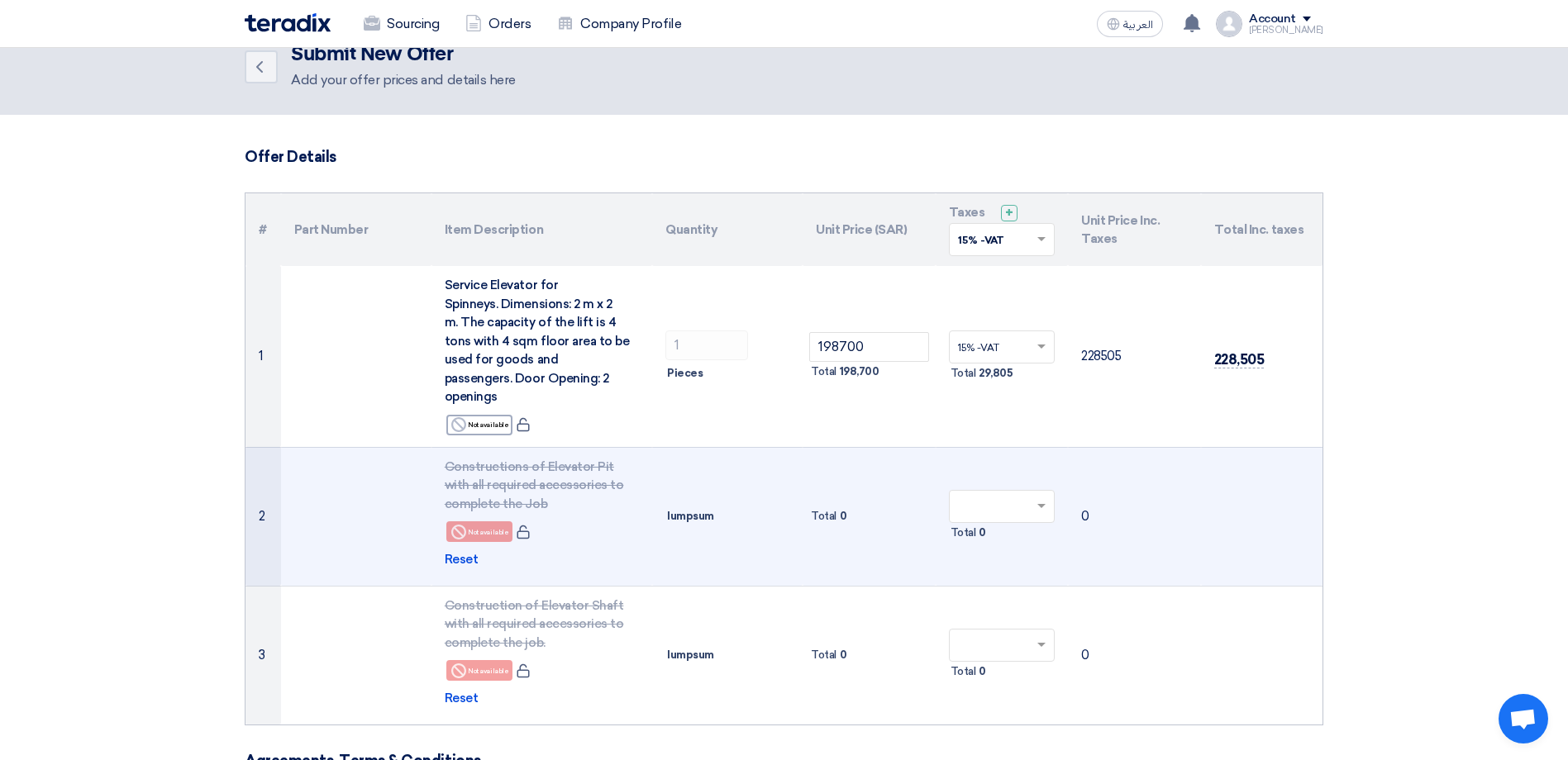 scroll, scrollTop: 0, scrollLeft: 0, axis: both 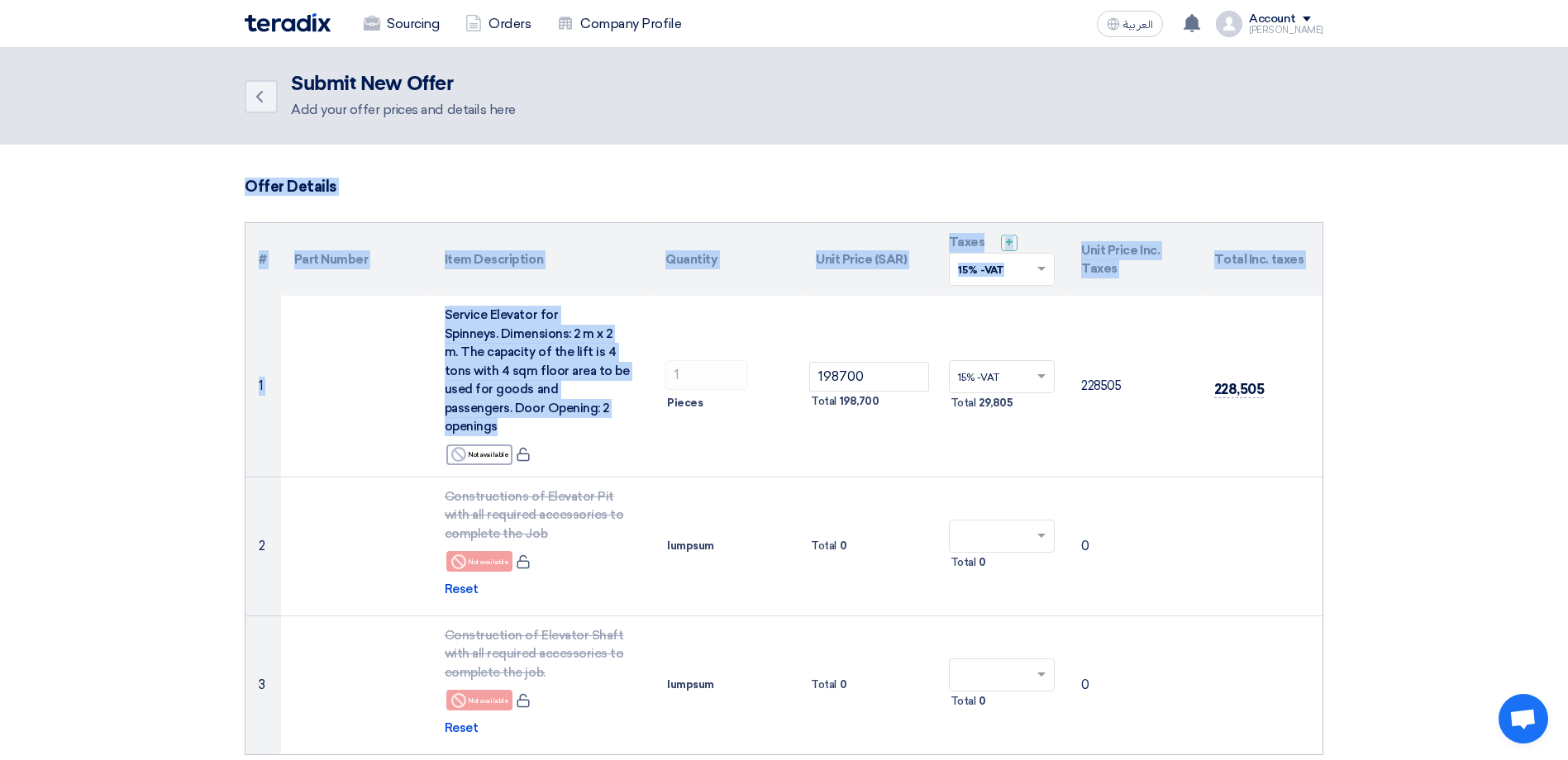 drag, startPoint x: 567, startPoint y: 412, endPoint x: 217, endPoint y: 170, distance: 425.5162 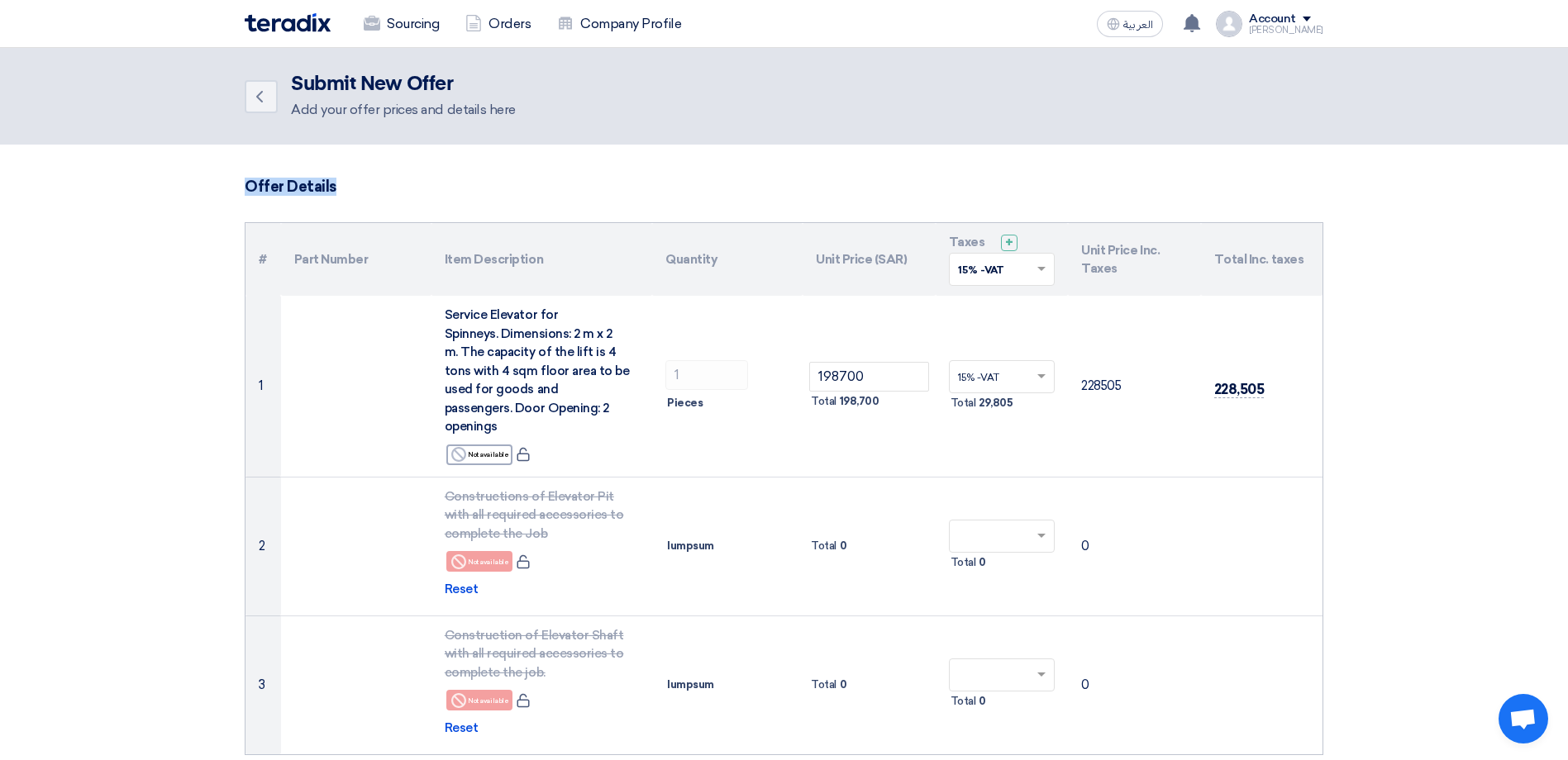 drag, startPoint x: 241, startPoint y: 189, endPoint x: 1381, endPoint y: 532, distance: 1190.4827 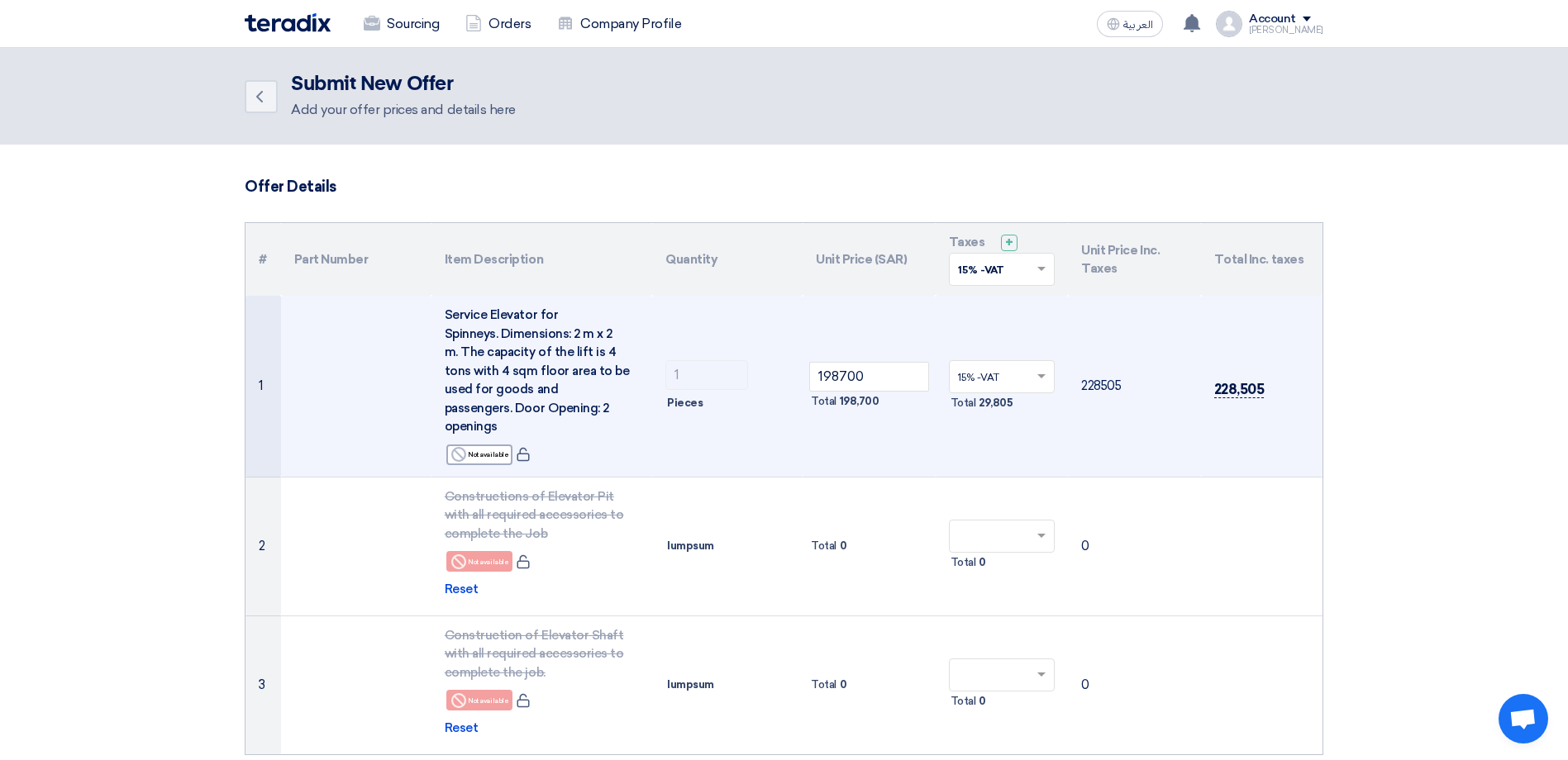 click on "228,505" 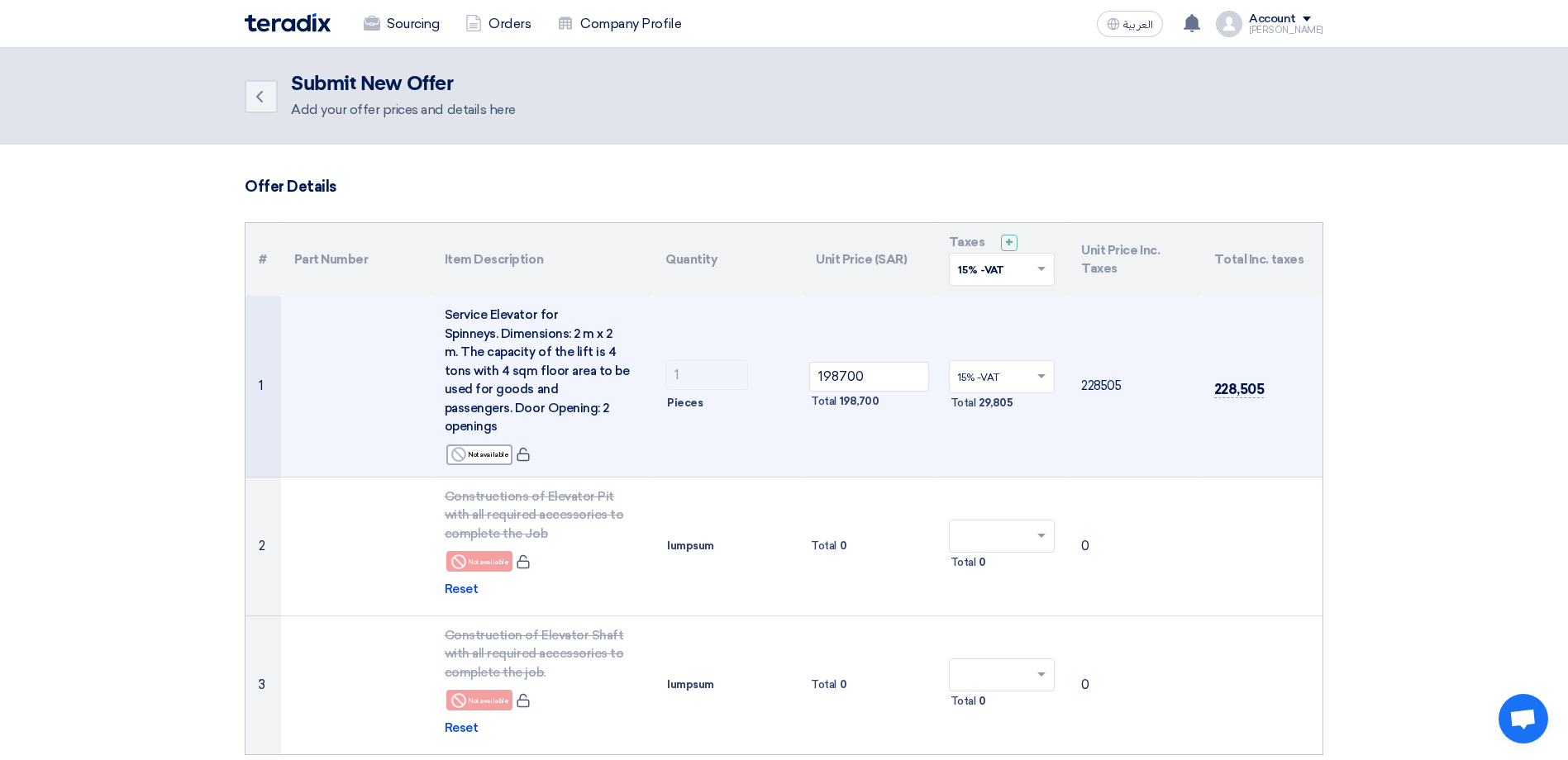 drag, startPoint x: 1265, startPoint y: 378, endPoint x: 1206, endPoint y: 378, distance: 59 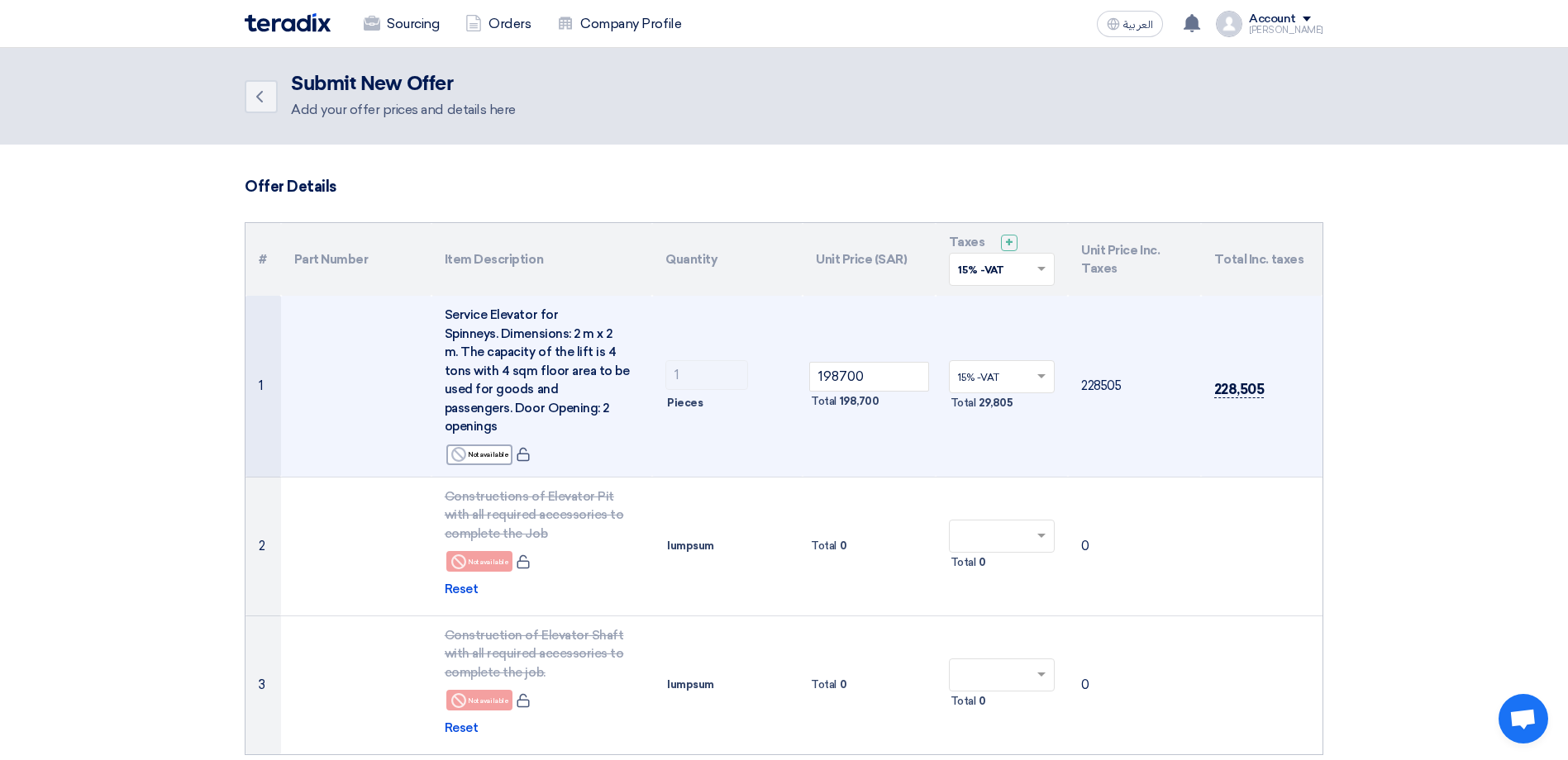 click on "228,505" 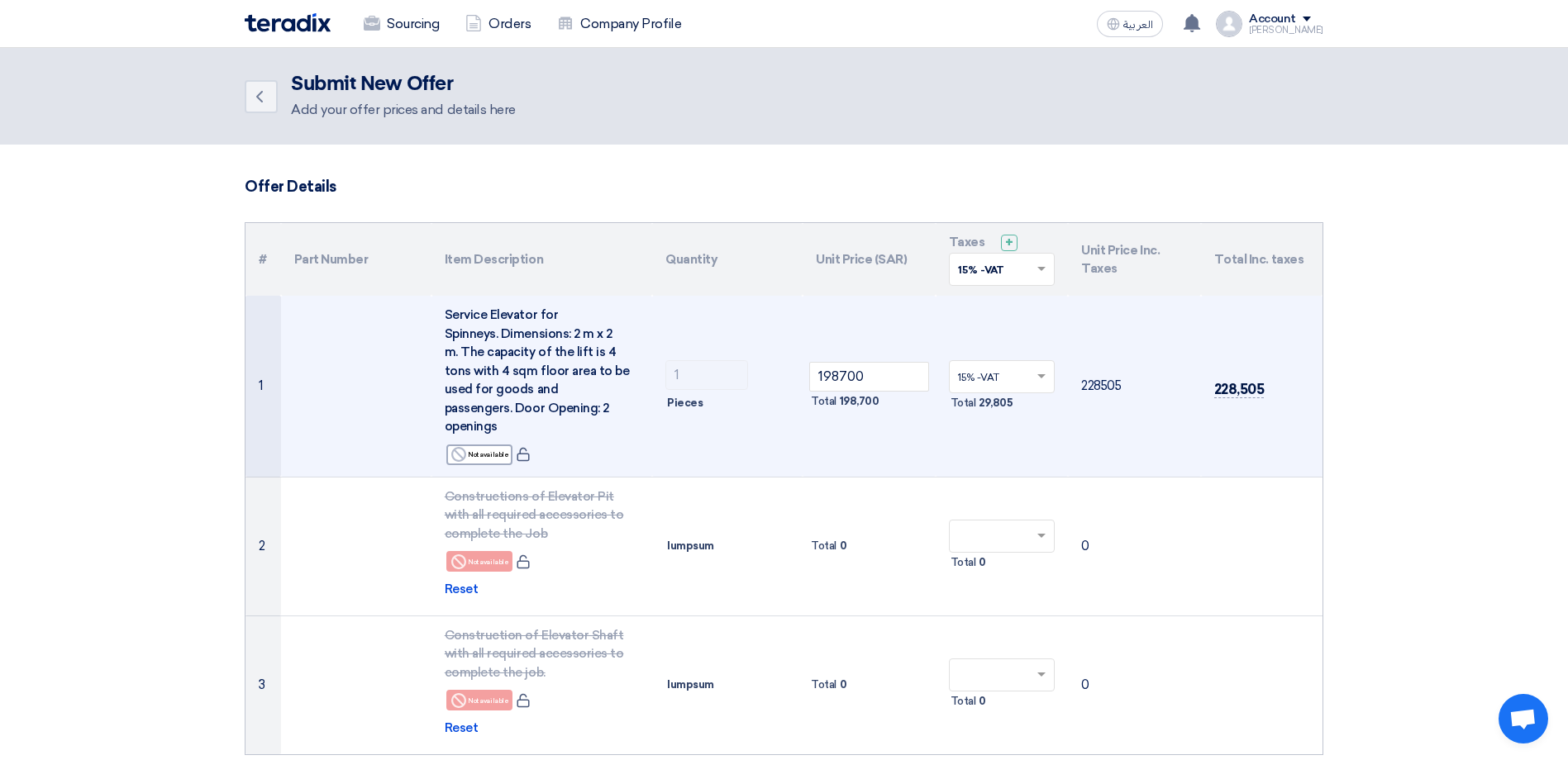 drag, startPoint x: 1213, startPoint y: 376, endPoint x: 1265, endPoint y: 375, distance: 52.009614 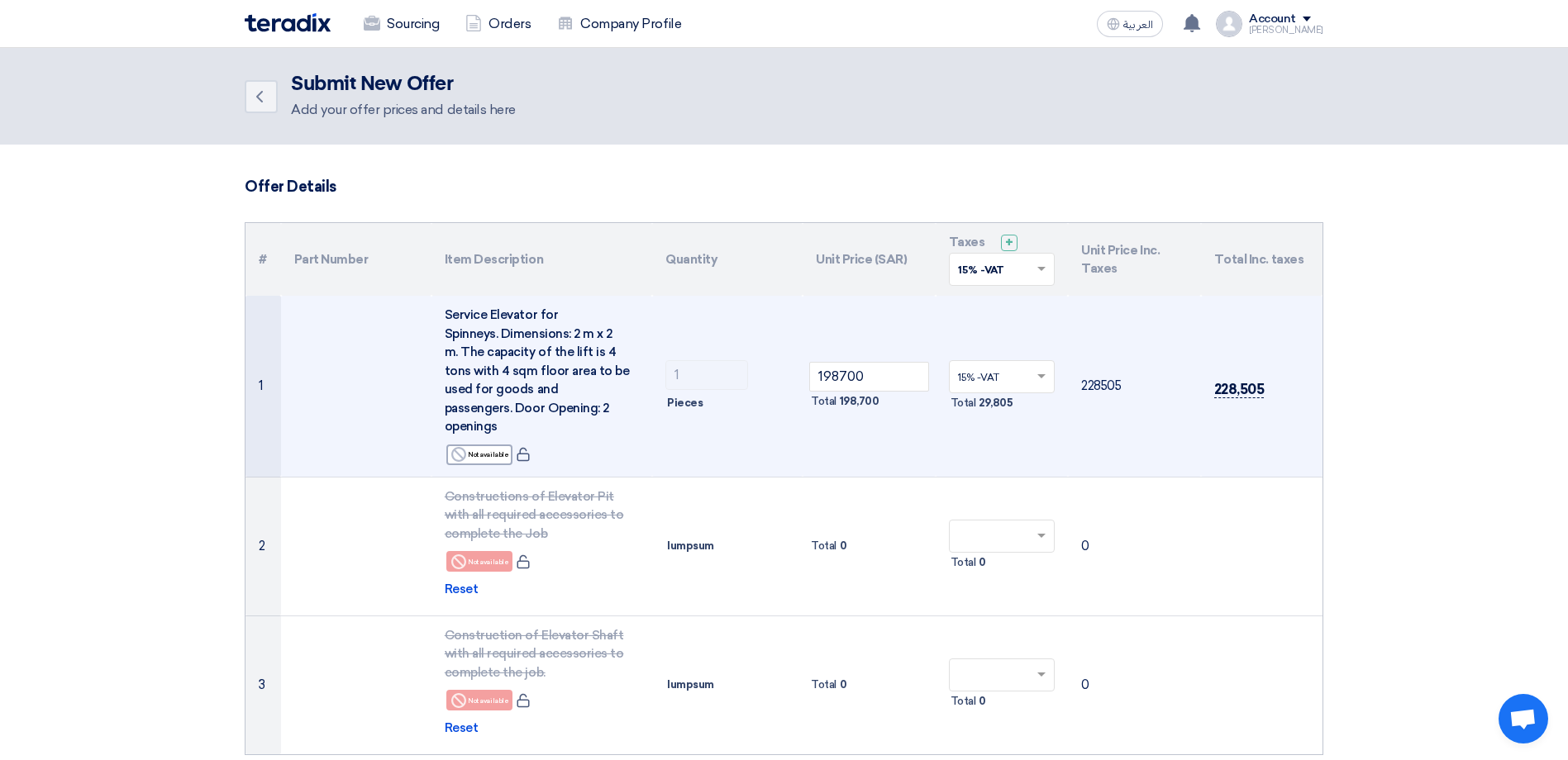 click on "228,505" 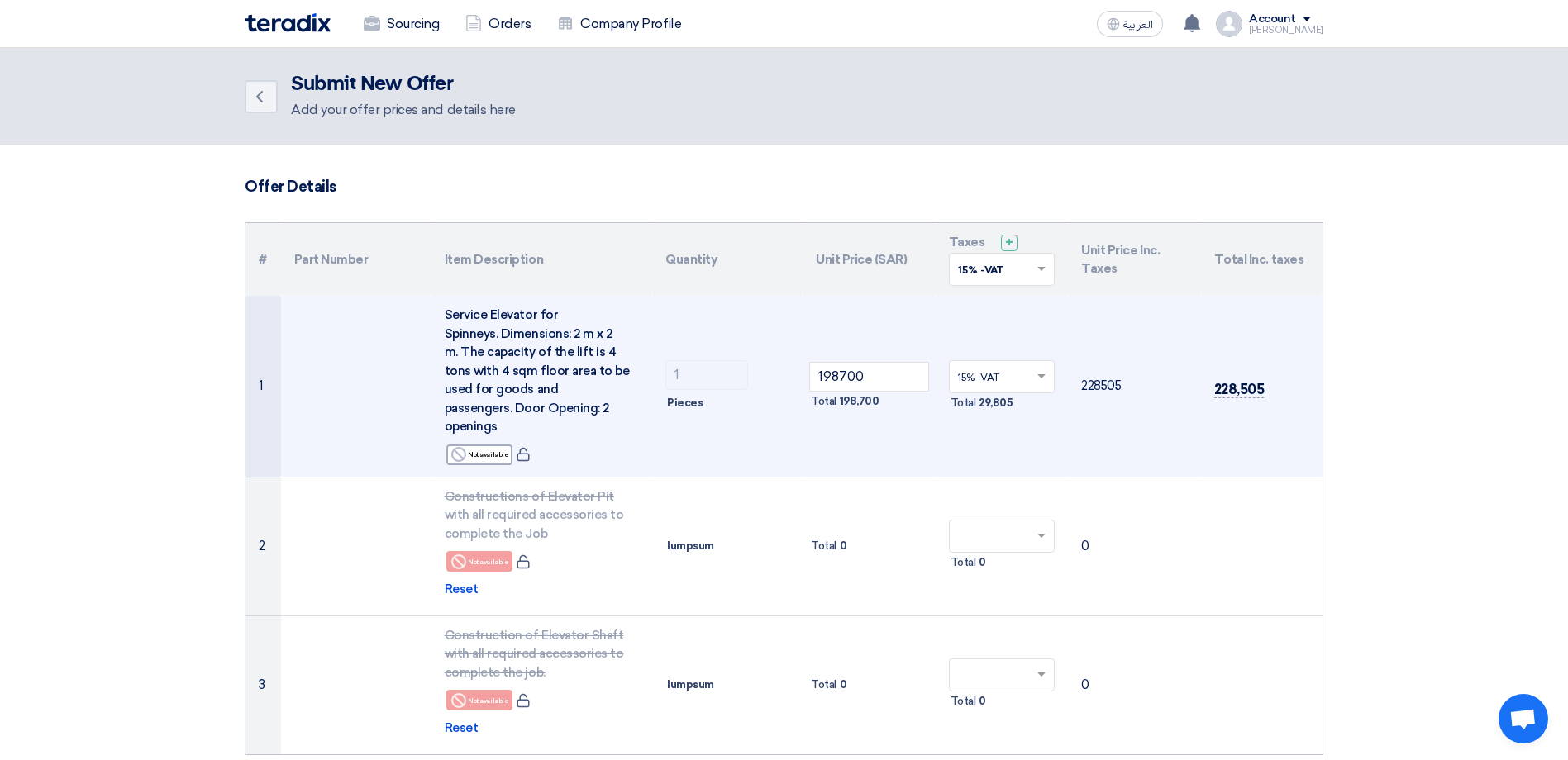drag, startPoint x: 1264, startPoint y: 378, endPoint x: 440, endPoint y: 319, distance: 826.1096 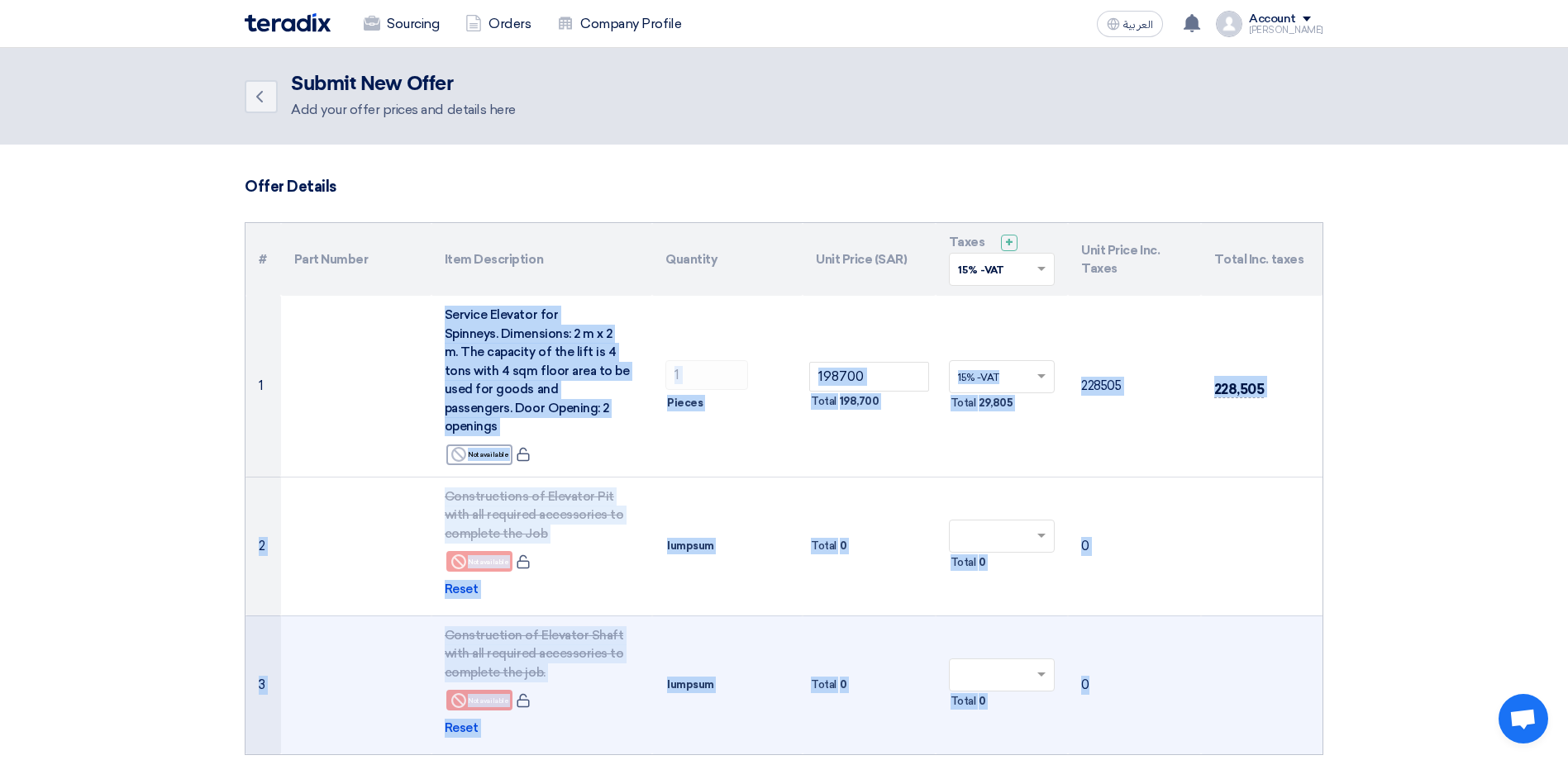 drag, startPoint x: 445, startPoint y: 311, endPoint x: 1308, endPoint y: 670, distance: 934.6925 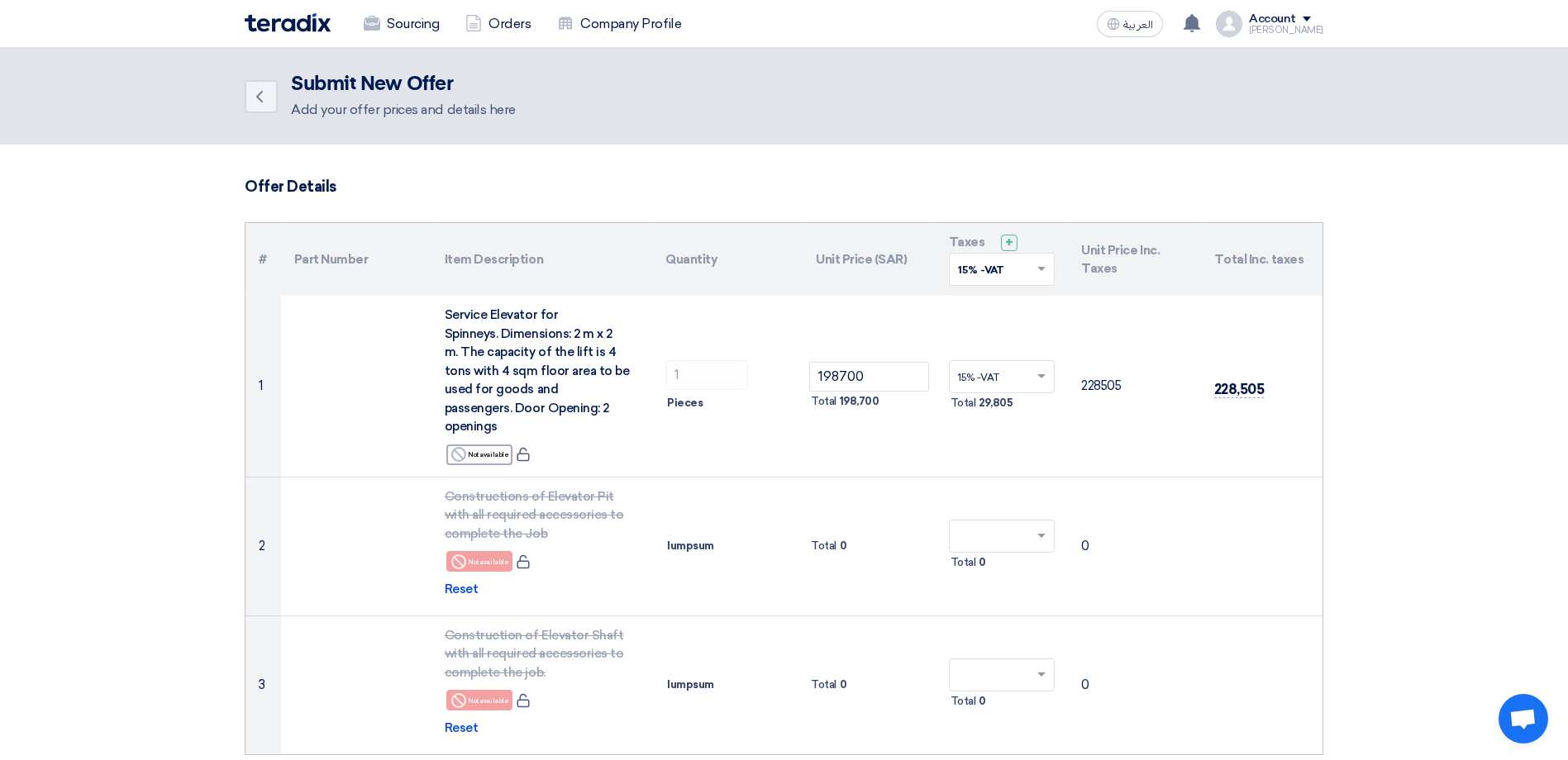 click on "Offer Details
#
Part Number
Item Description
Quantity
Unit Price (SAR)
Taxes
+
'Select taxes...
15% -VAT" 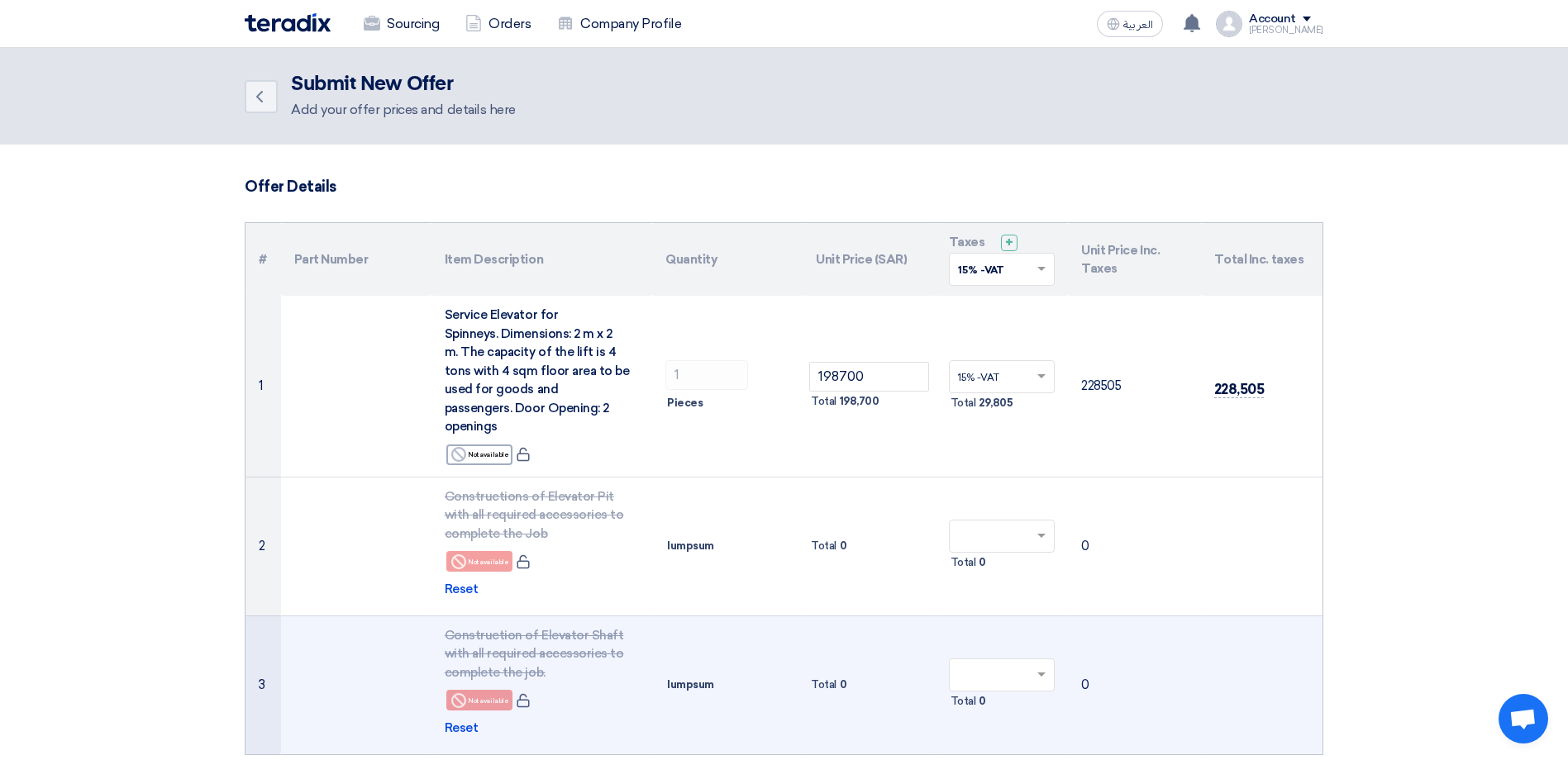 drag, startPoint x: 255, startPoint y: 259, endPoint x: 1231, endPoint y: 692, distance: 1067.7383 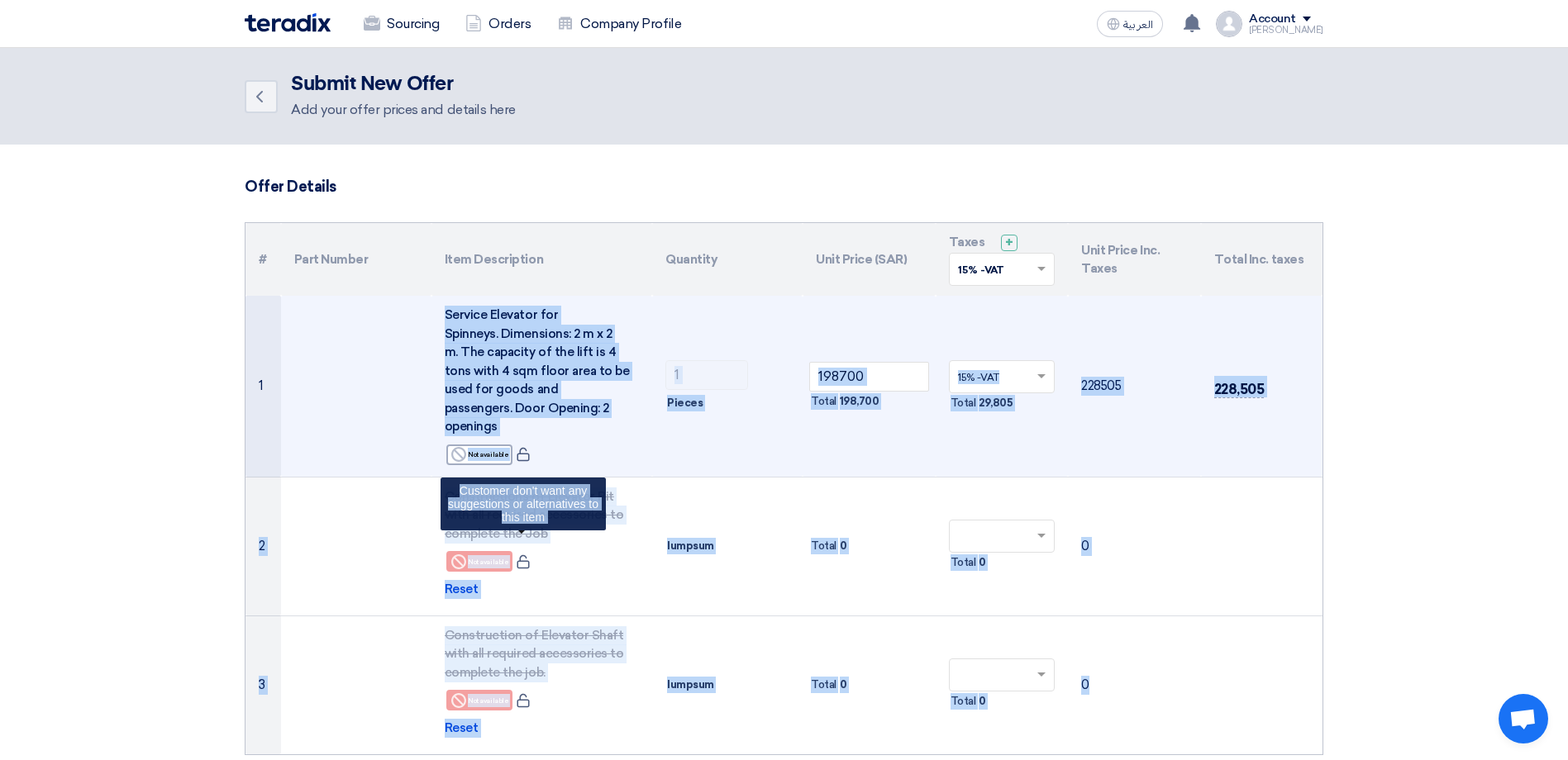 drag, startPoint x: 1272, startPoint y: 717, endPoint x: 386, endPoint y: 356, distance: 956.722 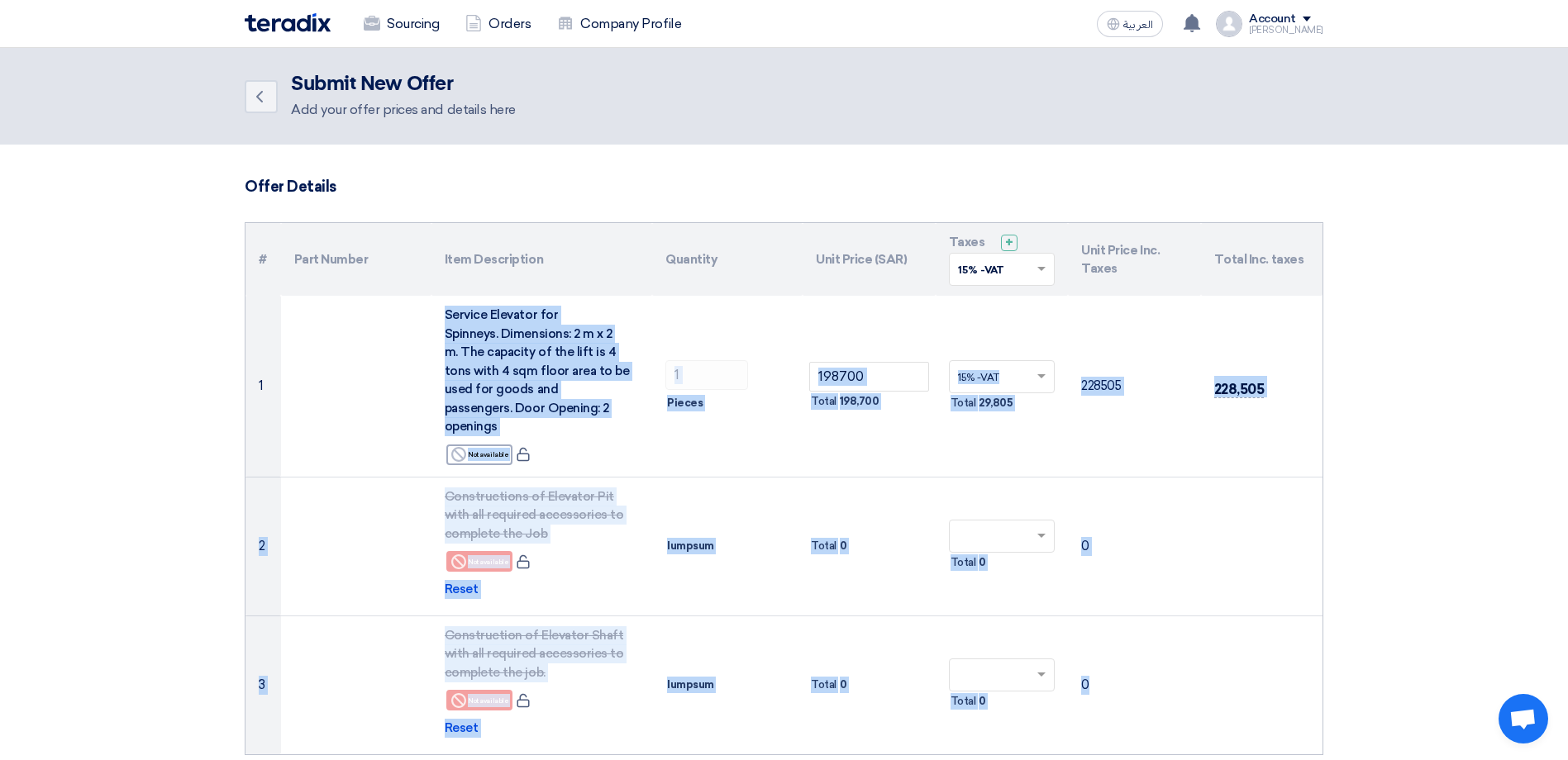 drag, startPoint x: 271, startPoint y: 273, endPoint x: 263, endPoint y: 267, distance: 10 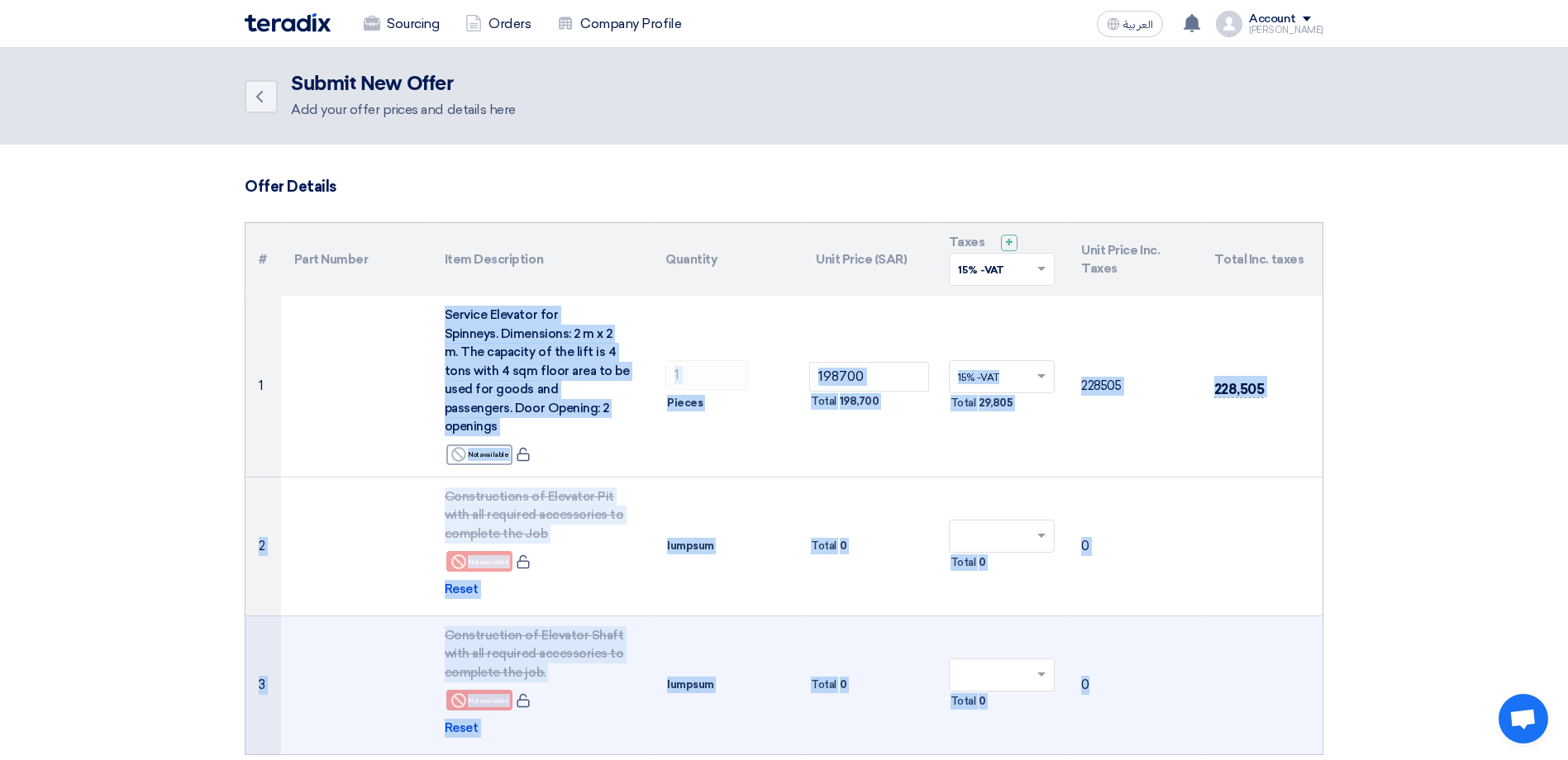 drag, startPoint x: 252, startPoint y: 259, endPoint x: 1313, endPoint y: 728, distance: 1160.0353 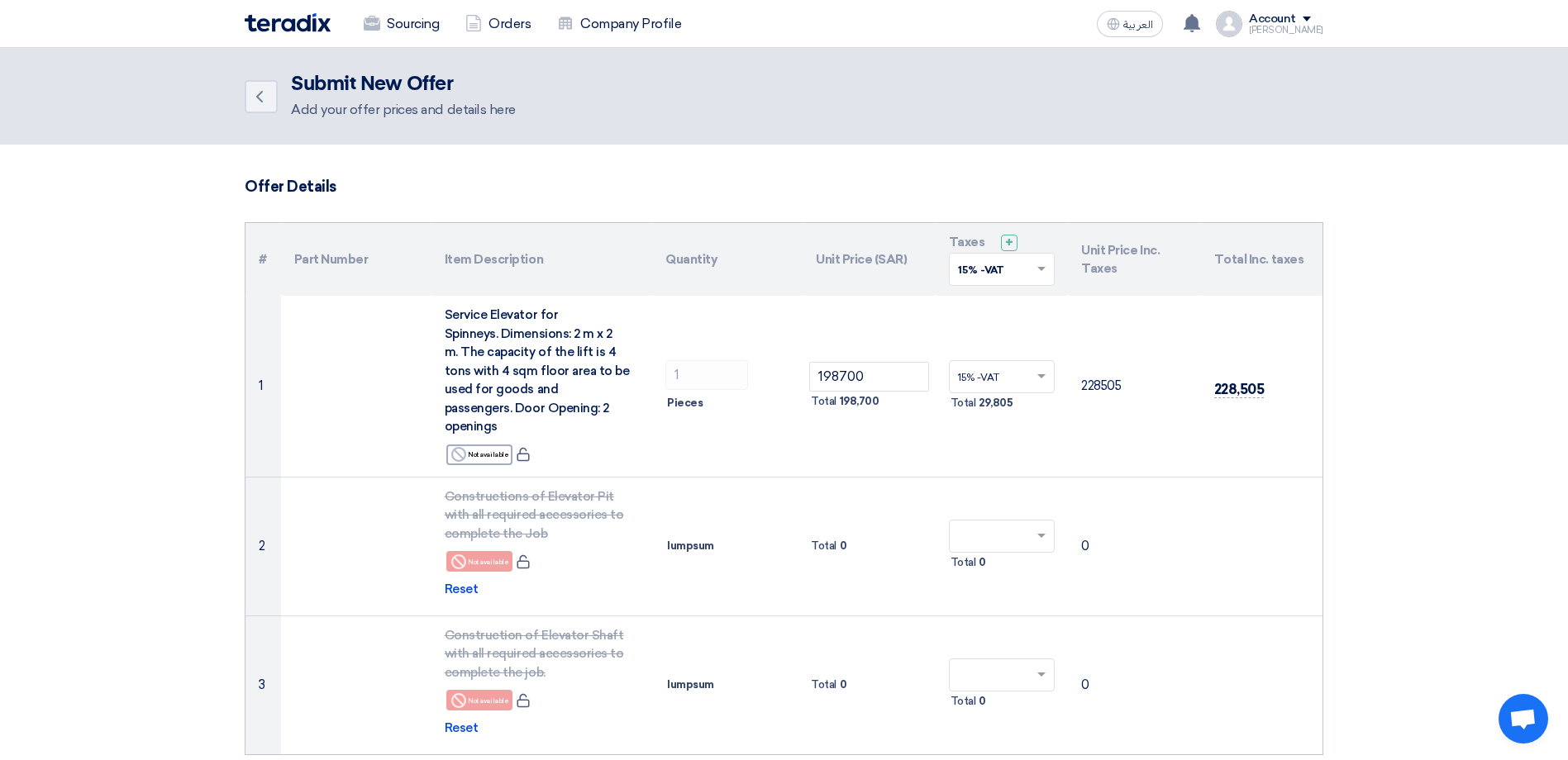 click on "Offer Details
#
Part Number
Item Description
Quantity
Unit Price (SAR)
Taxes
+
'Select taxes...
15% -VAT" 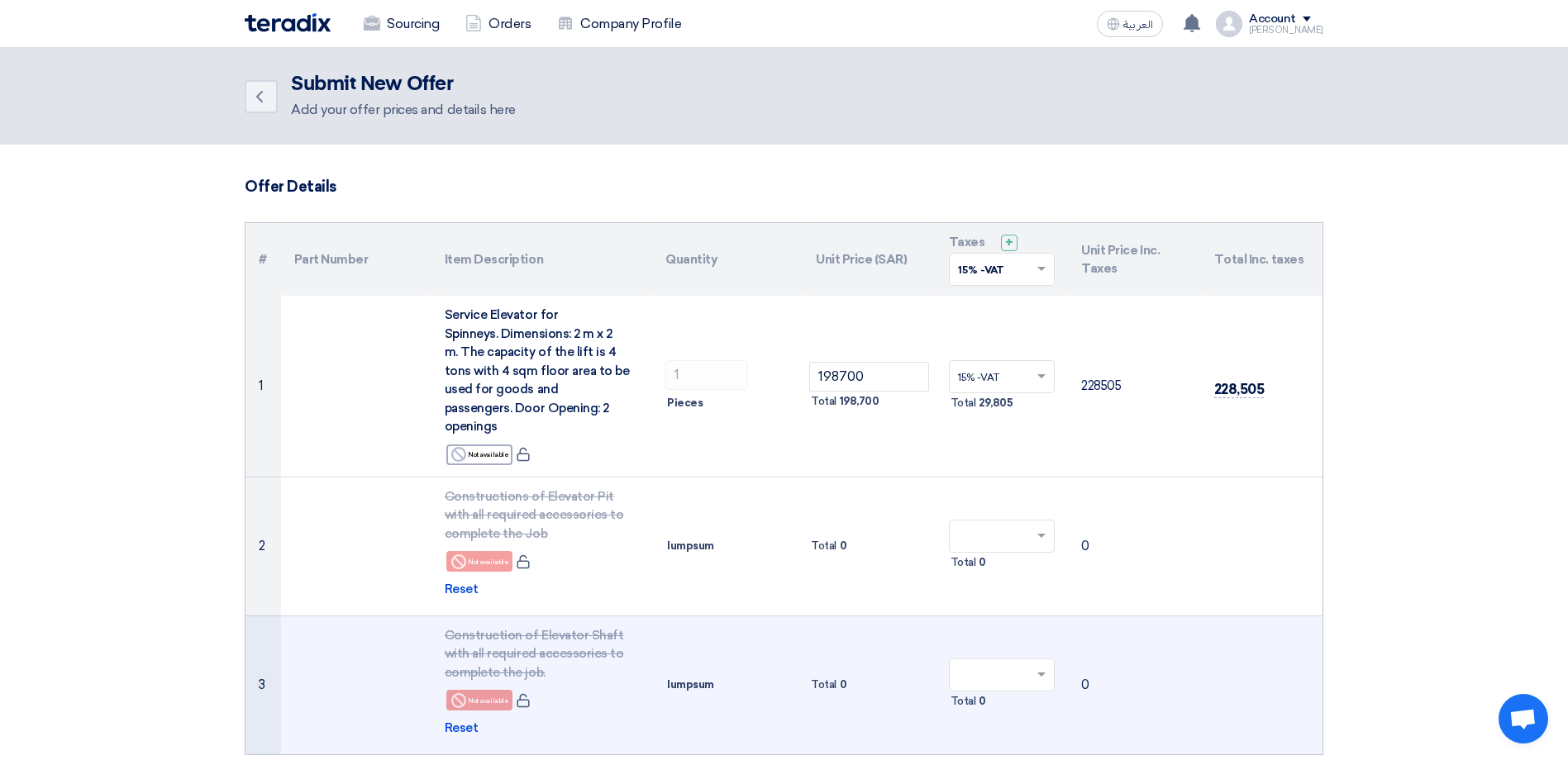 drag, startPoint x: 560, startPoint y: 246, endPoint x: 1309, endPoint y: 720, distance: 886.3842 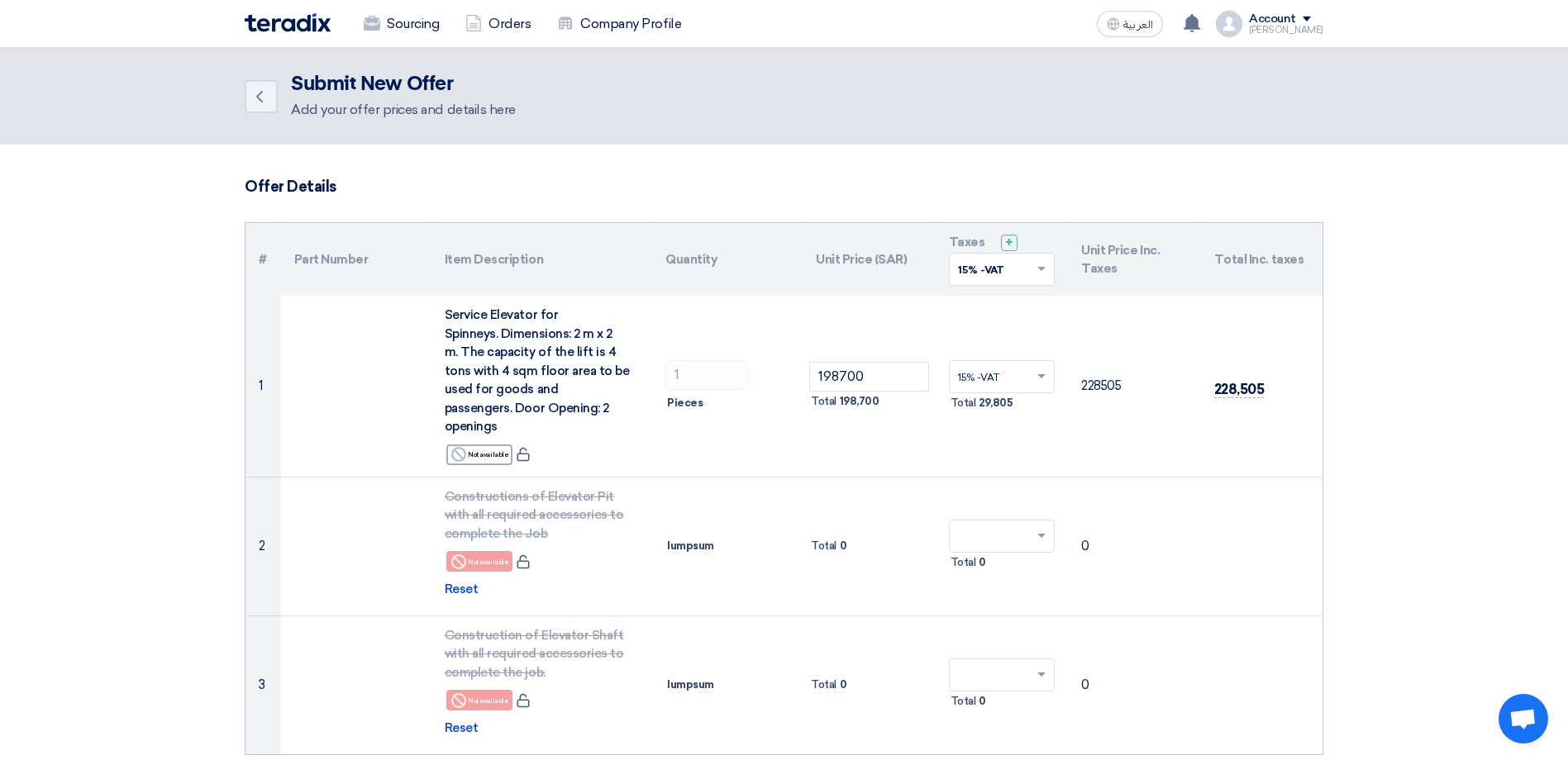 click on "Offer Details
#
Part Number
Item Description
Quantity
Unit Price (SAR)
Taxes
+
'Select taxes...
15% -VAT" 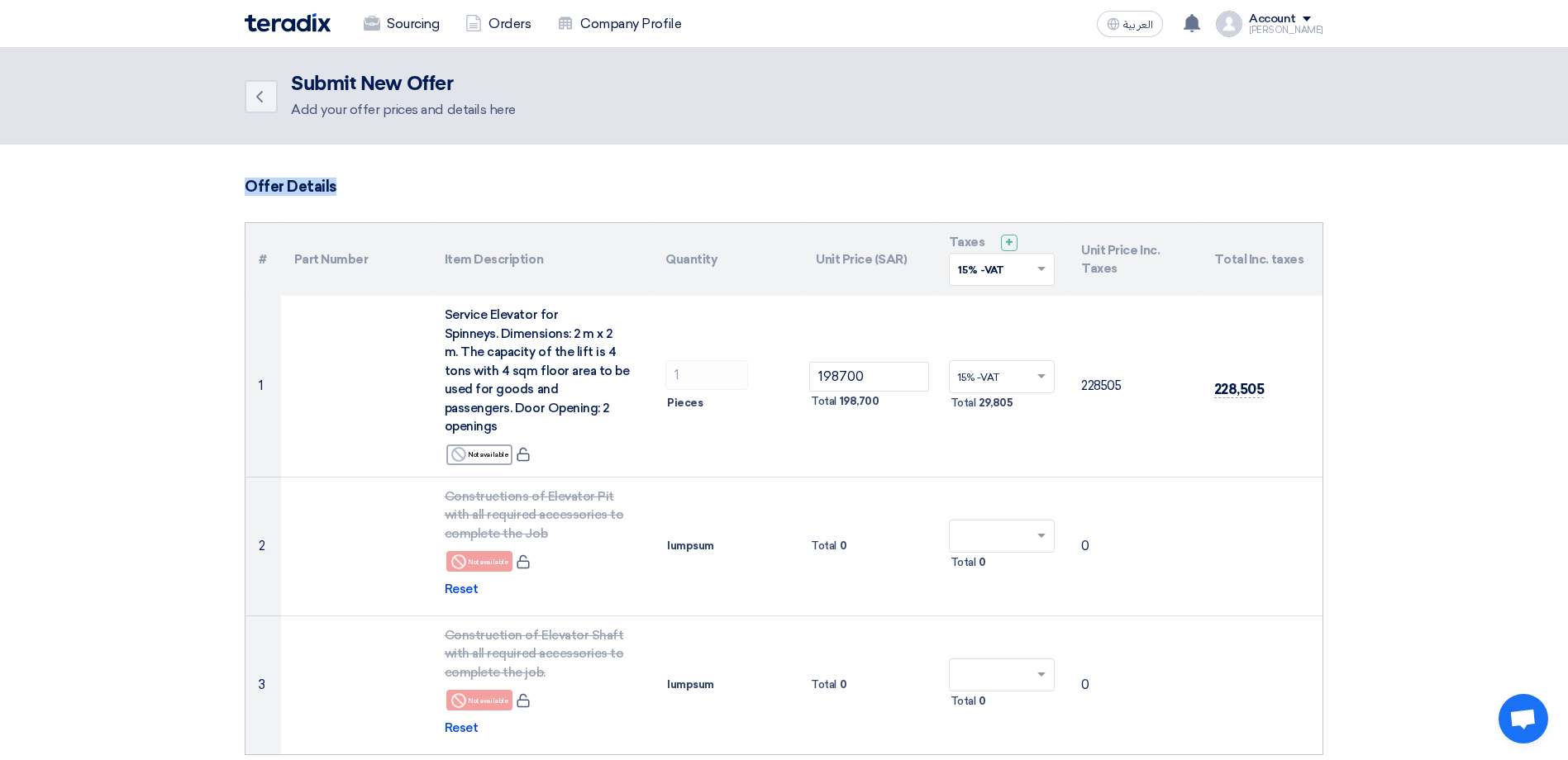 drag, startPoint x: 1332, startPoint y: 724, endPoint x: 218, endPoint y: 185, distance: 1237.5447 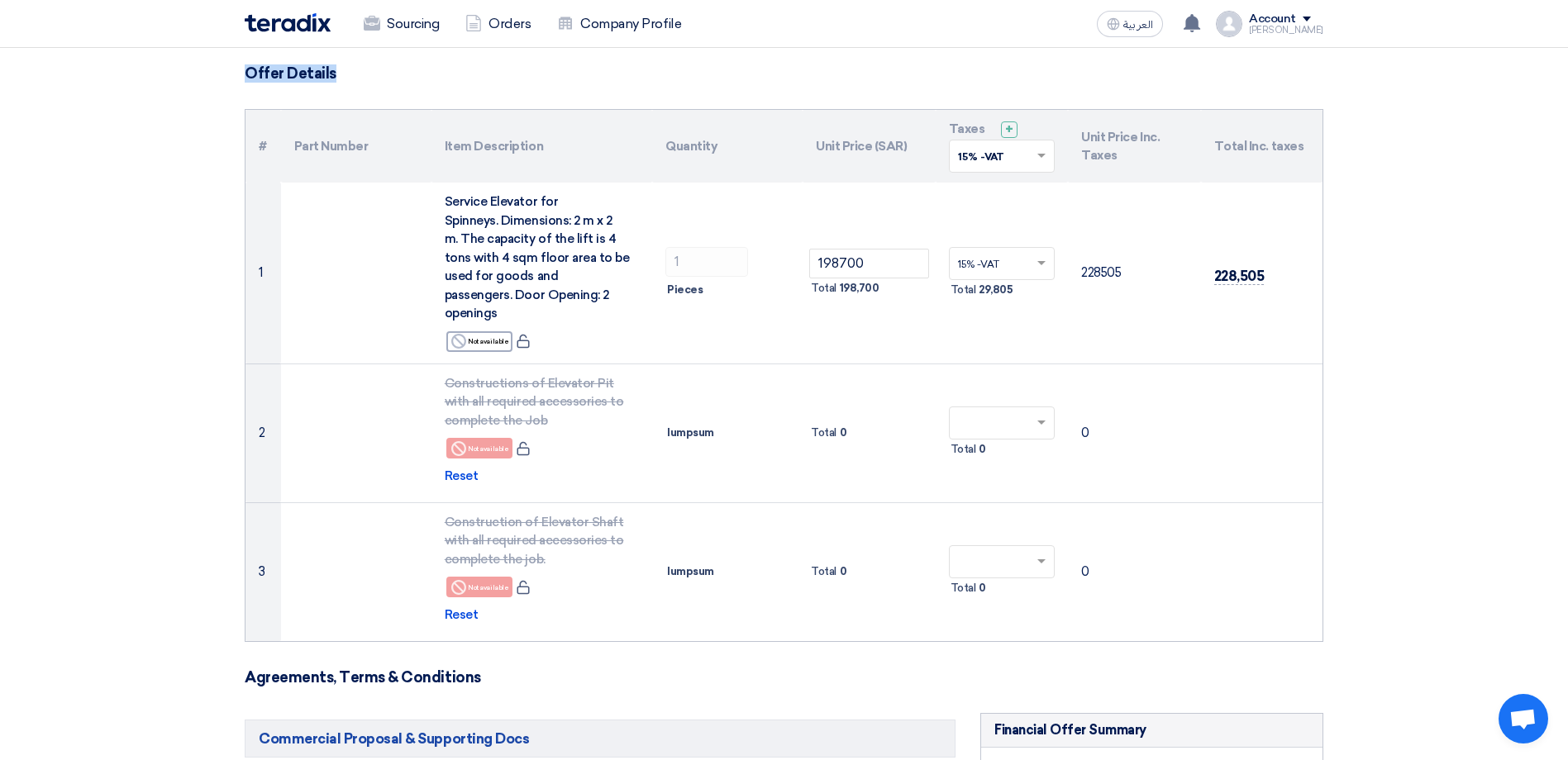 scroll, scrollTop: 182, scrollLeft: 0, axis: vertical 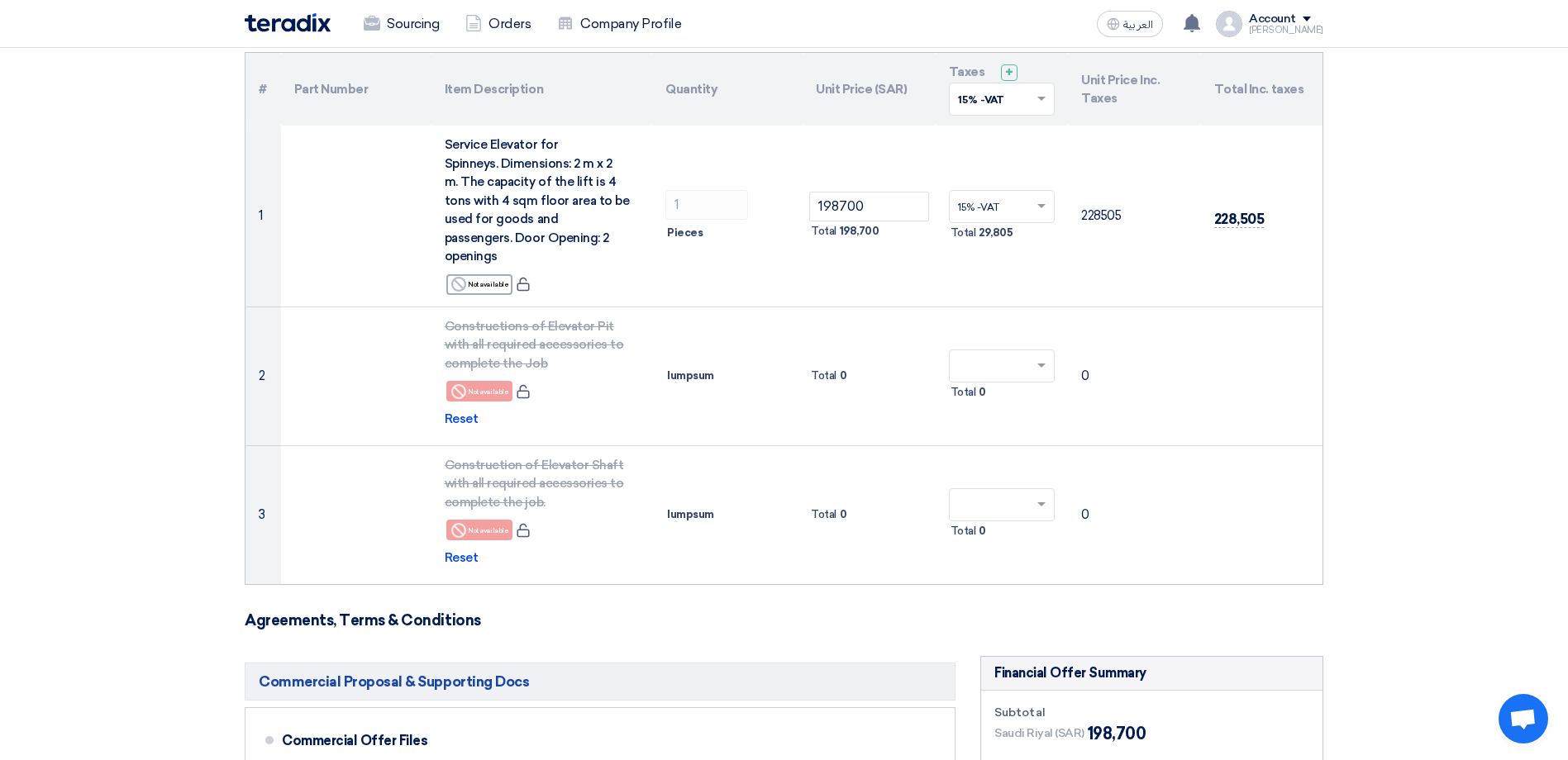 drag, startPoint x: 244, startPoint y: 186, endPoint x: 1340, endPoint y: 734, distance: 1225.3653 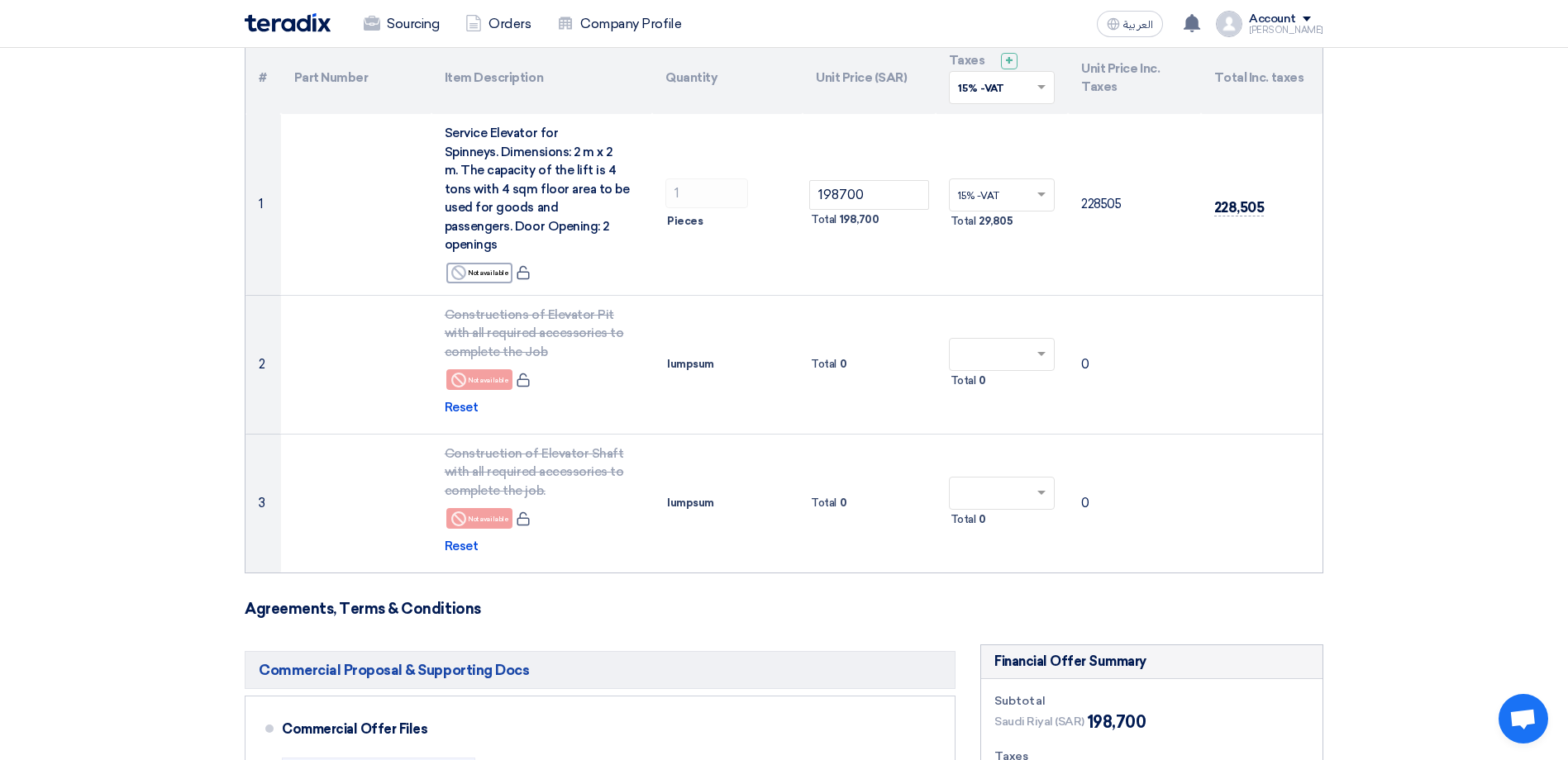 click on "Offer Details
#
Part Number
Item Description
Quantity
Unit Price (SAR)
Taxes
+
'Select taxes...
15% -VAT" 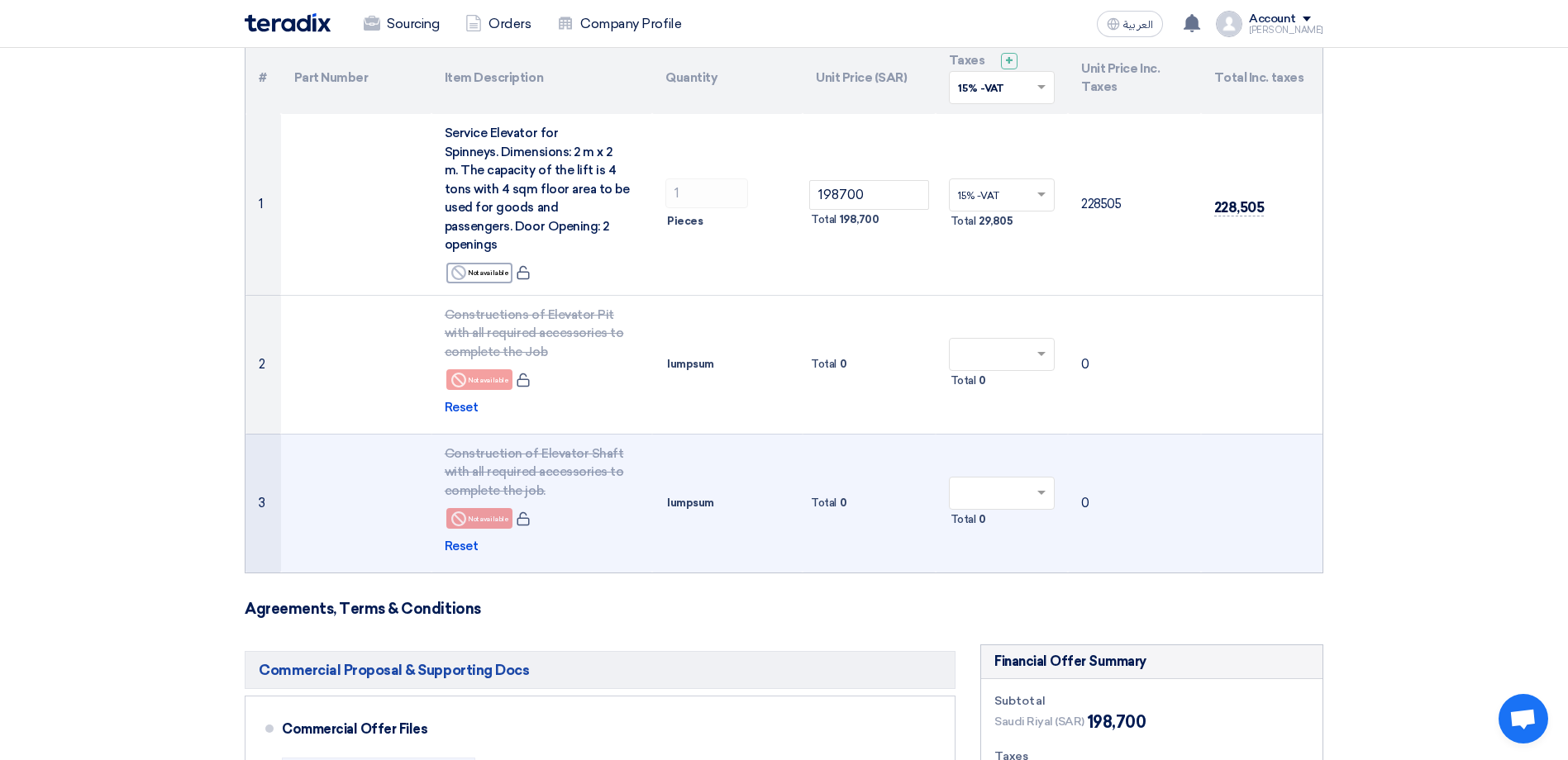 drag, startPoint x: 545, startPoint y: 469, endPoint x: 432, endPoint y: 431, distance: 119.2183 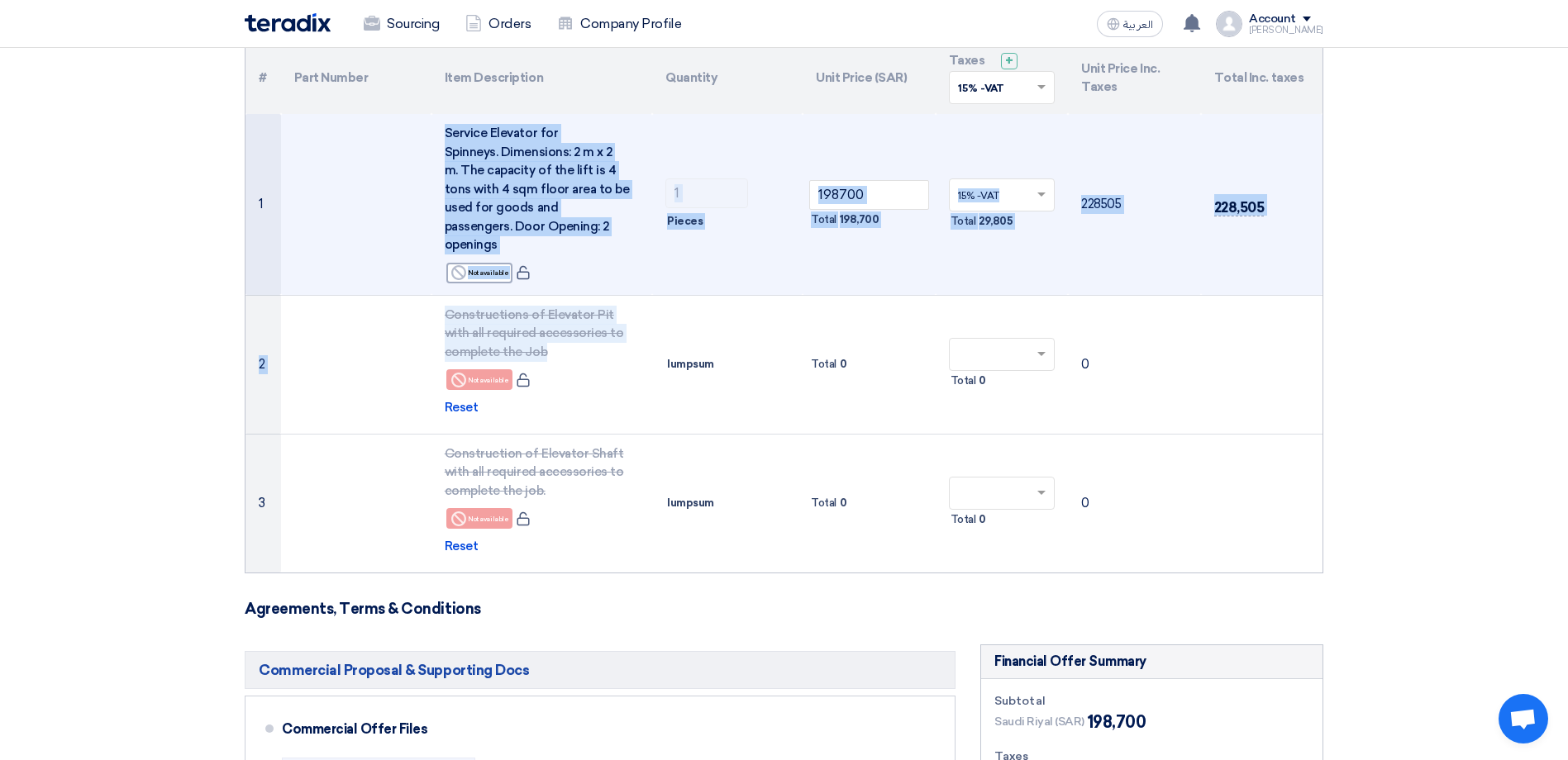 drag, startPoint x: 550, startPoint y: 331, endPoint x: 415, endPoint y: 156, distance: 221.02036 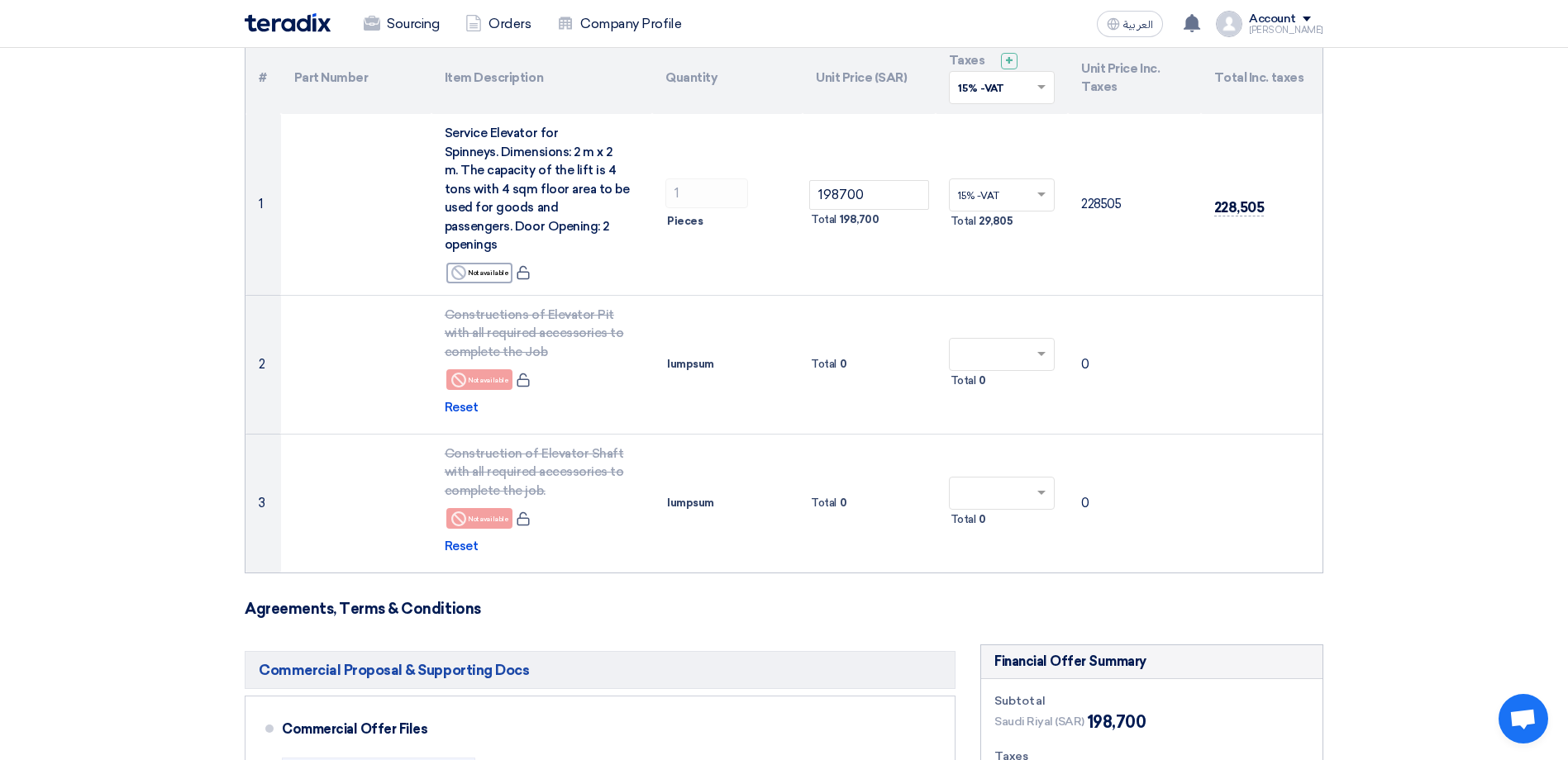 click on "Offer Details
#
Part Number
Item Description
Quantity
Unit Price (SAR)
Taxes
+
'Select taxes...
15% -VAT" 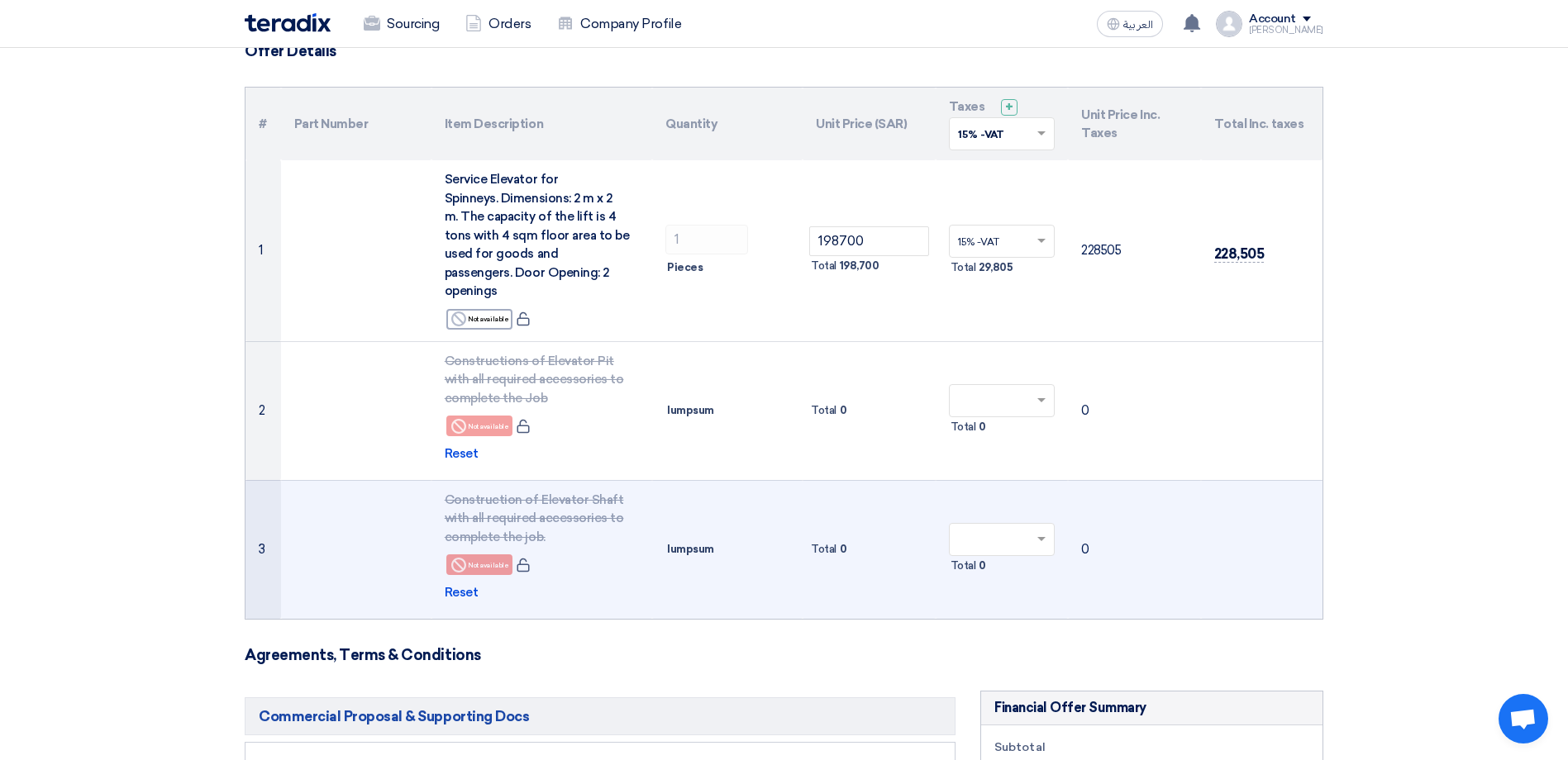 scroll, scrollTop: 192, scrollLeft: 0, axis: vertical 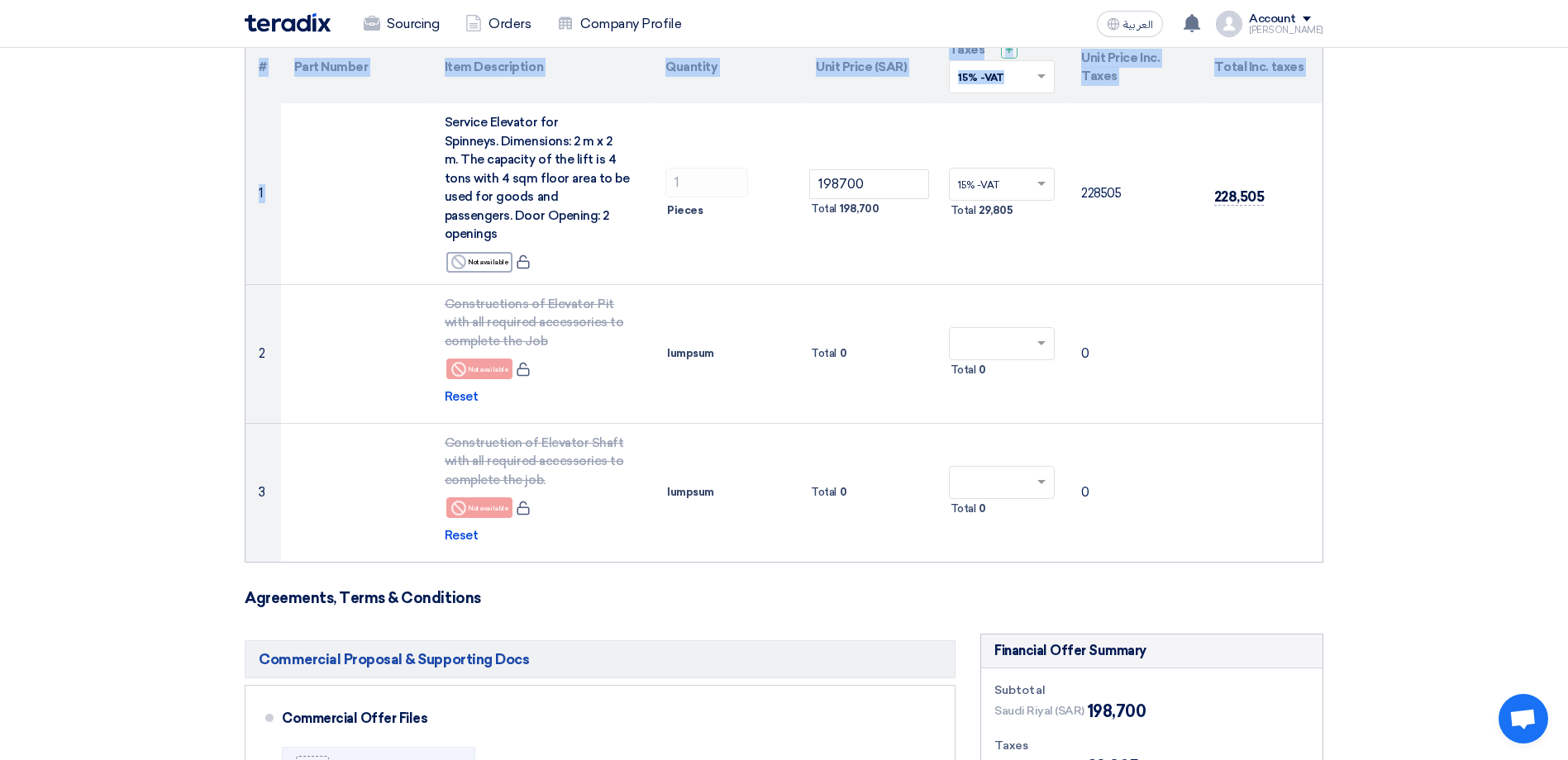 drag, startPoint x: 442, startPoint y: 115, endPoint x: 1364, endPoint y: 531, distance: 1011.504 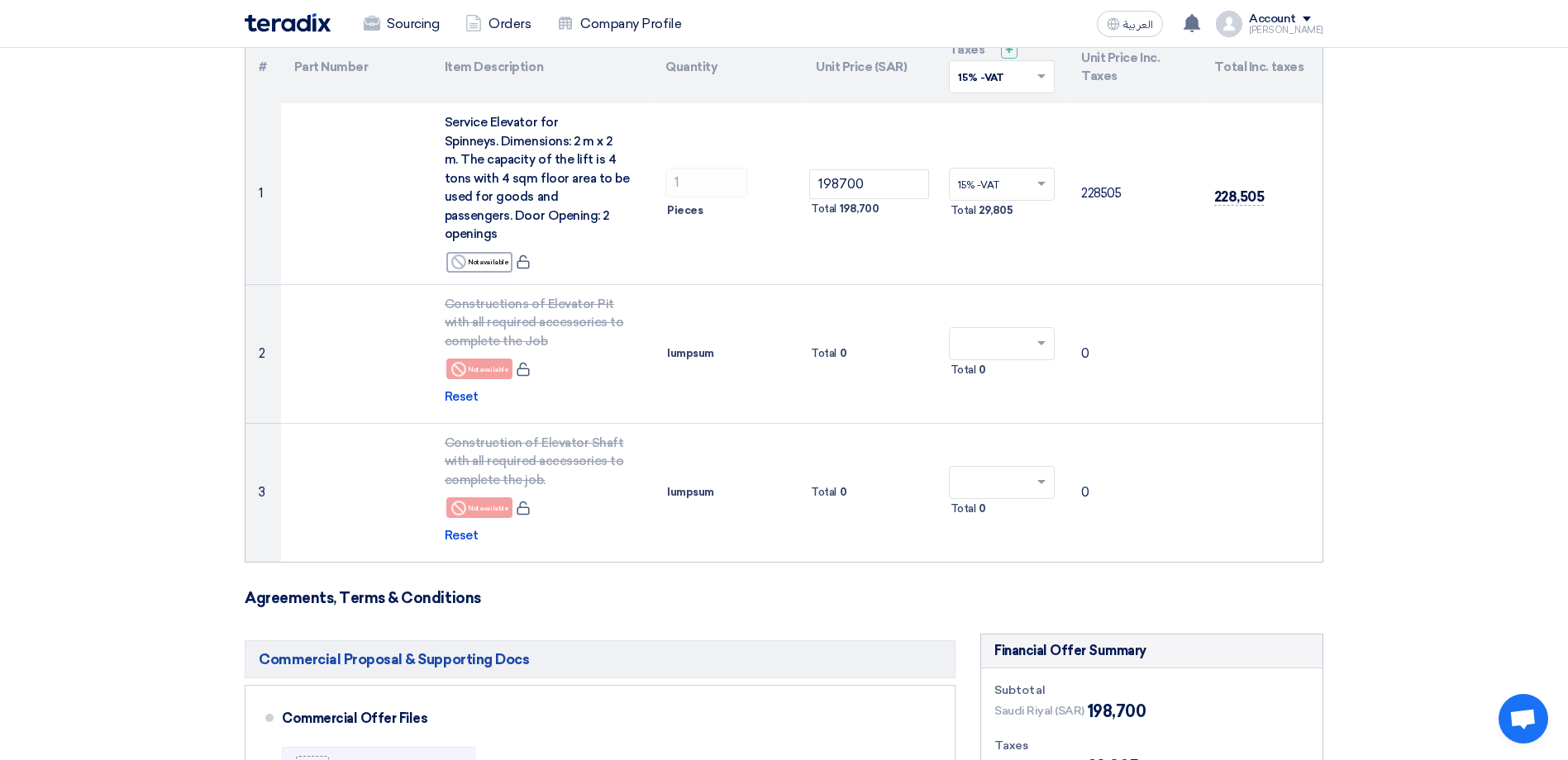 click on "Offer Details
#
Part Number
Item Description
Quantity
Unit Price (SAR)
Taxes
+
'Select taxes...
15% -VAT" 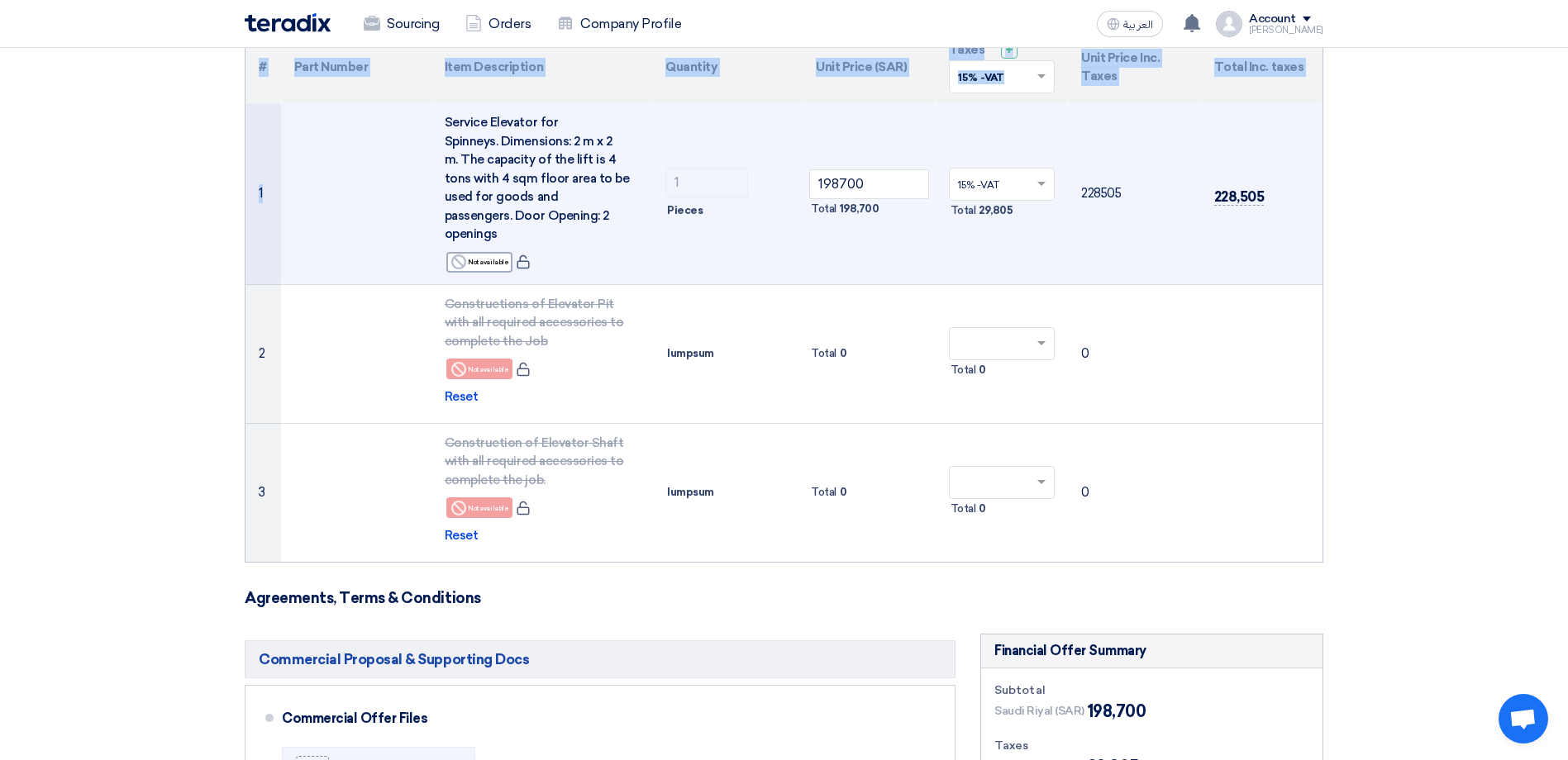 drag, startPoint x: 1287, startPoint y: 531, endPoint x: 350, endPoint y: 178, distance: 1001.2882 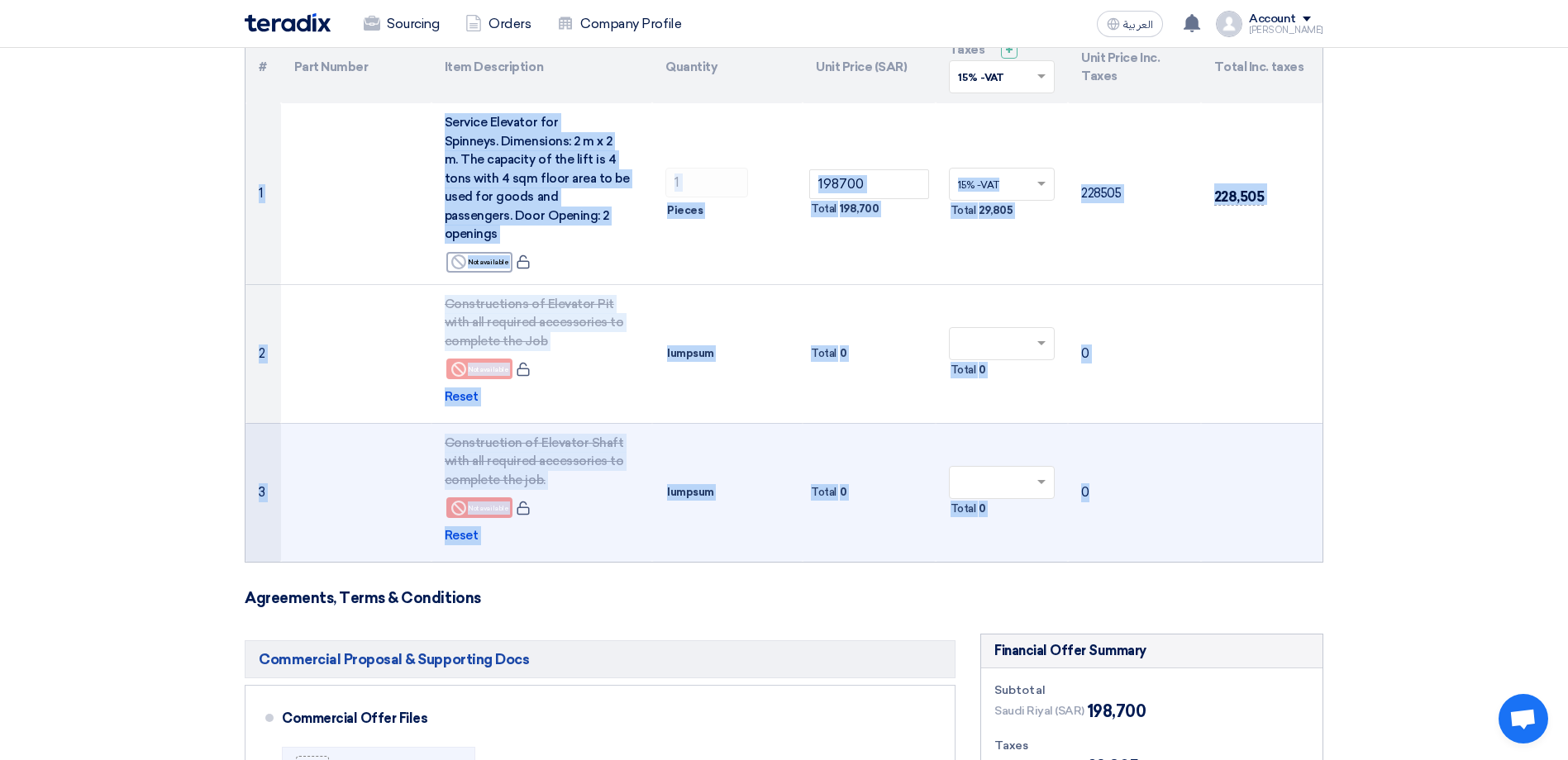 drag, startPoint x: 256, startPoint y: 178, endPoint x: 1222, endPoint y: 511, distance: 1021.7852 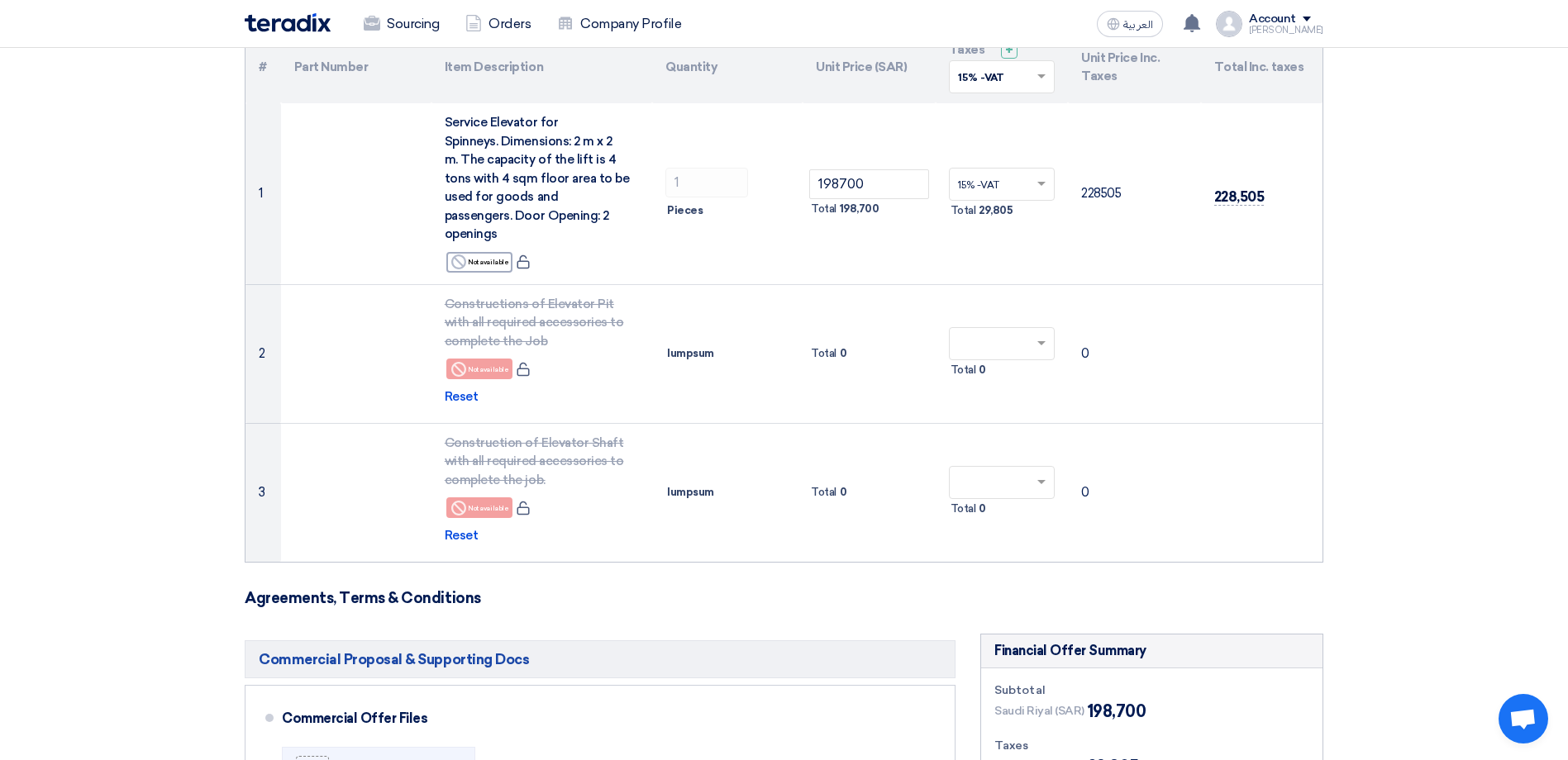 click on "Offer Details
#
Part Number
Item Description
Quantity
Unit Price (SAR)
Taxes
+
'Select taxes...
15% -VAT" 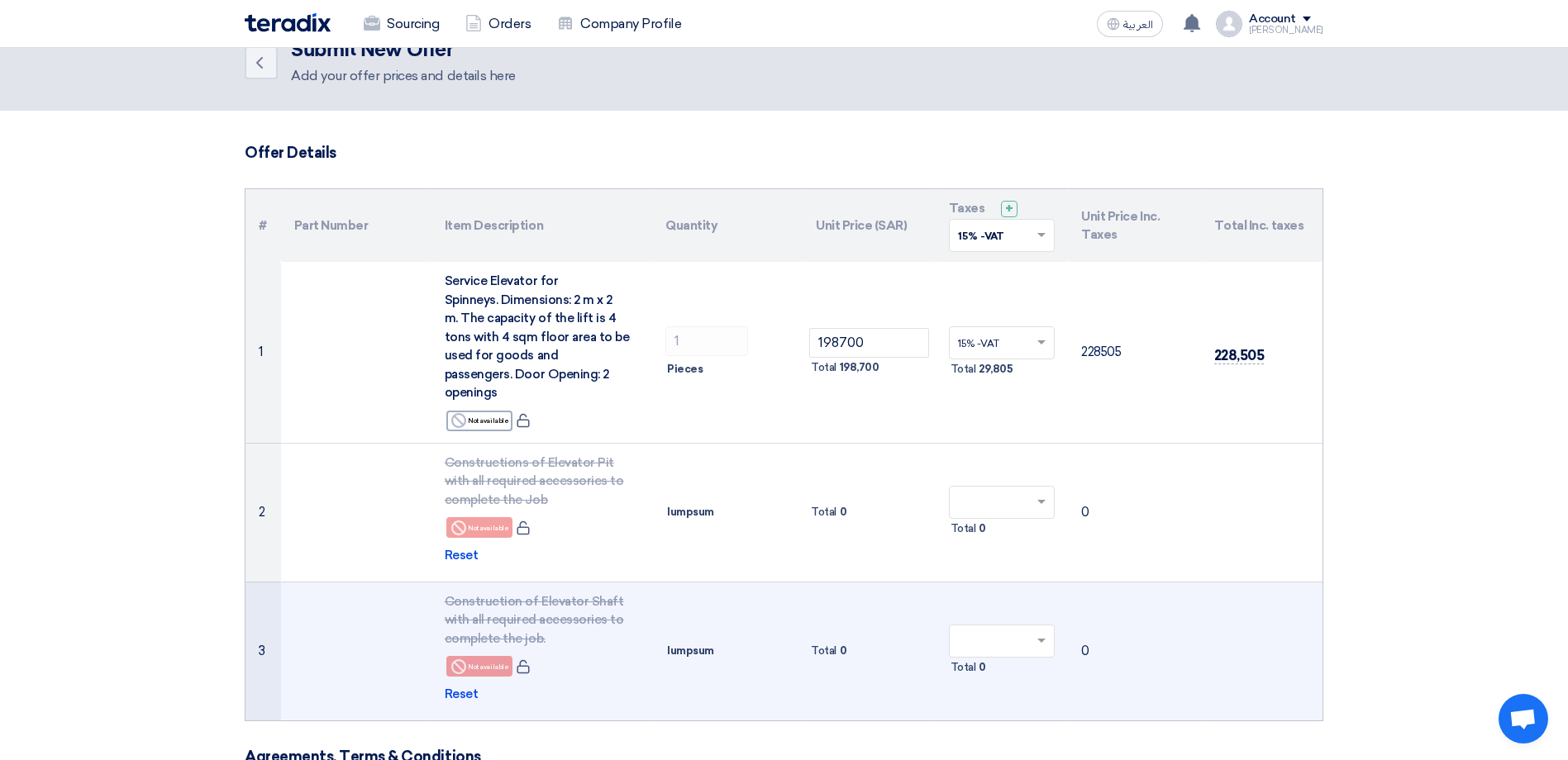 scroll, scrollTop: 0, scrollLeft: 0, axis: both 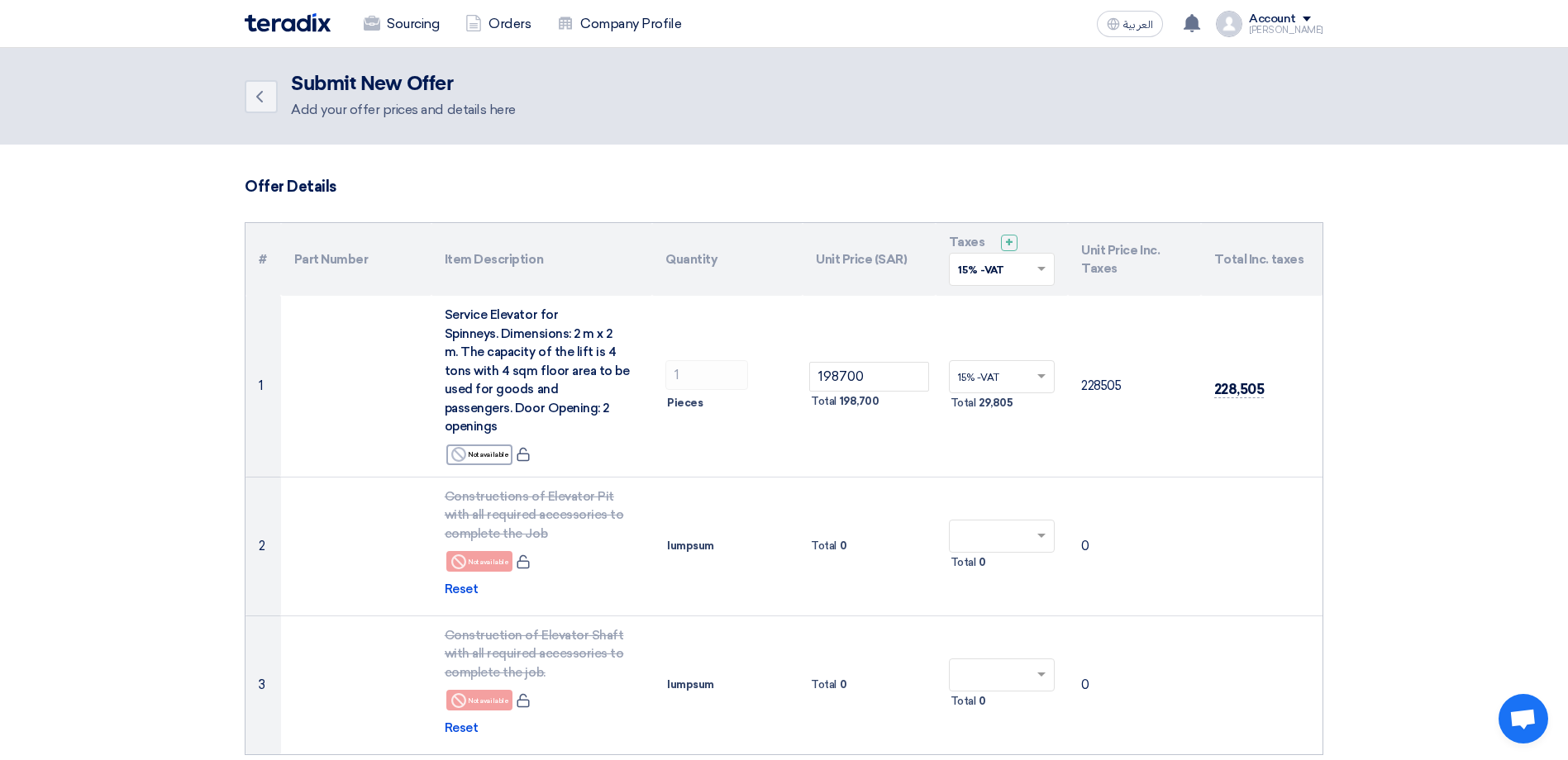 drag, startPoint x: 249, startPoint y: 254, endPoint x: 1343, endPoint y: 477, distance: 1116.4968 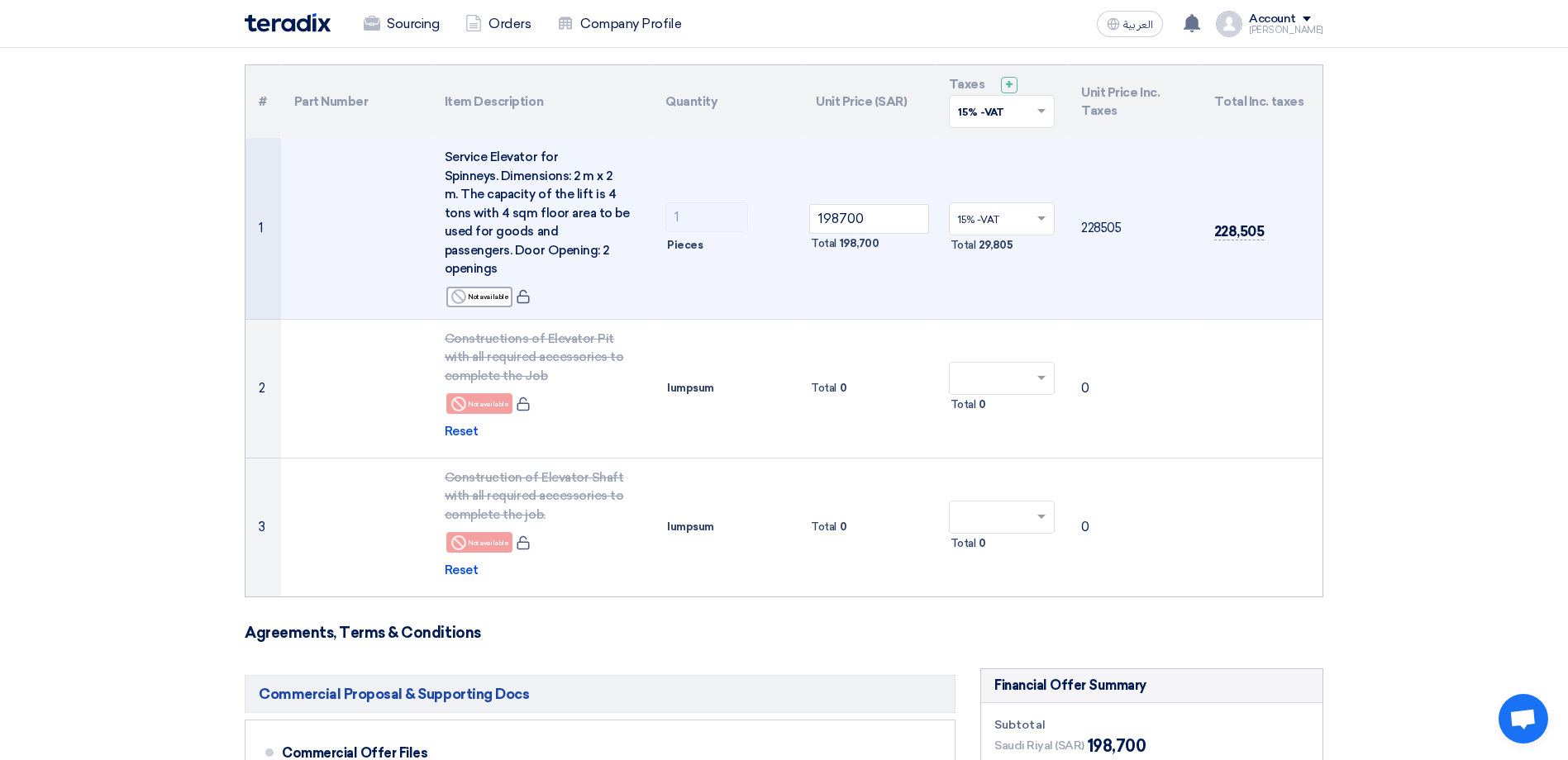 scroll, scrollTop: 192, scrollLeft: 0, axis: vertical 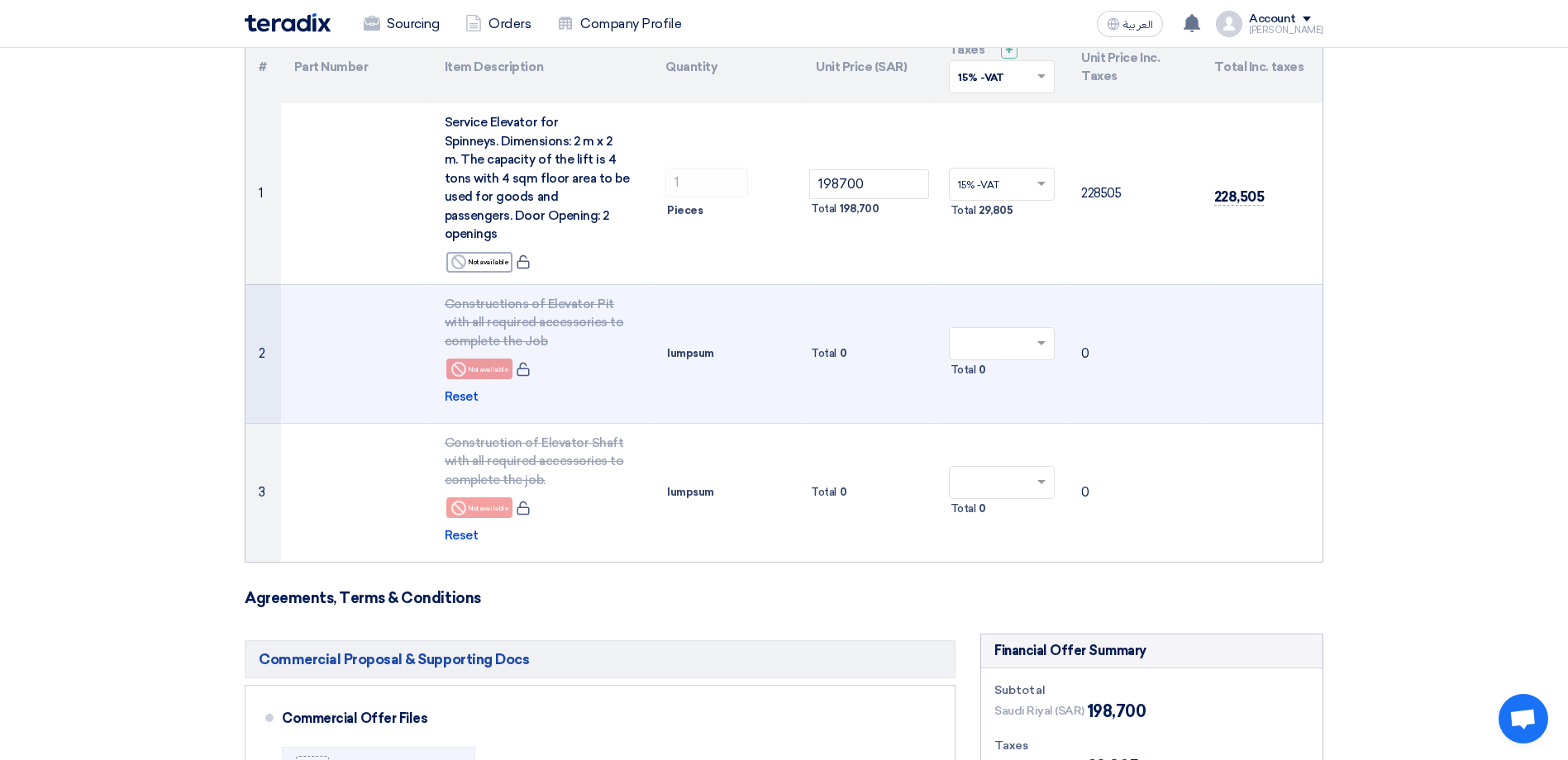 click 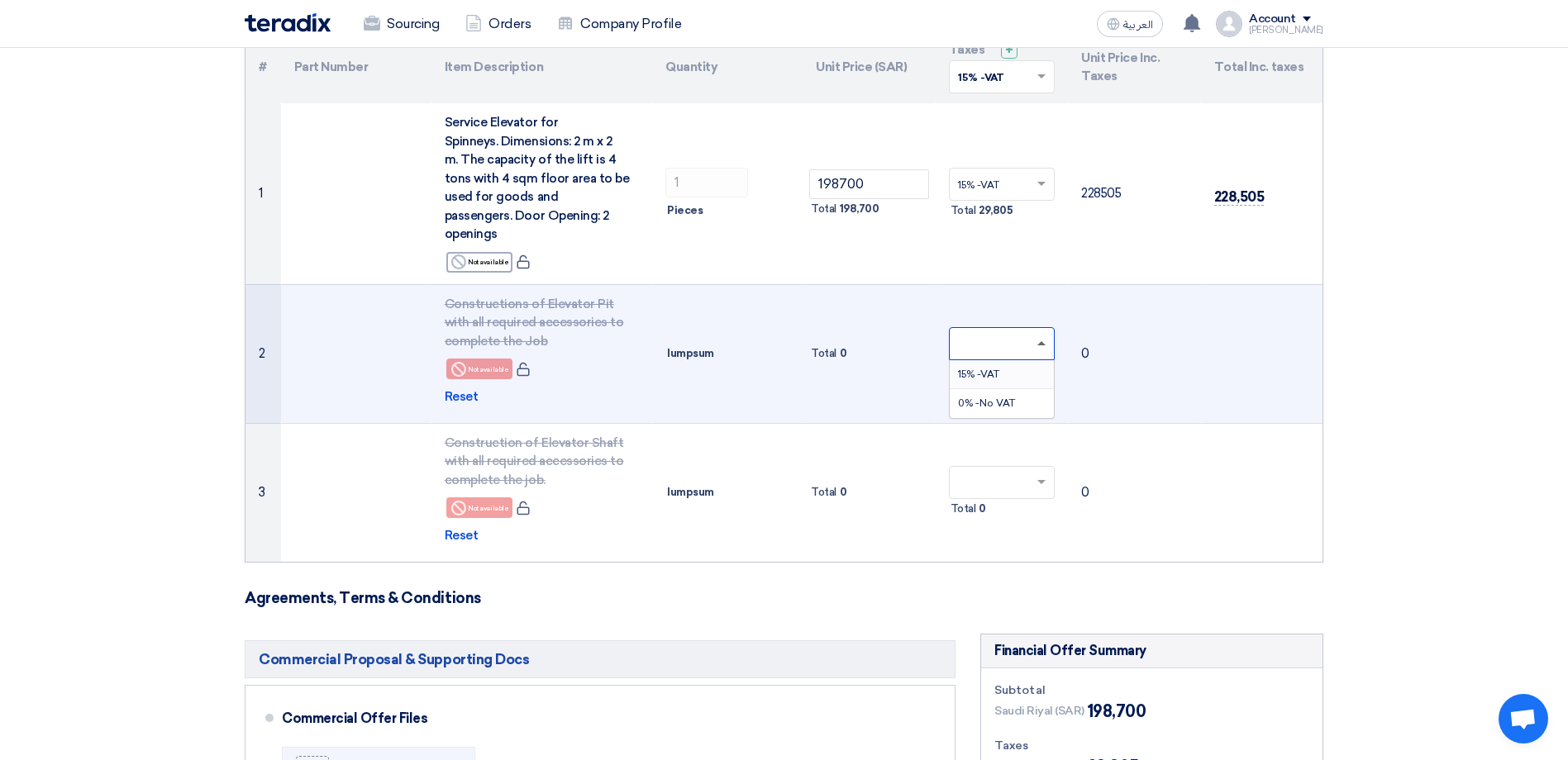 click 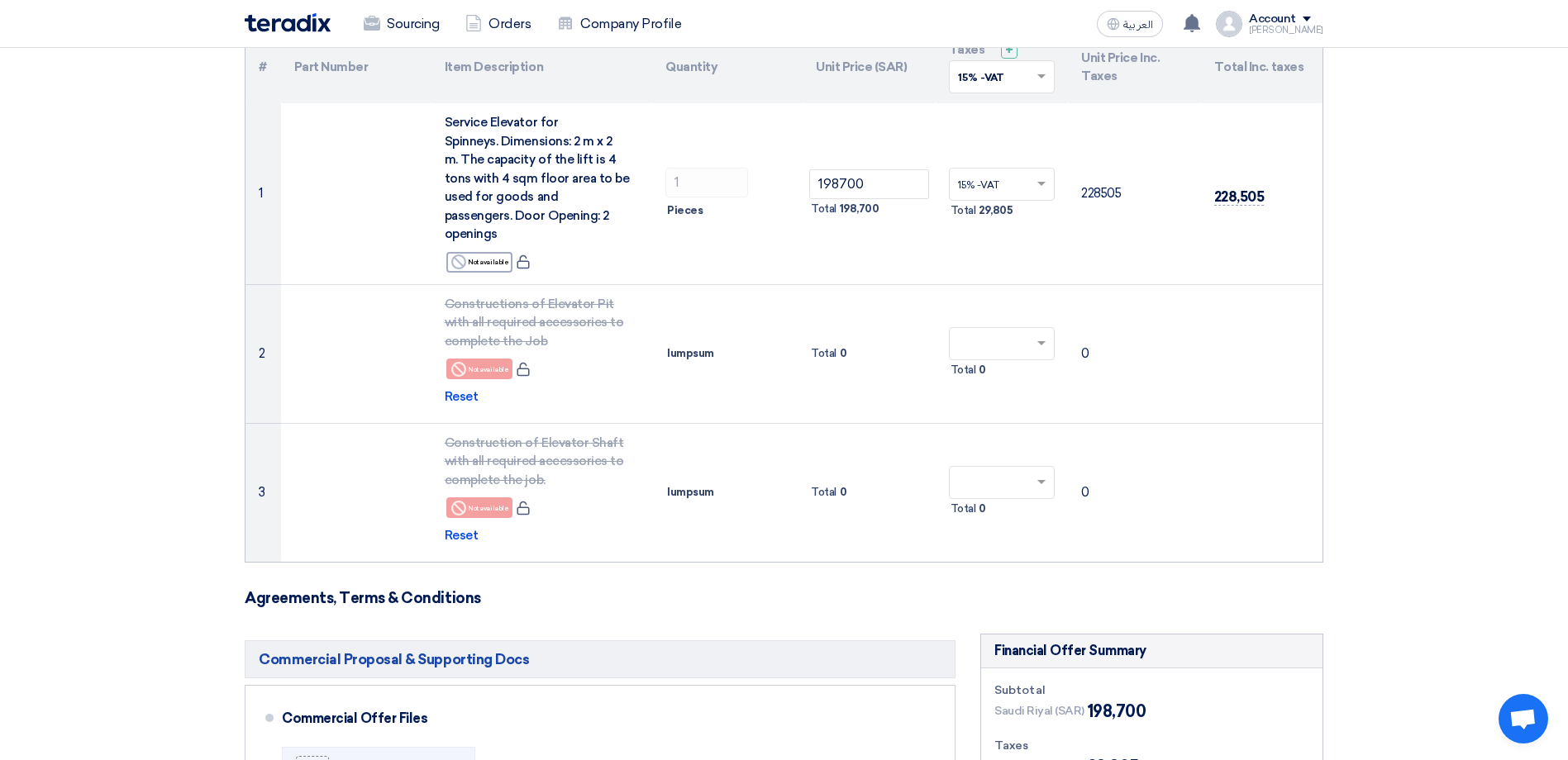 click on "Offer Details
#
Part Number
Item Description
Quantity
Unit Price (SAR)
Taxes
+
'Select taxes...
15% -VAT" 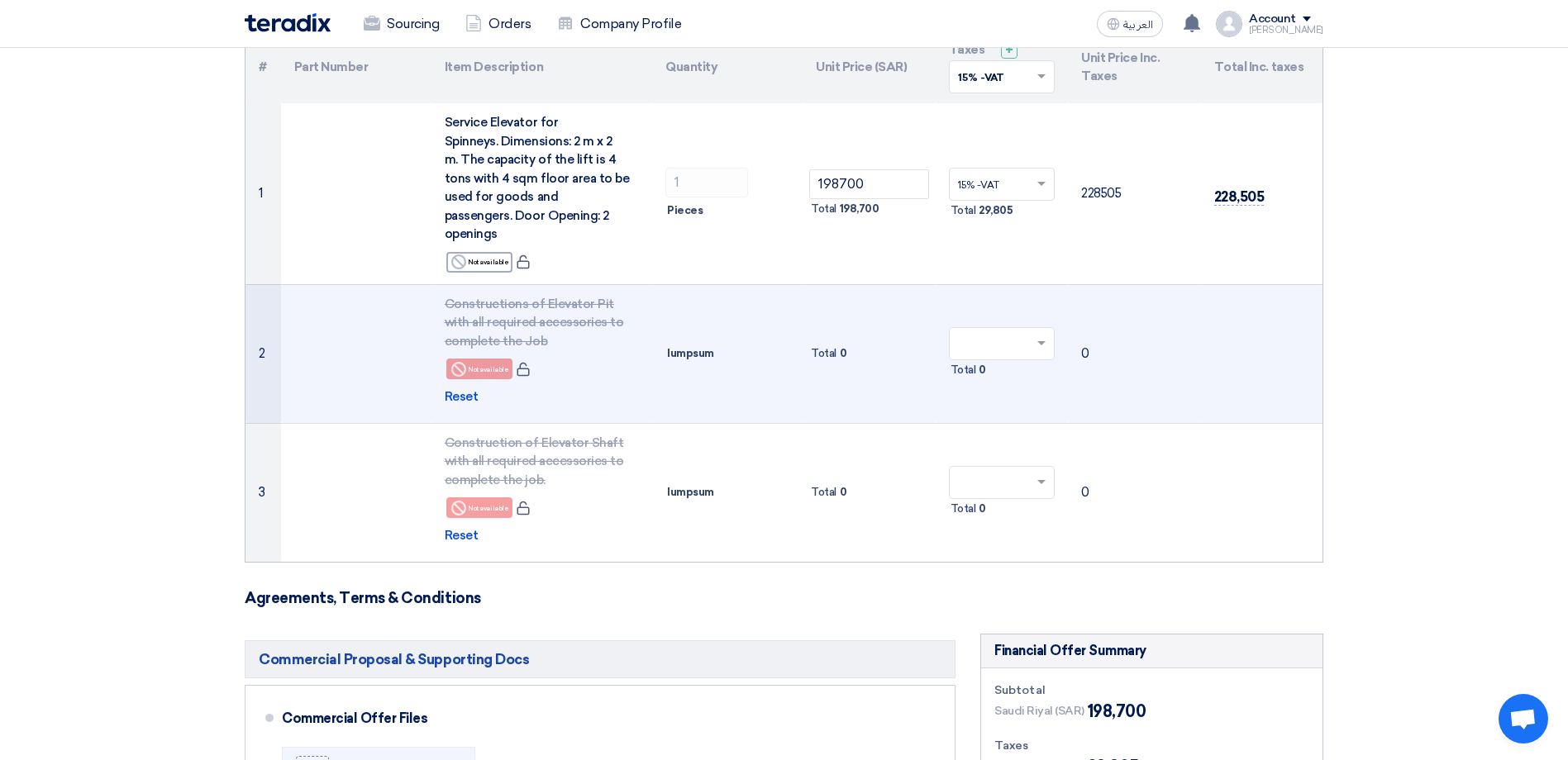 click 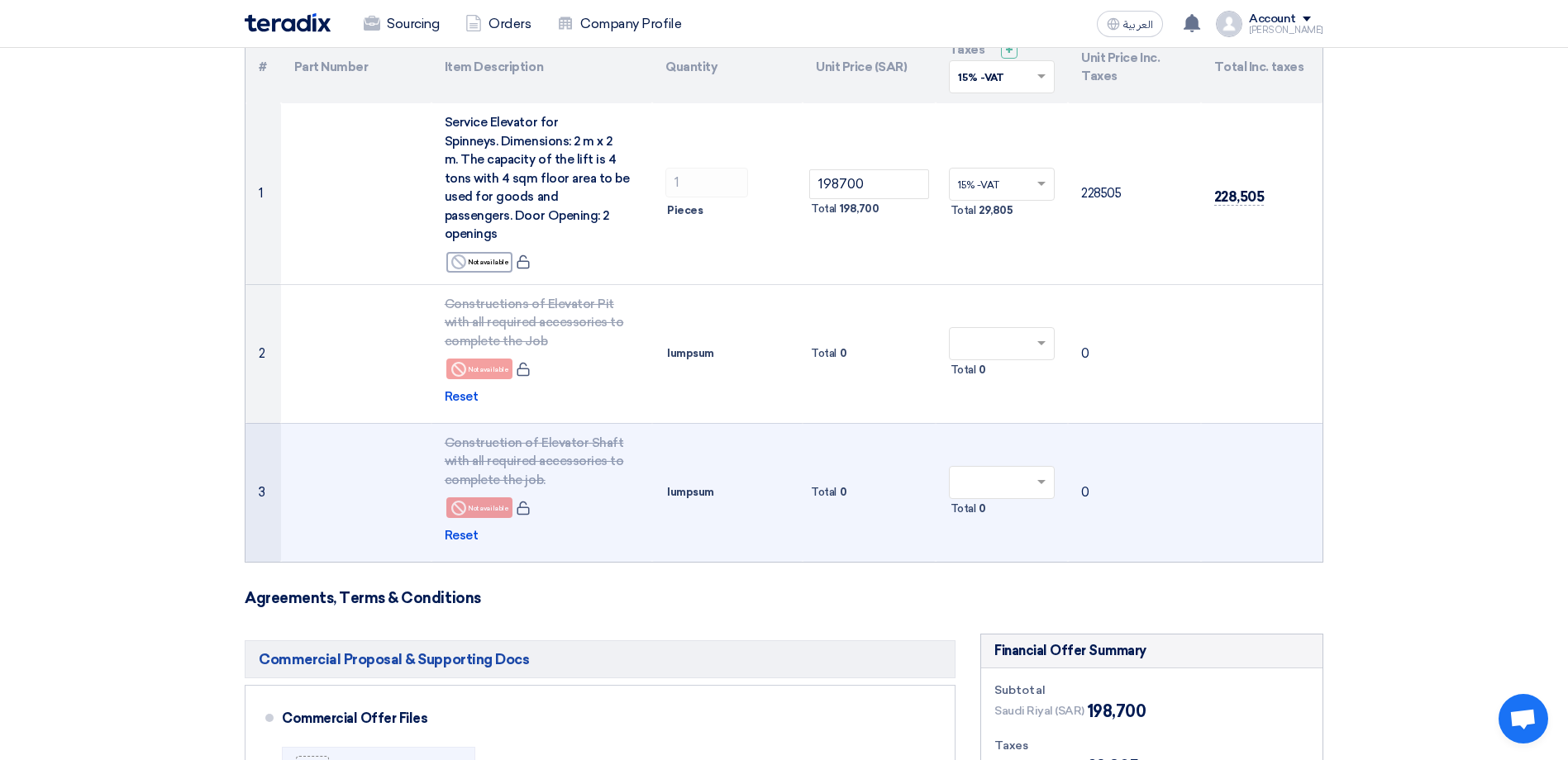 drag, startPoint x: 461, startPoint y: 284, endPoint x: 1101, endPoint y: 492, distance: 672.95171 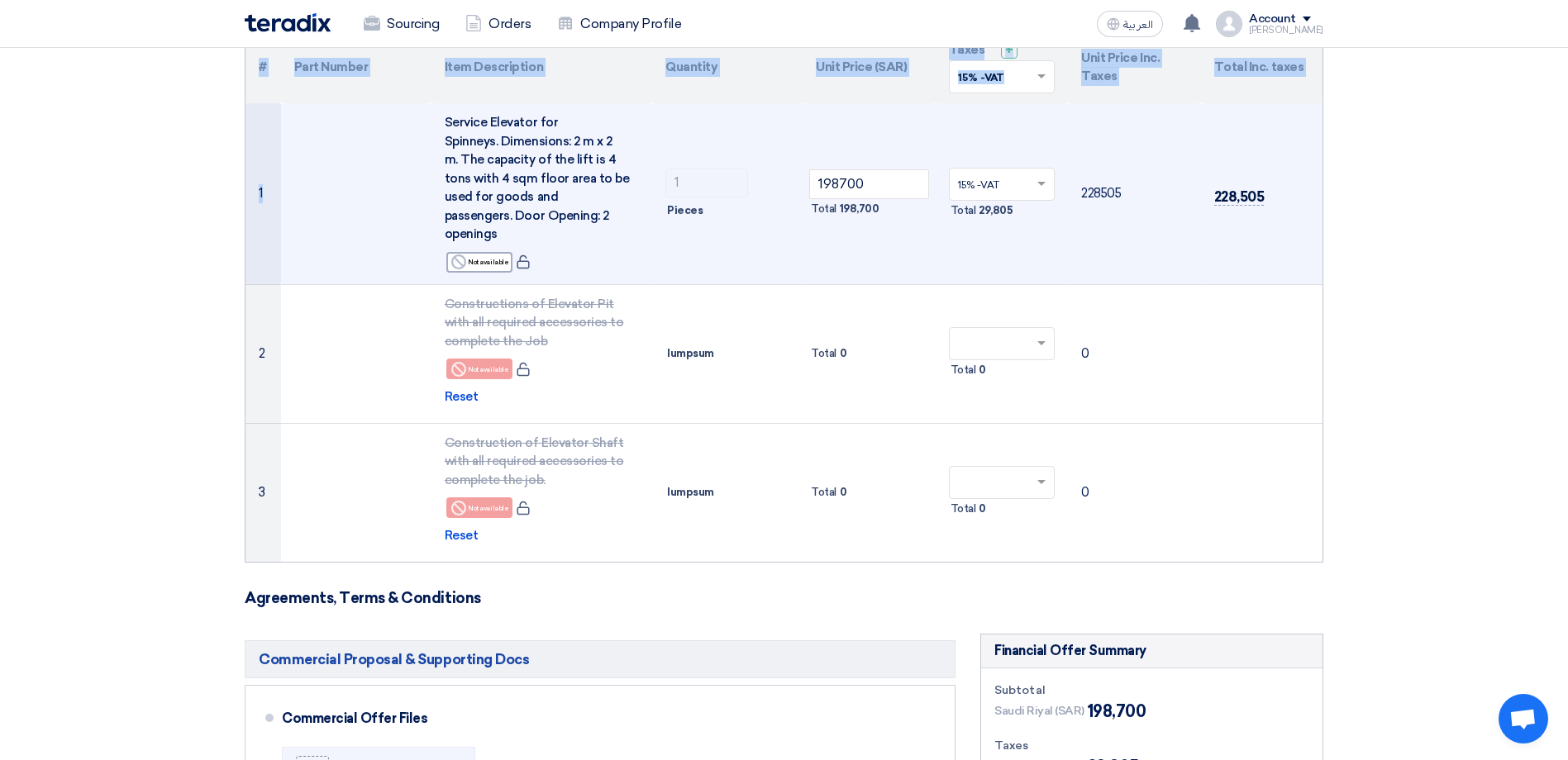 drag, startPoint x: 1343, startPoint y: 538, endPoint x: 301, endPoint y: 135, distance: 1117.2166 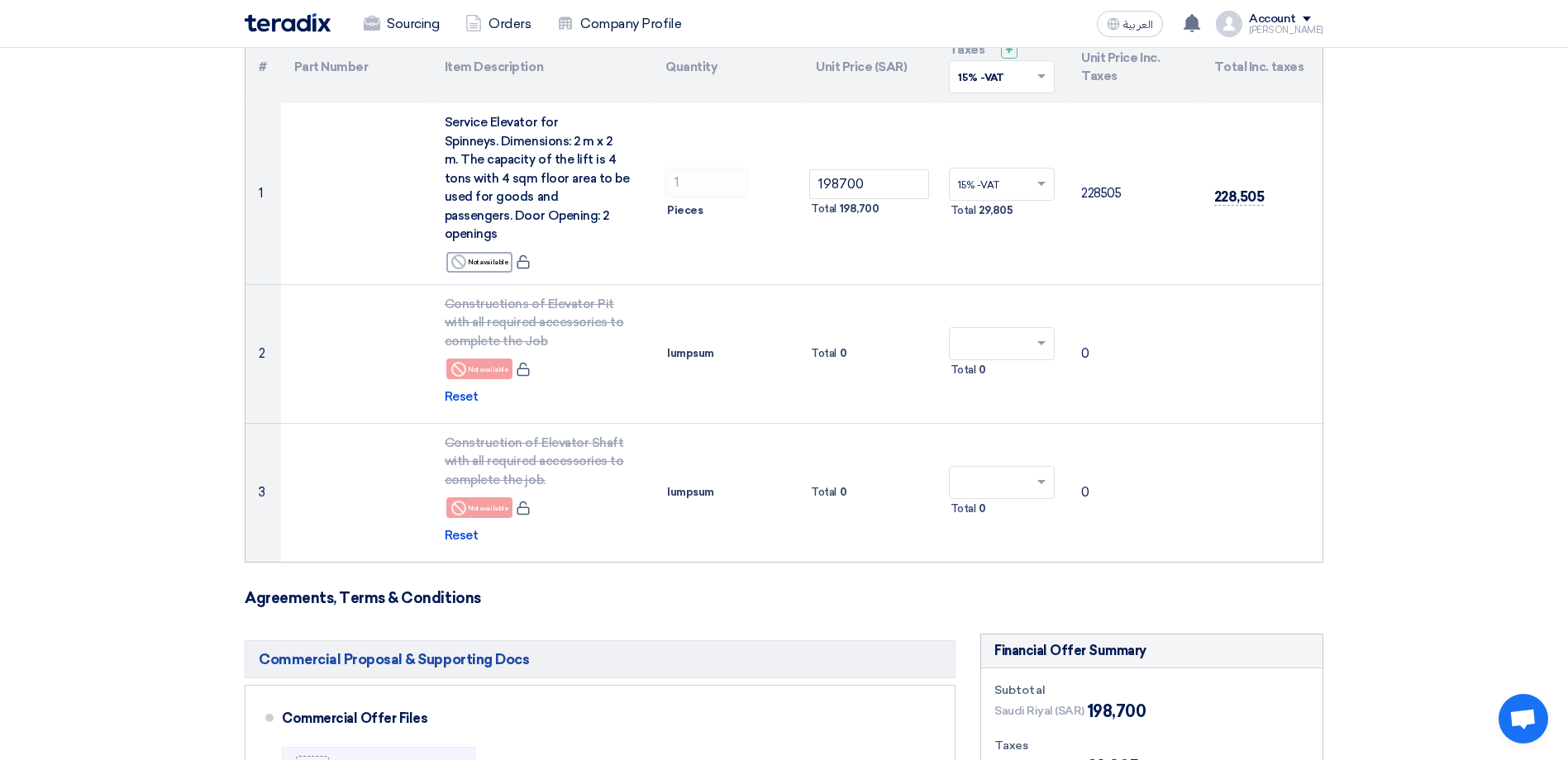 click on "Offer Details
#
Part Number
Item Description
Quantity
Unit Price (SAR)
Taxes
+
'Select taxes...
15% -VAT" 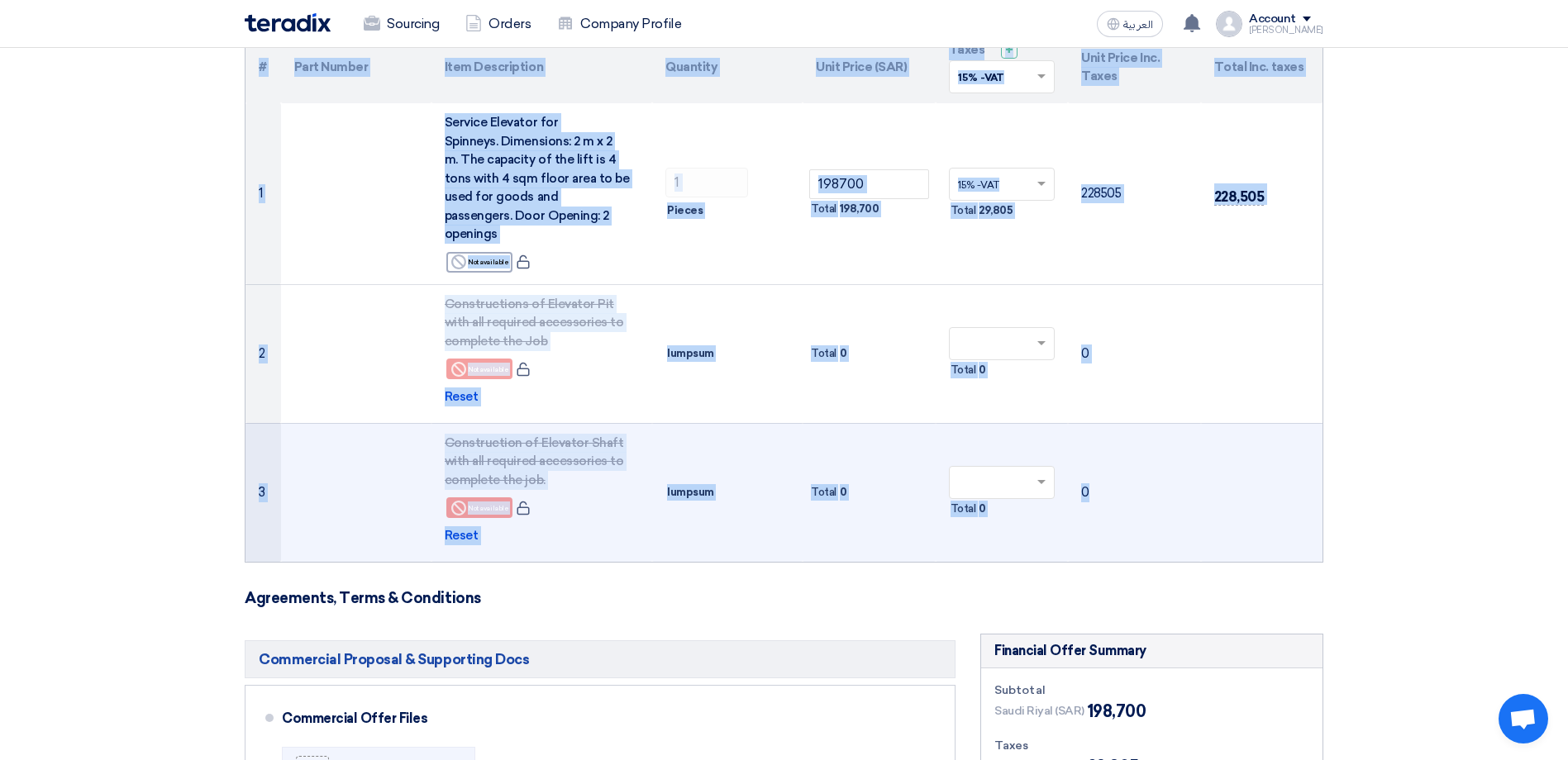 drag, startPoint x: 232, startPoint y: 60, endPoint x: 1289, endPoint y: 502, distance: 1145.6932 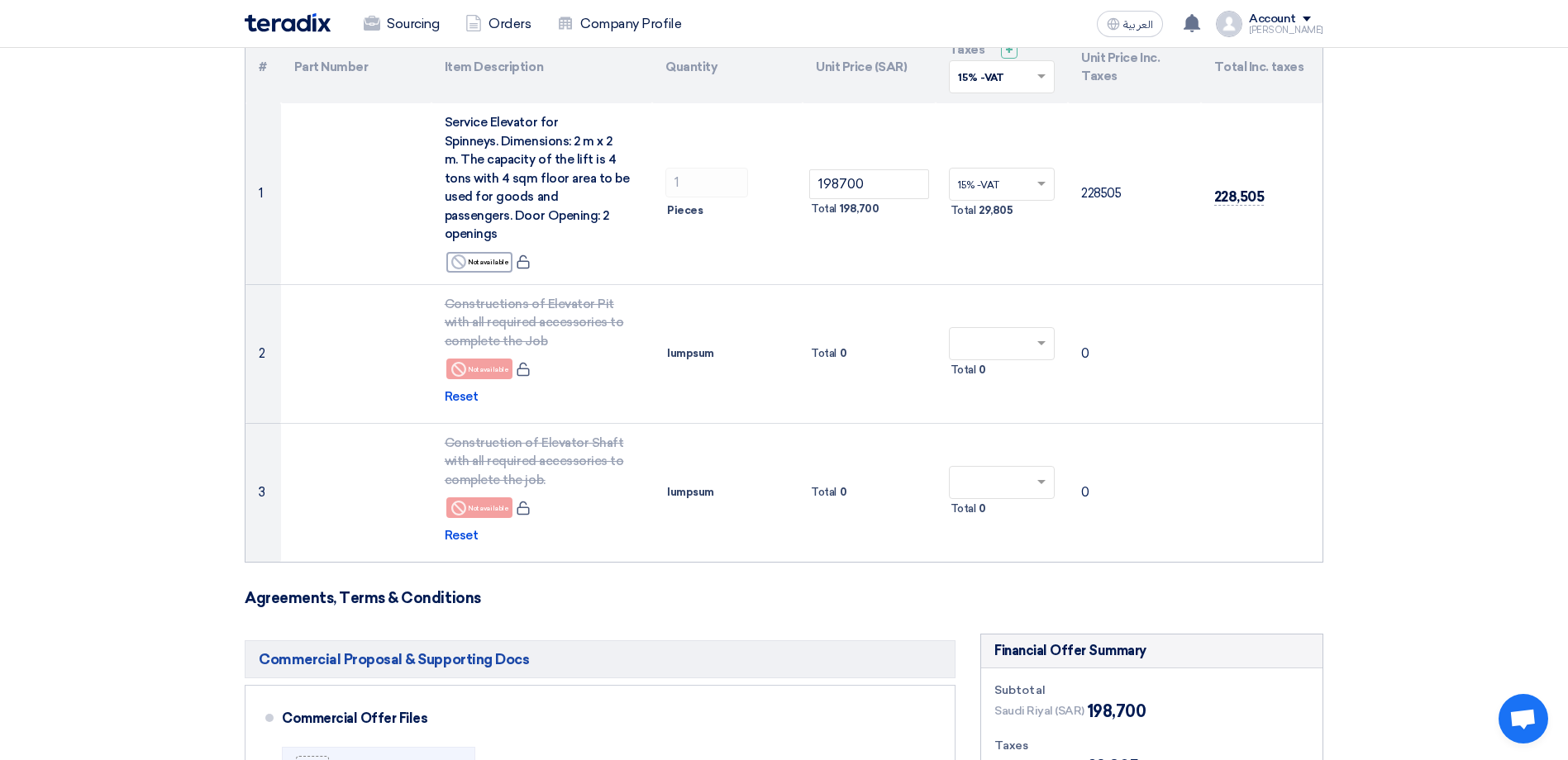 click on "Offer Details
#
Part Number
Item Description
Quantity
Unit Price (SAR)
Taxes
+
'Select taxes...
15% -VAT" 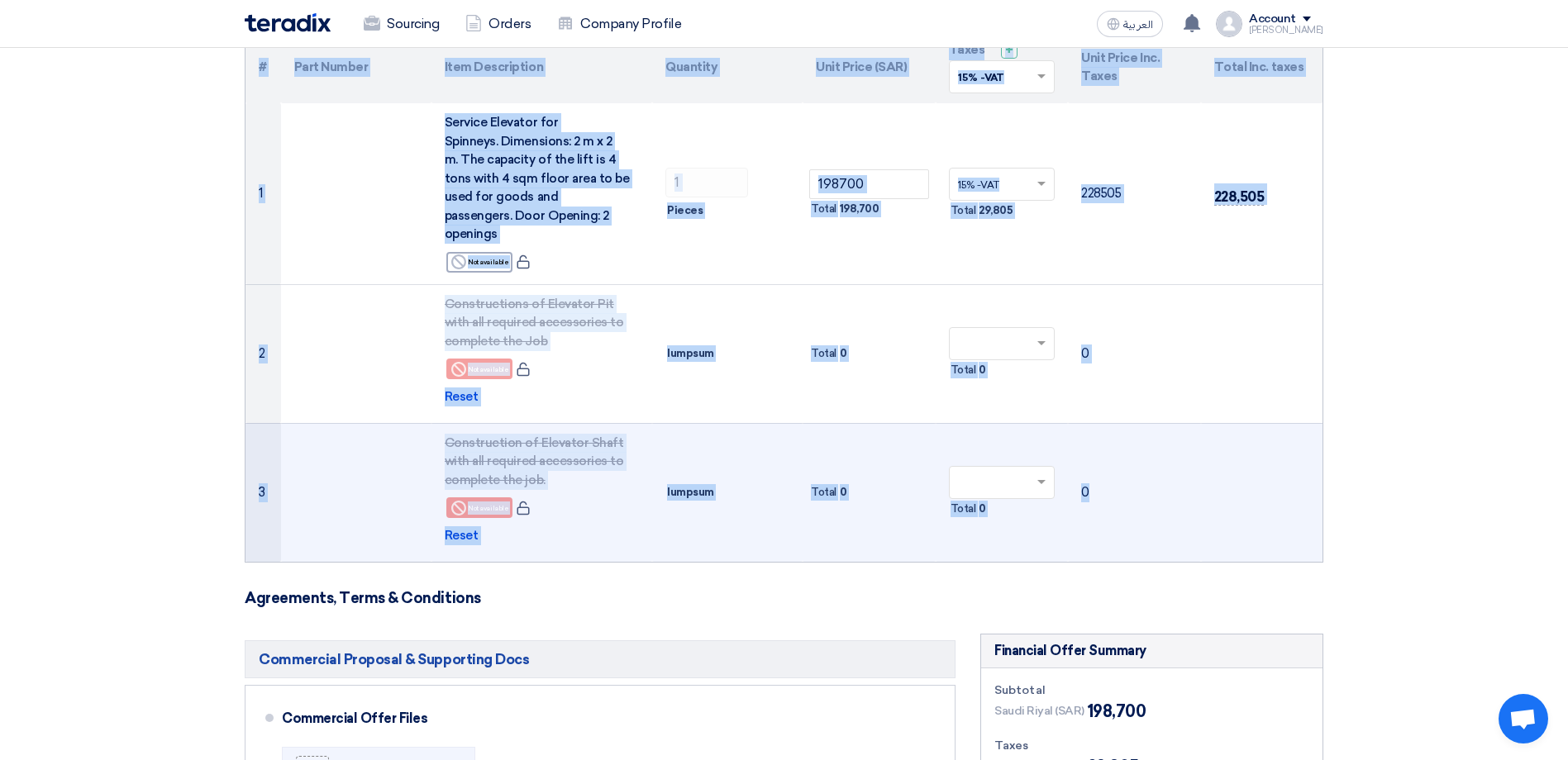 drag, startPoint x: 226, startPoint y: 63, endPoint x: 1313, endPoint y: 491, distance: 1168.2264 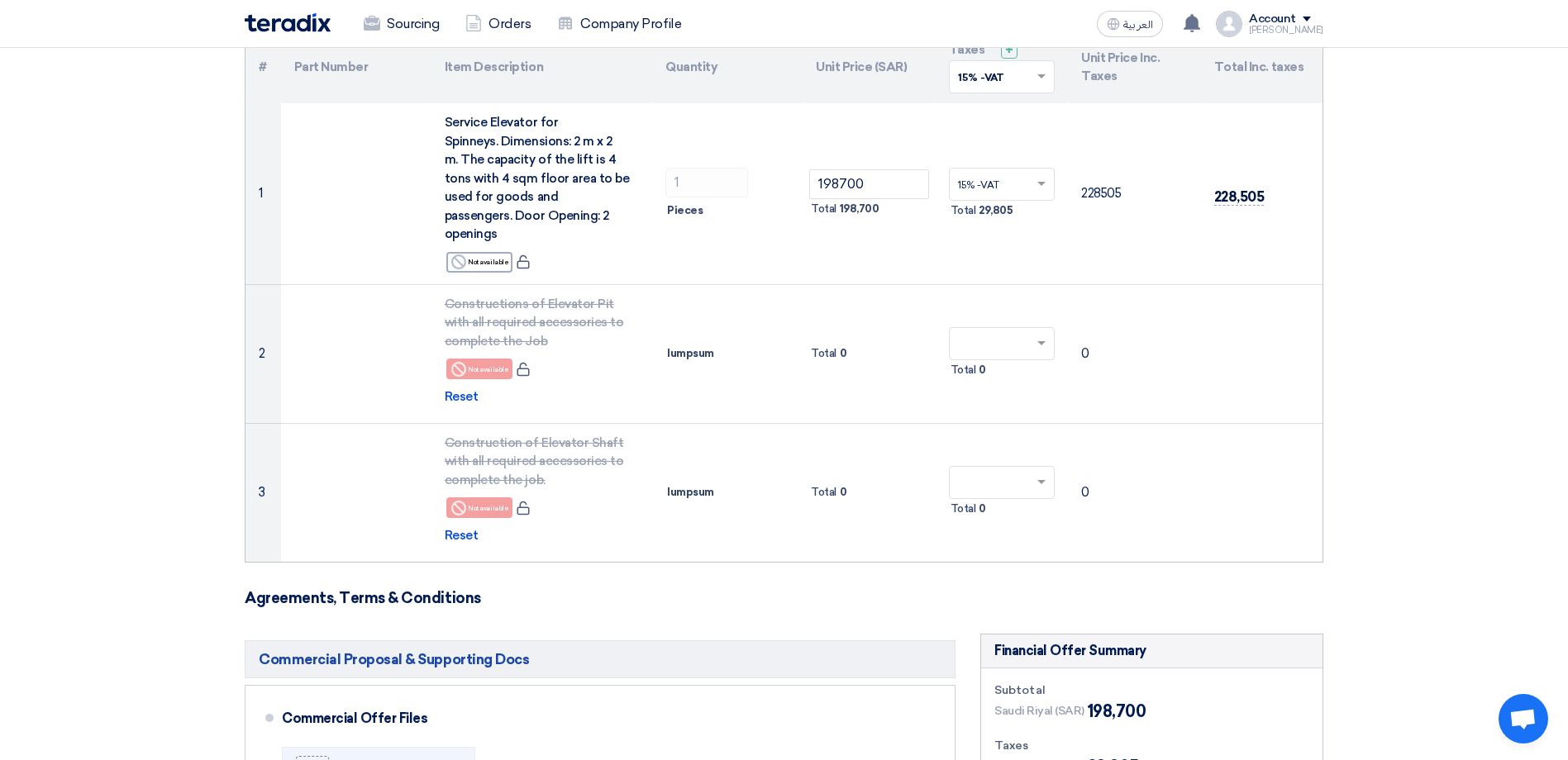 click on "Offer Details
#
Part Number
Item Description
Quantity
Unit Price (SAR)
Taxes
+
'Select taxes...
15% -VAT" 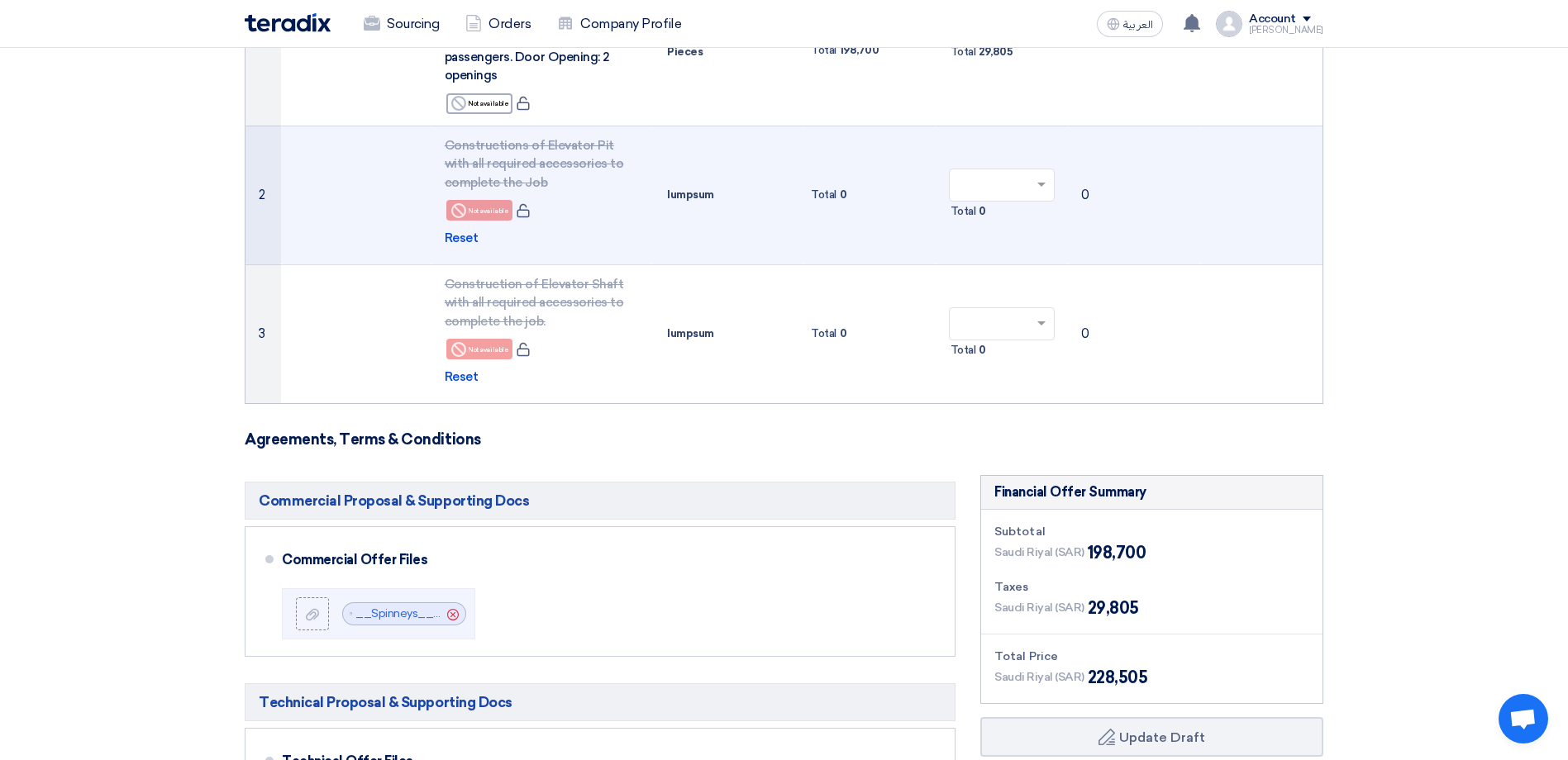 scroll, scrollTop: 386, scrollLeft: 0, axis: vertical 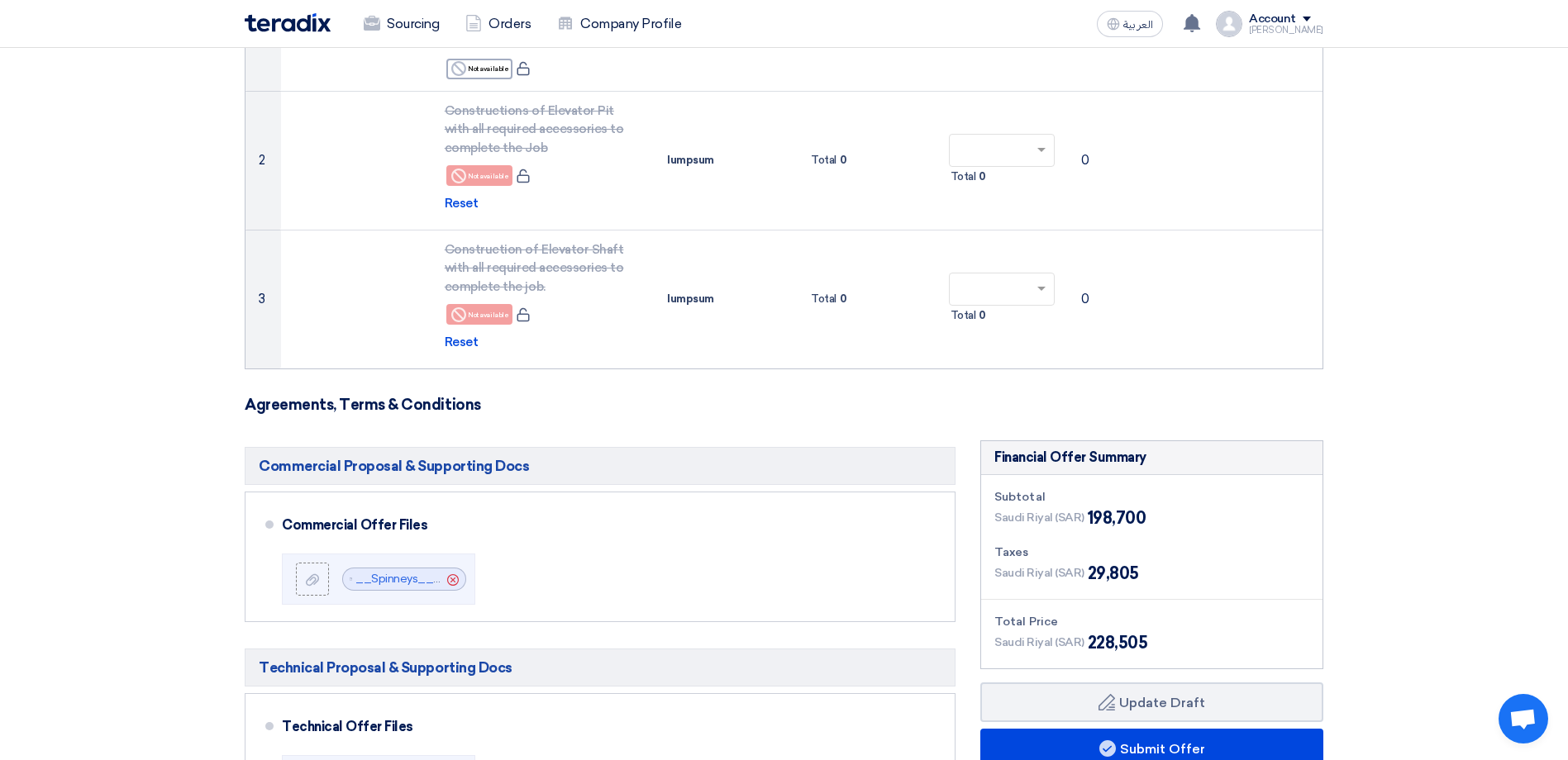 drag, startPoint x: 238, startPoint y: 382, endPoint x: 493, endPoint y: 382, distance: 255 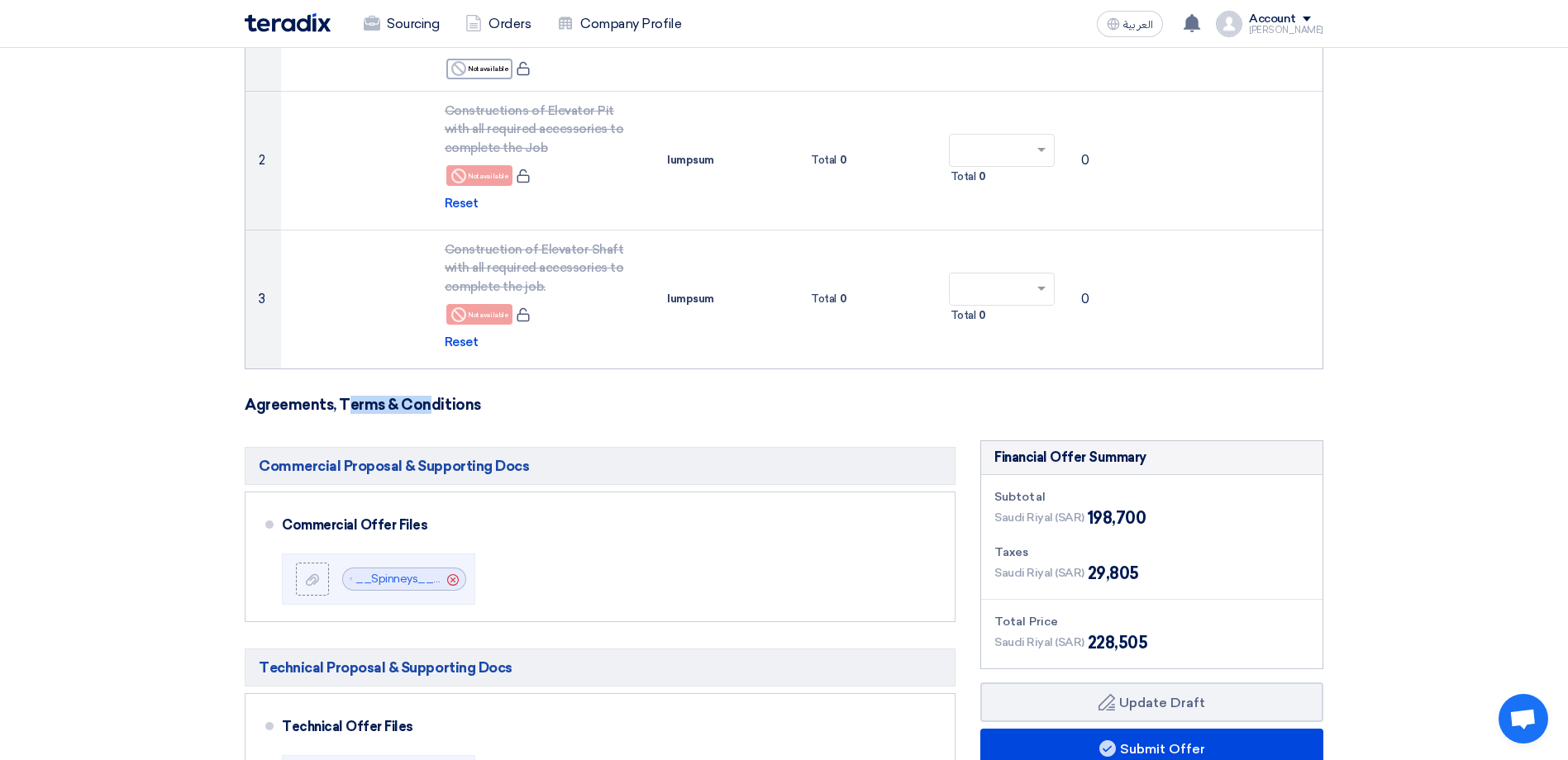 drag, startPoint x: 226, startPoint y: 380, endPoint x: 241, endPoint y: 382, distance: 15.132746 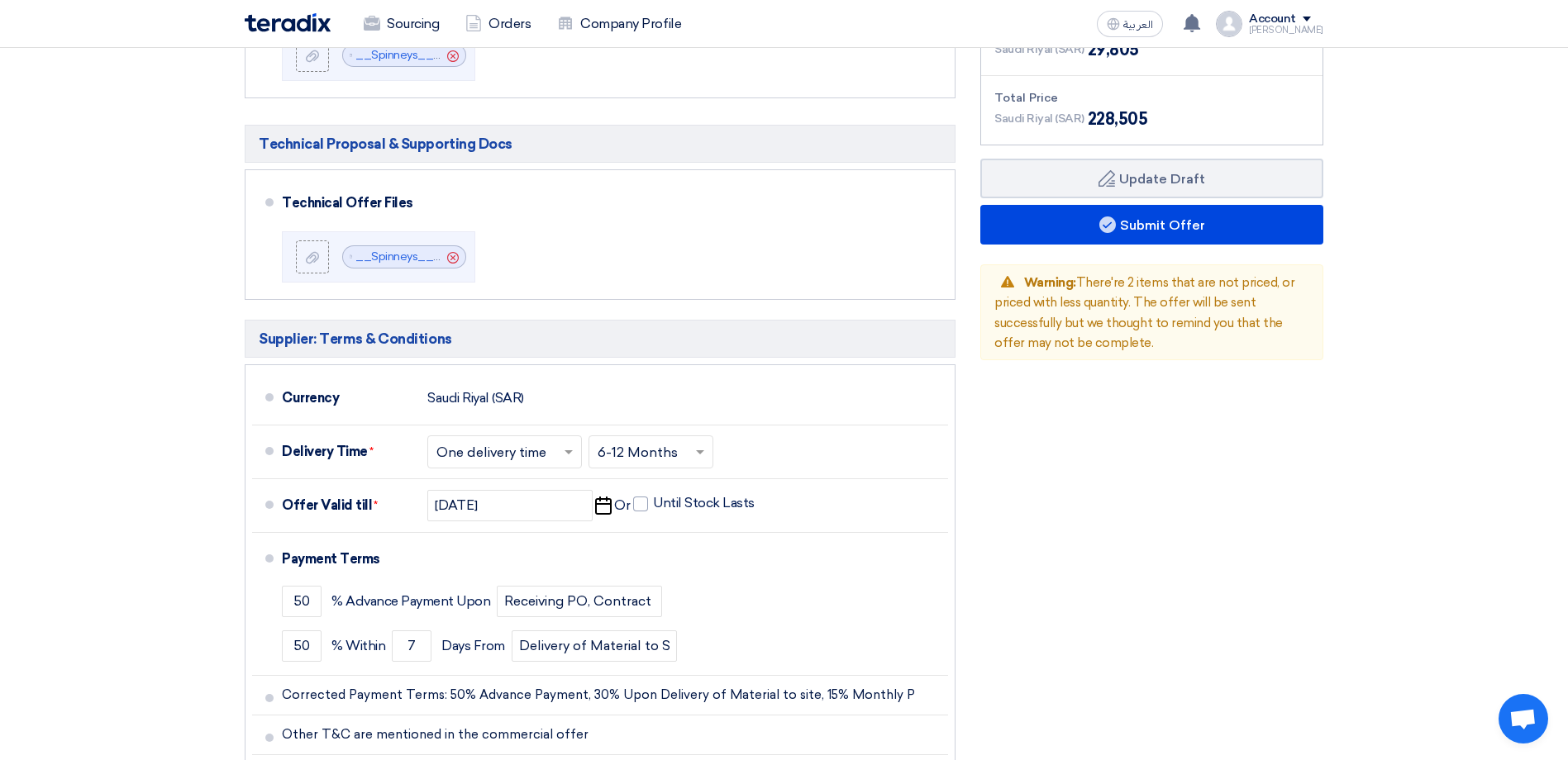 scroll, scrollTop: 964, scrollLeft: 0, axis: vertical 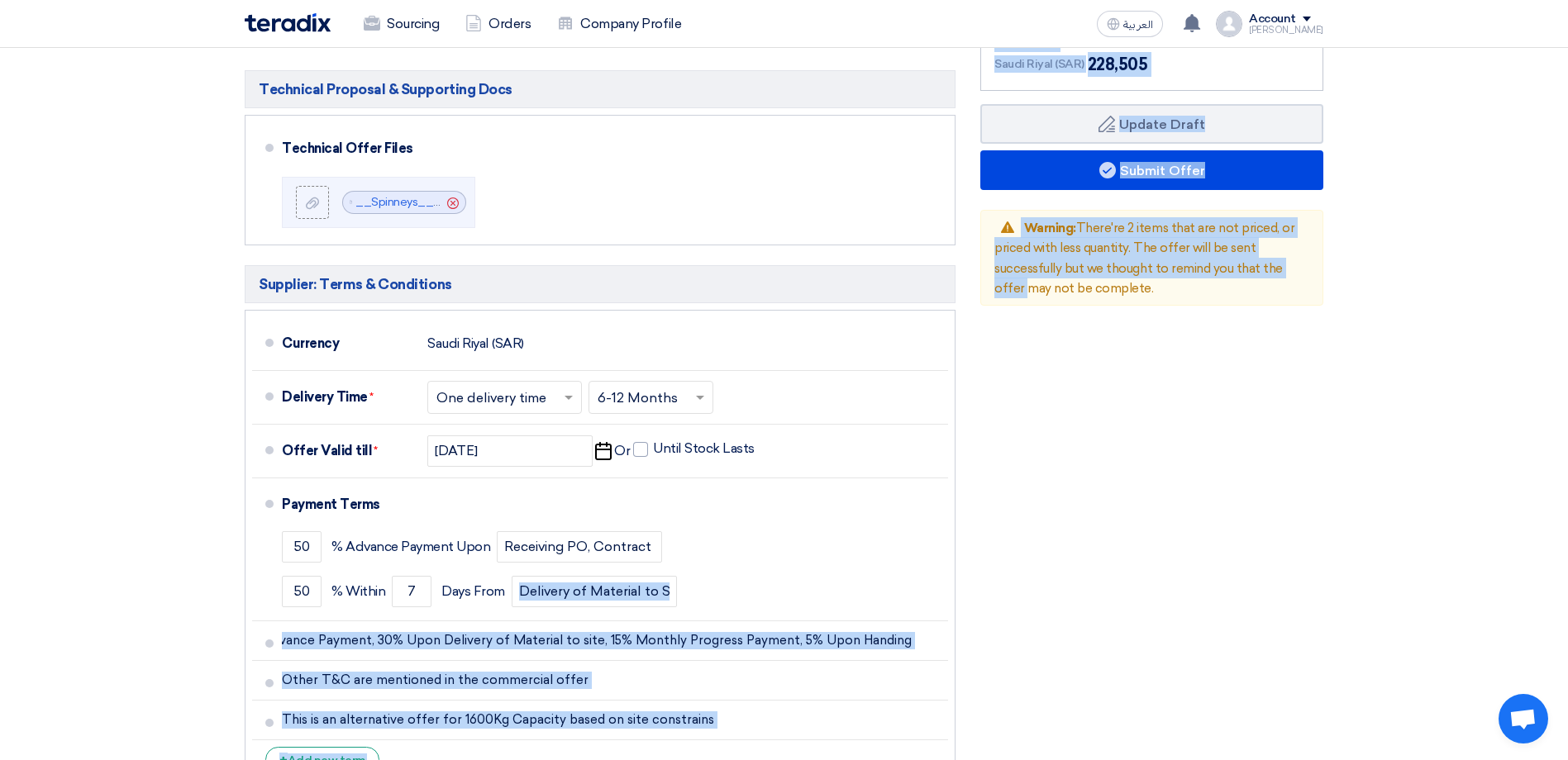 drag, startPoint x: 822, startPoint y: 585, endPoint x: 979, endPoint y: 651, distance: 170.30854 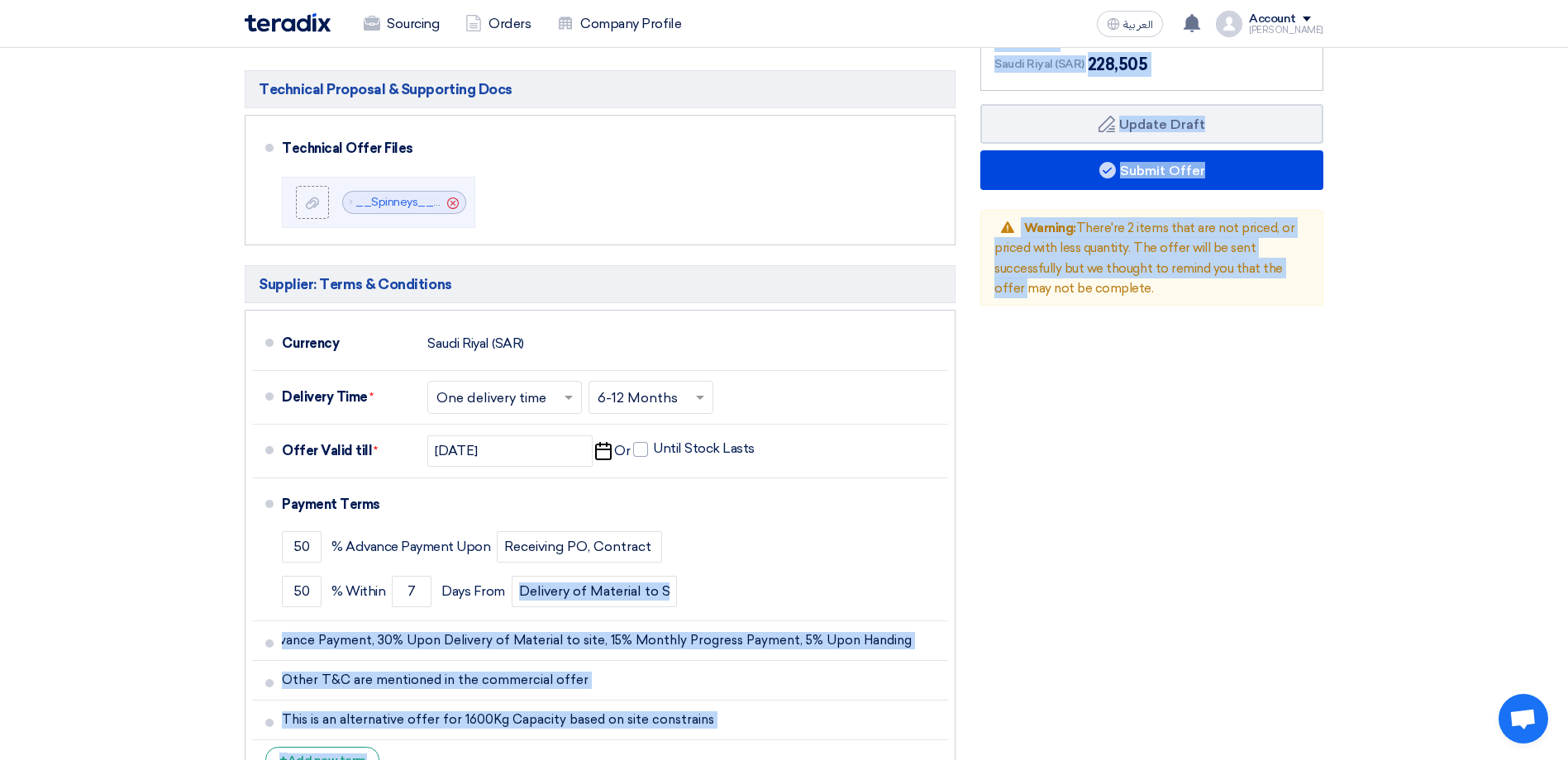 click on "Commercial Proposal & Supporting Docs
Commercial Offer Files
File
Cancel" 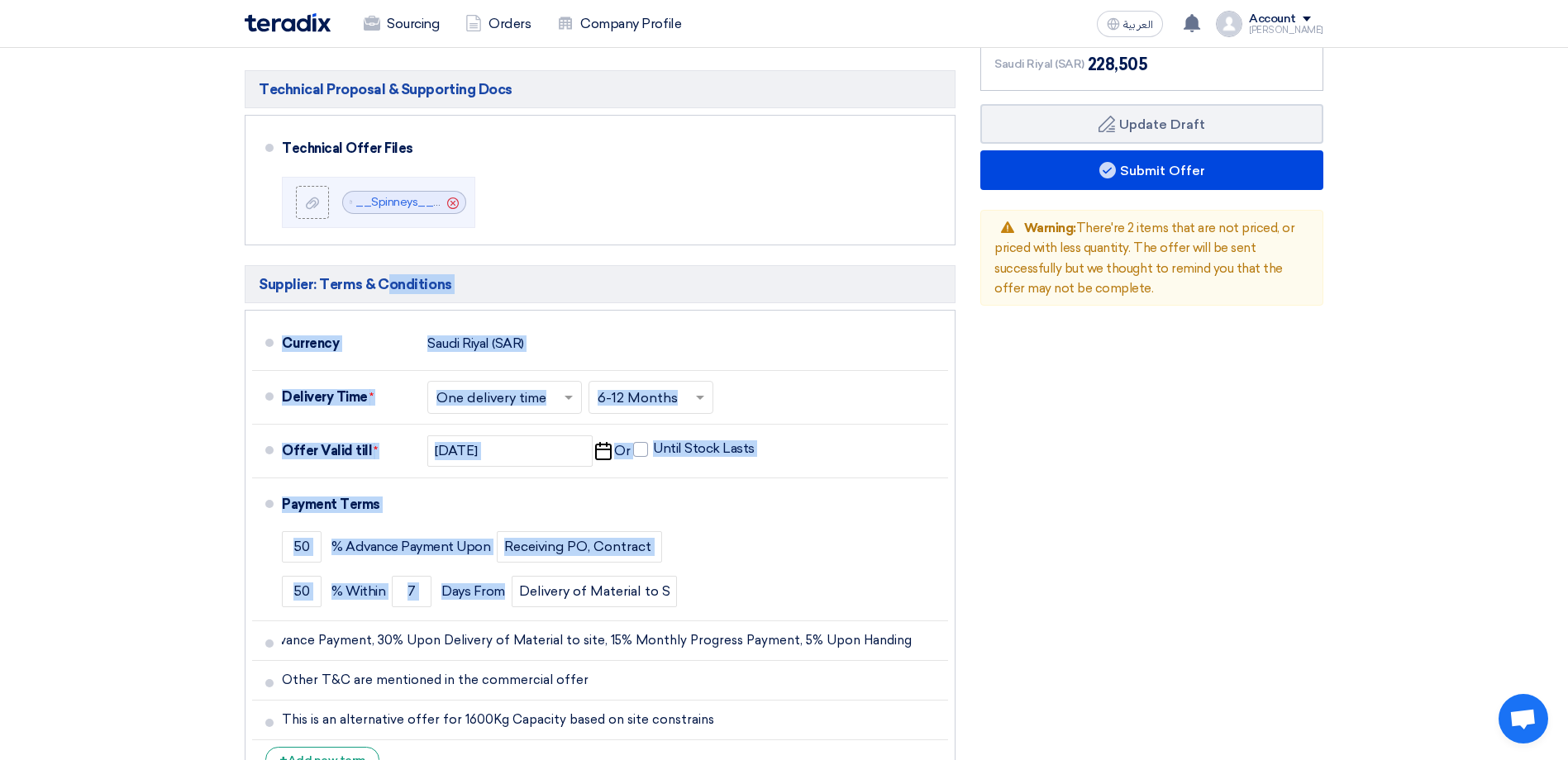drag, startPoint x: 514, startPoint y: 477, endPoint x: 193, endPoint y: 280, distance: 376.62979 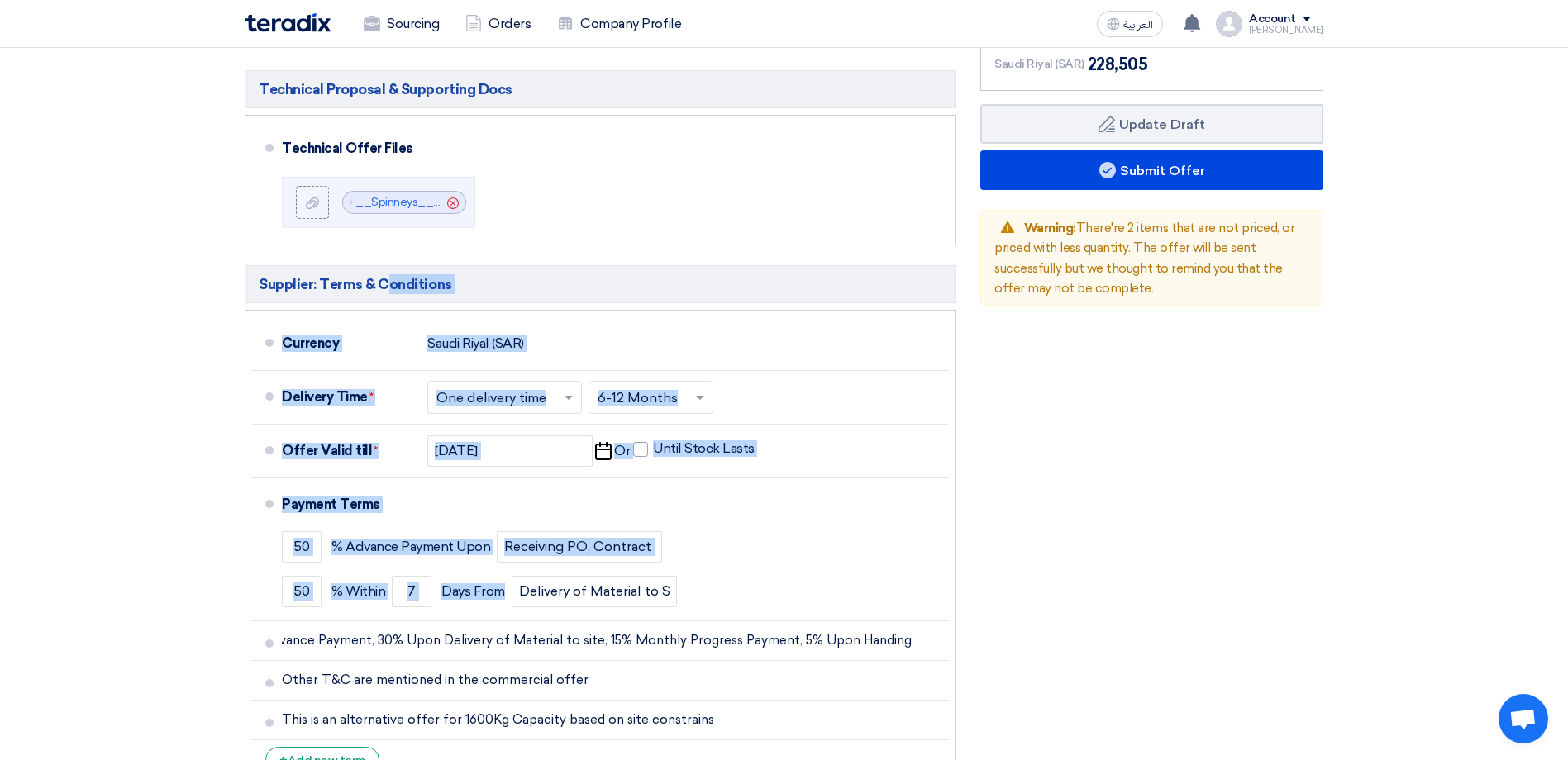click on "Offer Details
#
Part Number
Item Description
Quantity
Unit Price (SAR)
Taxes
+
'Select taxes...
15% -VAT" 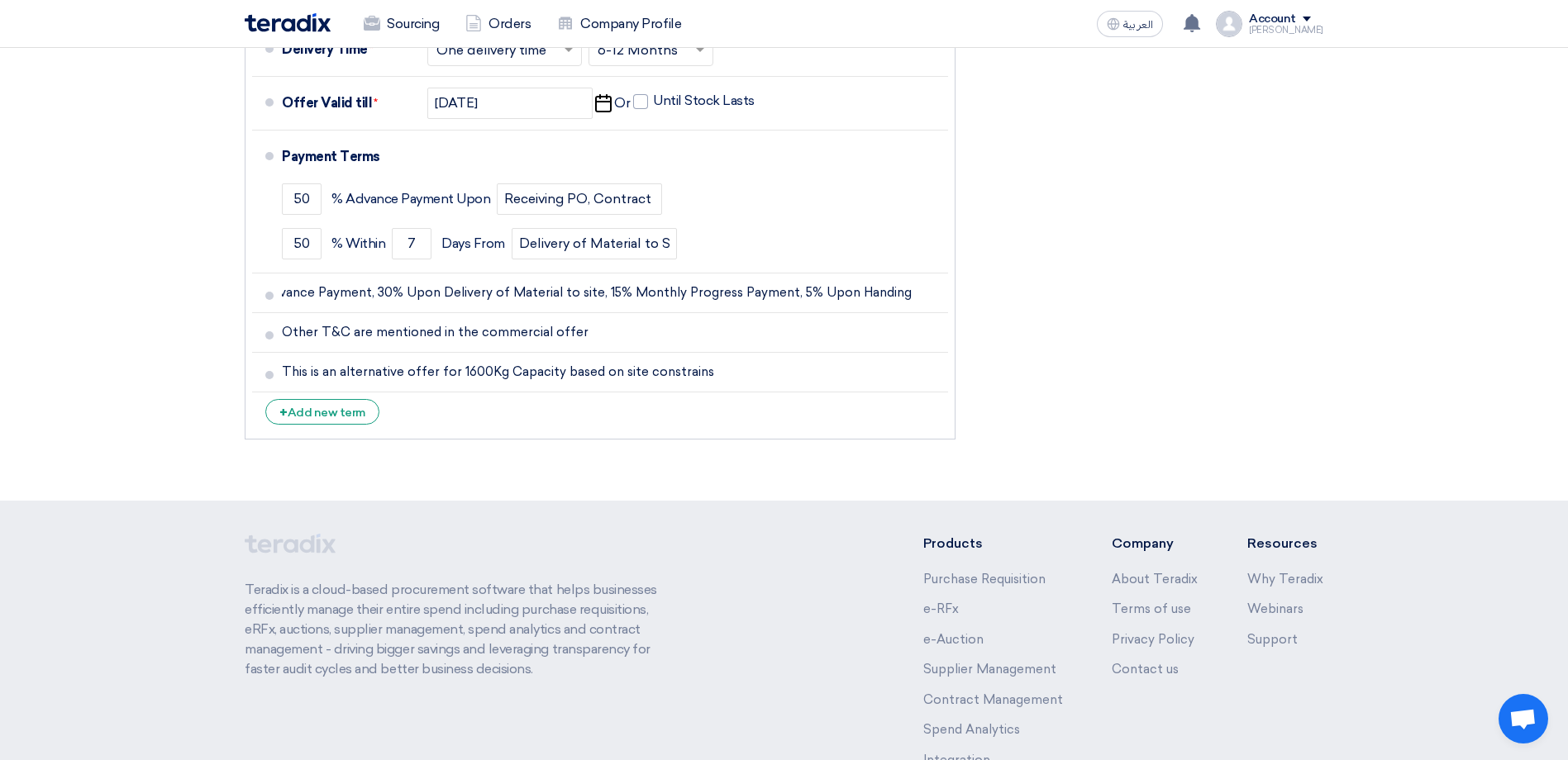 scroll, scrollTop: 1349, scrollLeft: 0, axis: vertical 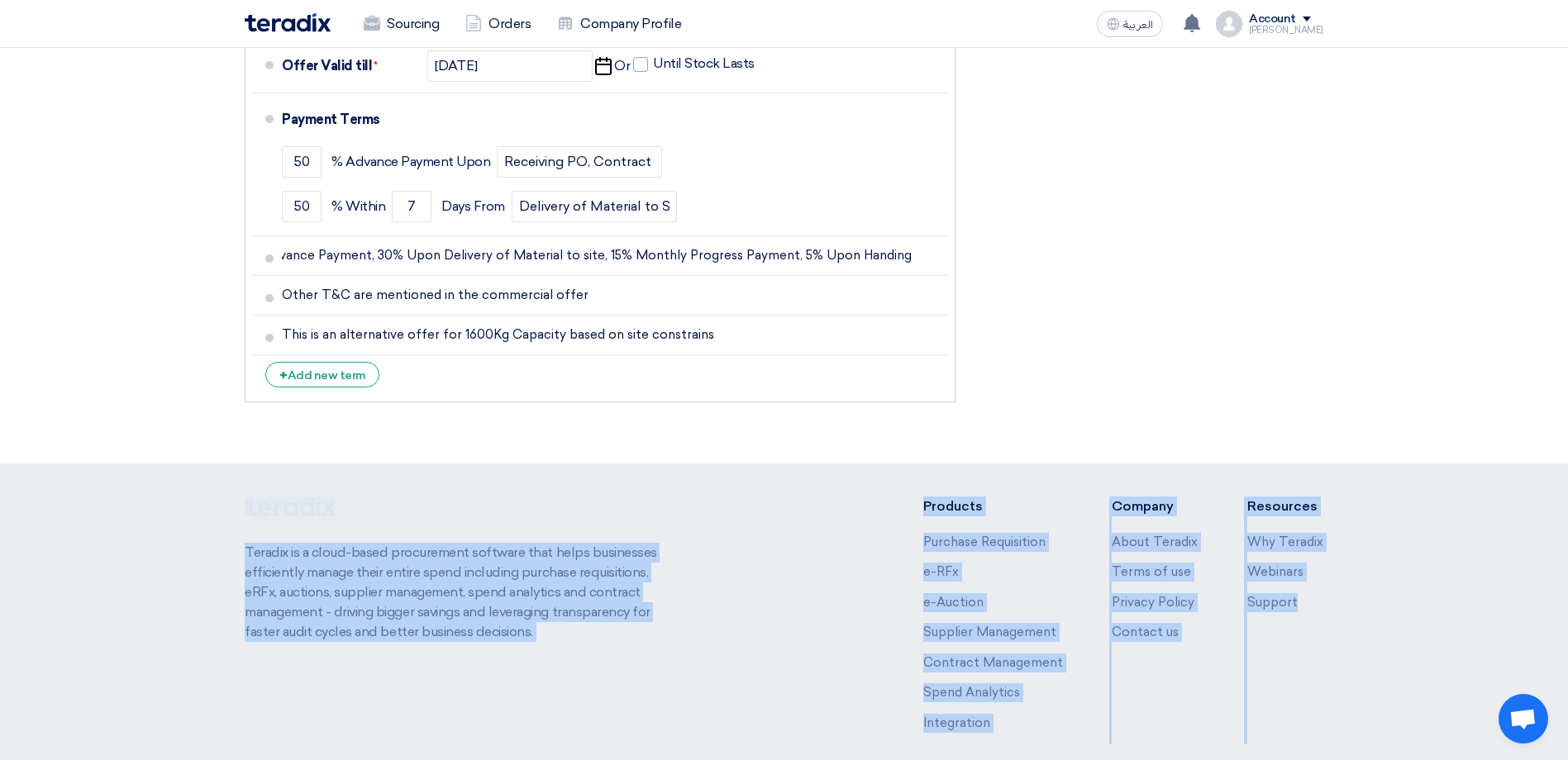 drag, startPoint x: 1074, startPoint y: 431, endPoint x: 1397, endPoint y: 718, distance: 432.0856 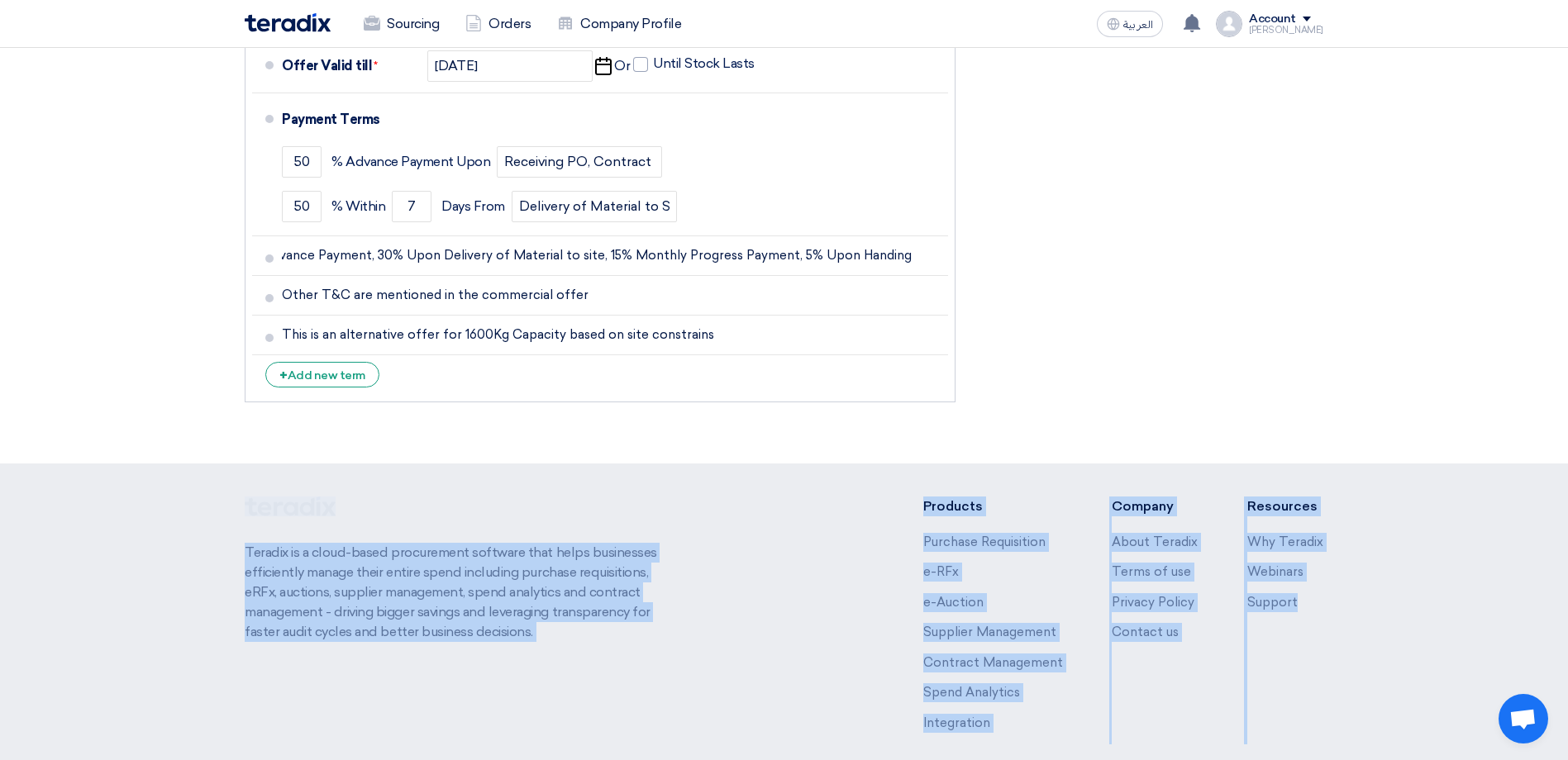 click on "Sourcing
Orders
Company Profile
العربية
ع
You received a new message from Arabian Centres Co. regarding their Supply and Install of External Service Elevator for Spinneys - U Walk - Riyadh request." 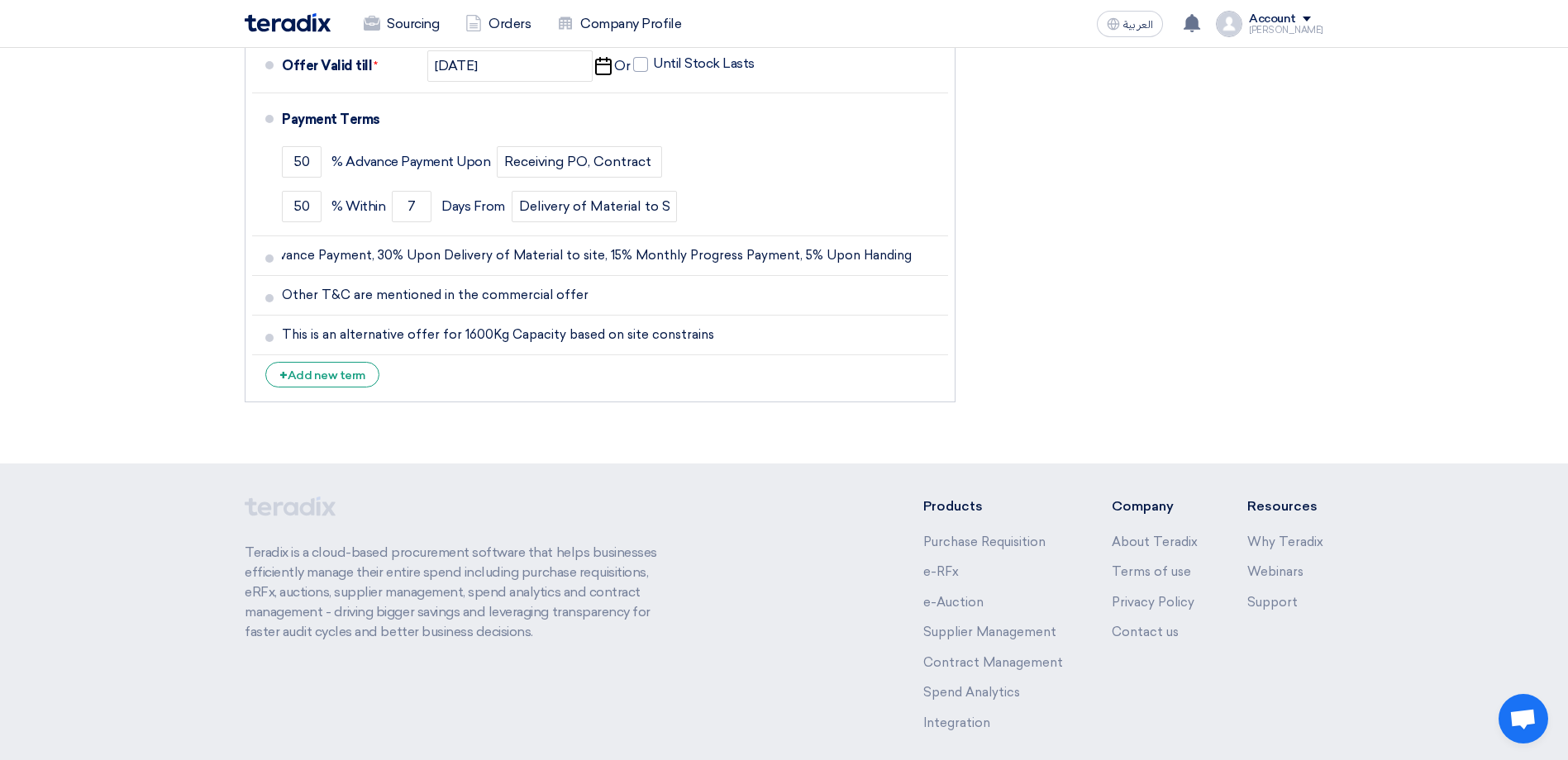 click on "Teradix is a cloud-based procurement software that helps businesses efficiently manage their entire spend including purchase requisitions, eRFx, auctions, supplier management, spend analytics and contract management - driving bigger savings and leveraging transparency for faster audit cycles and better business decisions.
Products
Purchase Requisition
e-RFx
e-Auction
Supplier Management
Contract Management
Spend Analytics
Integration
Company
About Teradix
Terms of use
Privacy Policy
Contact us
Resources
Why Teradix
Webinars Support" 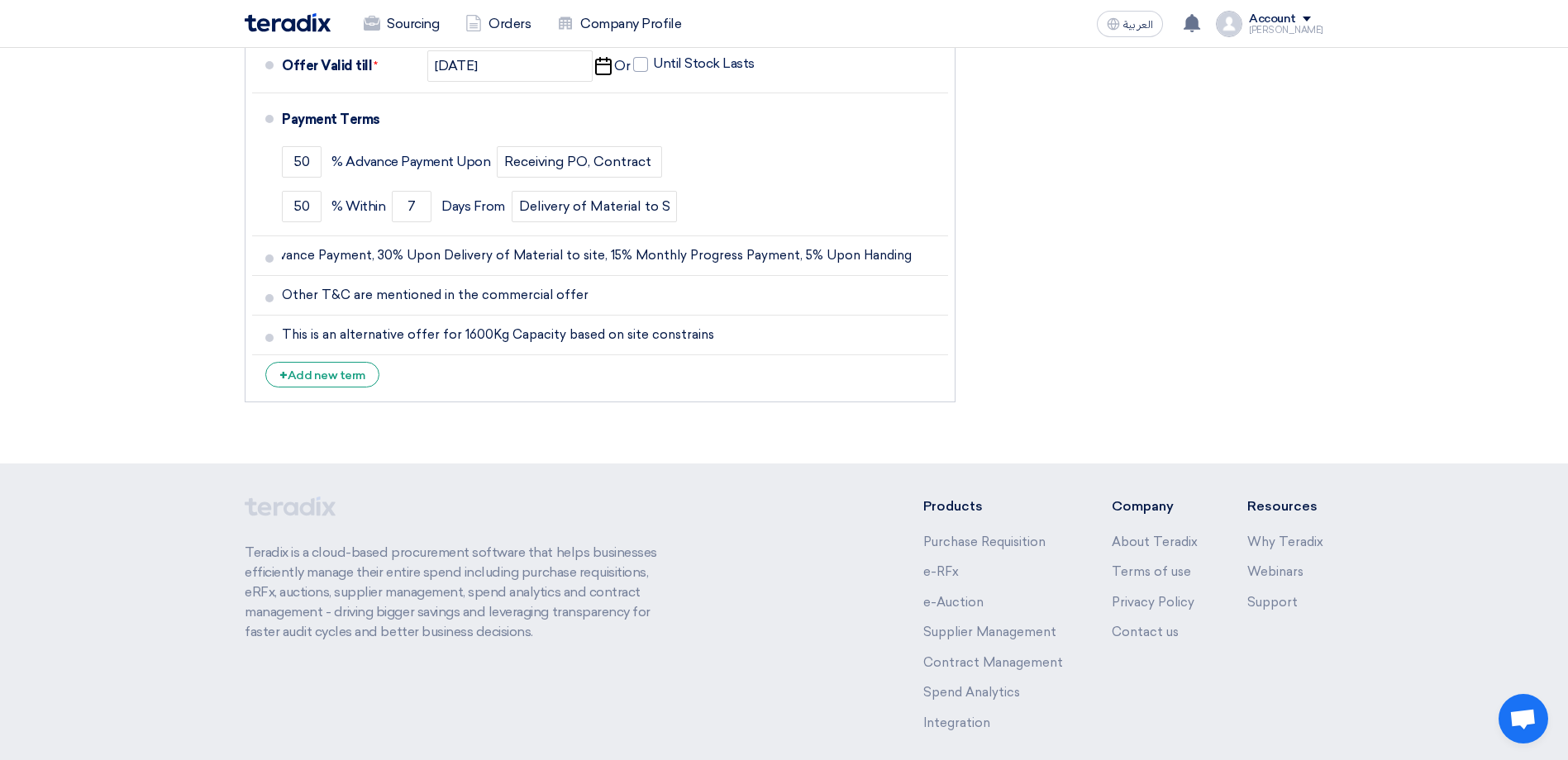 drag, startPoint x: 1345, startPoint y: 701, endPoint x: 1156, endPoint y: 595, distance: 216.69564 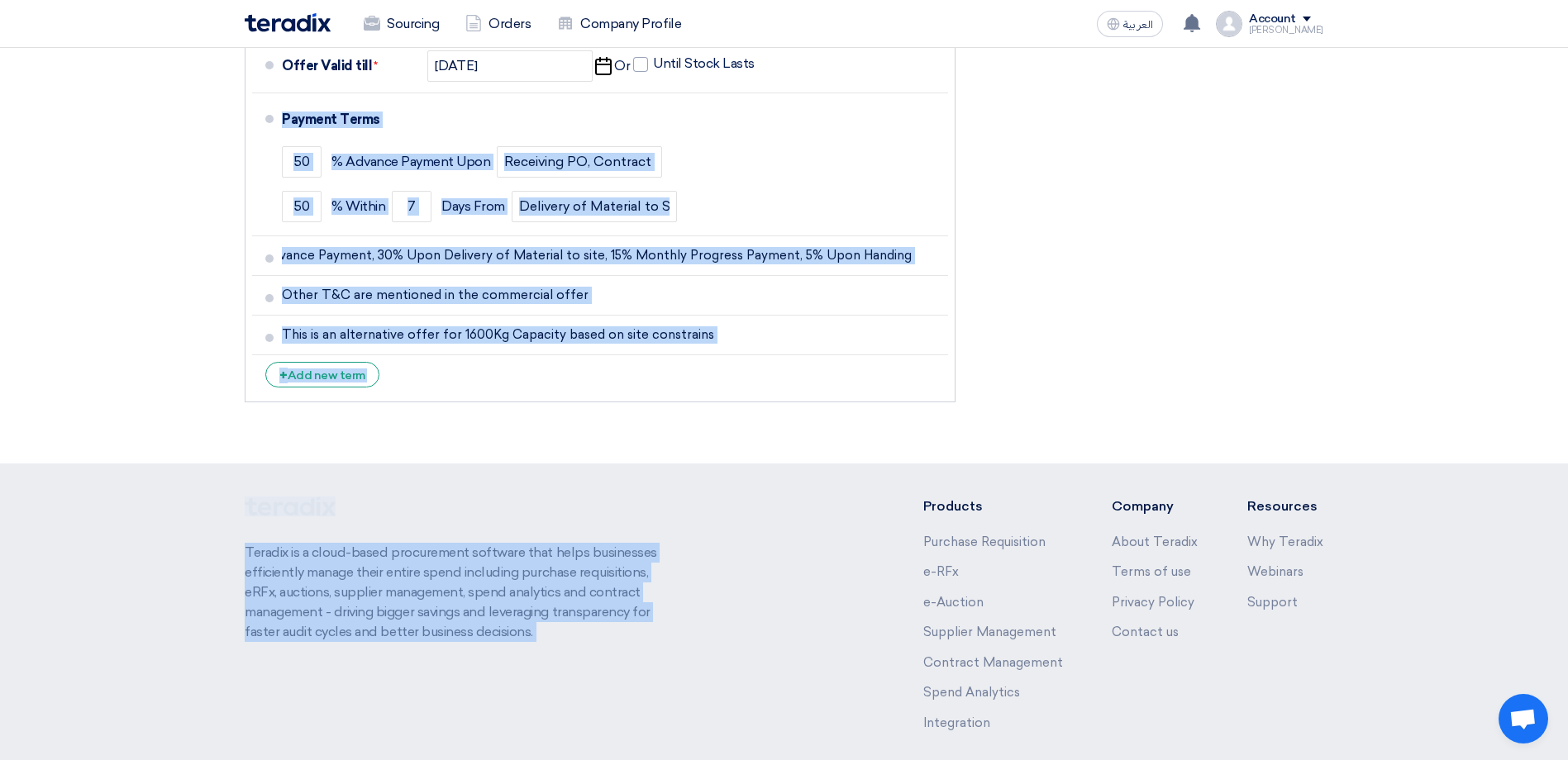 drag, startPoint x: 679, startPoint y: 388, endPoint x: 76, endPoint y: 173, distance: 640.1828 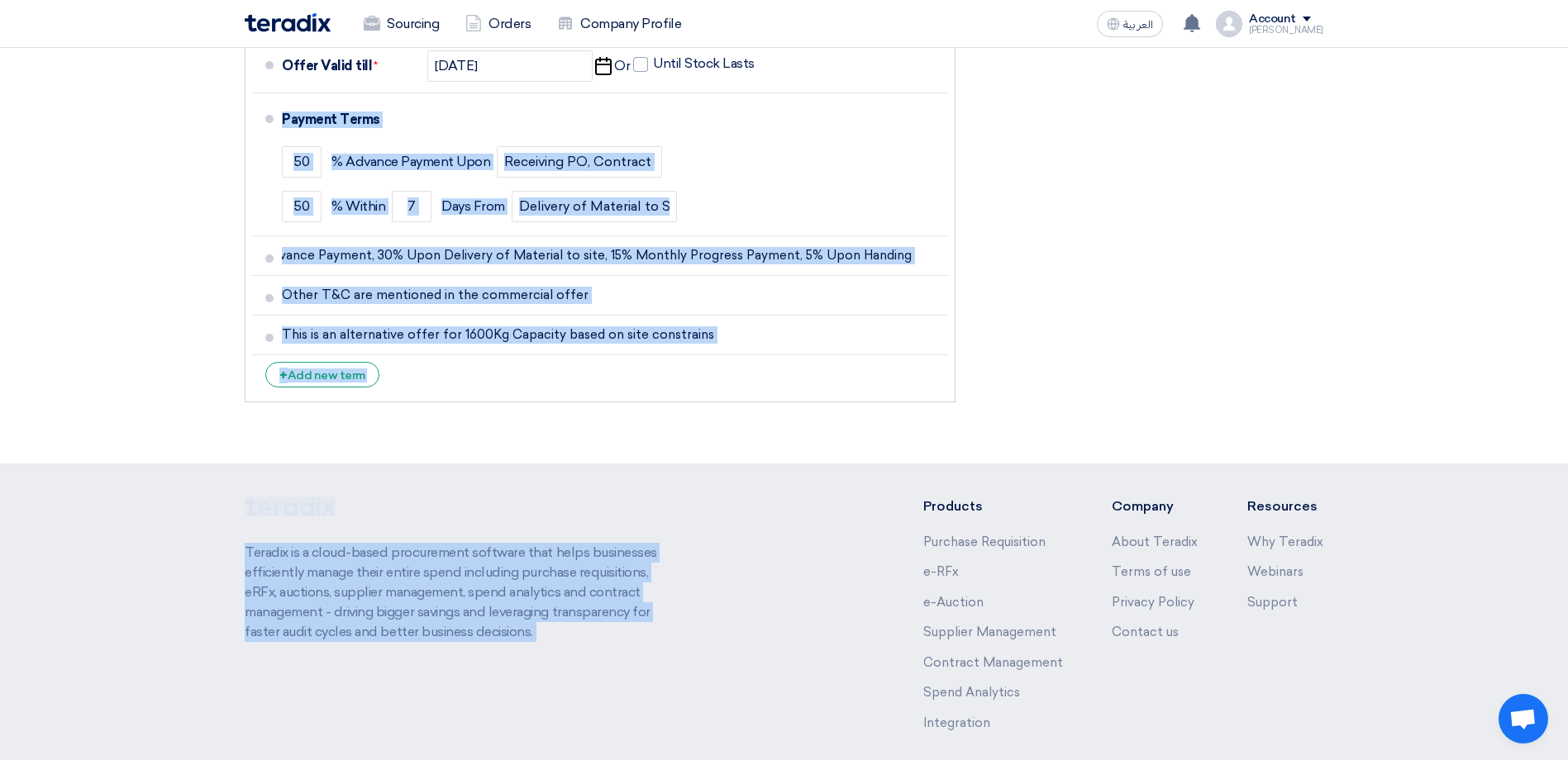 click on "Sourcing
Orders
Company Profile
العربية
ع
You received a new message from Arabian Centres Co. regarding their Supply and Install of External Service Elevator for Spinneys - U Walk - Riyadh request." 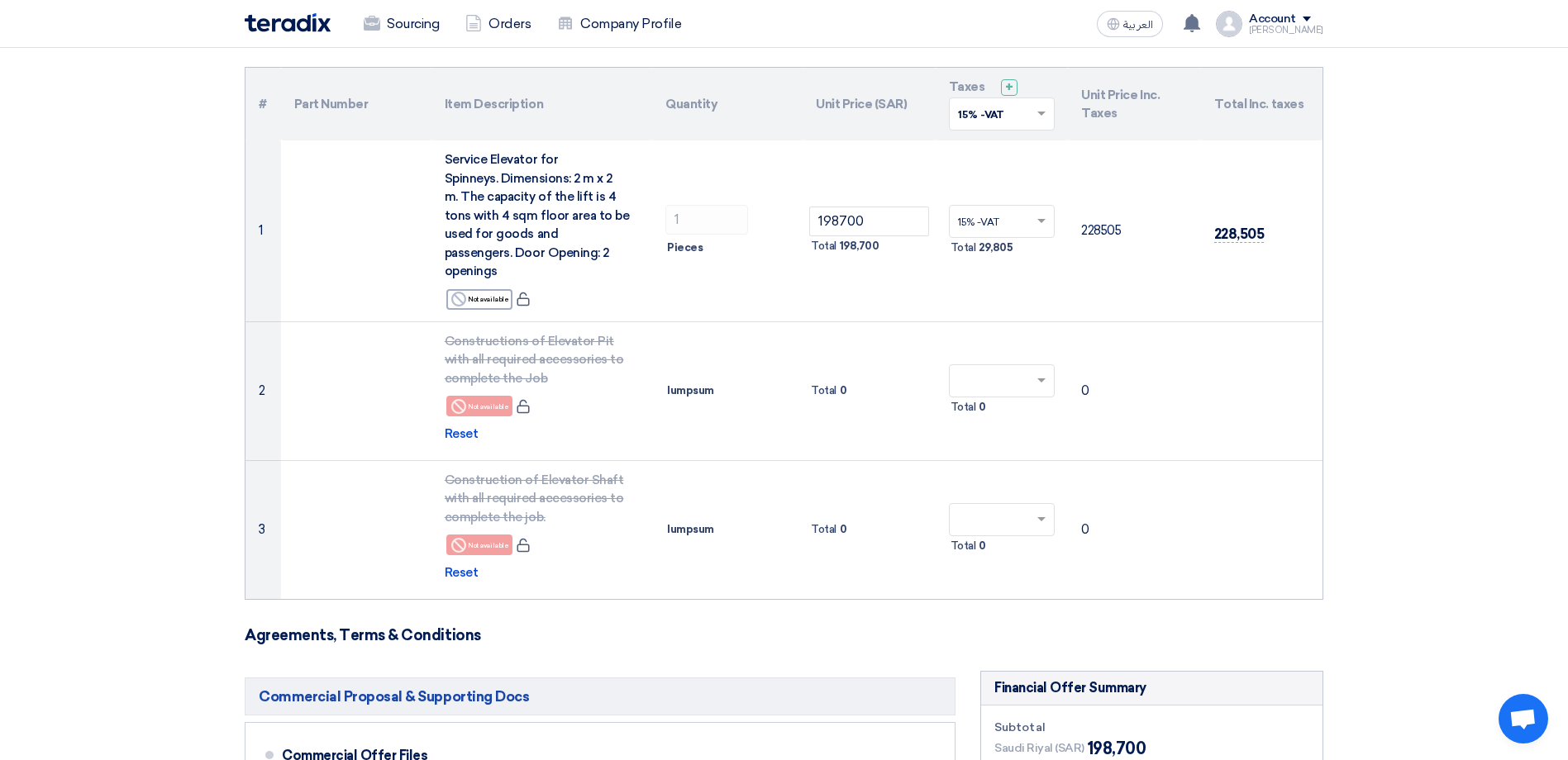 scroll, scrollTop: 192, scrollLeft: 0, axis: vertical 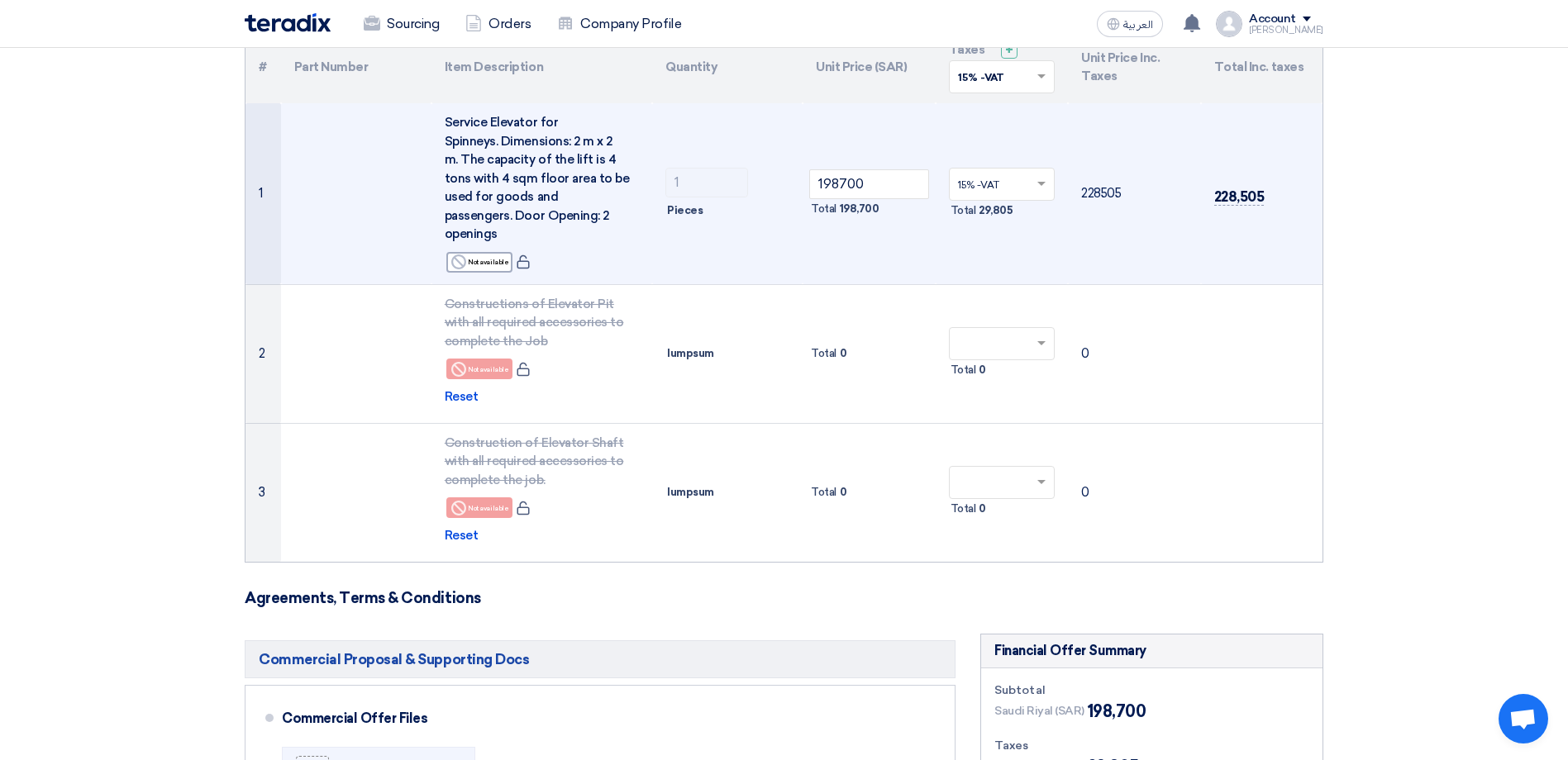 drag, startPoint x: 1268, startPoint y: 186, endPoint x: 376, endPoint y: 114, distance: 894.9011 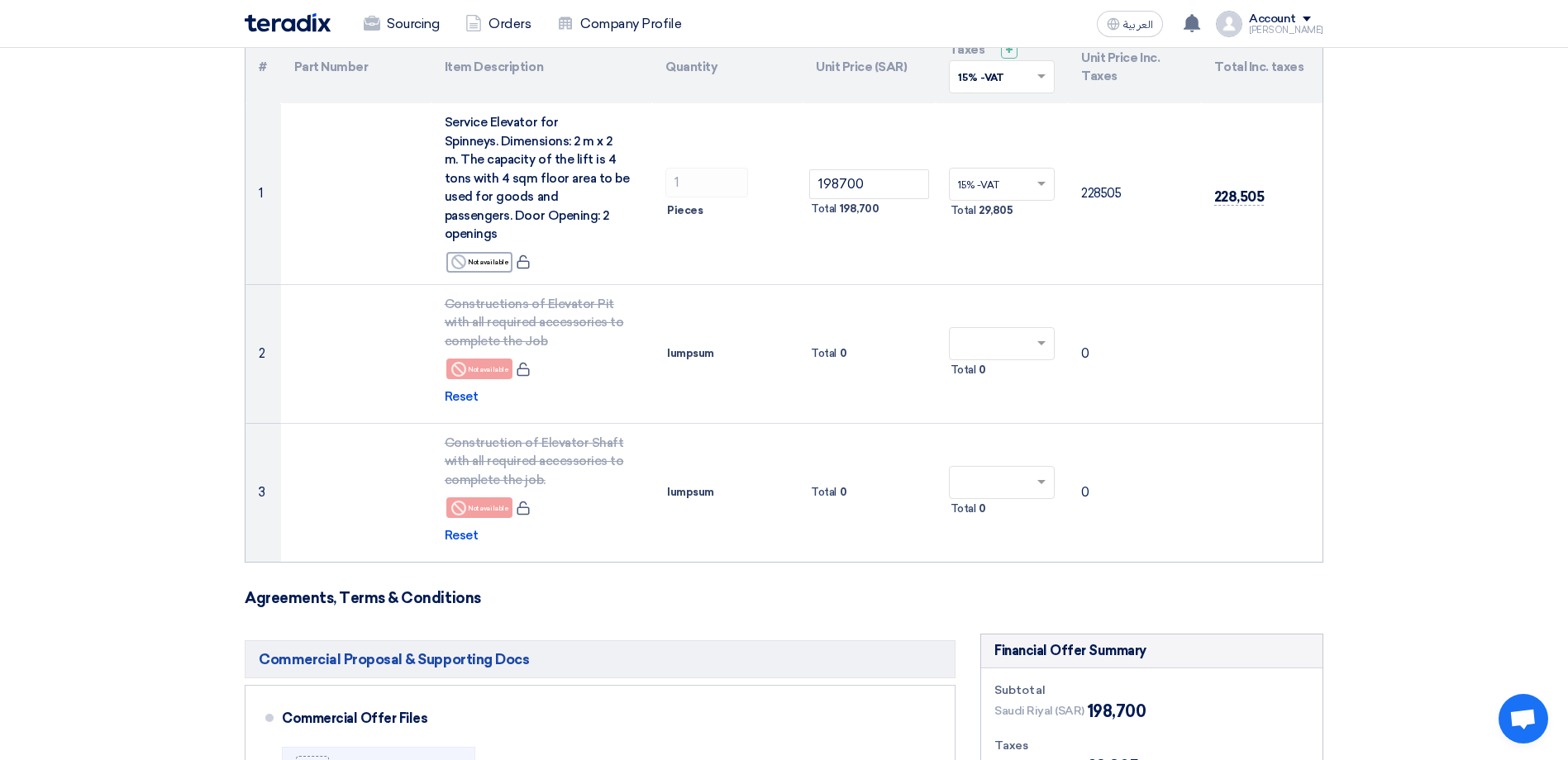 click on "Offer Details
#
Part Number
Item Description
Quantity
Unit Price (SAR)
Taxes
+
'Select taxes...
15% -VAT" 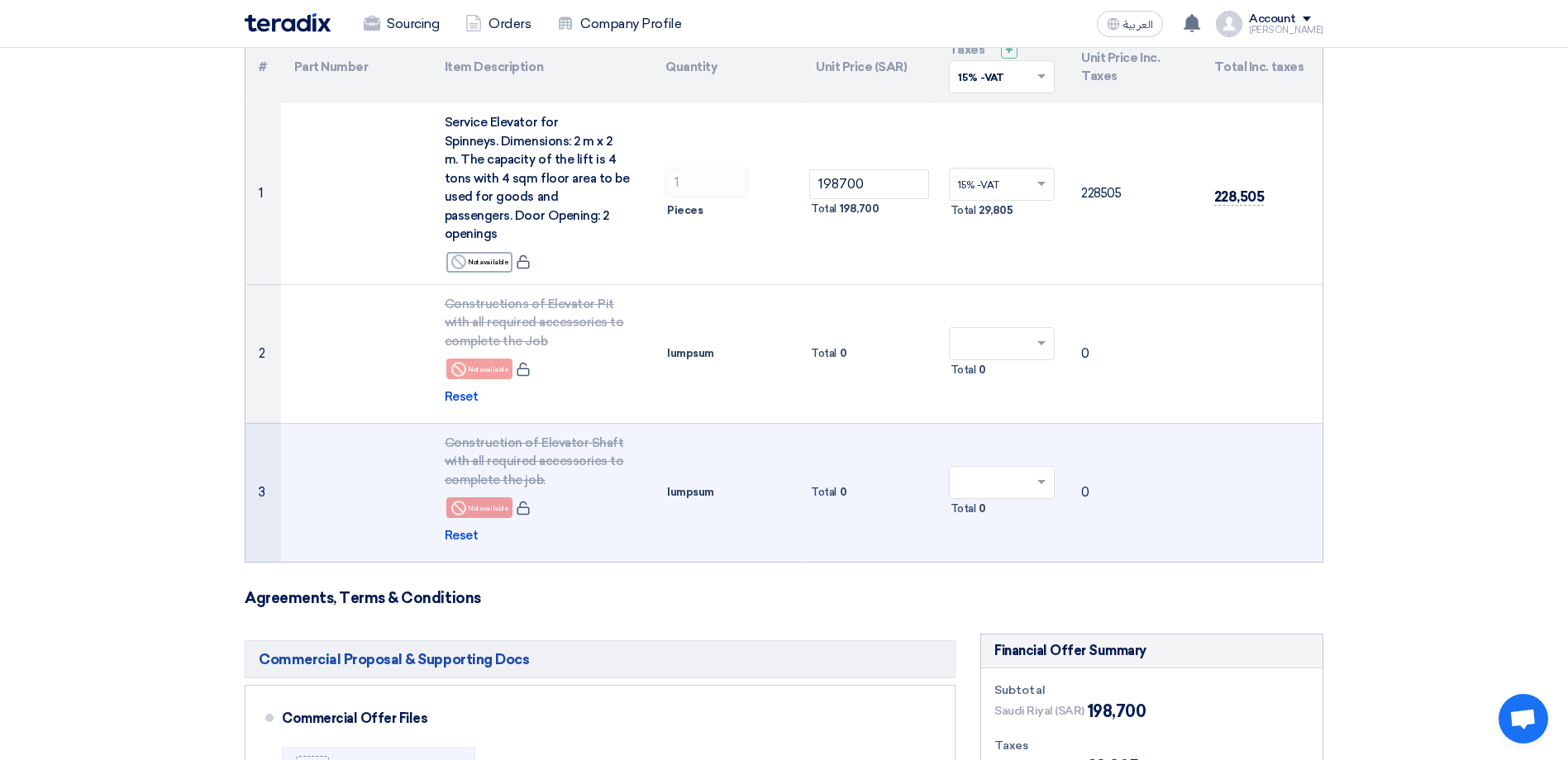 drag, startPoint x: 241, startPoint y: 60, endPoint x: 1121, endPoint y: 481, distance: 975.5209 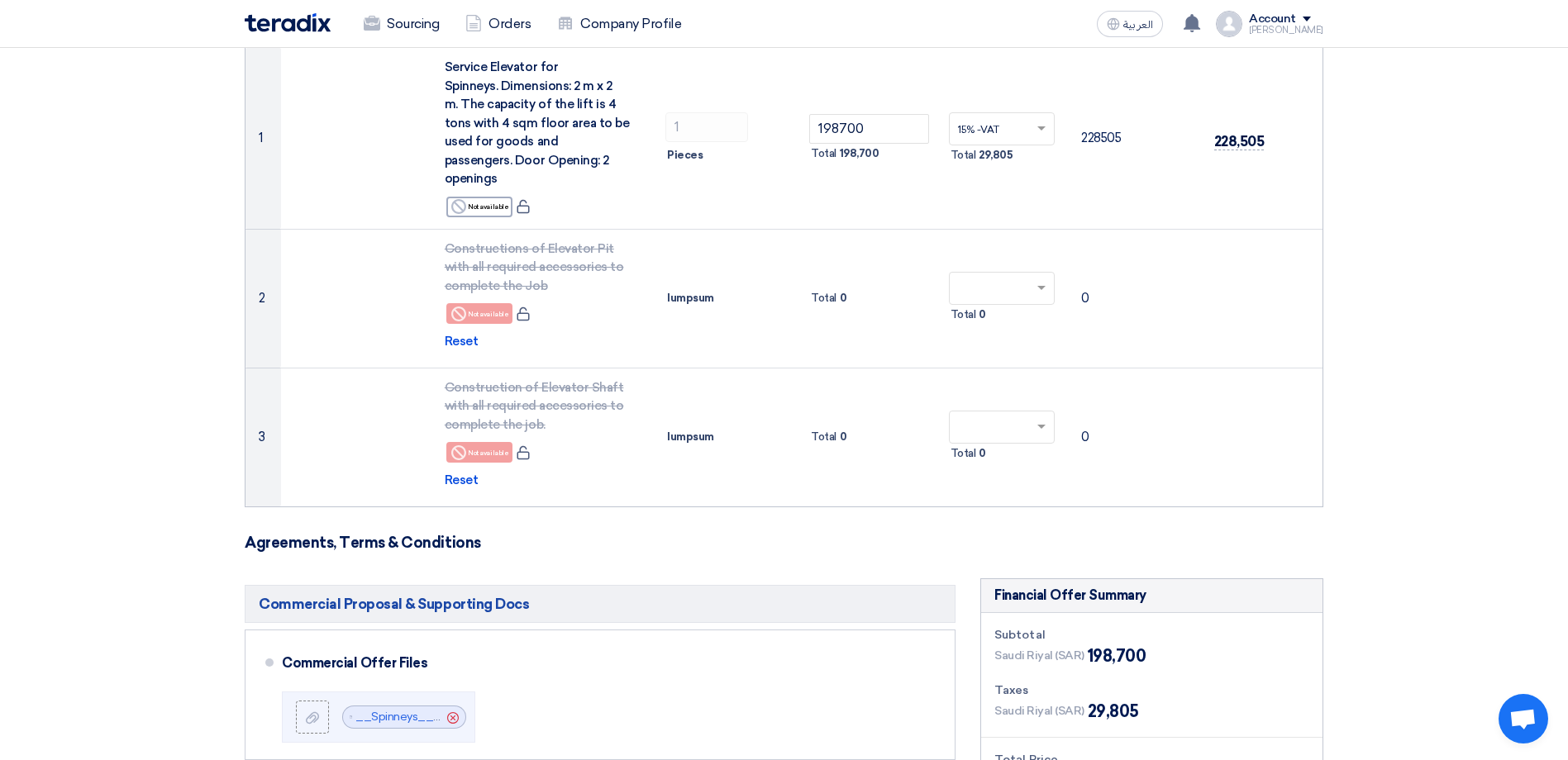 scroll, scrollTop: 440, scrollLeft: 0, axis: vertical 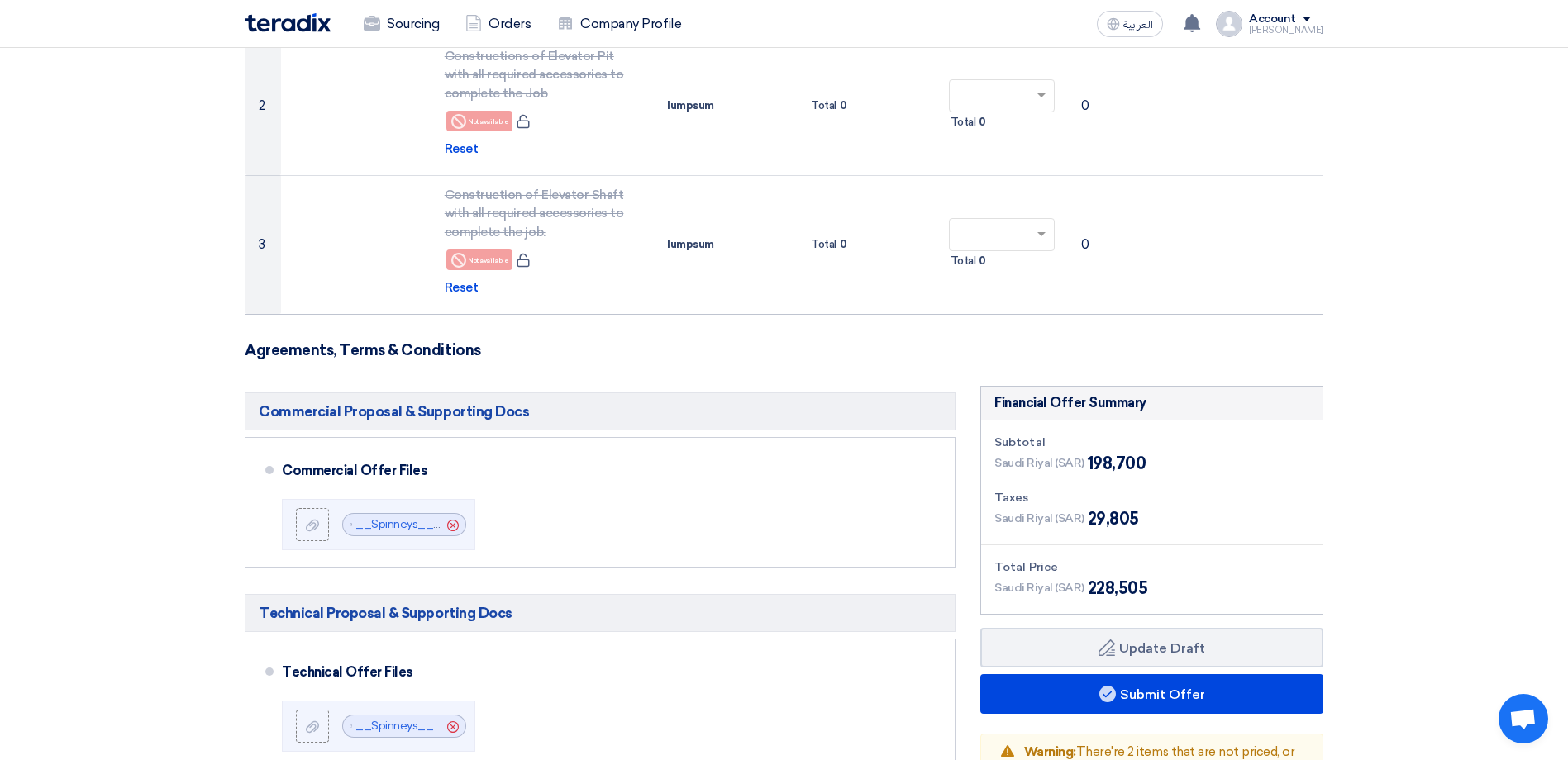 drag, startPoint x: 989, startPoint y: 379, endPoint x: 1386, endPoint y: 554, distance: 433.8594 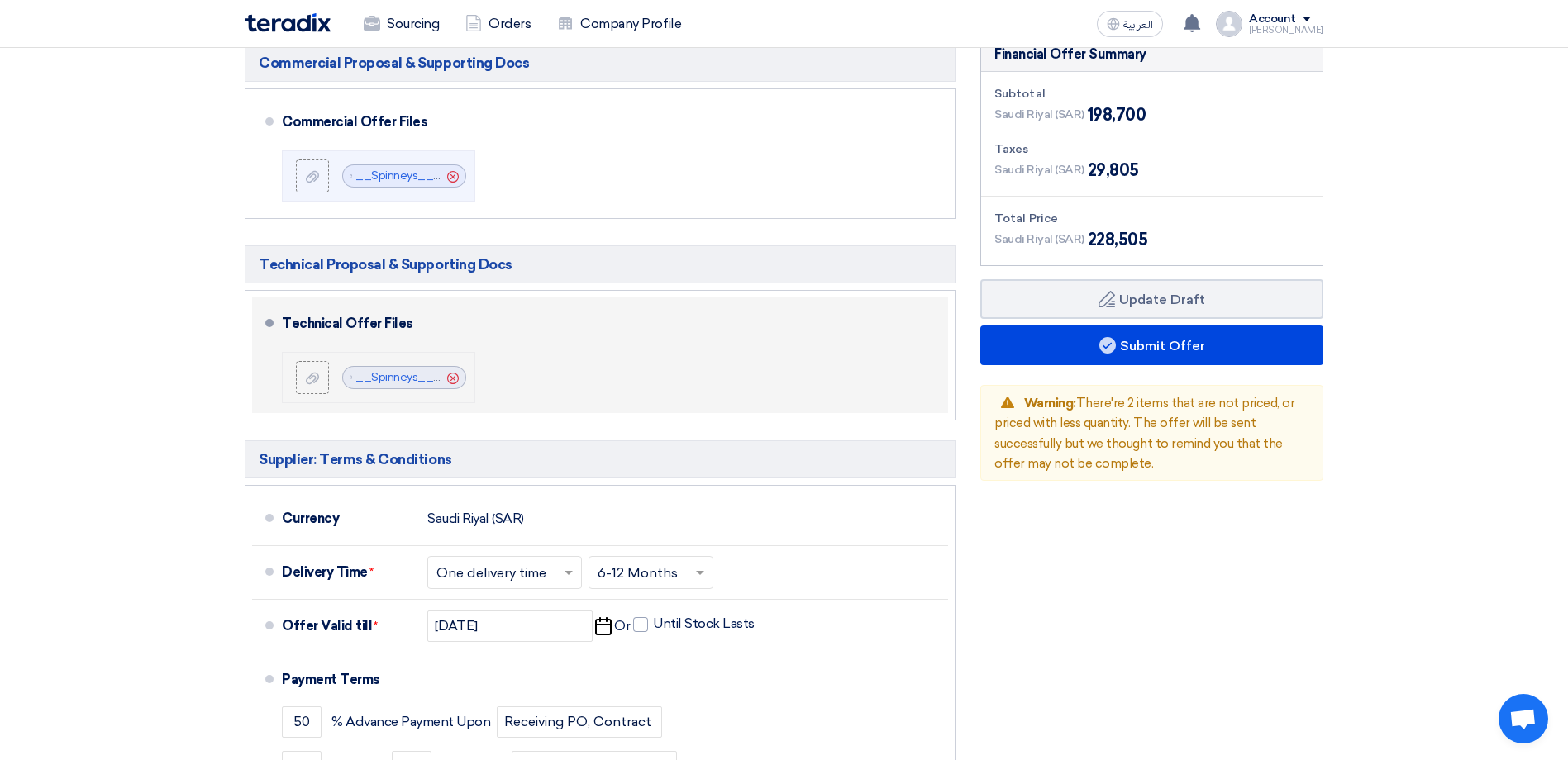 scroll, scrollTop: 826, scrollLeft: 0, axis: vertical 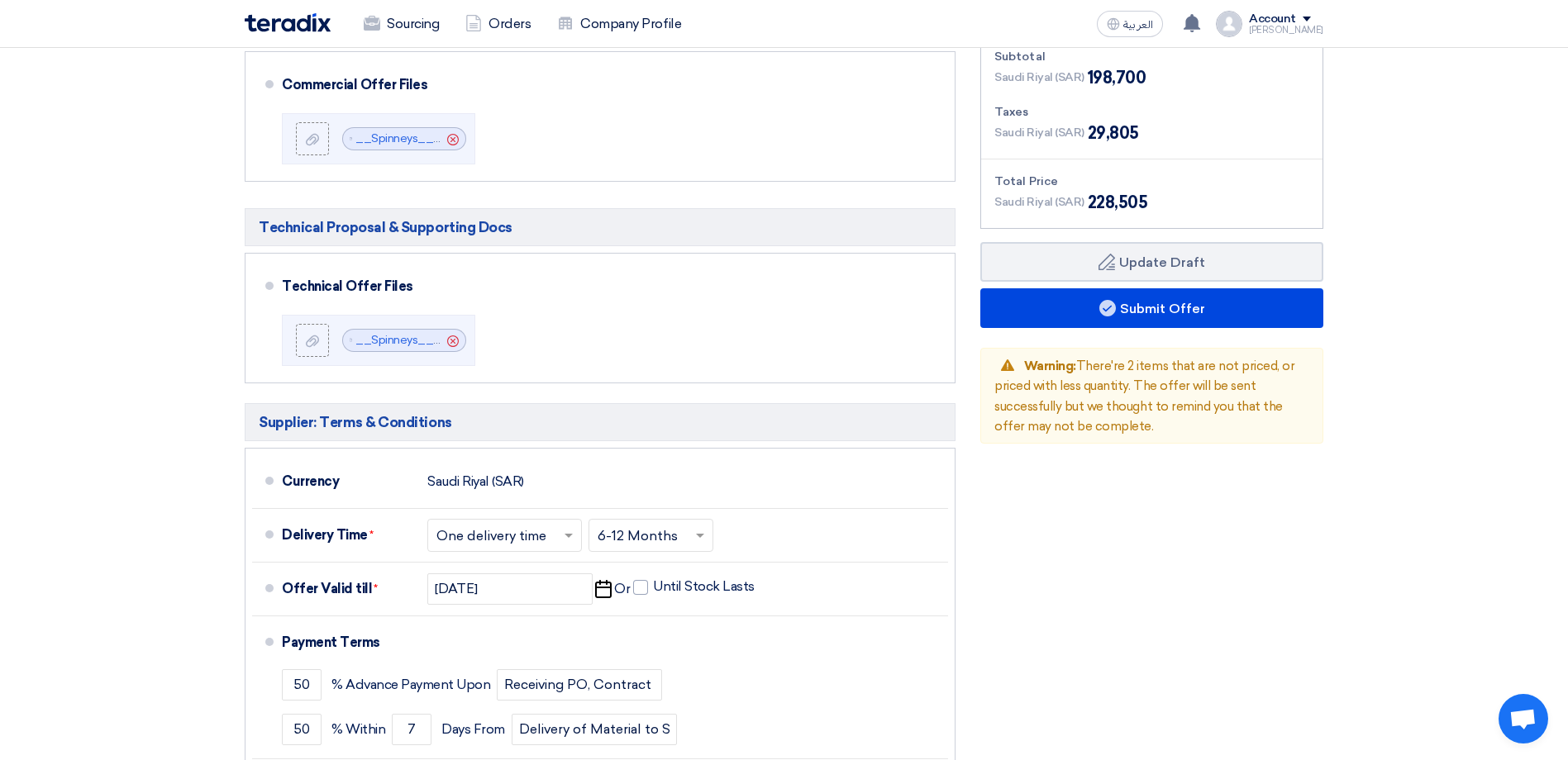 click 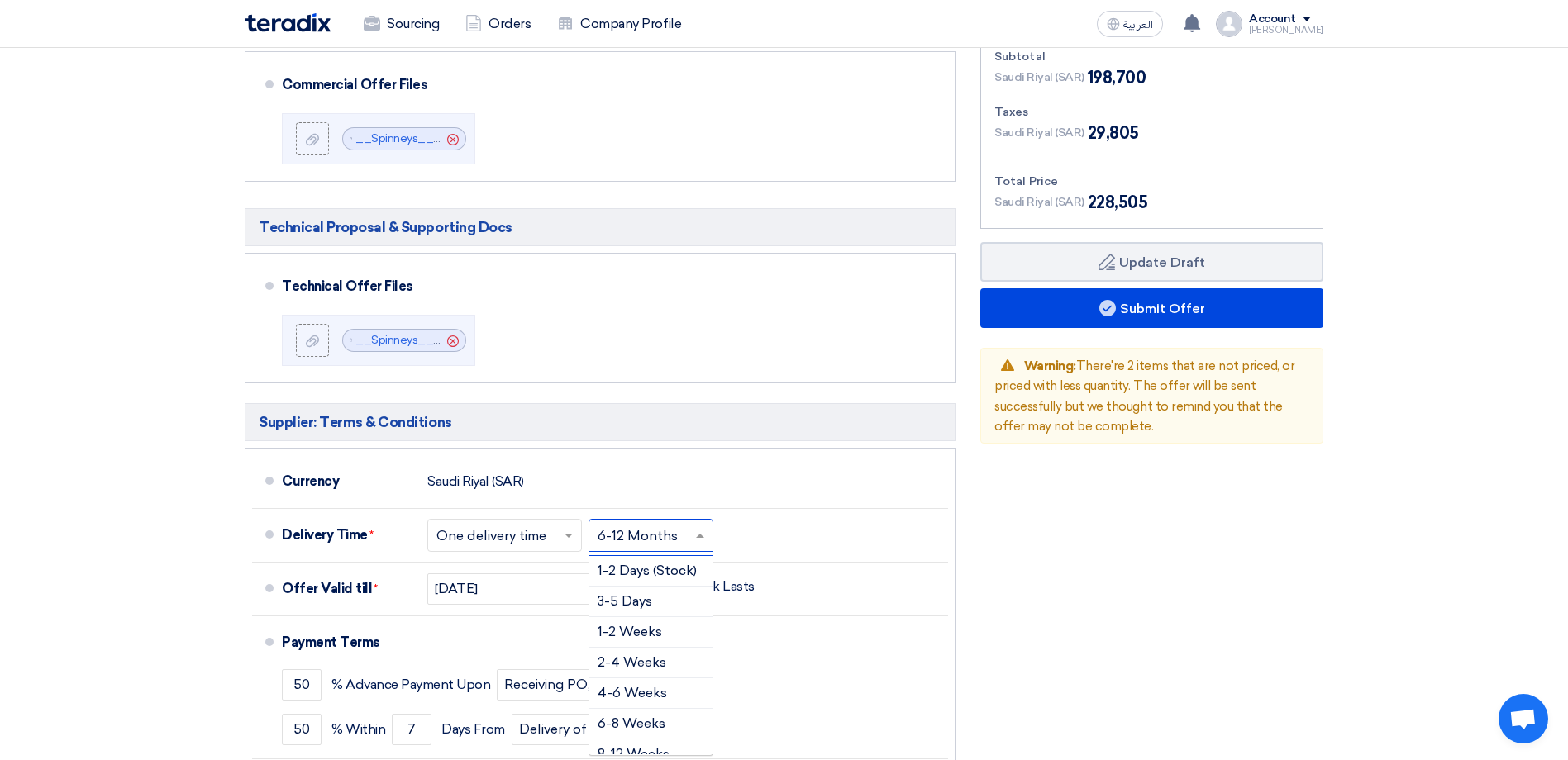 scroll, scrollTop: 115, scrollLeft: 0, axis: vertical 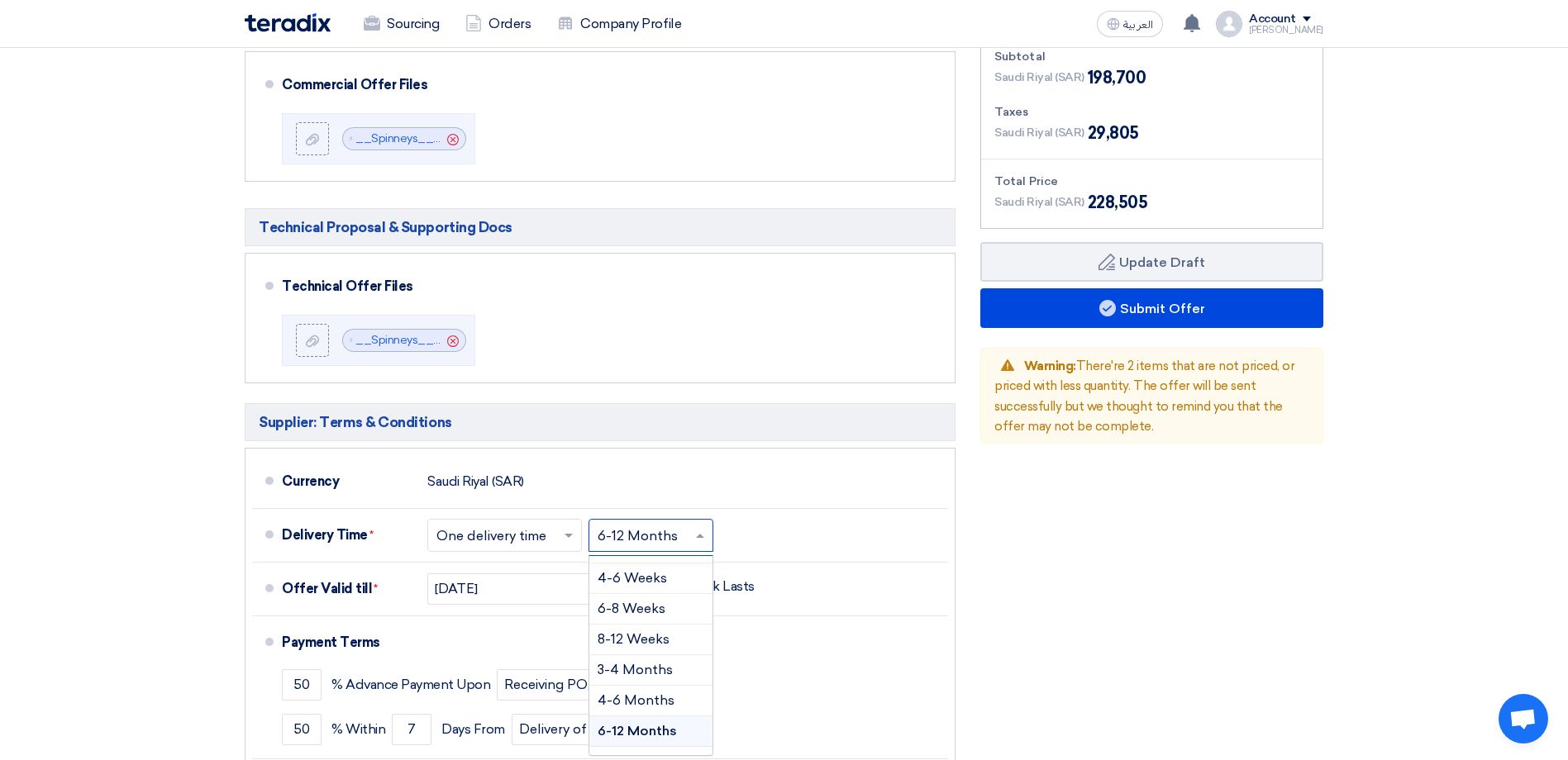 click on "Financial Offer Summary
Subtotal
Saudi Riyal (SAR)
198,700
Taxes
Draft Back" 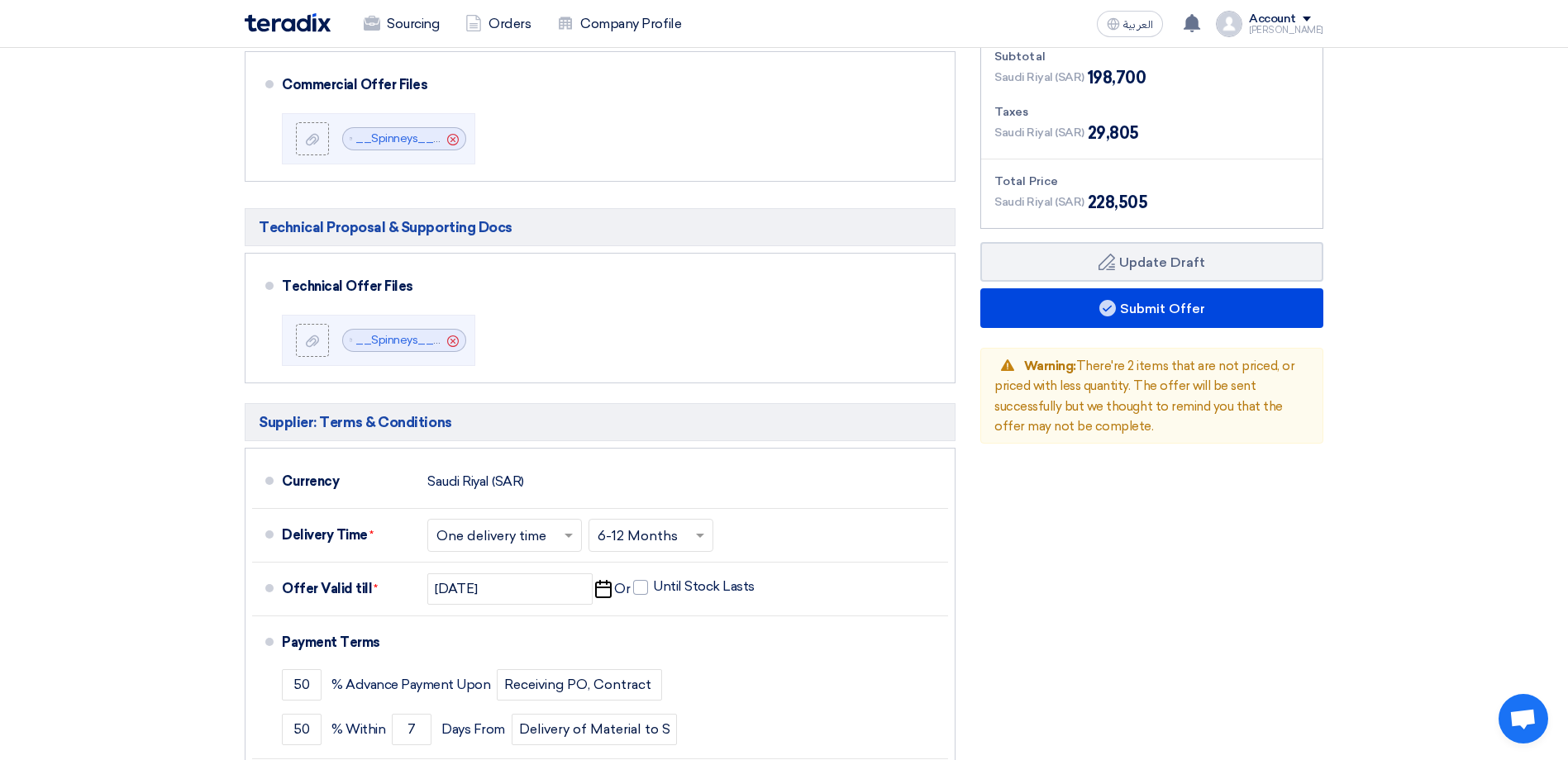 click on "Financial Offer Summary
Subtotal
Saudi Riyal (SAR)
198,700
Taxes
Draft Back" 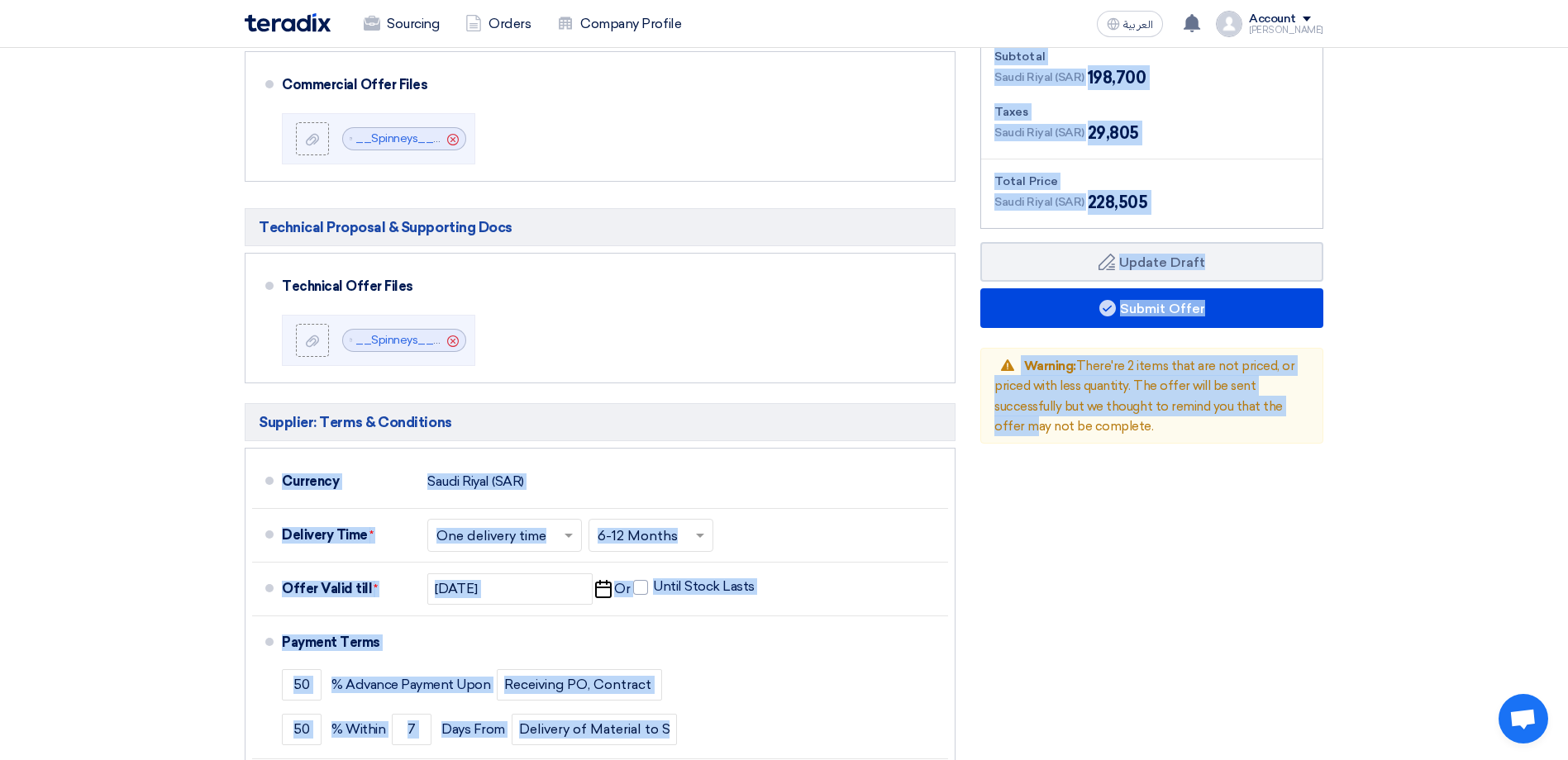 drag, startPoint x: 212, startPoint y: 444, endPoint x: 1010, endPoint y: 646, distance: 823.16948 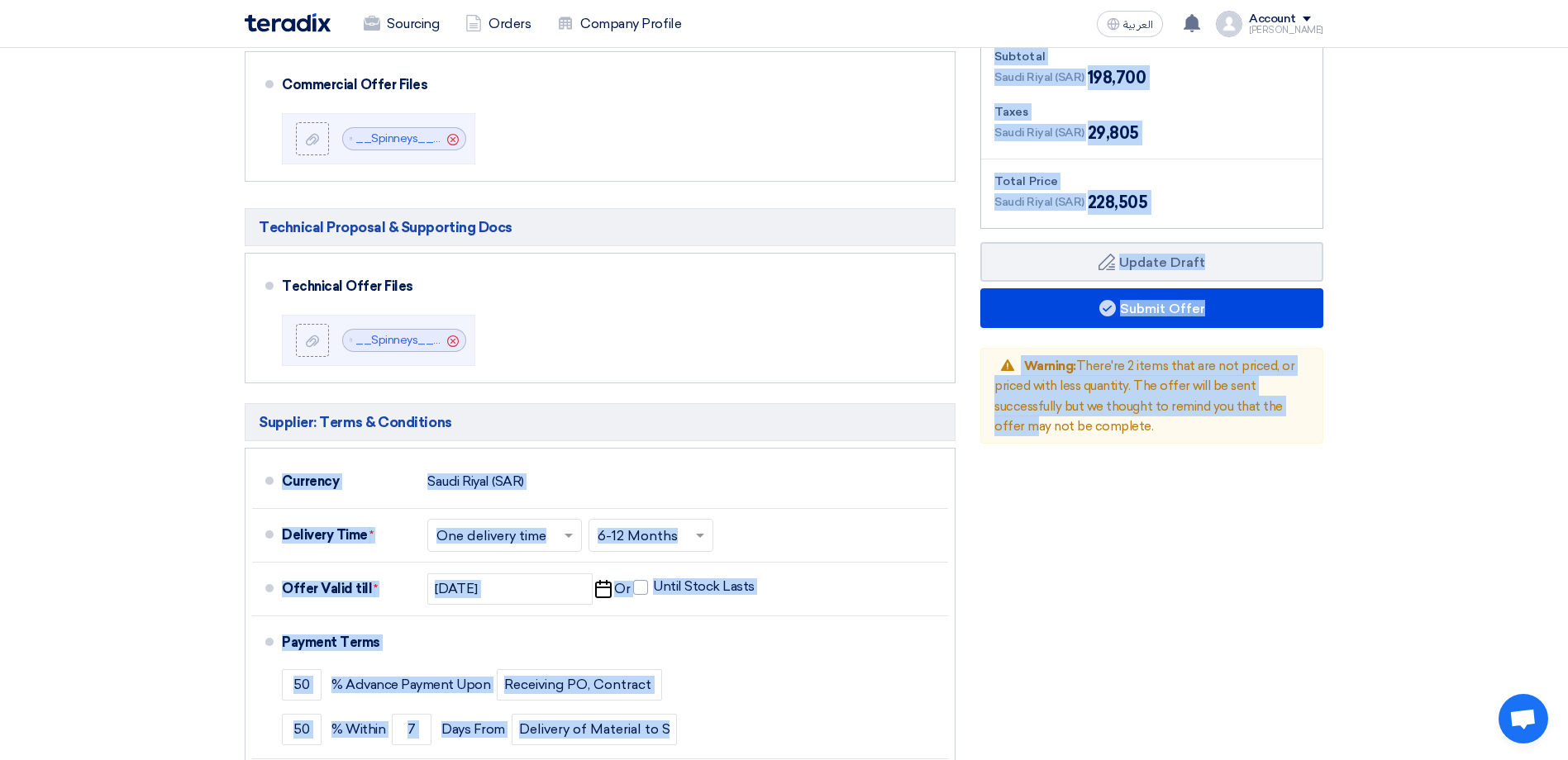 click on "Offer Details
#
Part Number
Item Description
Quantity
Unit Price (SAR)
Taxes
+
'Select taxes...
15% -VAT" 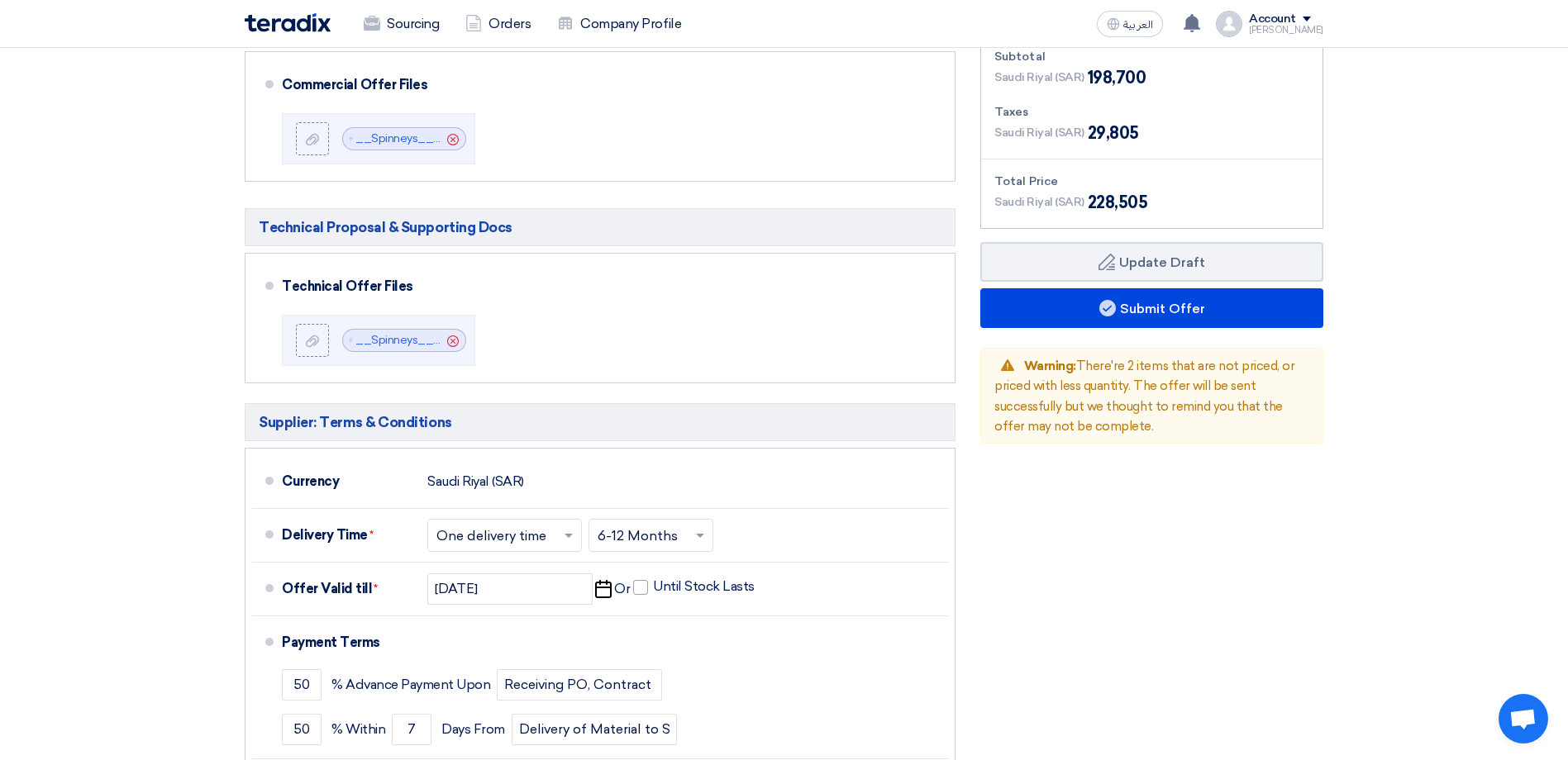 click on "Financial Offer Summary
Subtotal
Saudi Riyal (SAR)
198,700
Taxes
Draft Back" 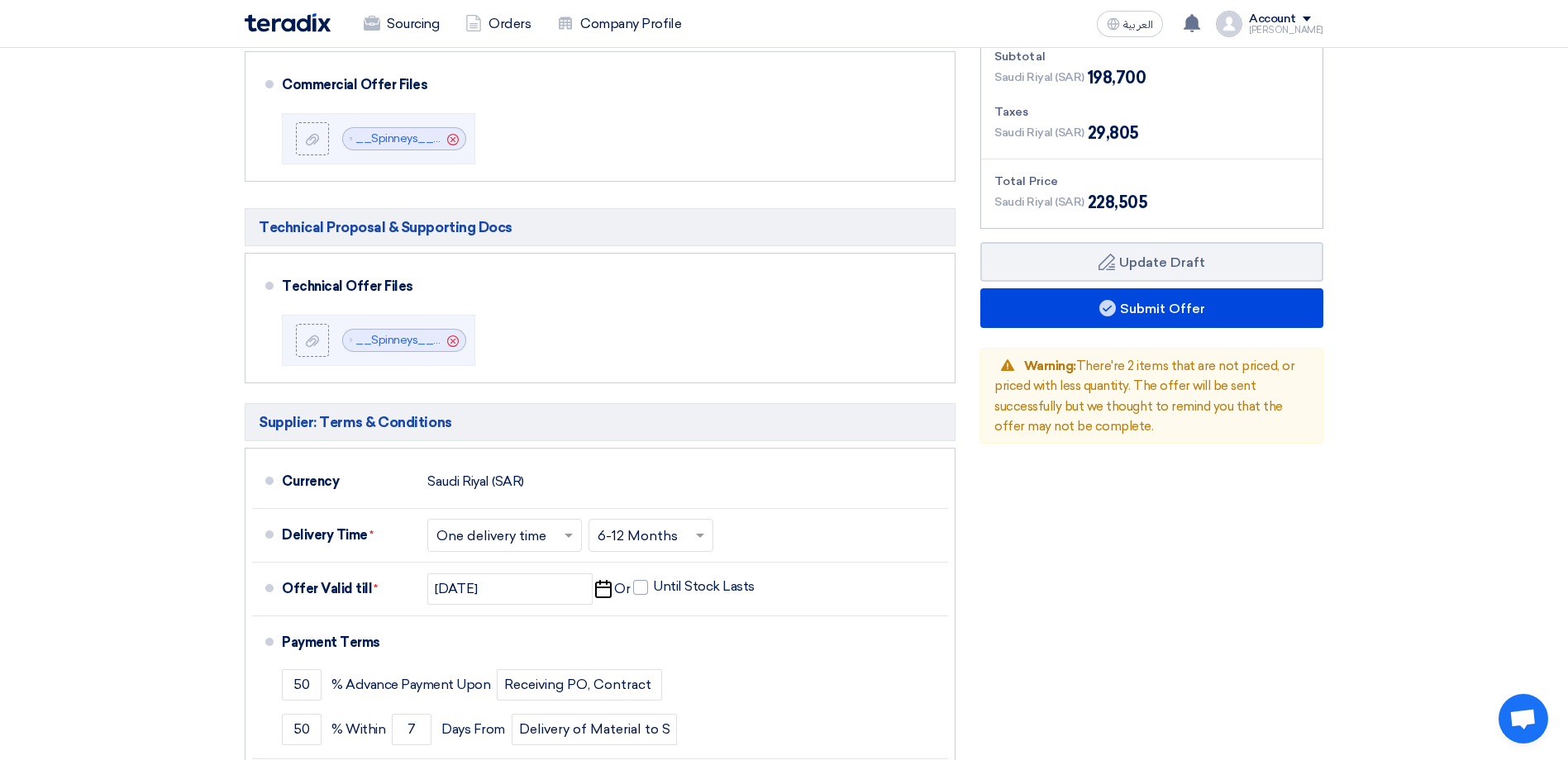 scroll, scrollTop: 1019, scrollLeft: 0, axis: vertical 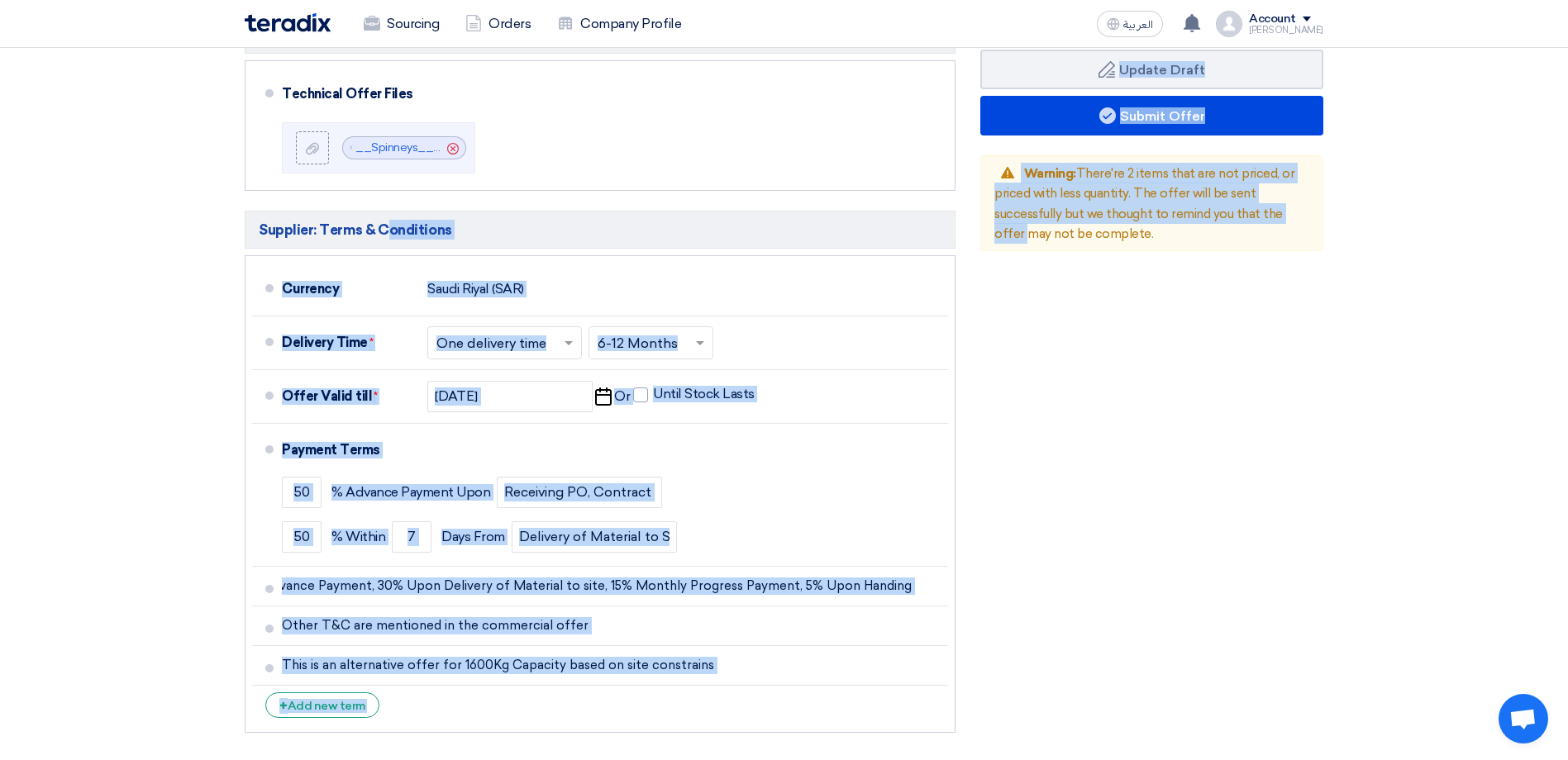 drag, startPoint x: 984, startPoint y: 716, endPoint x: 152, endPoint y: 177, distance: 991.335 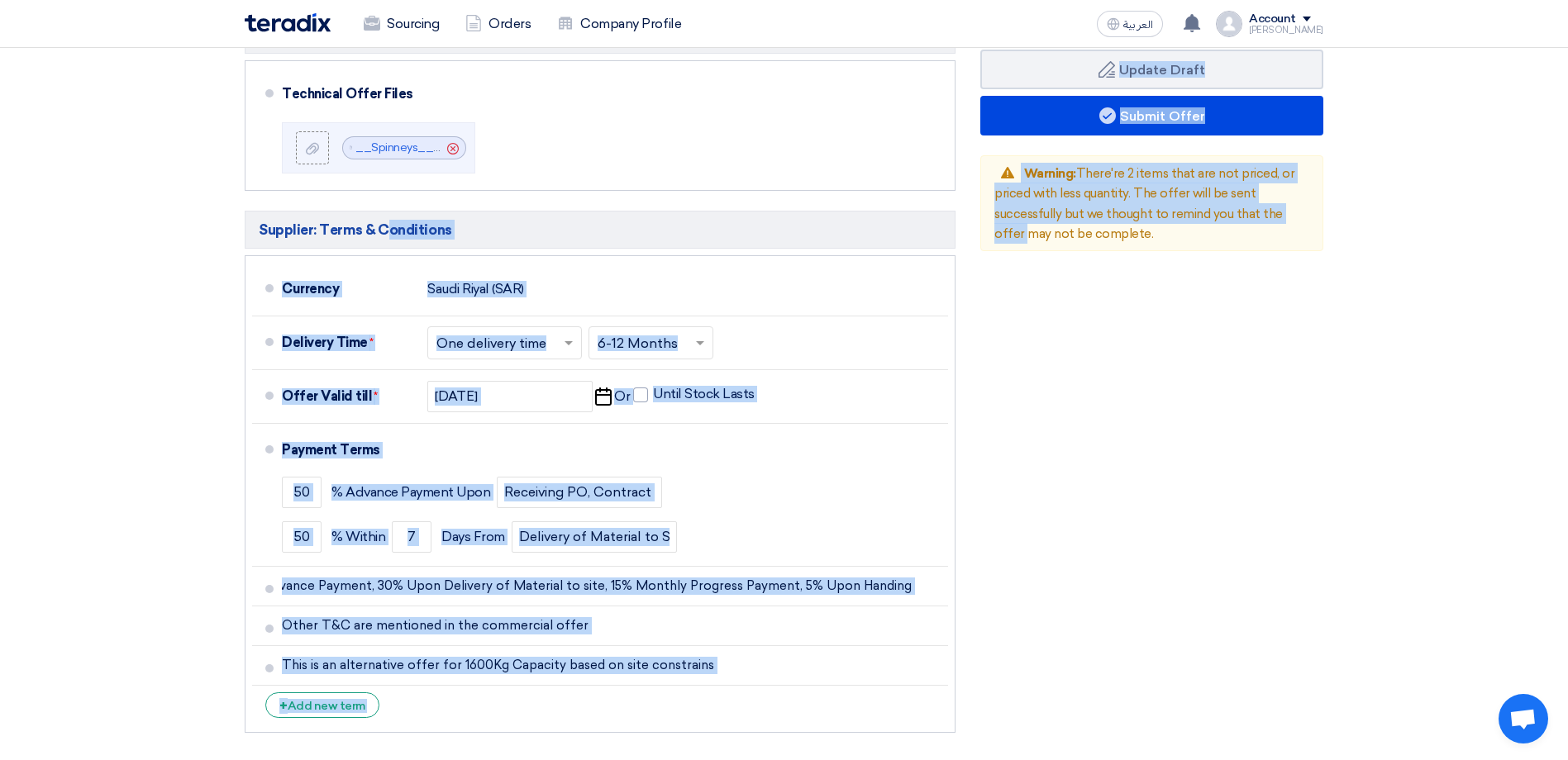 click on "Offer Details
#
Part Number
Item Description
Quantity
Unit Price (SAR)
Taxes
+
'Select taxes...
15% -VAT" 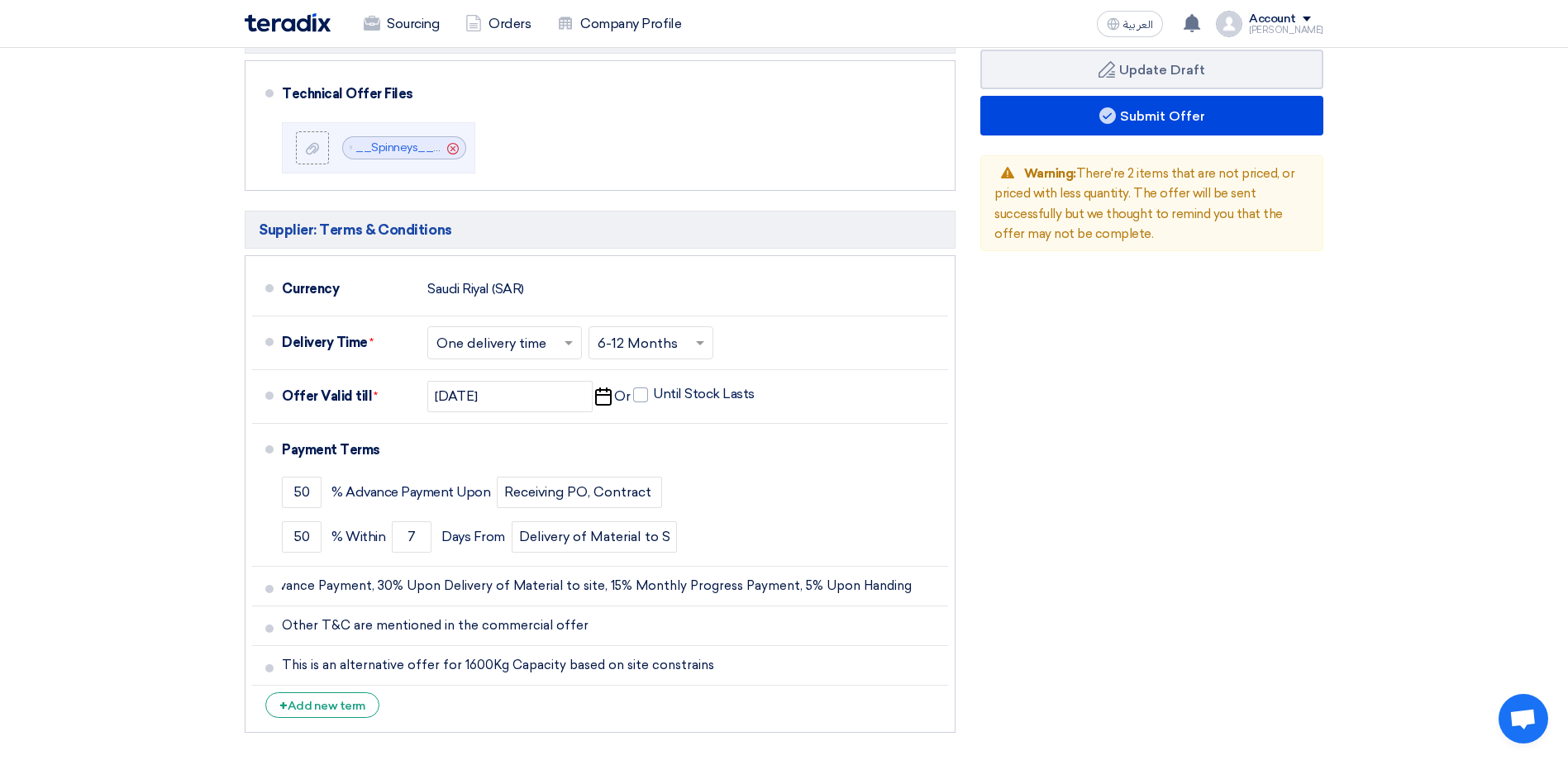 click on "Offer Details
#
Part Number
Item Description
Quantity
Unit Price (SAR)
Taxes
+
'Select taxes...
15% -VAT" 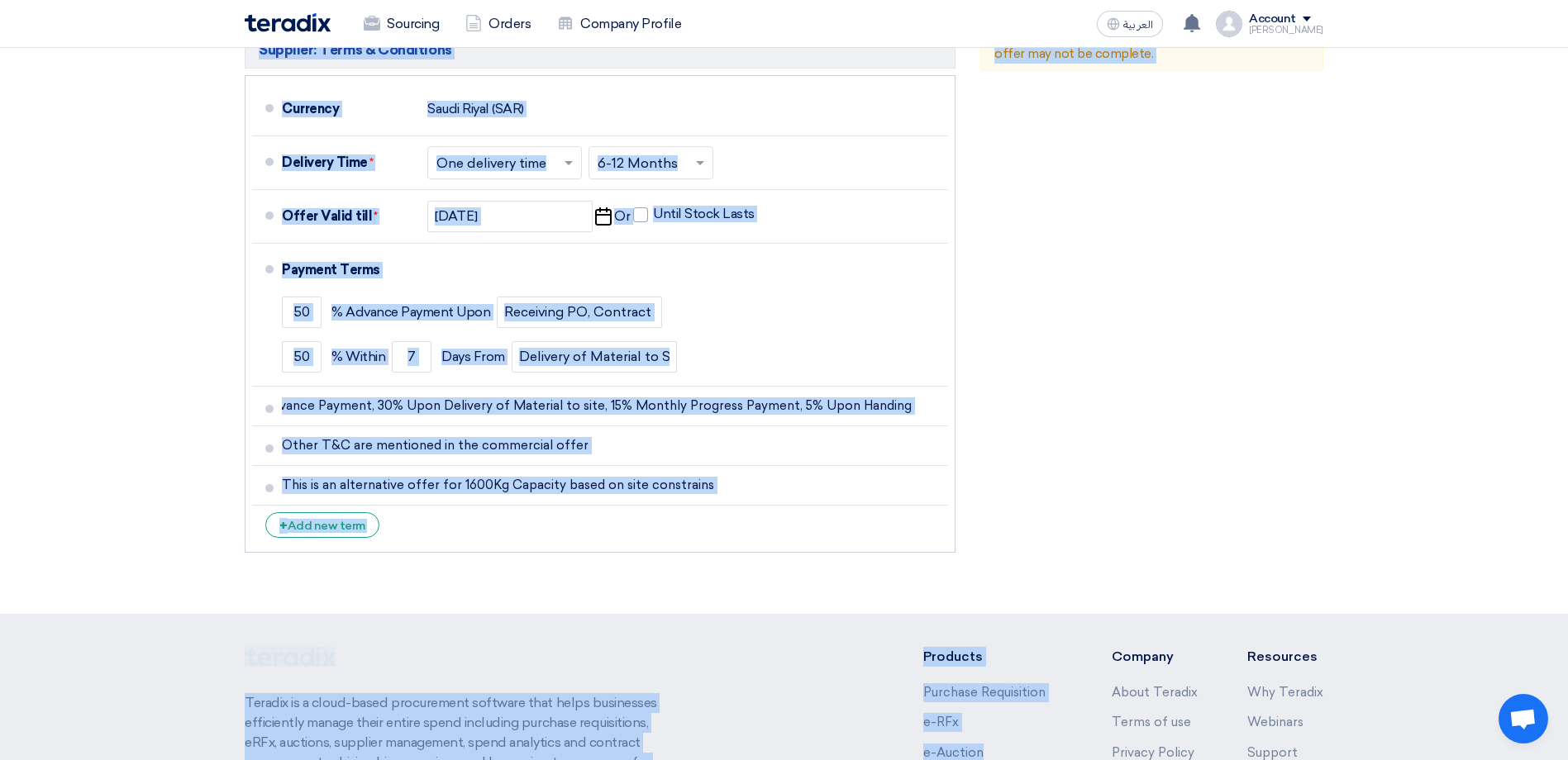 drag, startPoint x: 191, startPoint y: 197, endPoint x: 1119, endPoint y: 781, distance: 1096.467 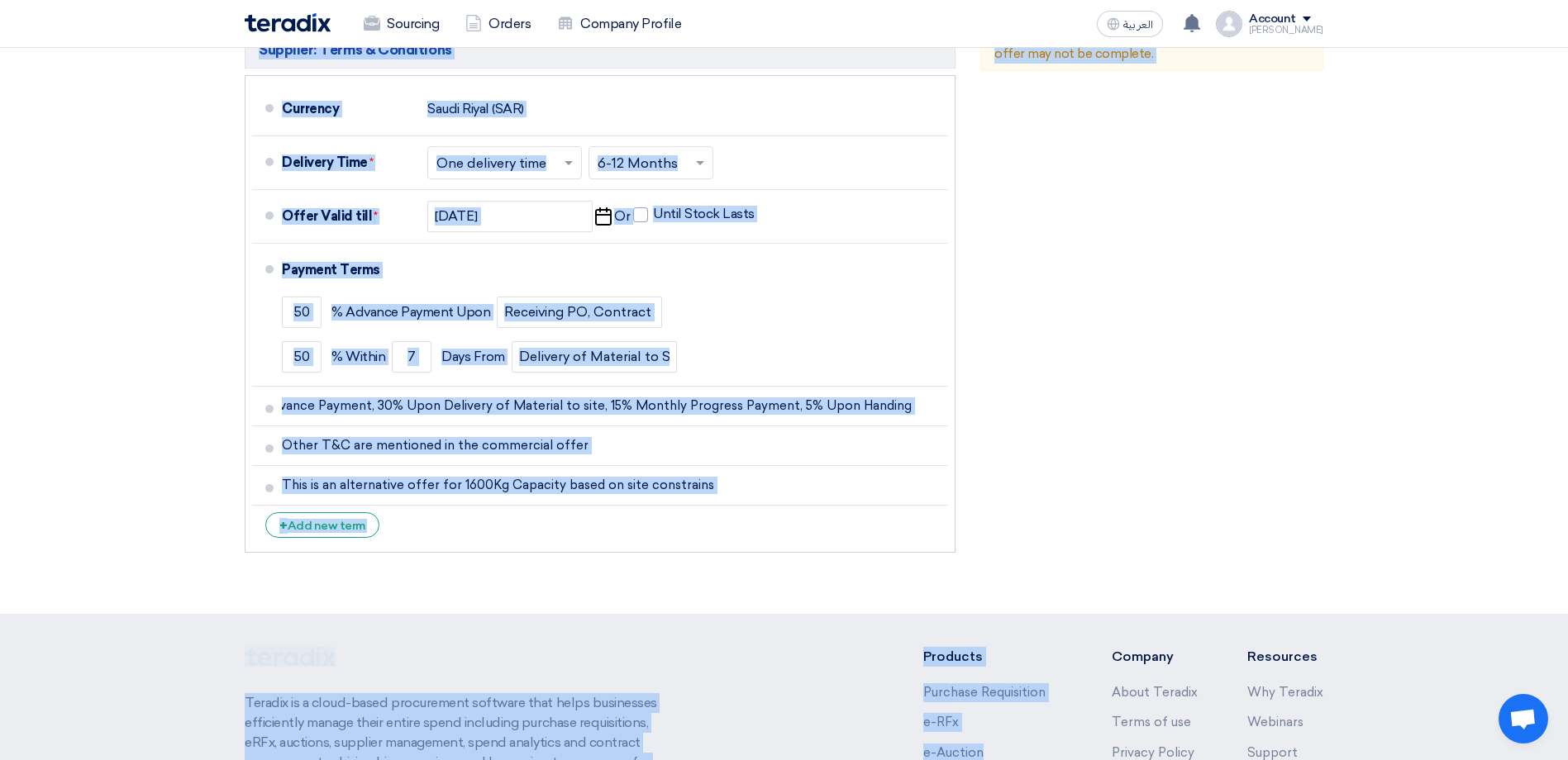 click on "Sourcing
Orders
Company Profile
العربية
ع
You received a new message from Arabian Centres Co. regarding their Supply and Install of External Service Elevator for Spinneys - U Walk - Riyadh request." at bounding box center (784, -106) 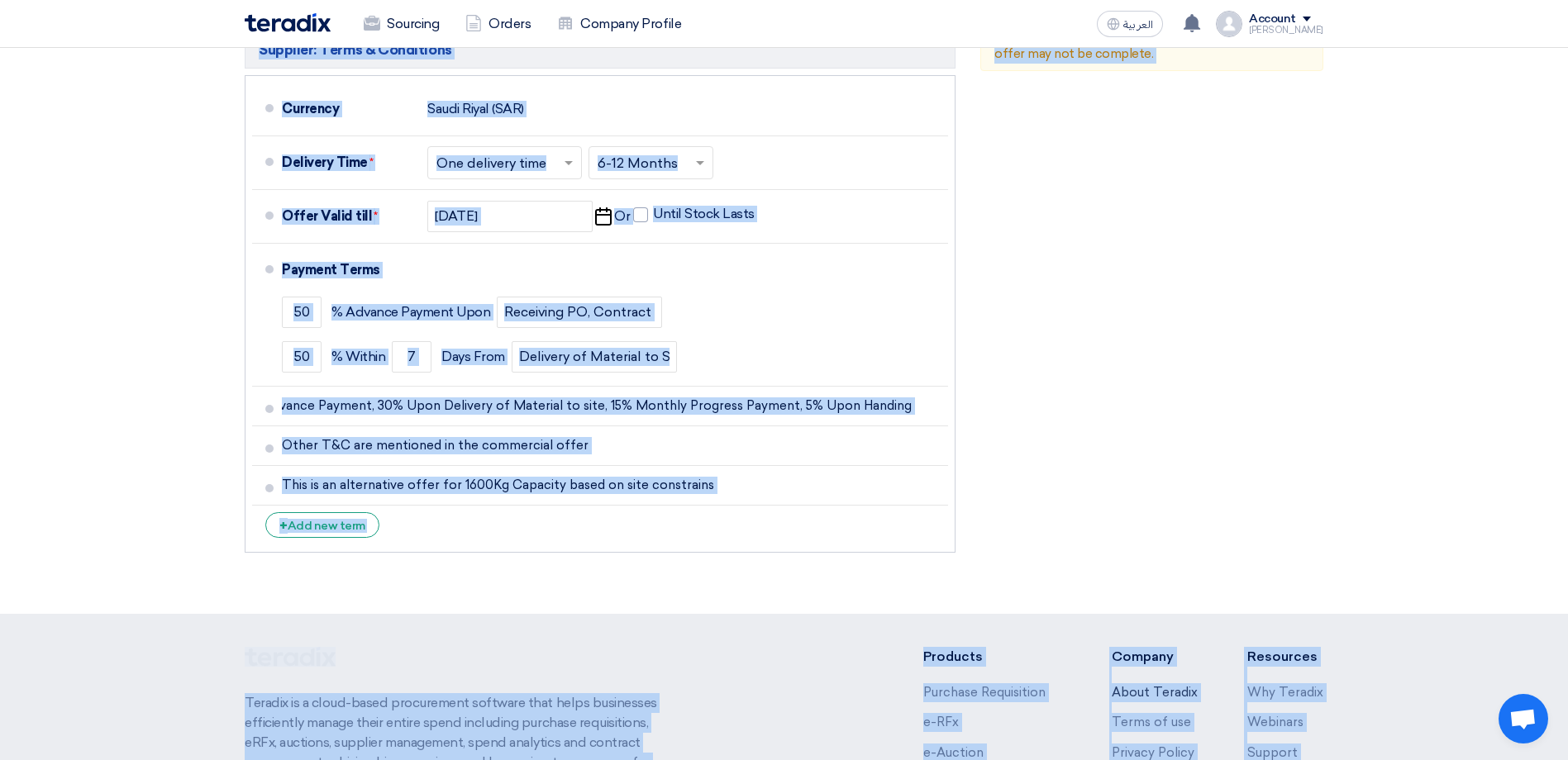 scroll, scrollTop: 1323, scrollLeft: 0, axis: vertical 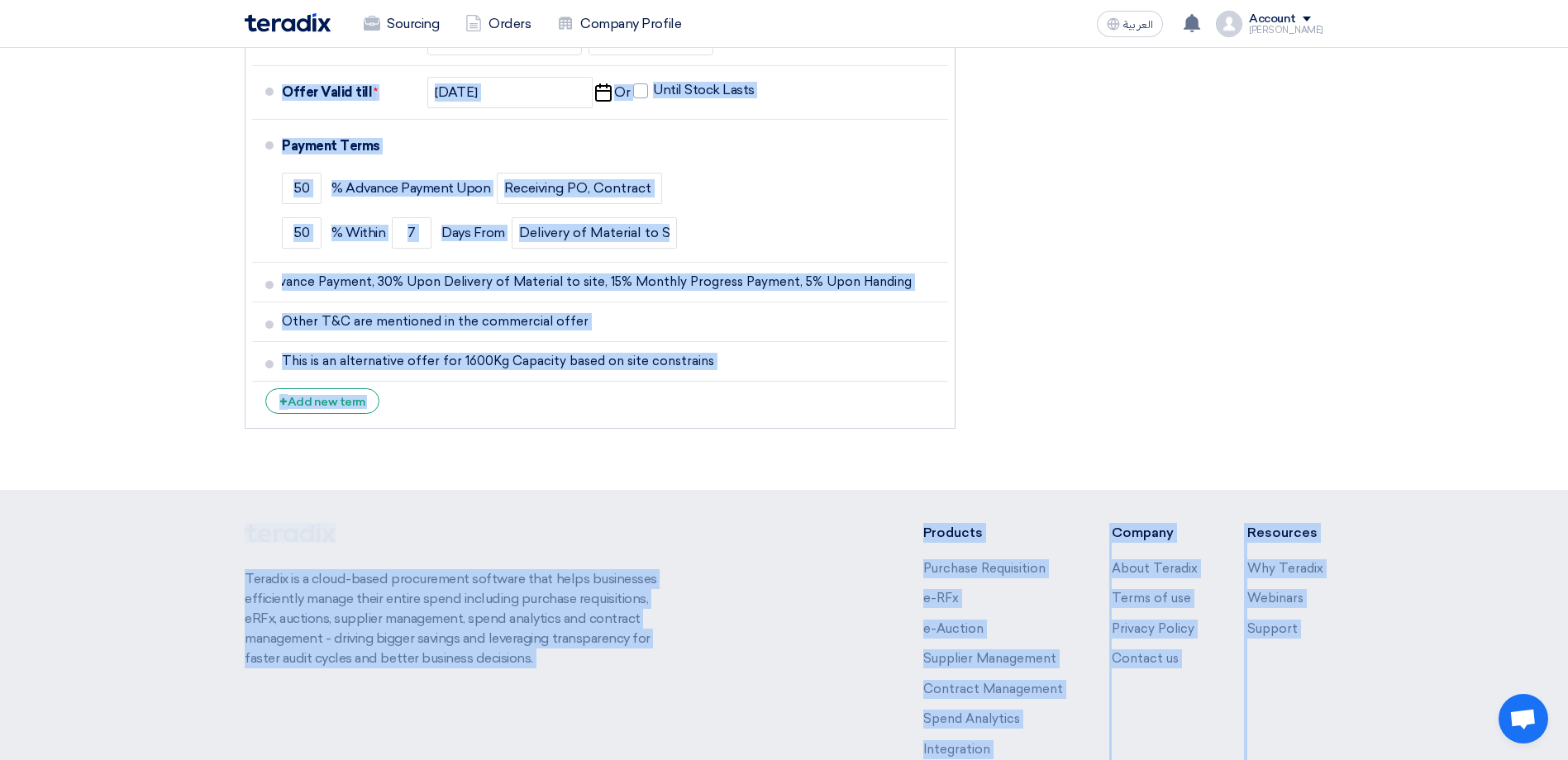 click on "Financial Offer Summary
Subtotal
Saudi Riyal (SAR)
198,700
Taxes
Draft Back" 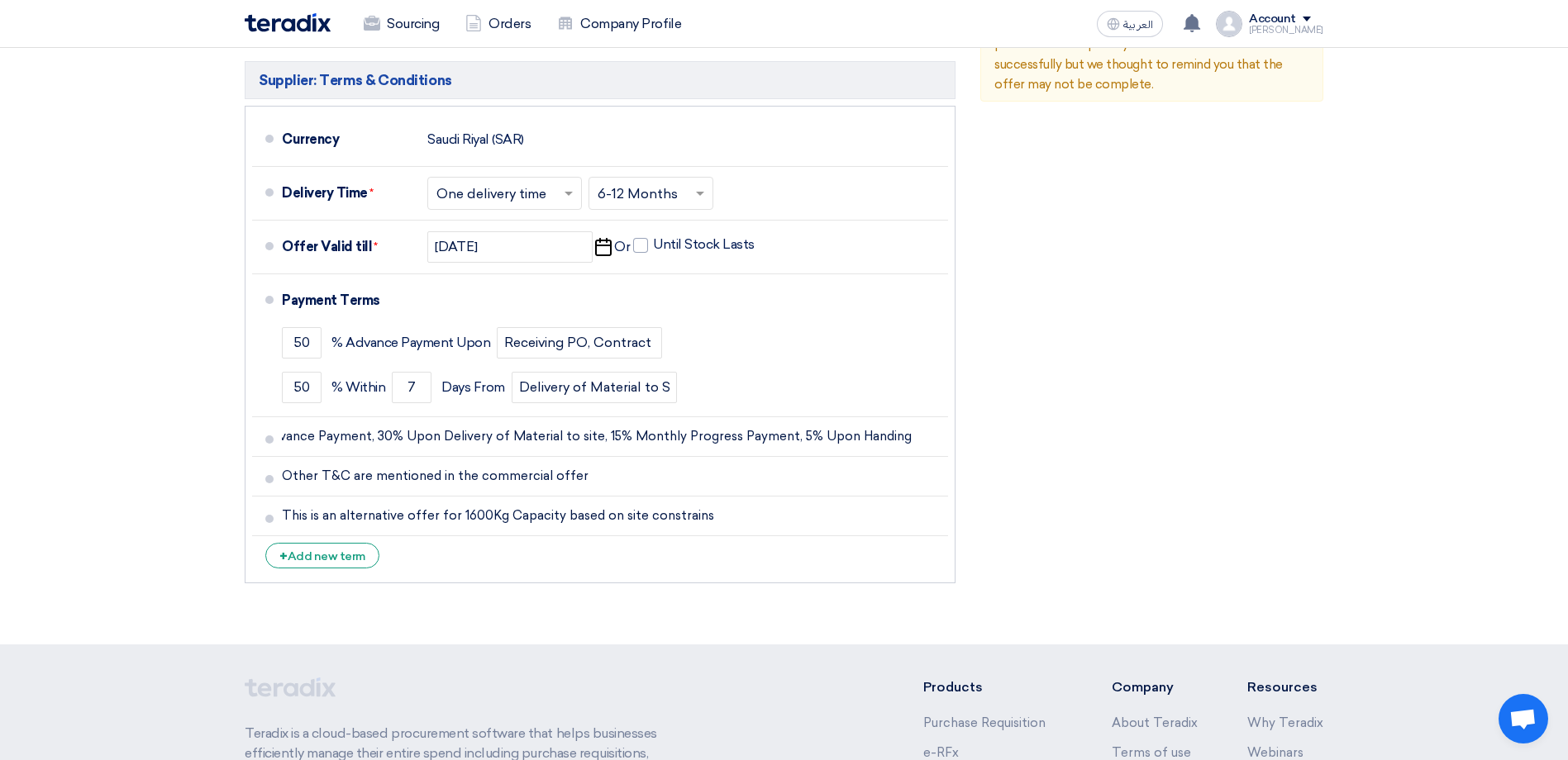 scroll, scrollTop: 1130, scrollLeft: 0, axis: vertical 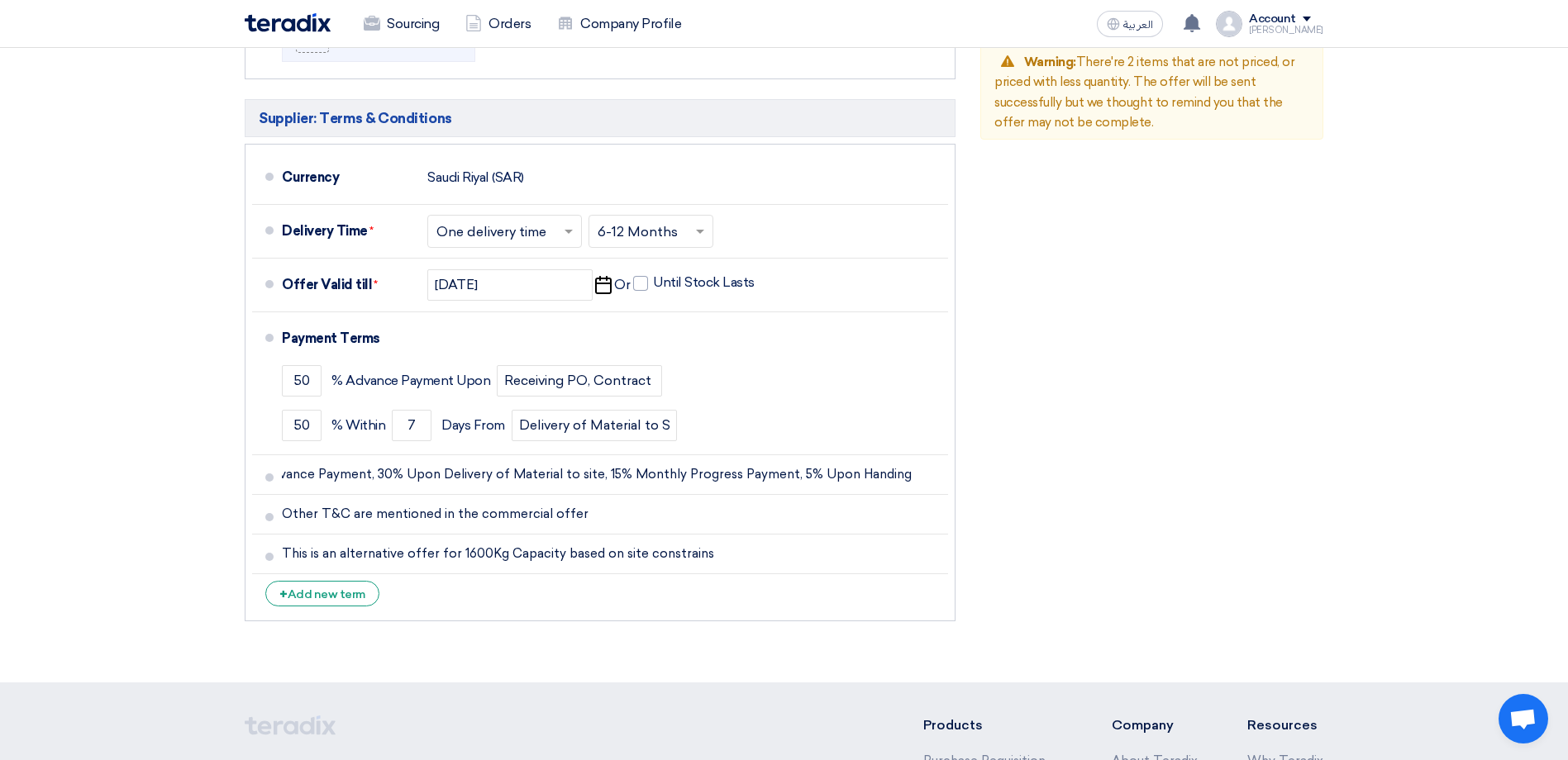 click on "Financial Offer Summary
Subtotal
Saudi Riyal (SAR)
198,700
Taxes
Draft Back" 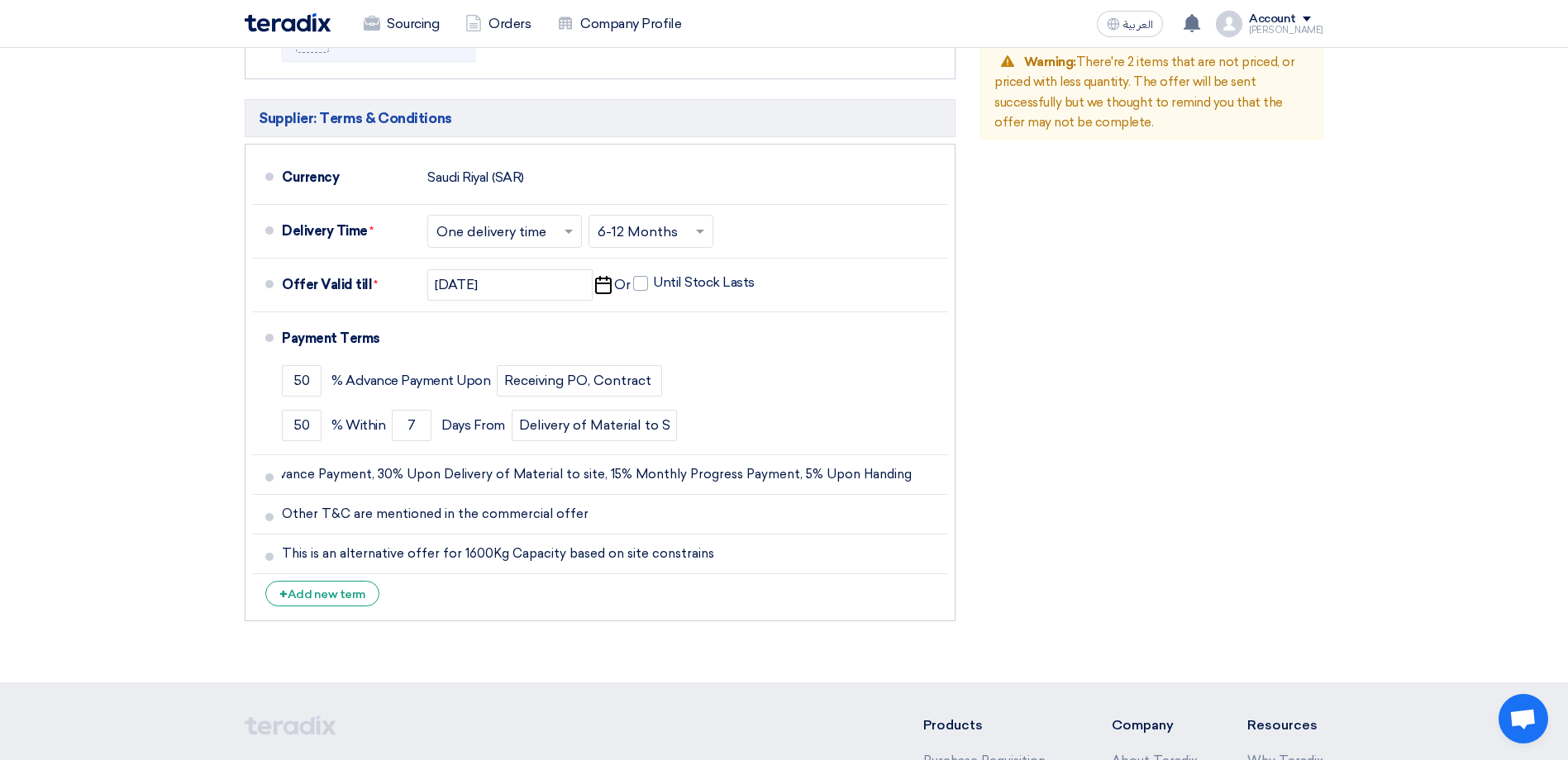 drag, startPoint x: 1189, startPoint y: 338, endPoint x: 552, endPoint y: 346, distance: 637.05023 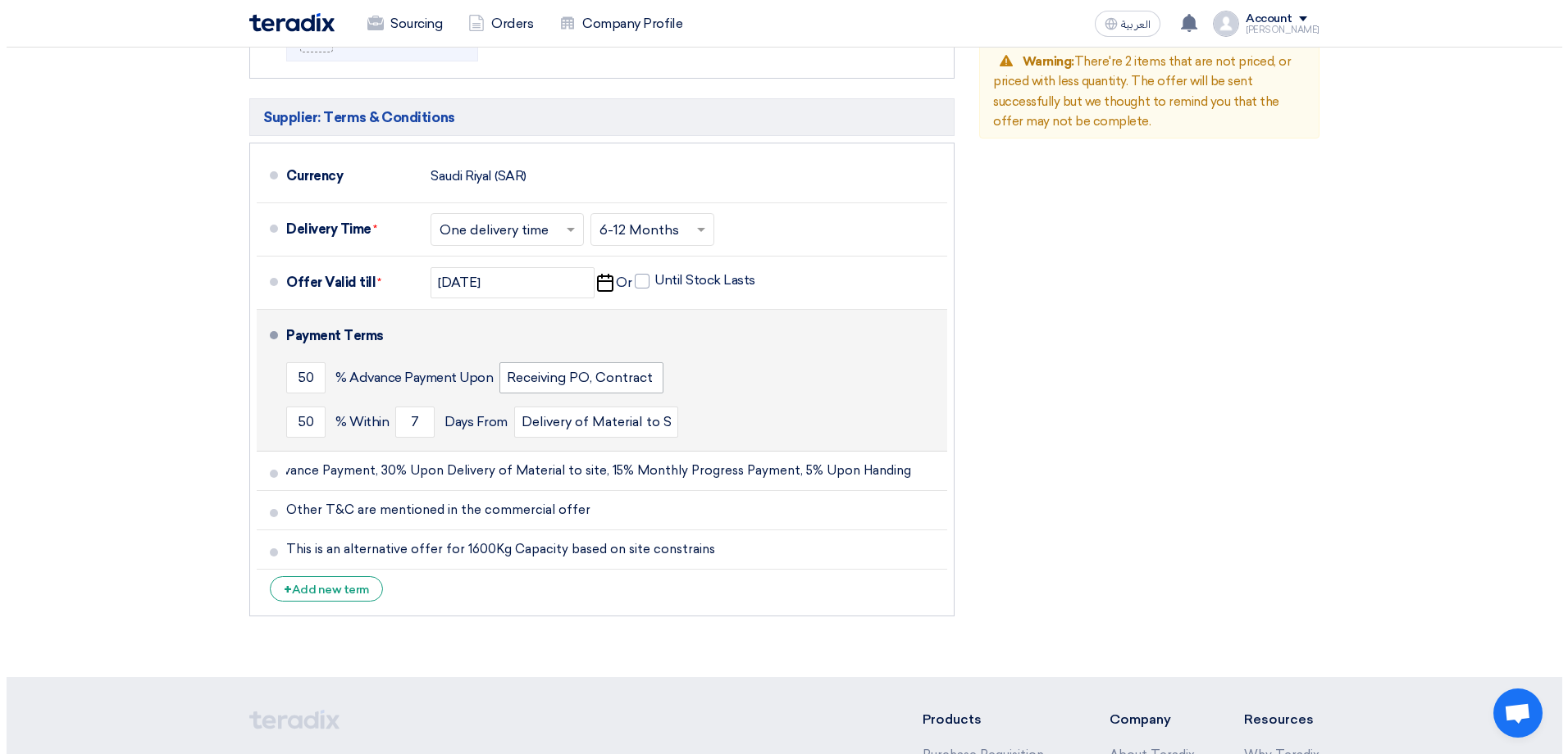 scroll, scrollTop: 930, scrollLeft: 0, axis: vertical 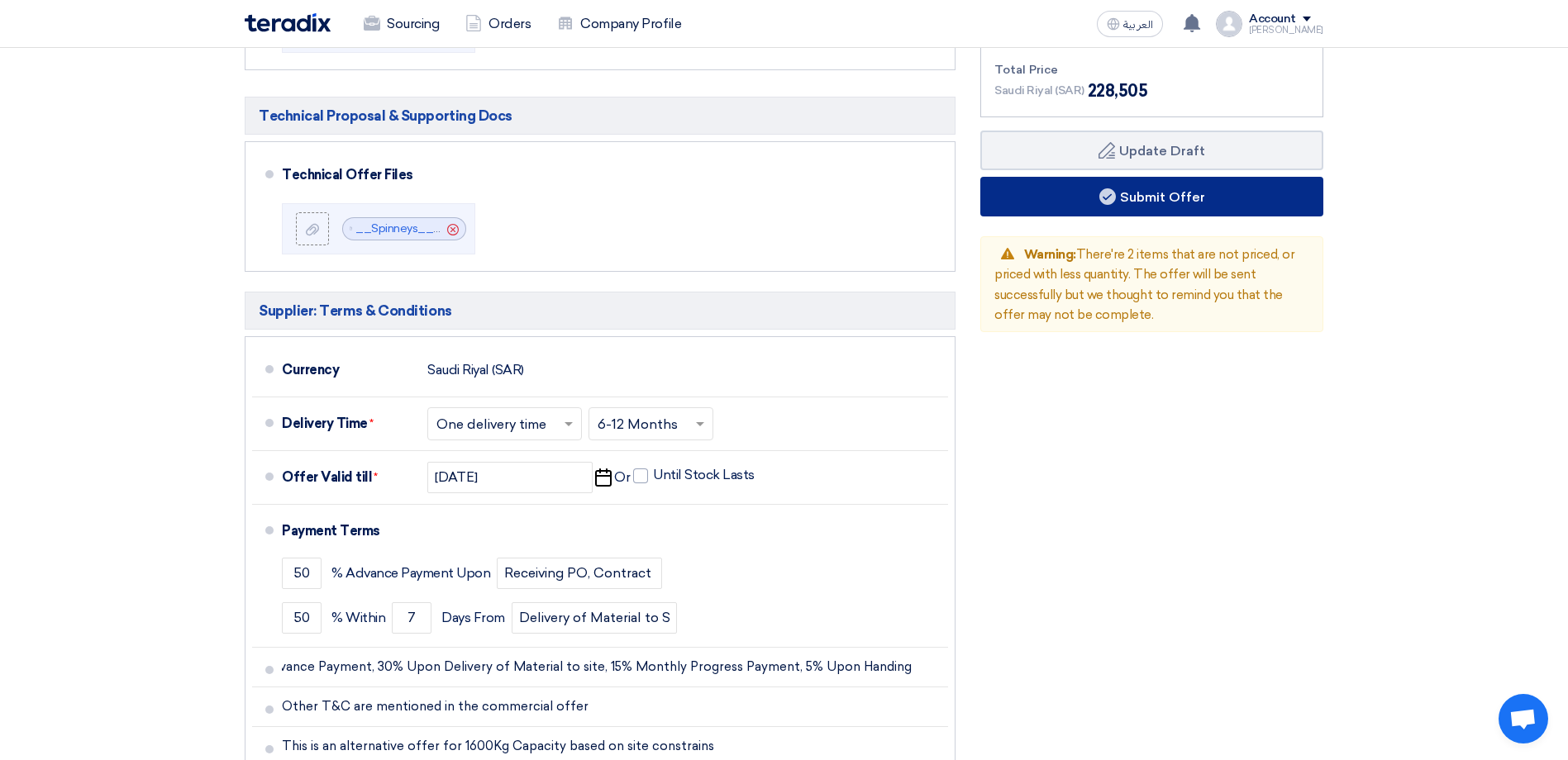click on "Submit Offer" 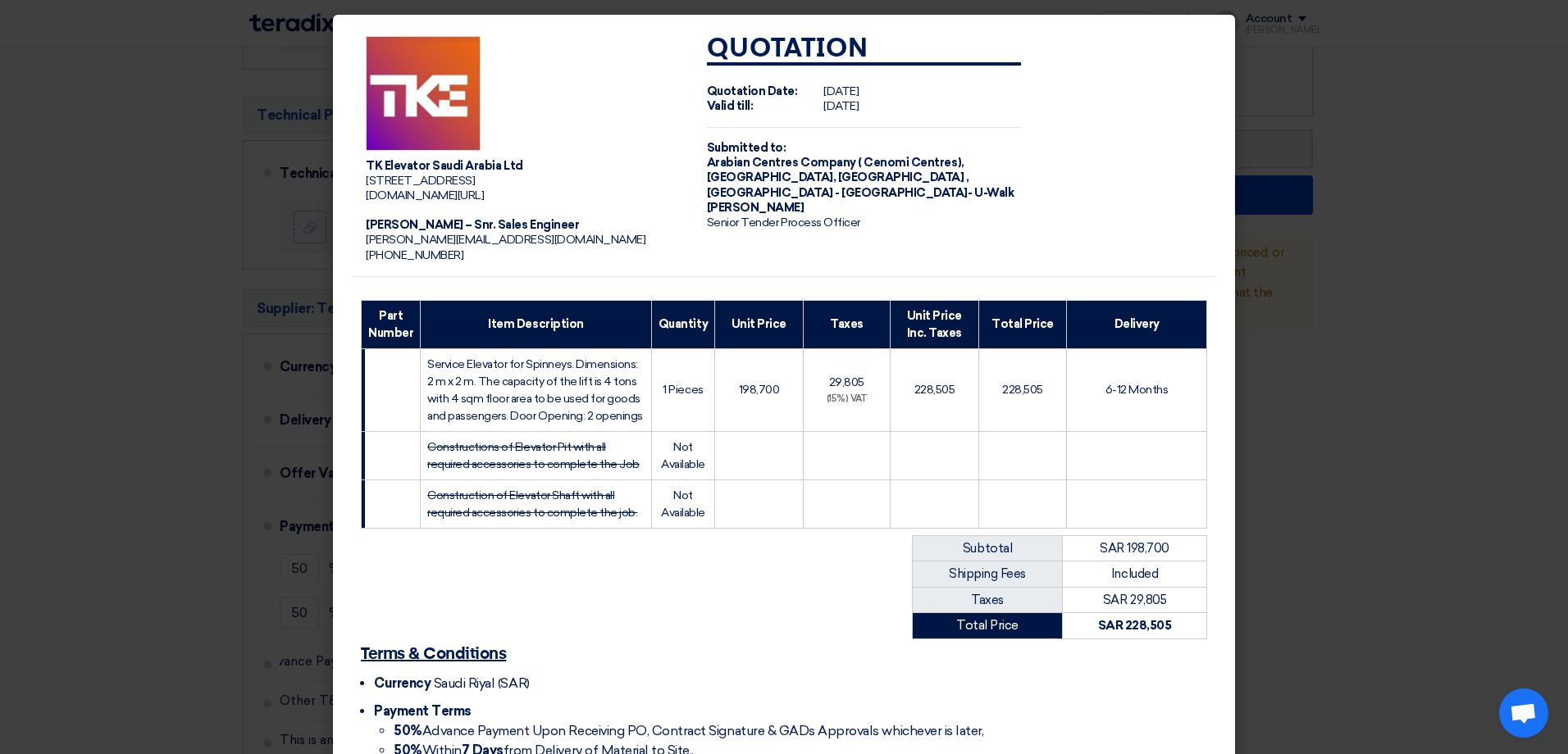scroll, scrollTop: 562, scrollLeft: 0, axis: vertical 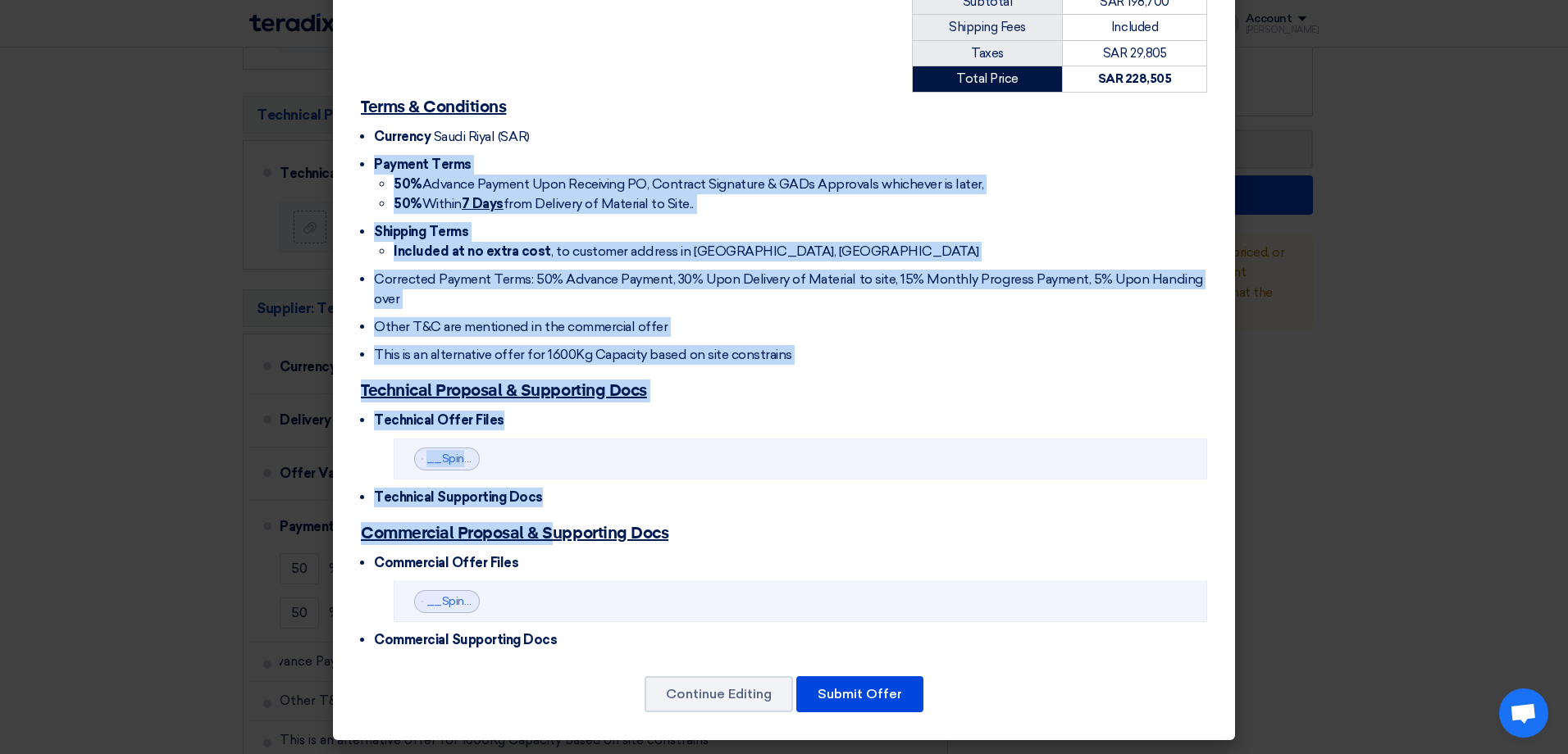 drag, startPoint x: 497, startPoint y: 442, endPoint x: 382, endPoint y: 146, distance: 317.55472 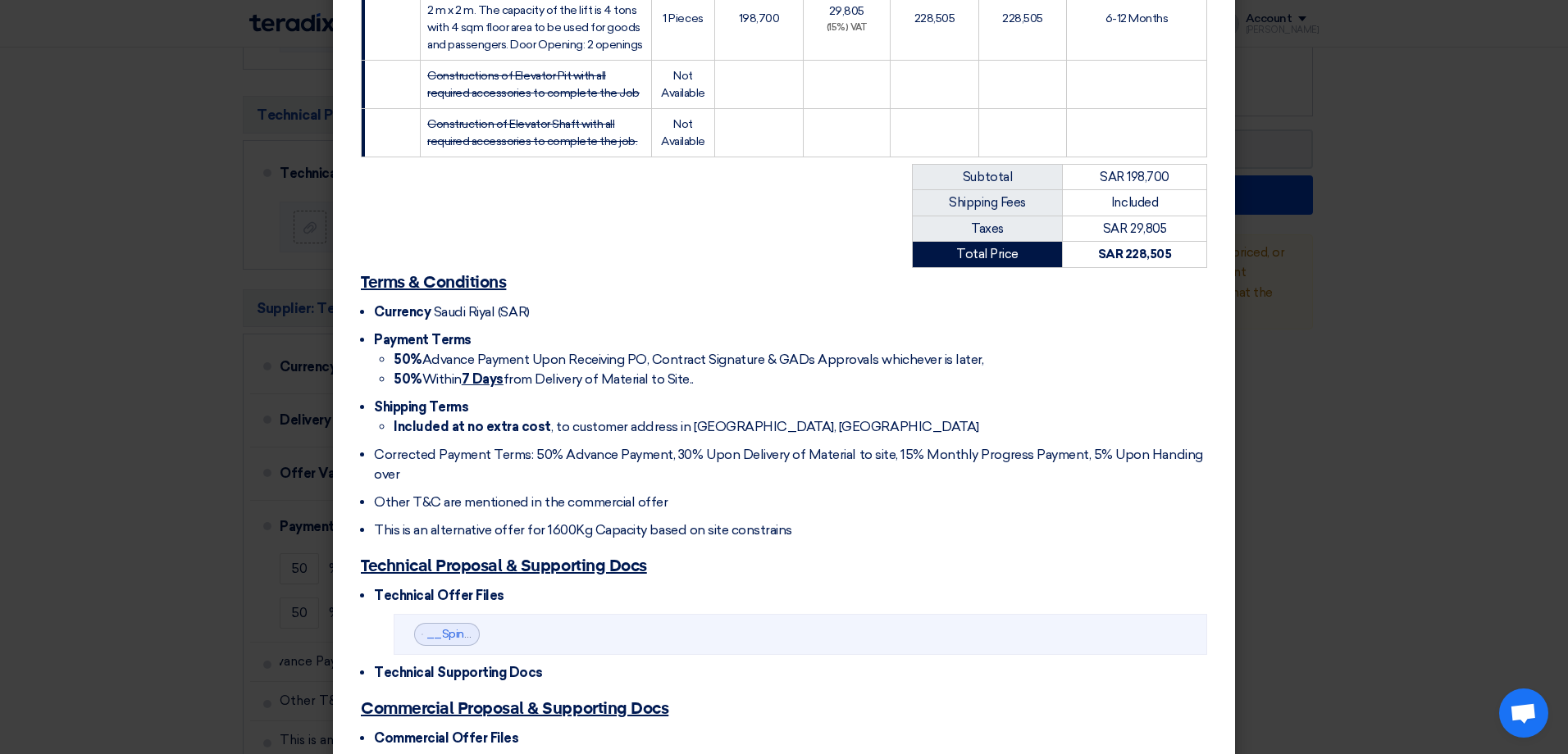 click on "Currency
Saudi Riyal (SAR)
Payment Terms
50%  Advance Payment Upon Receiving PO, Contract Signature & GADs Approvals whichever is later,
50%  Within  7 Days  from Delivery of Material to Site..
Shipping Terms
Included at no extra cost , to customer address in Riyadh, Saudi Arabia
Corrected Payment Terms: 50% Advance Payment, 30% Upon Delivery of Material to site, 15% Monthly Progress Payment, 5% Upon Handing over Other T&C are mentioned in the commercial offer This is an alternative offer for 1600Kg Capacity based on site constrains" 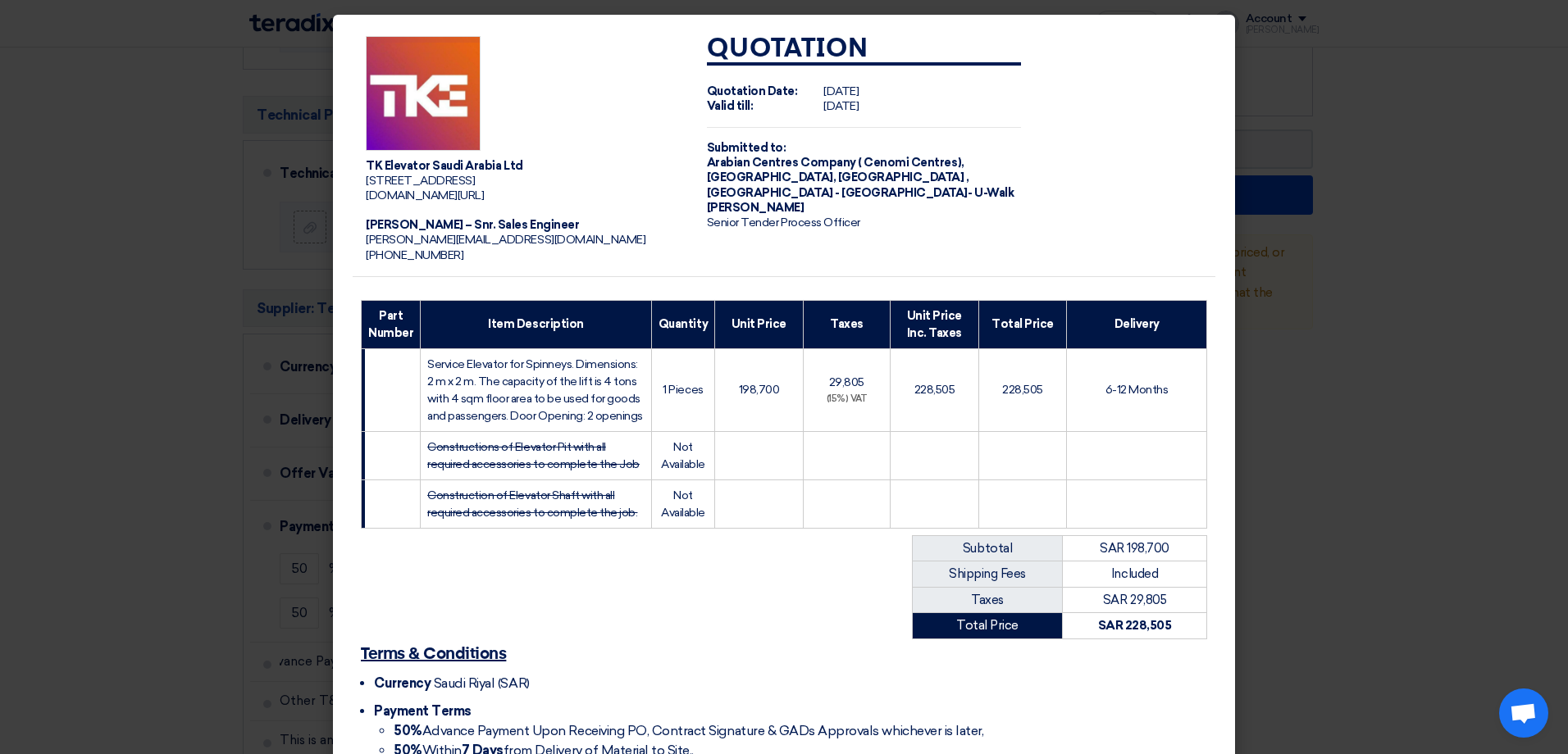 scroll, scrollTop: 562, scrollLeft: 0, axis: vertical 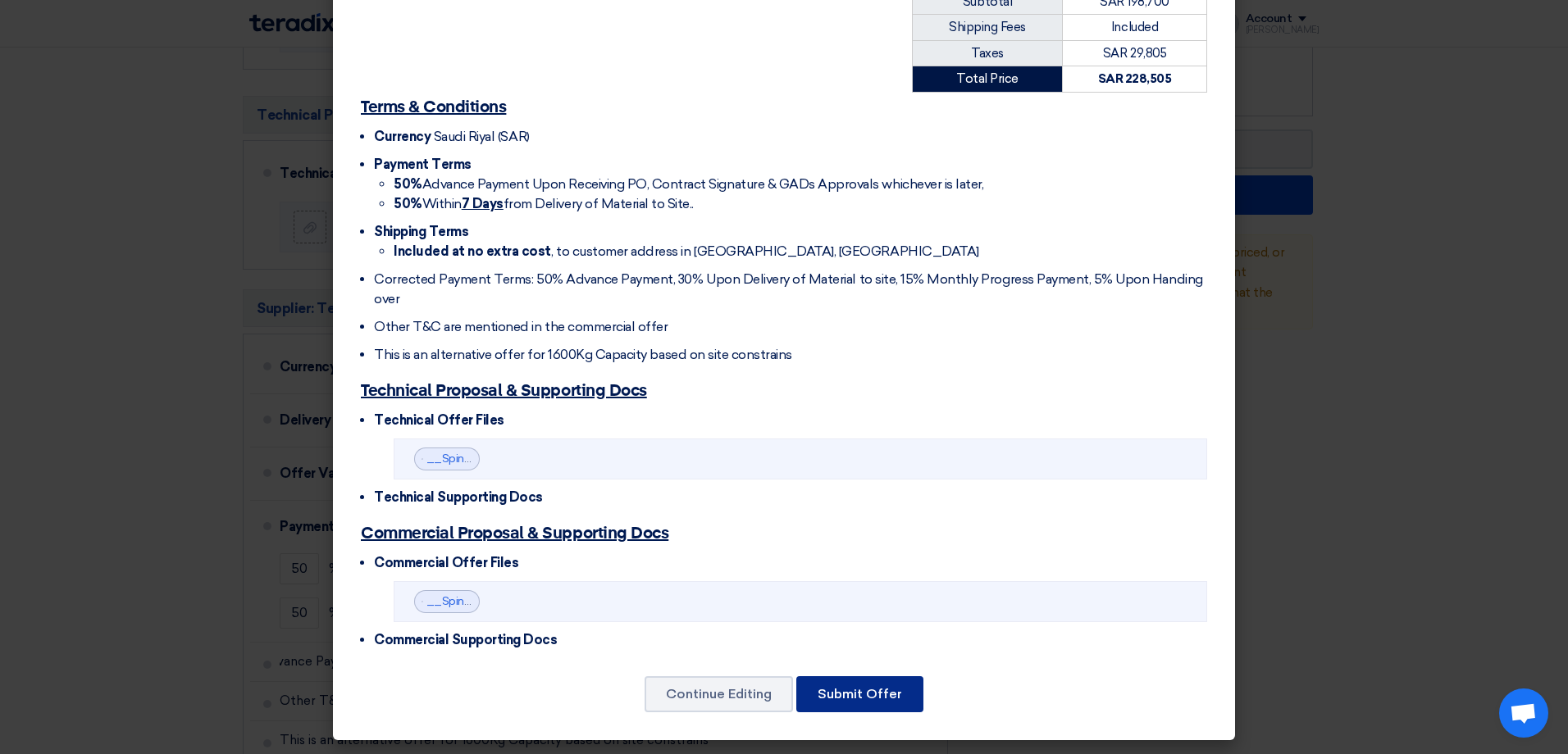 click on "Submit Offer" 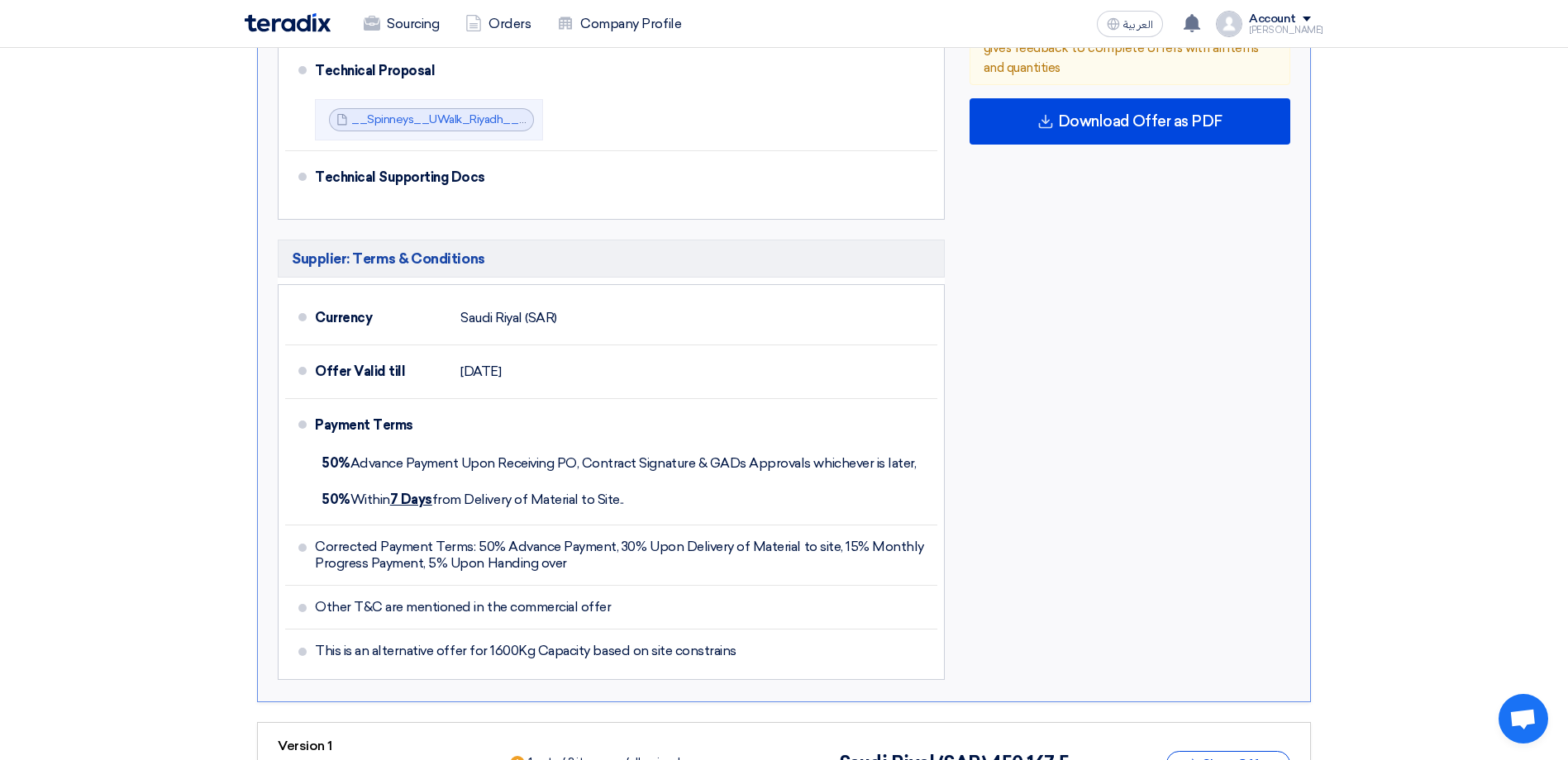scroll, scrollTop: 1157, scrollLeft: 0, axis: vertical 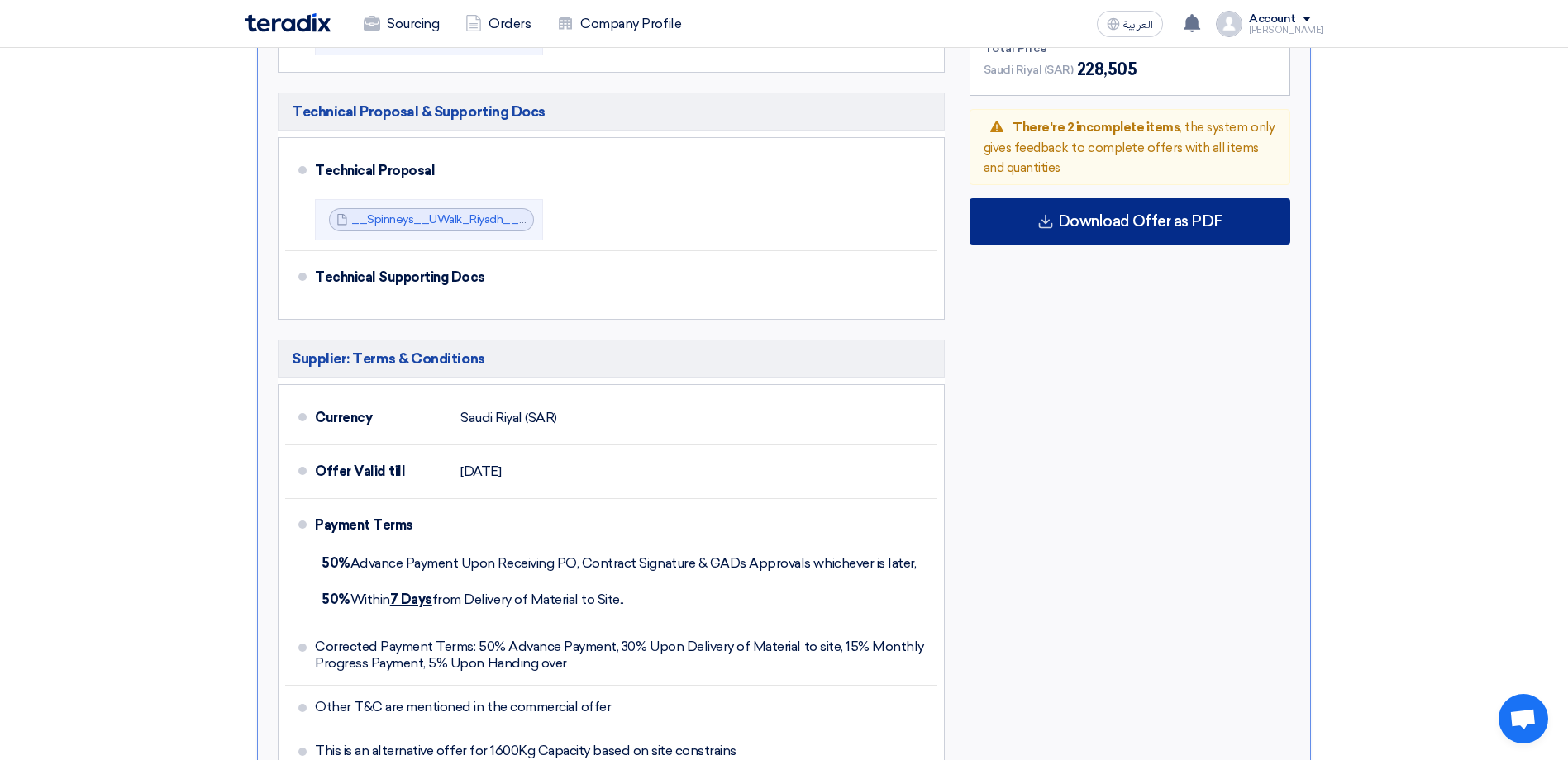 click on "Download Offer as PDF" at bounding box center (1140, 221) 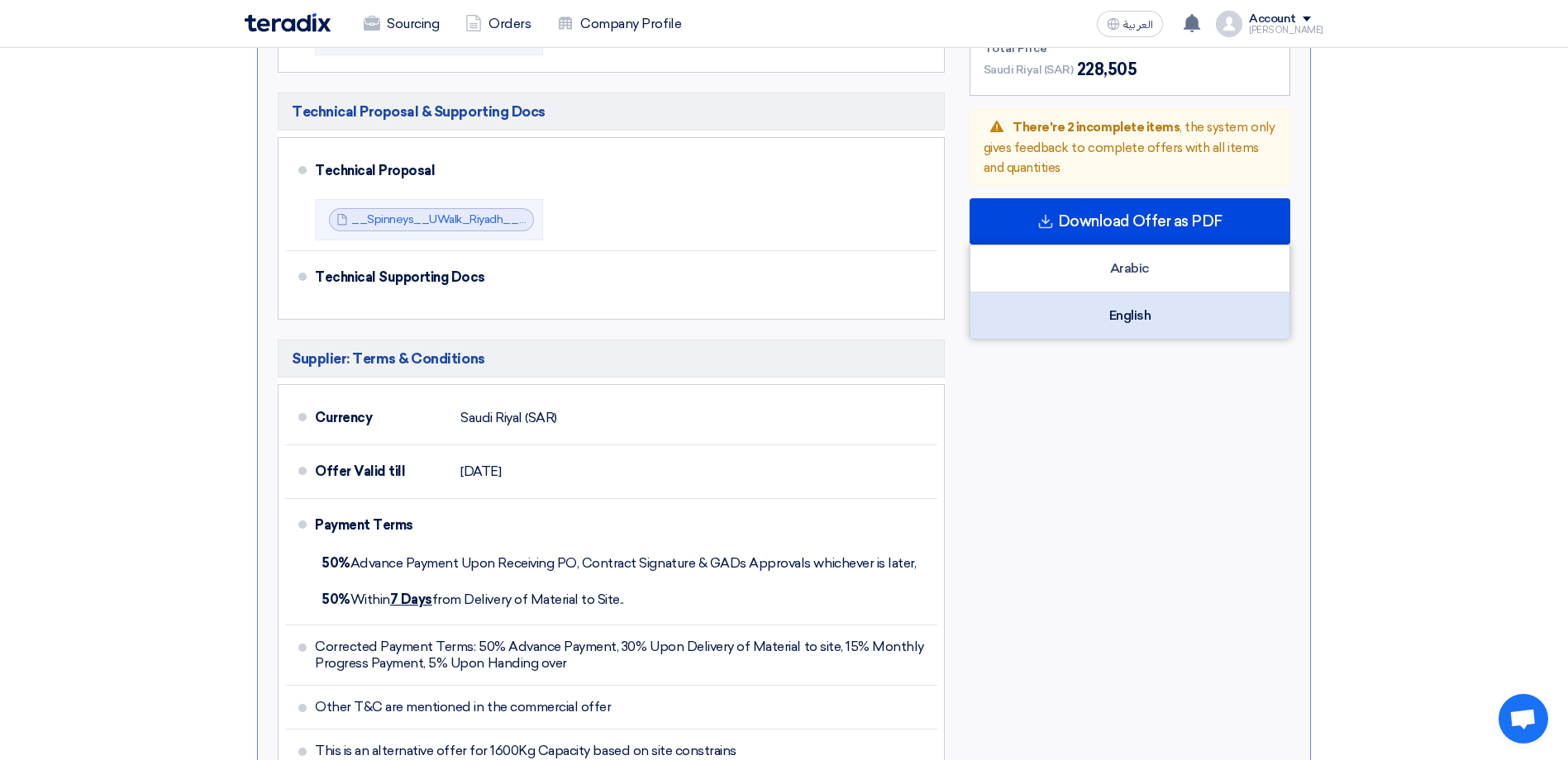 click on "English" at bounding box center (1130, 316) 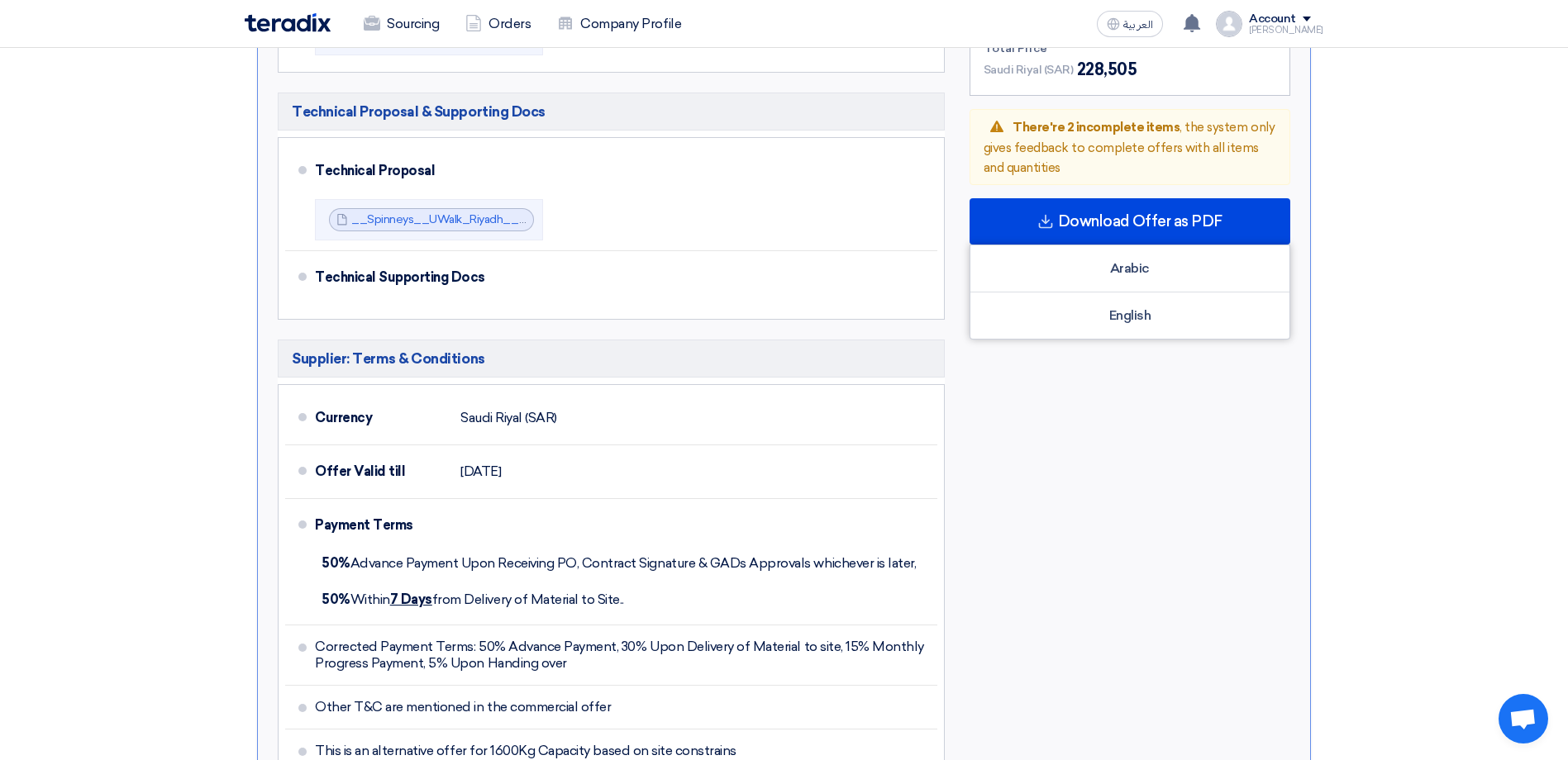 drag, startPoint x: 275, startPoint y: 89, endPoint x: 1241, endPoint y: 616, distance: 1100.4022 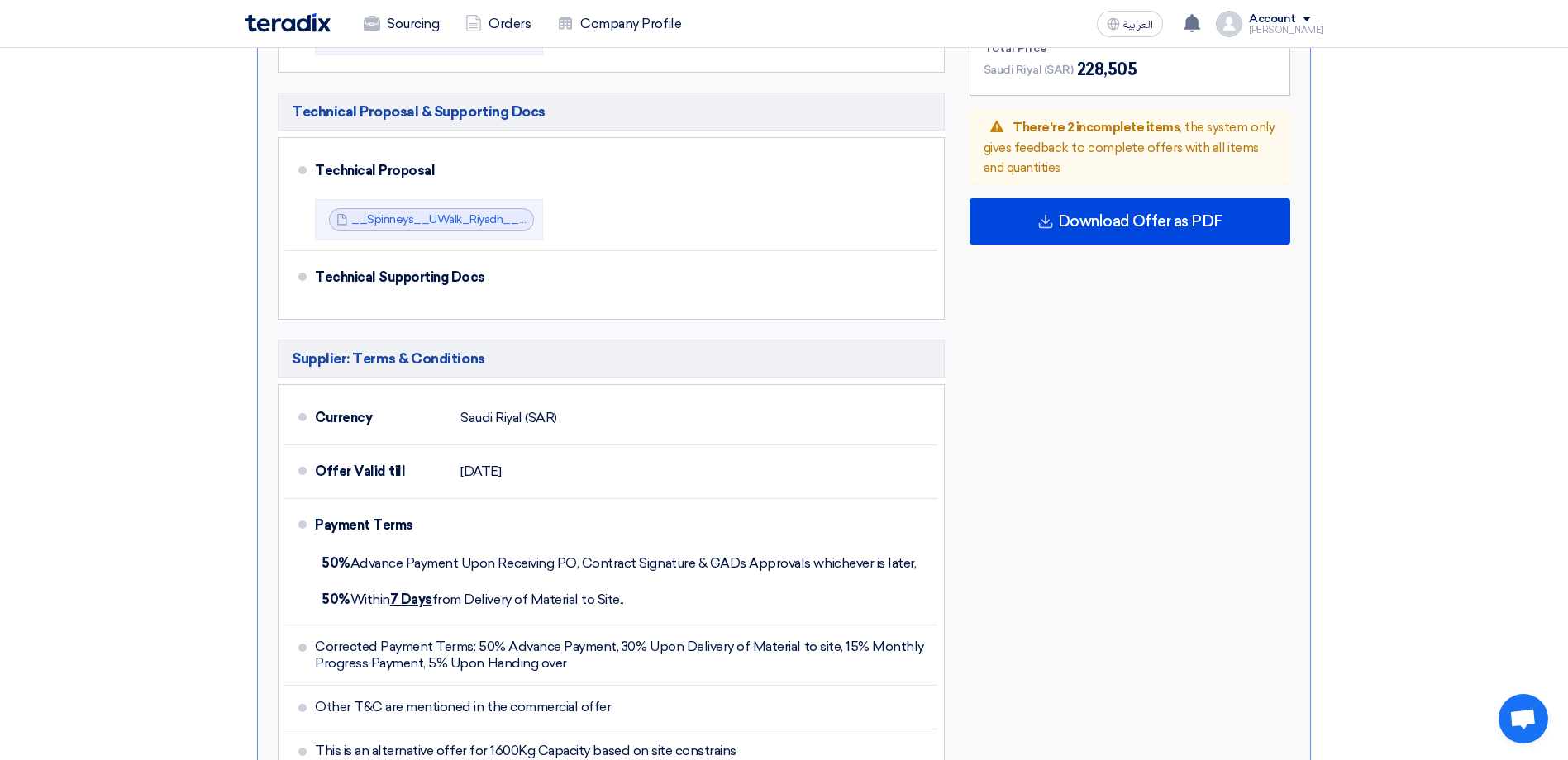 click on "Subtotal
Saudi Riyal (SAR)
198,700
Taxes
Saudi Riyal (SAR)
29,805
Total Price
Saudi Riyal (SAR)" at bounding box center [1130, 344] 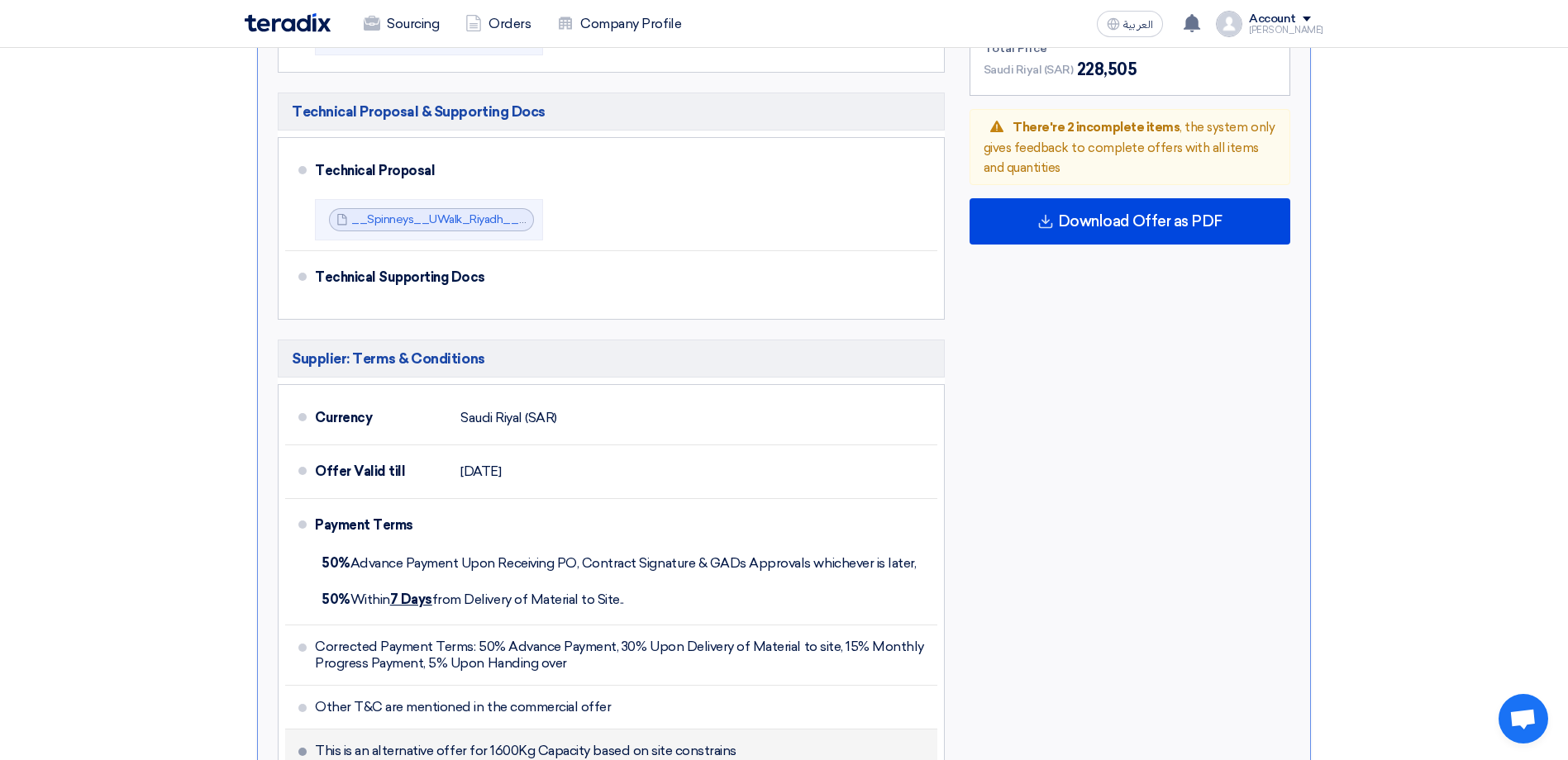 click on "This is an alternative offer for 1600Kg Capacity based on site constrains" at bounding box center [611, 751] 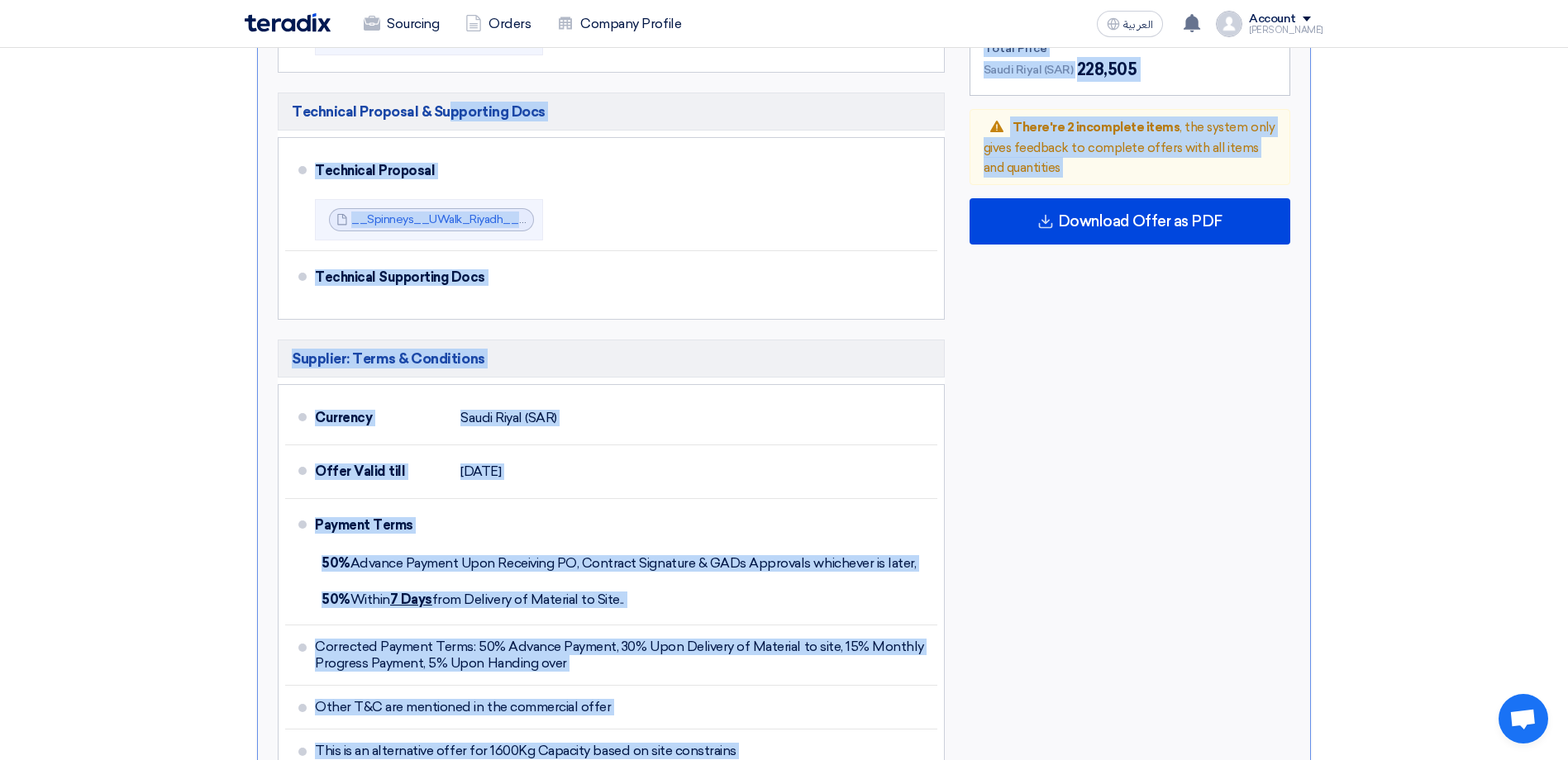 drag, startPoint x: 1010, startPoint y: 729, endPoint x: 232, endPoint y: 96, distance: 1002.9821 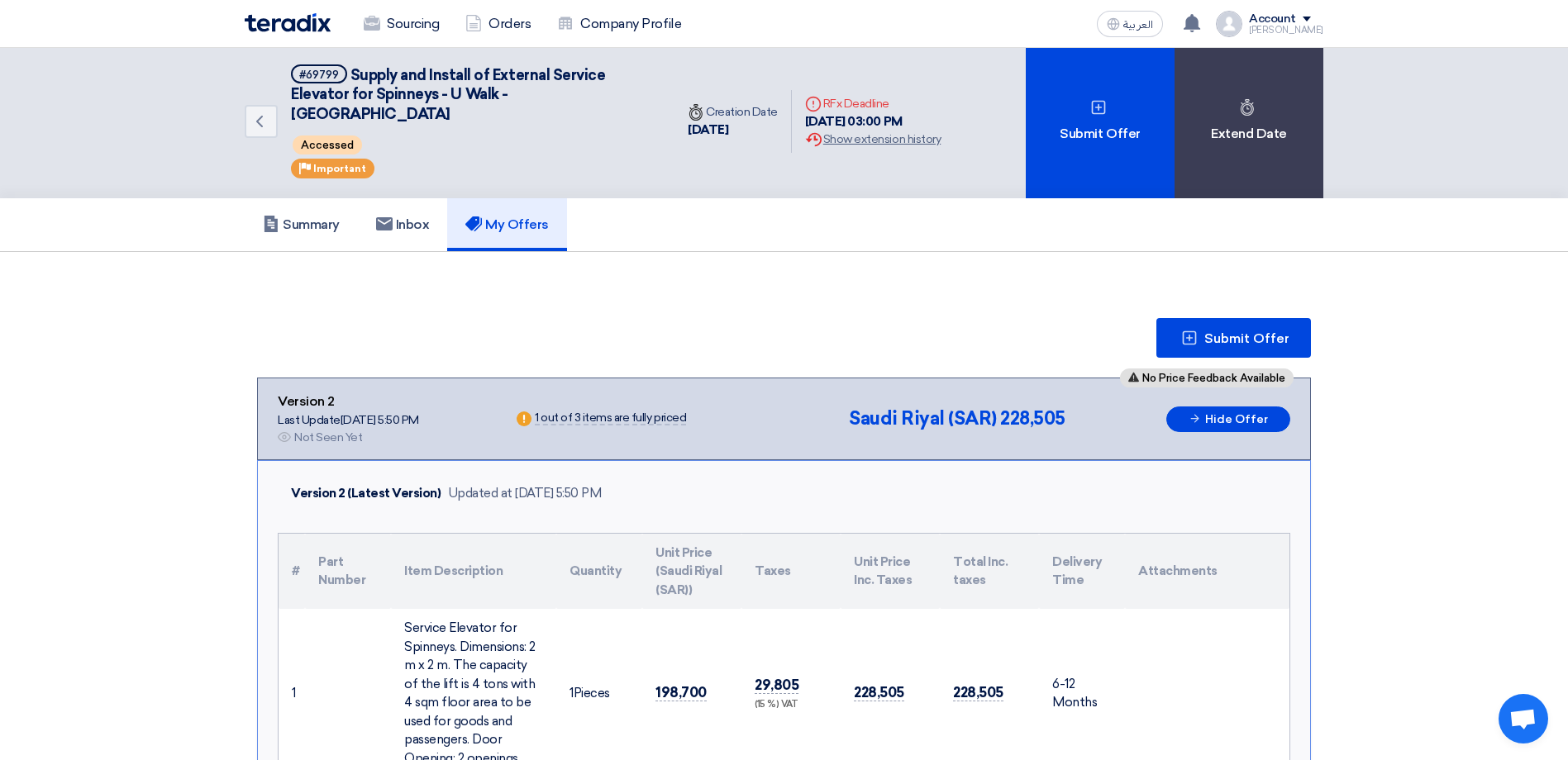 scroll, scrollTop: 0, scrollLeft: 0, axis: both 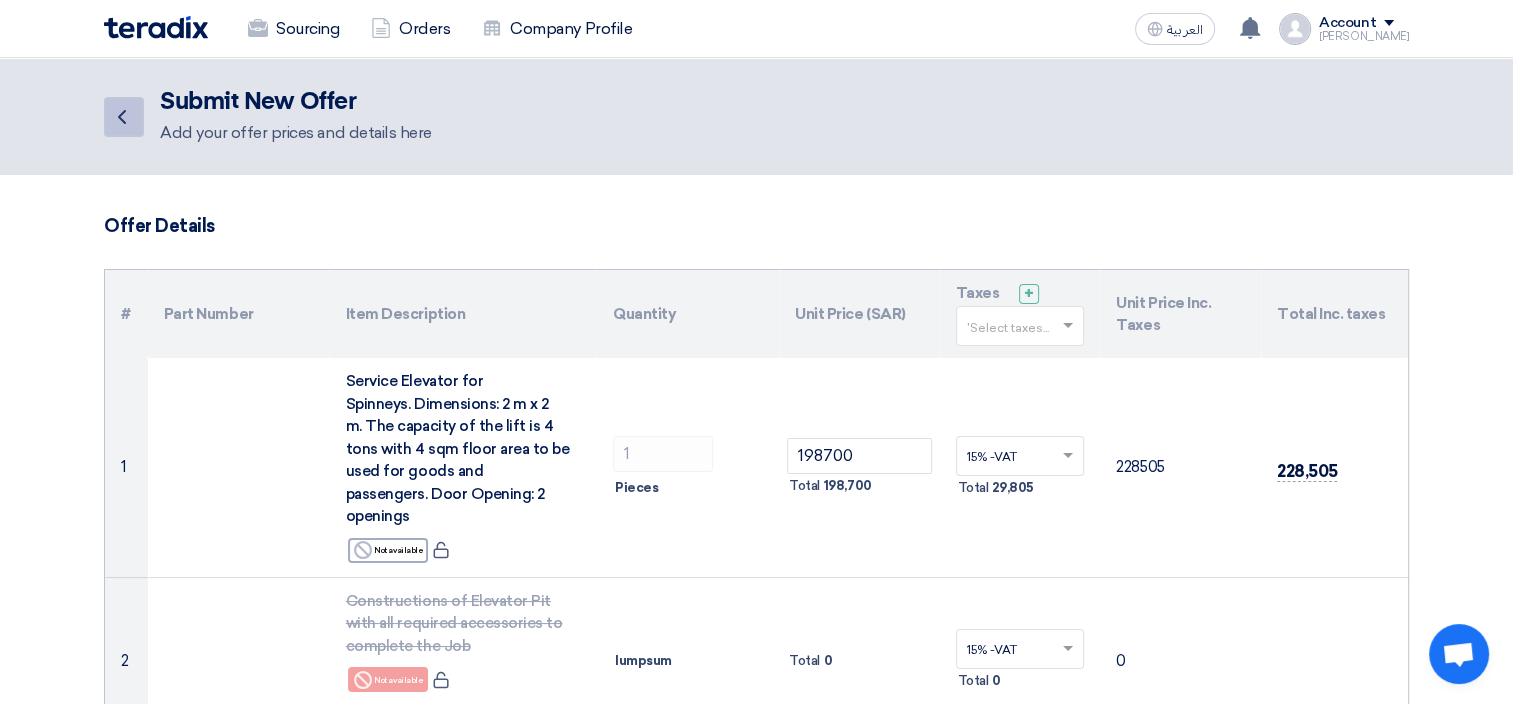 click 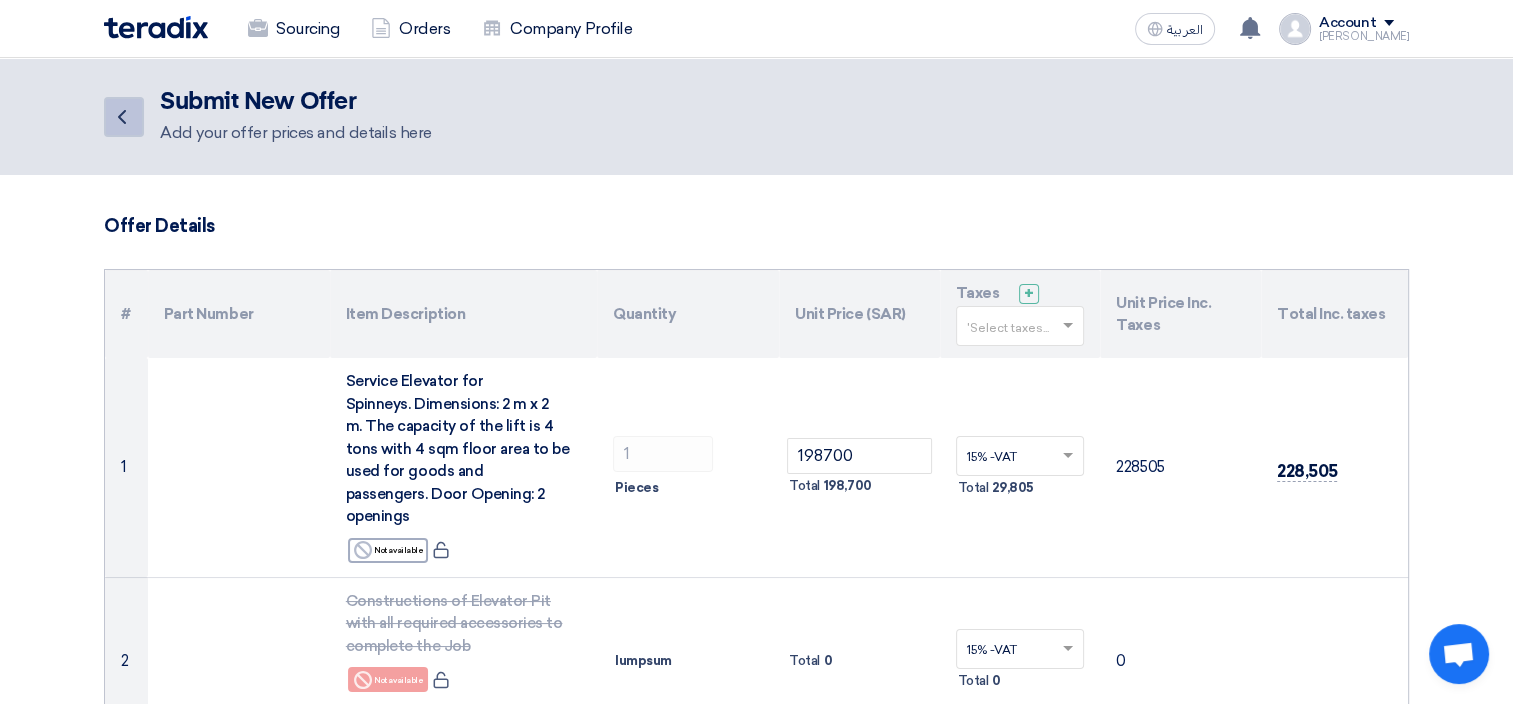 click on "Back" 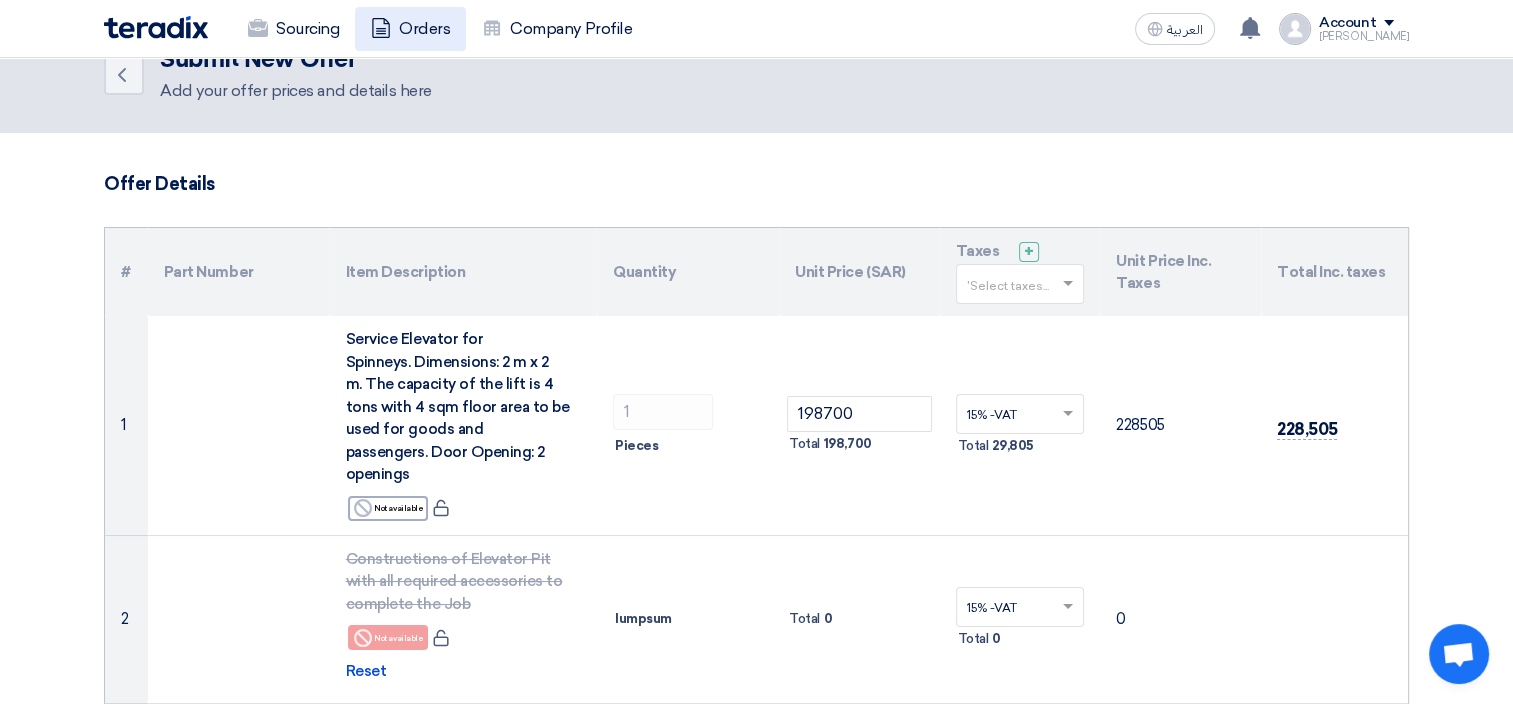 scroll, scrollTop: 0, scrollLeft: 0, axis: both 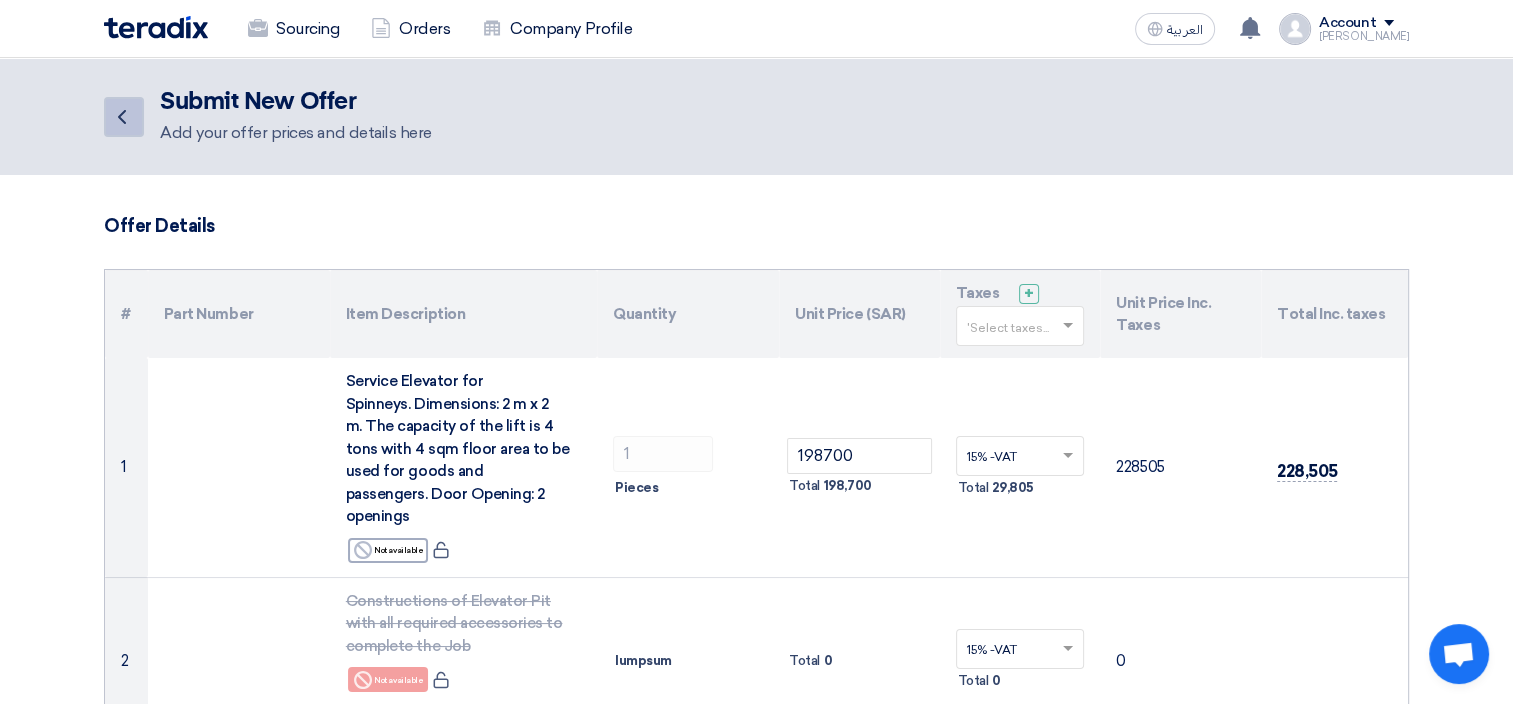 click on "Back" 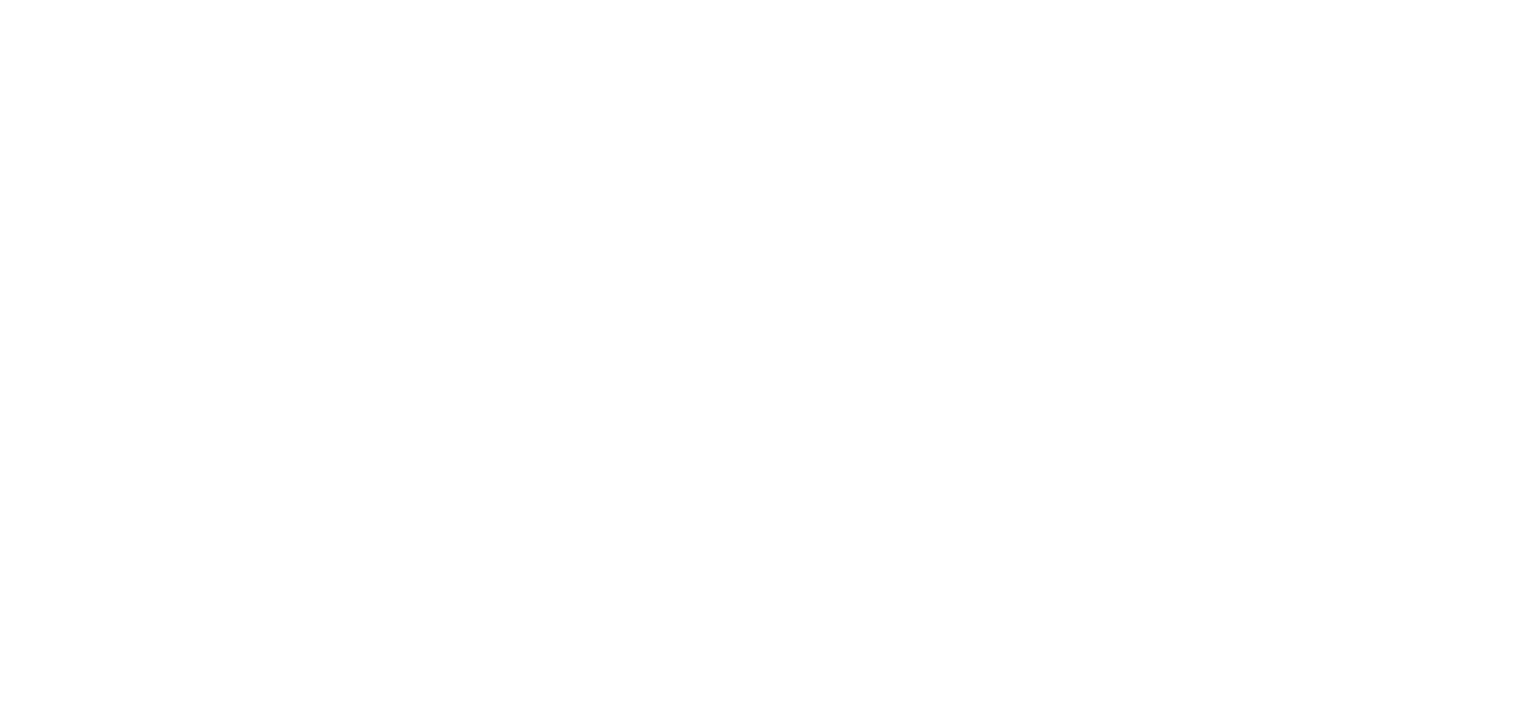 scroll, scrollTop: 0, scrollLeft: 0, axis: both 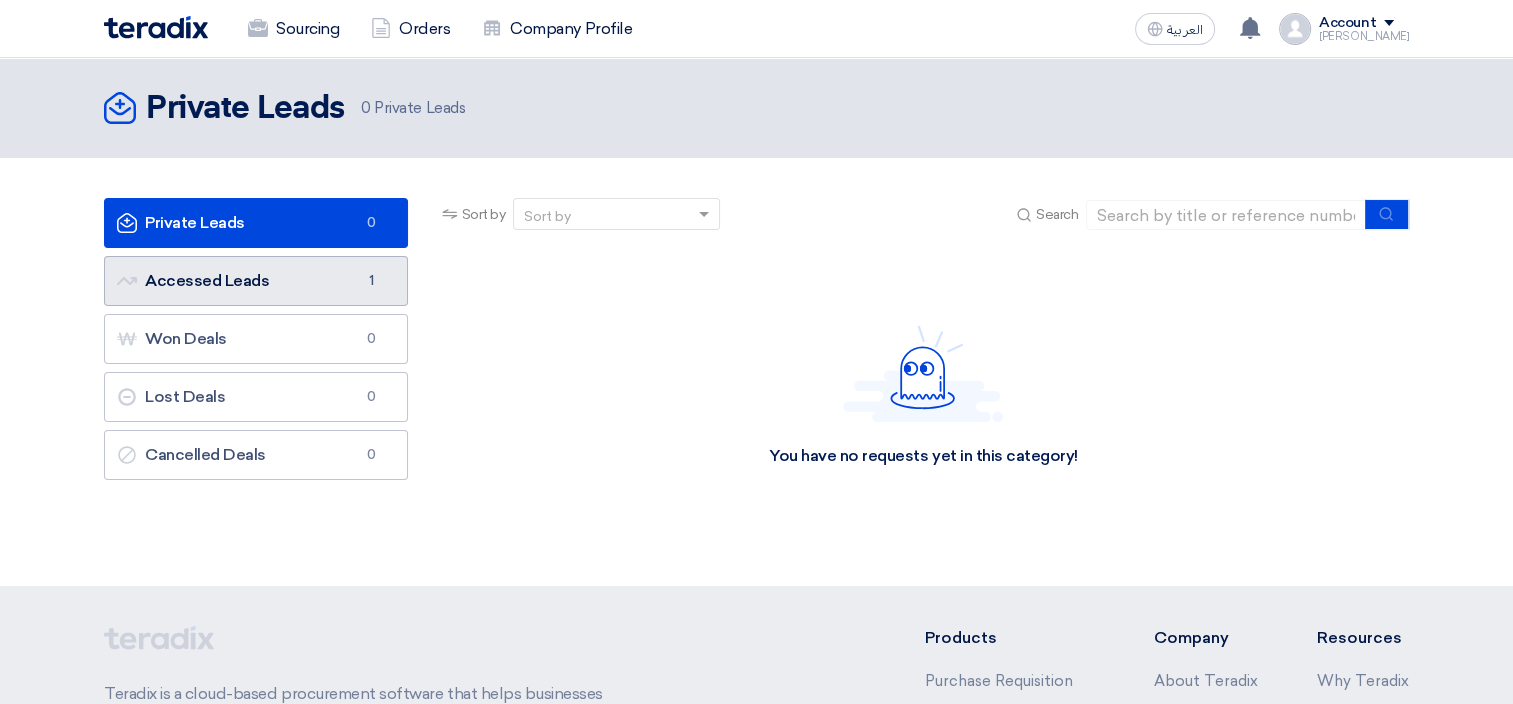 click on "Accessed Leads
Accessed Leads
1" 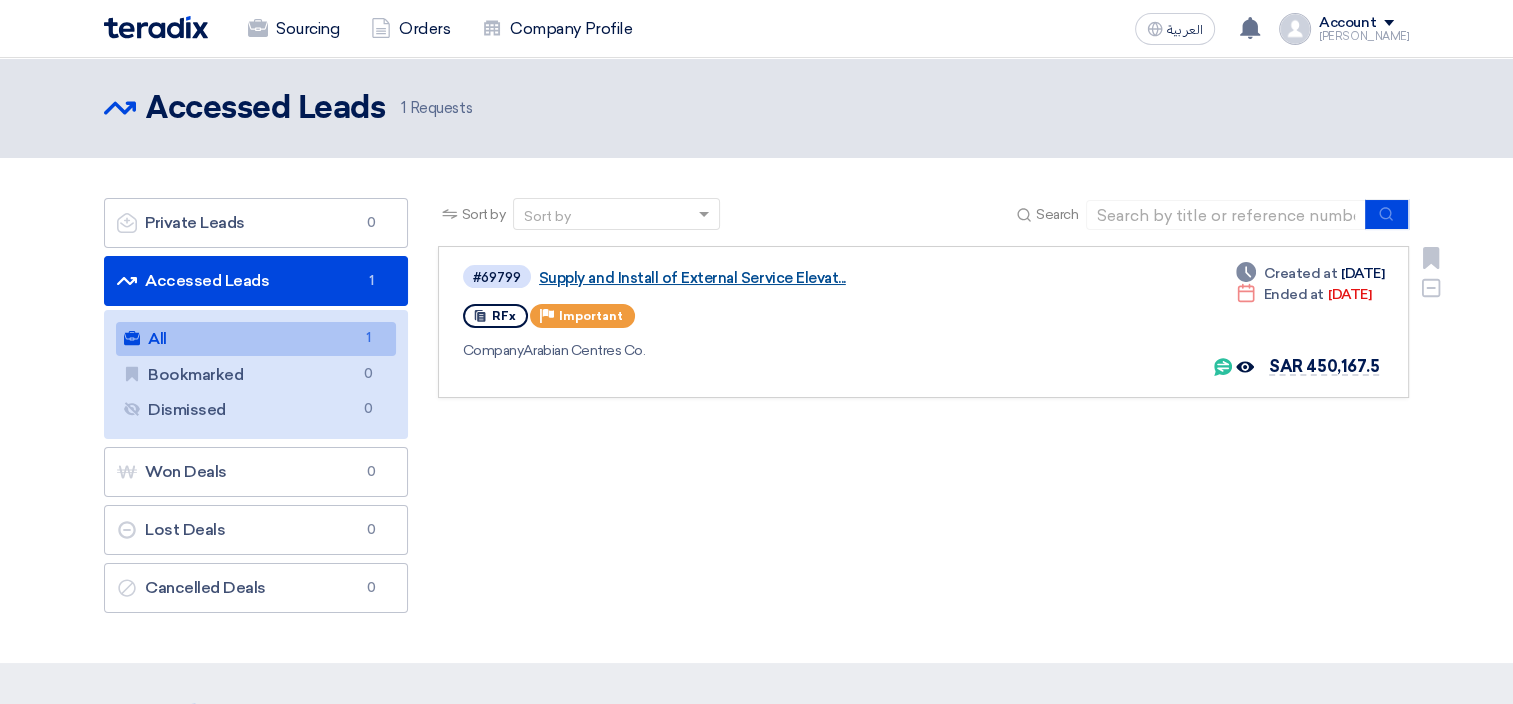 click on "Supply and Install of External Service Elevat..." 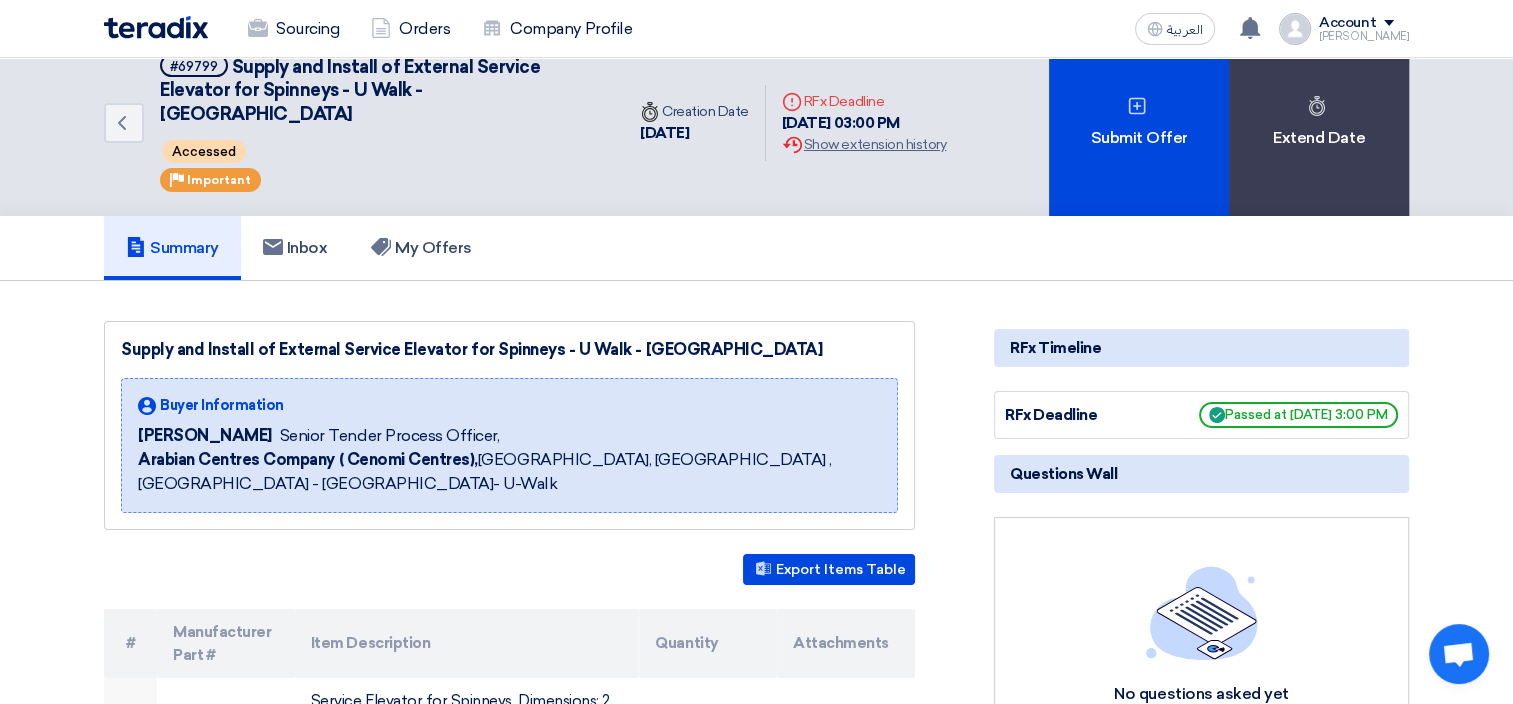 scroll, scrollTop: 0, scrollLeft: 0, axis: both 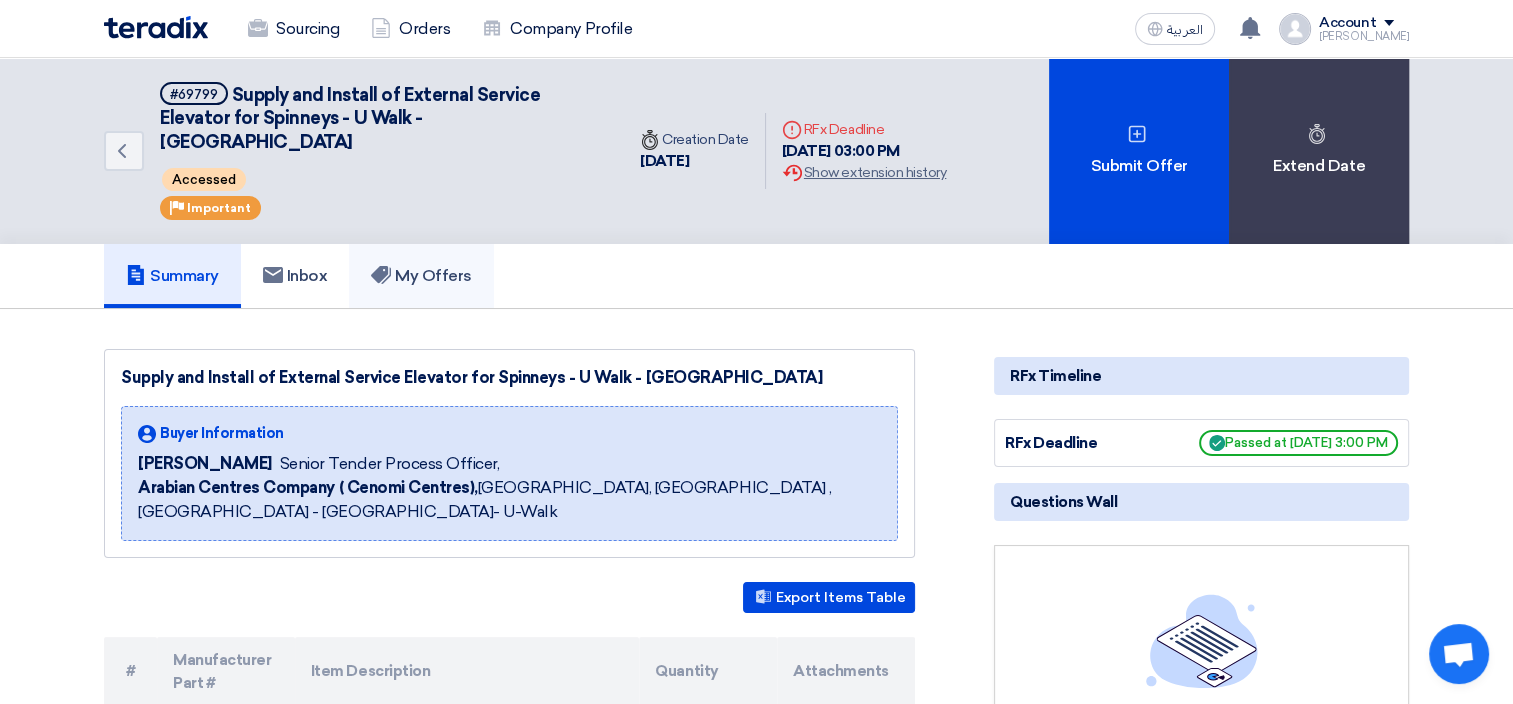 click on "My Offers" 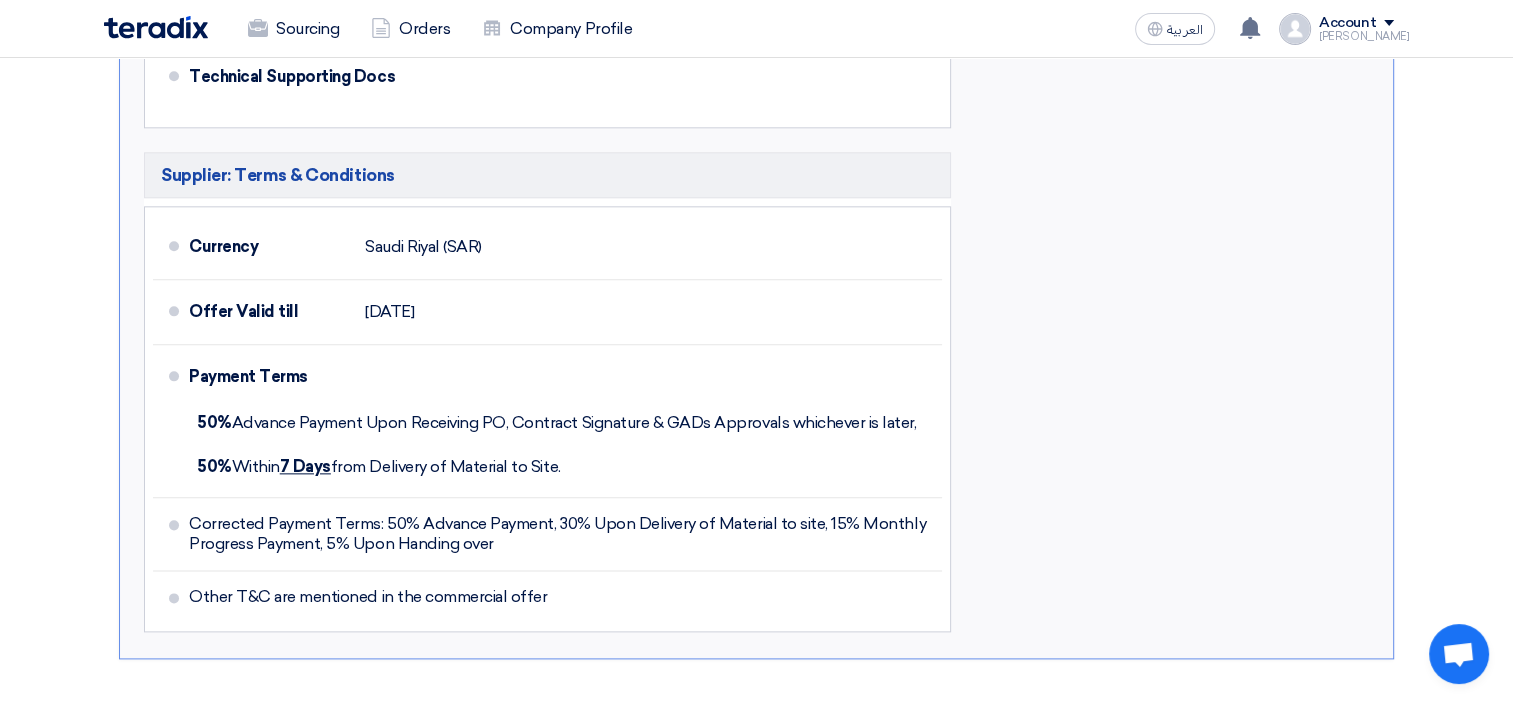 scroll, scrollTop: 2333, scrollLeft: 0, axis: vertical 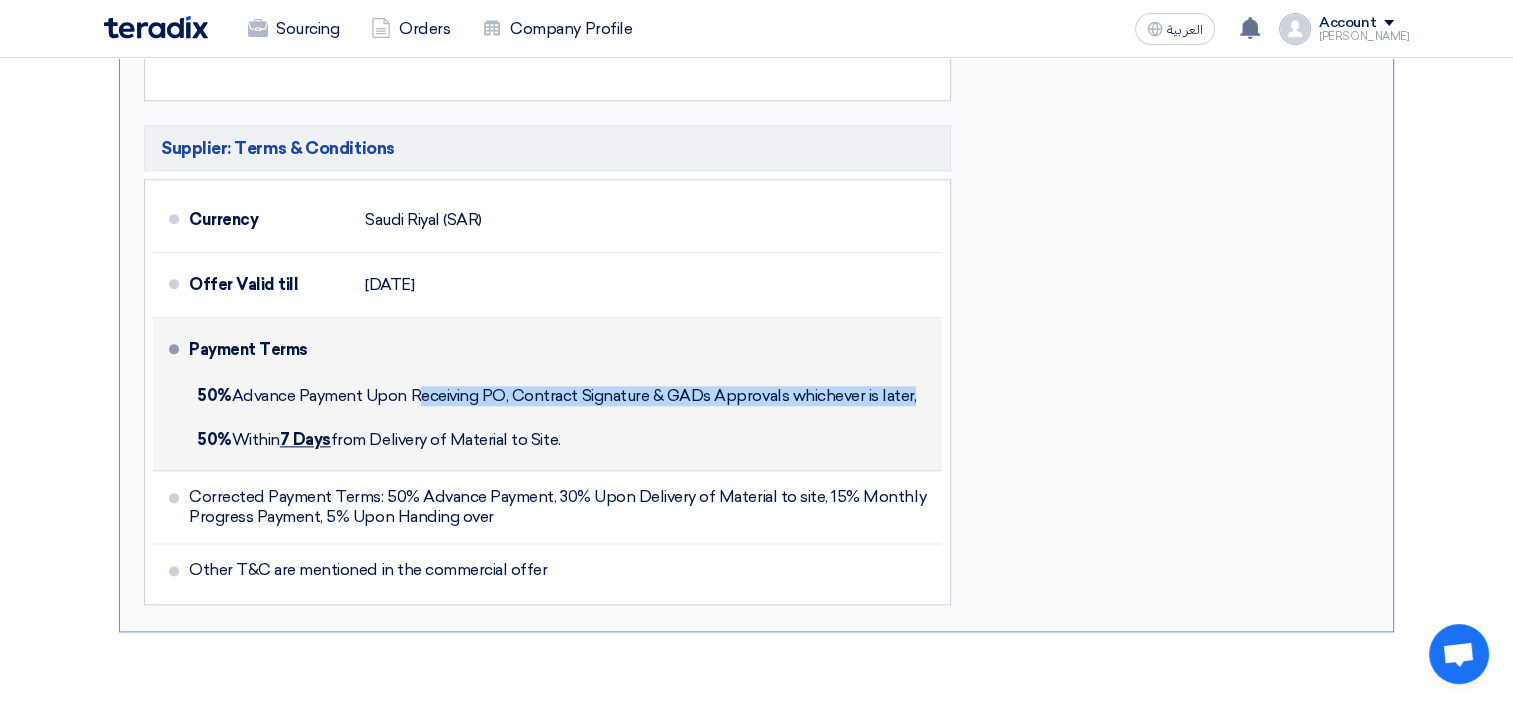 drag, startPoint x: 411, startPoint y: 356, endPoint x: 912, endPoint y: 355, distance: 501.001 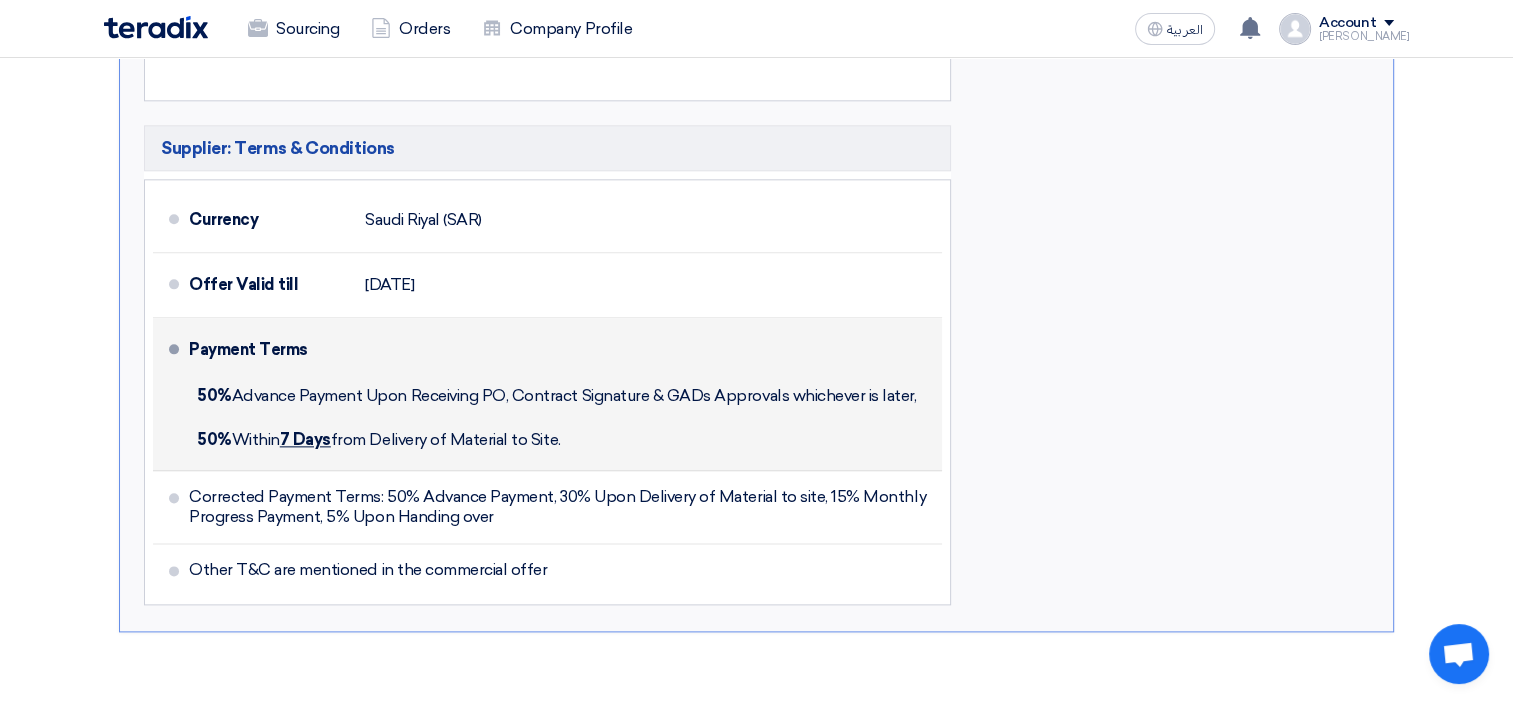 drag, startPoint x: 376, startPoint y: 400, endPoint x: 590, endPoint y: 394, distance: 214.08409 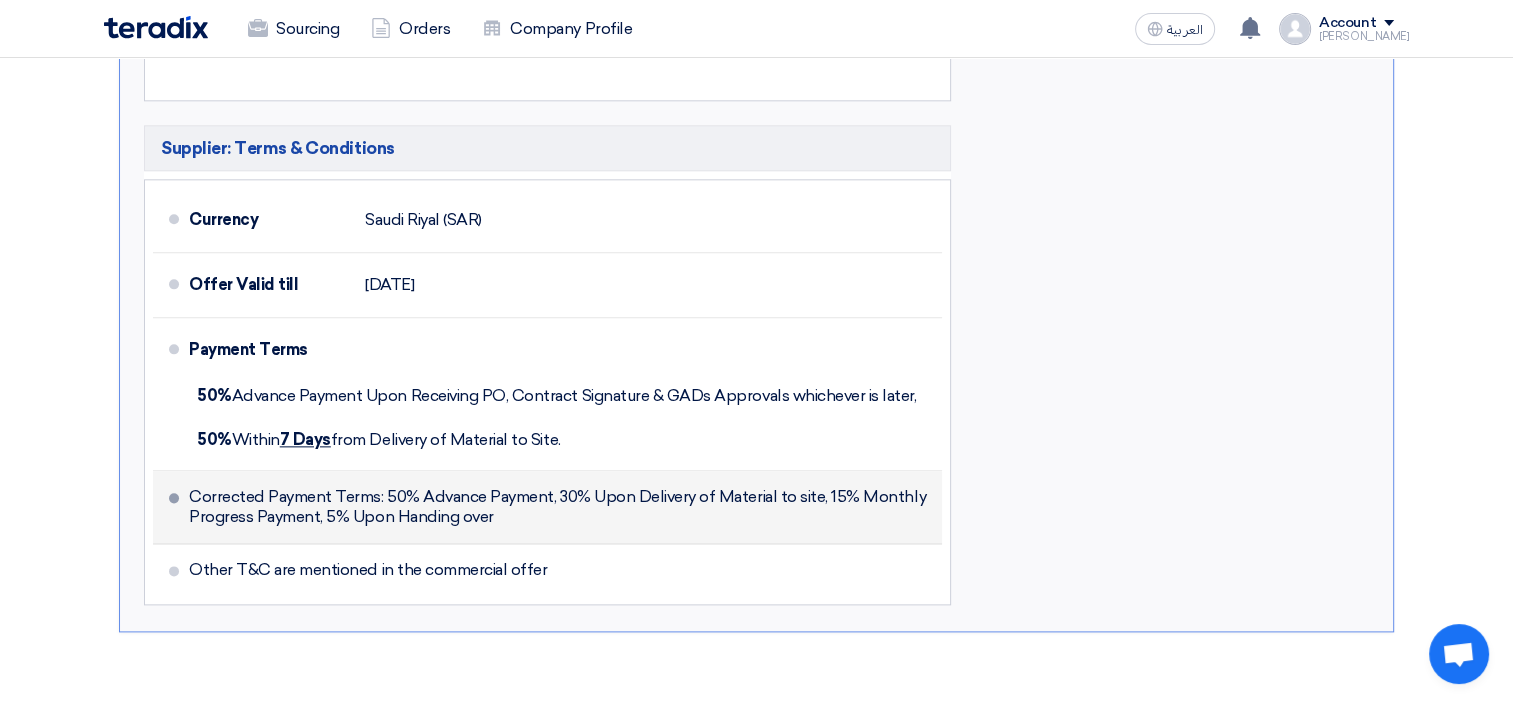 drag, startPoint x: 185, startPoint y: 450, endPoint x: 499, endPoint y: 487, distance: 316.17242 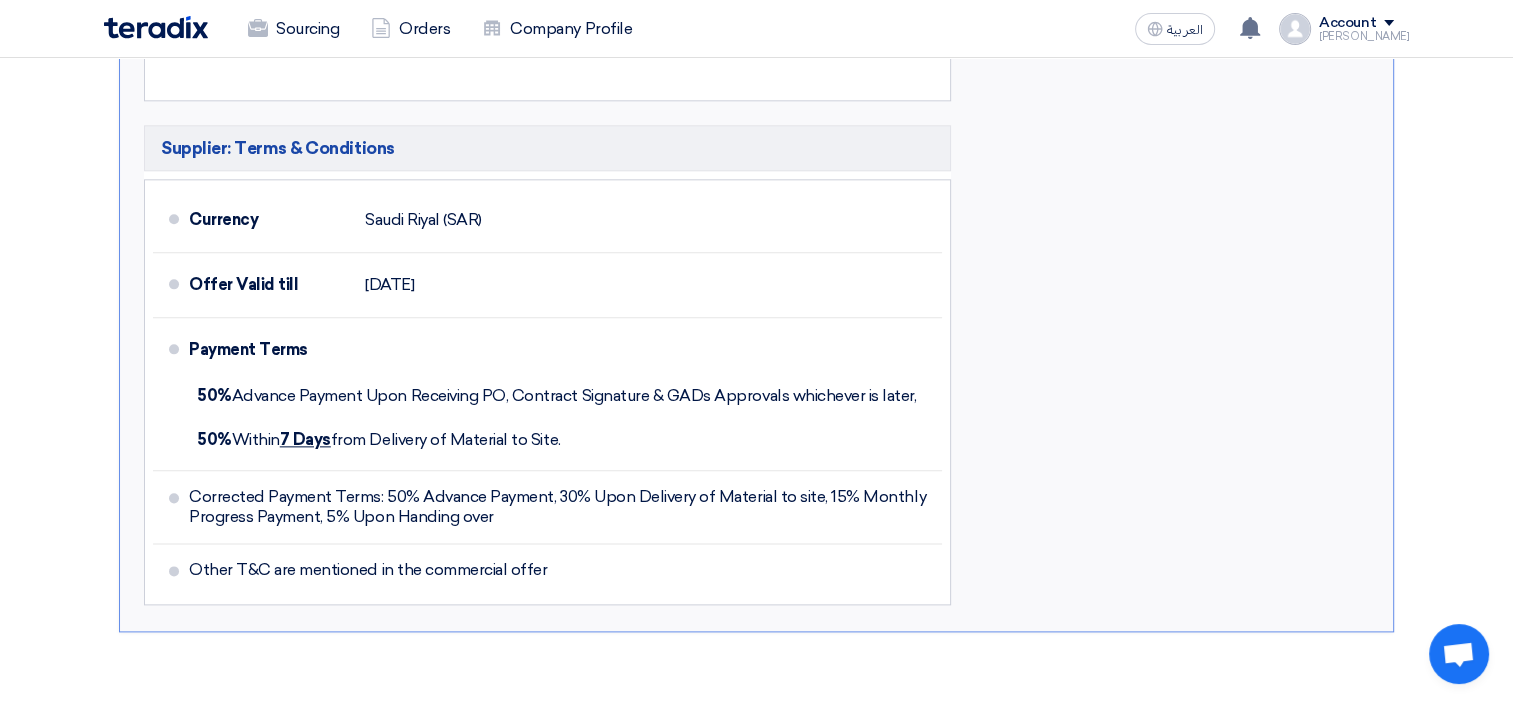 copy on "Corrected Payment Terms: 50% Advance Payment, 30% Upon Delivery of Material to site, 15% Monthly Progress Payment, 5% Upon Handing over" 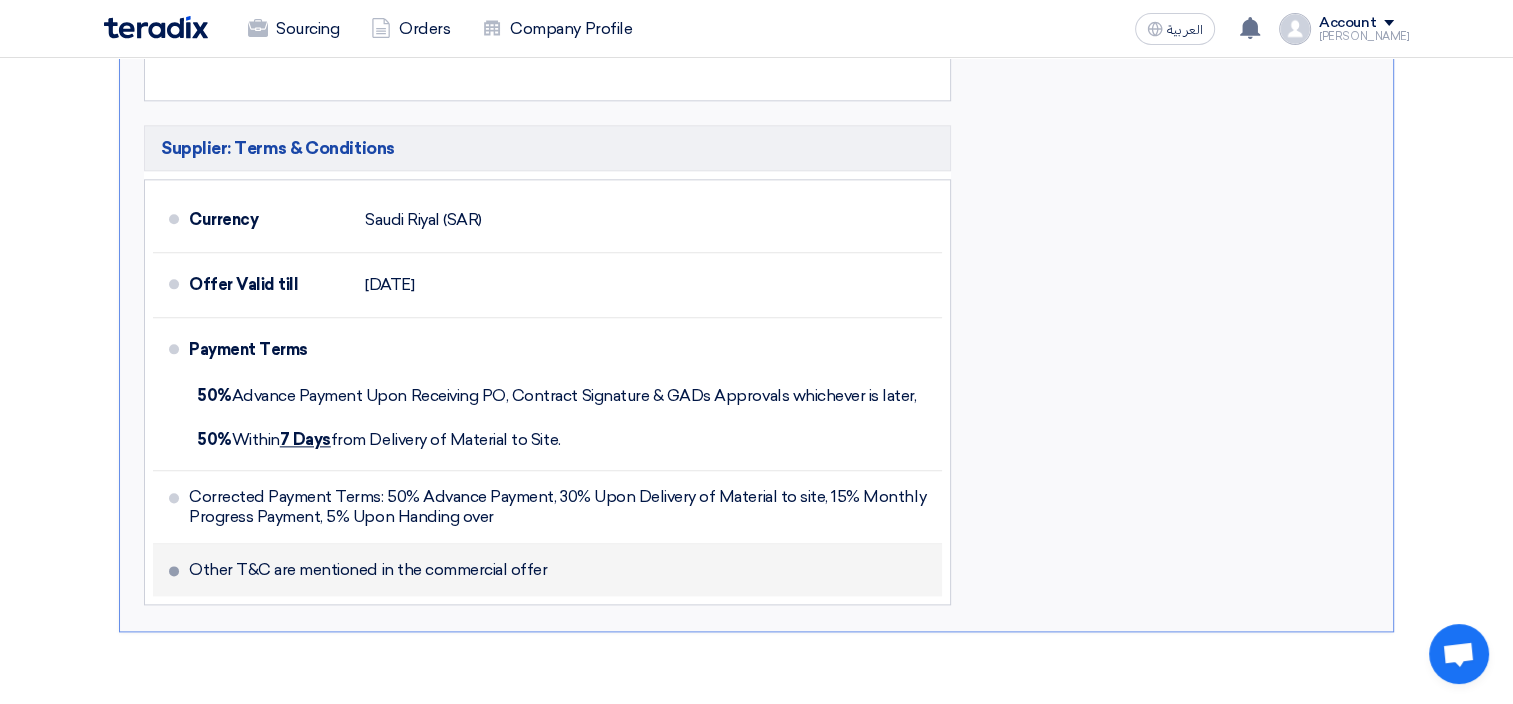 drag, startPoint x: 192, startPoint y: 532, endPoint x: 628, endPoint y: 536, distance: 436.01834 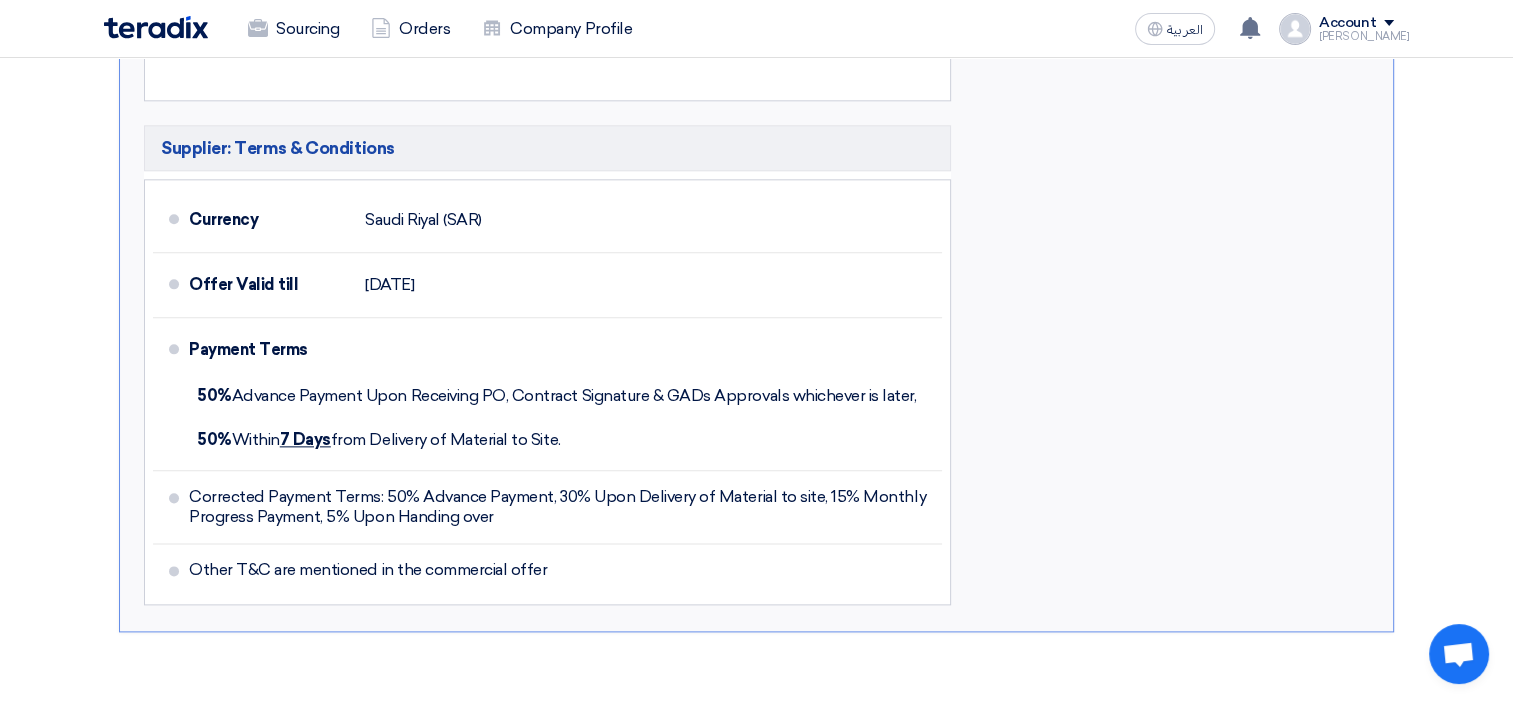 copy on "Other T&C are mentioned in the commercial offer" 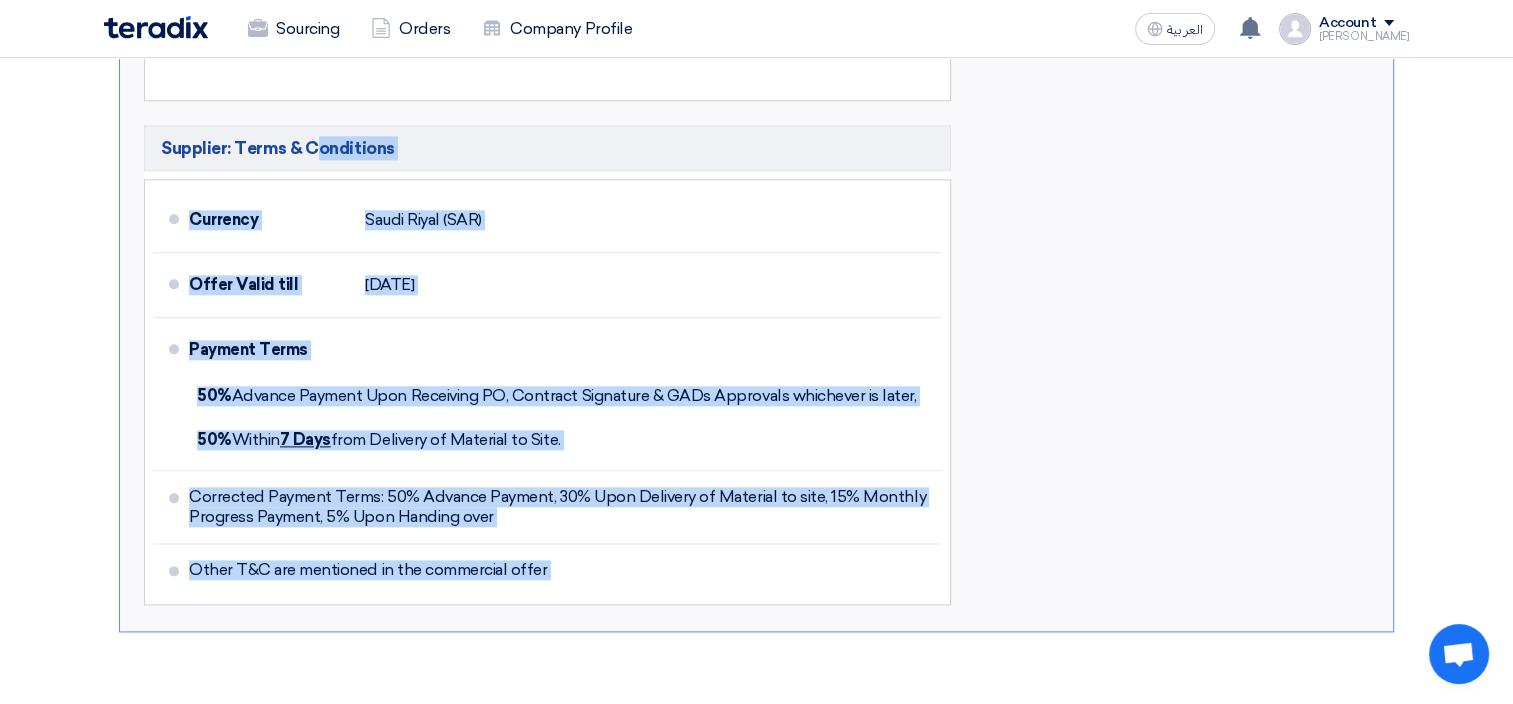 drag, startPoint x: 973, startPoint y: 549, endPoint x: 132, endPoint y: 106, distance: 950.54193 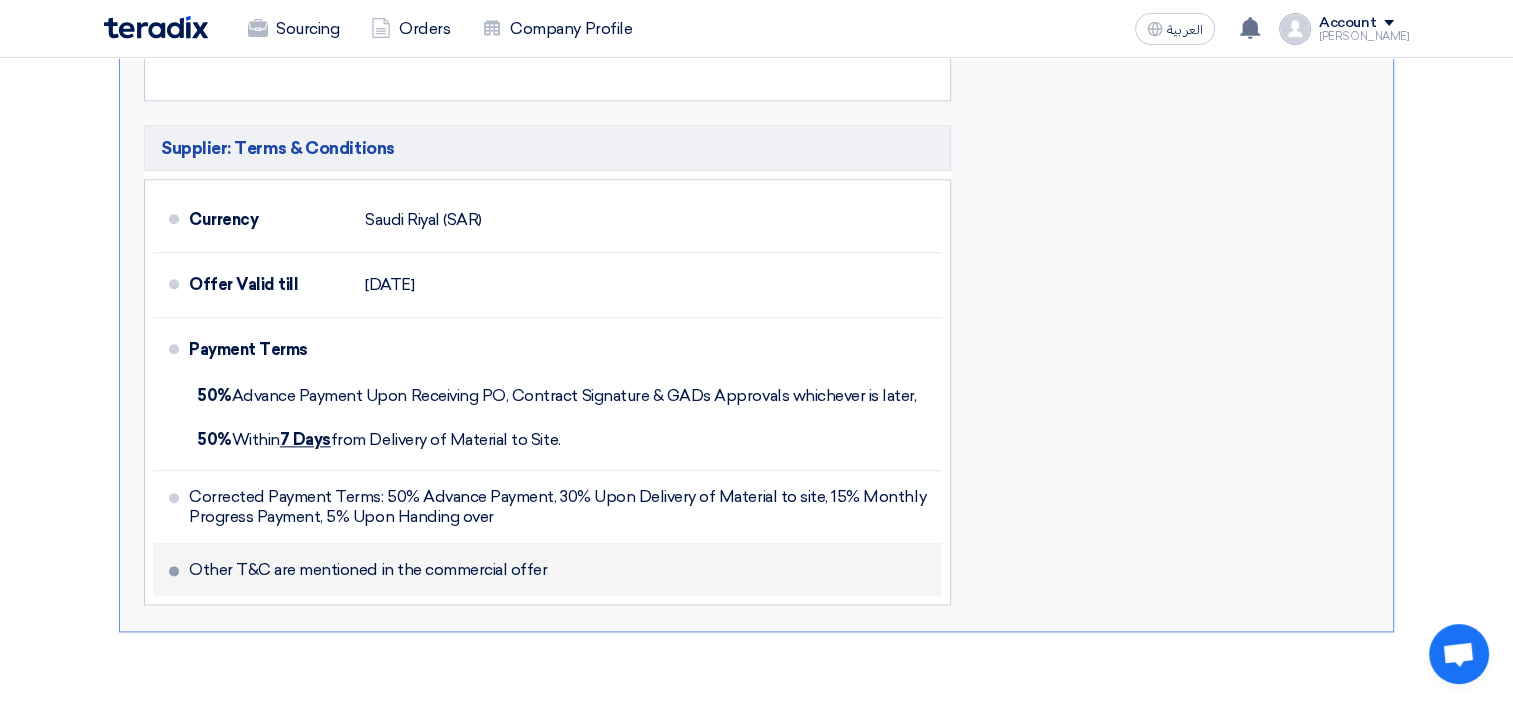 drag, startPoint x: 804, startPoint y: 517, endPoint x: 569, endPoint y: 538, distance: 235.93643 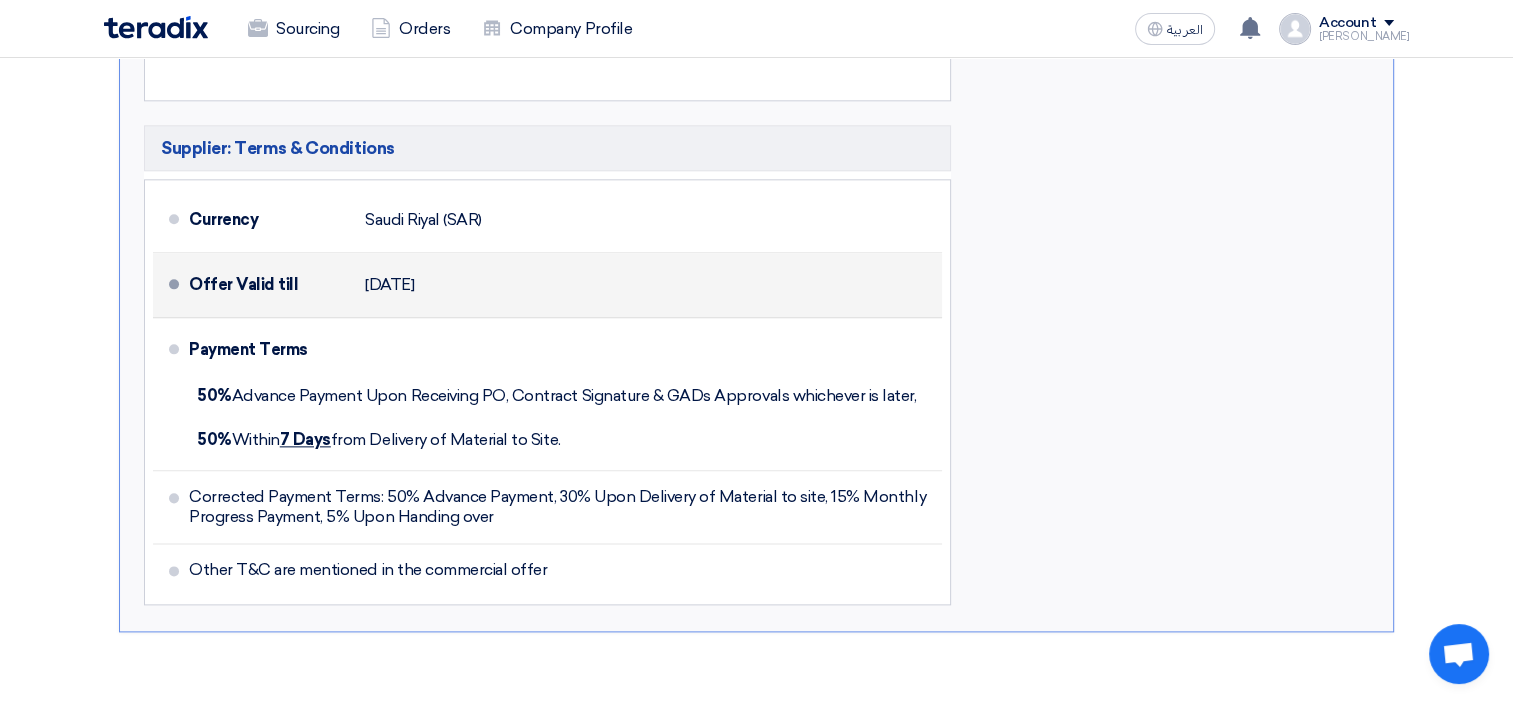 click on "Offer Valid till
16 Jun 2025" at bounding box center (547, 285) 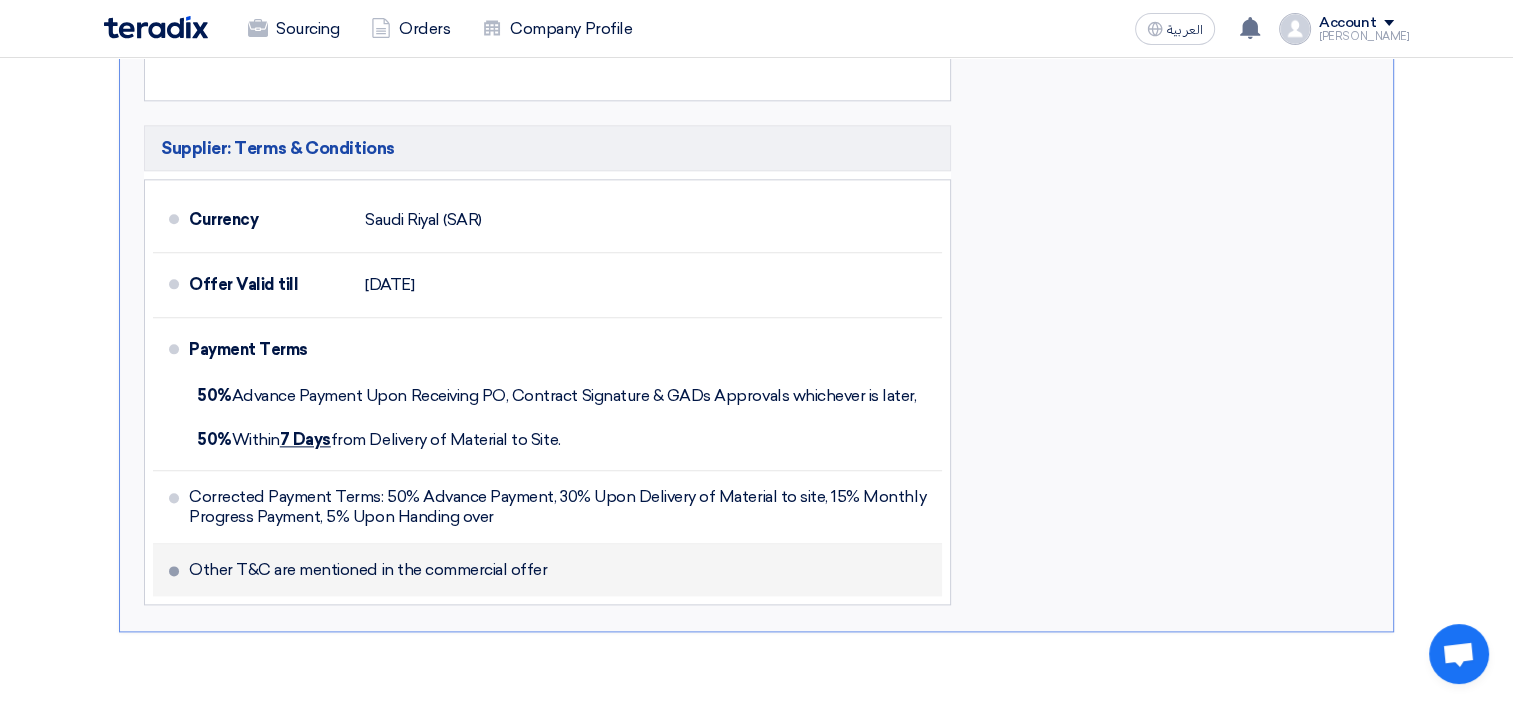 drag, startPoint x: 113, startPoint y: 92, endPoint x: 561, endPoint y: 539, distance: 632.86096 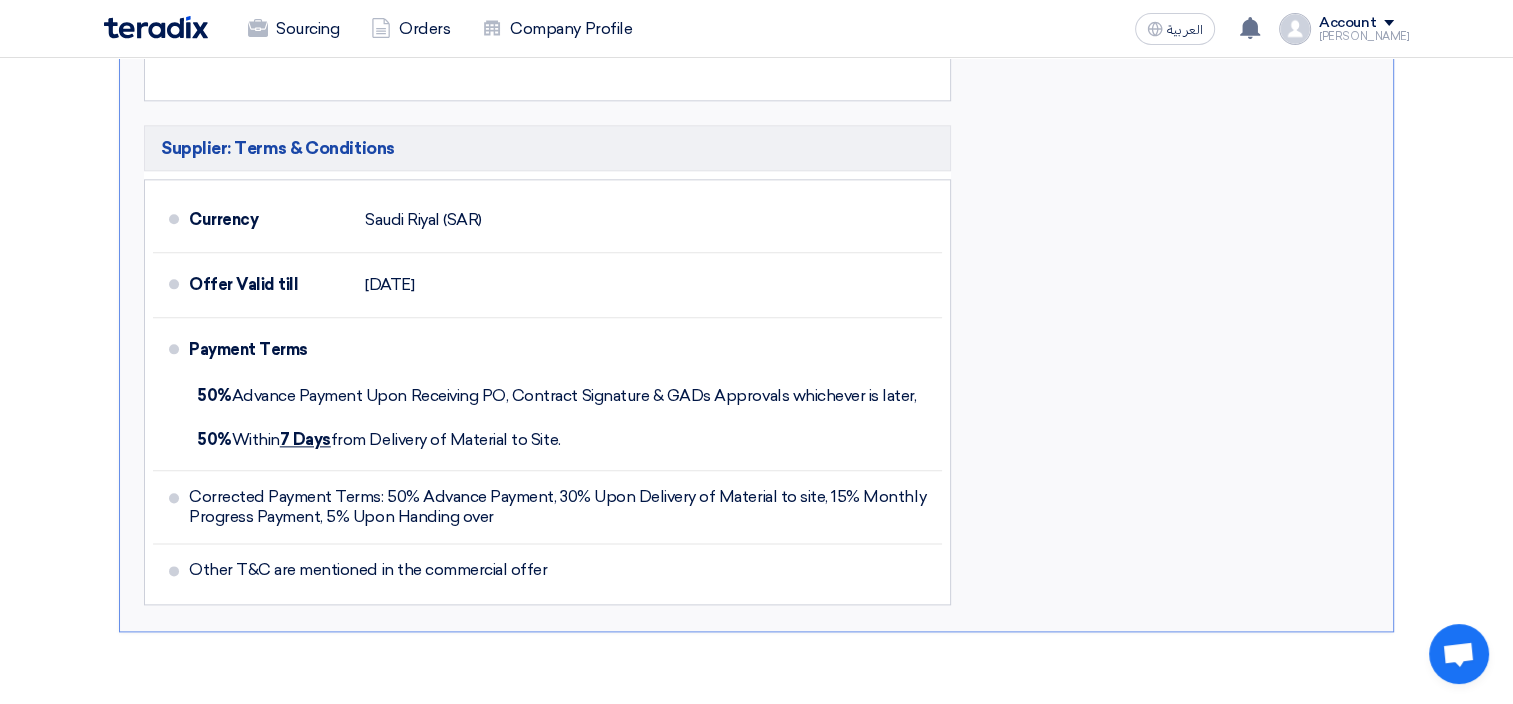 click on "Commercial Proposal & Supporting Docs
Commercial Proposal
__Main_Offer_BOQ_with_Price_1747519894021.pdf
__Main_Offer_BOQ_with_Price_1747519894021.pdf
50% 50%" at bounding box center [547, -220] 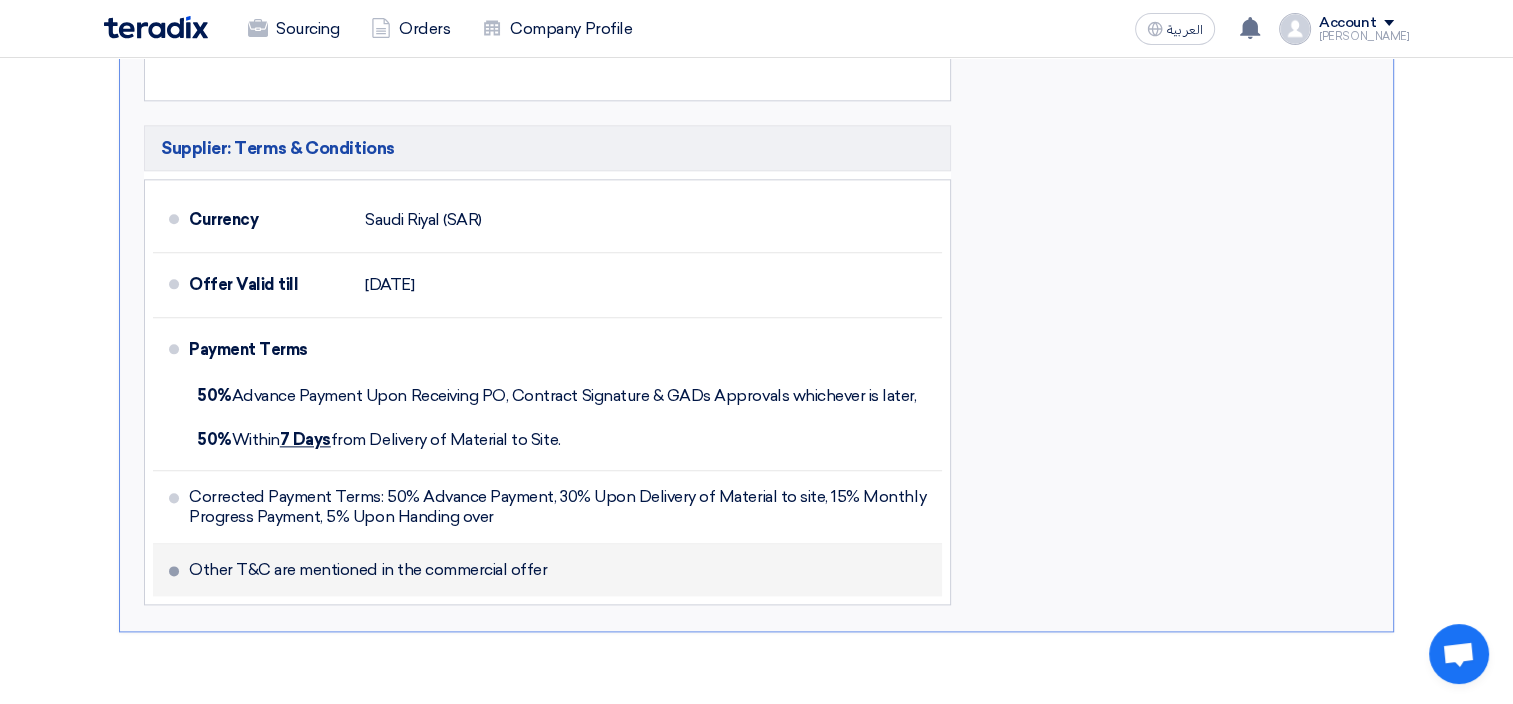 drag, startPoint x: 132, startPoint y: 104, endPoint x: 708, endPoint y: 534, distance: 718.80176 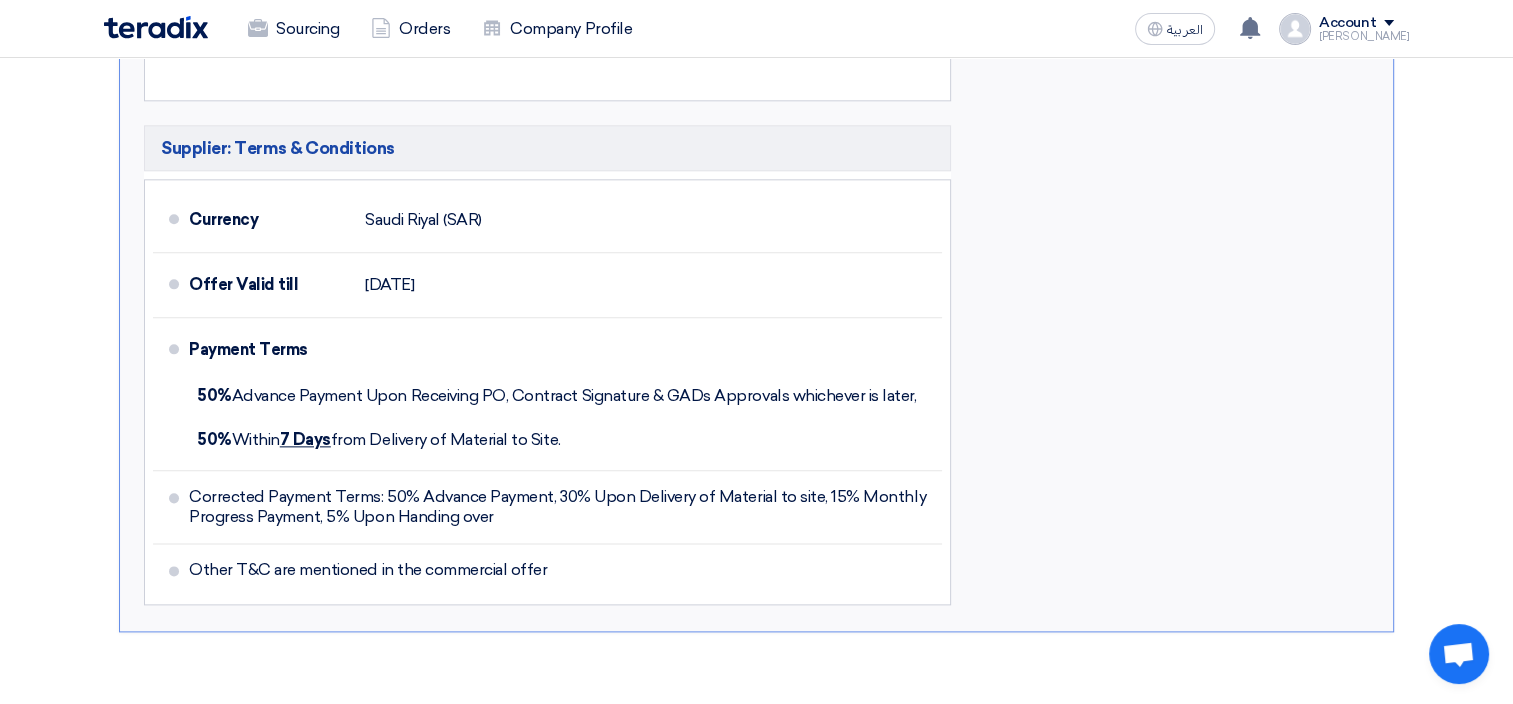 click on "Subtotal
Saudi Riyal (SAR)
391,450
Taxes
Saudi Riyal (SAR)
58,717.5
Total Price
Saudi Riyal (SAR)" at bounding box center (1175, -220) 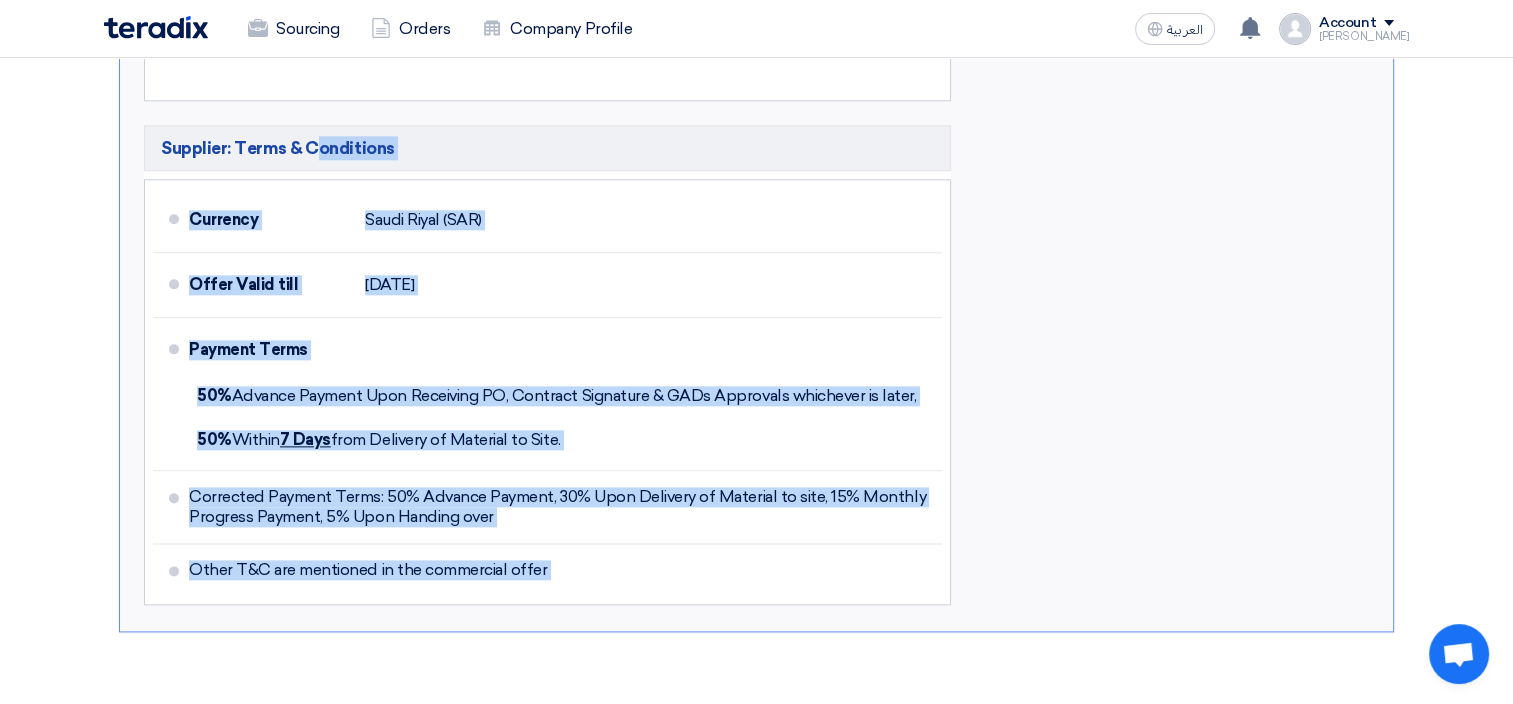 drag, startPoint x: 1004, startPoint y: 341, endPoint x: 141, endPoint y: 100, distance: 896.019 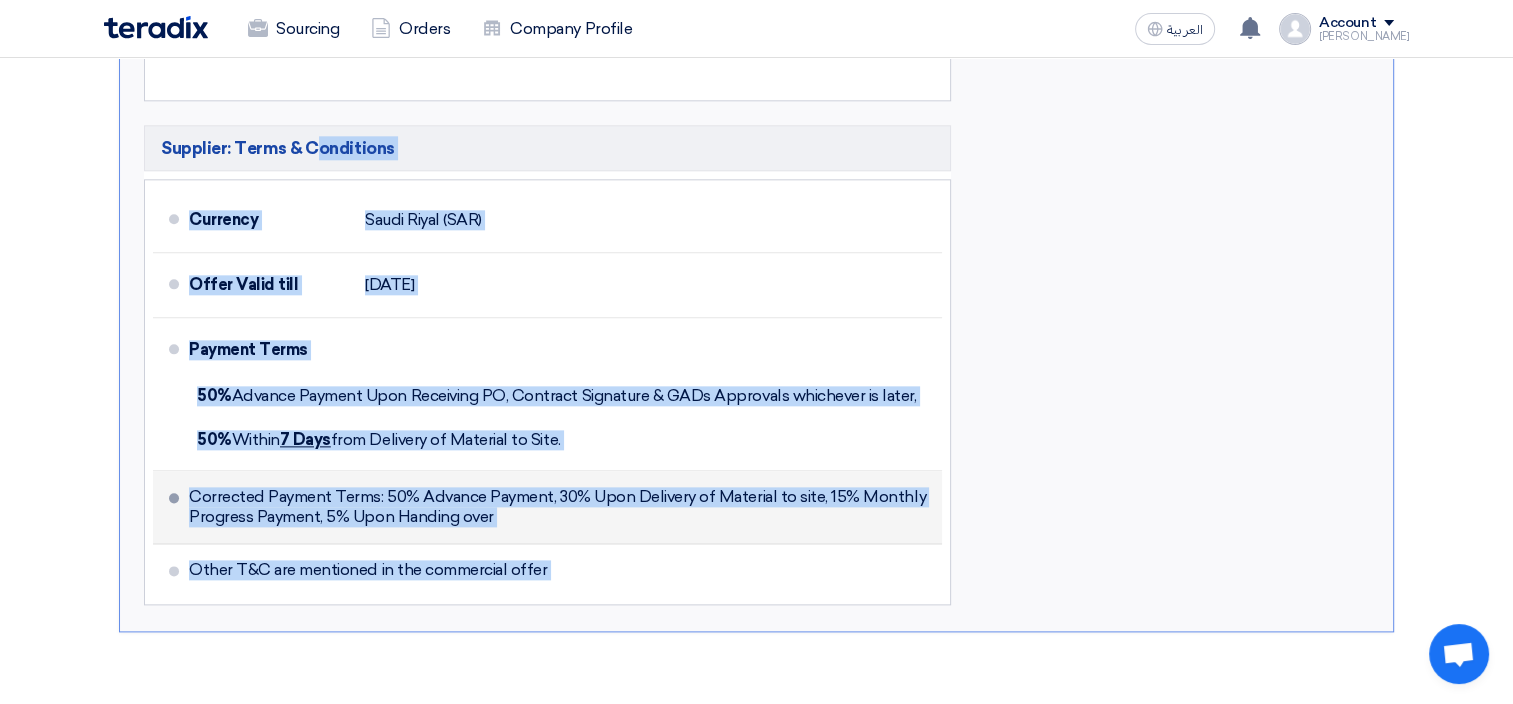 drag, startPoint x: 120, startPoint y: 100, endPoint x: 496, endPoint y: 477, distance: 532.4519 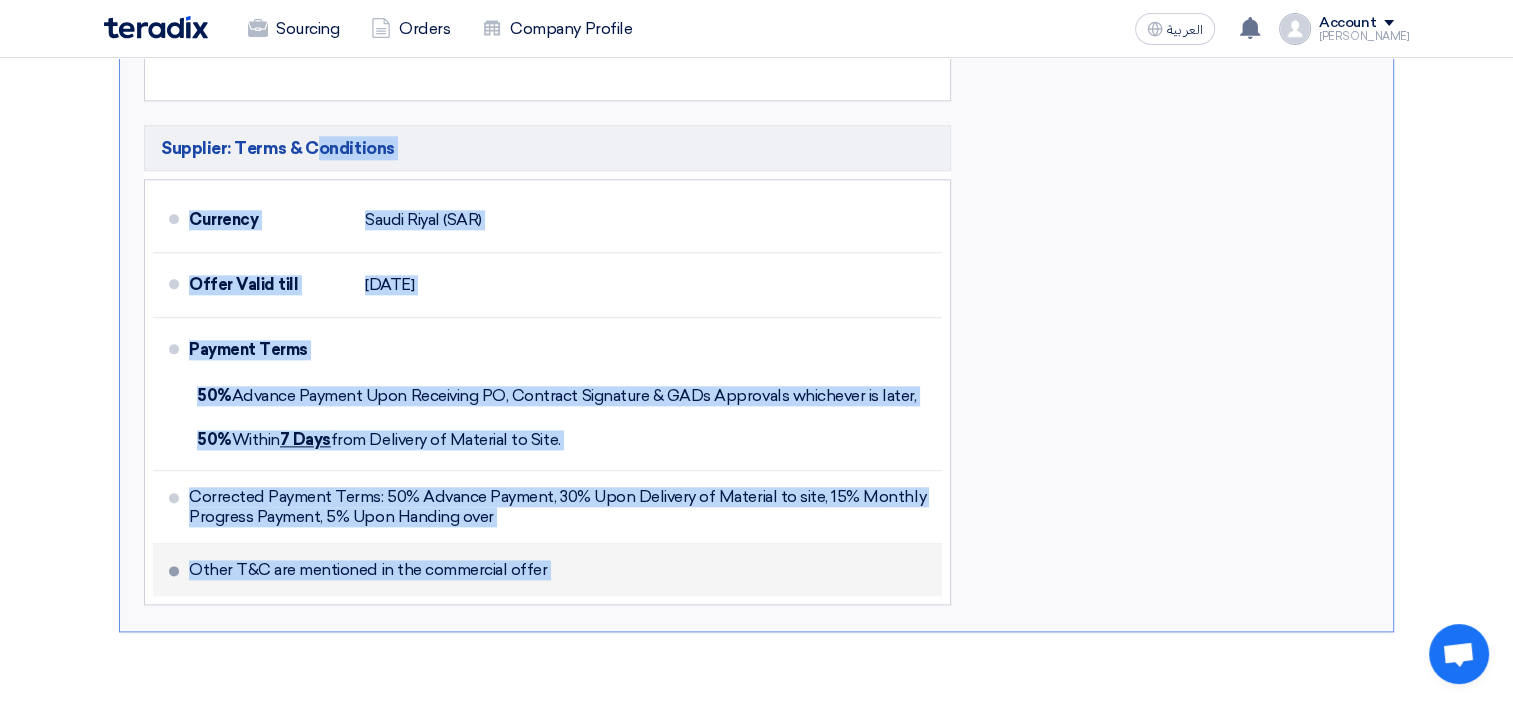 drag, startPoint x: 496, startPoint y: 477, endPoint x: 552, endPoint y: 520, distance: 70.60453 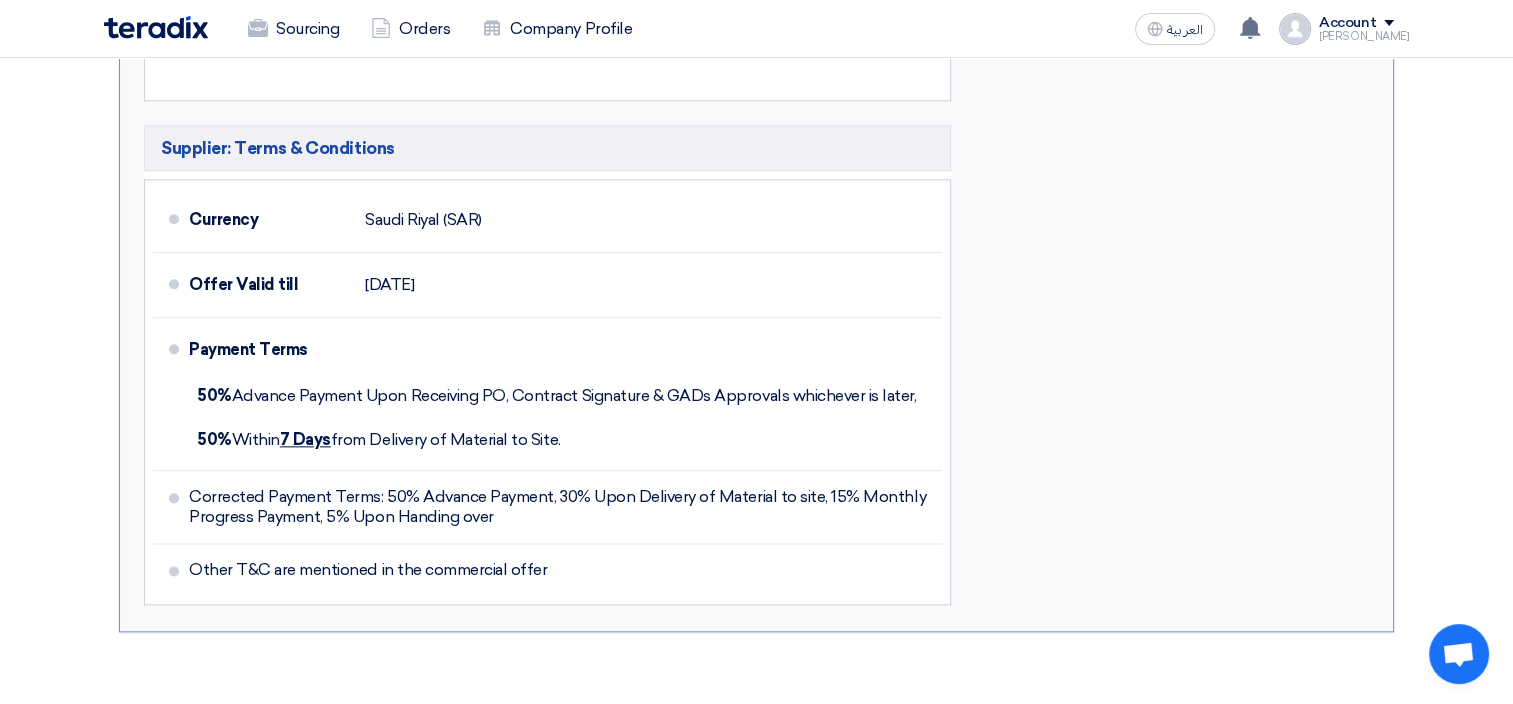 click on "Subtotal
Saudi Riyal (SAR)
391,450
Taxes
Saudi Riyal (SAR)
58,717.5
Total Price
Saudi Riyal (SAR)" at bounding box center [1175, -220] 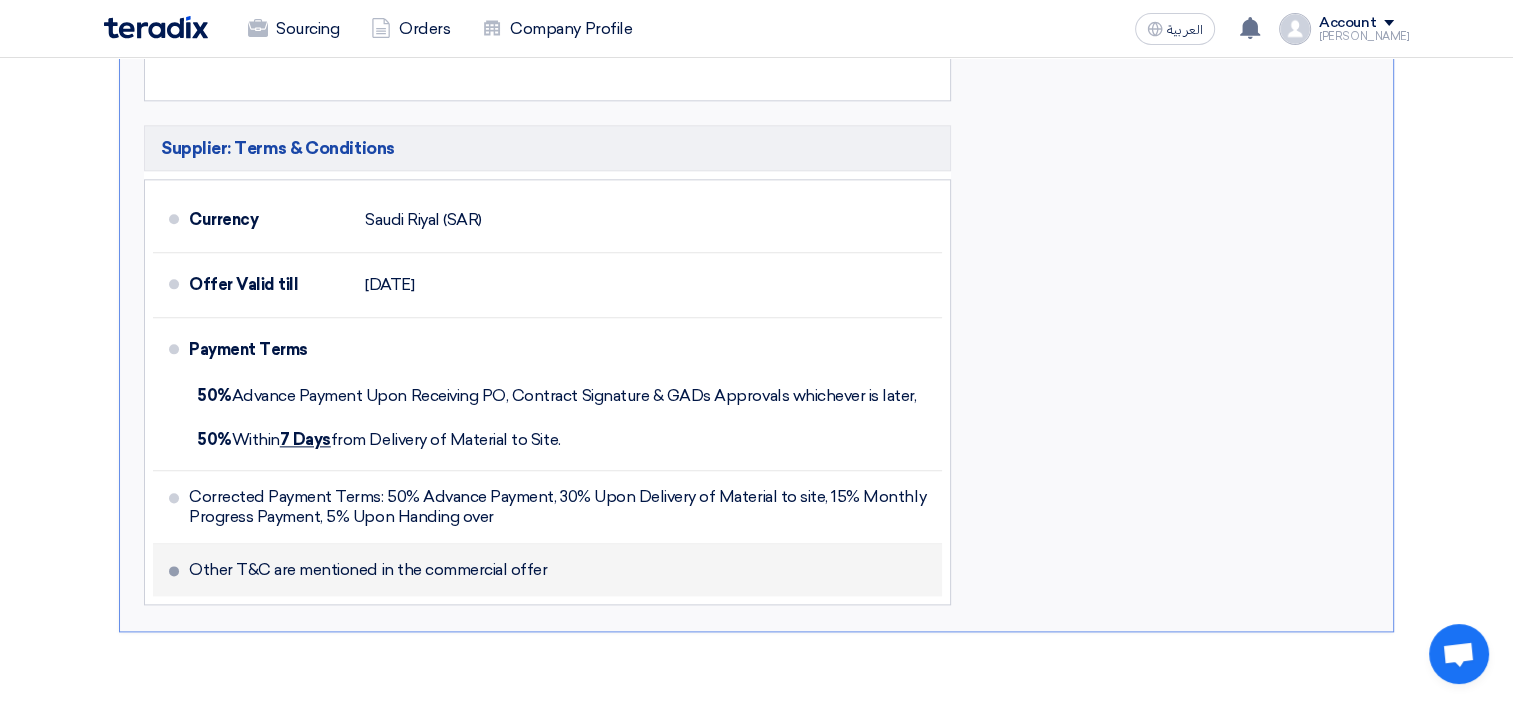 drag, startPoint x: 135, startPoint y: 106, endPoint x: 570, endPoint y: 545, distance: 618.0178 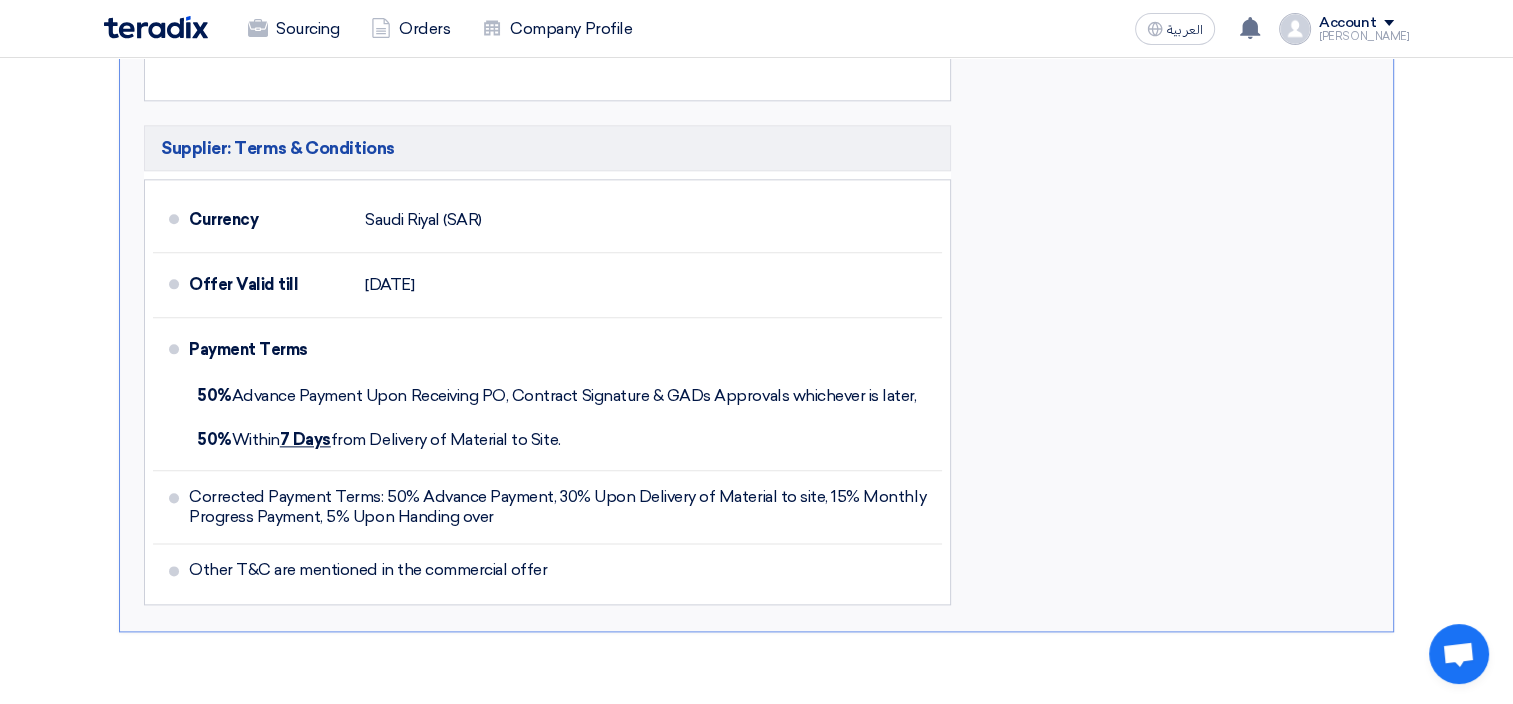 click on "Subtotal
Saudi Riyal (SAR)
391,450
Taxes
Saudi Riyal (SAR)
58,717.5
Total Price
Saudi Riyal (SAR)" at bounding box center (1175, -220) 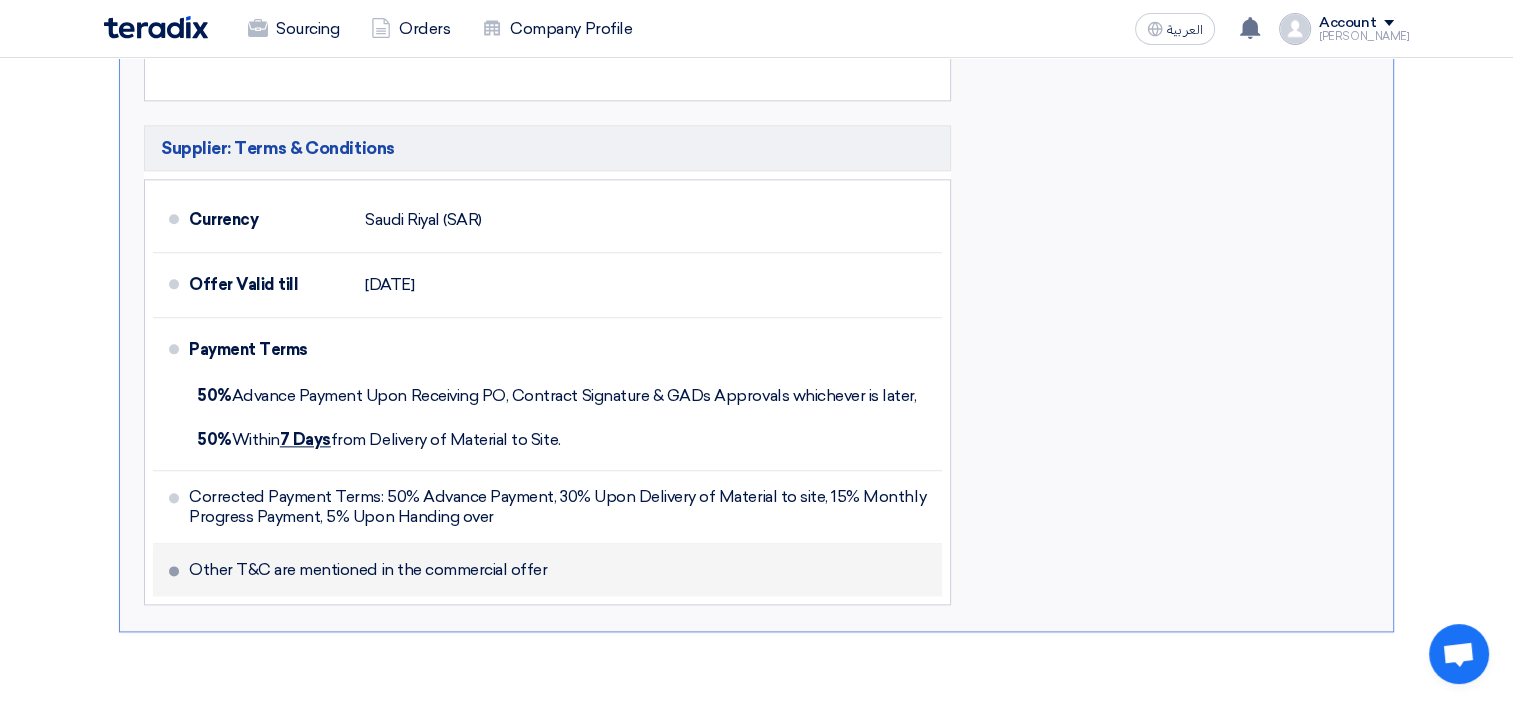 drag, startPoint x: 152, startPoint y: 101, endPoint x: 572, endPoint y: 531, distance: 601.08234 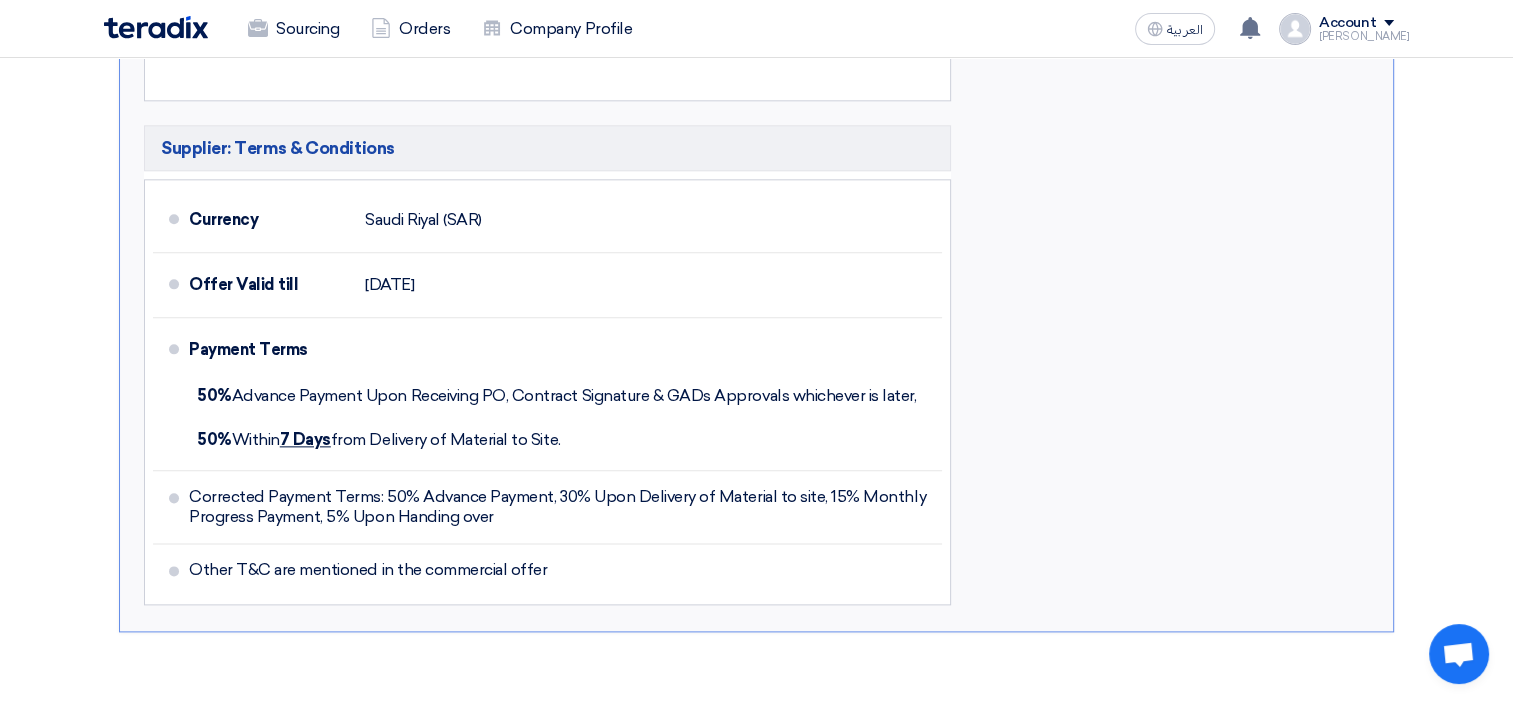 click on "Subtotal
Saudi Riyal (SAR)
391,450
Taxes
Saudi Riyal (SAR)
58,717.5
Total Price
Saudi Riyal (SAR)" at bounding box center (1175, -220) 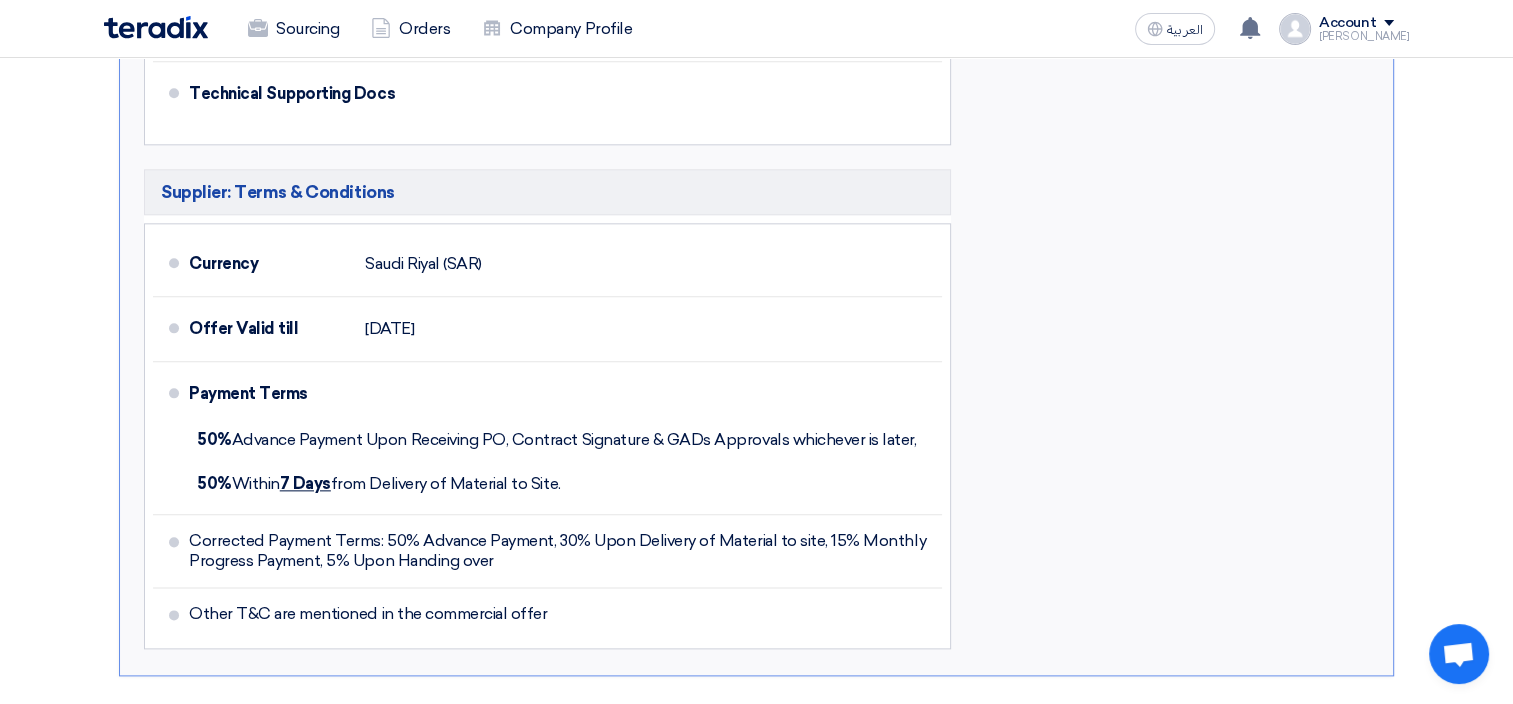 scroll, scrollTop: 2334, scrollLeft: 0, axis: vertical 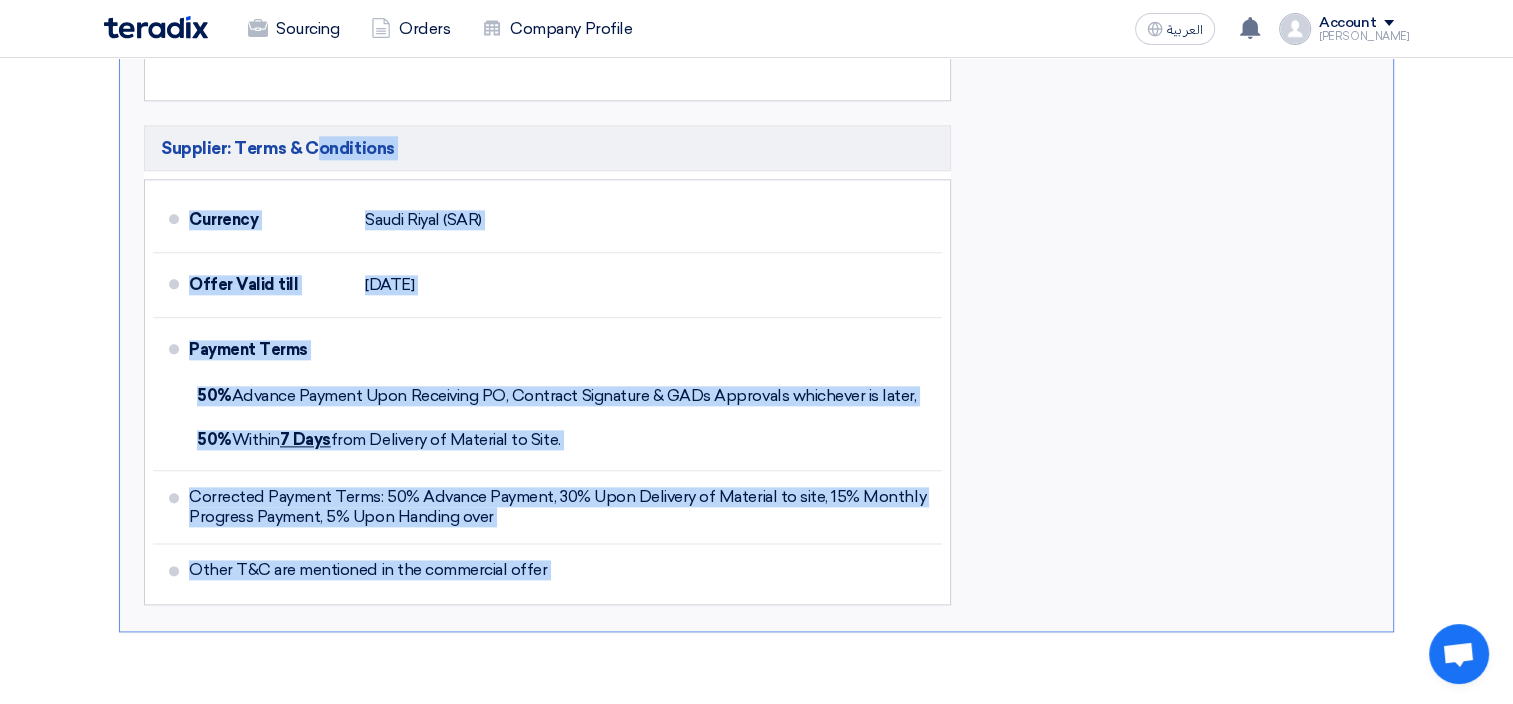 drag, startPoint x: 136, startPoint y: 103, endPoint x: 1036, endPoint y: 554, distance: 1006.6782 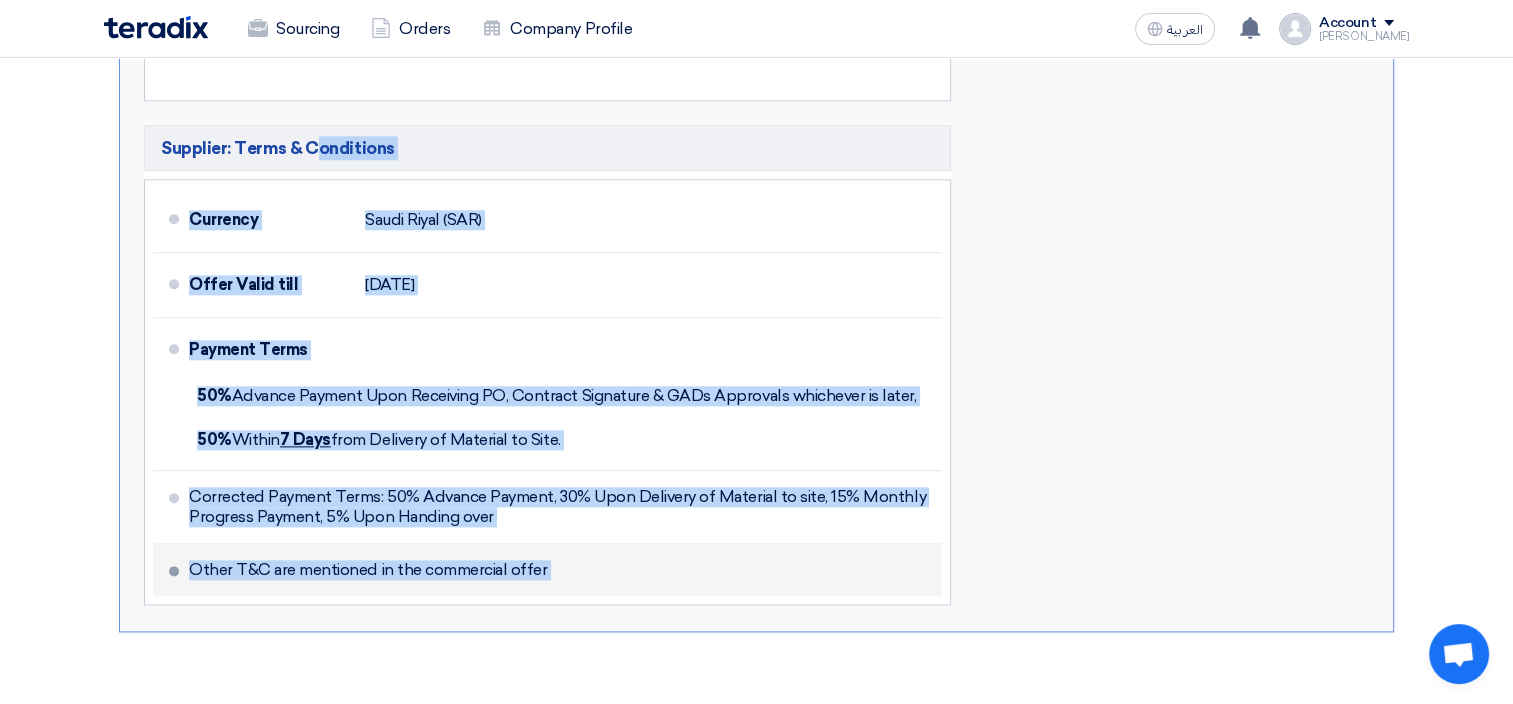 drag, startPoint x: 126, startPoint y: 95, endPoint x: 584, endPoint y: 522, distance: 626.1733 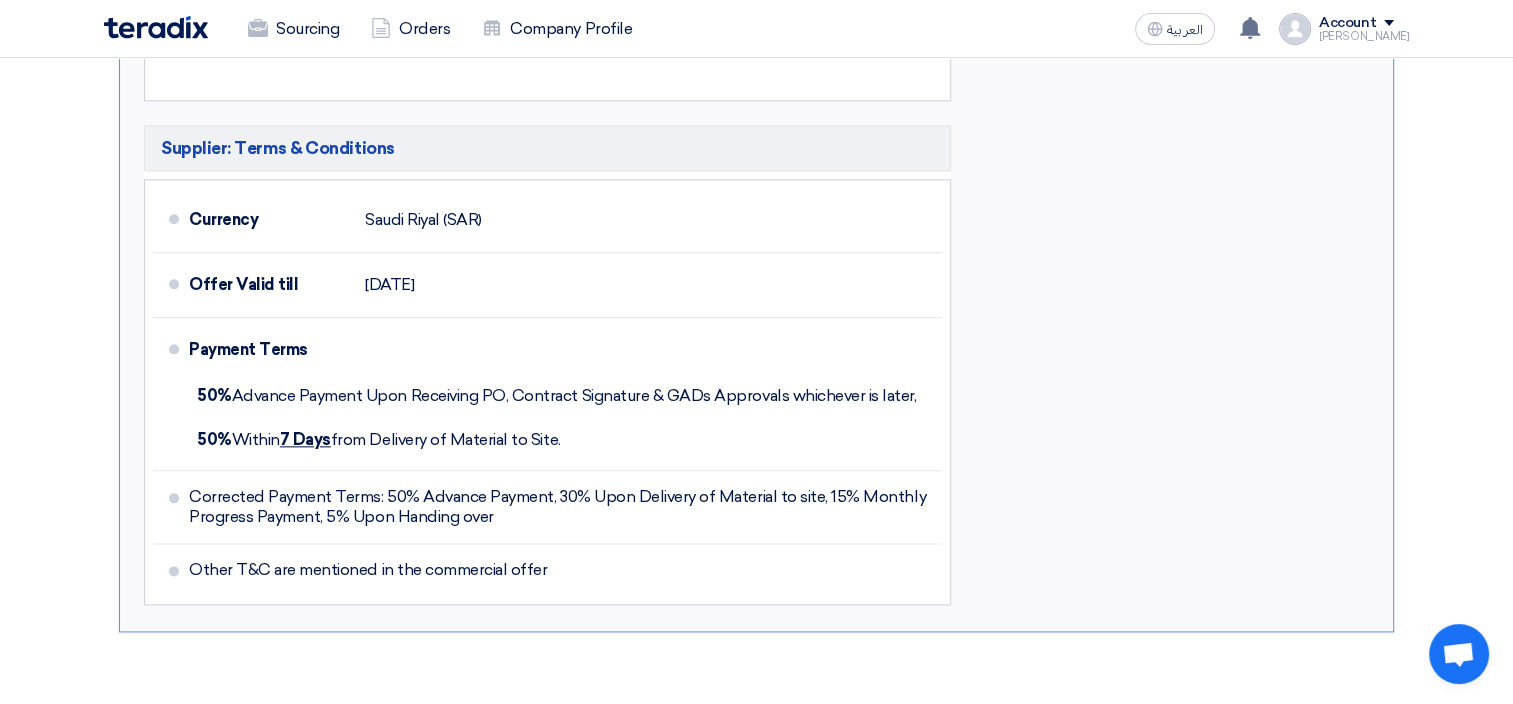 click on "Subtotal
Saudi Riyal (SAR)
391,450
Taxes
Saudi Riyal (SAR)
58,717.5
Total Price
Saudi Riyal (SAR)" at bounding box center [1175, -220] 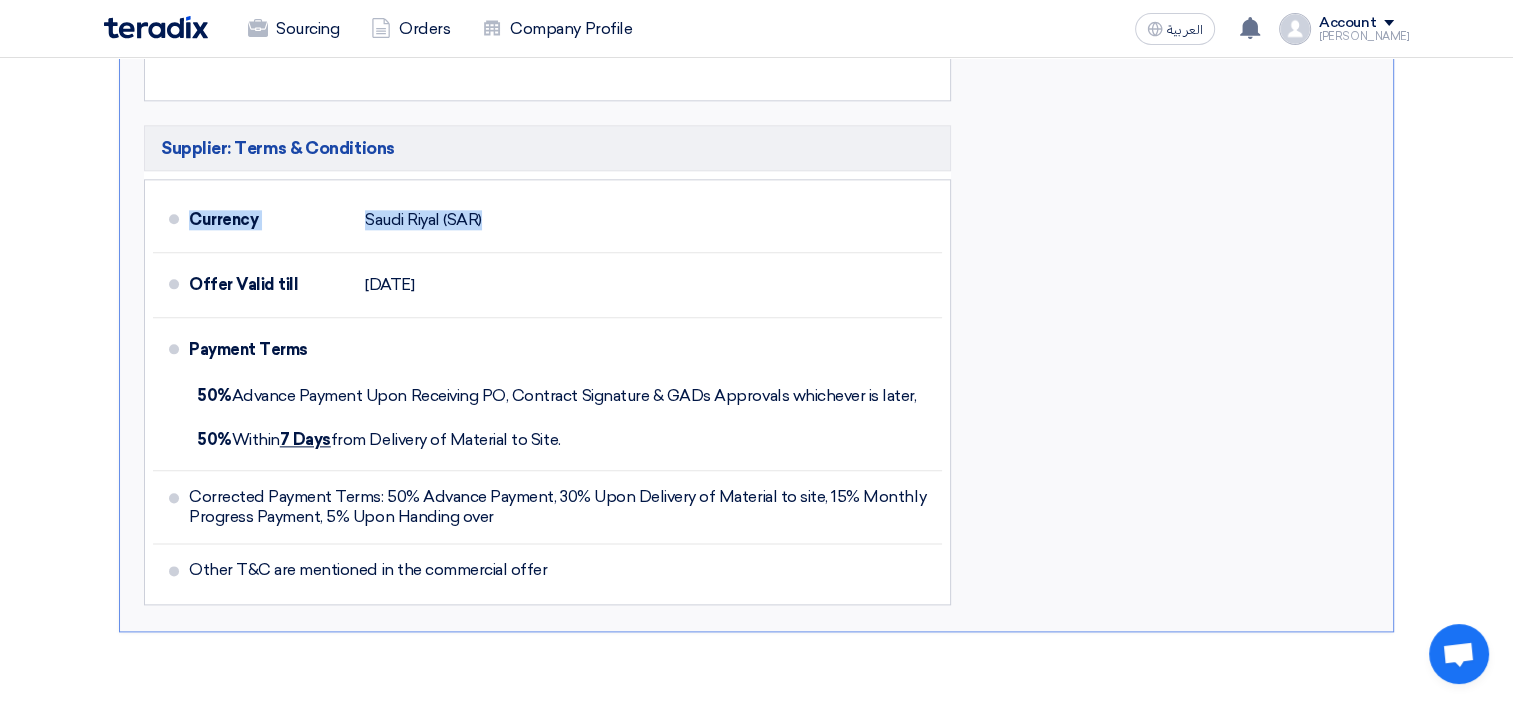 drag, startPoint x: 114, startPoint y: 198, endPoint x: 94, endPoint y: 148, distance: 53.851646 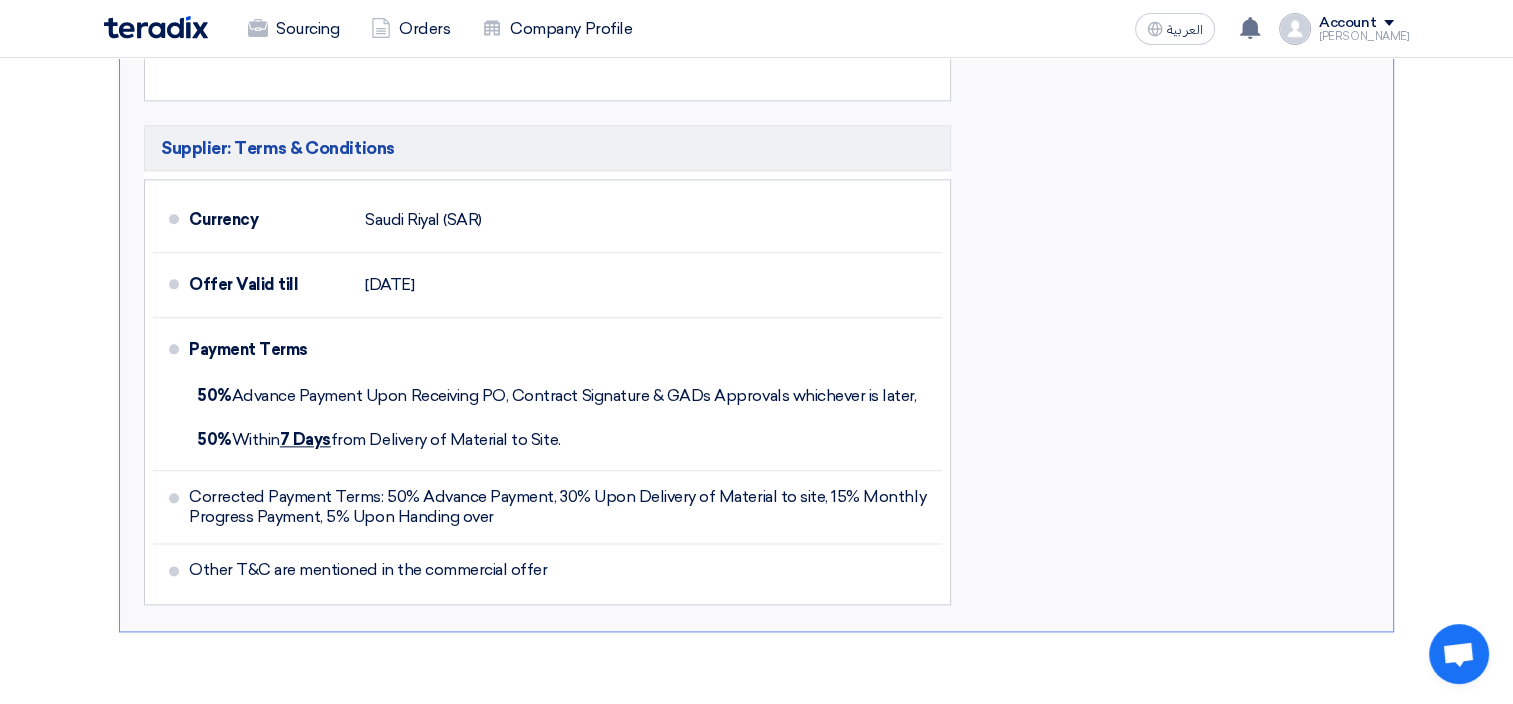 drag, startPoint x: 145, startPoint y: 101, endPoint x: 156, endPoint y: 100, distance: 11.045361 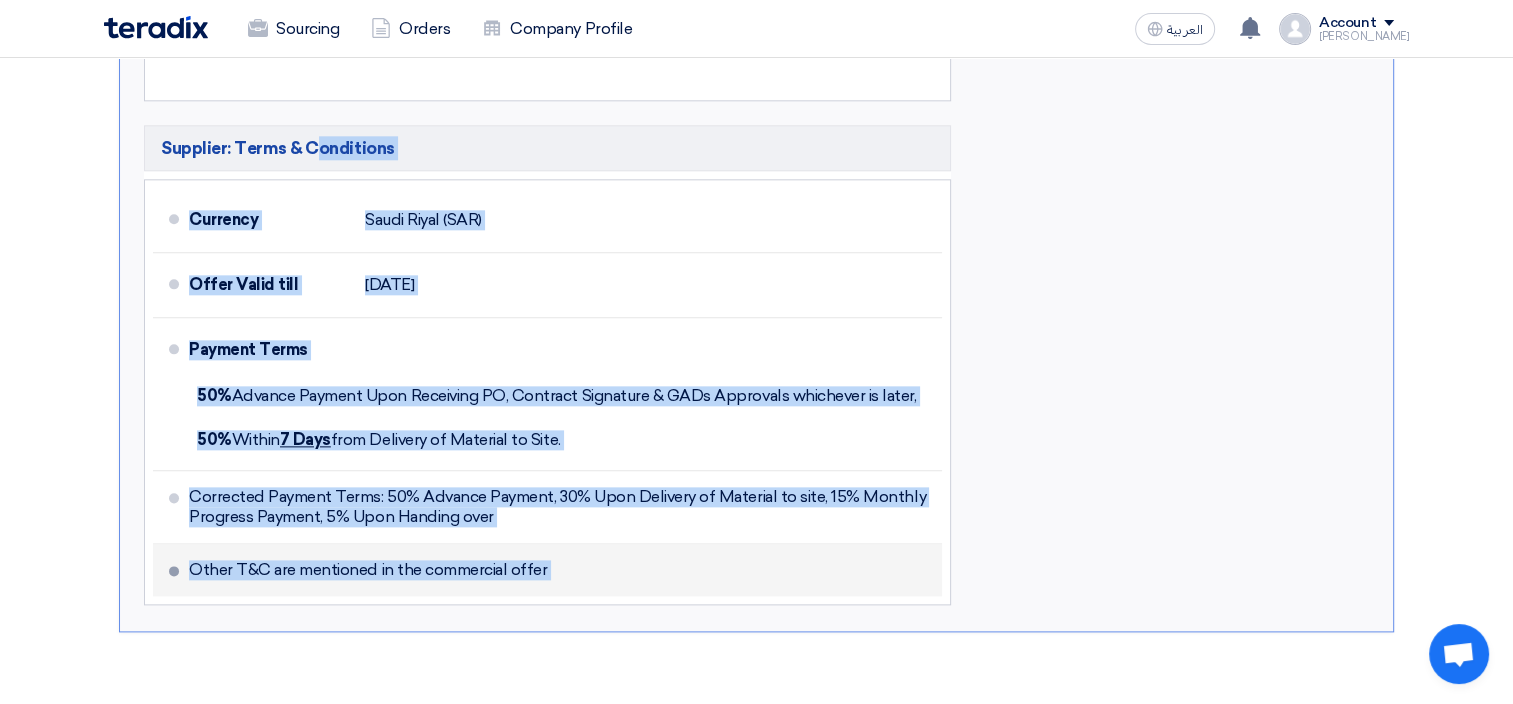 drag, startPoint x: 156, startPoint y: 100, endPoint x: 912, endPoint y: 530, distance: 869.7333 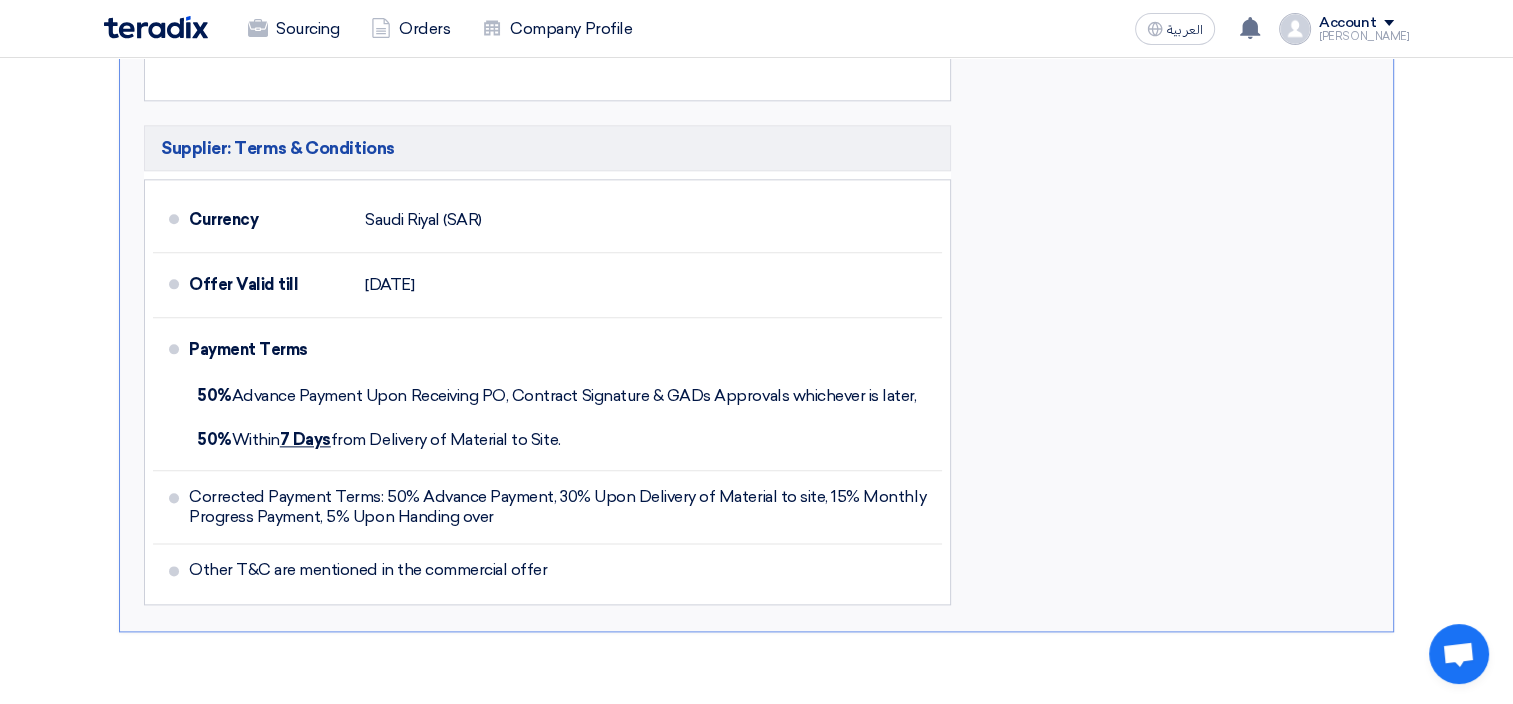 click on "Subtotal
Saudi Riyal (SAR)
391,450
Taxes
Saudi Riyal (SAR)
58,717.5
Total Price
Saudi Riyal (SAR)" at bounding box center (1175, -220) 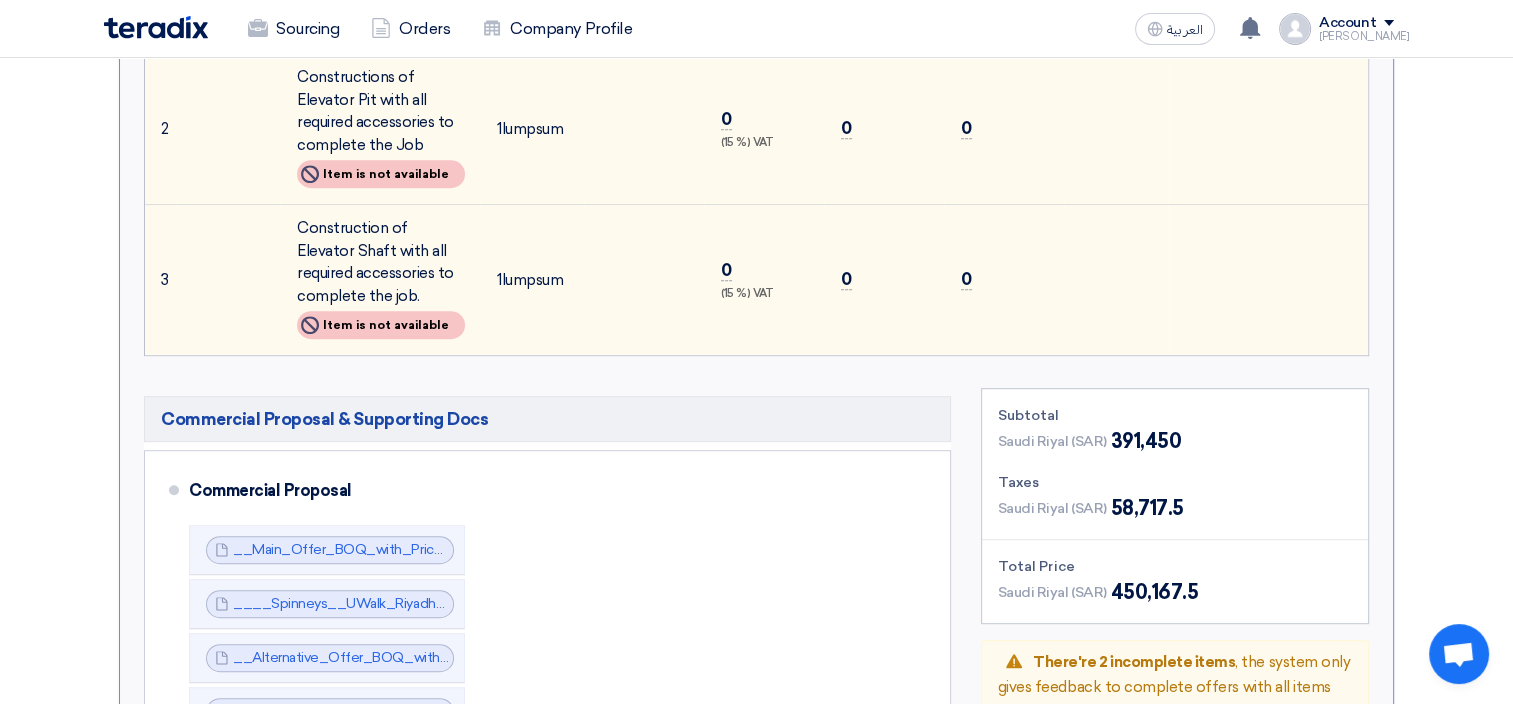 scroll, scrollTop: 0, scrollLeft: 0, axis: both 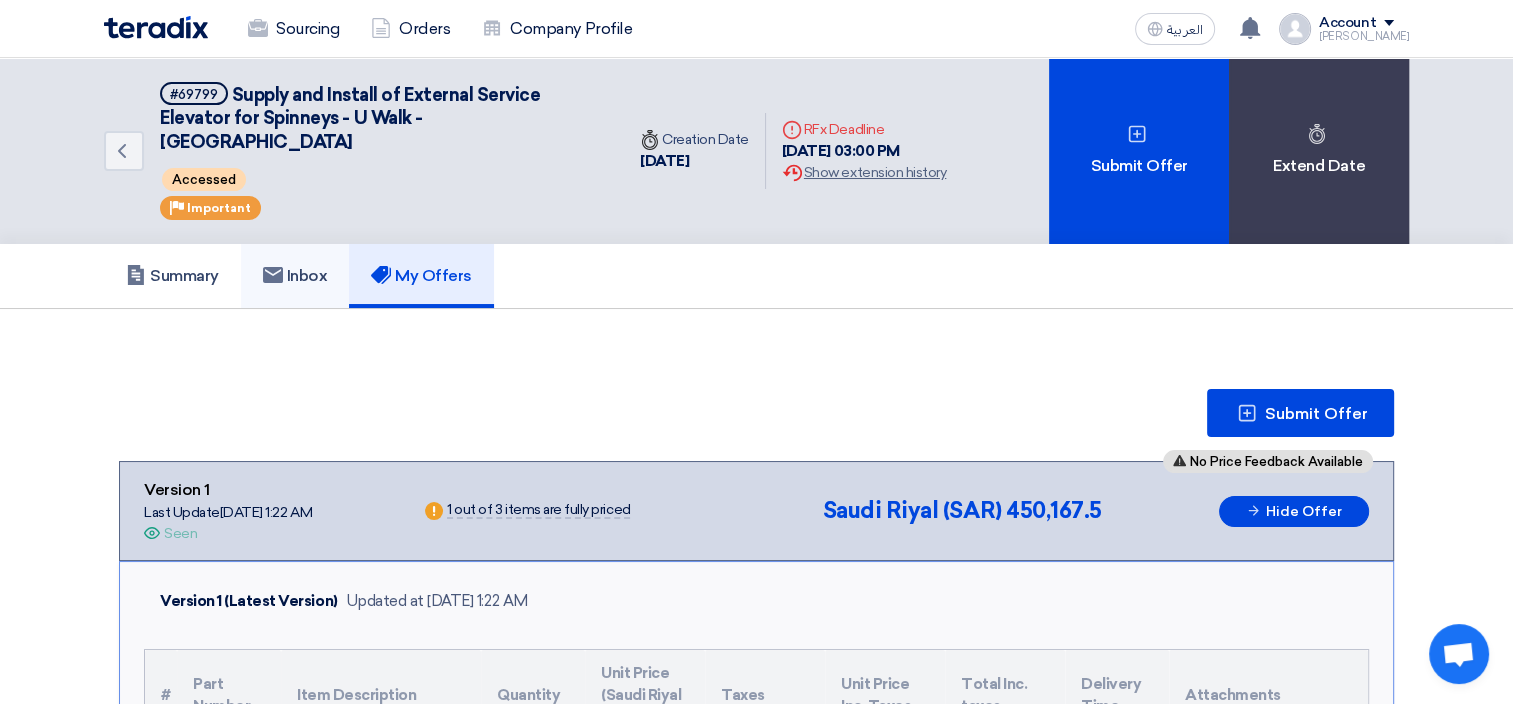 click 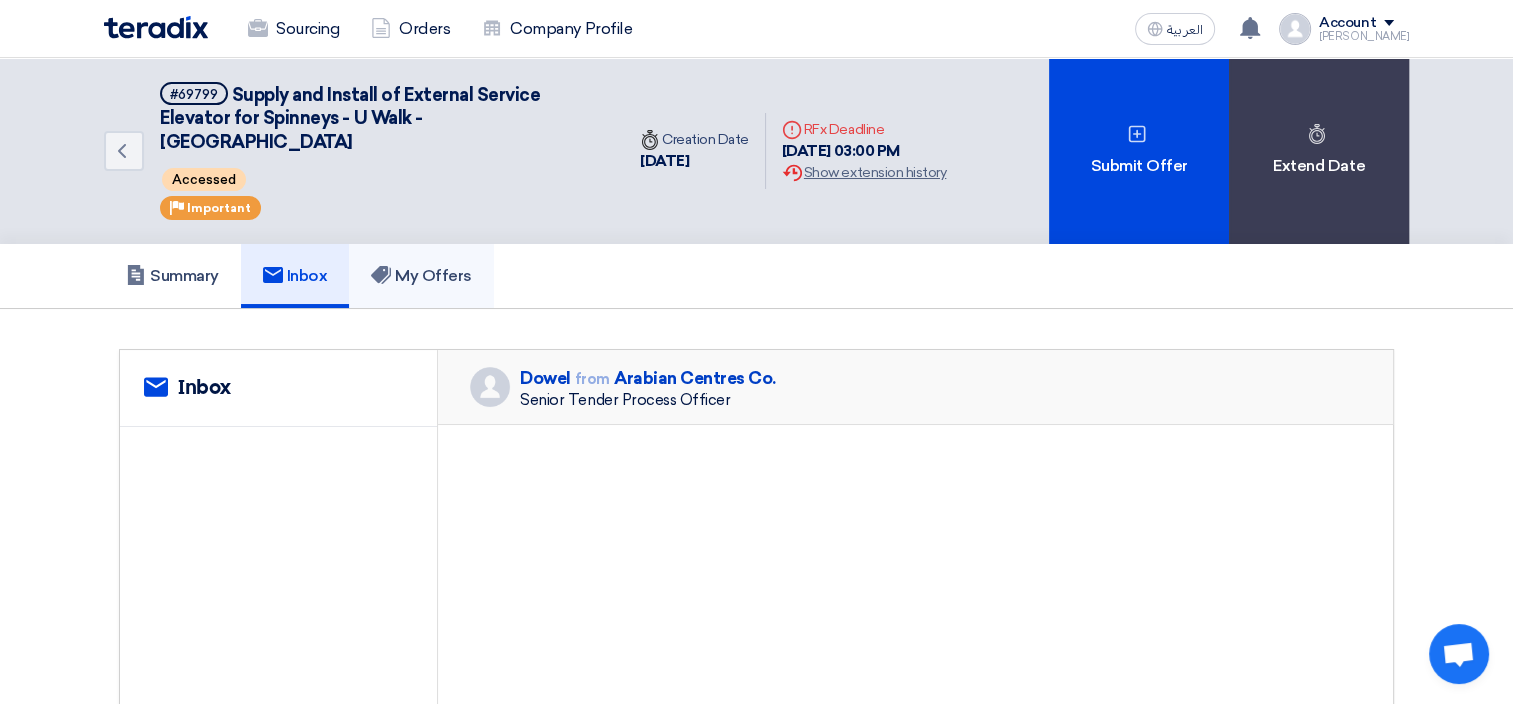 click on "My Offers" 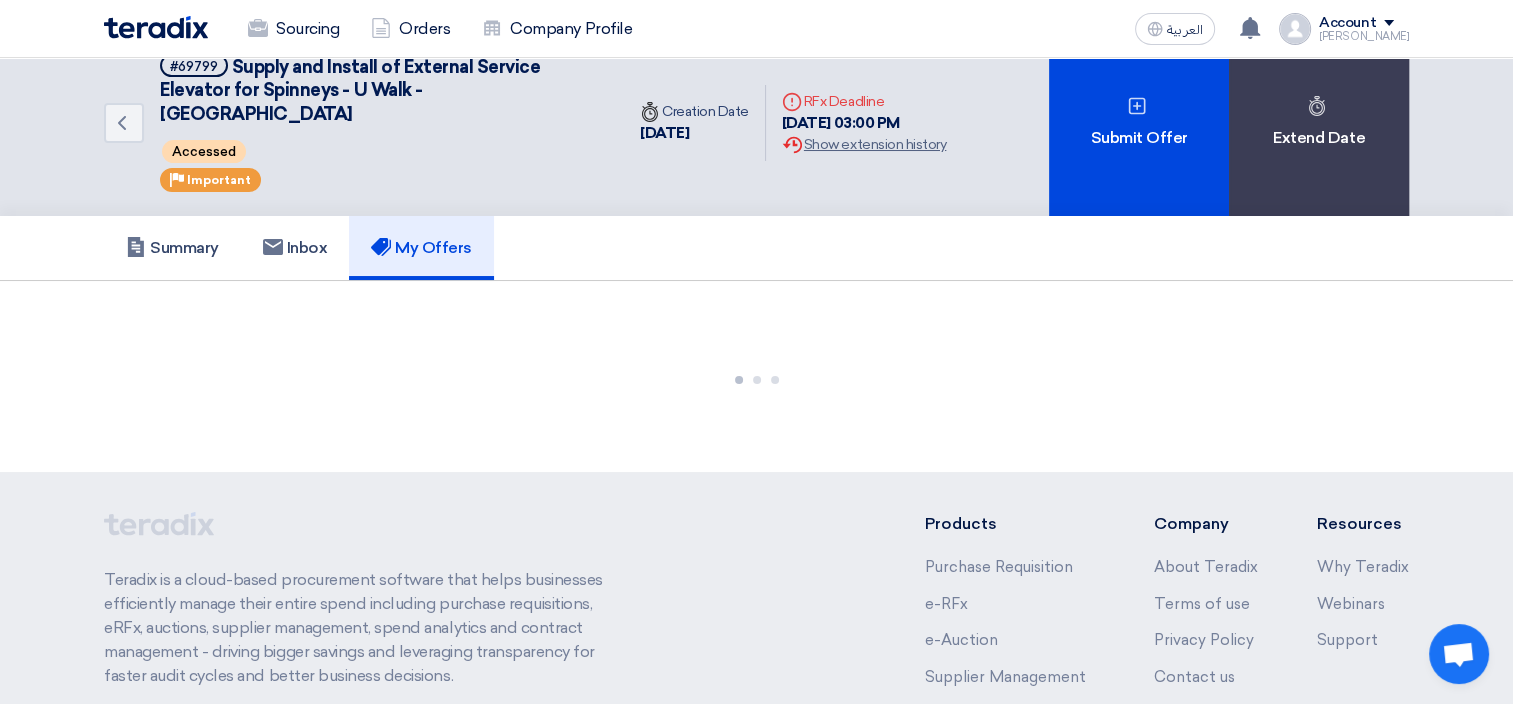 scroll, scrollTop: 0, scrollLeft: 0, axis: both 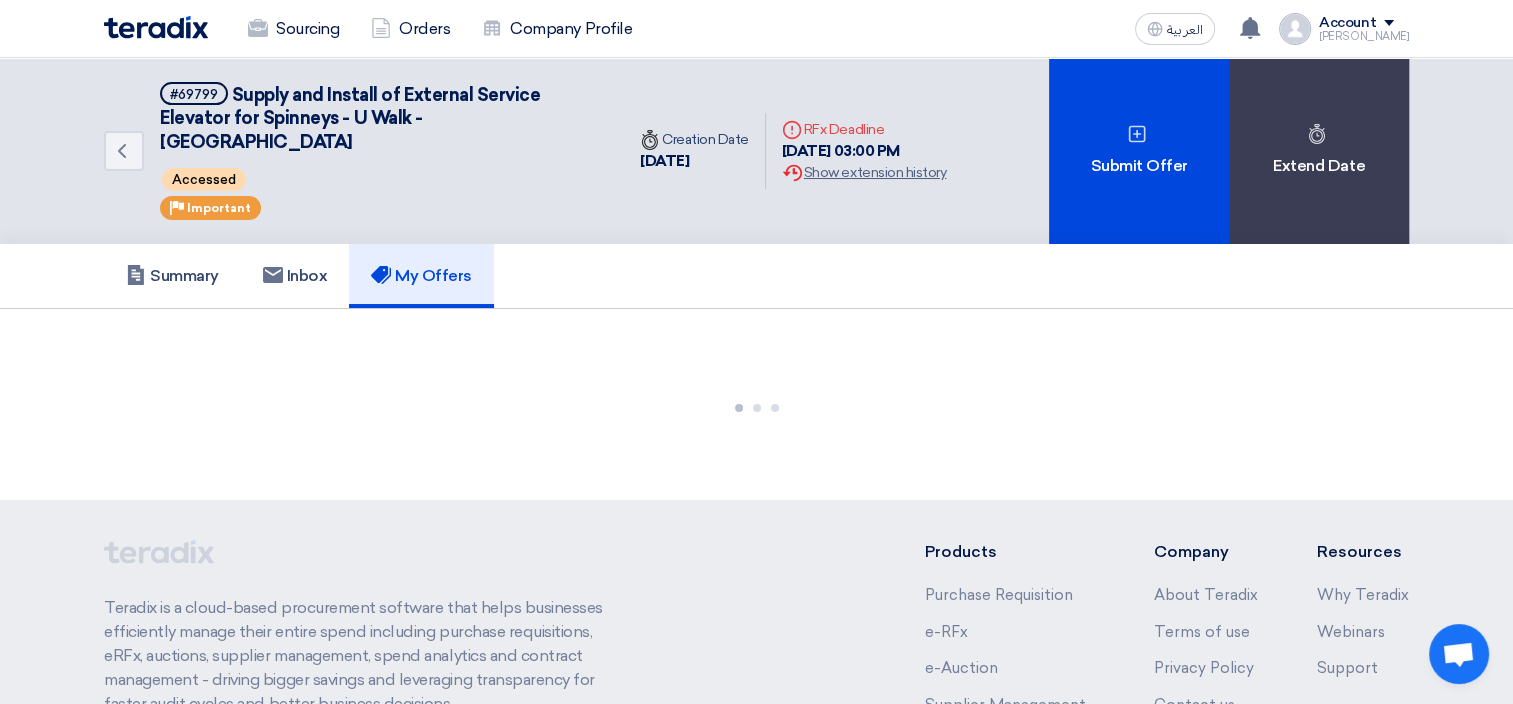 click 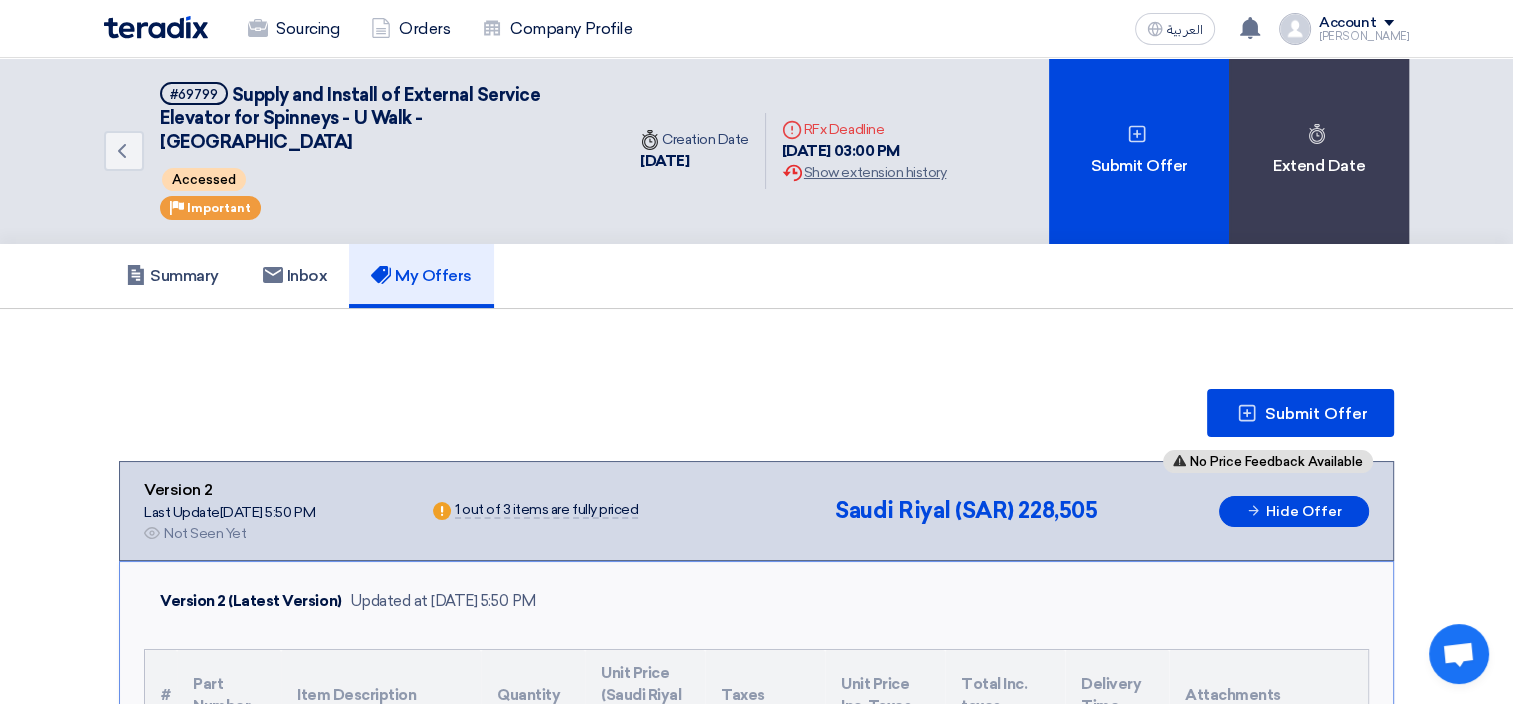 drag, startPoint x: 648, startPoint y: 255, endPoint x: 45, endPoint y: 48, distance: 637.5406 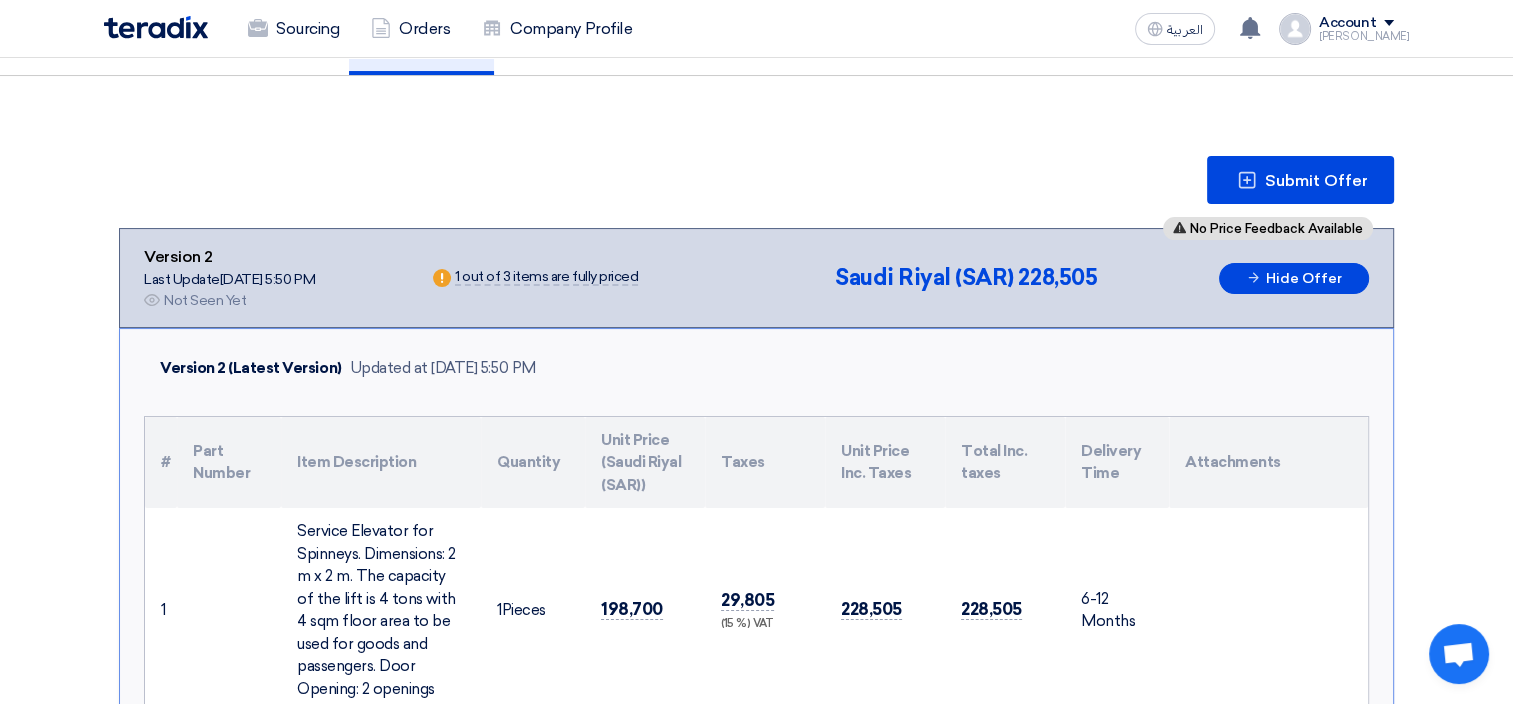 scroll, scrollTop: 0, scrollLeft: 0, axis: both 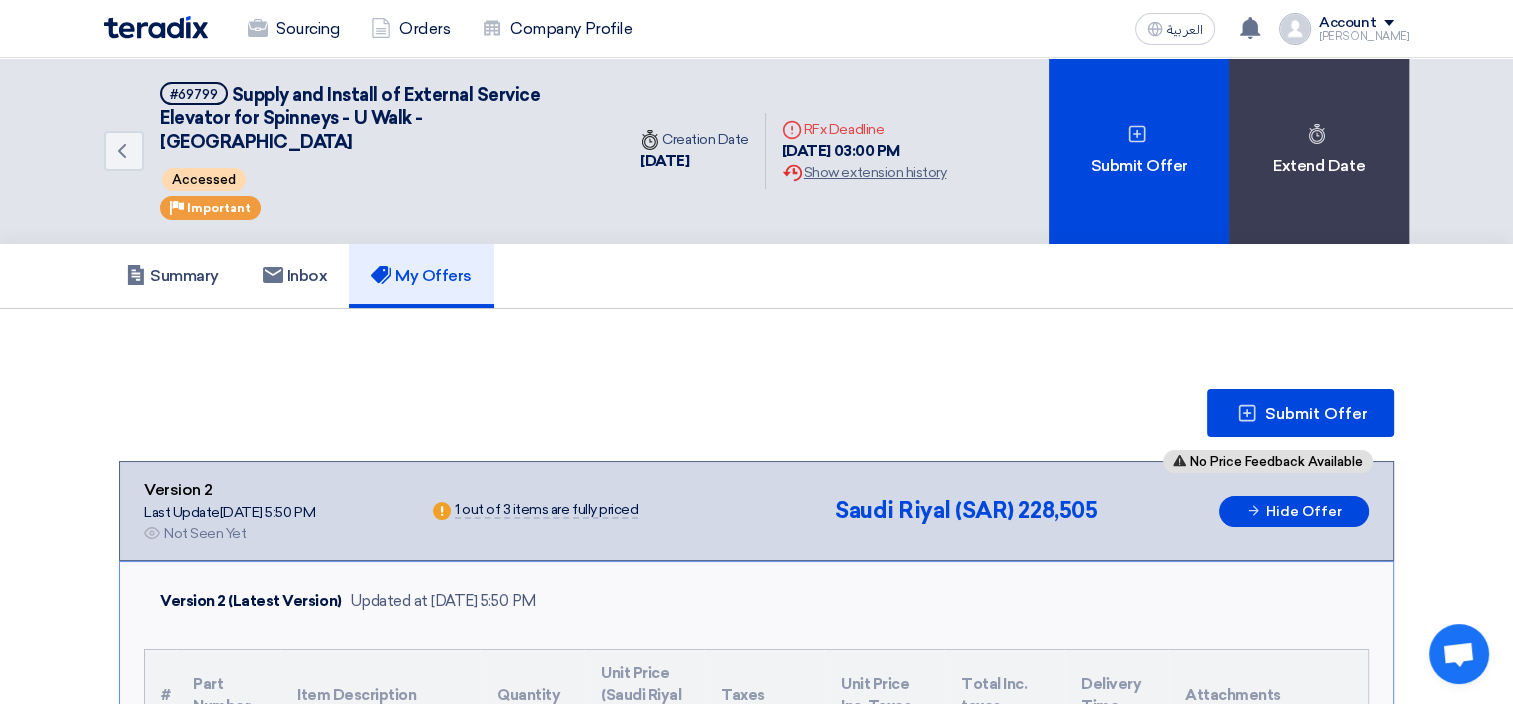 click on "Submit Offer
No Price Feedback Available
Version 2
Last Update
30 Jul 2025, 5:50 PM
Offer is Seen
Not Seen Yet
Warn
1 1 2" 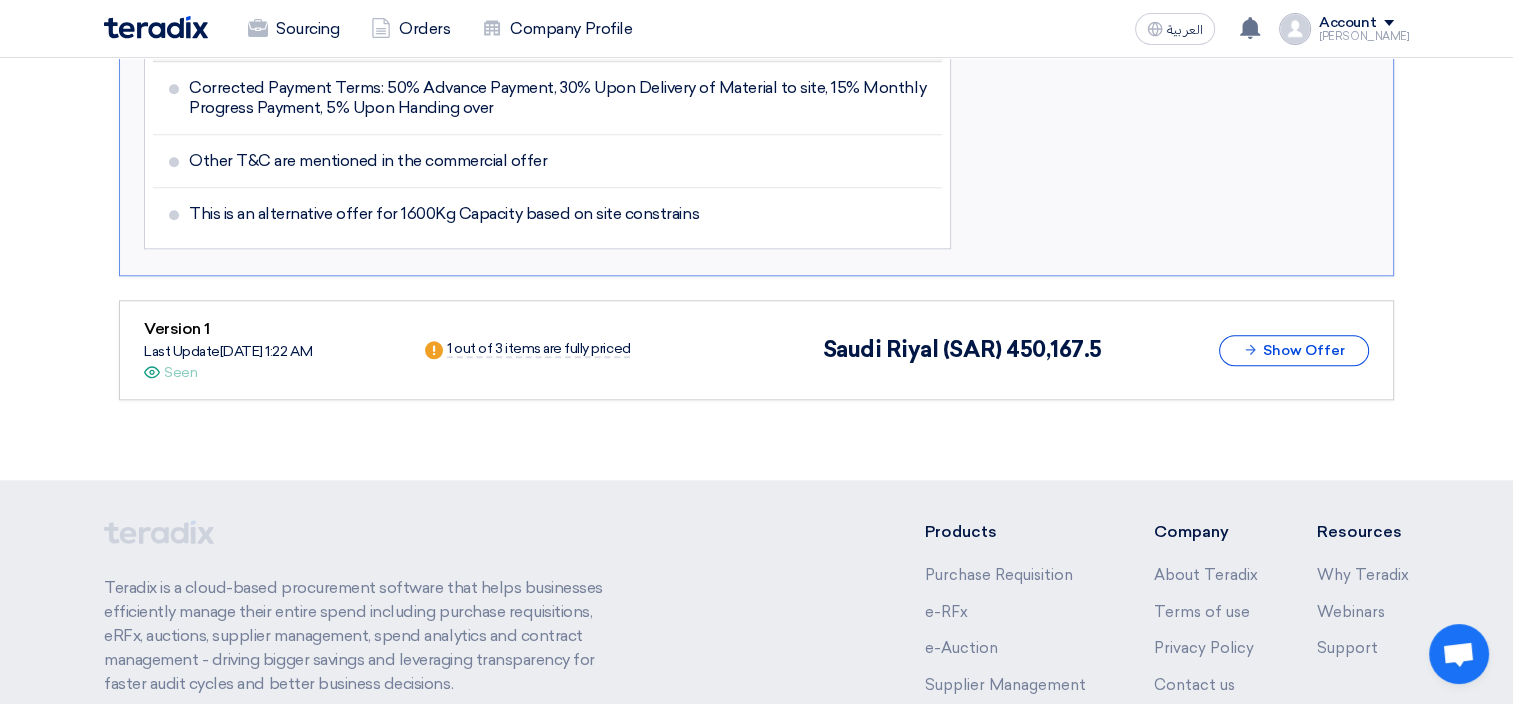 scroll, scrollTop: 2100, scrollLeft: 0, axis: vertical 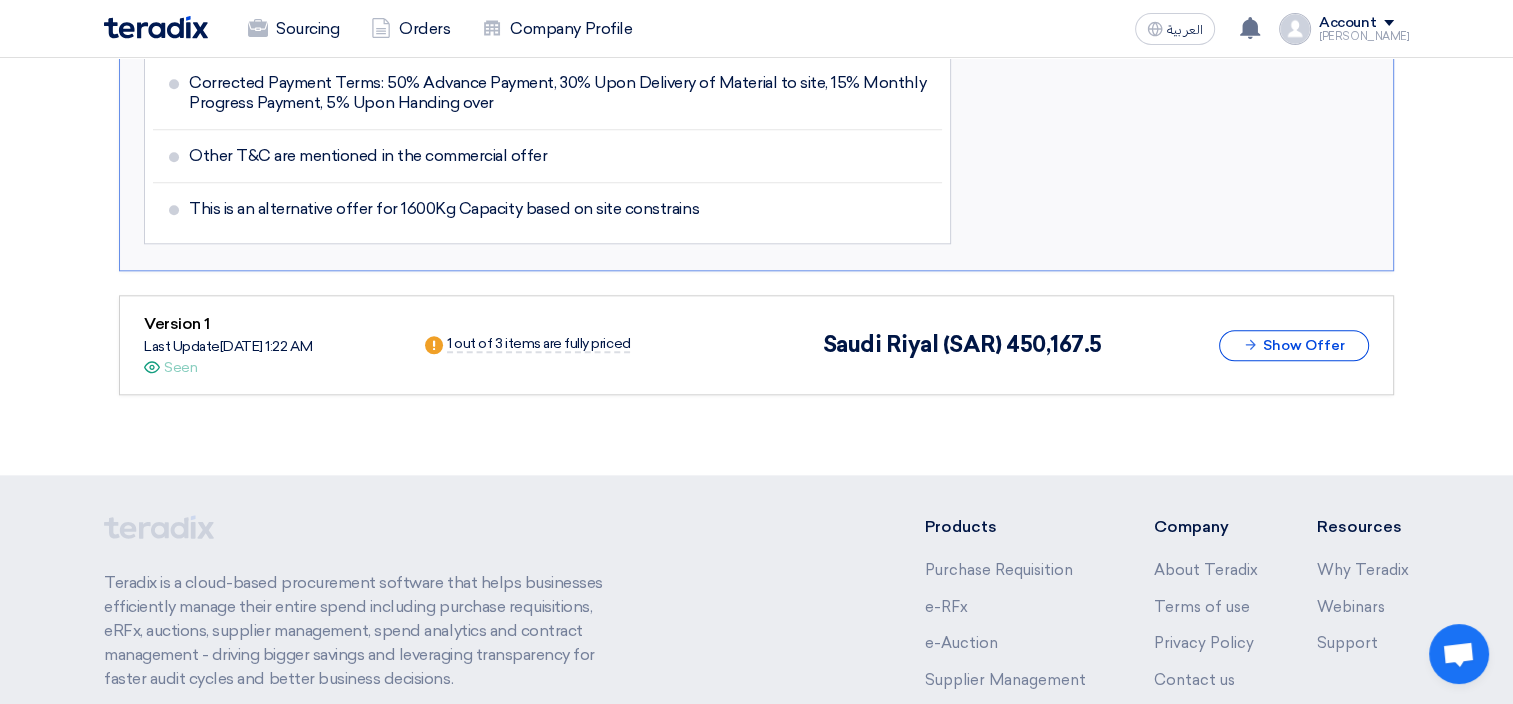 drag, startPoint x: 180, startPoint y: 315, endPoint x: 612, endPoint y: 392, distance: 438.80862 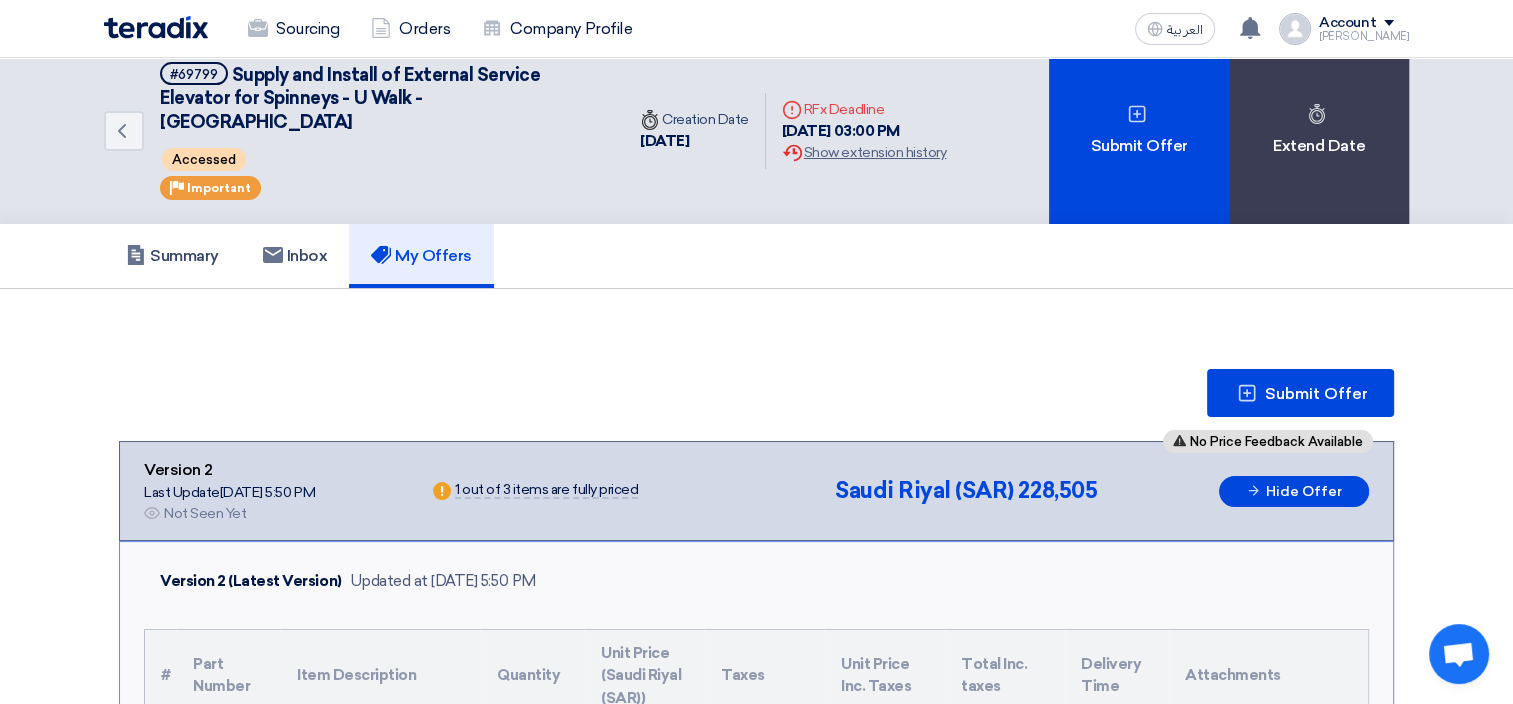 scroll, scrollTop: 0, scrollLeft: 0, axis: both 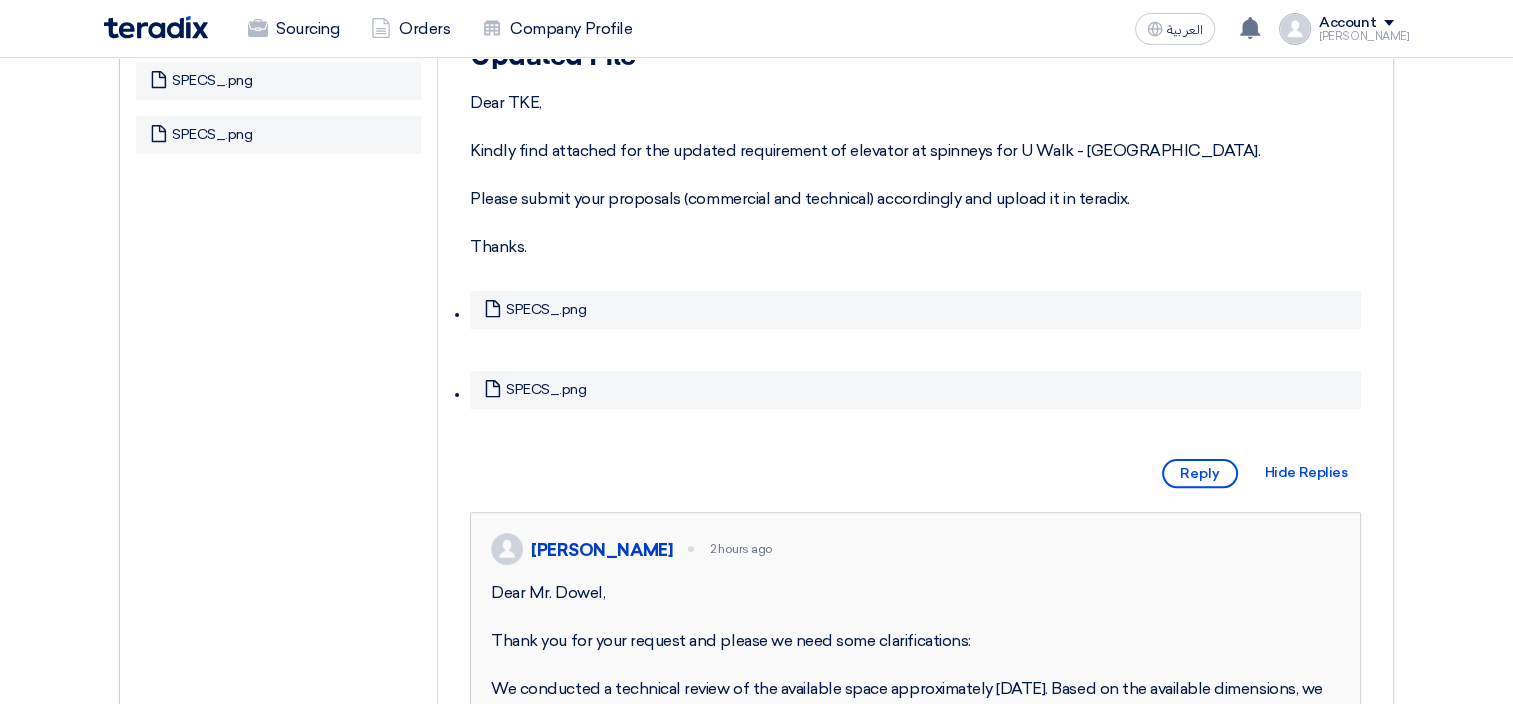 drag, startPoint x: 1205, startPoint y: 242, endPoint x: 1206, endPoint y: 328, distance: 86.00581 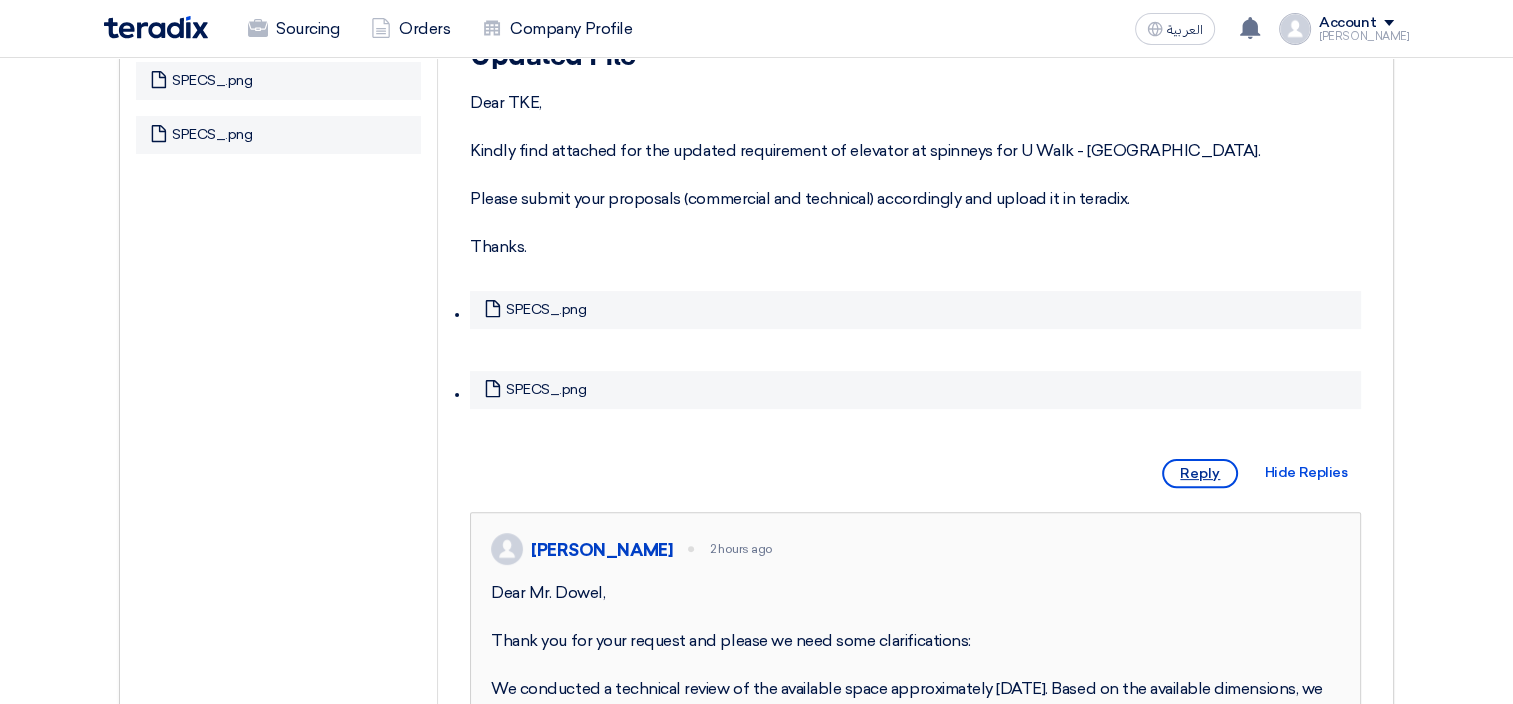 click on "Reply" at bounding box center [1200, 473] 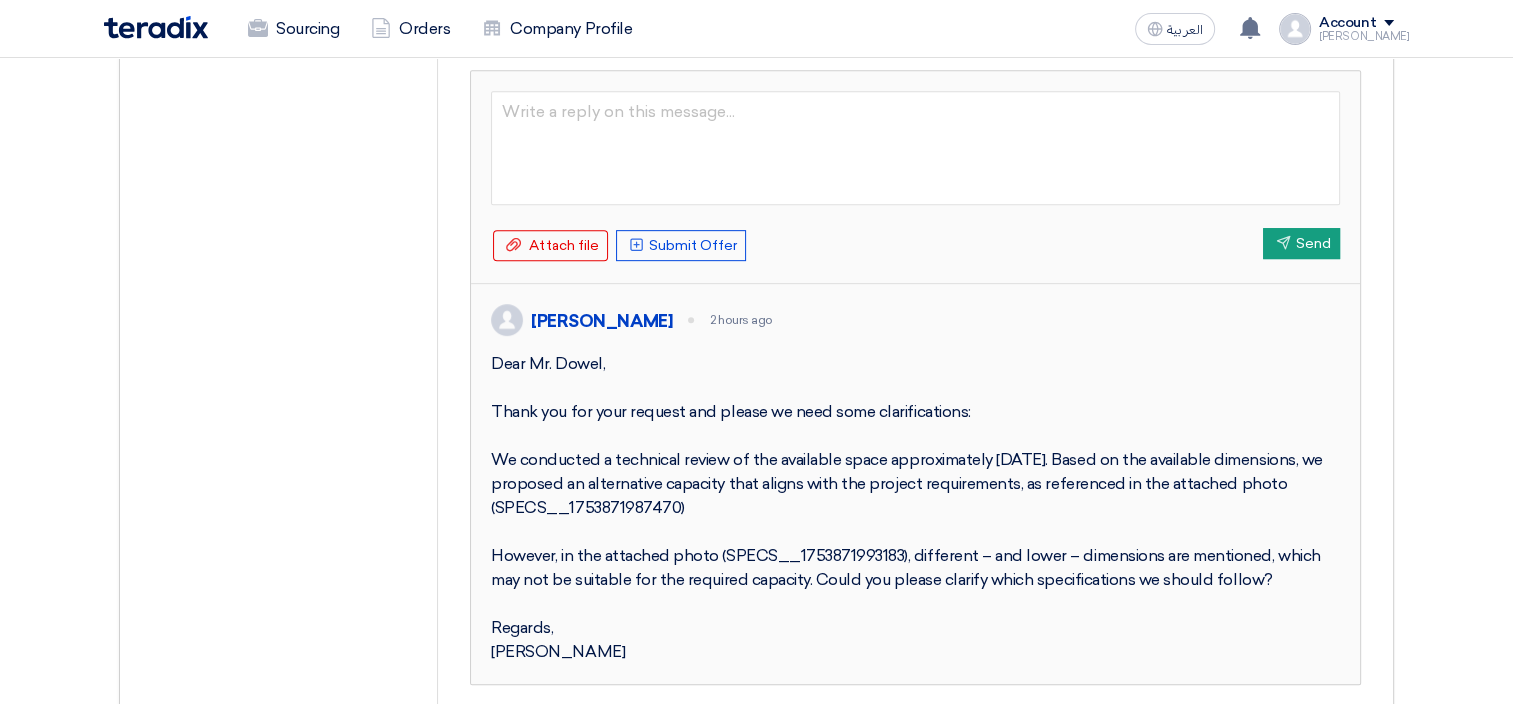 scroll, scrollTop: 933, scrollLeft: 0, axis: vertical 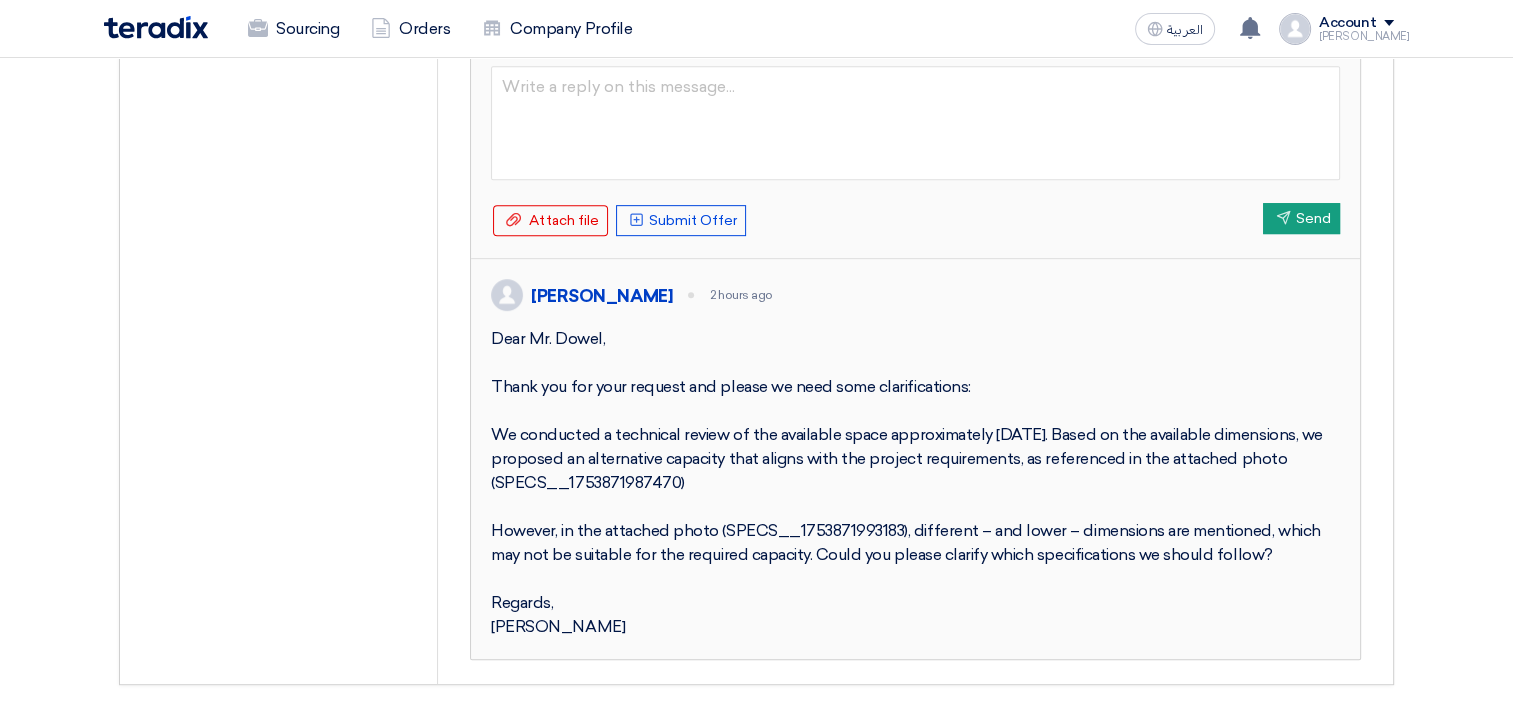 drag, startPoint x: 492, startPoint y: 359, endPoint x: 648, endPoint y: 644, distance: 324.90152 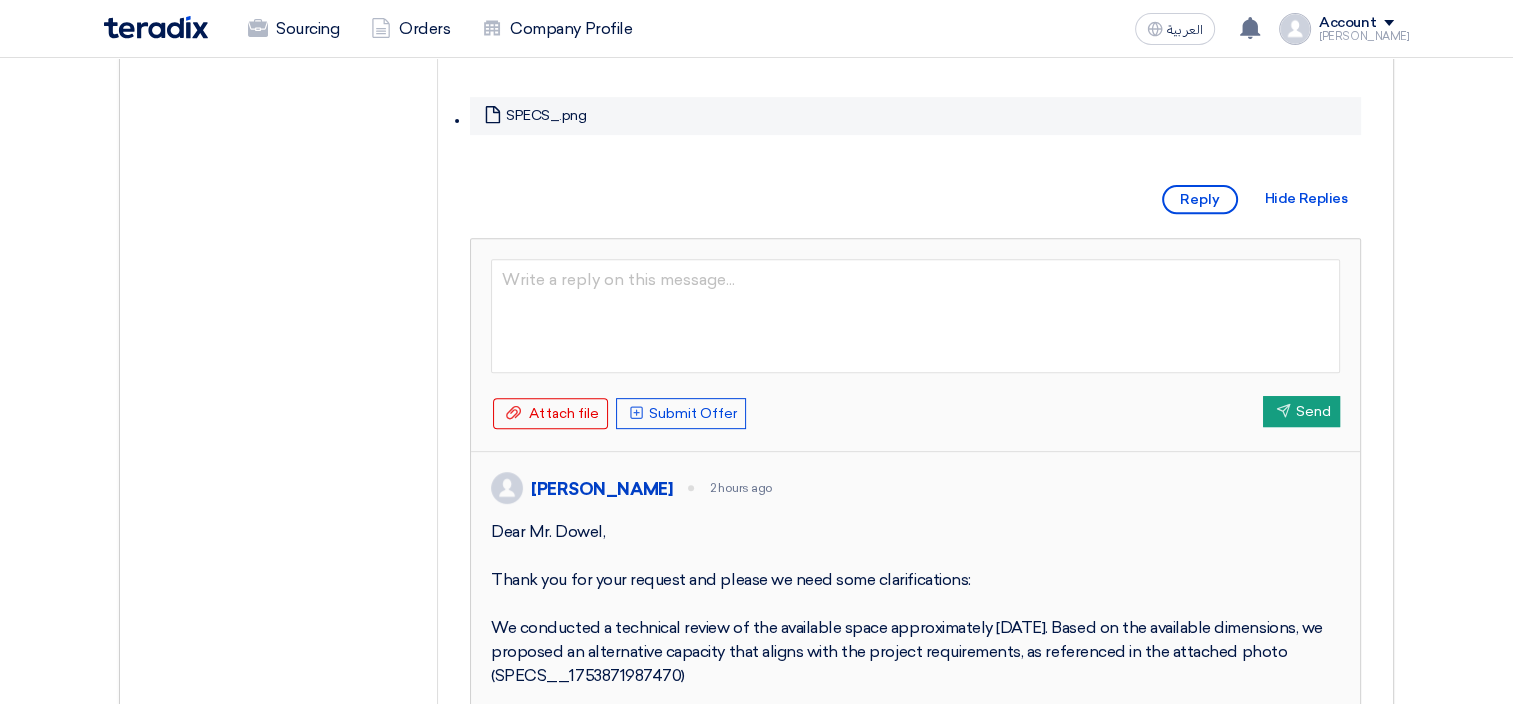 scroll, scrollTop: 700, scrollLeft: 0, axis: vertical 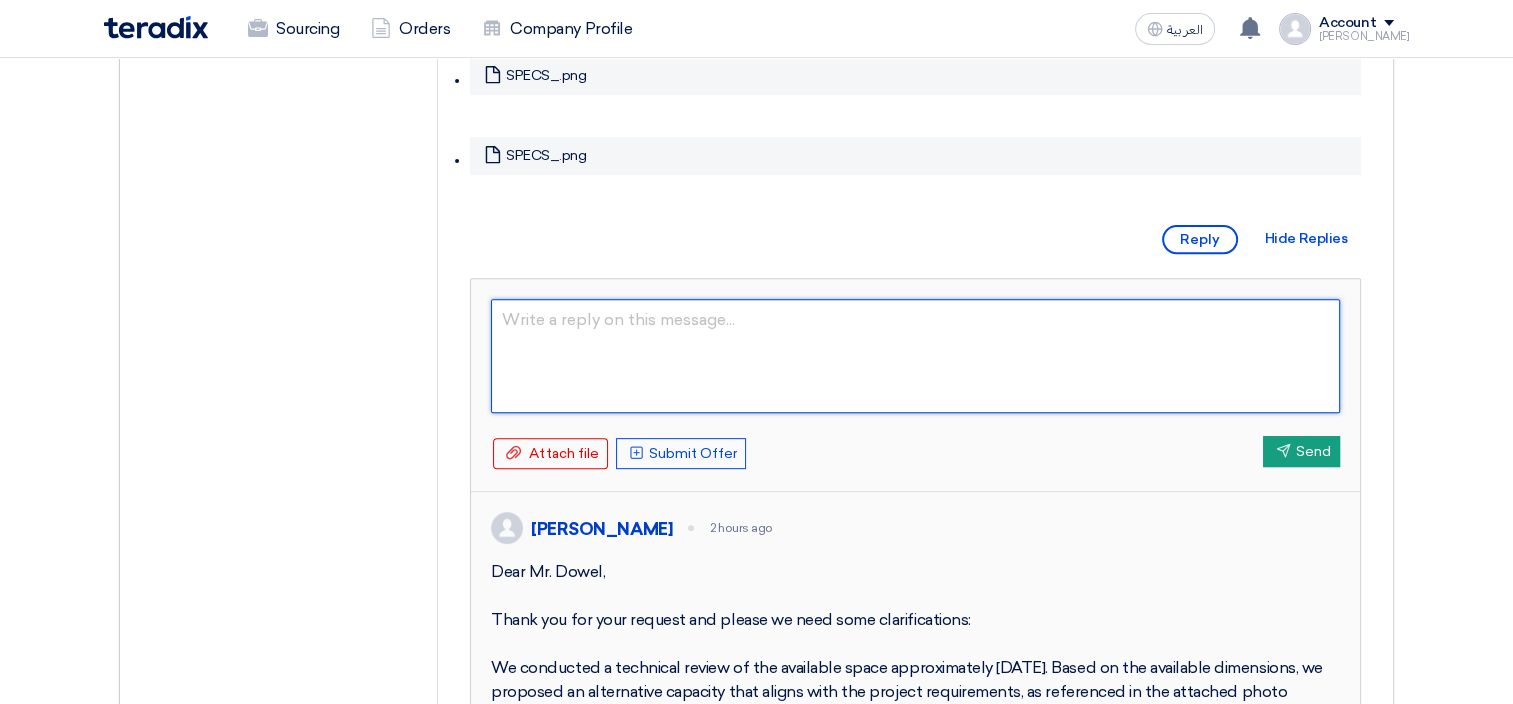 click at bounding box center (915, 356) 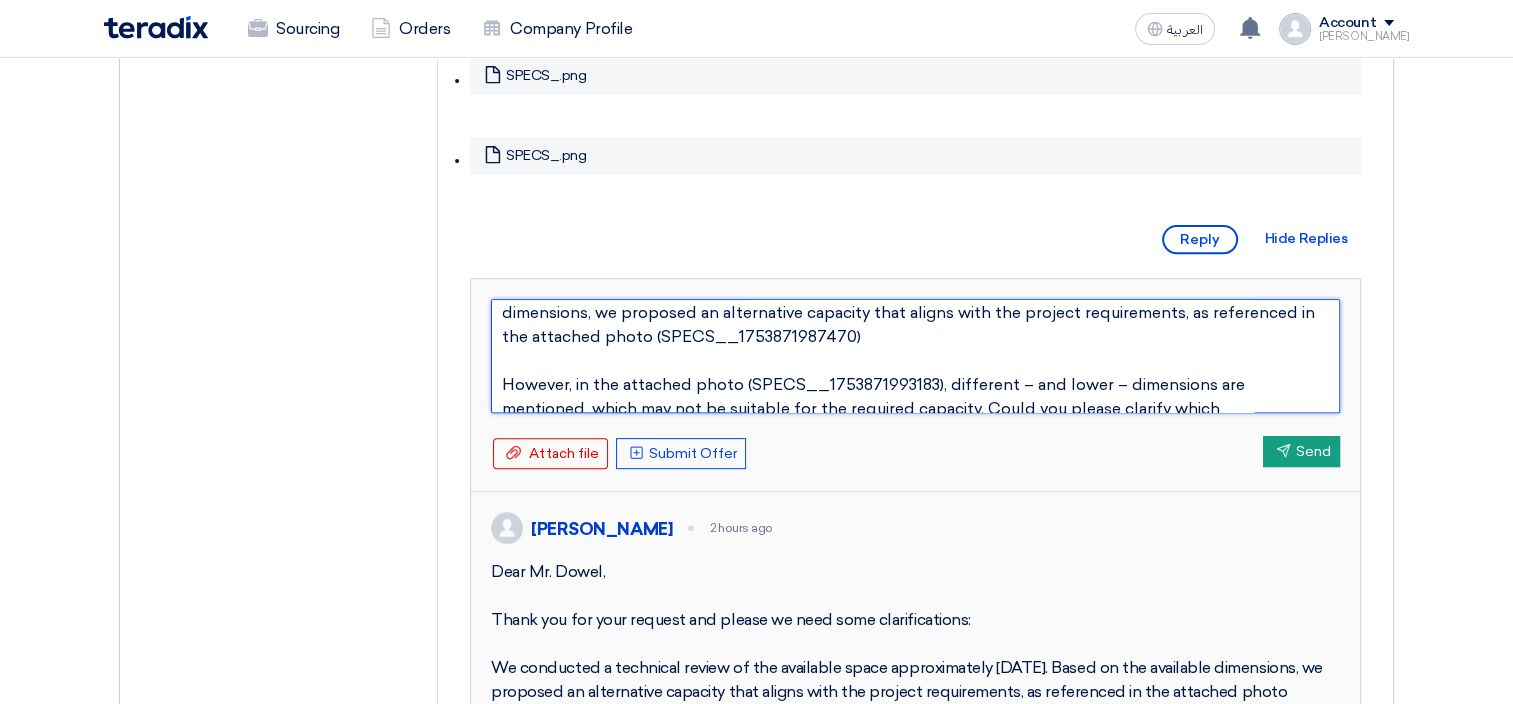 scroll, scrollTop: 0, scrollLeft: 0, axis: both 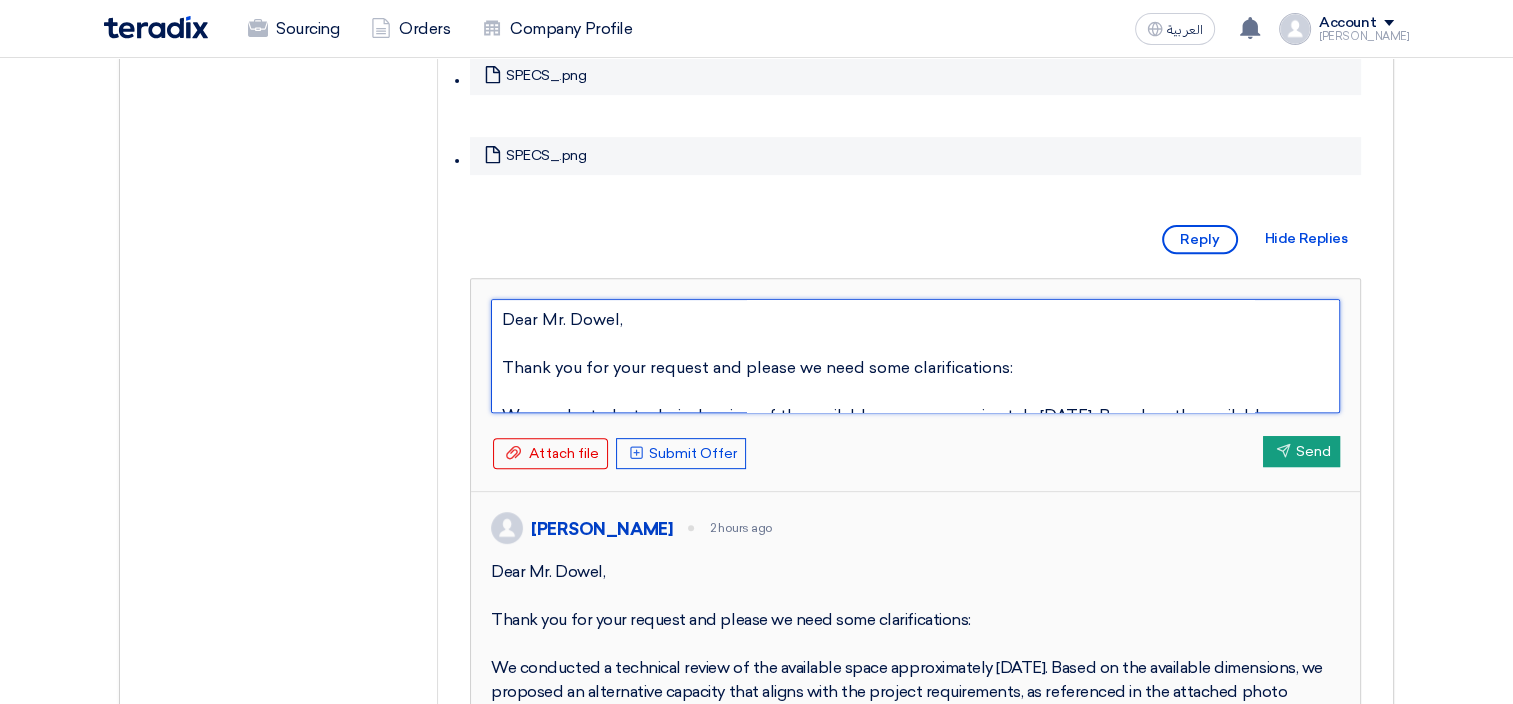 drag, startPoint x: 609, startPoint y: 352, endPoint x: 708, endPoint y: 365, distance: 99.849884 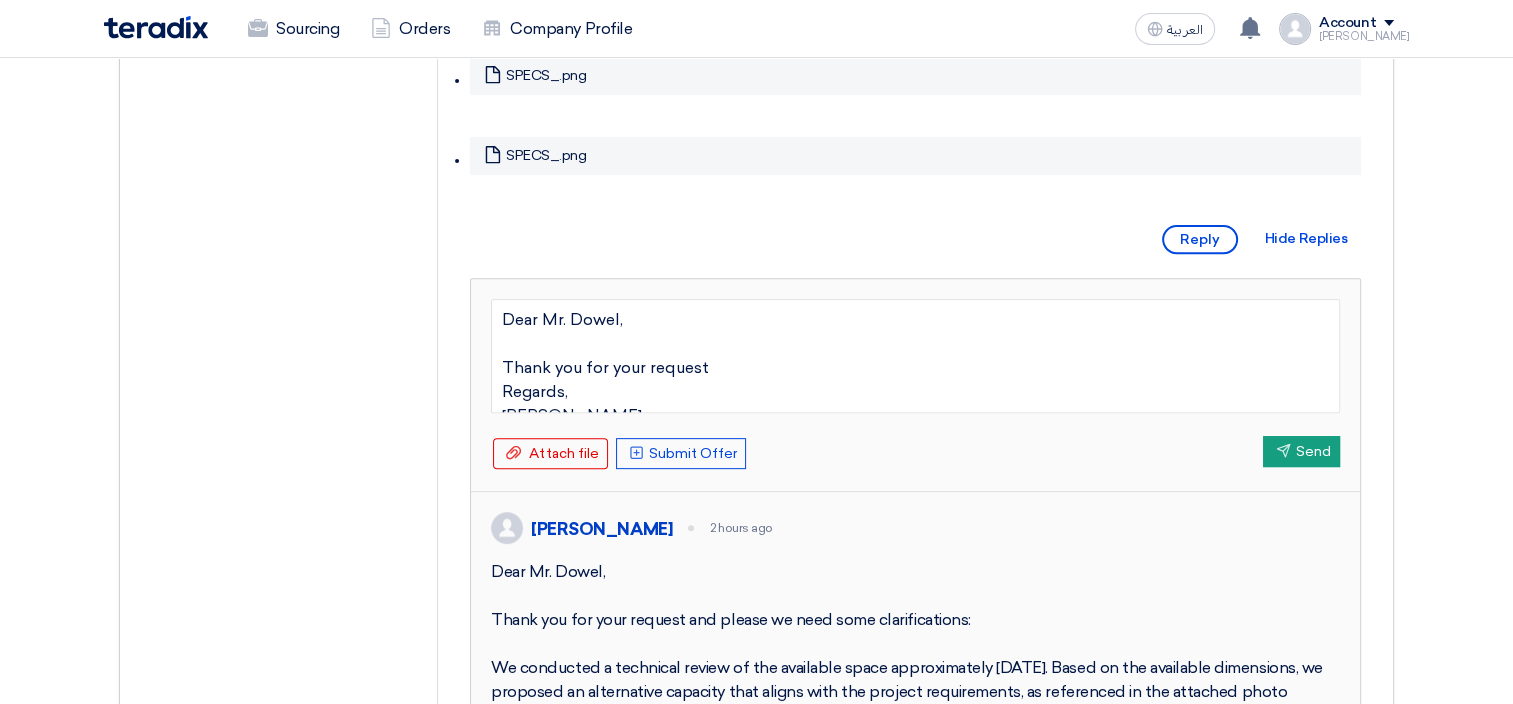 scroll, scrollTop: 13, scrollLeft: 0, axis: vertical 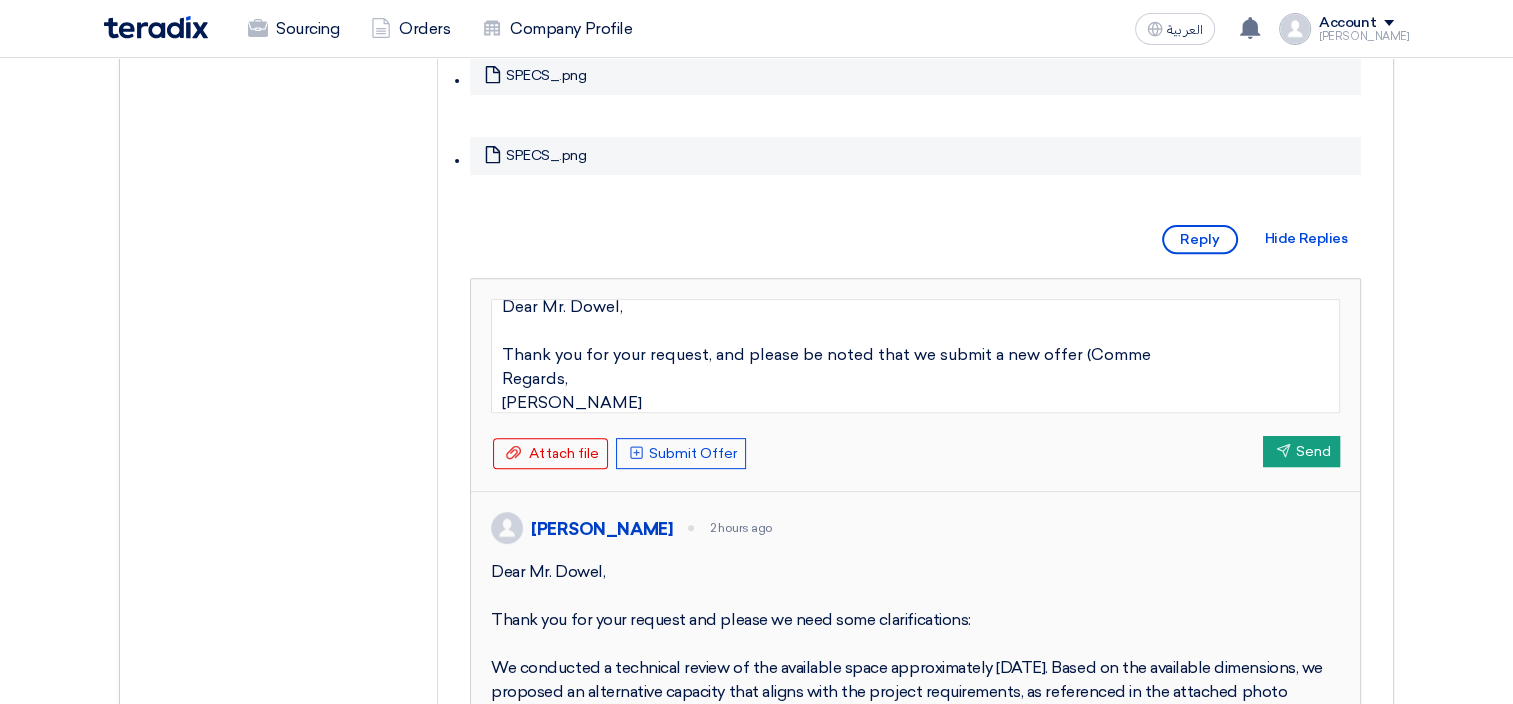 type on "Dear Mr. Dowel,
Thank you for your request, and please be noted that we submit a new offer (Commer
Regards,
Mohamed Sharaf" 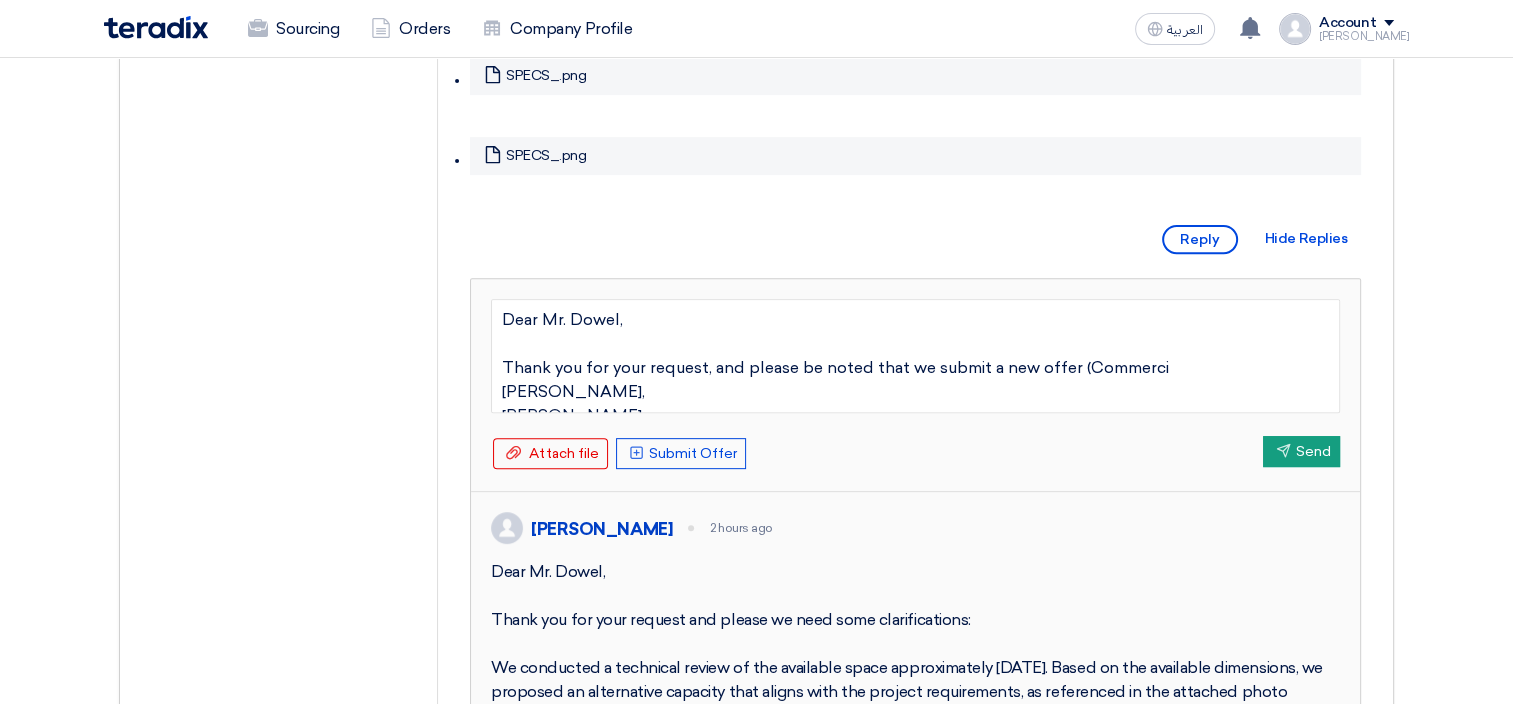 scroll, scrollTop: 13, scrollLeft: 0, axis: vertical 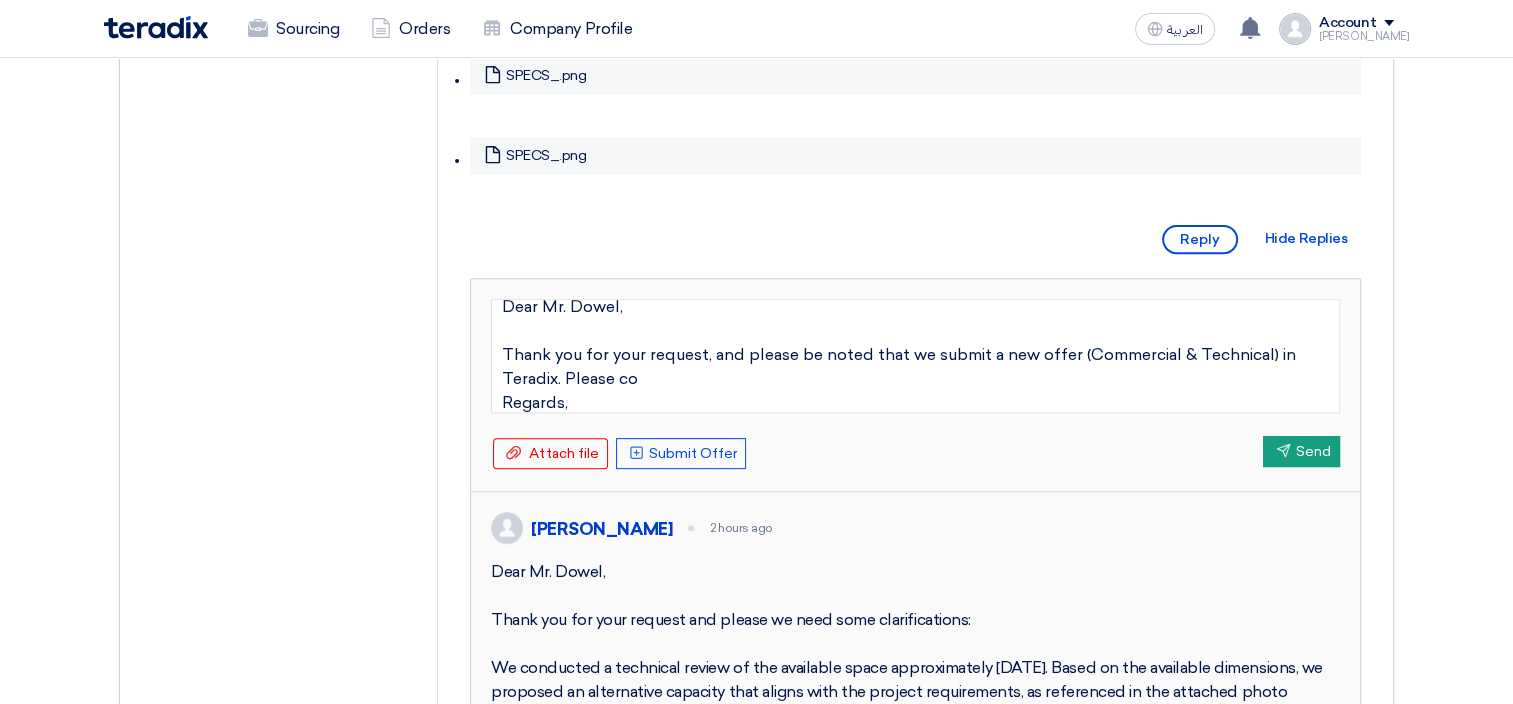 type on "Dear Mr. Dowel,
Thank you for your request, and please be noted that we submit a new offer (Commercial & Technical) in Teradix. Please con
Regards,
Mohamed Sharaf" 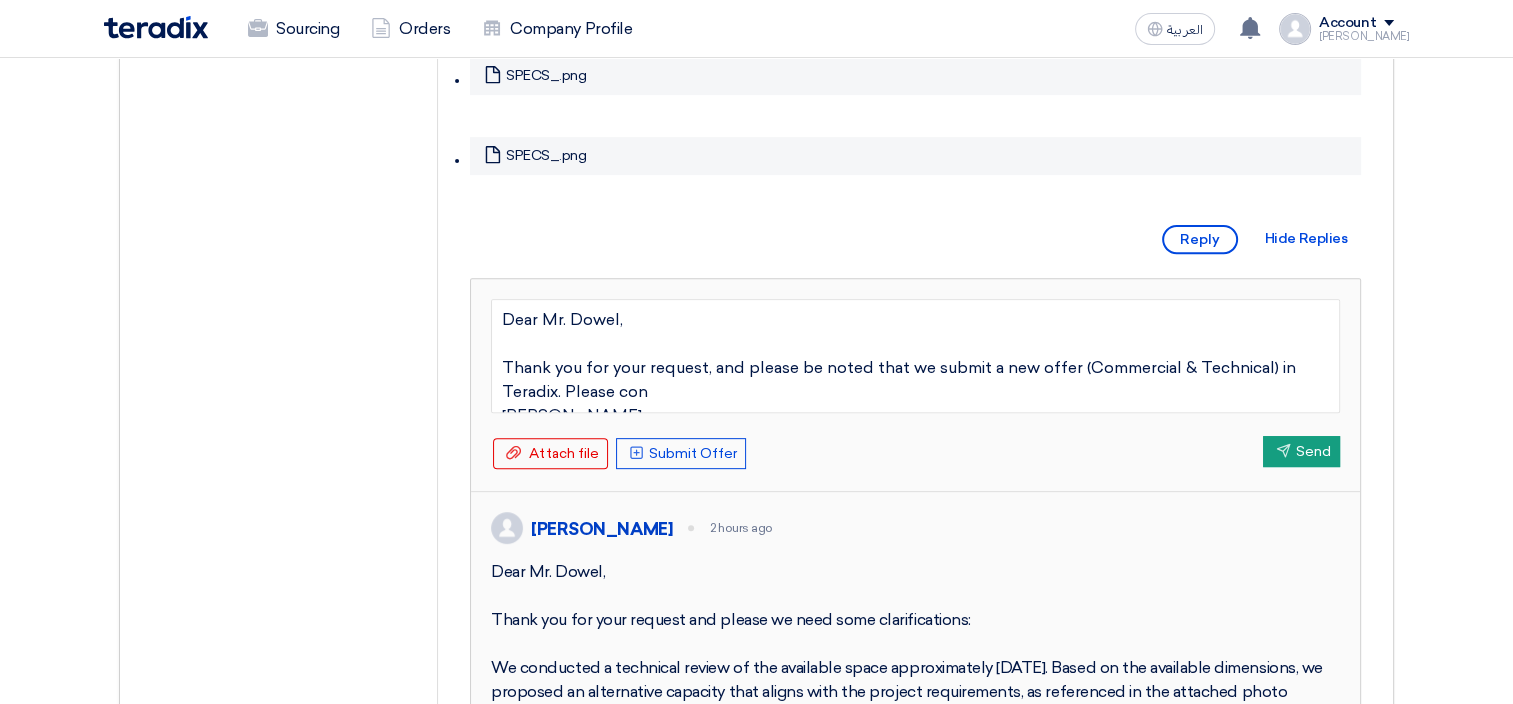scroll, scrollTop: 48, scrollLeft: 0, axis: vertical 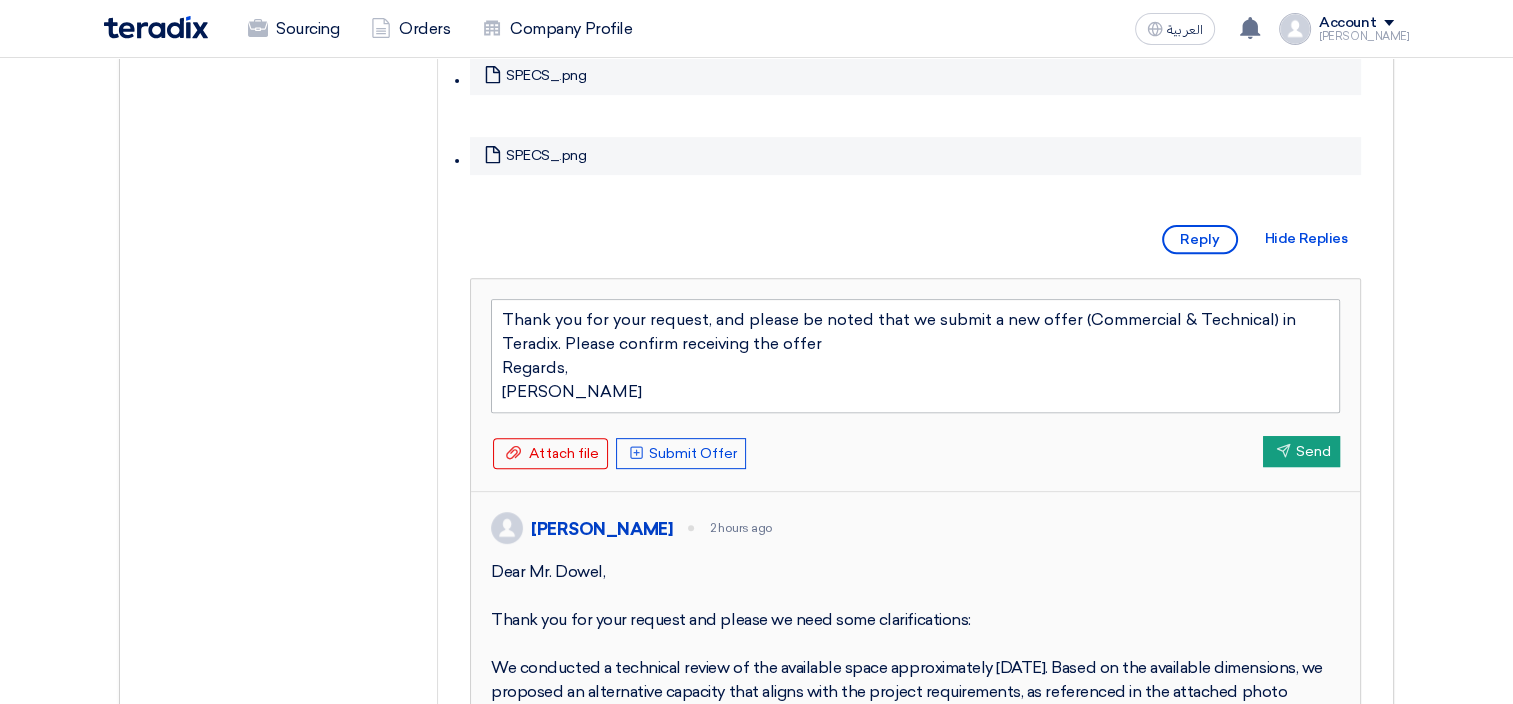 click on "Dear Mr. Dowel,
Thank you for your request, and please be noted that we submit a new offer (Commercial & Technical) in Teradix. Please confirm receiving the offer
Regards,
Mohamed Sharaf" at bounding box center (915, 356) 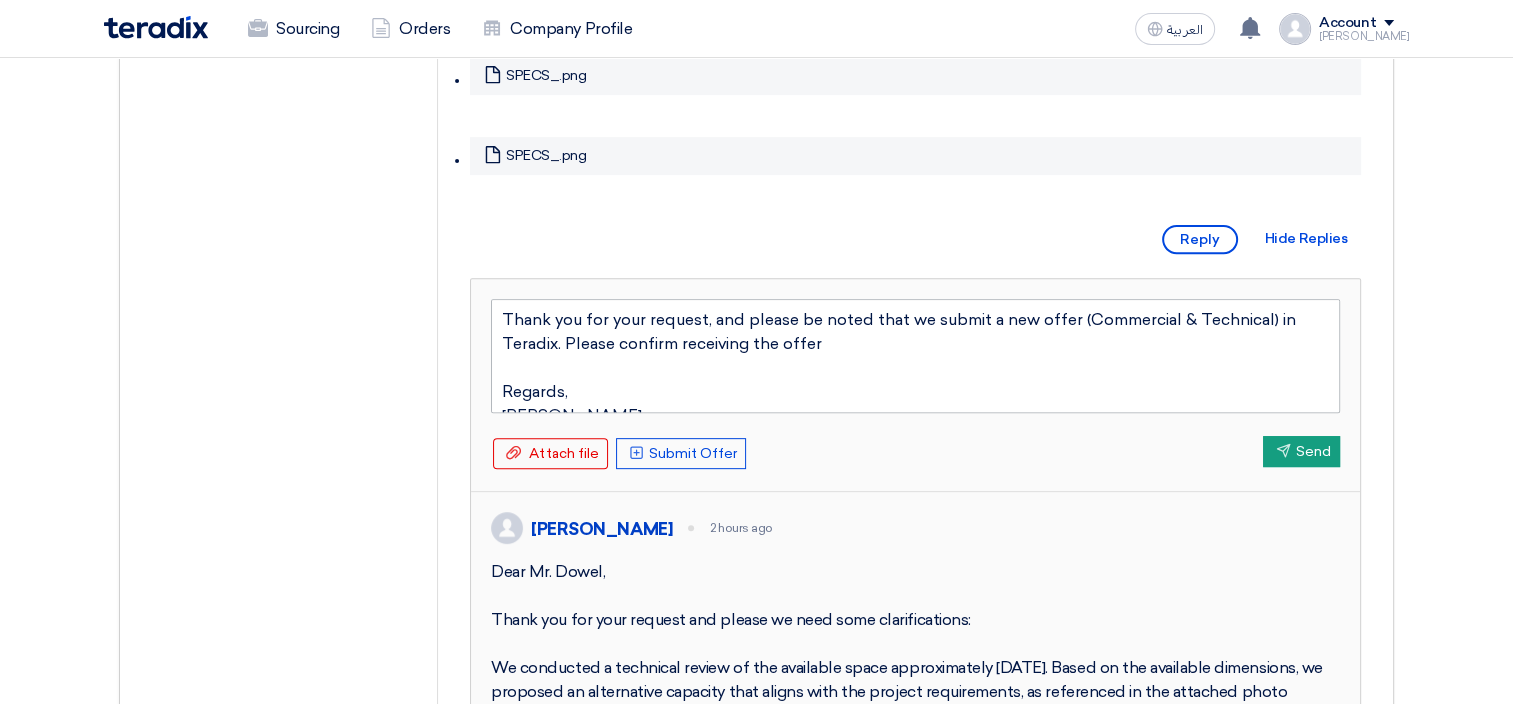 scroll, scrollTop: 72, scrollLeft: 0, axis: vertical 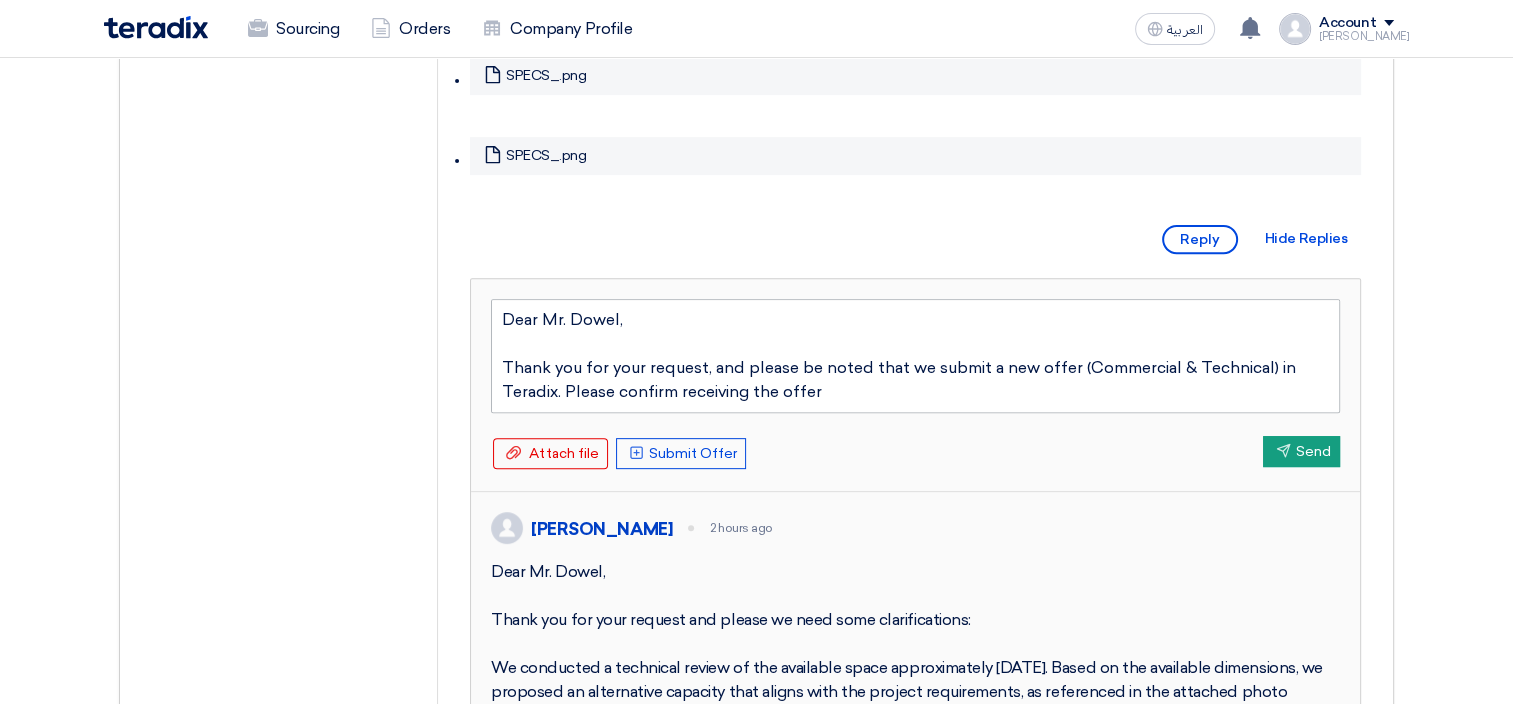 click on "Dear Mr. Dowel,
Thank you for your request, and please be noted that we submit a new offer (Commercial & Technical) in Teradix. Please confirm receiving the offer
Regards,
Mohamed Sharaf" at bounding box center [915, 356] 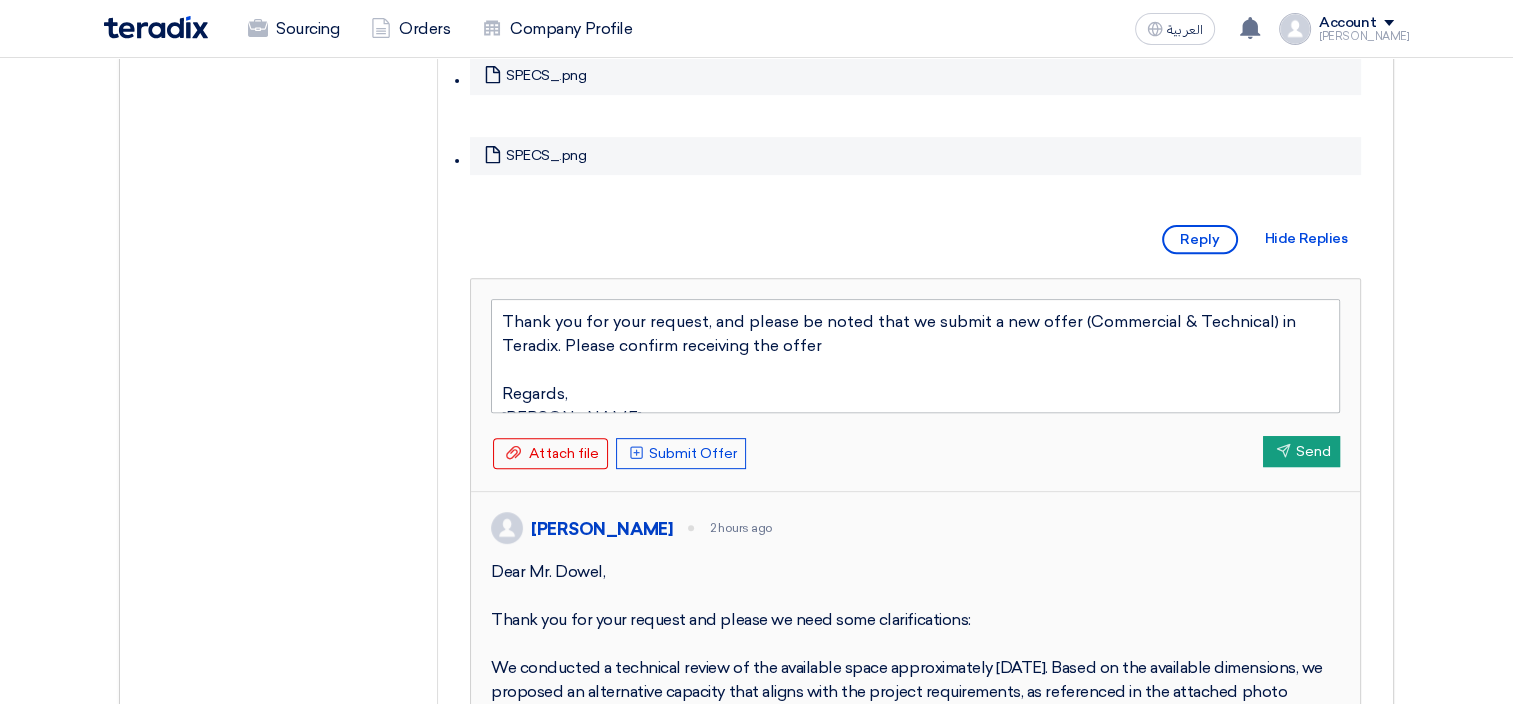 scroll, scrollTop: 72, scrollLeft: 0, axis: vertical 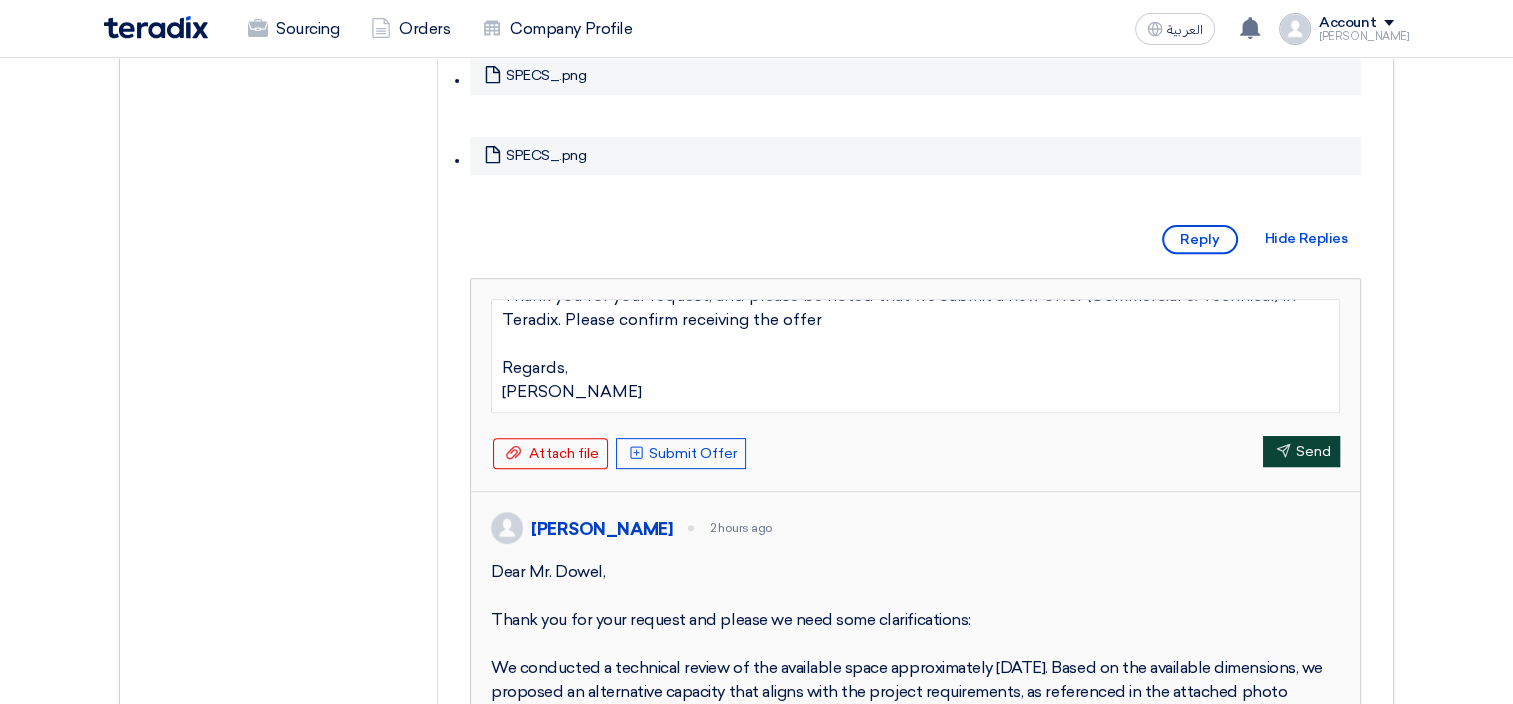 click on "Send
Send" at bounding box center [1301, 451] 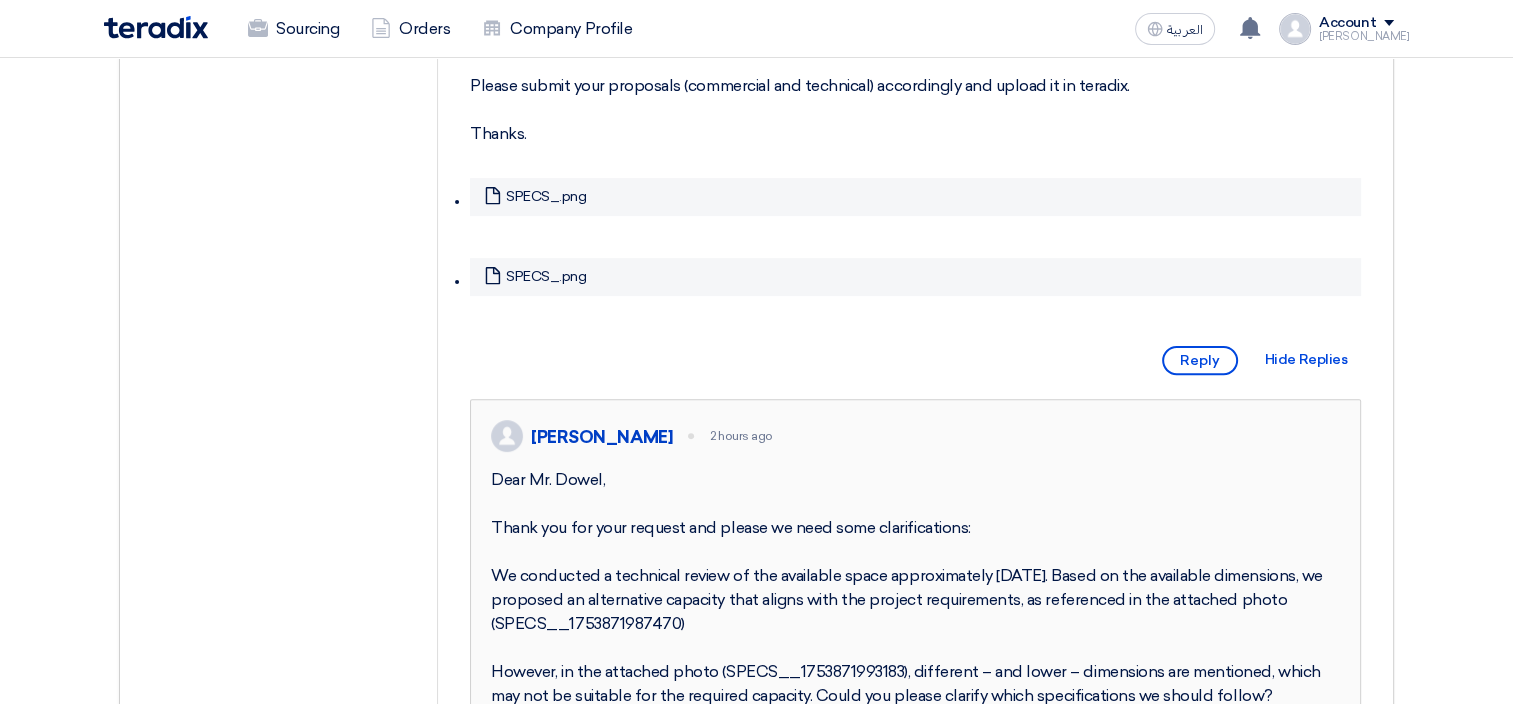 scroll, scrollTop: 0, scrollLeft: 0, axis: both 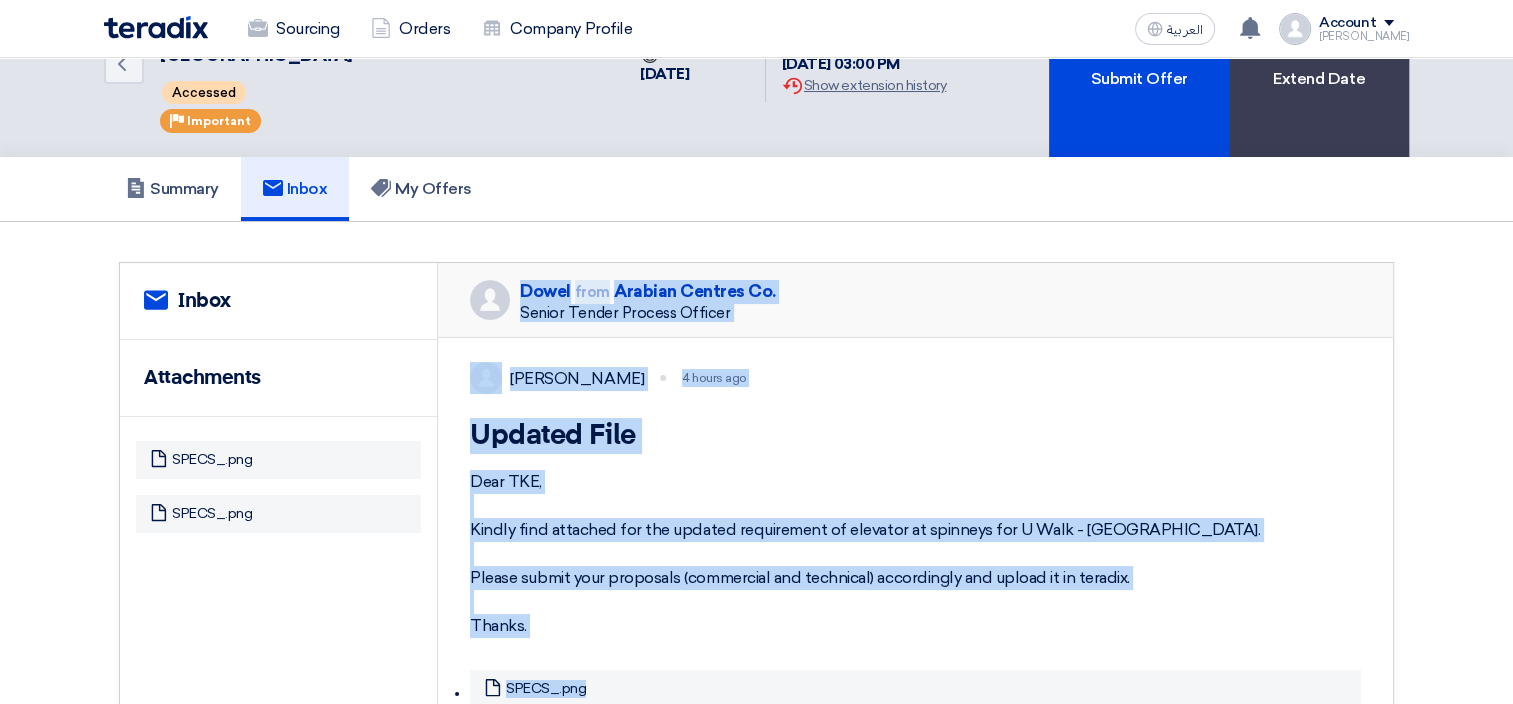 drag, startPoint x: 520, startPoint y: 341, endPoint x: 1437, endPoint y: 603, distance: 953.6944 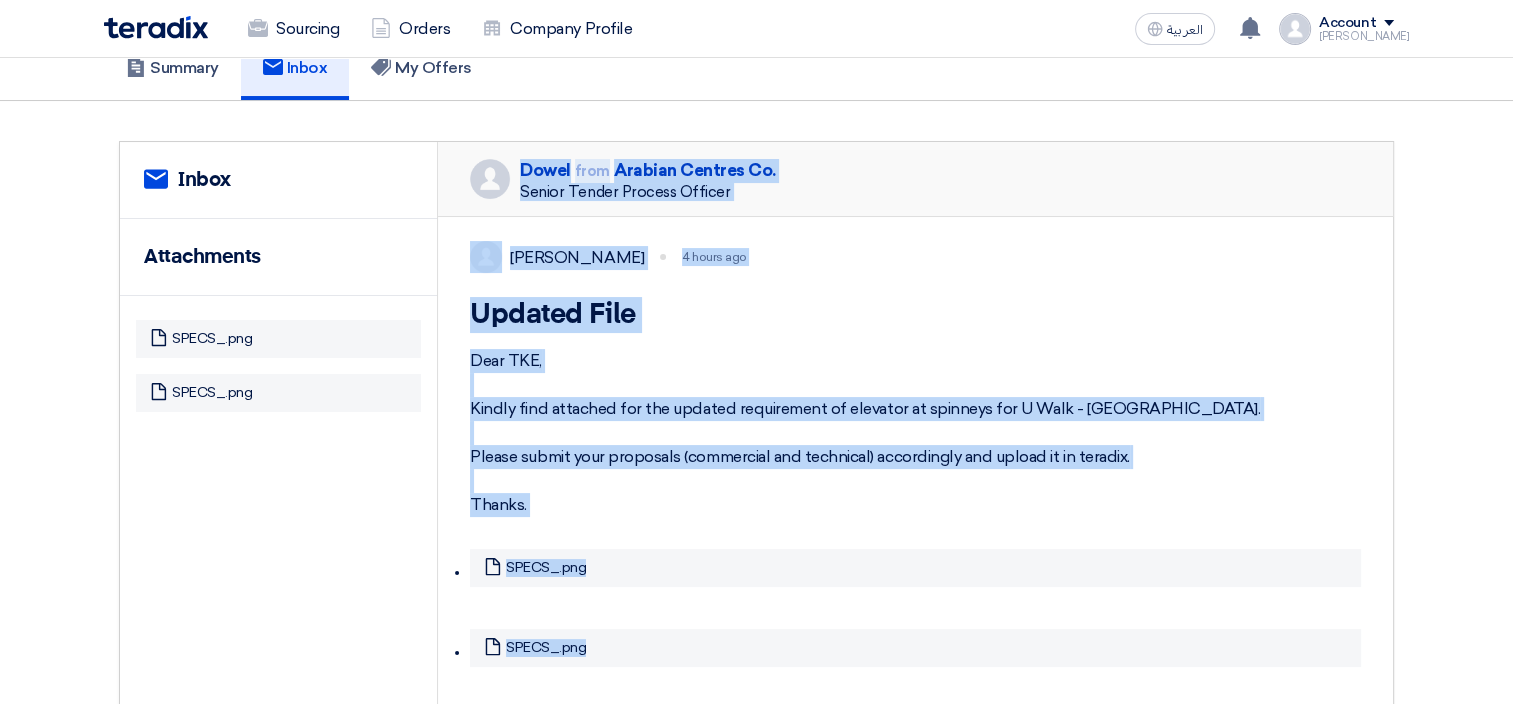 click on "service
Inbox
Attachments
Attachment
SPECS_.png
Attachment
SPECS_.png
Dowel  from
Arabian Centres Co.
Senior Tender Process Officer
Dowel Sanchez 4 hours ago" 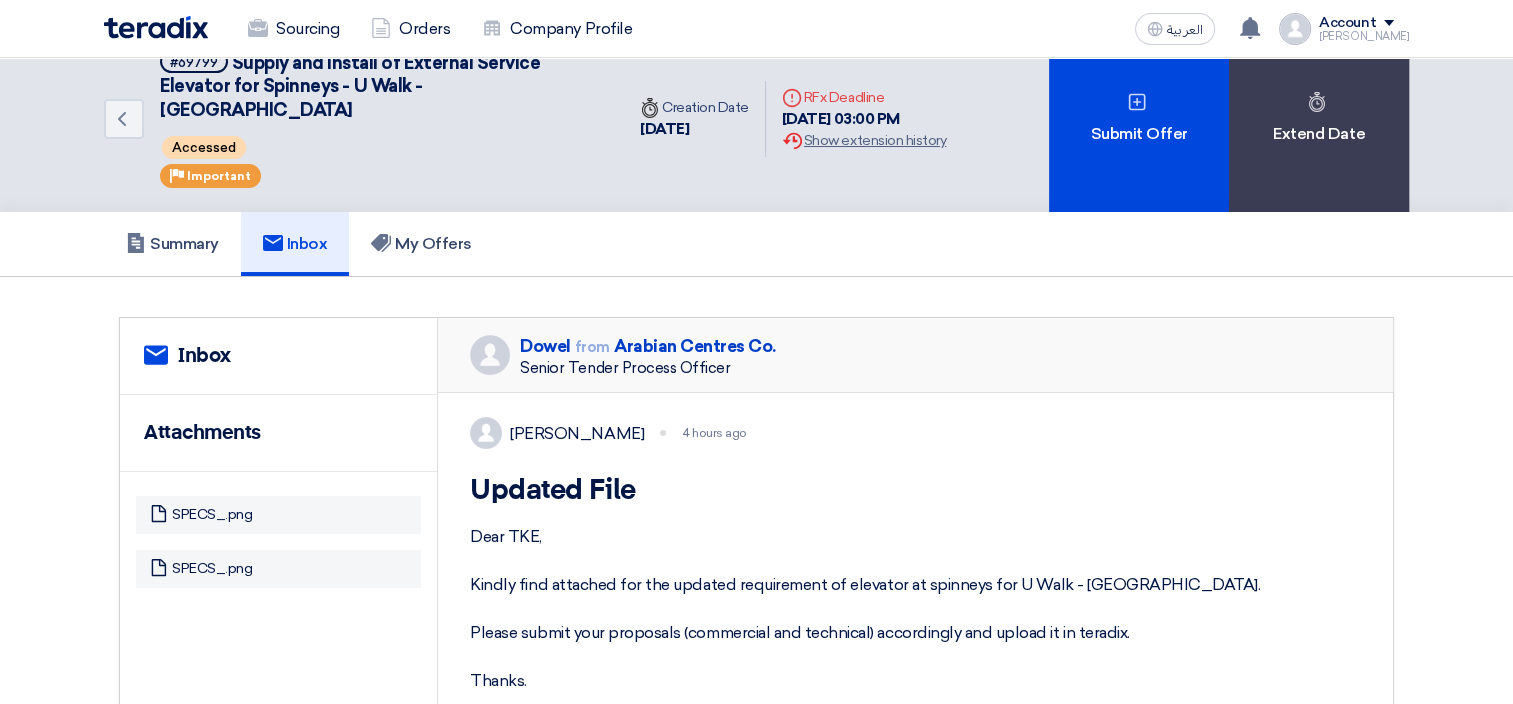 scroll, scrollTop: 0, scrollLeft: 0, axis: both 